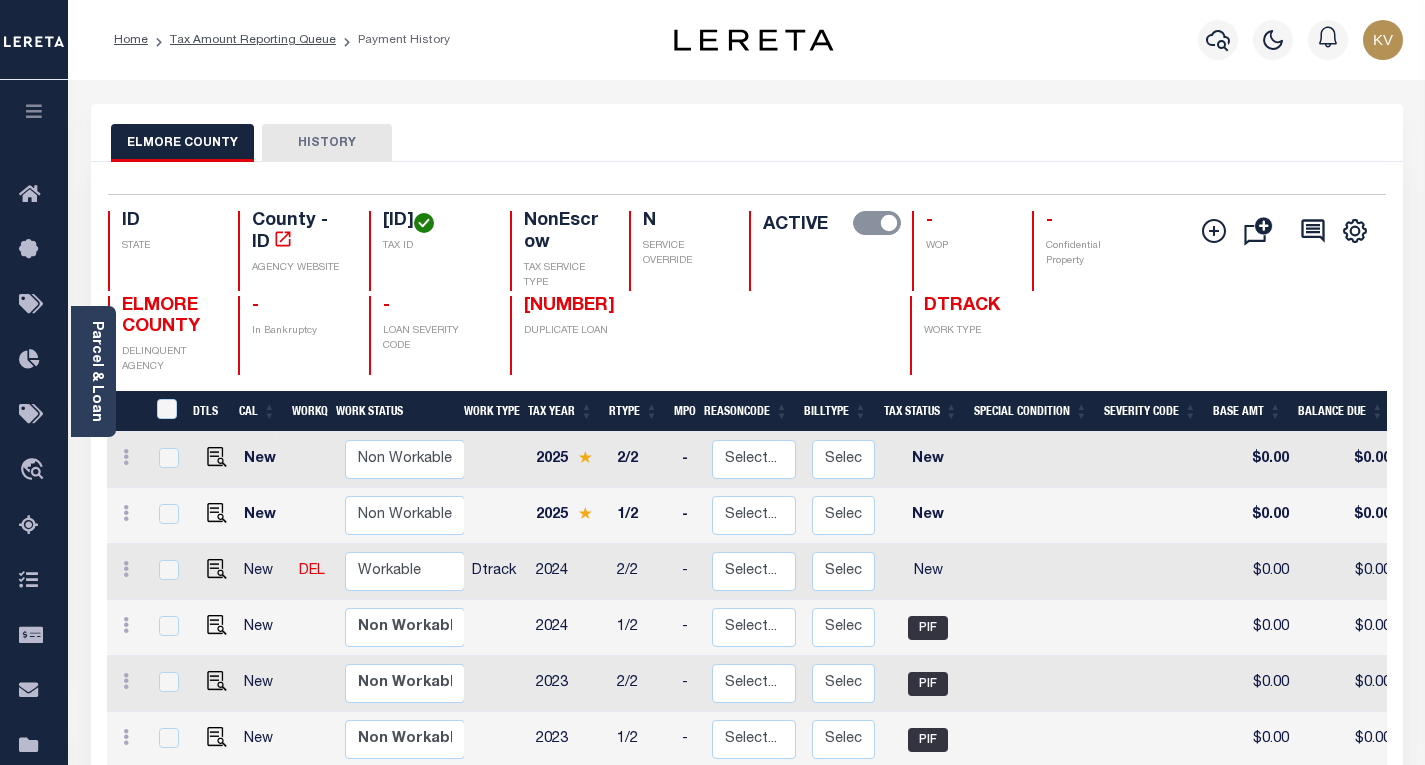 scroll, scrollTop: 0, scrollLeft: 0, axis: both 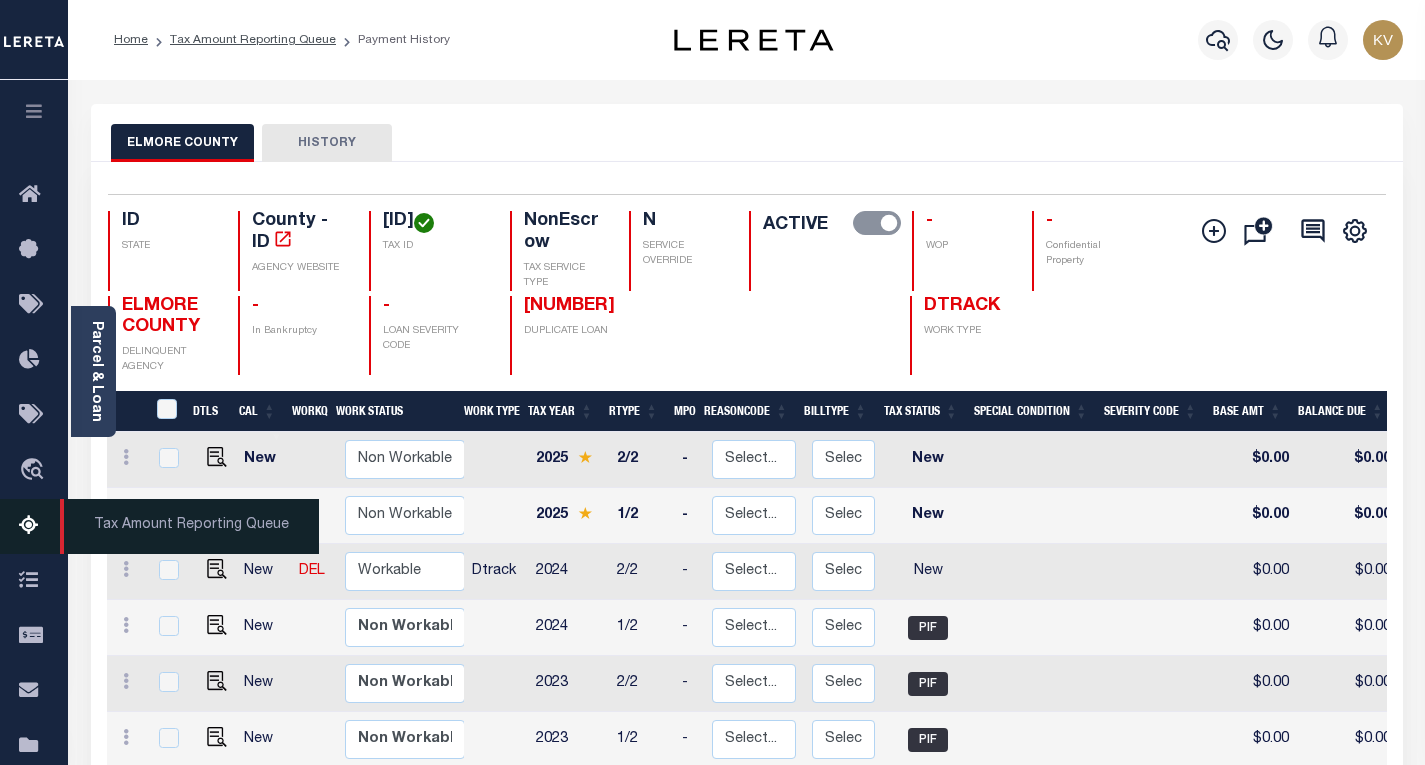 click on "Tax Amount Reporting Queue" at bounding box center (34, 526) 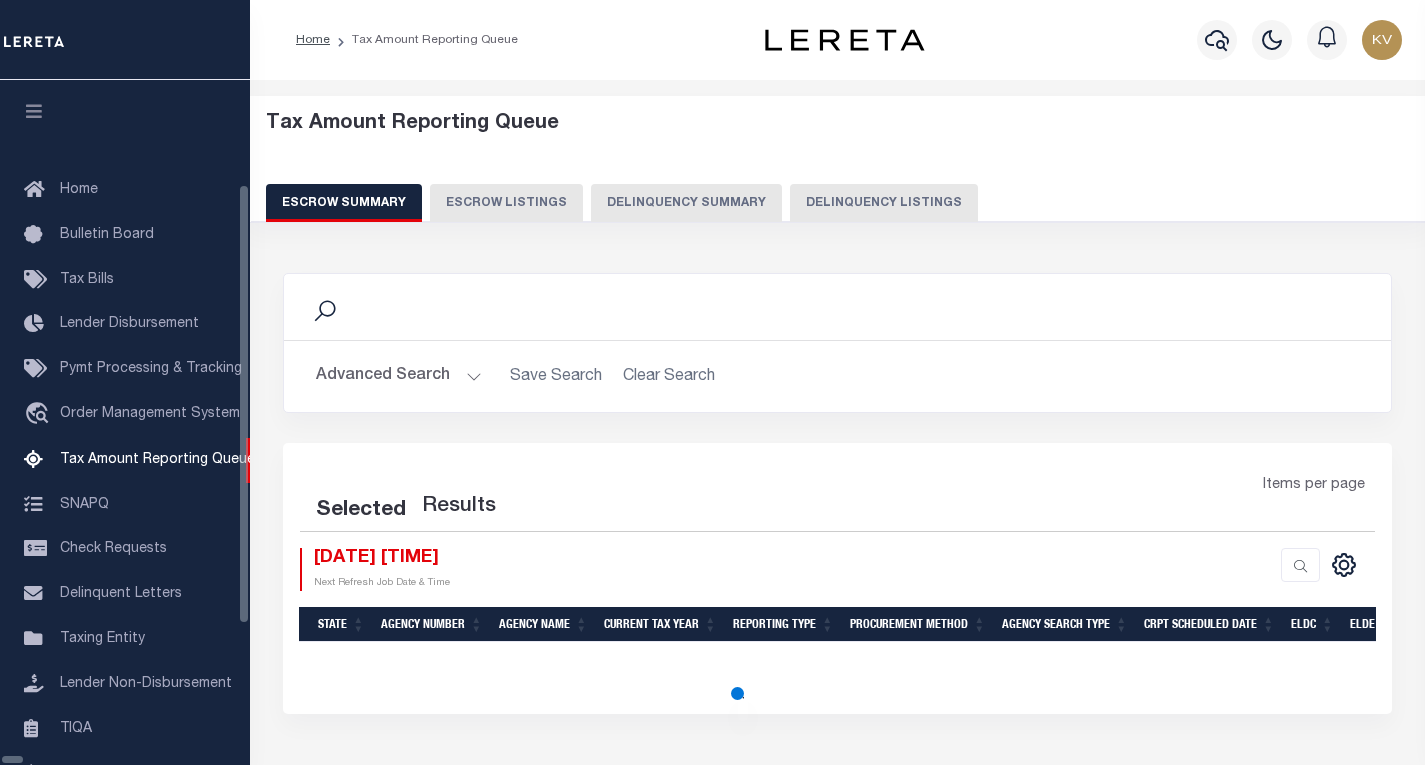 select on "100" 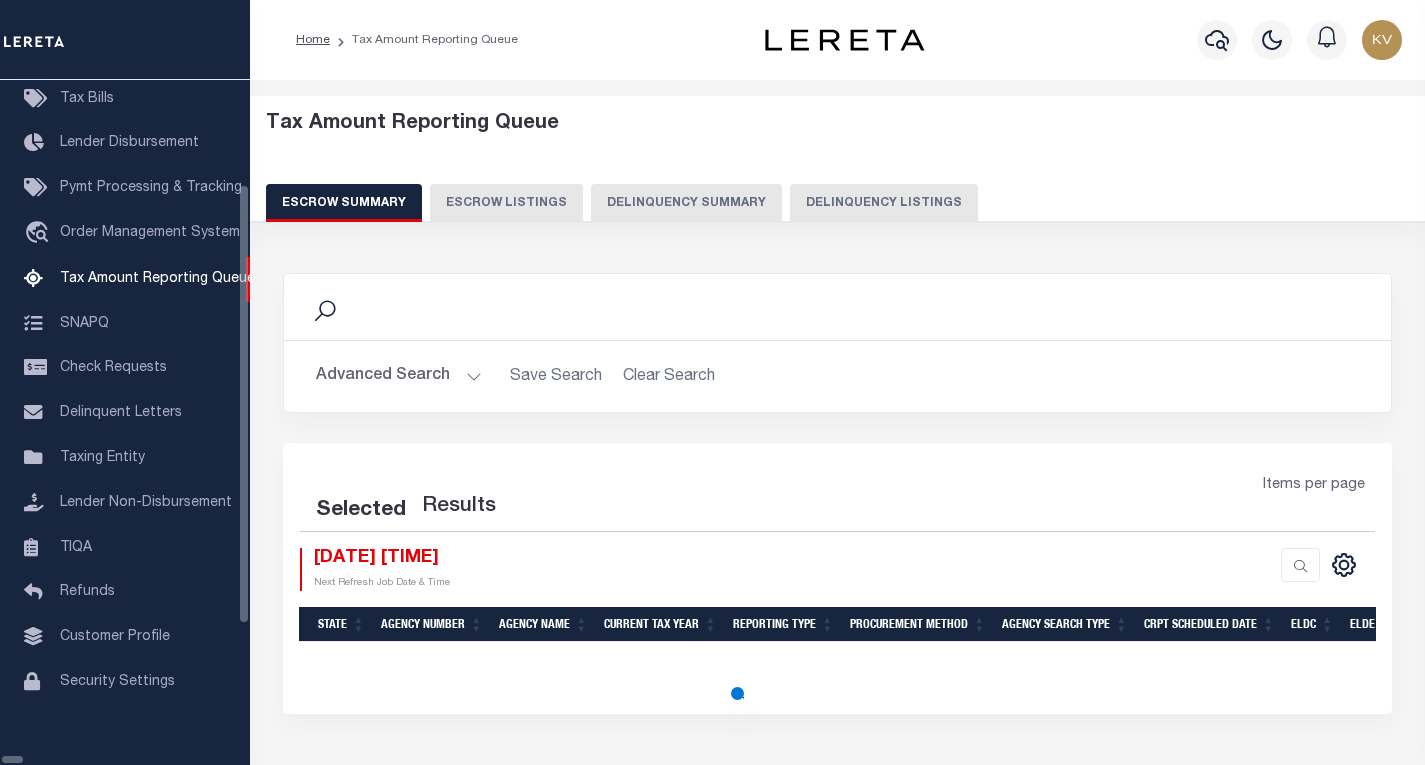click on "Delinquency Listings" at bounding box center (884, 203) 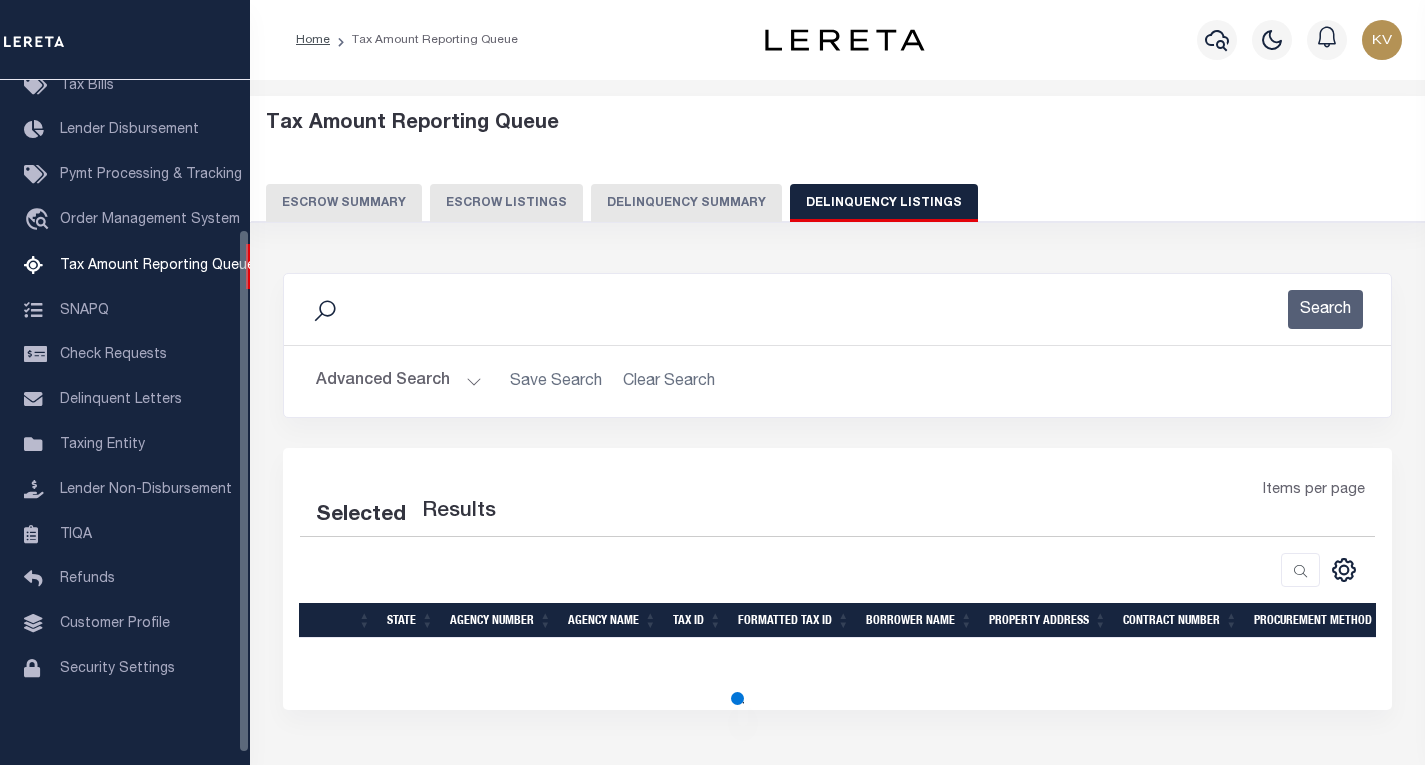 select on "100" 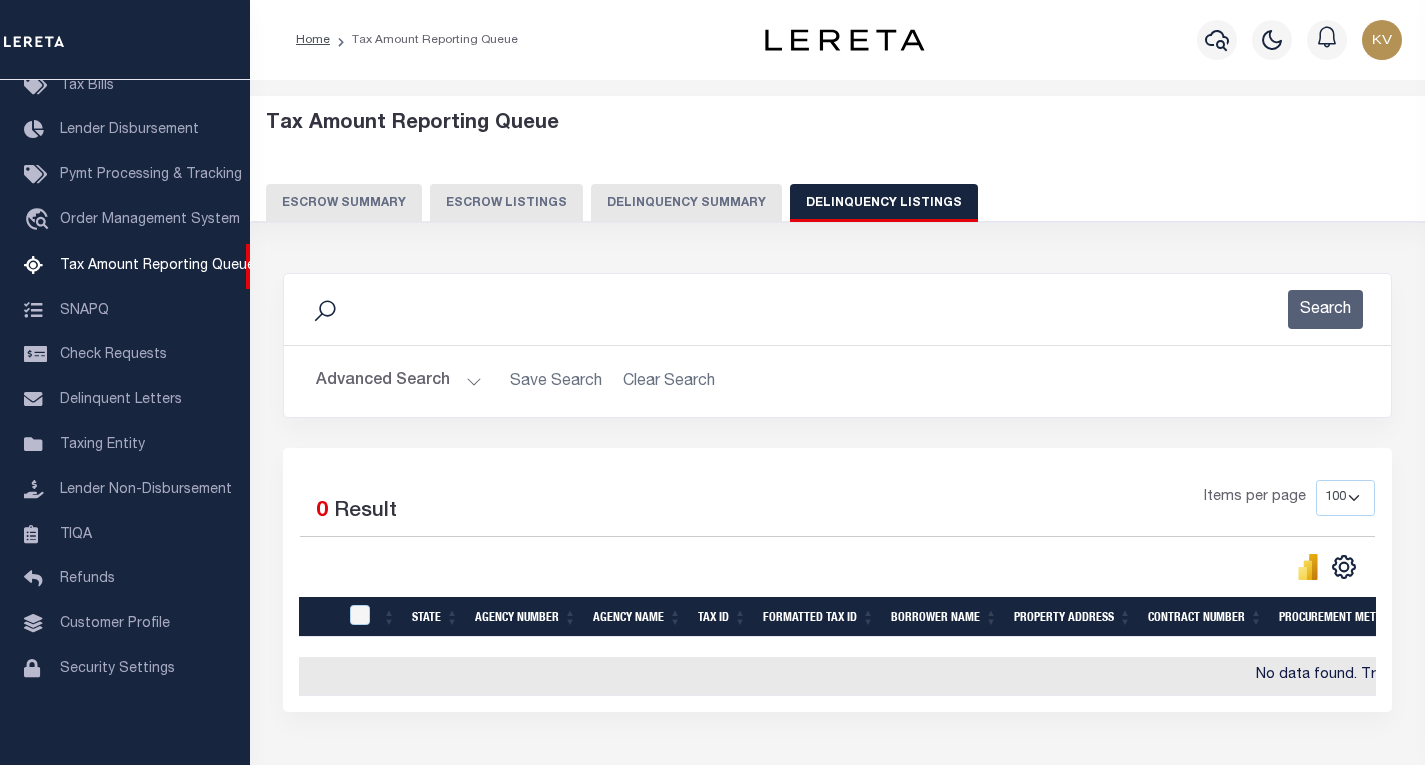 click on "Advanced Search" at bounding box center [399, 381] 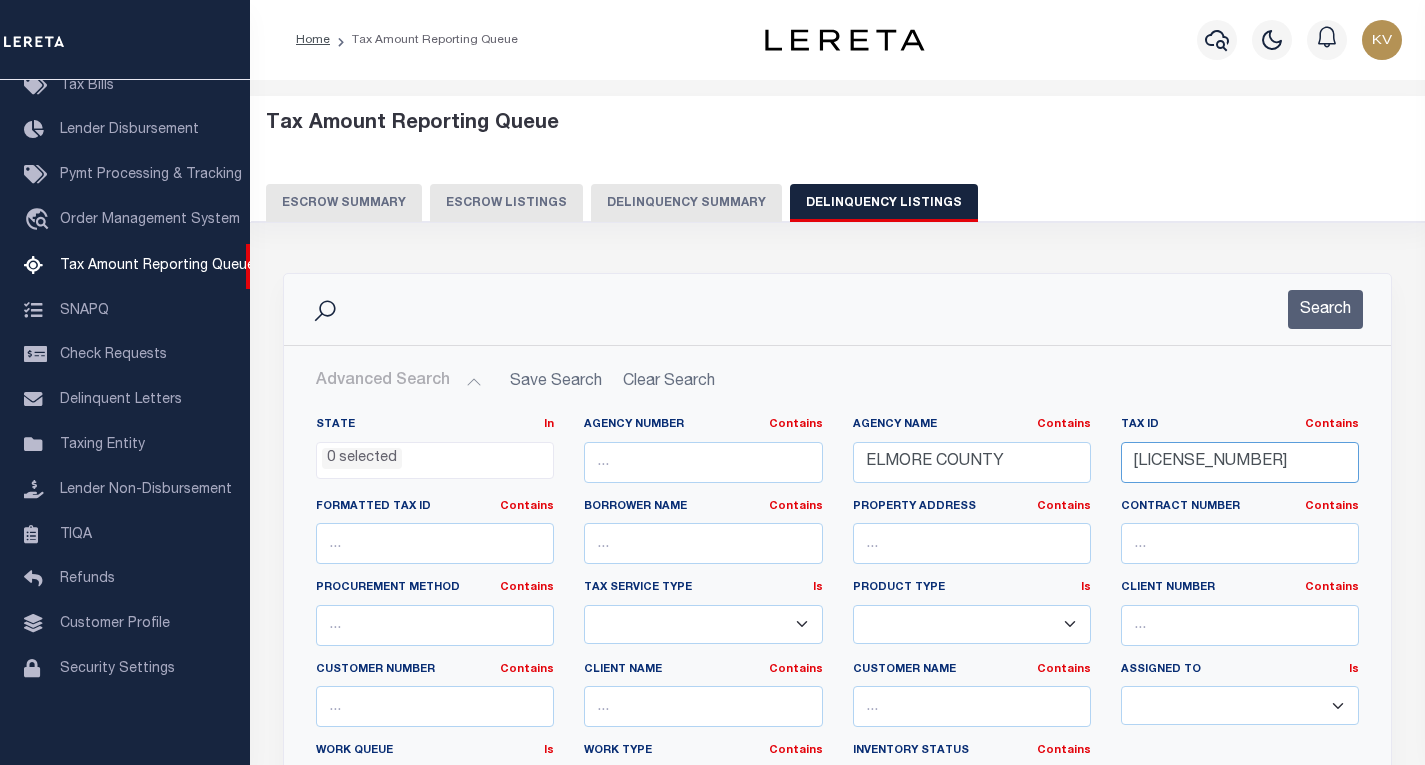 click on "RPA3S07E197815" at bounding box center (1240, 462) 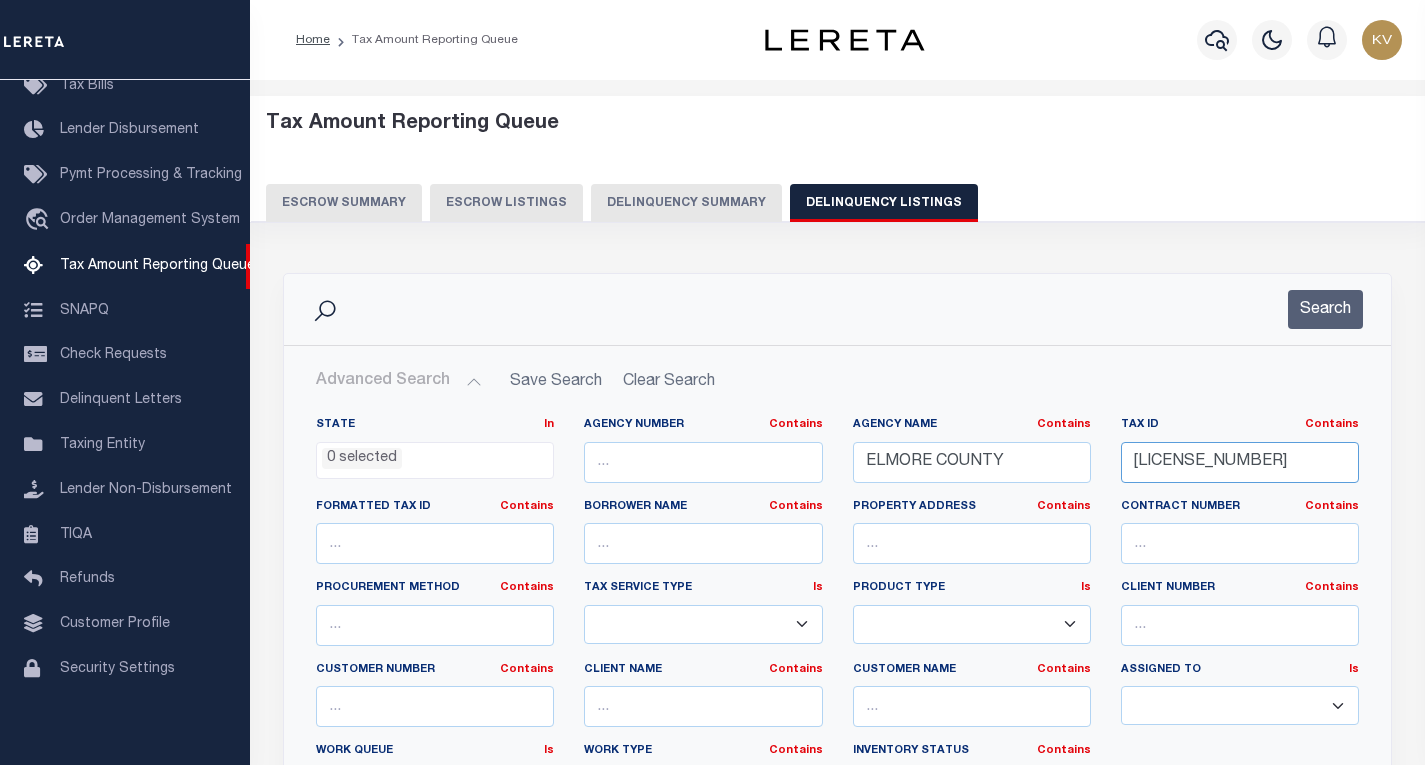 paste on "40" 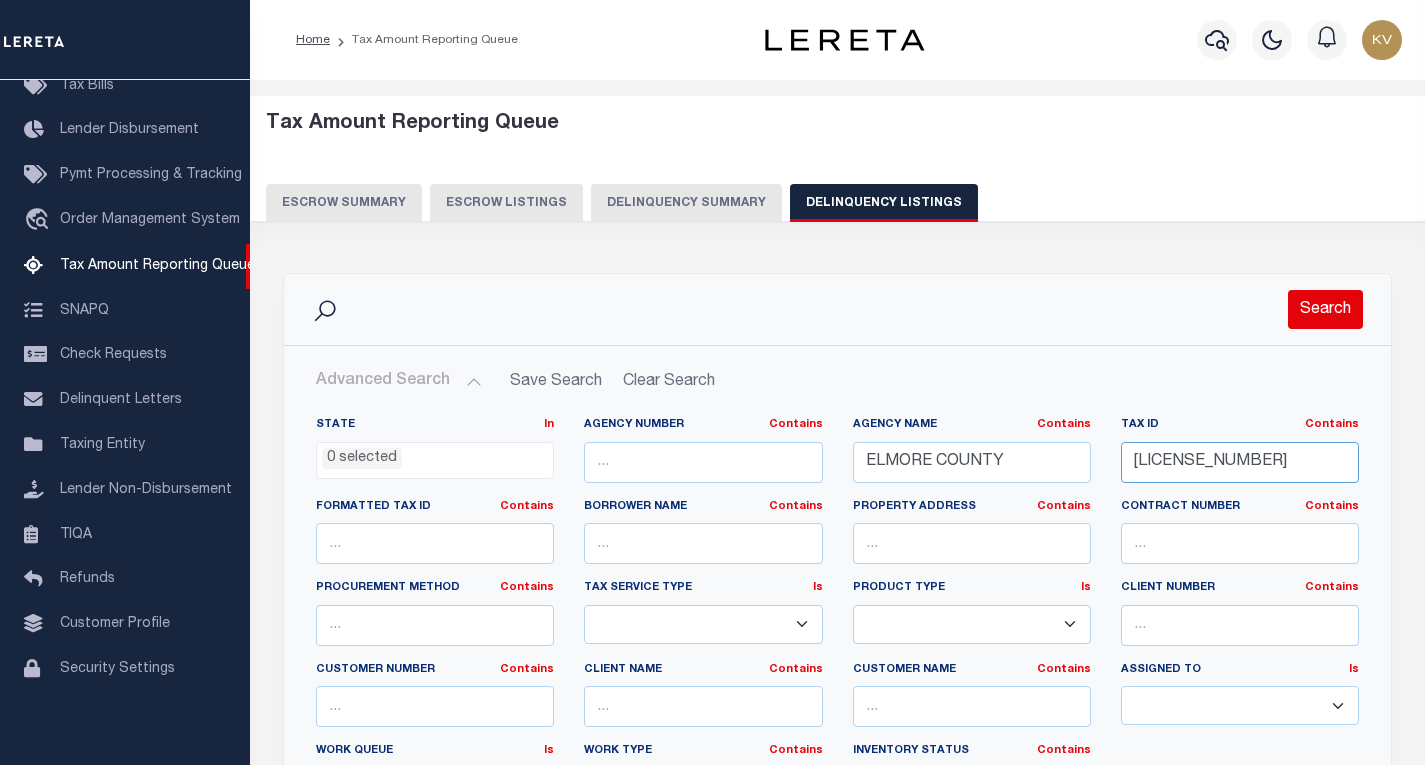 type on "RPA3S07E197840" 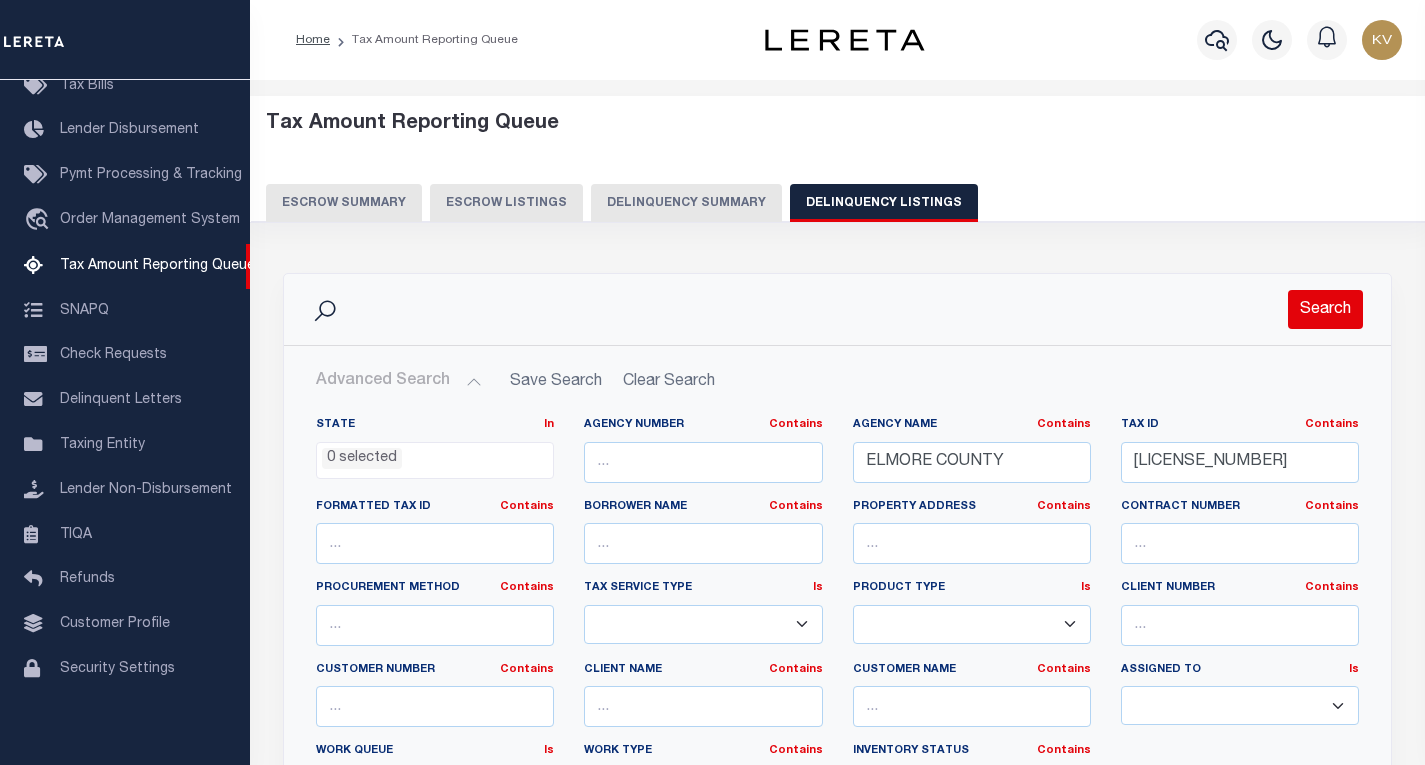 click on "Search" at bounding box center (1325, 309) 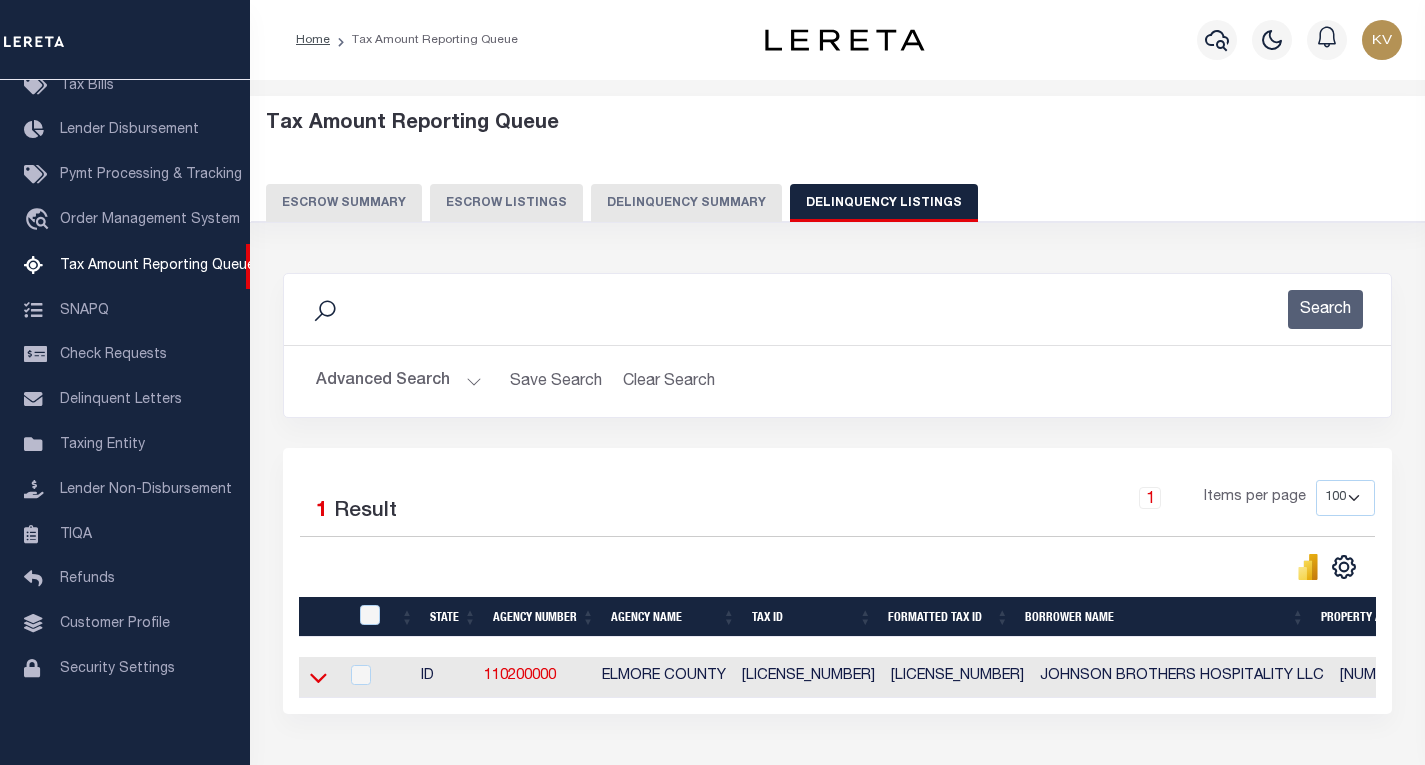 click 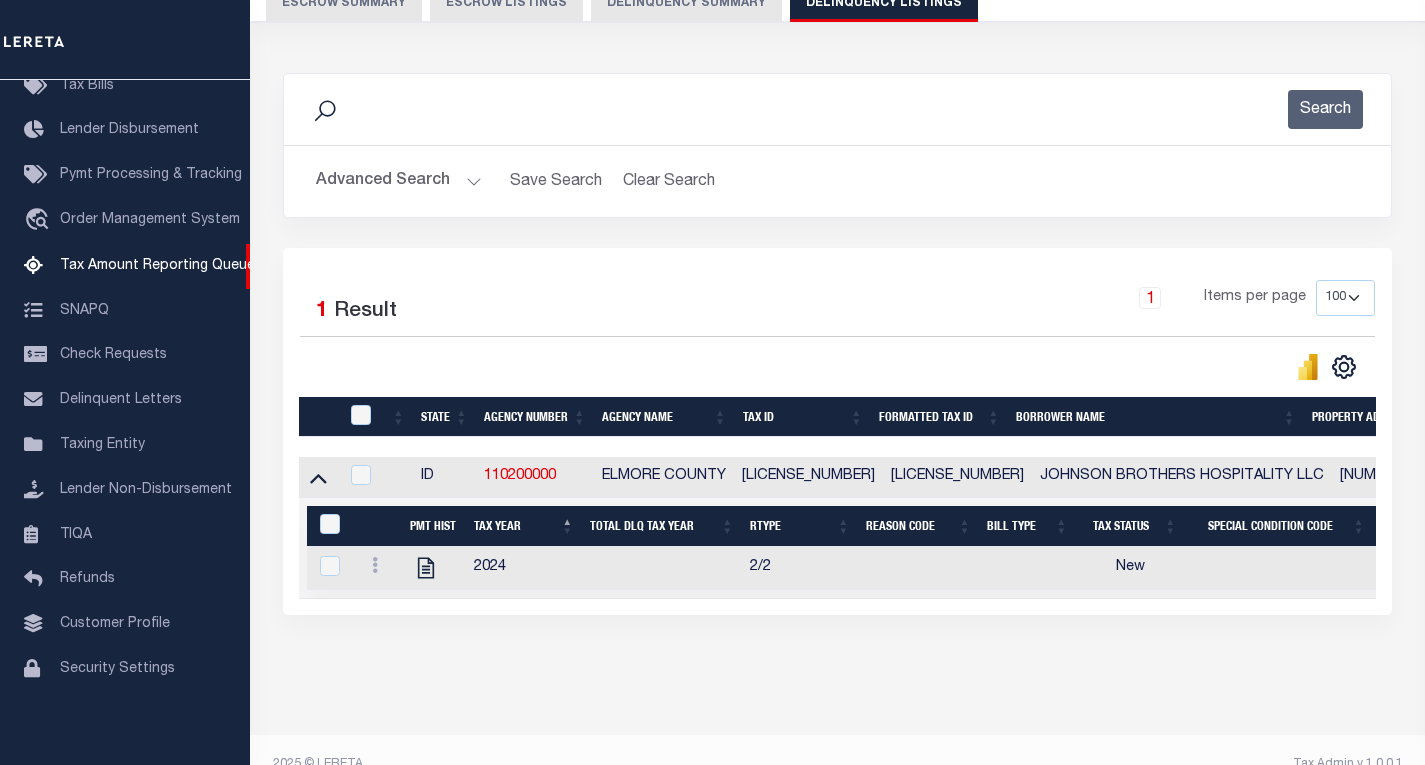 scroll, scrollTop: 248, scrollLeft: 0, axis: vertical 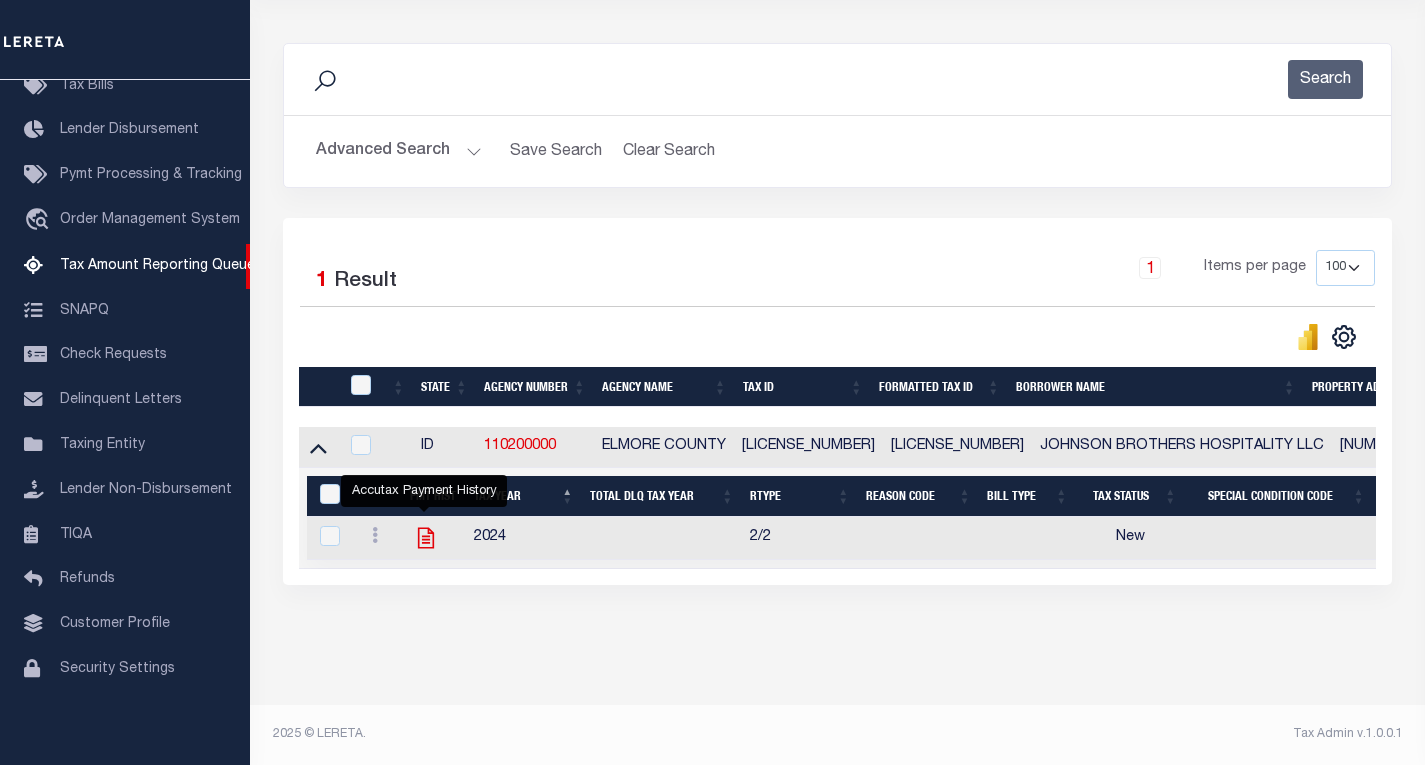 click 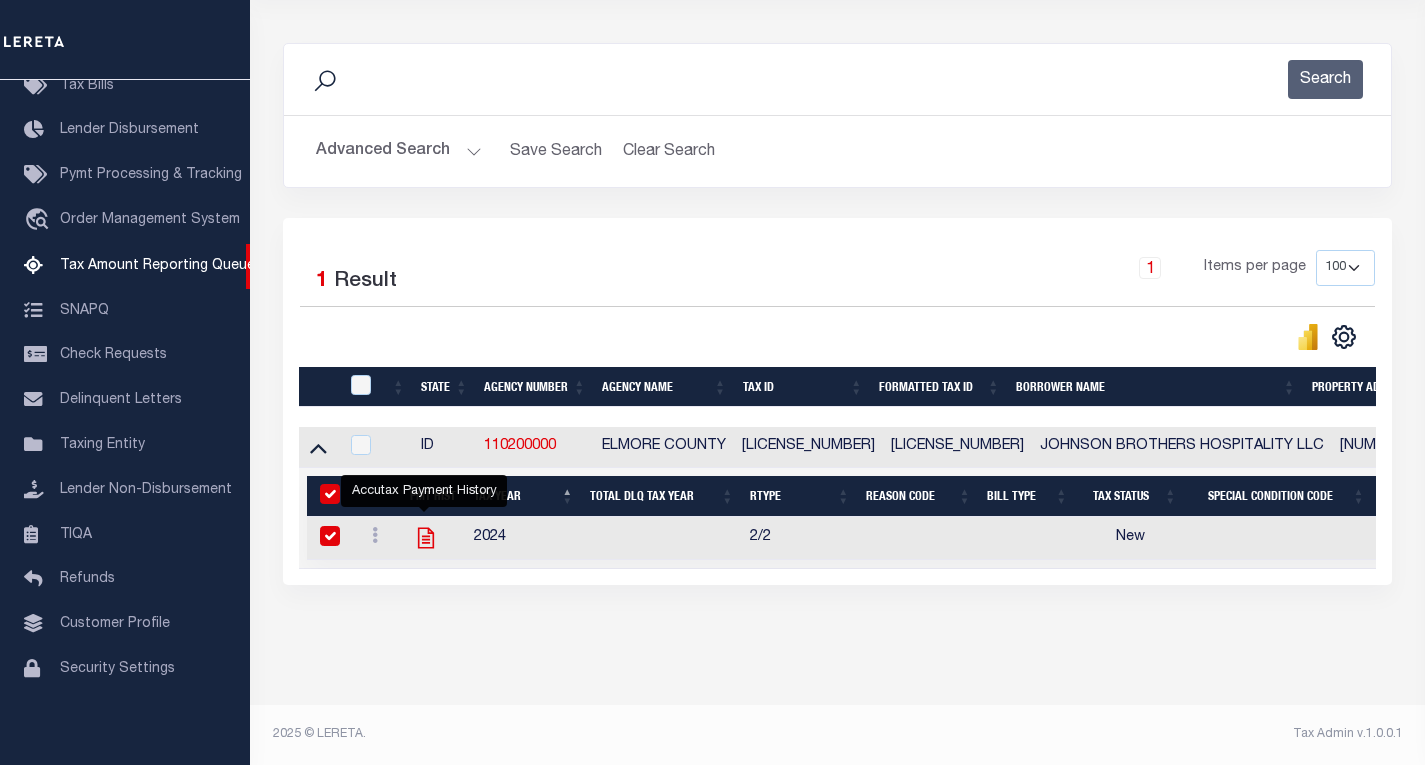 checkbox on "true" 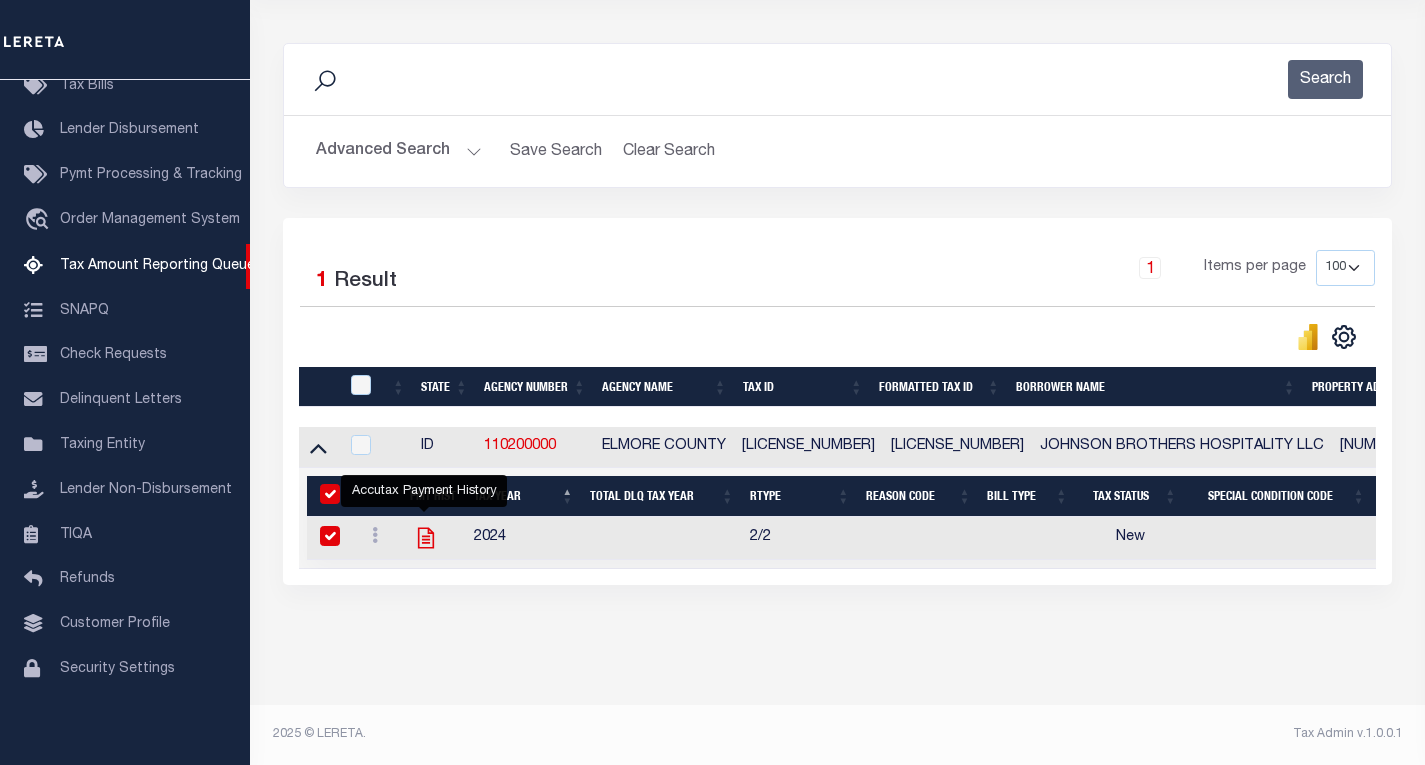 checkbox on "true" 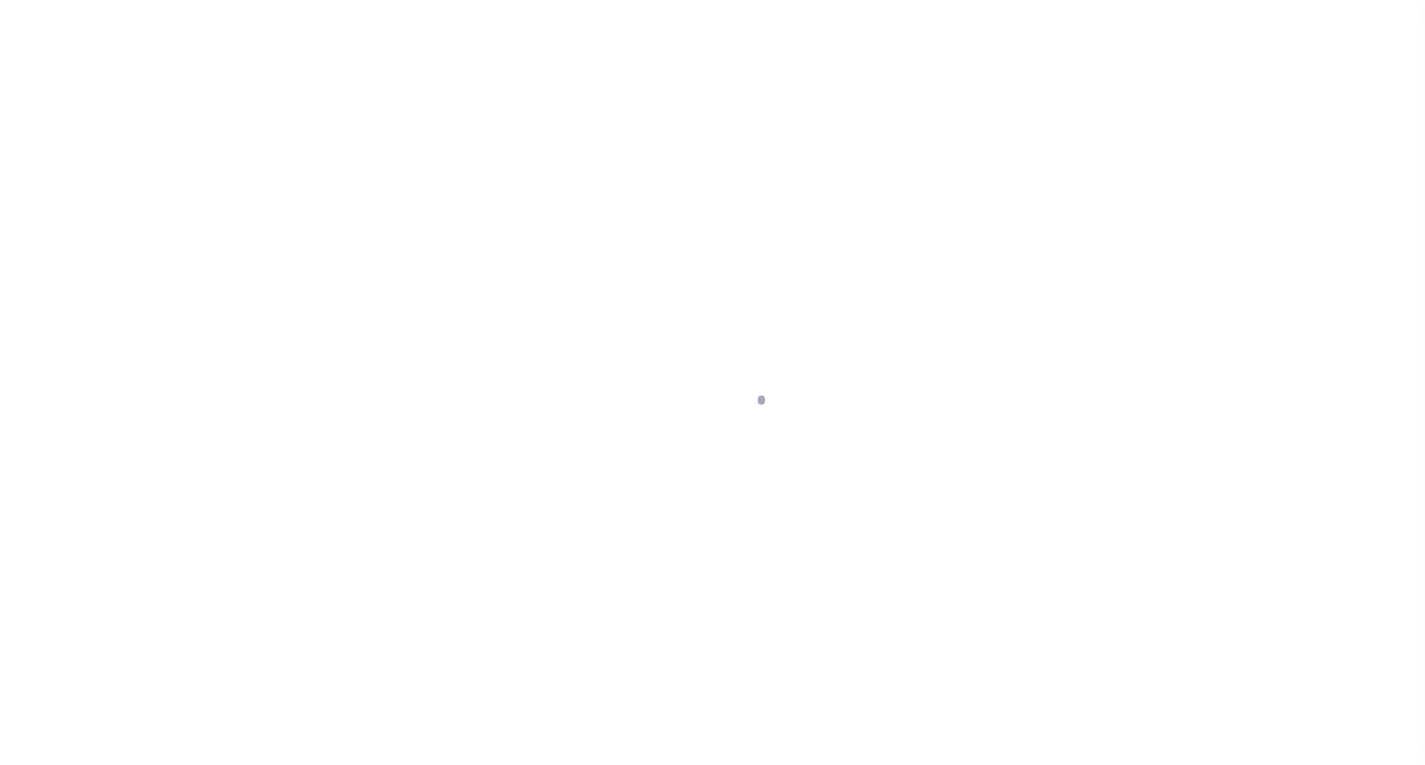 scroll, scrollTop: 0, scrollLeft: 0, axis: both 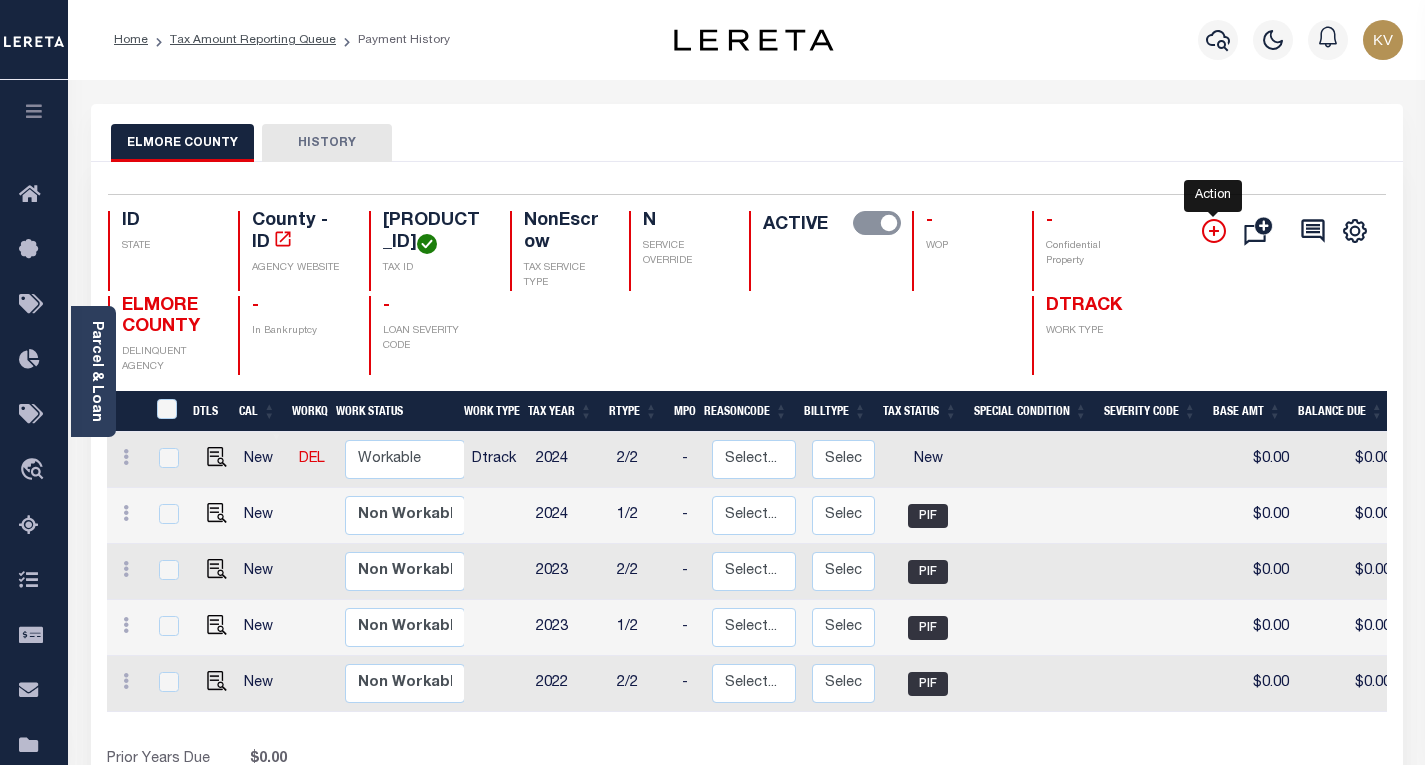 click 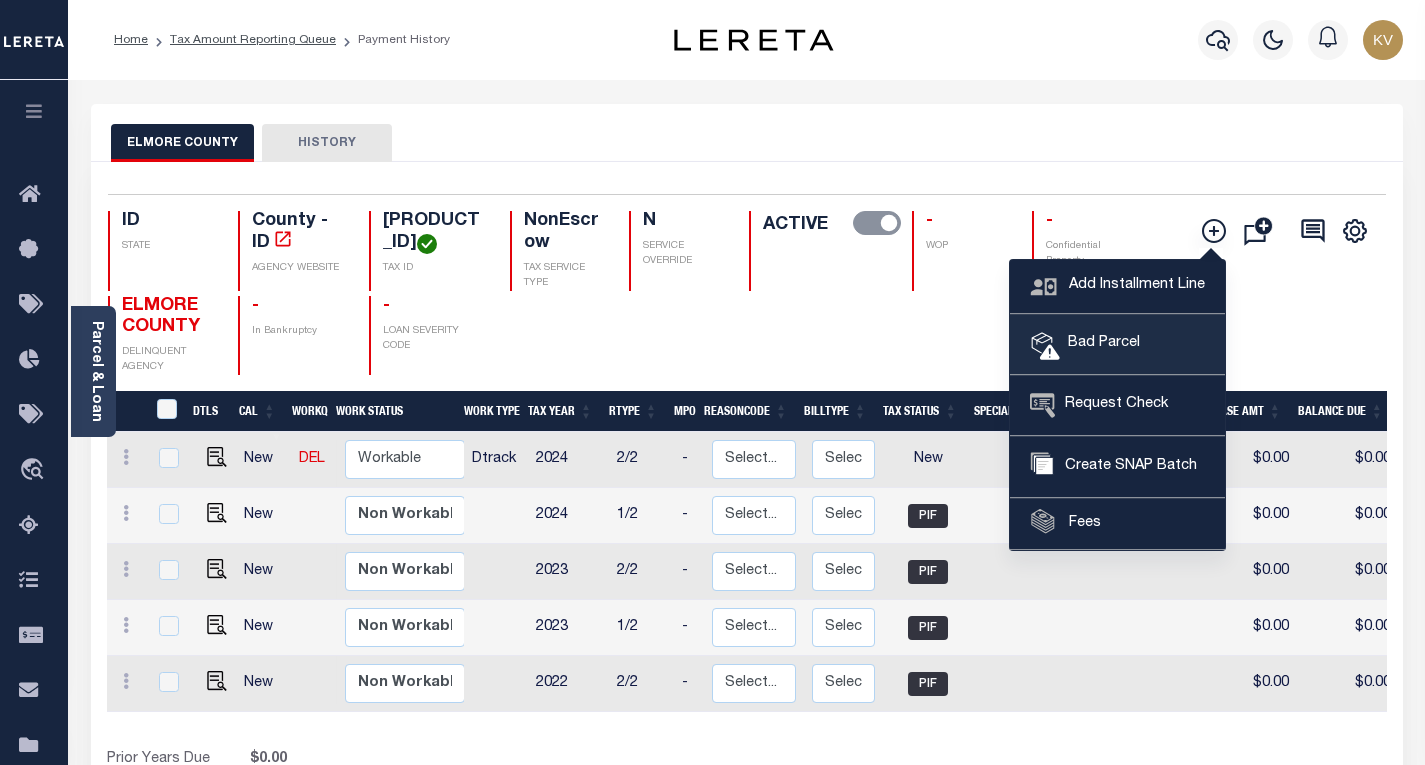 click on "Bad Parcel" at bounding box center (1100, 344) 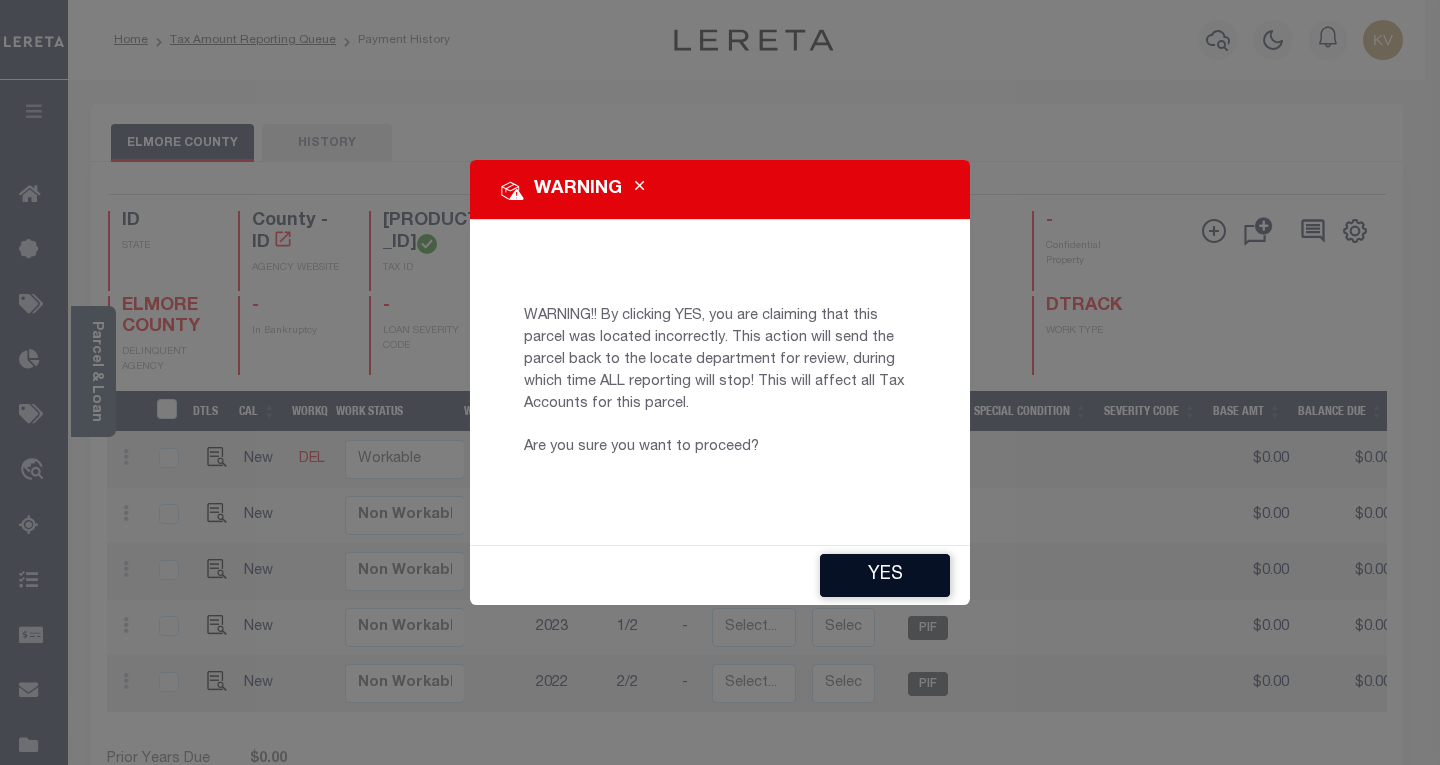 click on "YES" at bounding box center (885, 575) 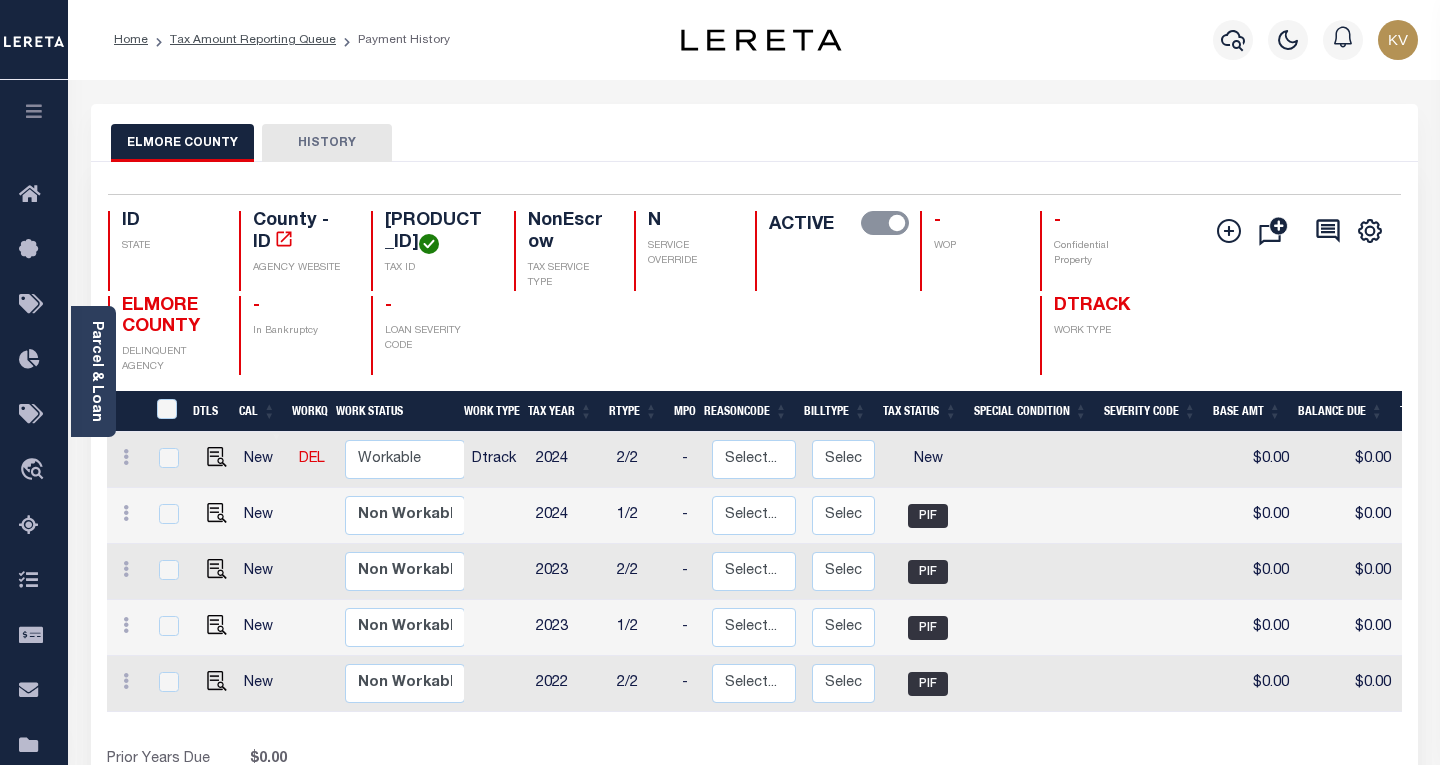 type on "[EMAIL]" 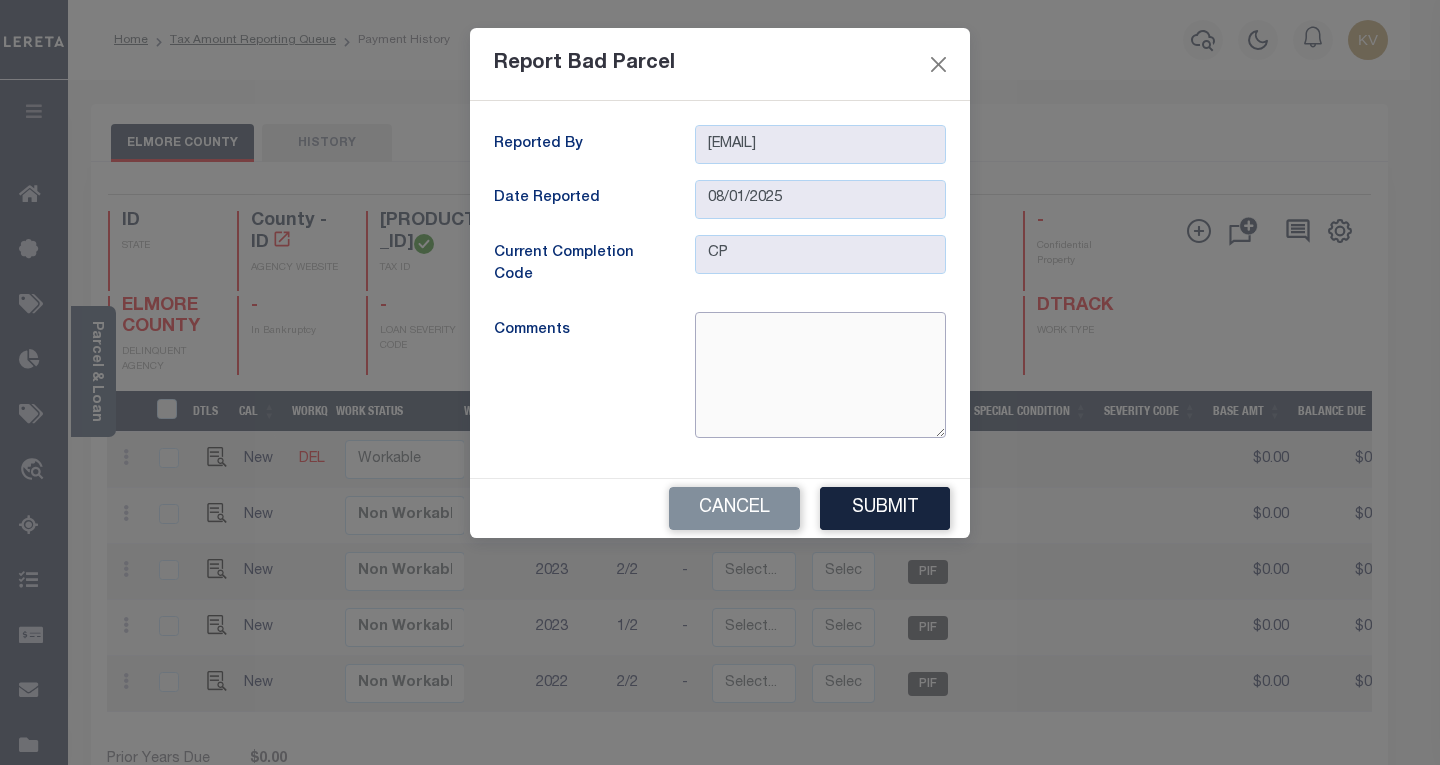 click at bounding box center (820, 375) 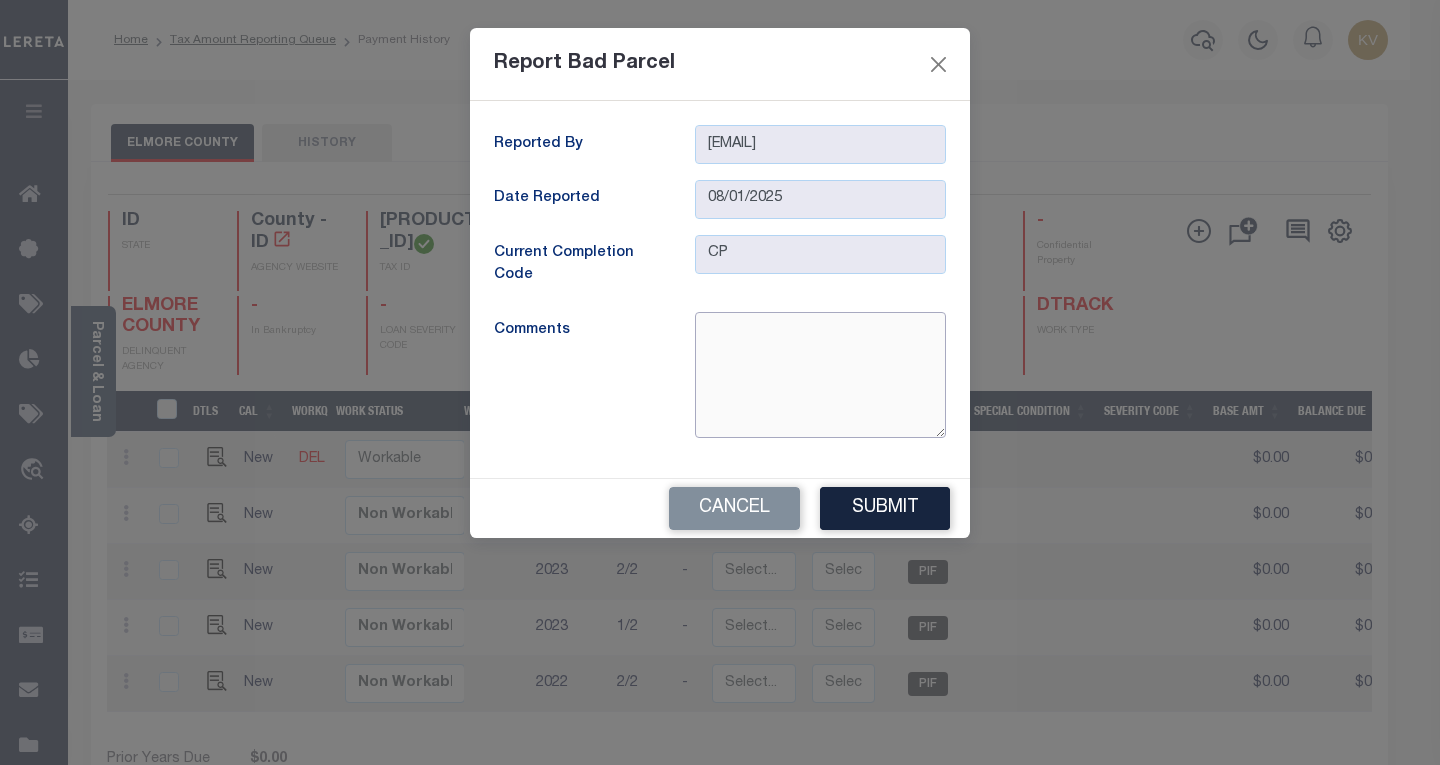 click at bounding box center [820, 375] 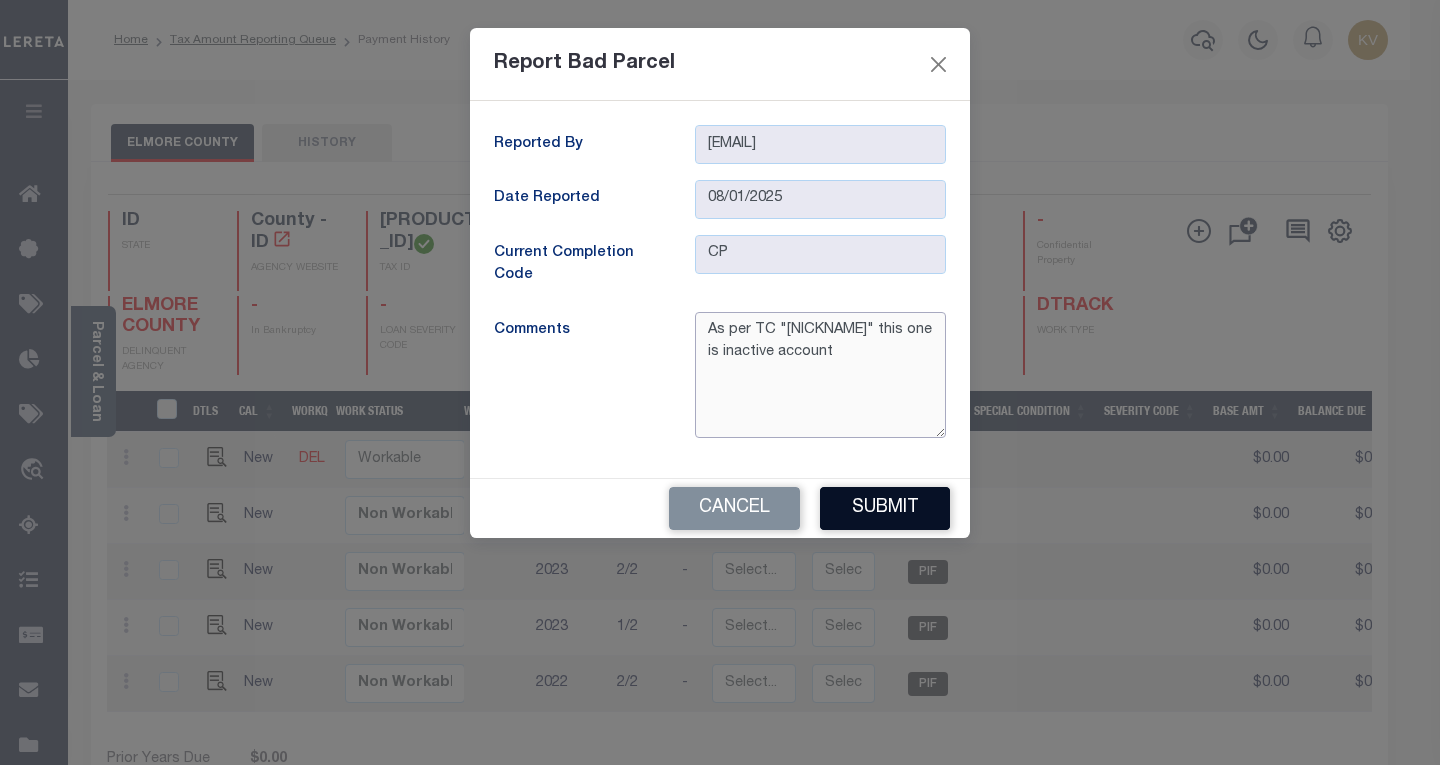 type on "As per TC "Tammy" this one is inactive account" 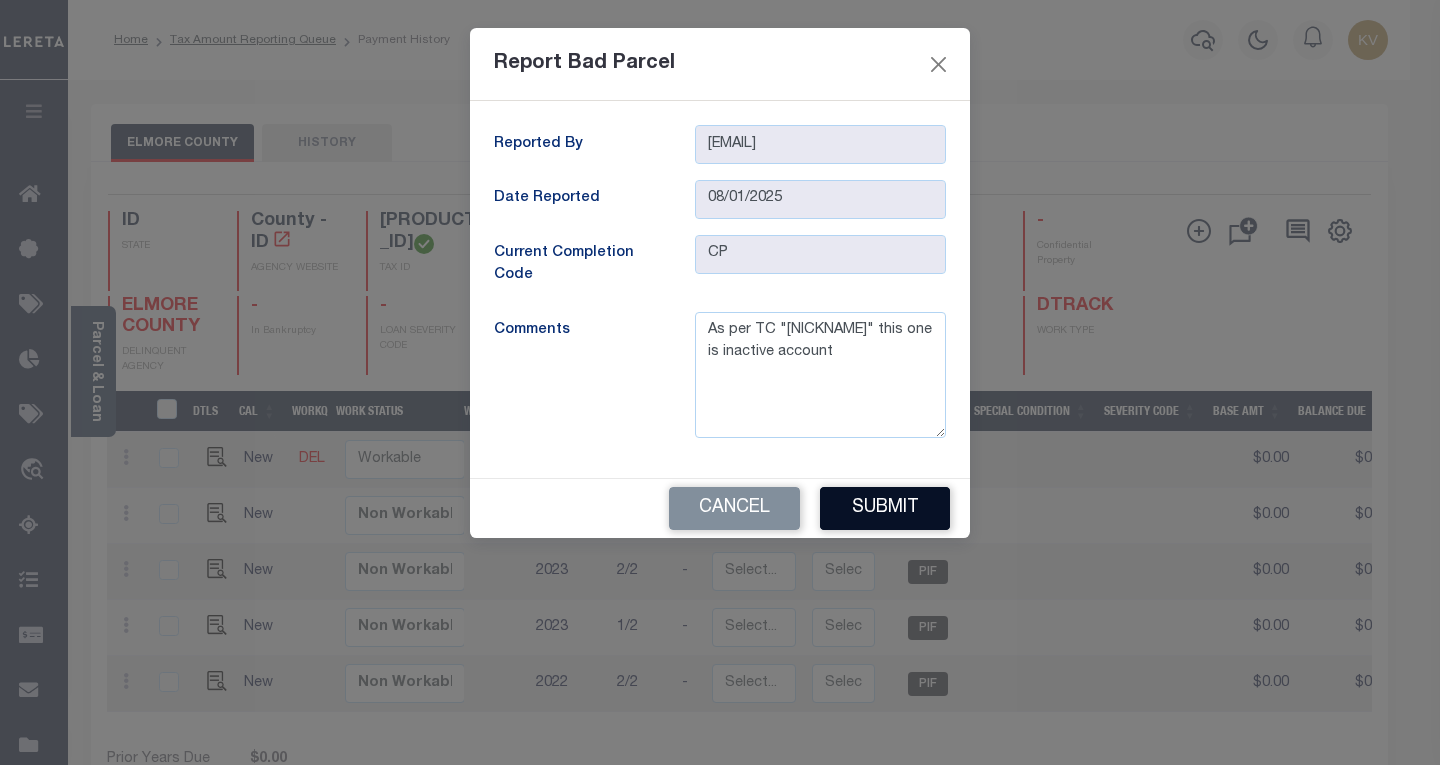 click on "Submit" at bounding box center [885, 508] 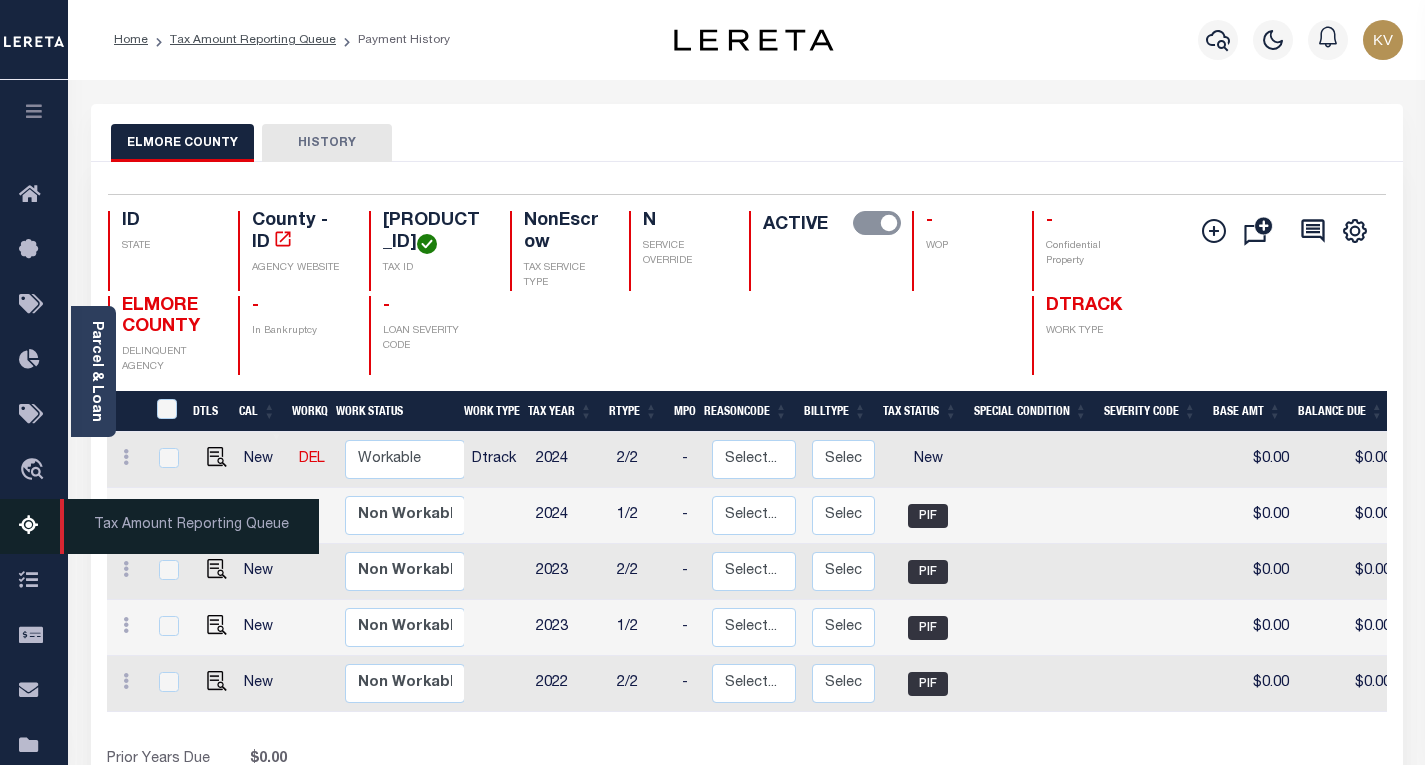 click on "Tax Amount Reporting Queue" at bounding box center [34, 526] 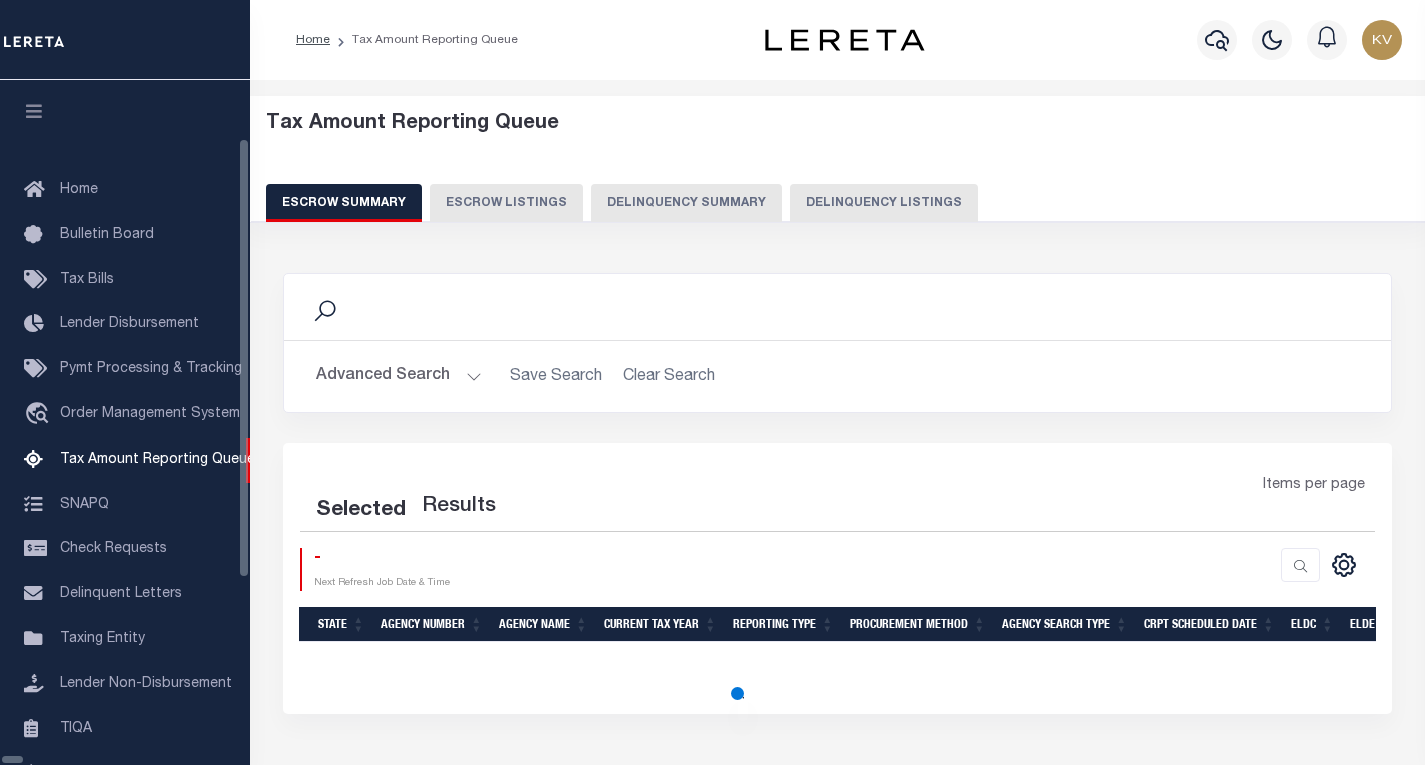 select on "100" 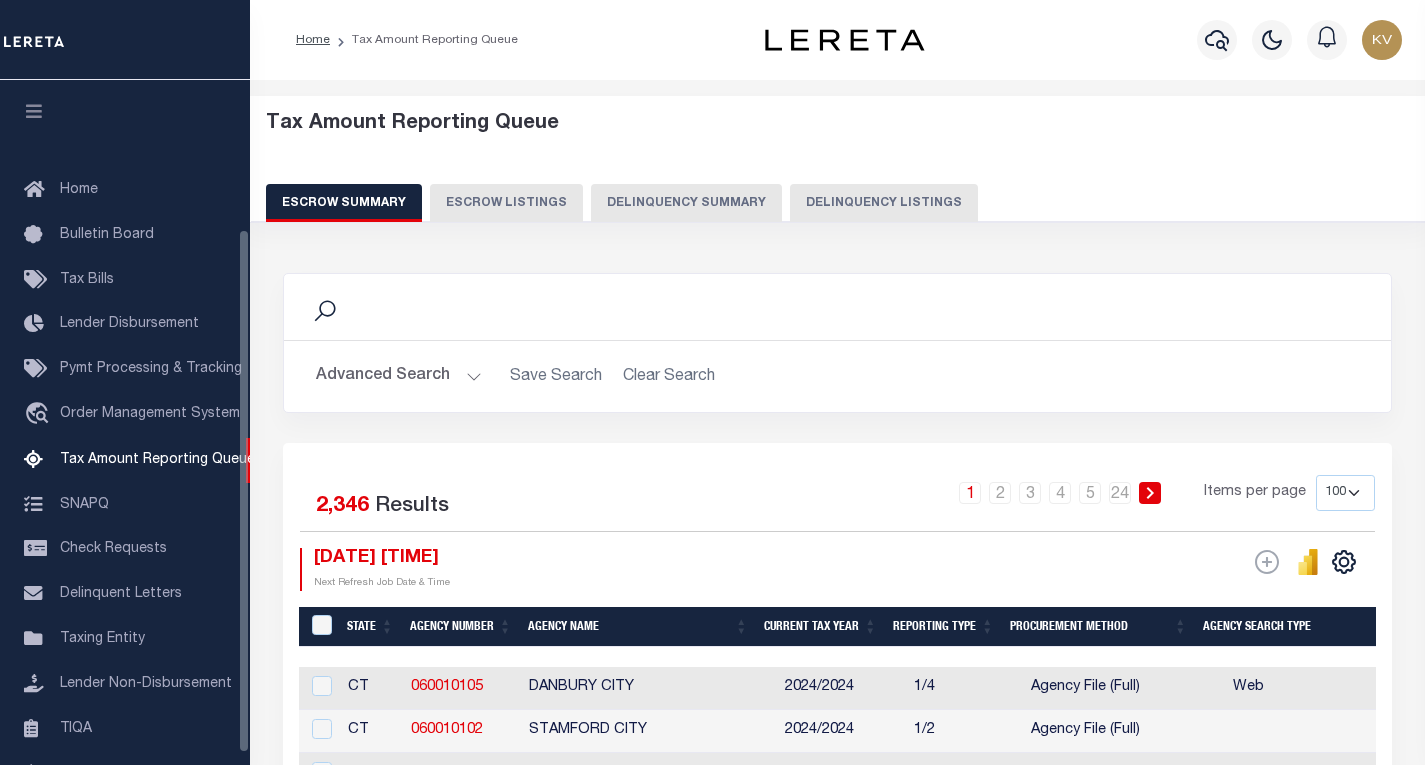 scroll, scrollTop: 194, scrollLeft: 0, axis: vertical 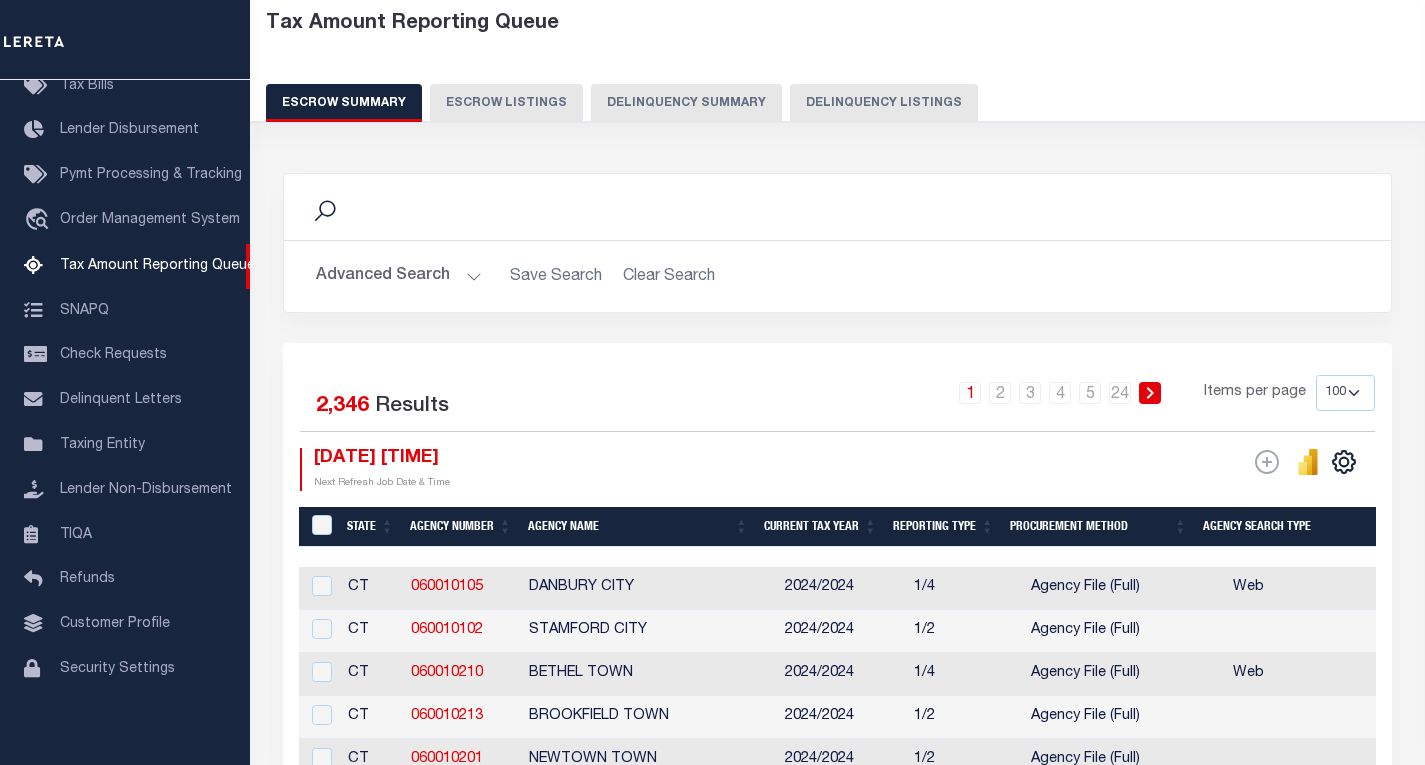 click on "Delinquency Listings" at bounding box center [884, 103] 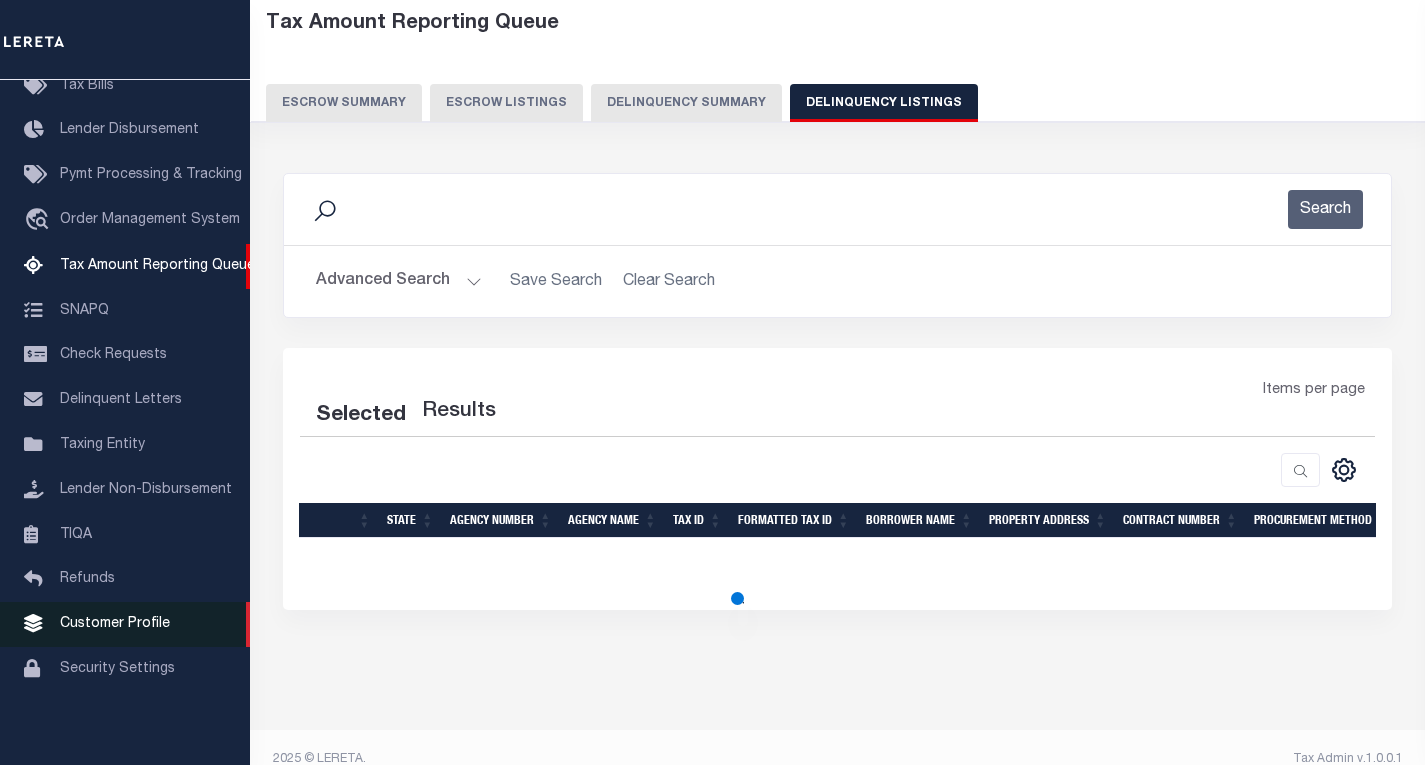select on "100" 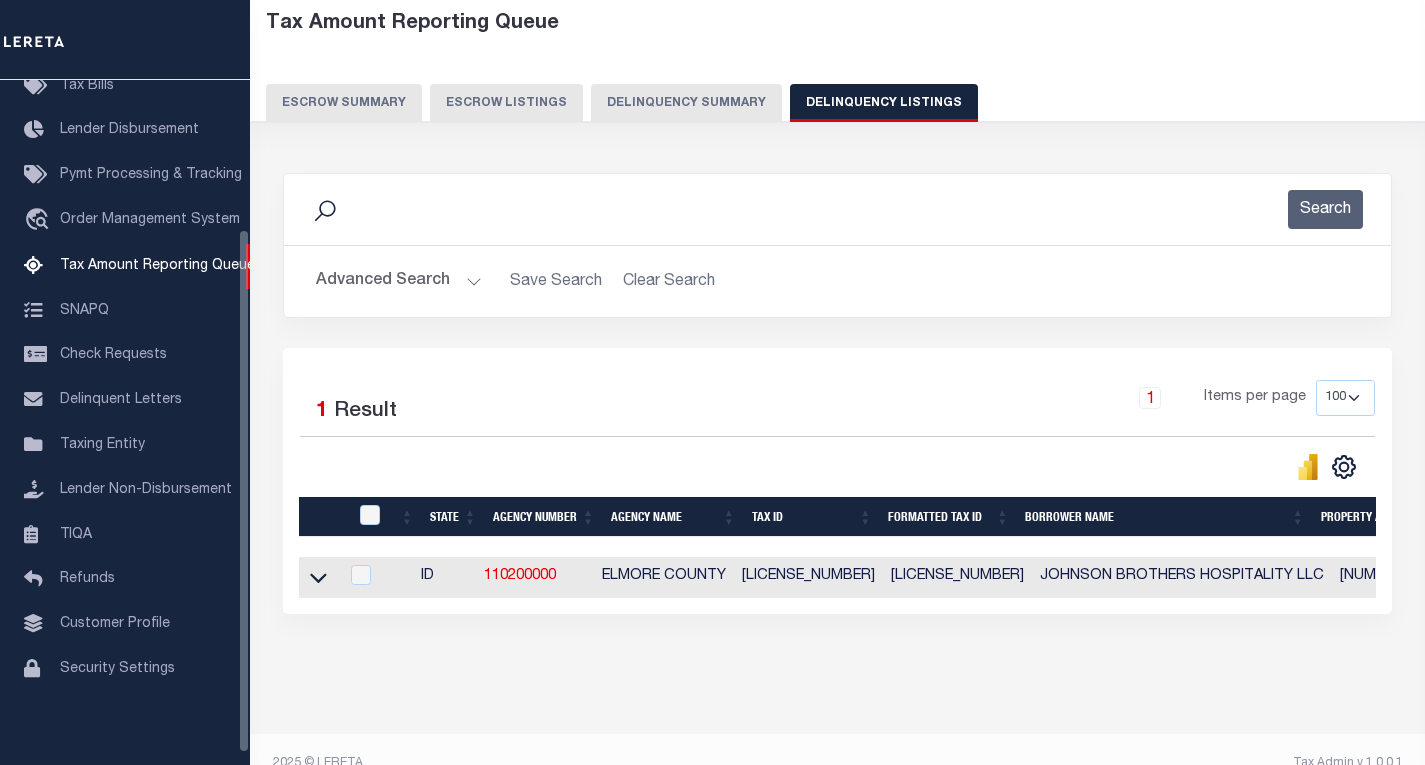 click on "Advanced Search" at bounding box center [399, 281] 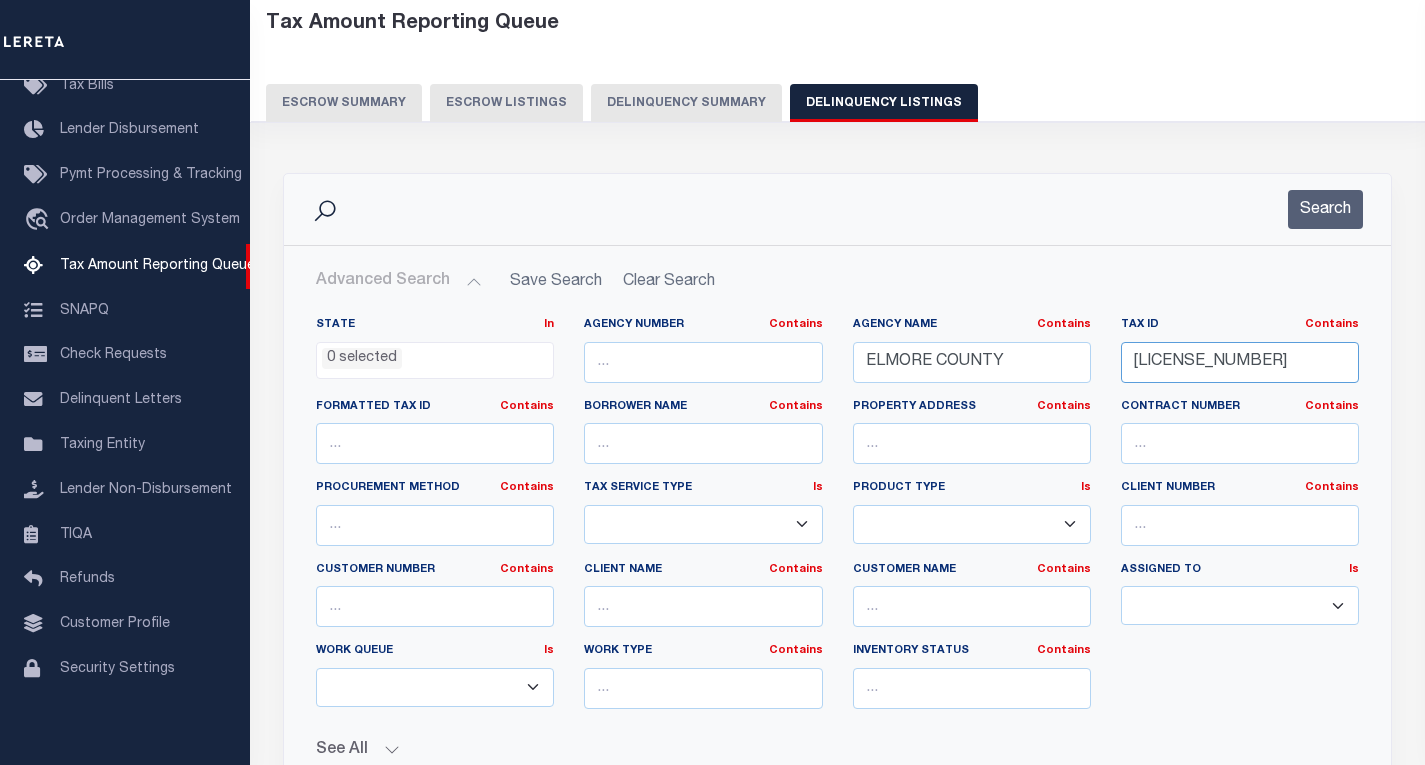 click on "RPA3S07E197840" at bounding box center (1240, 362) 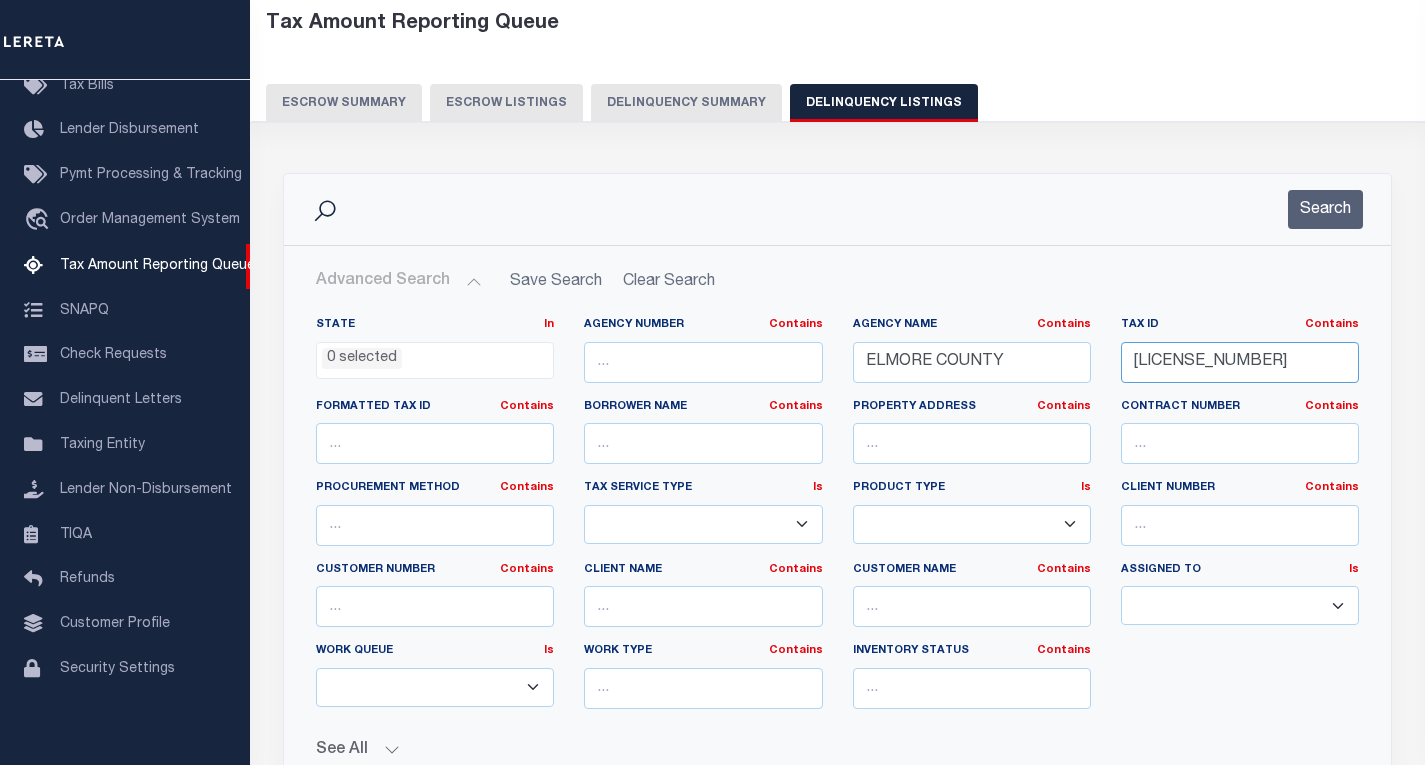 paste on "00058004002" 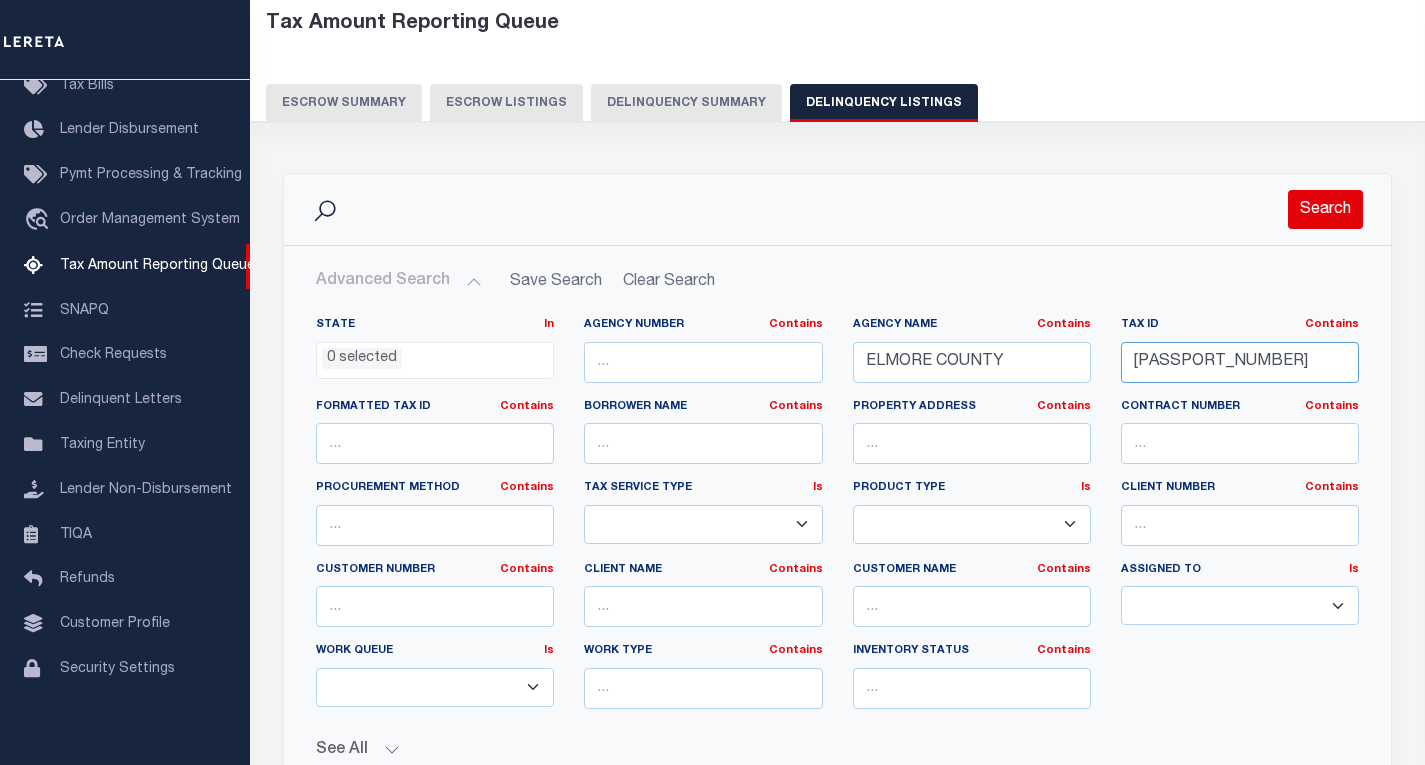 type on "RP000580040020" 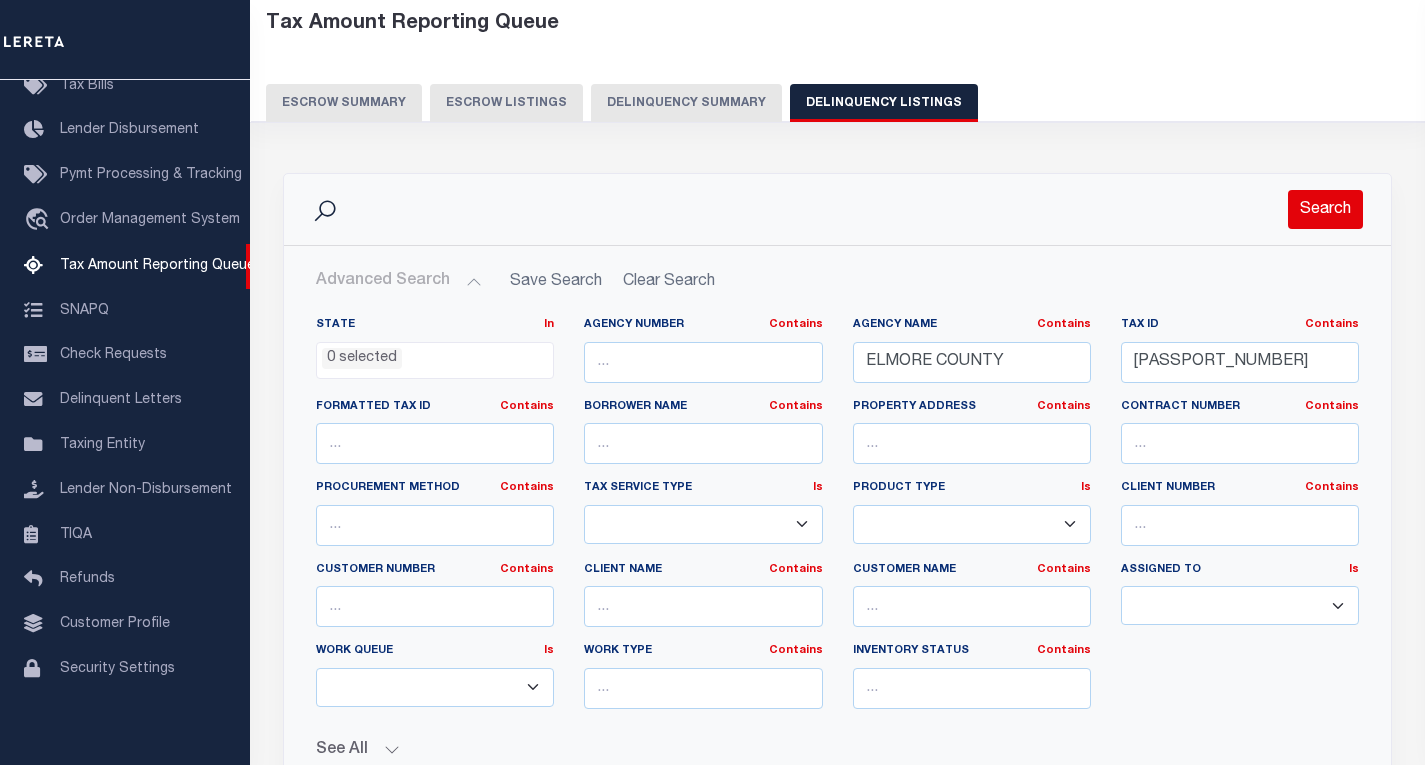 click on "Search" at bounding box center (1325, 209) 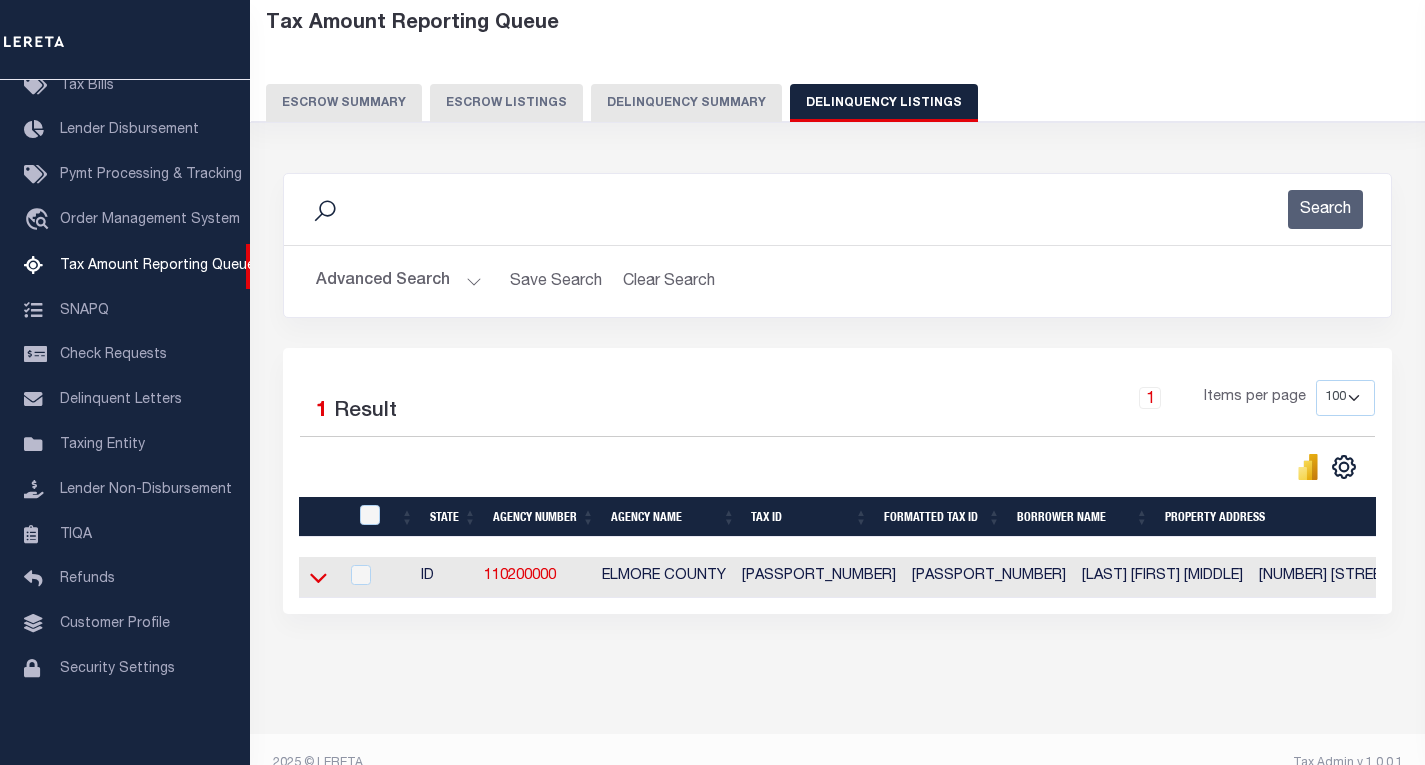 click 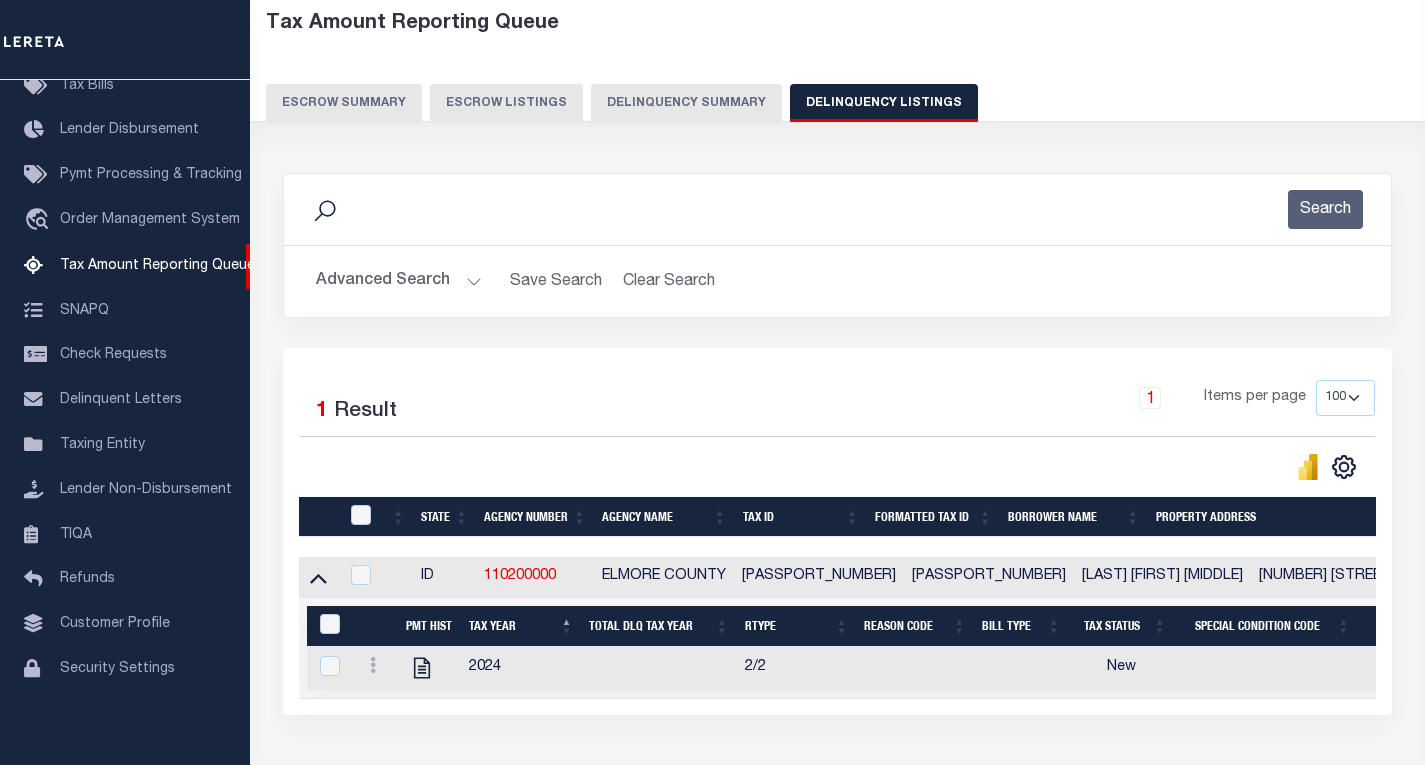 scroll, scrollTop: 248, scrollLeft: 0, axis: vertical 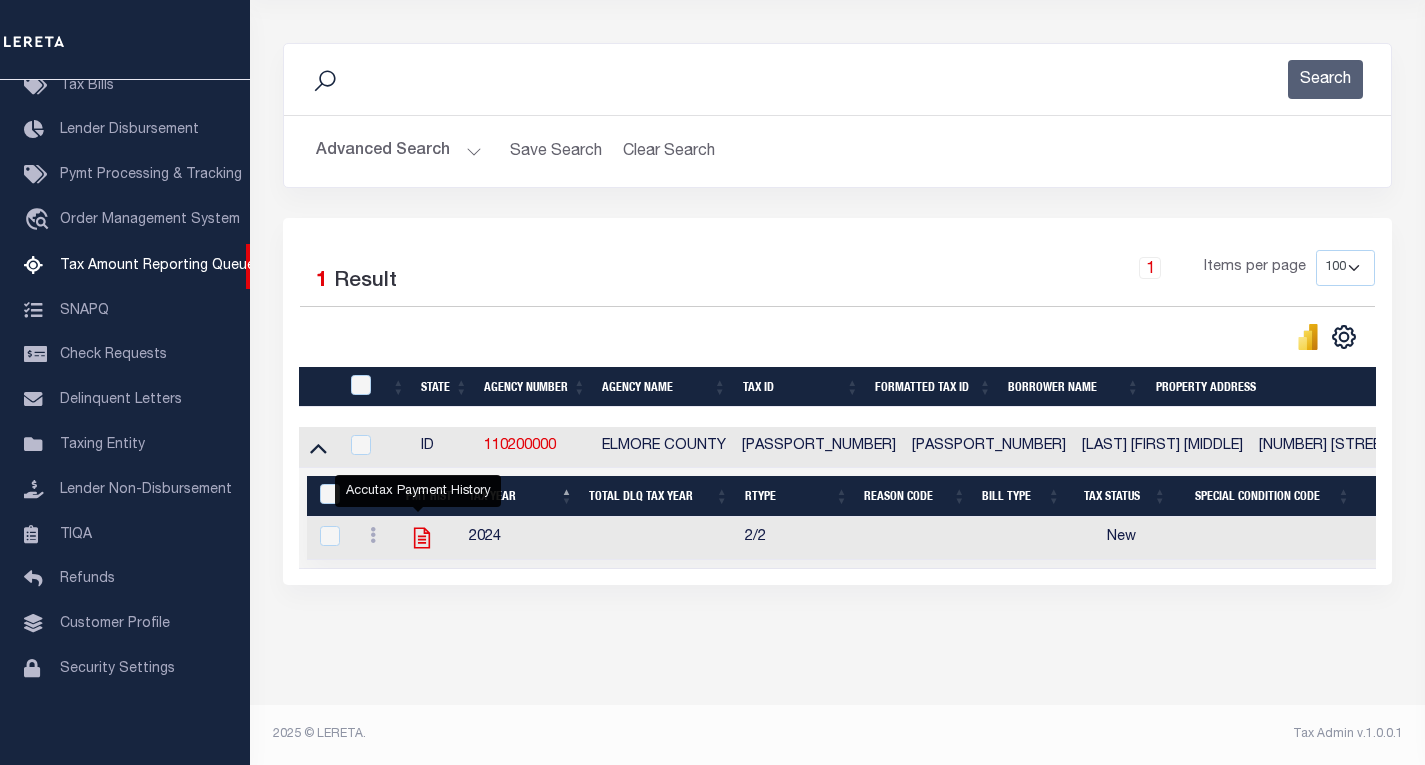 click 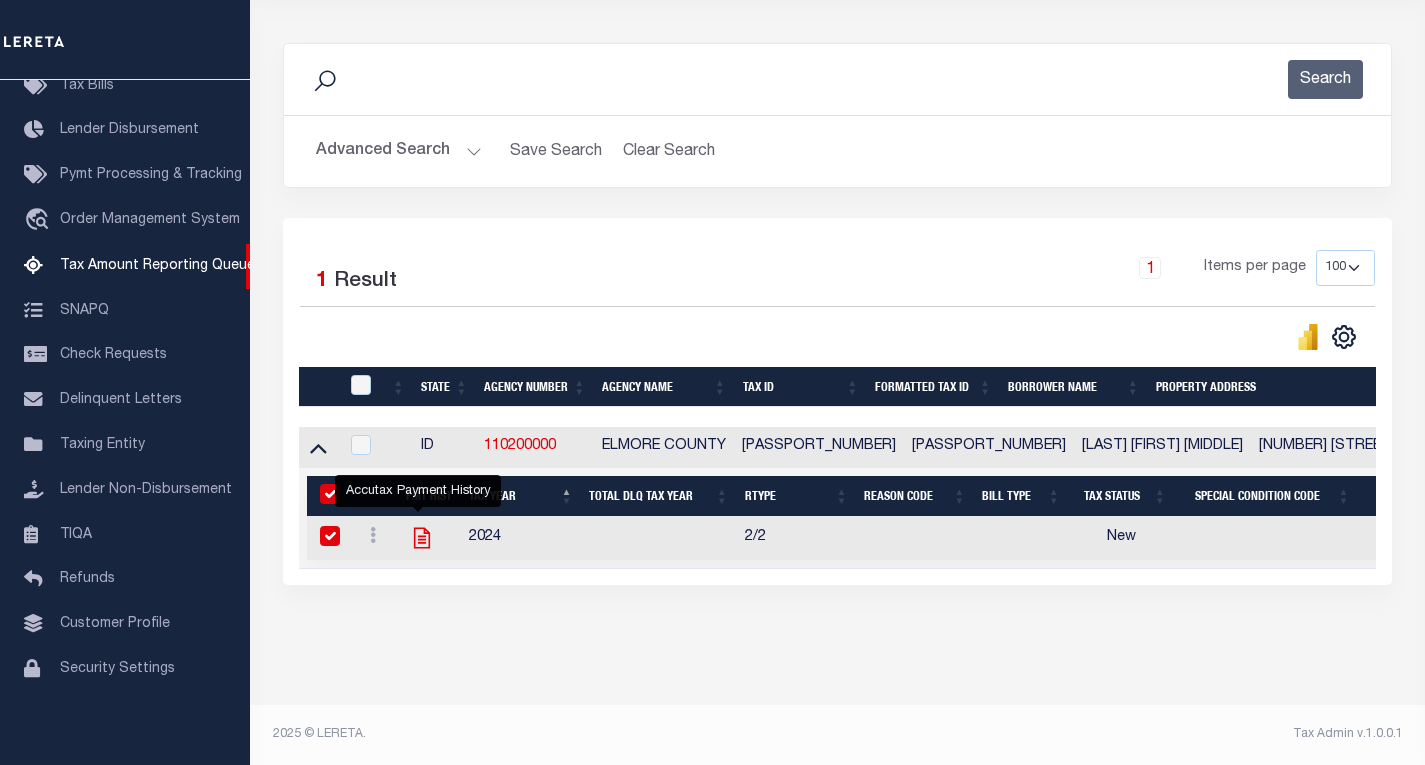 checkbox on "true" 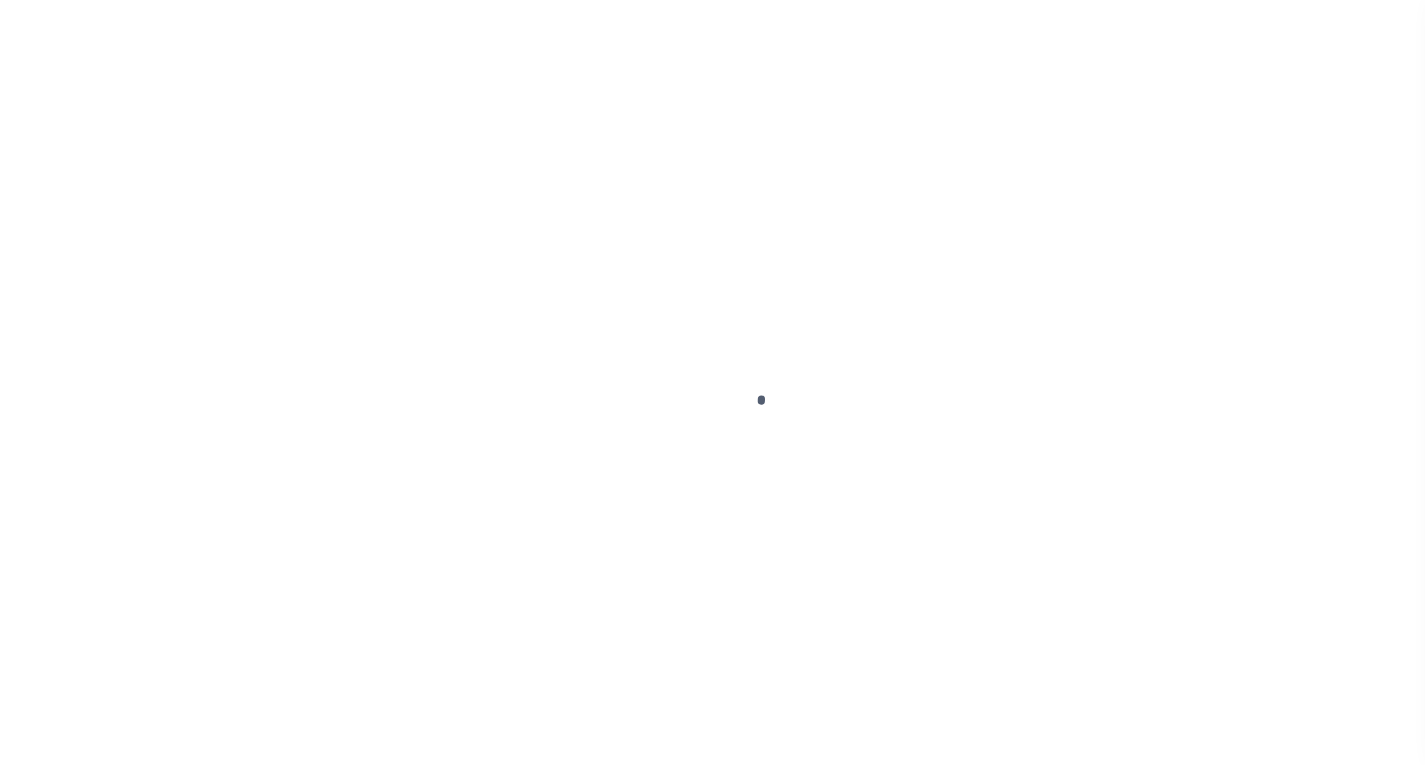 scroll, scrollTop: 0, scrollLeft: 0, axis: both 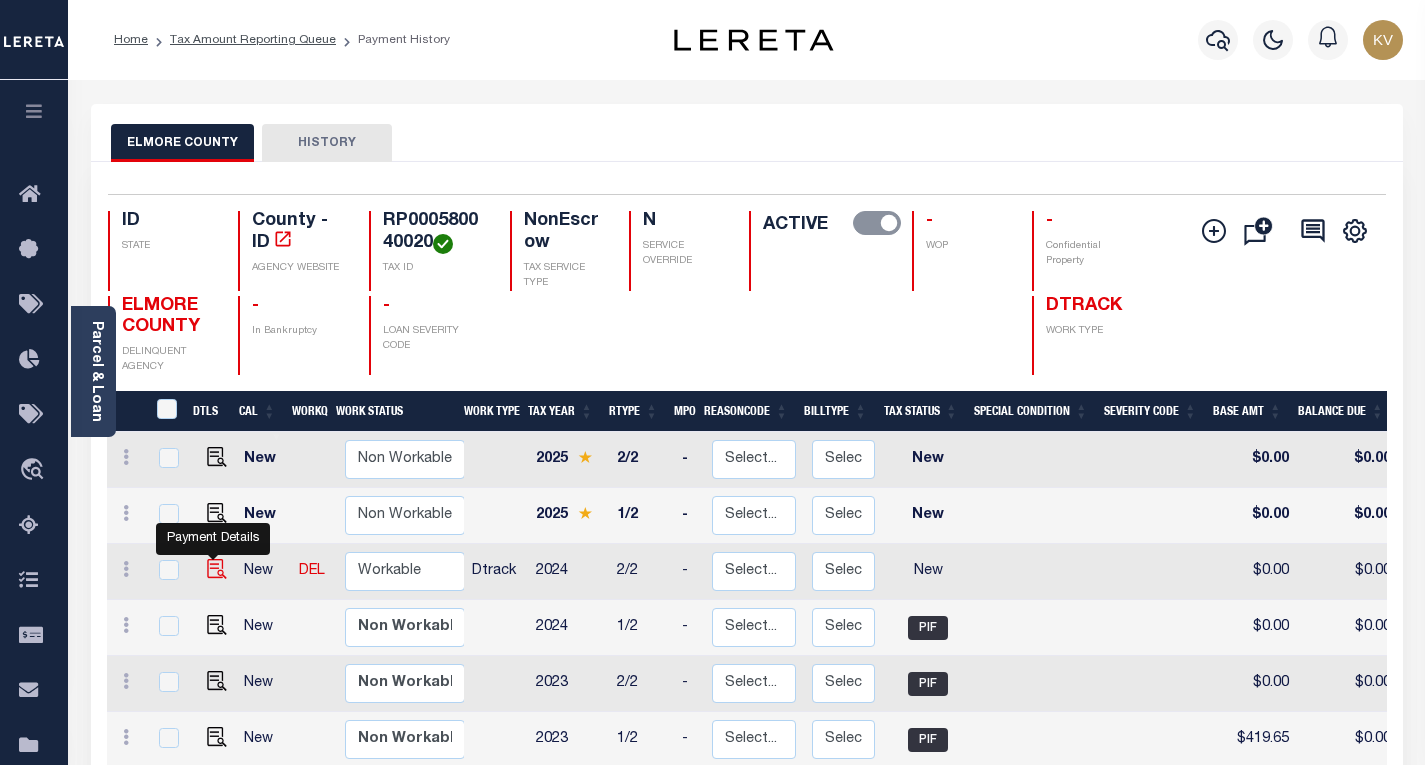 click at bounding box center (217, 569) 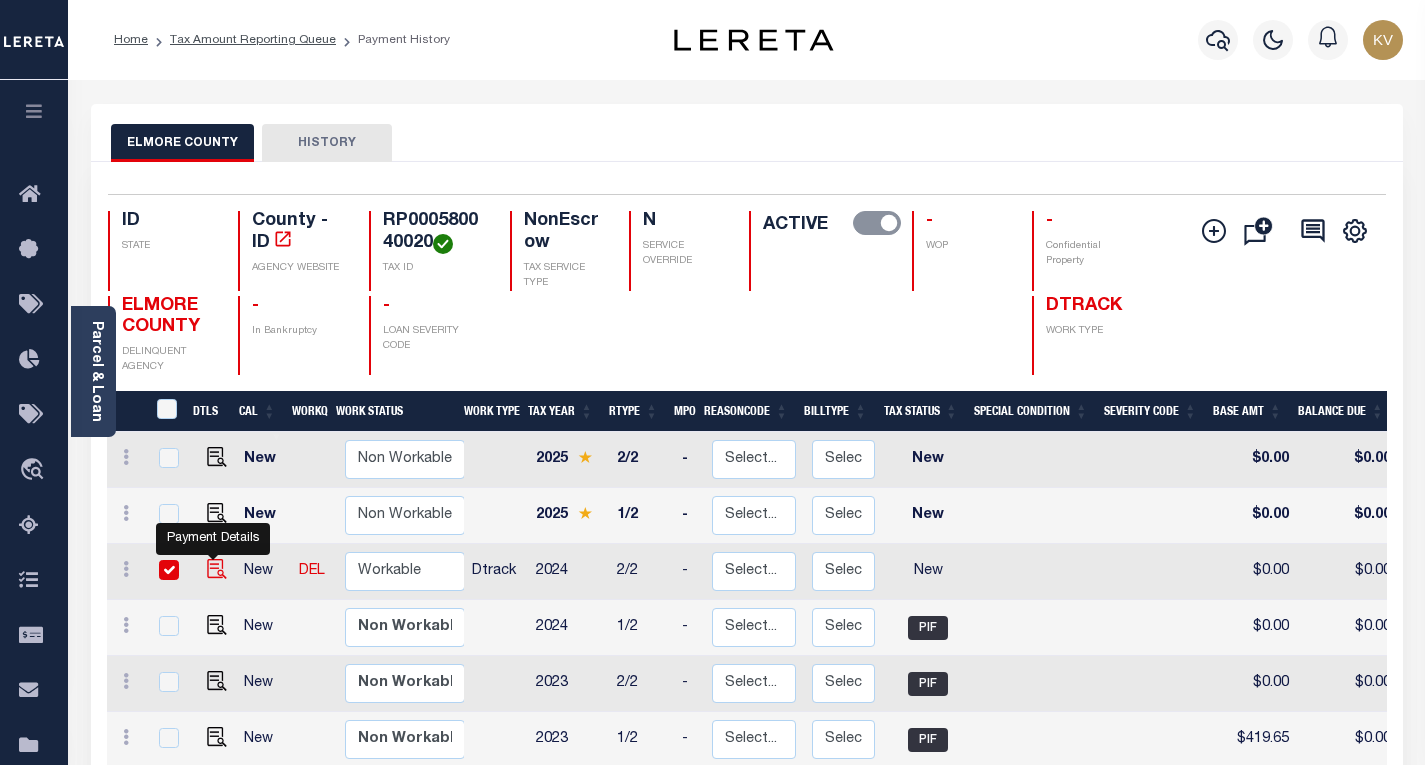 checkbox on "true" 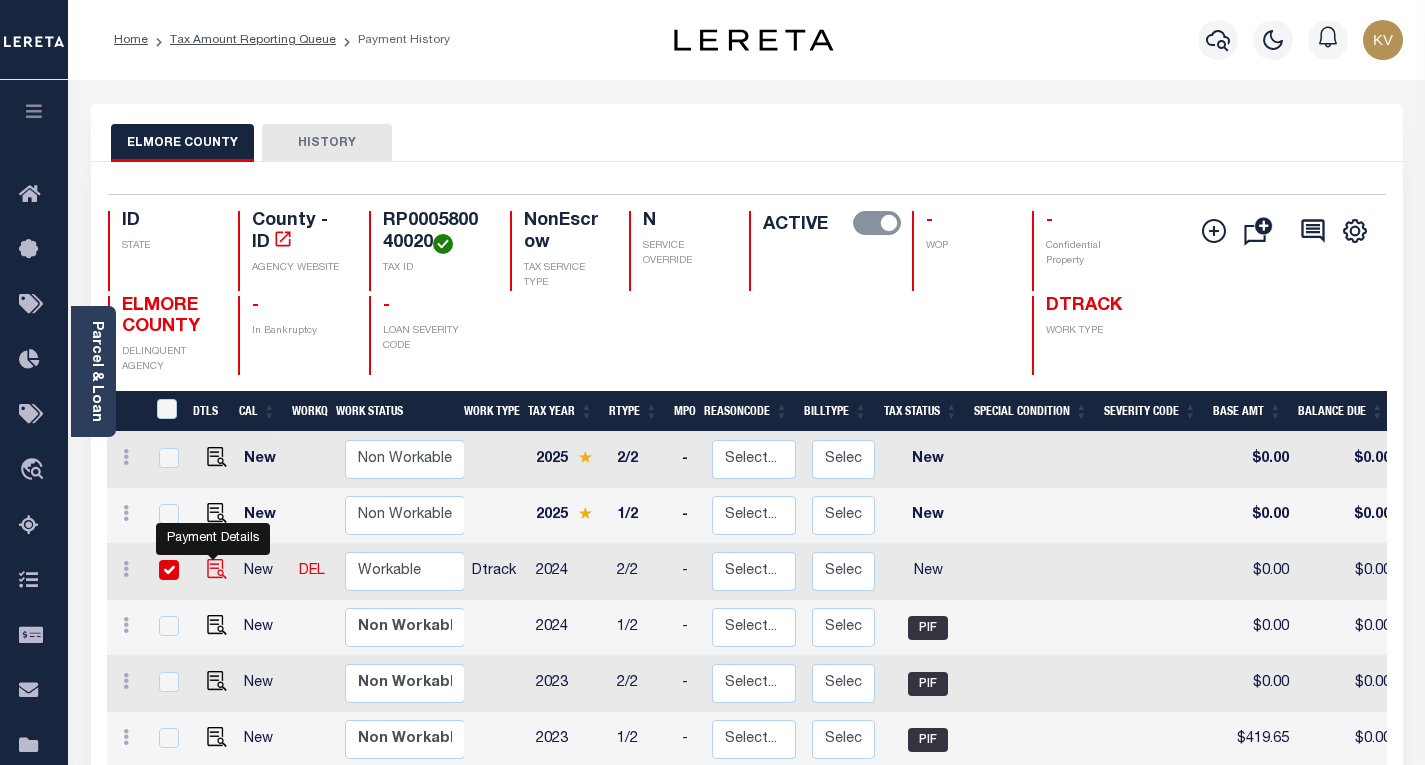 checkbox on "true" 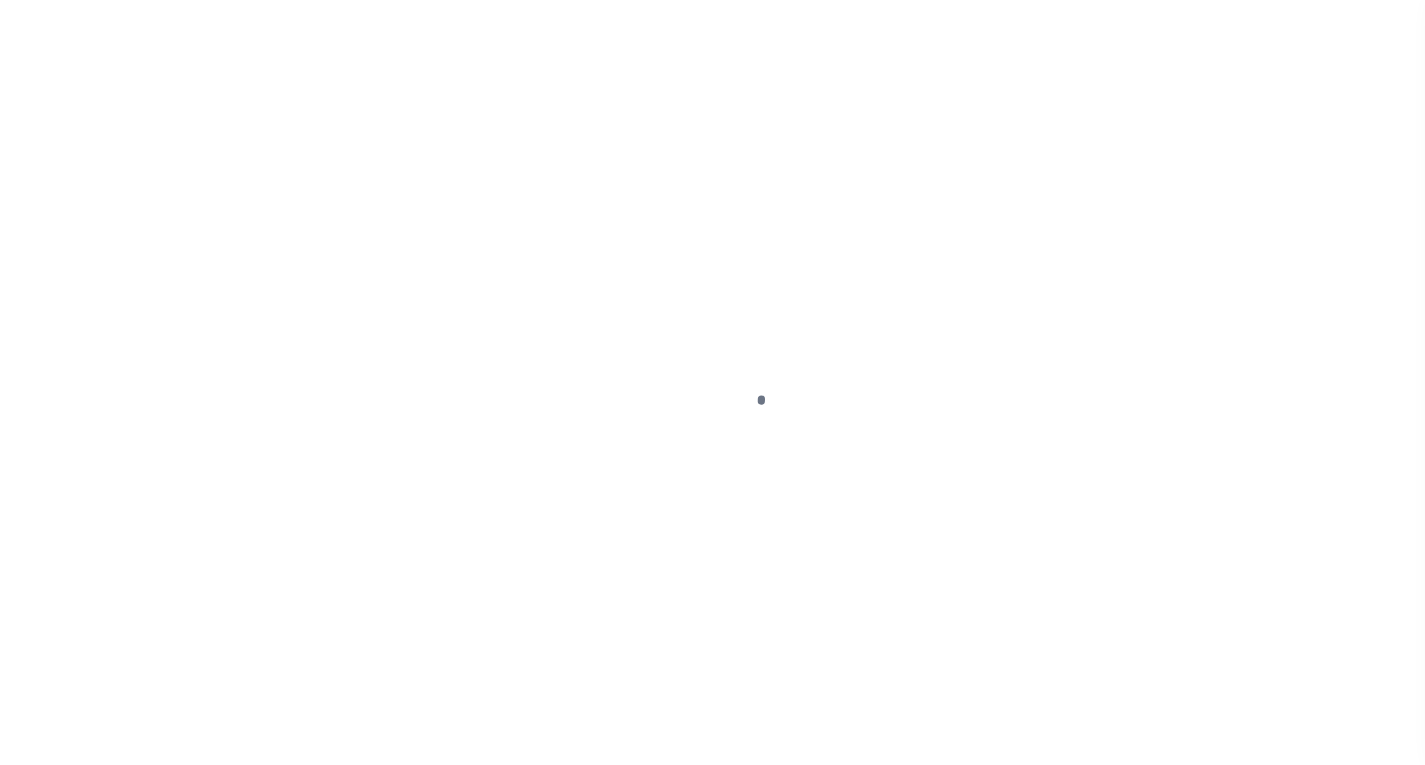 scroll, scrollTop: 0, scrollLeft: 0, axis: both 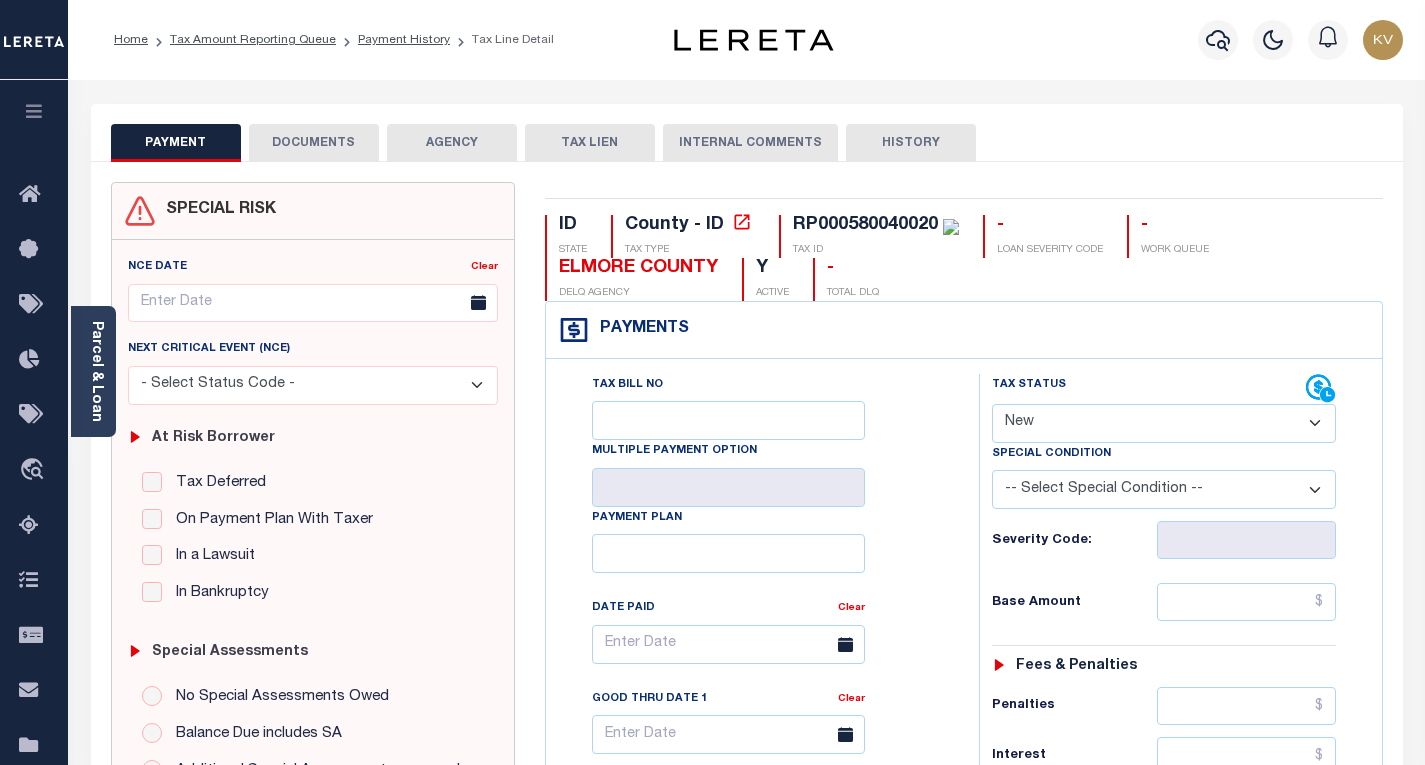 click on "- Select Status Code -
Open
Due/Unpaid
Paid
Incomplete
No Tax Due
Internal Refund Processed
New" at bounding box center (1164, 423) 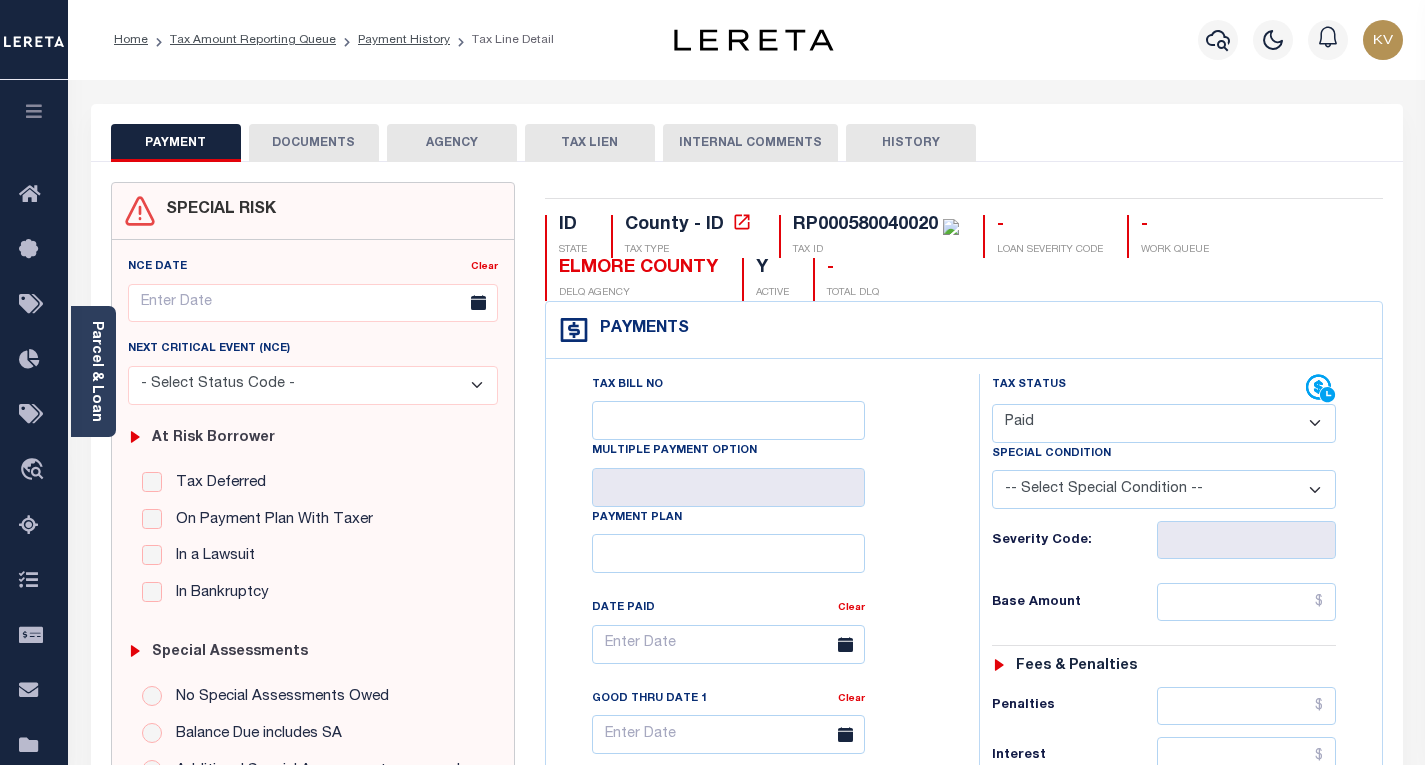 click on "- Select Status Code -
Open
Due/Unpaid
Paid
Incomplete
No Tax Due
Internal Refund Processed
New" at bounding box center [1164, 423] 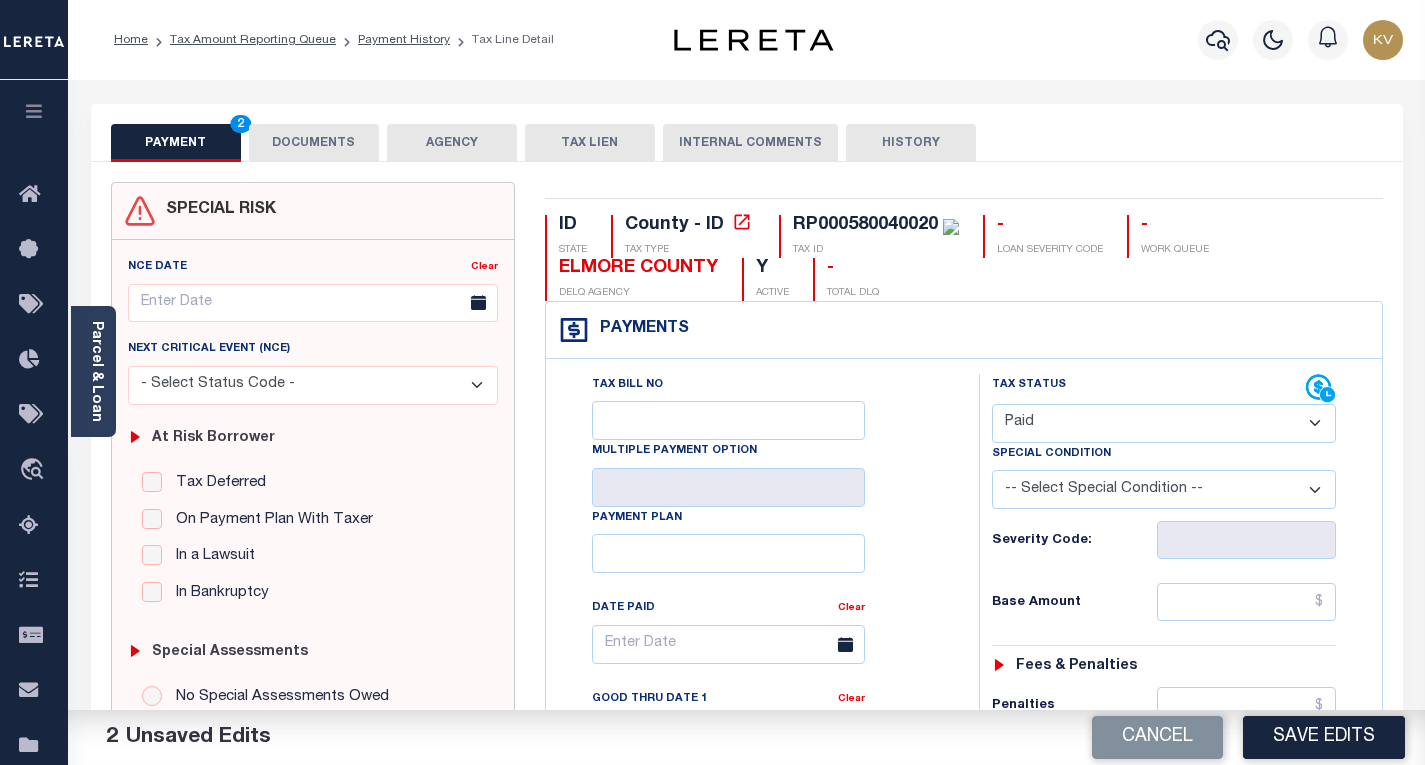 scroll, scrollTop: 200, scrollLeft: 0, axis: vertical 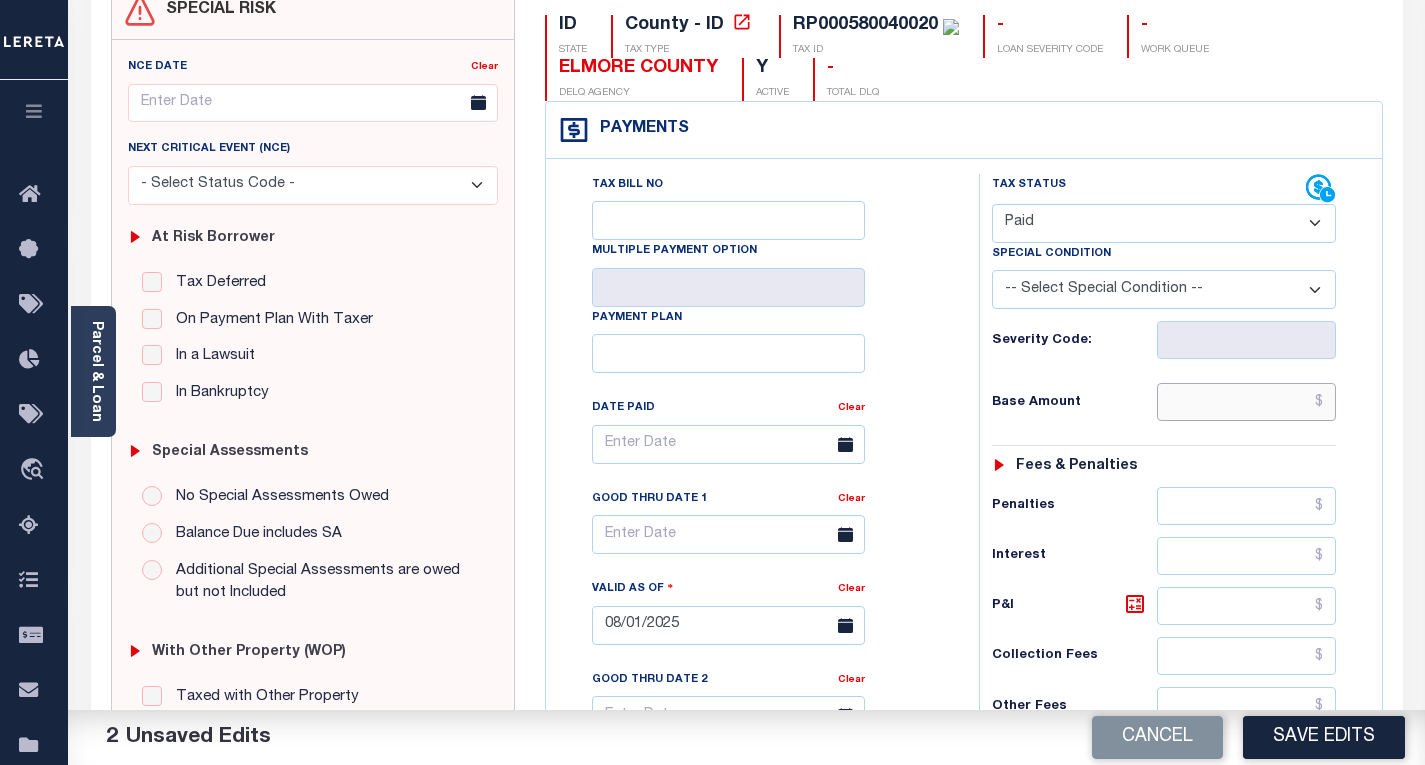 click at bounding box center (1246, 402) 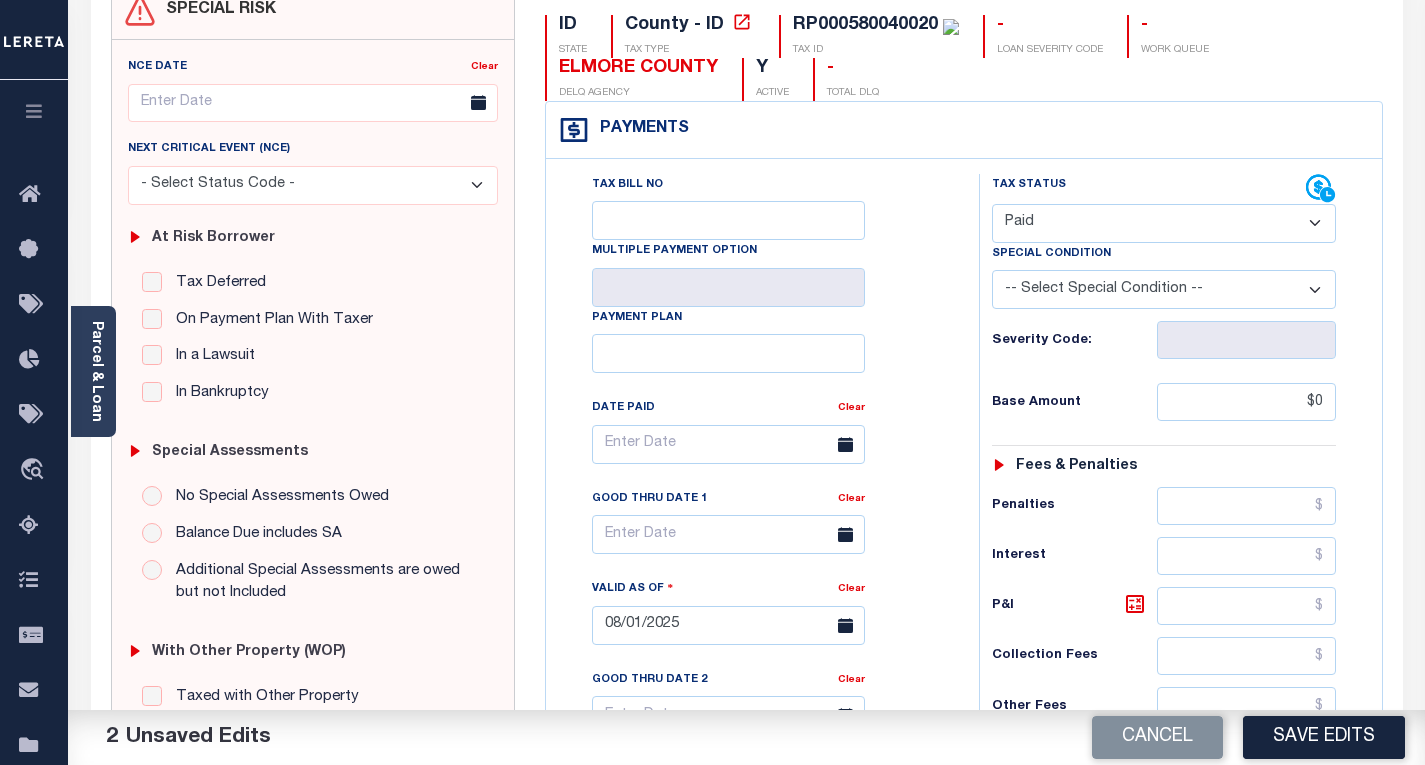 type on "$0.00" 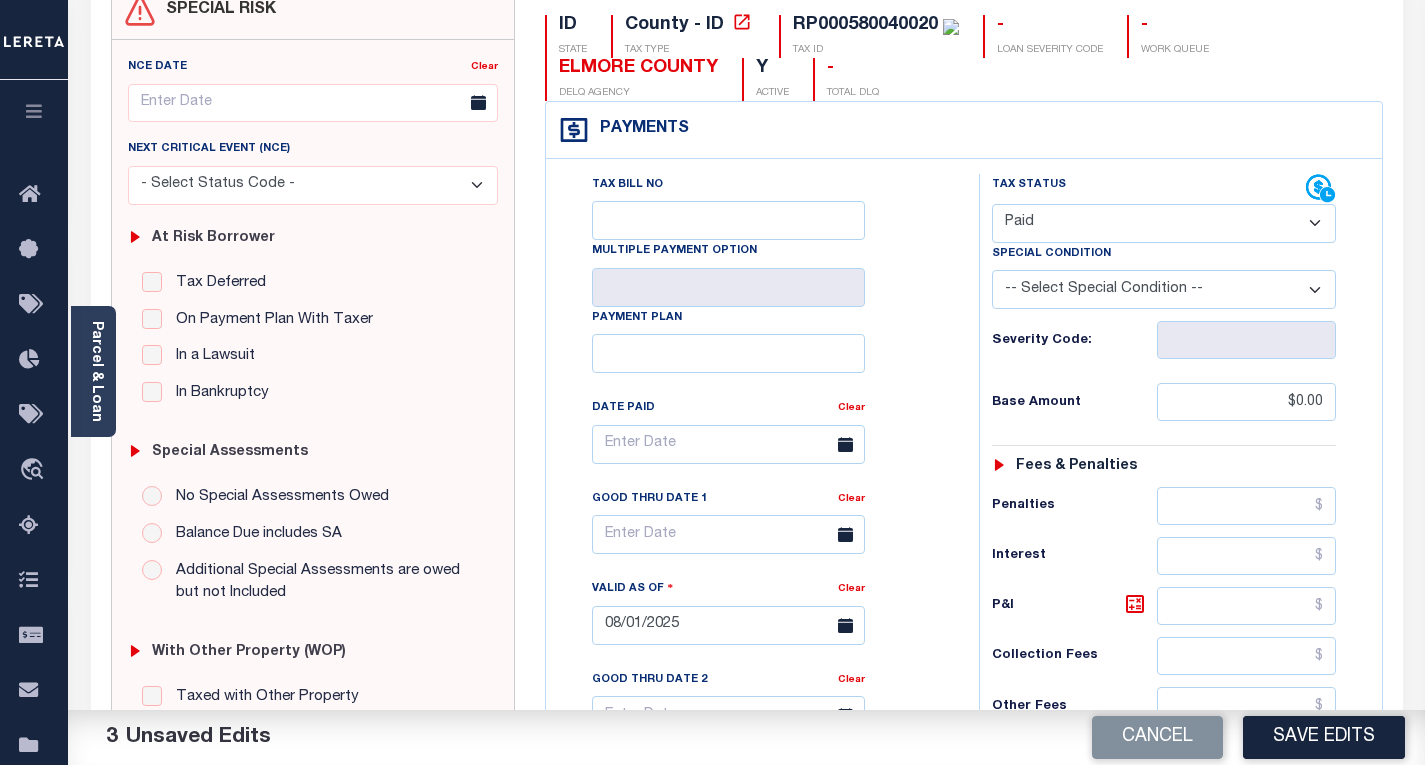 click on "Base Amount" at bounding box center [1074, 403] 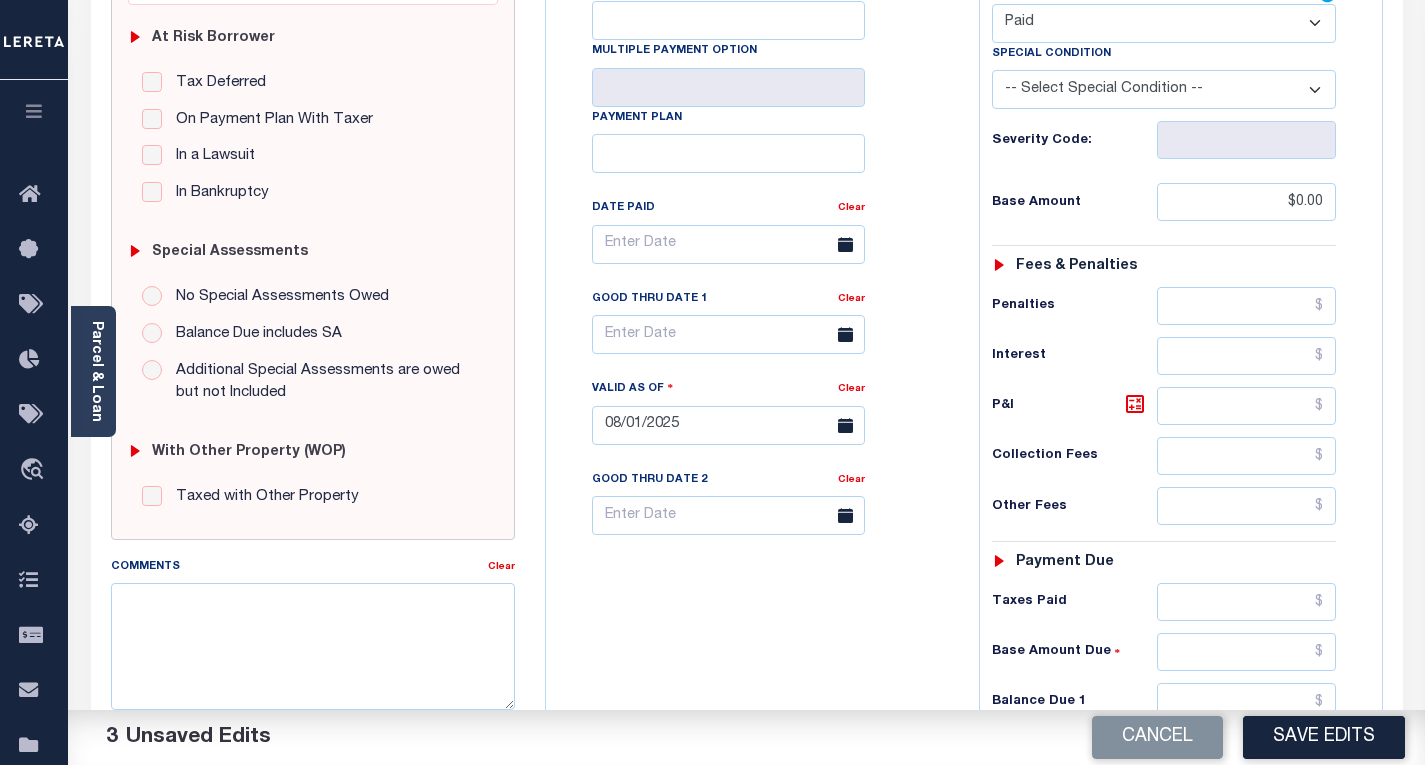 scroll, scrollTop: 600, scrollLeft: 0, axis: vertical 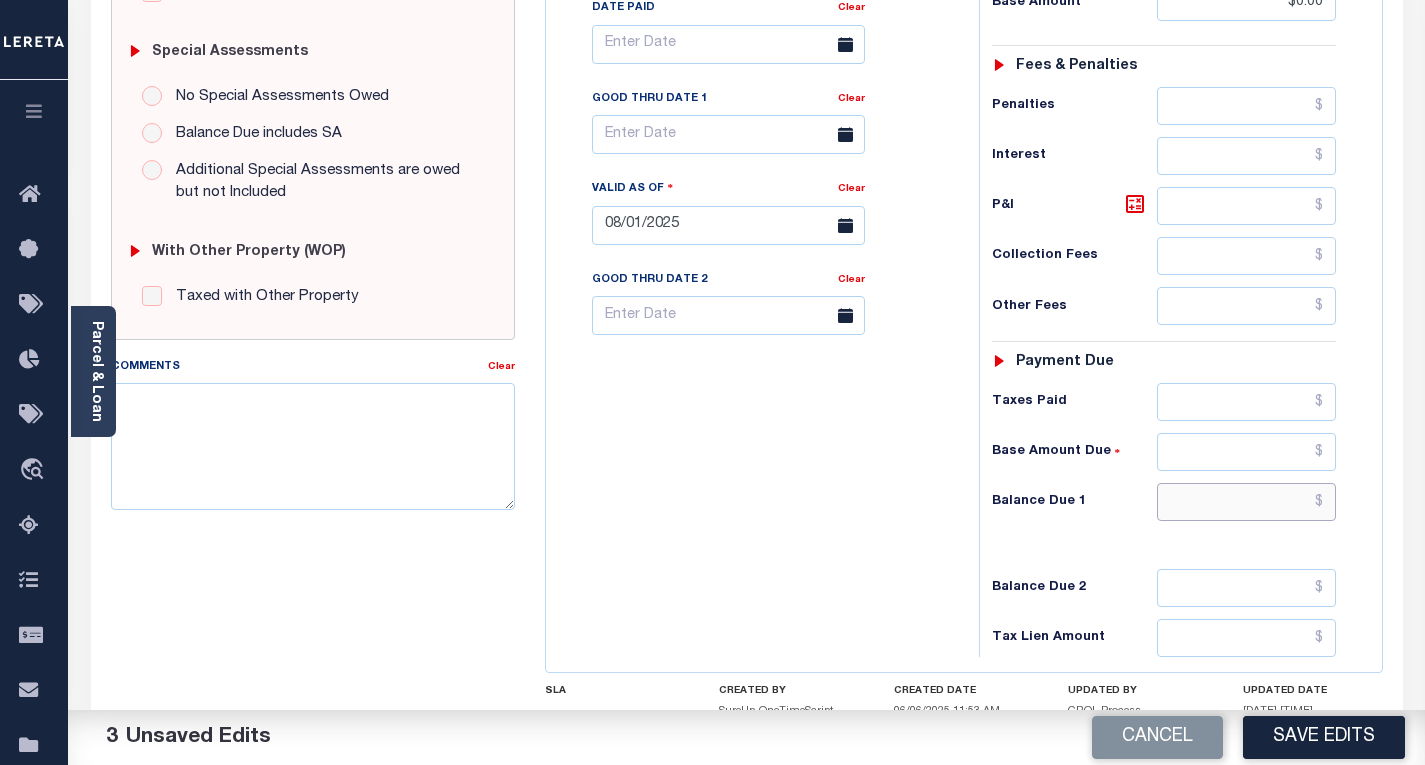 click at bounding box center [1246, 502] 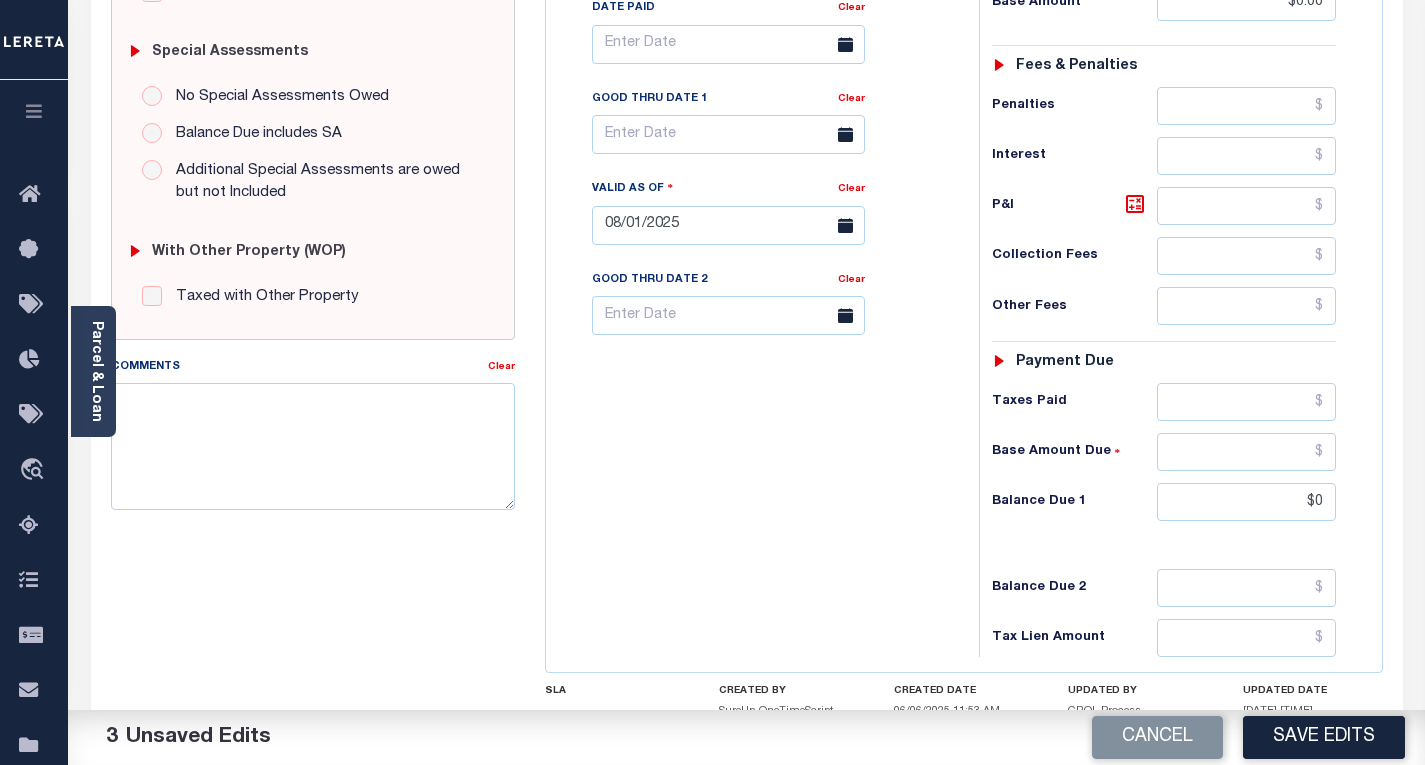 type on "$0.00" 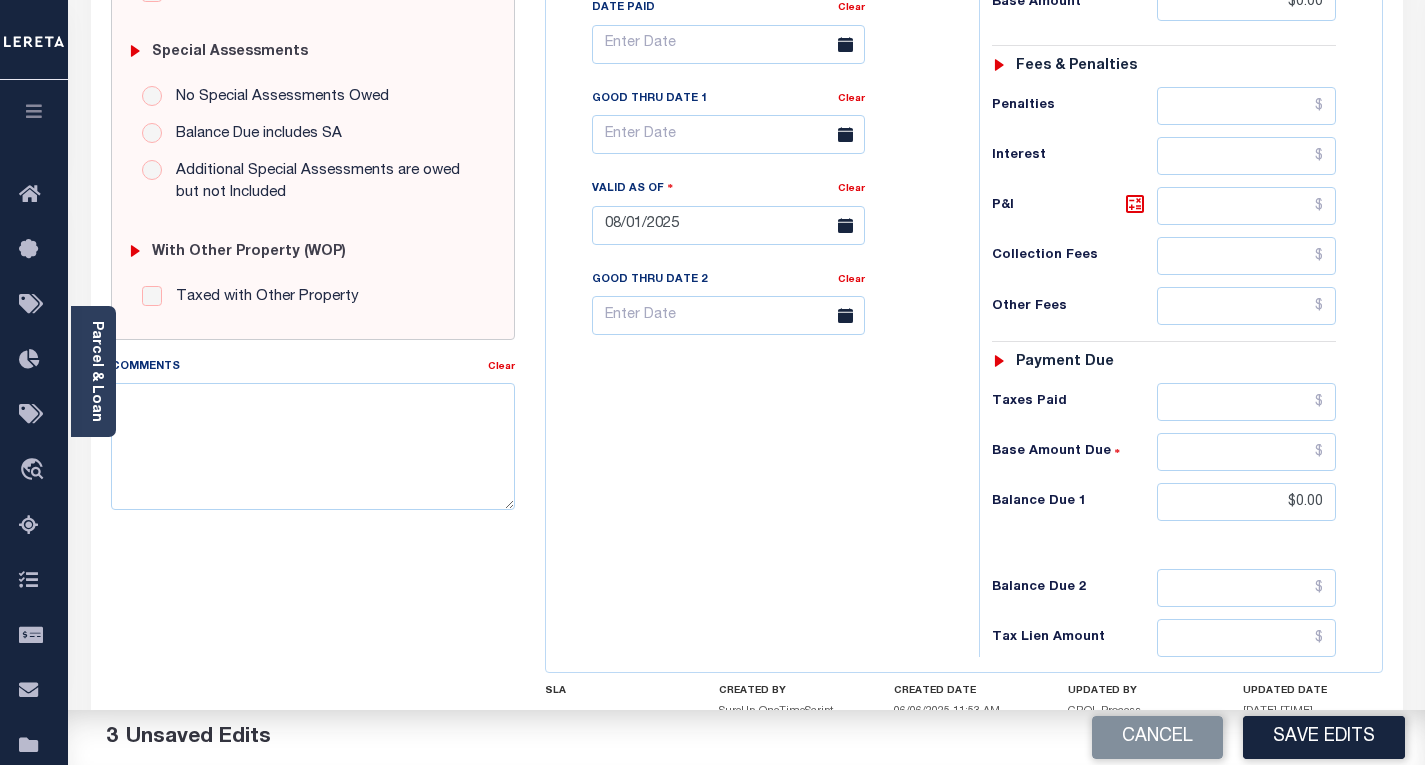 click on "Tax Bill No
Multiple Payment Option
Payment Plan
Clear" at bounding box center (757, 215) 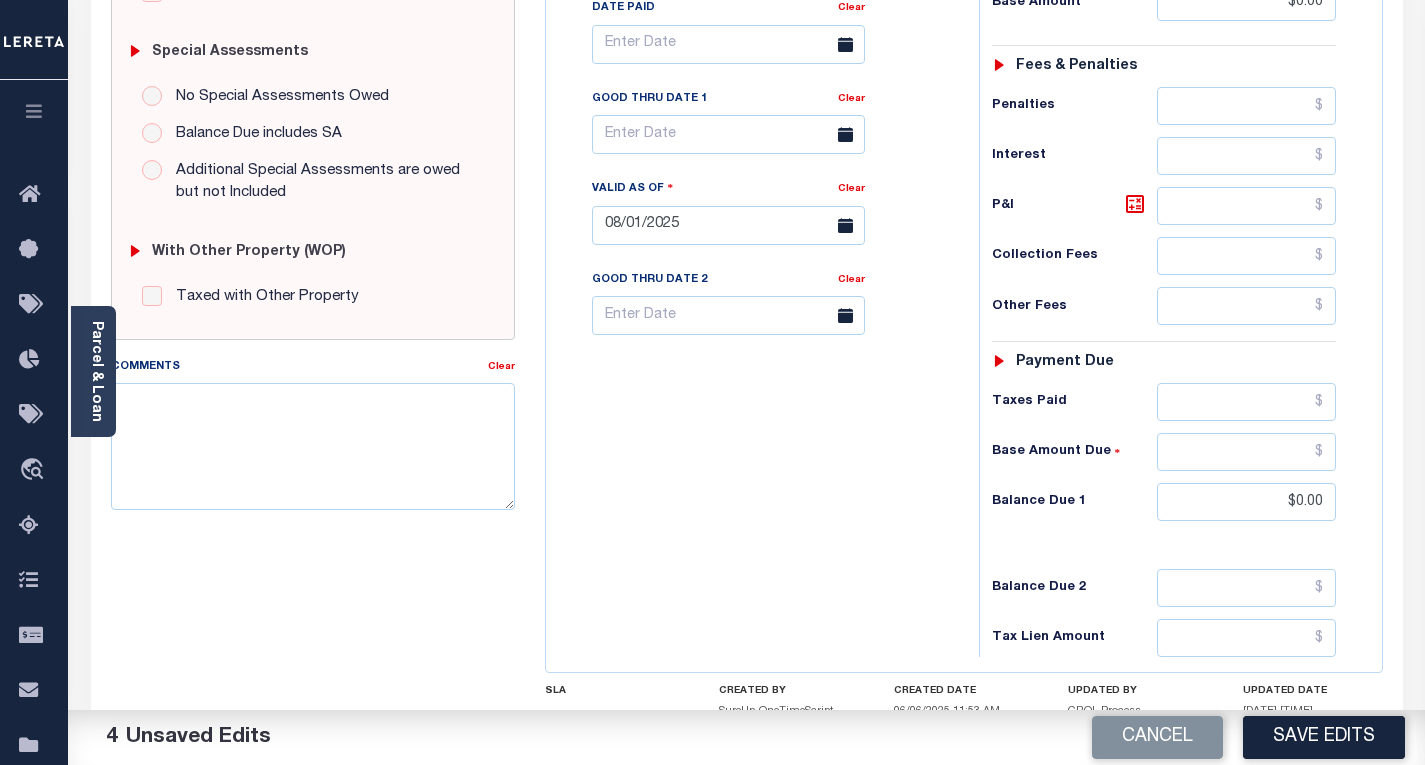 scroll, scrollTop: 500, scrollLeft: 0, axis: vertical 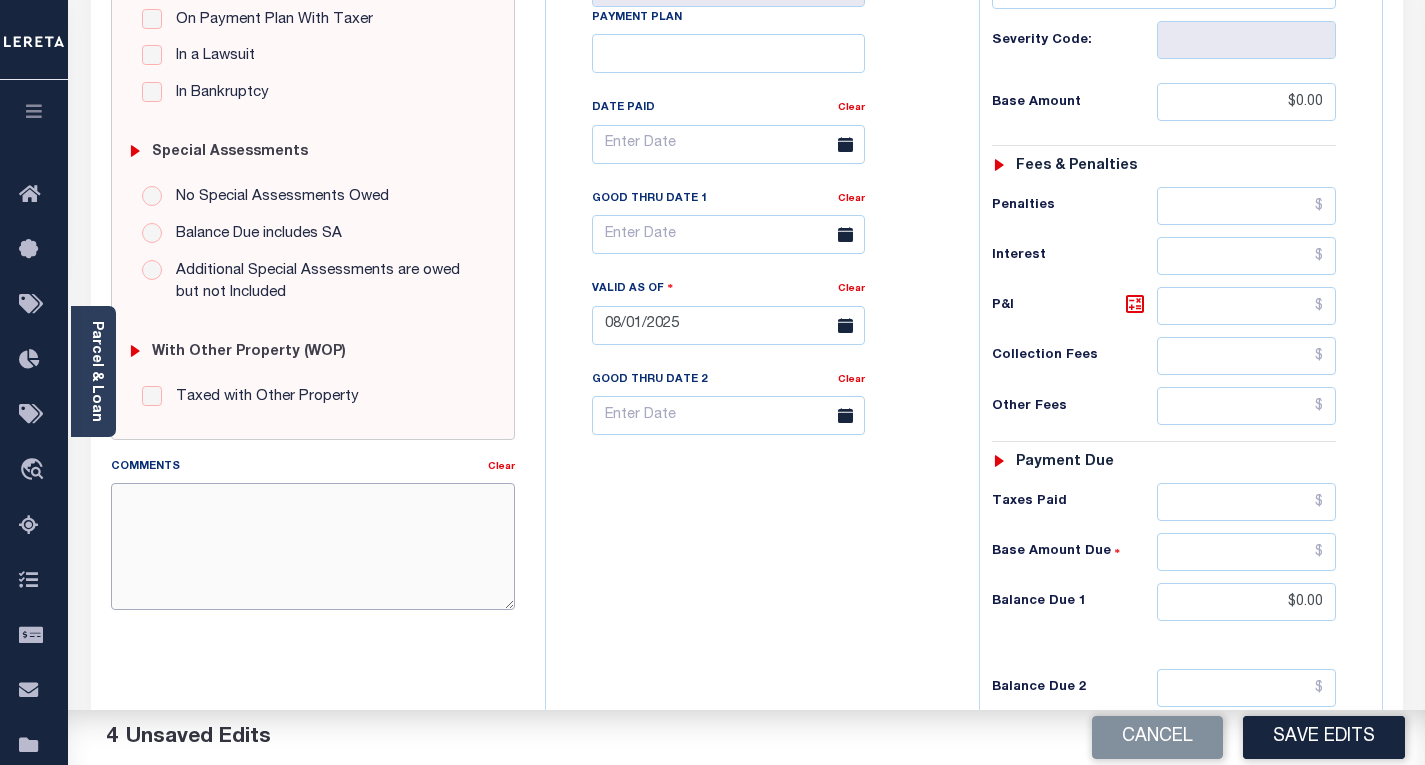 click on "Comments" at bounding box center [313, 546] 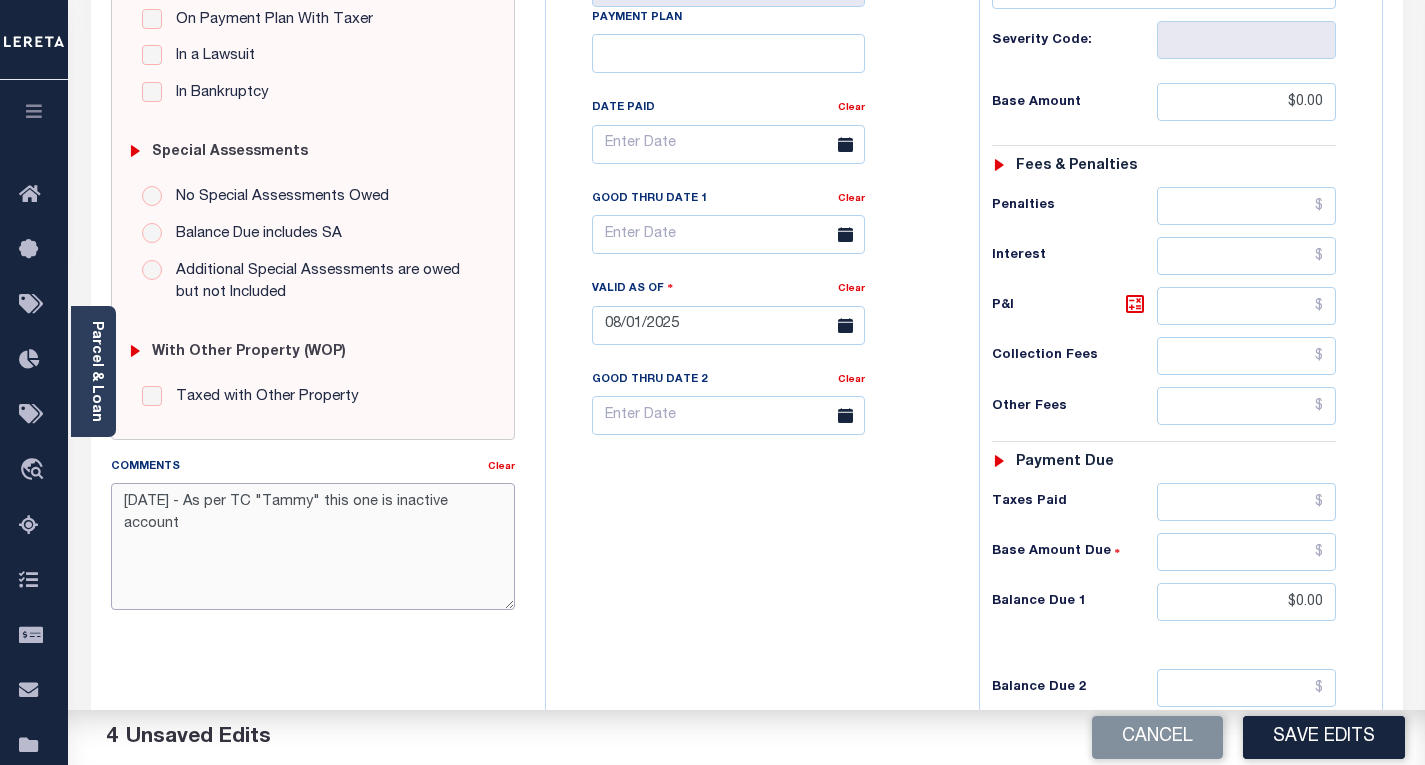 drag, startPoint x: 329, startPoint y: 492, endPoint x: 471, endPoint y: 533, distance: 147.80054 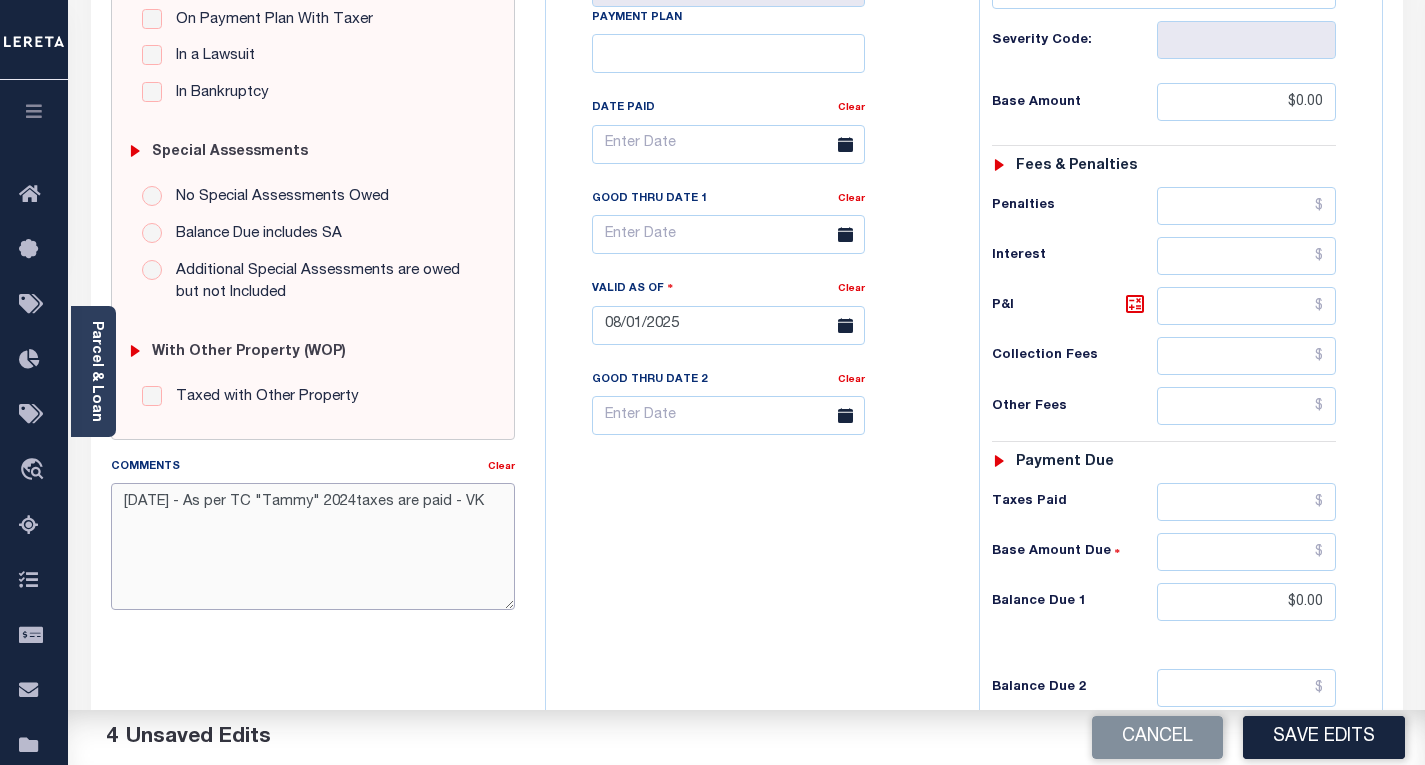 click on "8/1/2025 - As per TC "Tammy" 2024taxes are paid - VK" at bounding box center (313, 546) 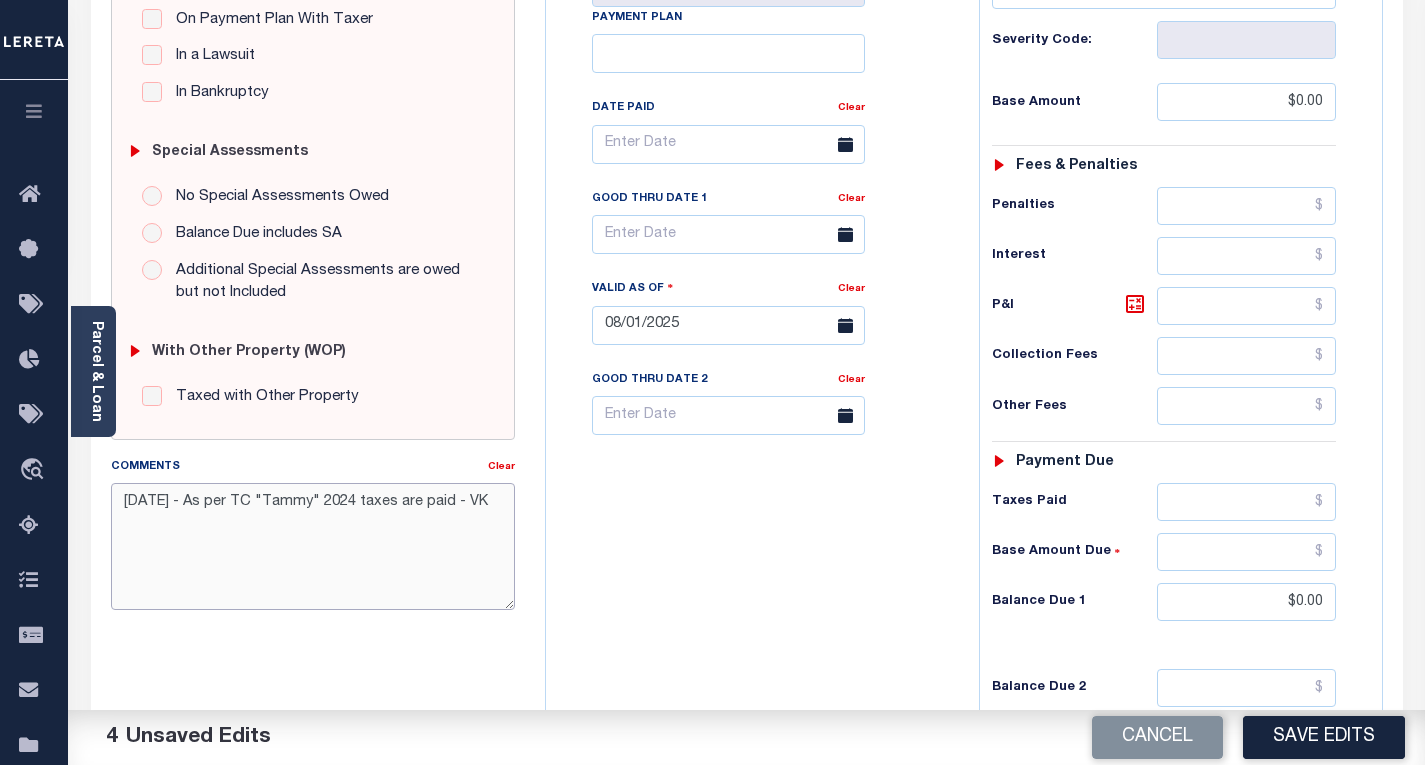 drag, startPoint x: 495, startPoint y: 505, endPoint x: 114, endPoint y: 492, distance: 381.2217 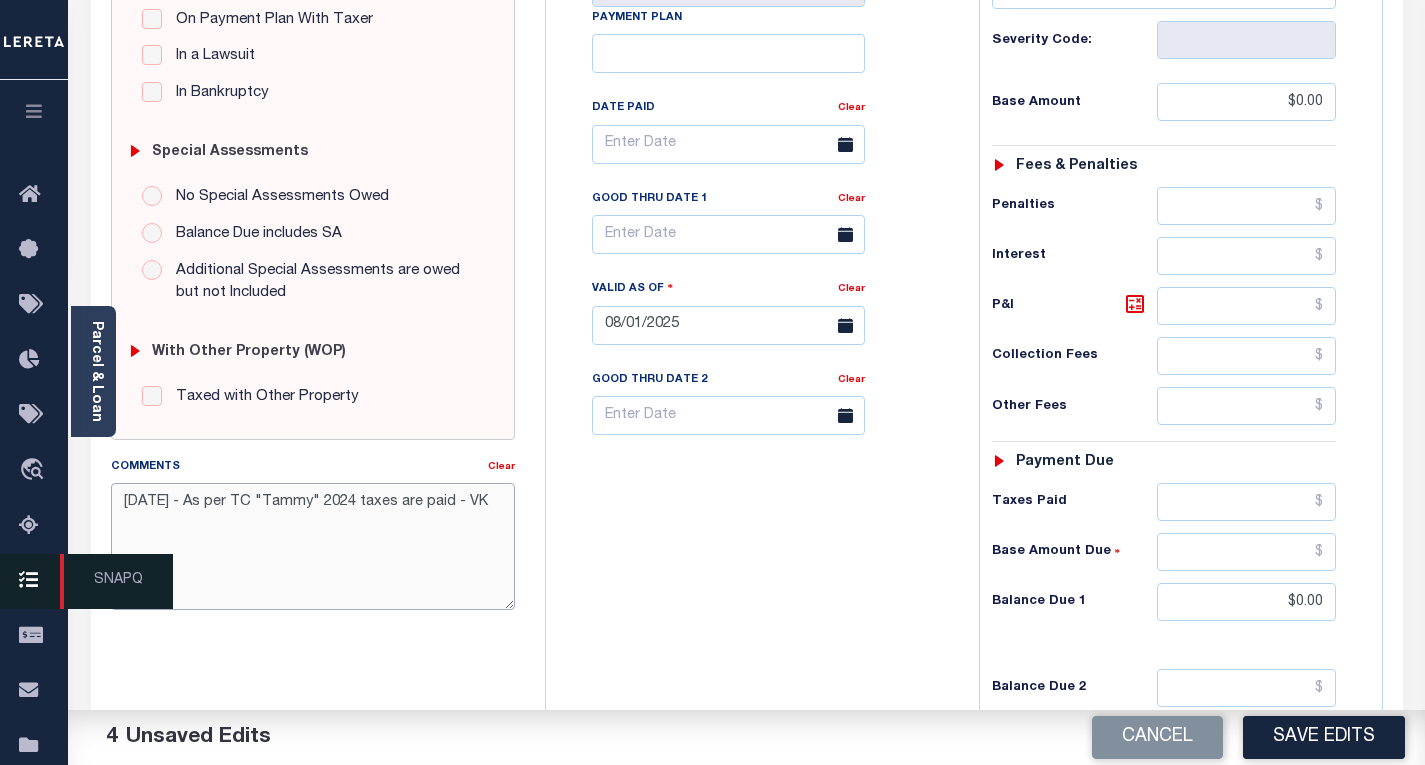 type on "8/1/2025 - As per TC "Tammy" 2024 taxes are paid - VK" 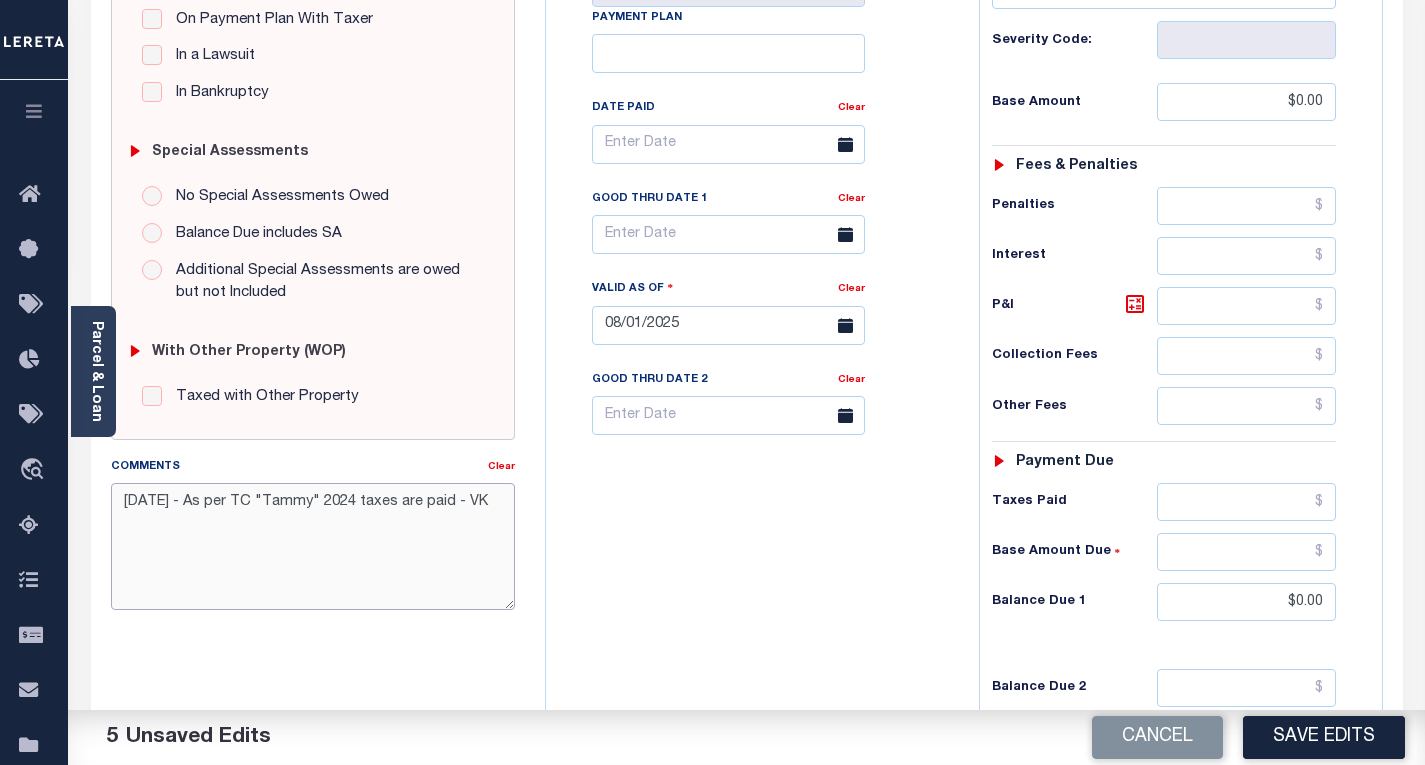click on "8/1/2025 - As per TC "Tammy" 2024 taxes are paid - VK" at bounding box center [313, 546] 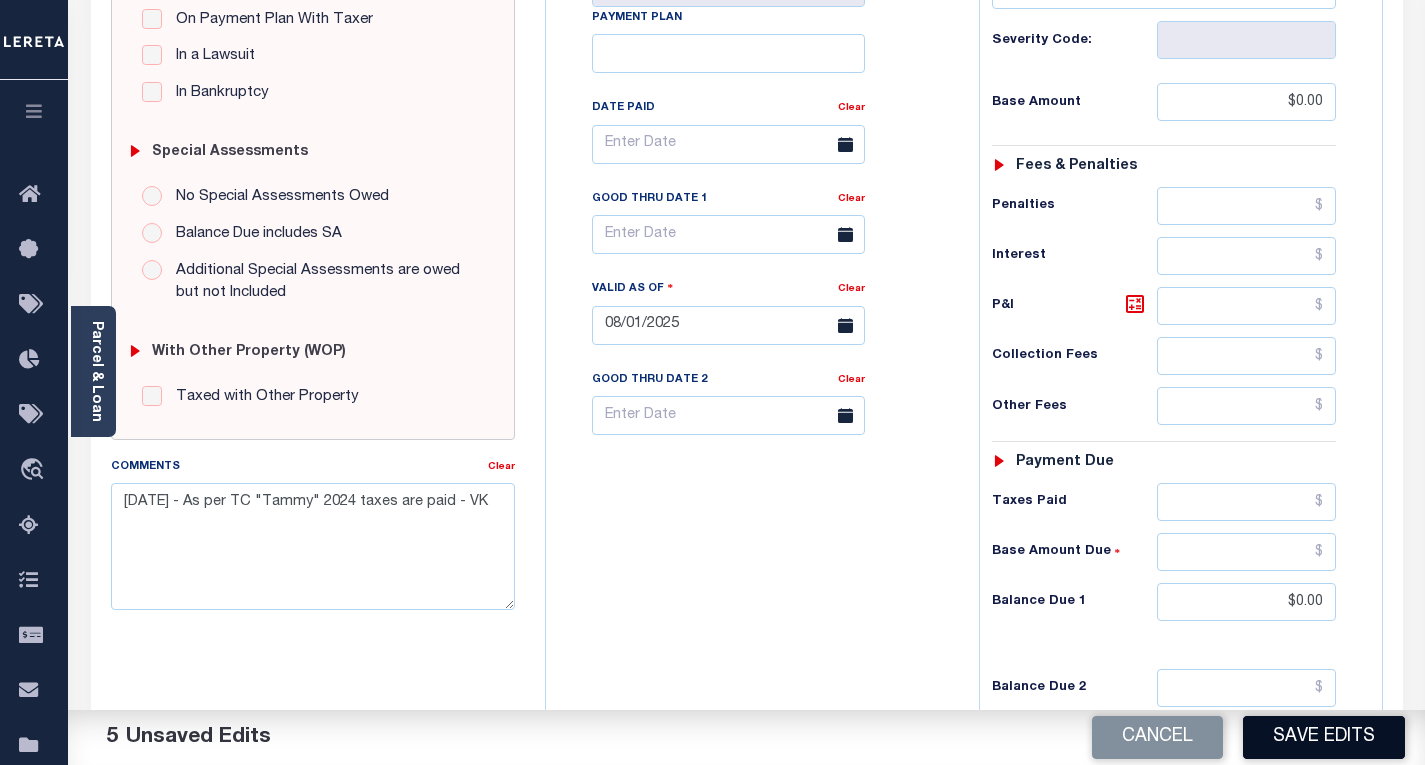 click on "Save Edits" at bounding box center (1324, 737) 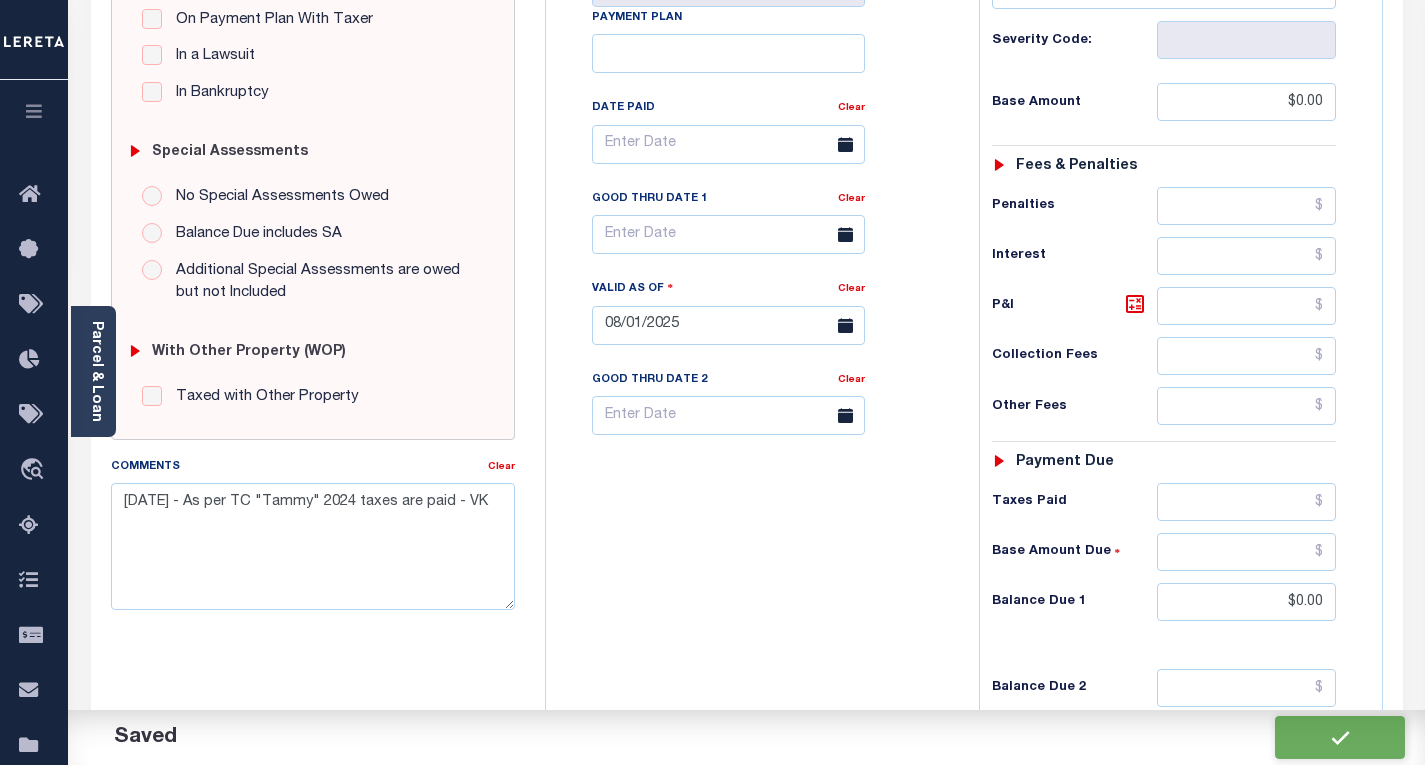 checkbox on "false" 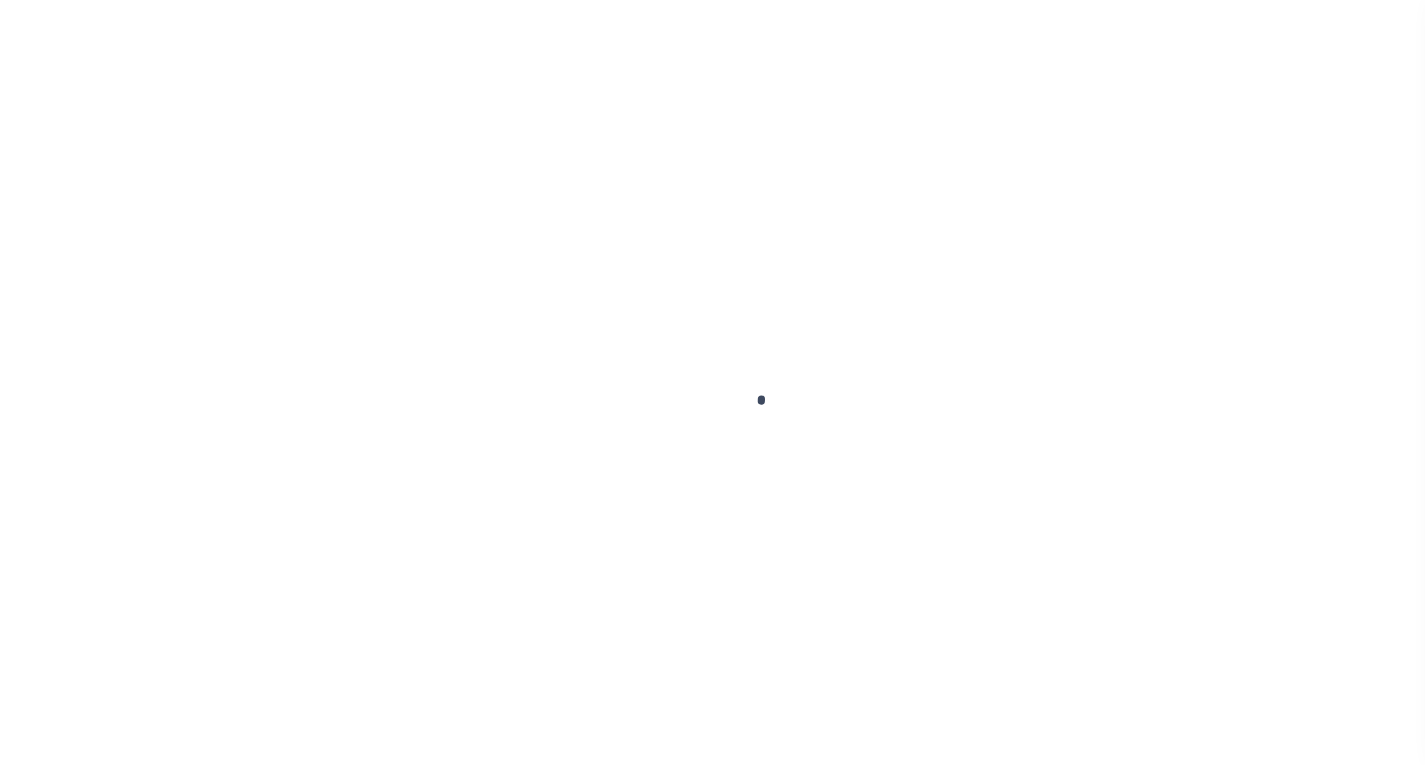 scroll, scrollTop: 0, scrollLeft: 0, axis: both 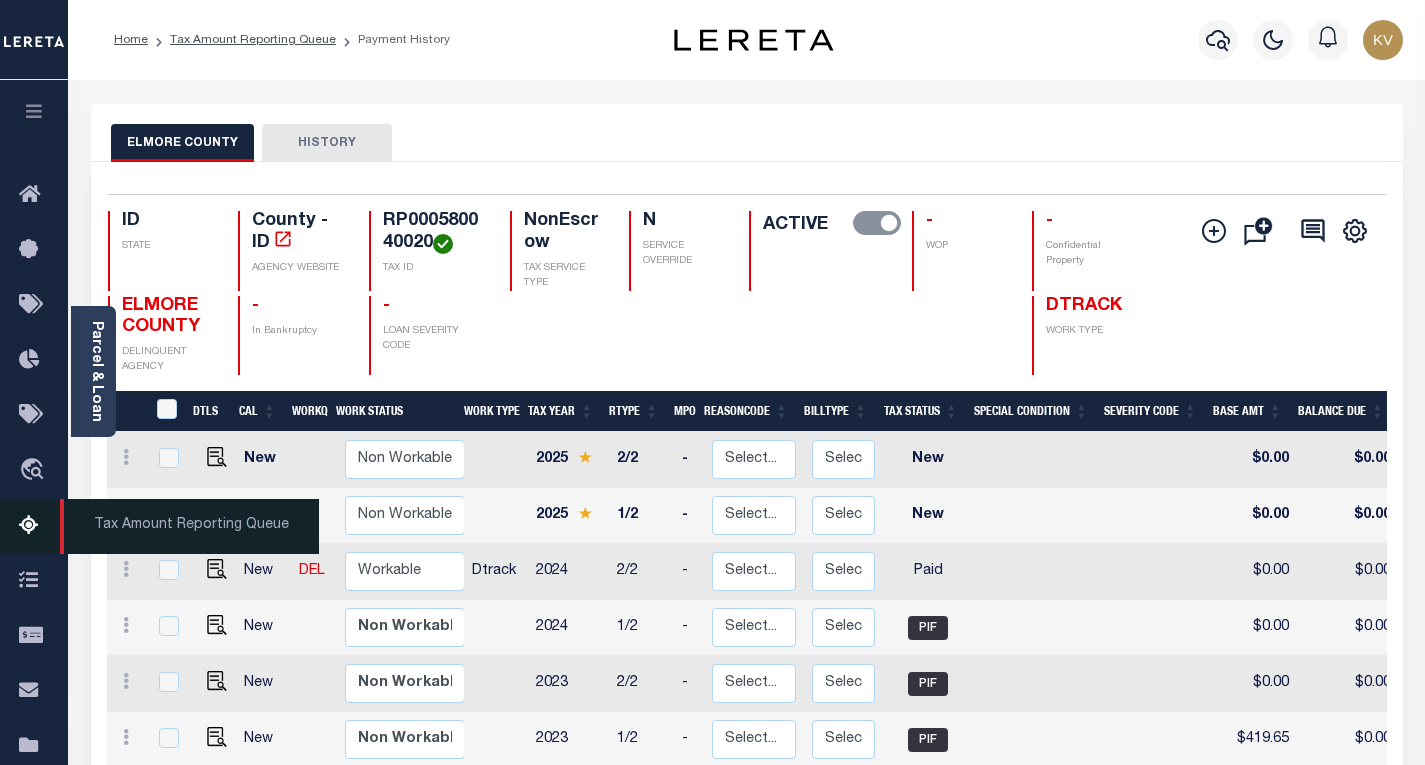 click at bounding box center (35, 526) 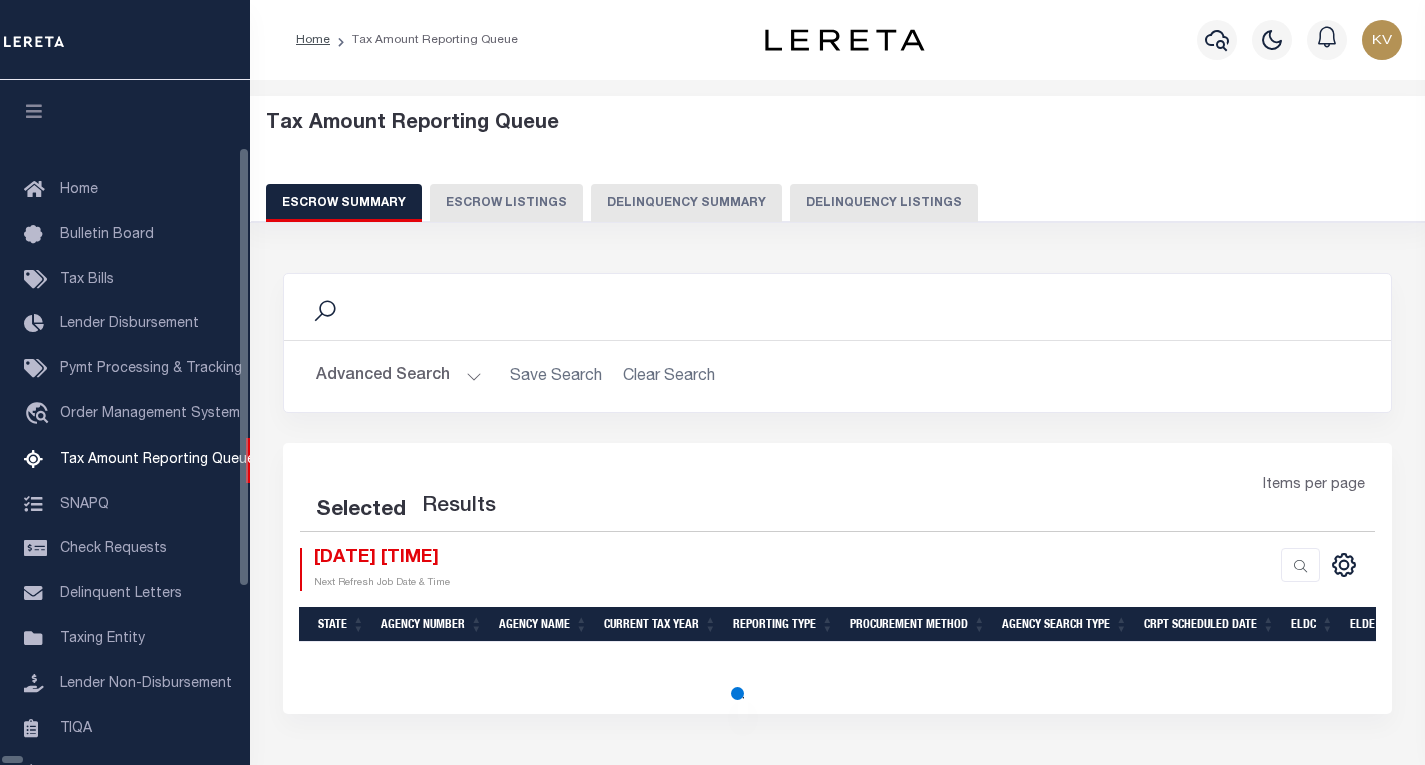 select on "100" 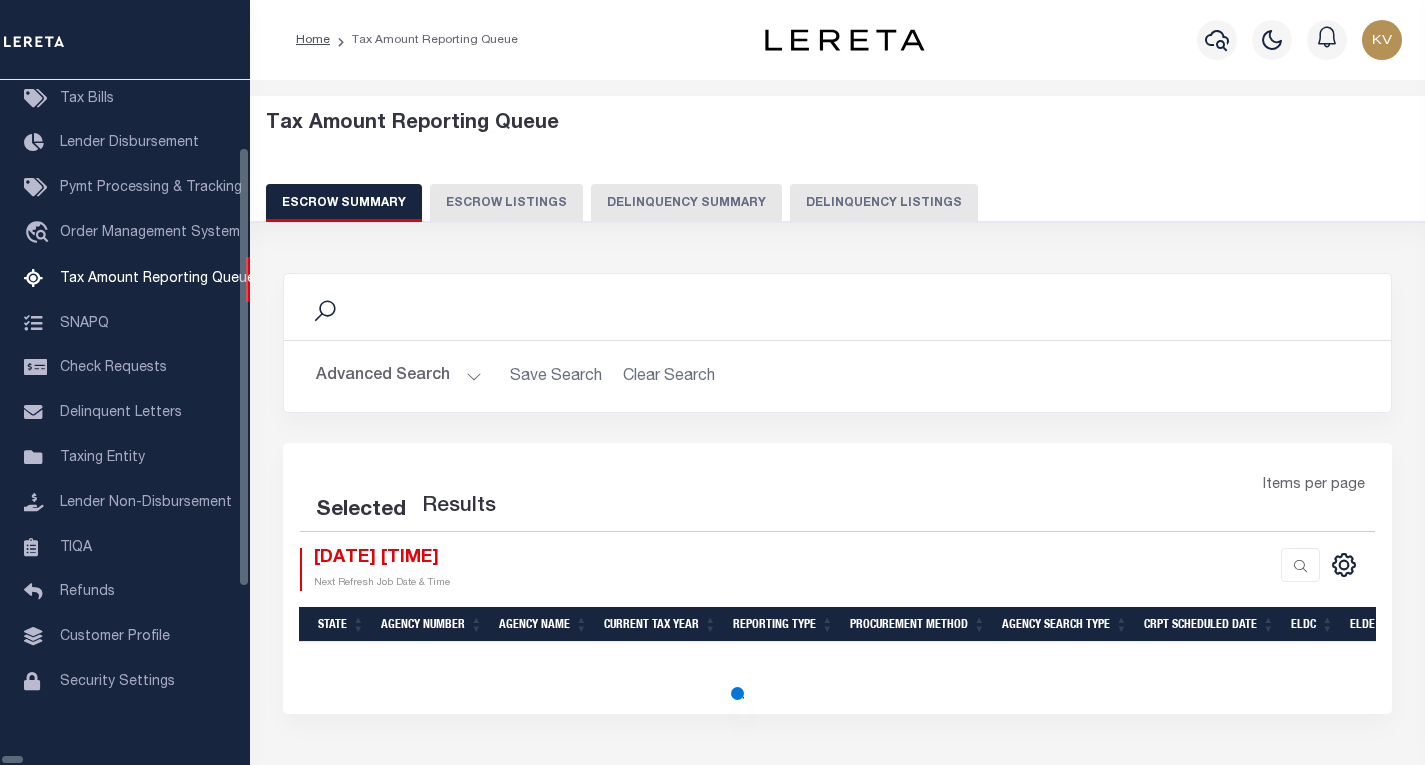 select on "100" 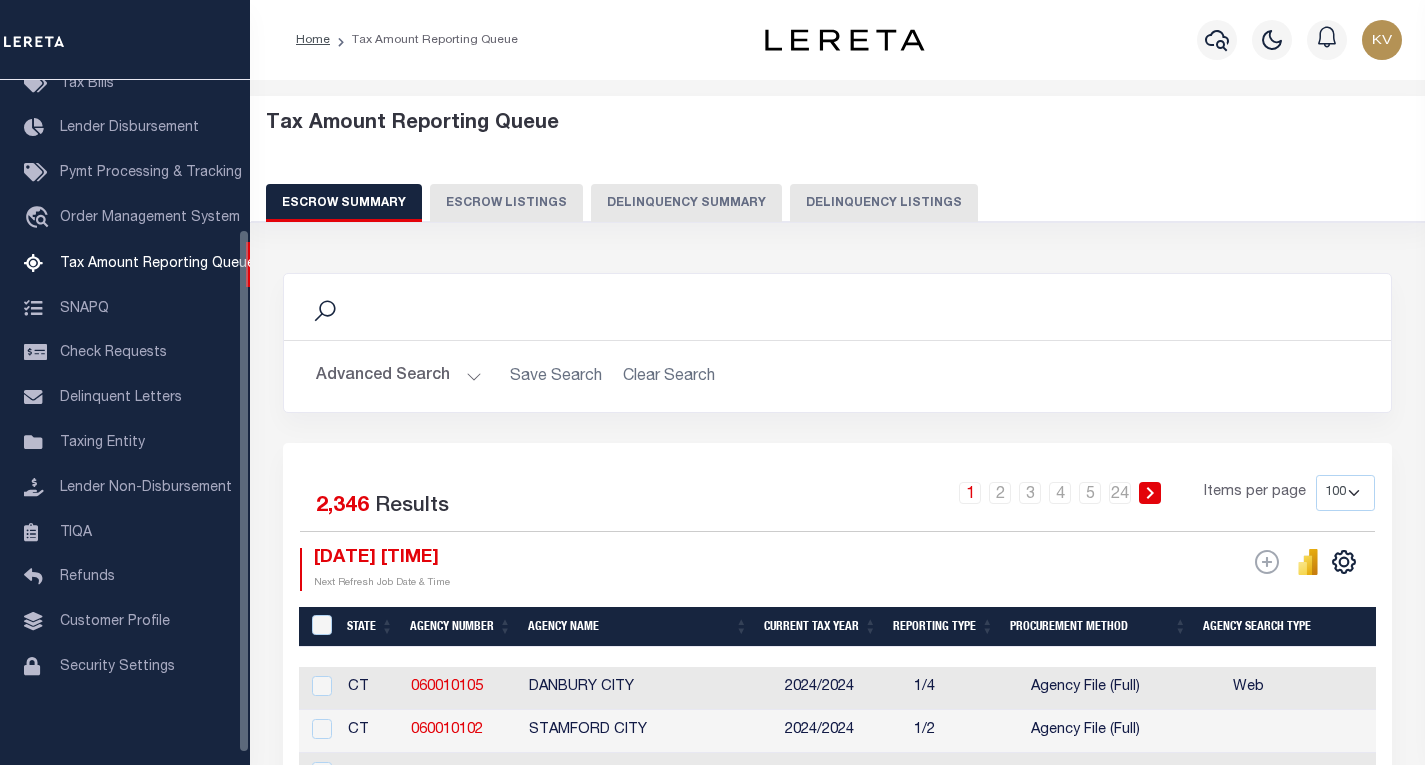 scroll, scrollTop: 194, scrollLeft: 0, axis: vertical 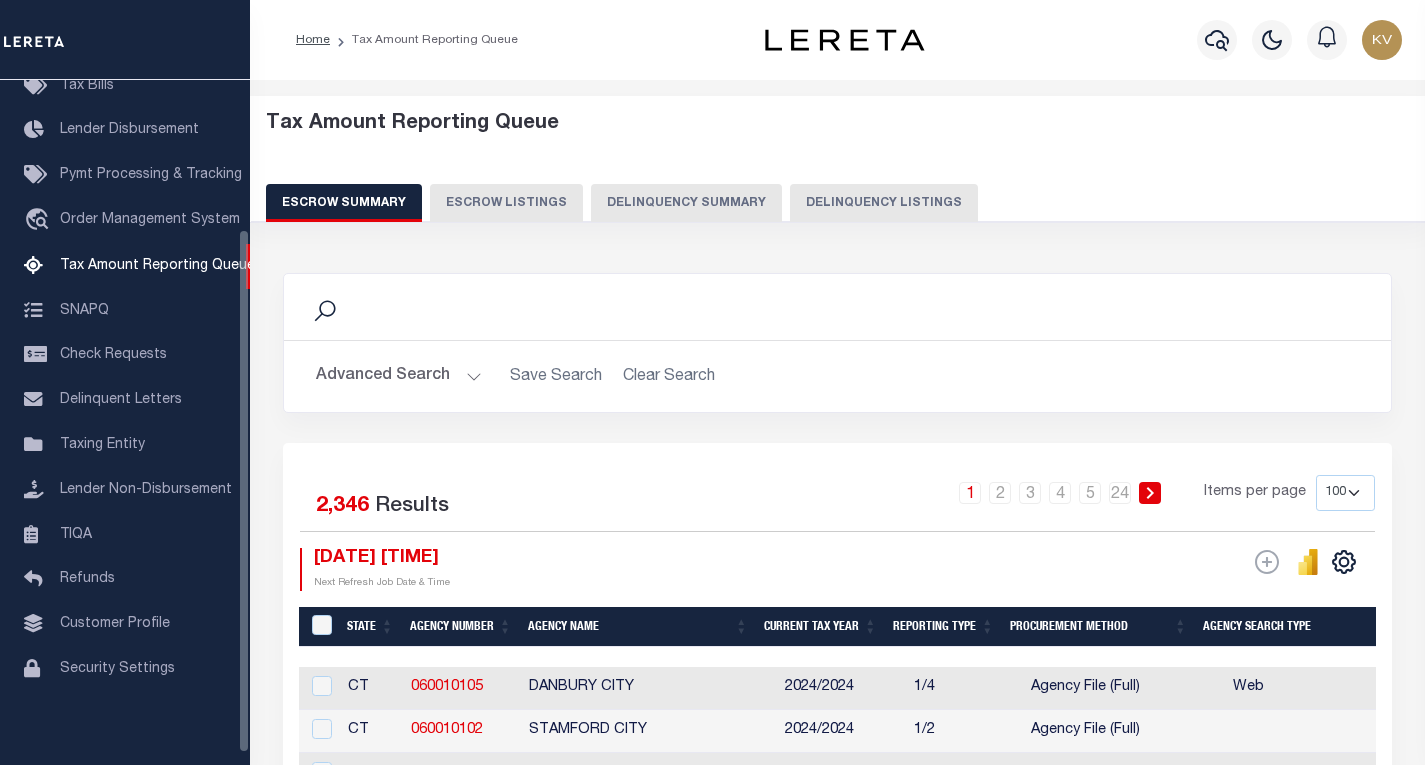 click on "Delinquency Listings" at bounding box center (884, 203) 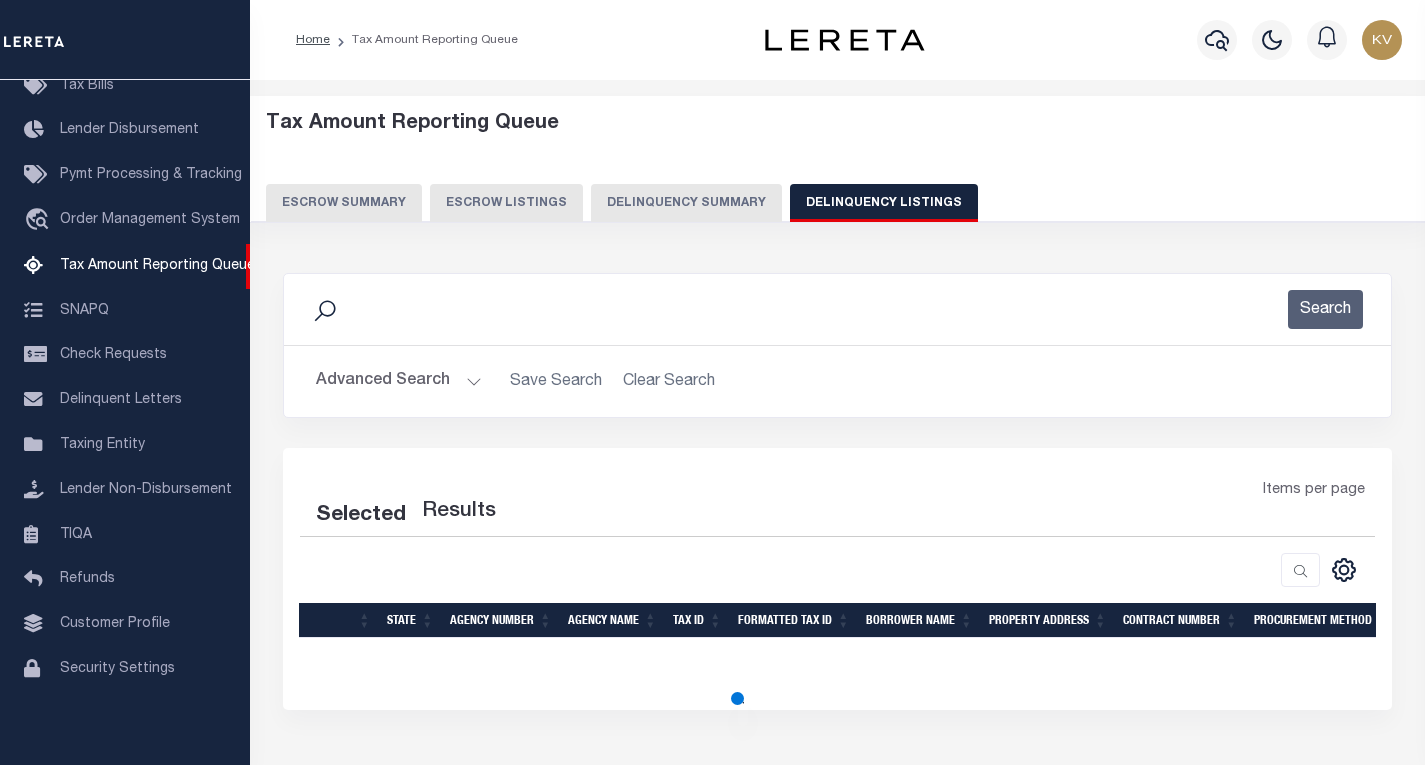 select on "100" 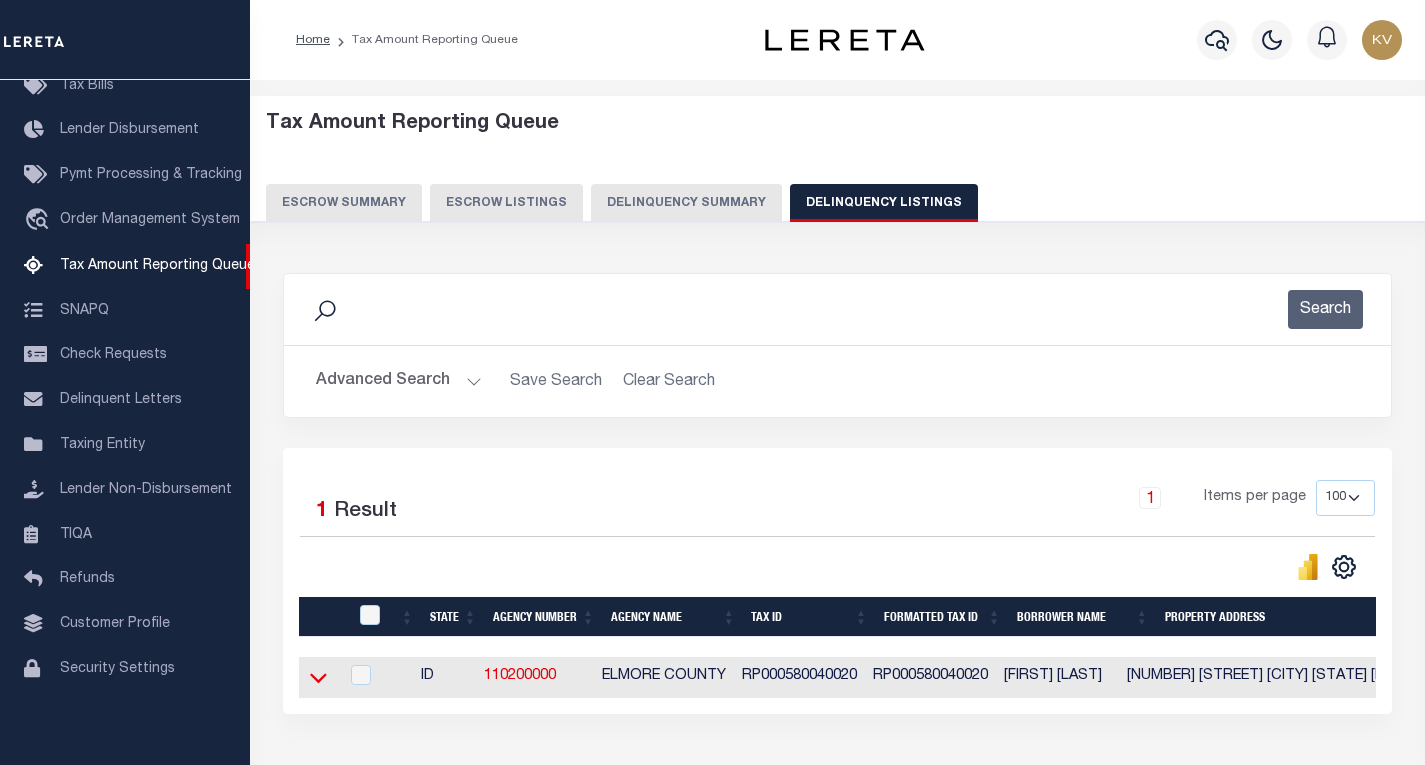 click 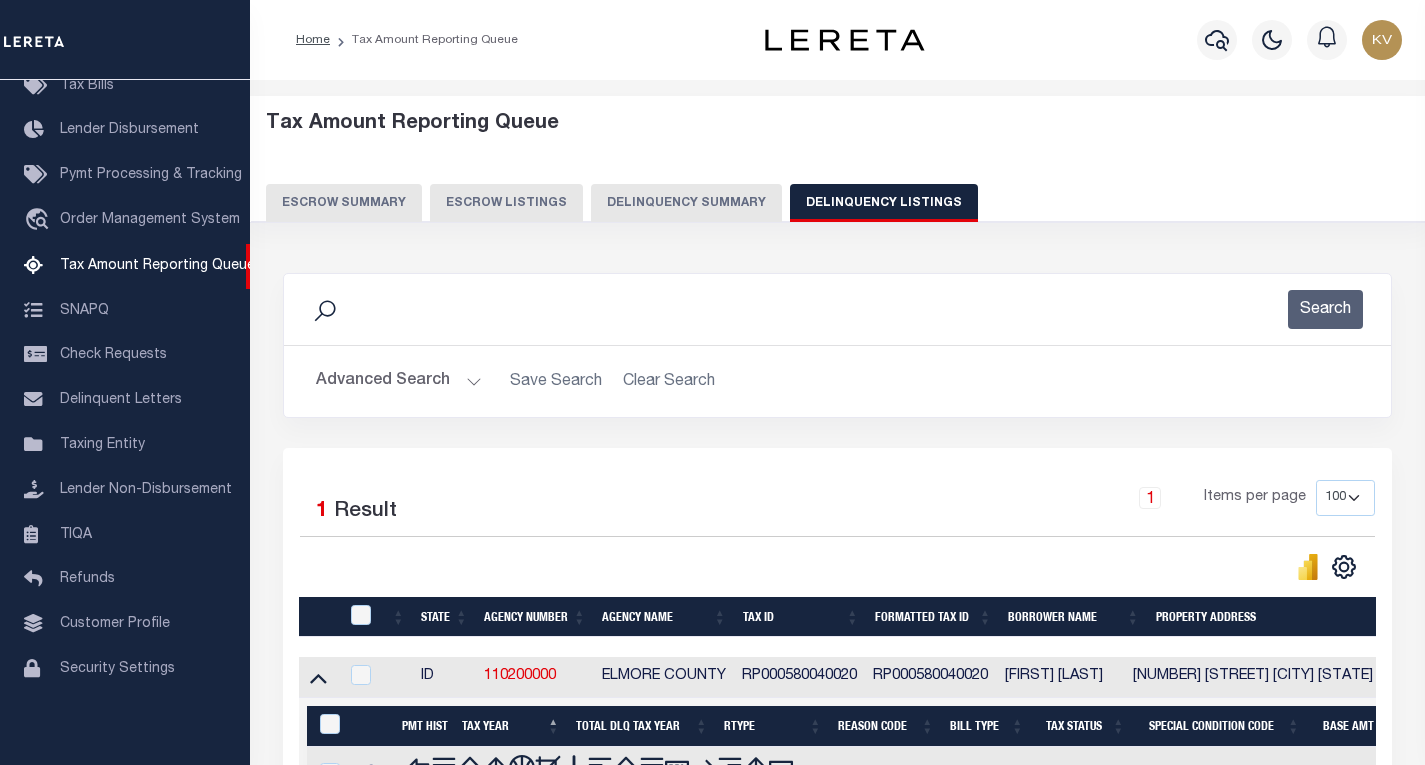 scroll, scrollTop: 100, scrollLeft: 0, axis: vertical 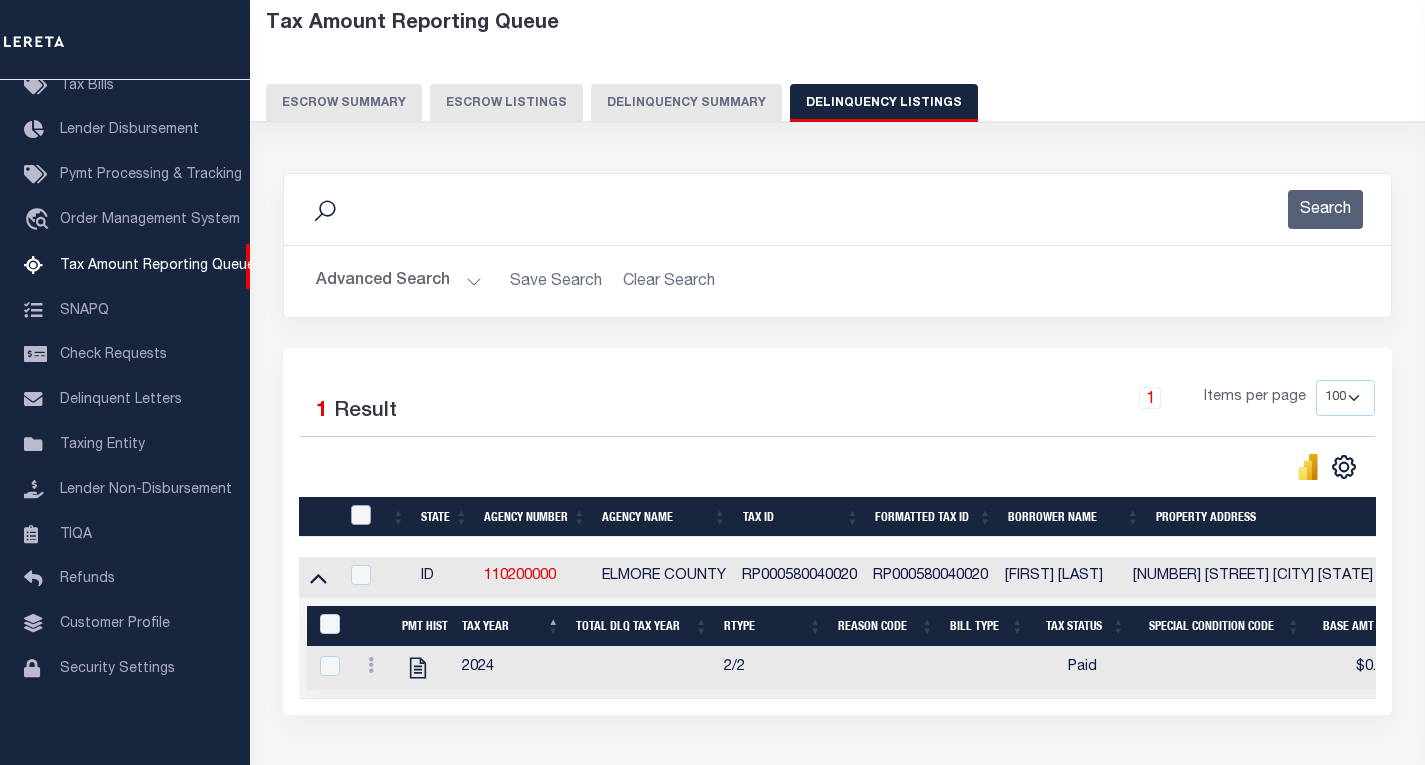 click at bounding box center [361, 515] 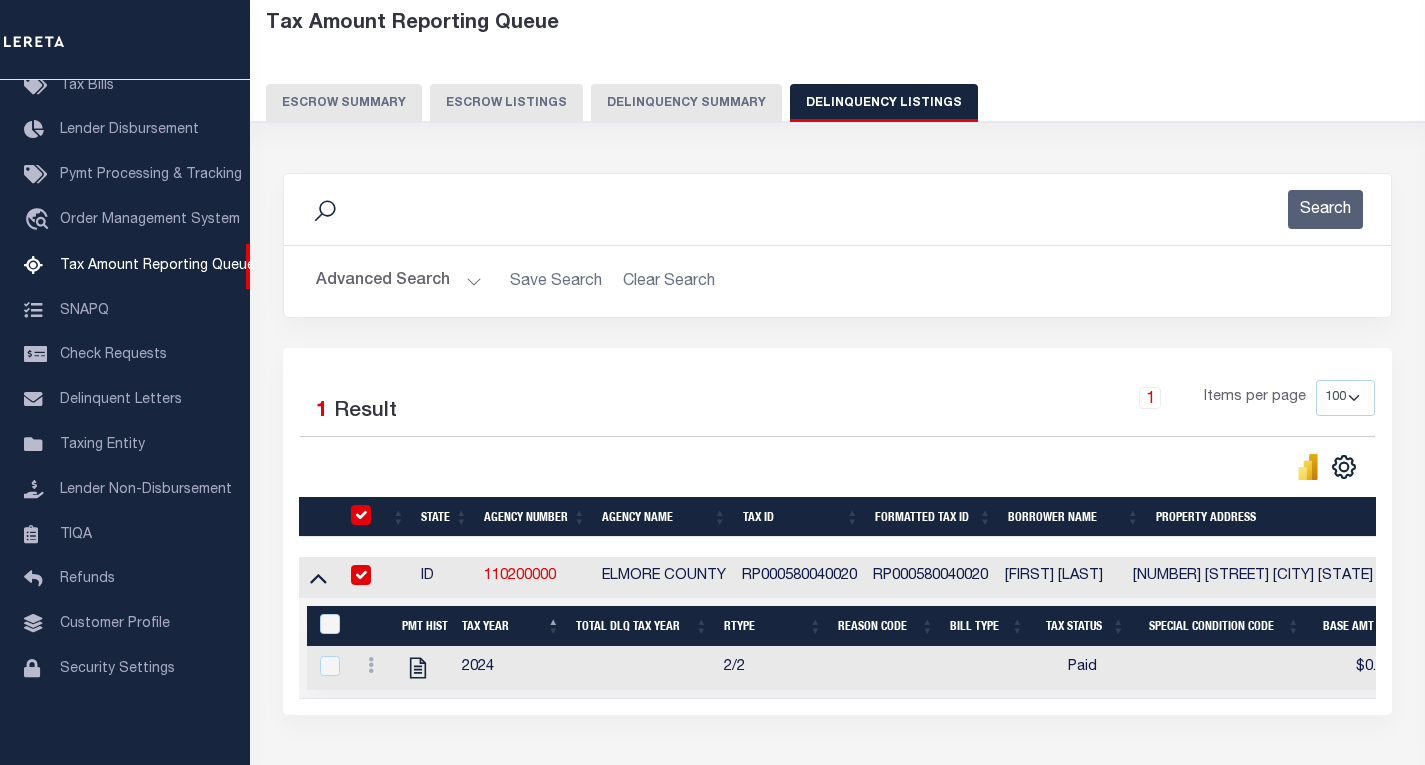 checkbox on "true" 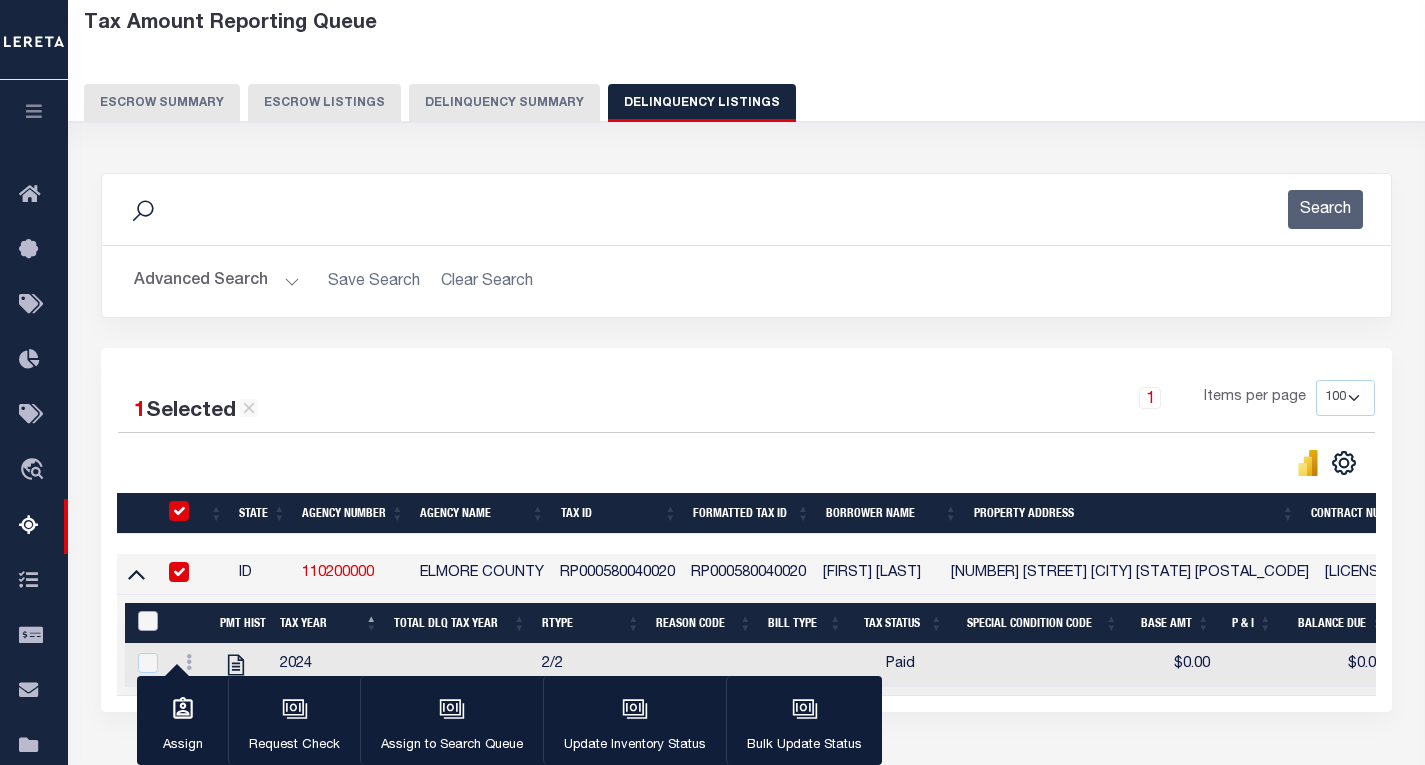 click at bounding box center (148, 621) 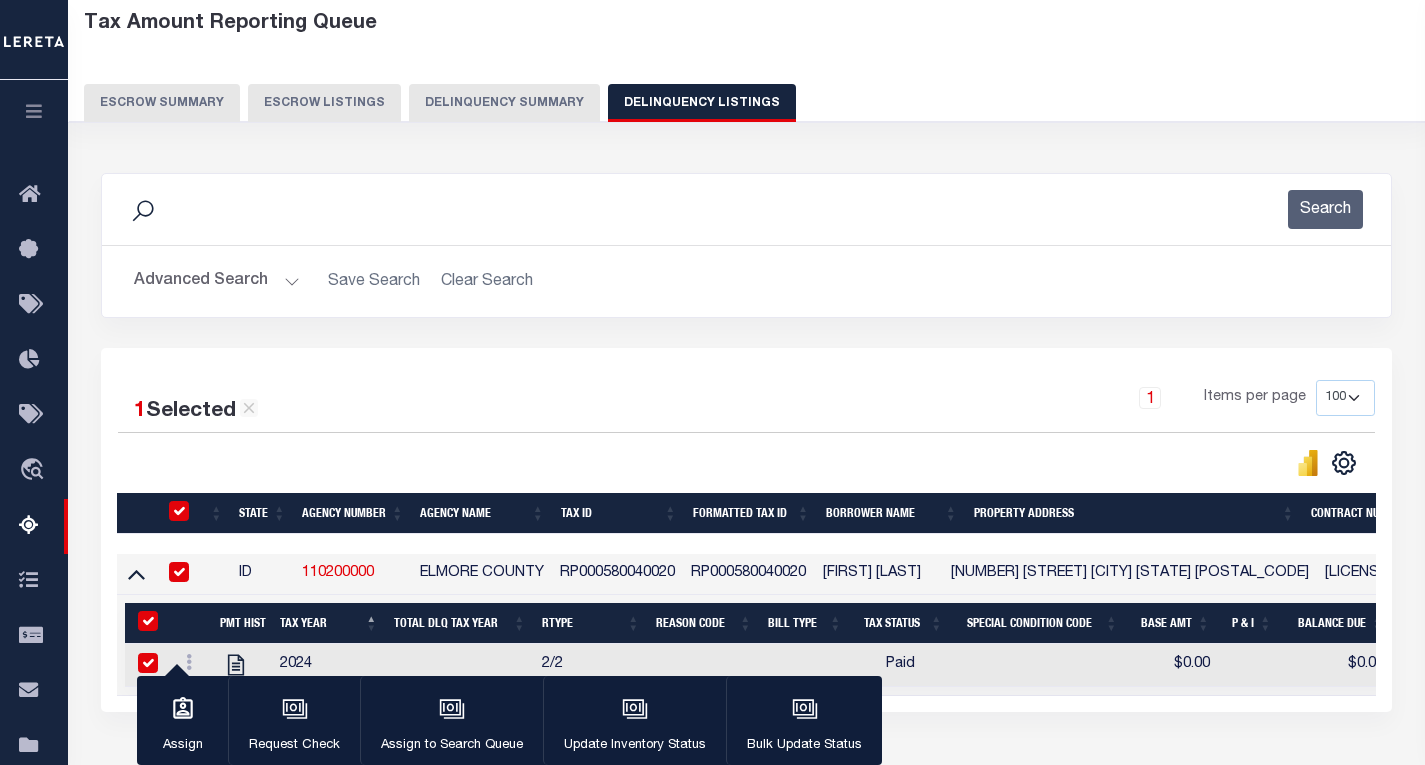 checkbox on "true" 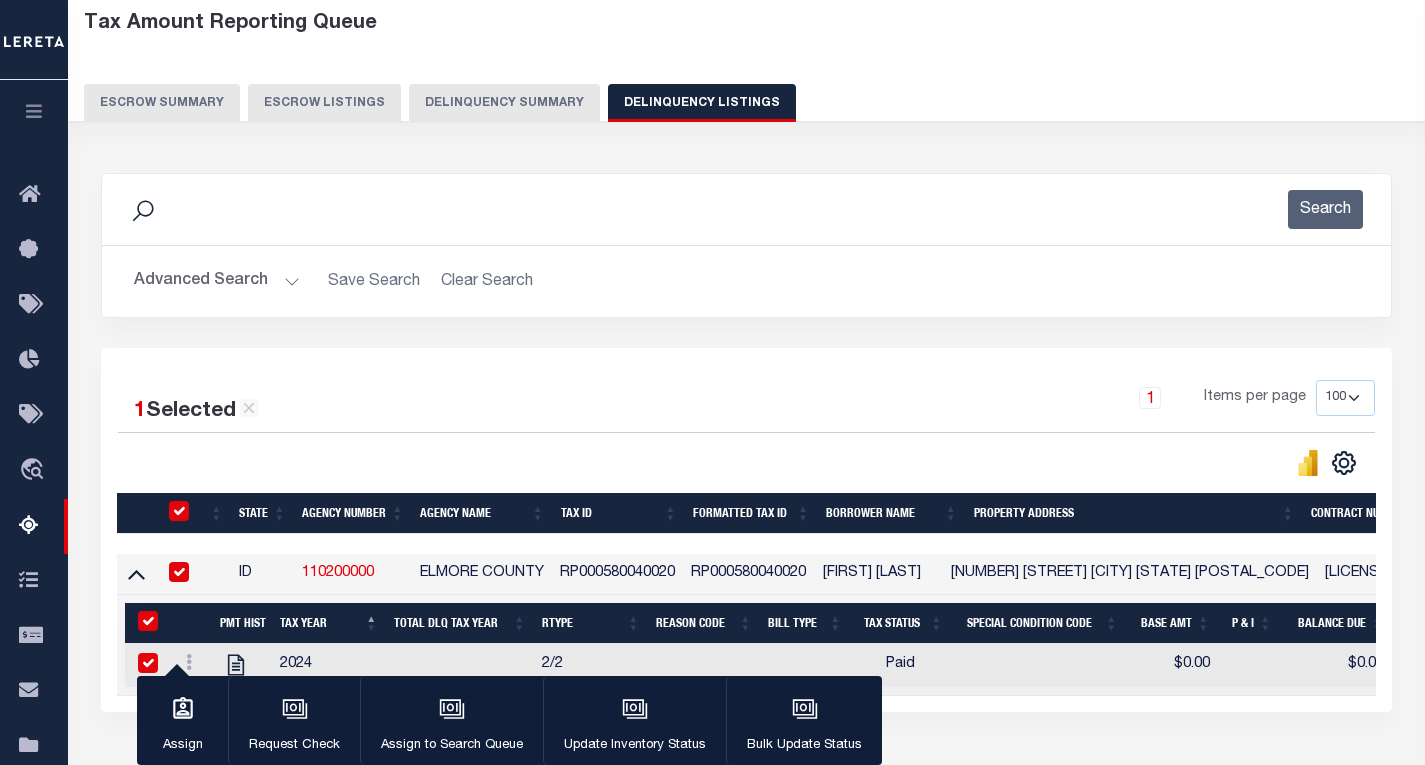 checkbox on "true" 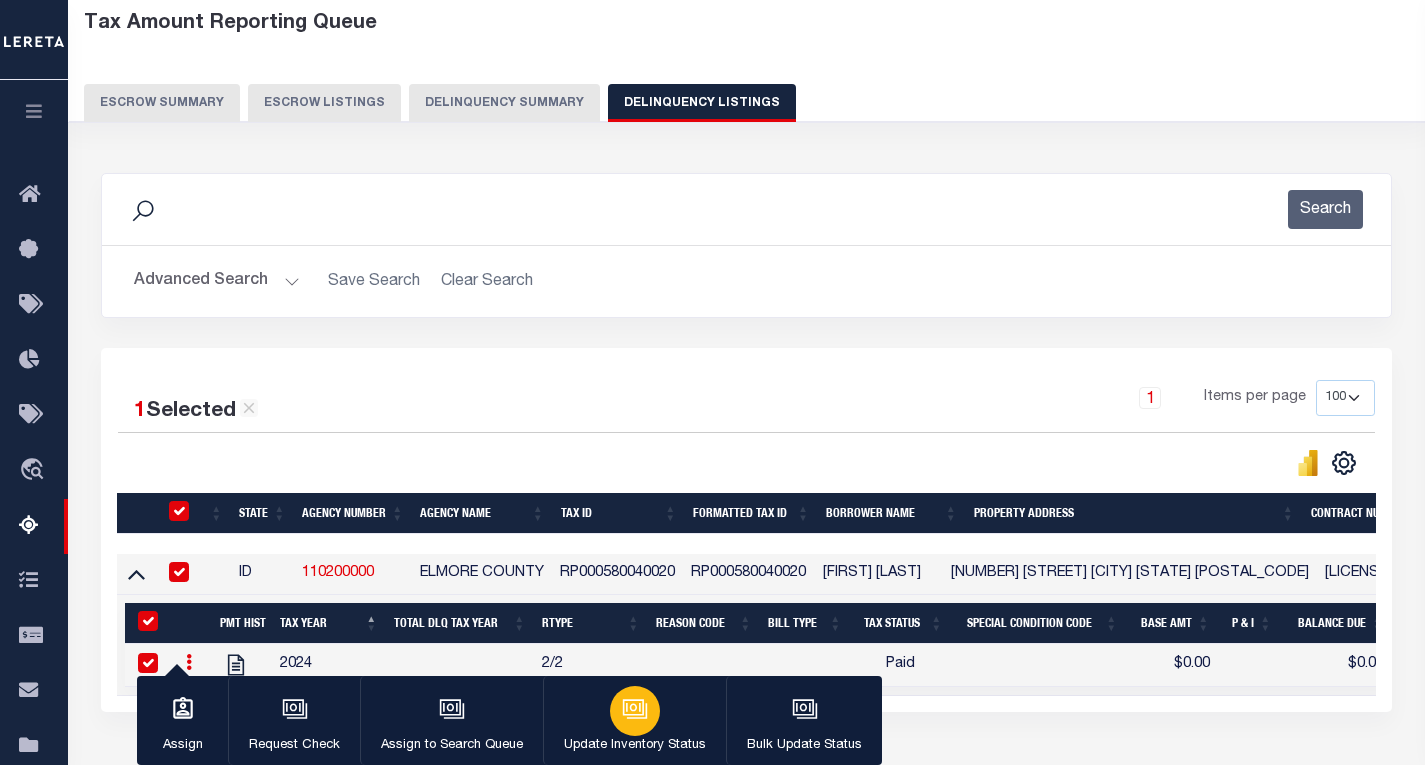 click 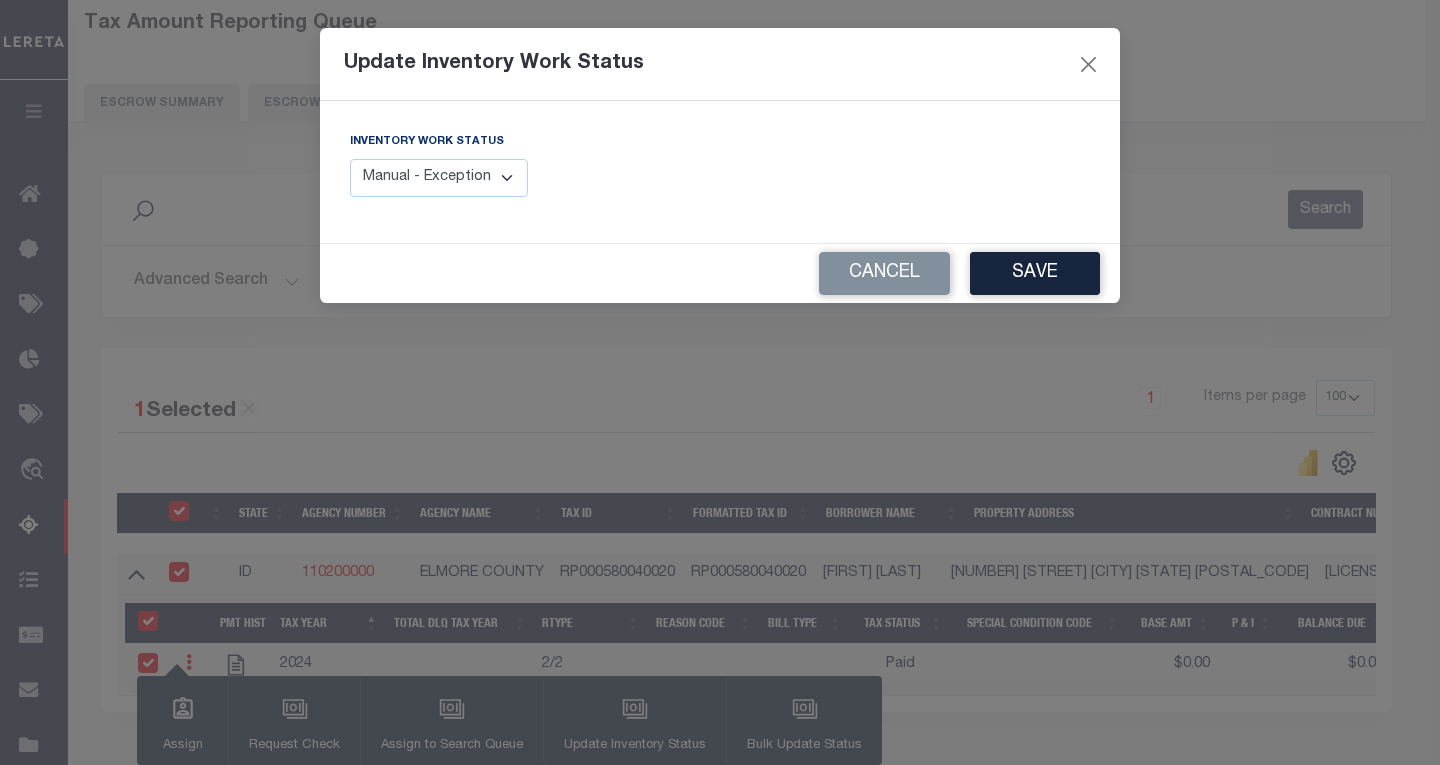 click on "Manual - Exception
Pended - Awaiting Search
Late Add Exception
Completed" at bounding box center (439, 178) 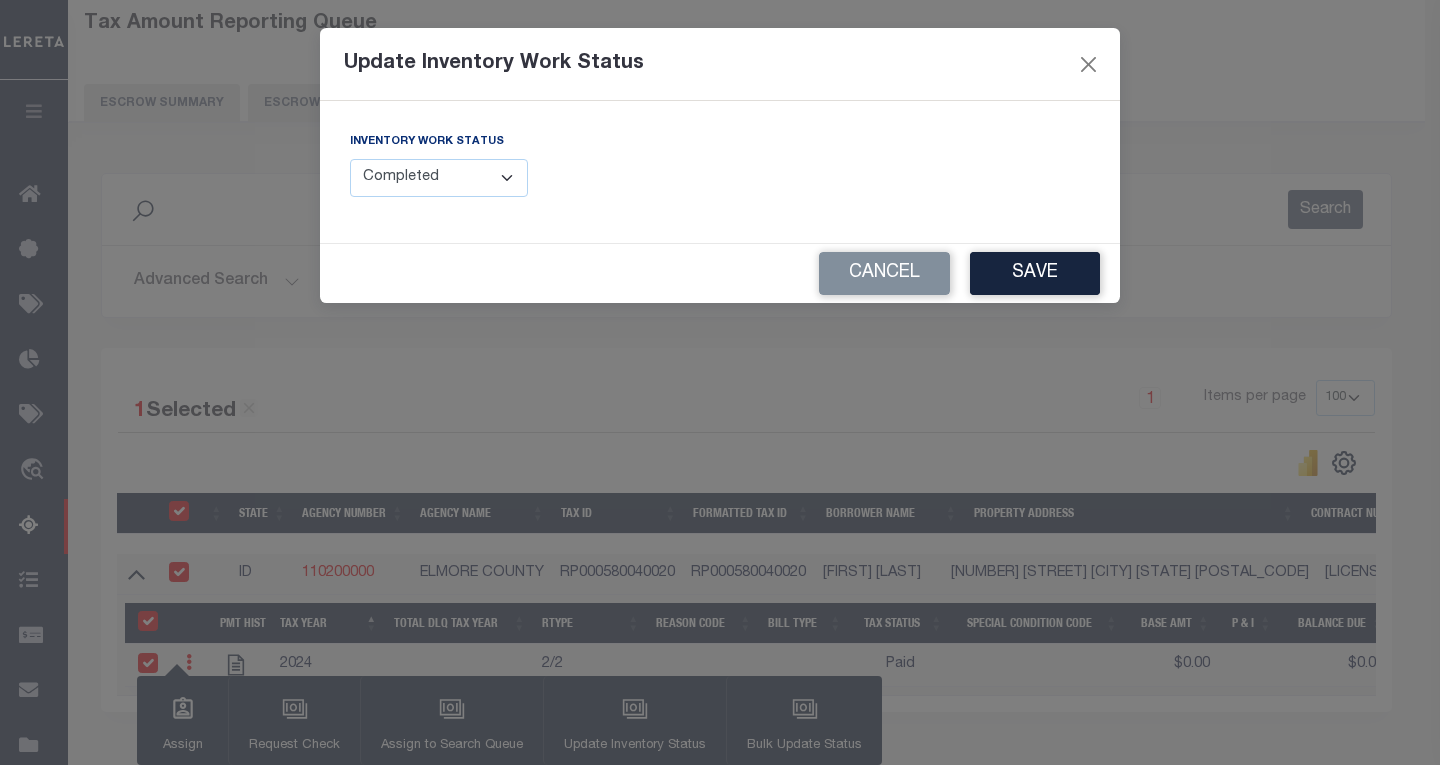 click on "Manual - Exception
Pended - Awaiting Search
Late Add Exception
Completed" at bounding box center (439, 178) 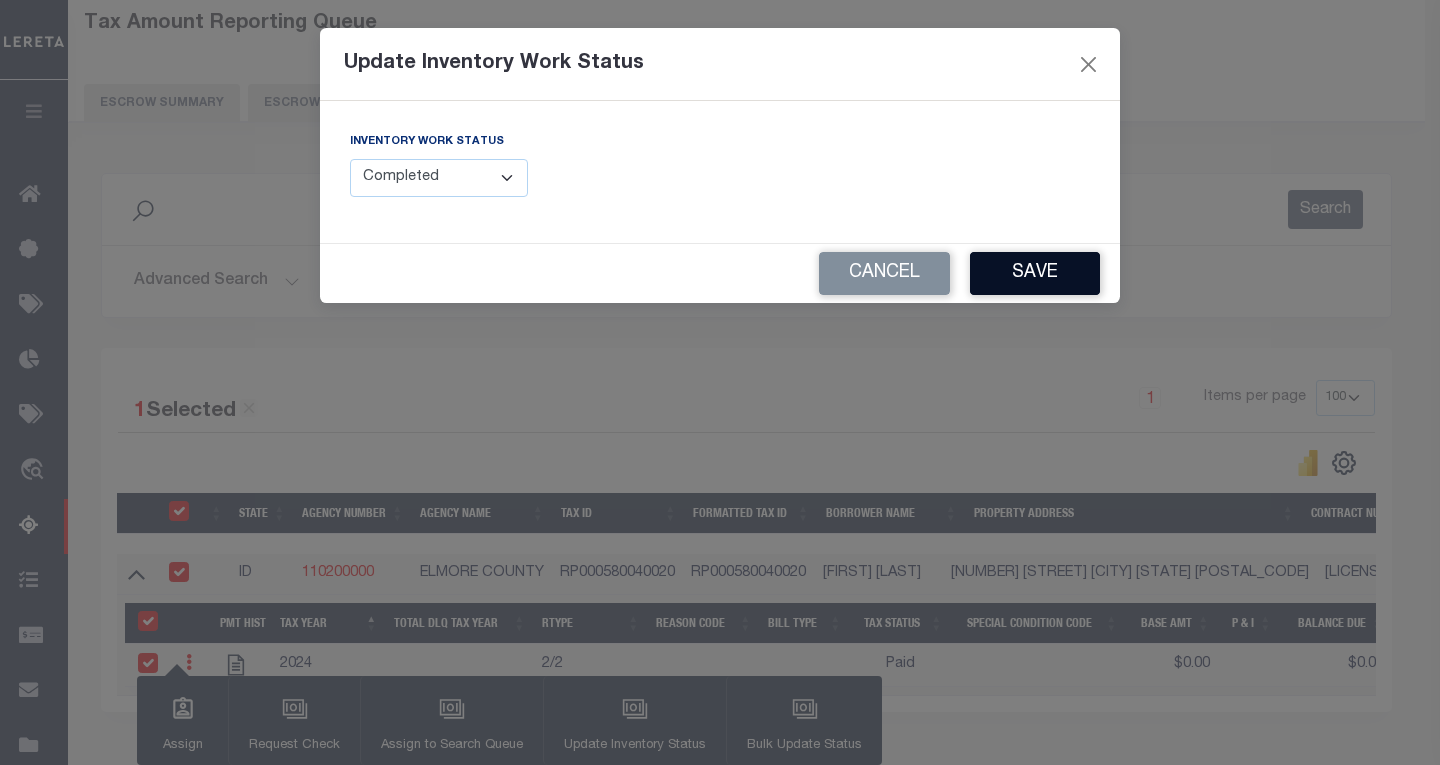 click on "Save" at bounding box center (1035, 273) 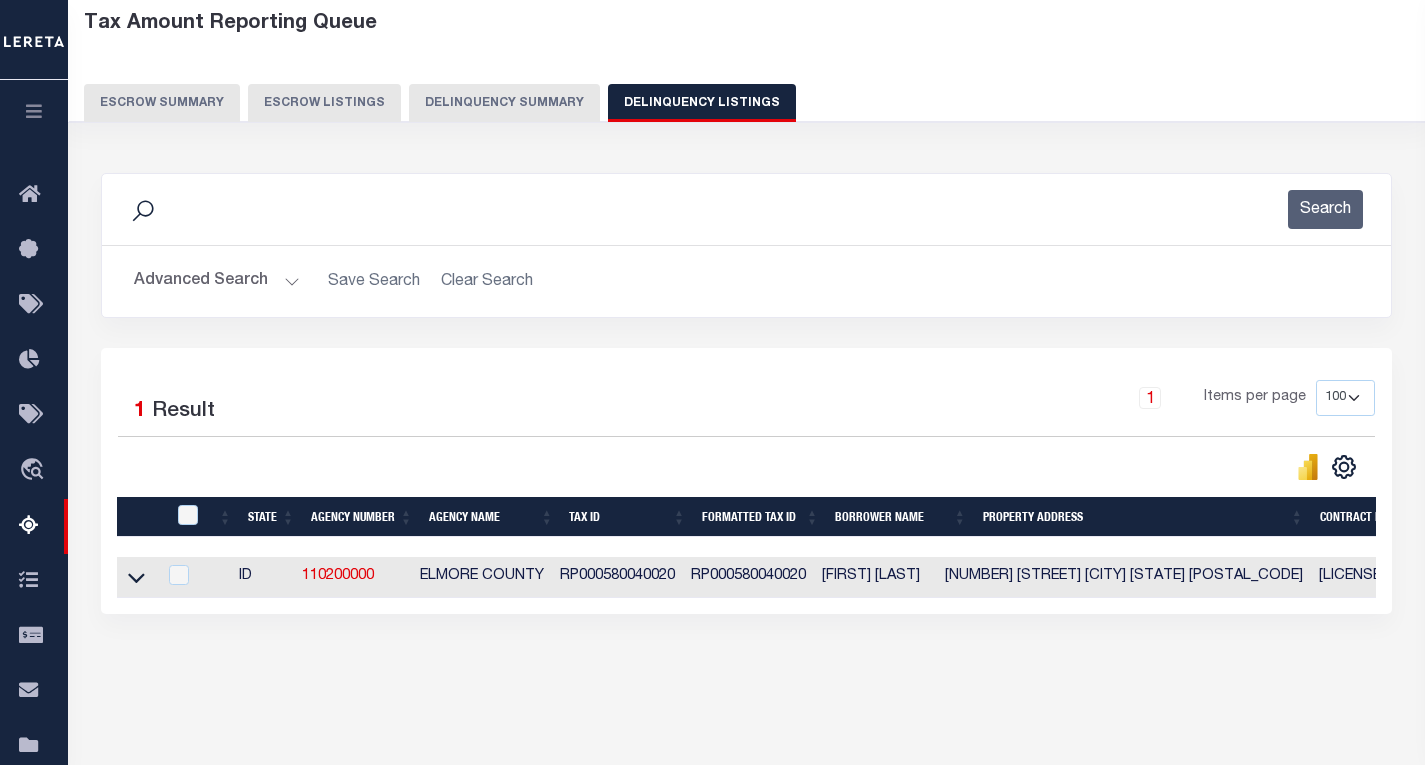 scroll, scrollTop: 0, scrollLeft: 638, axis: horizontal 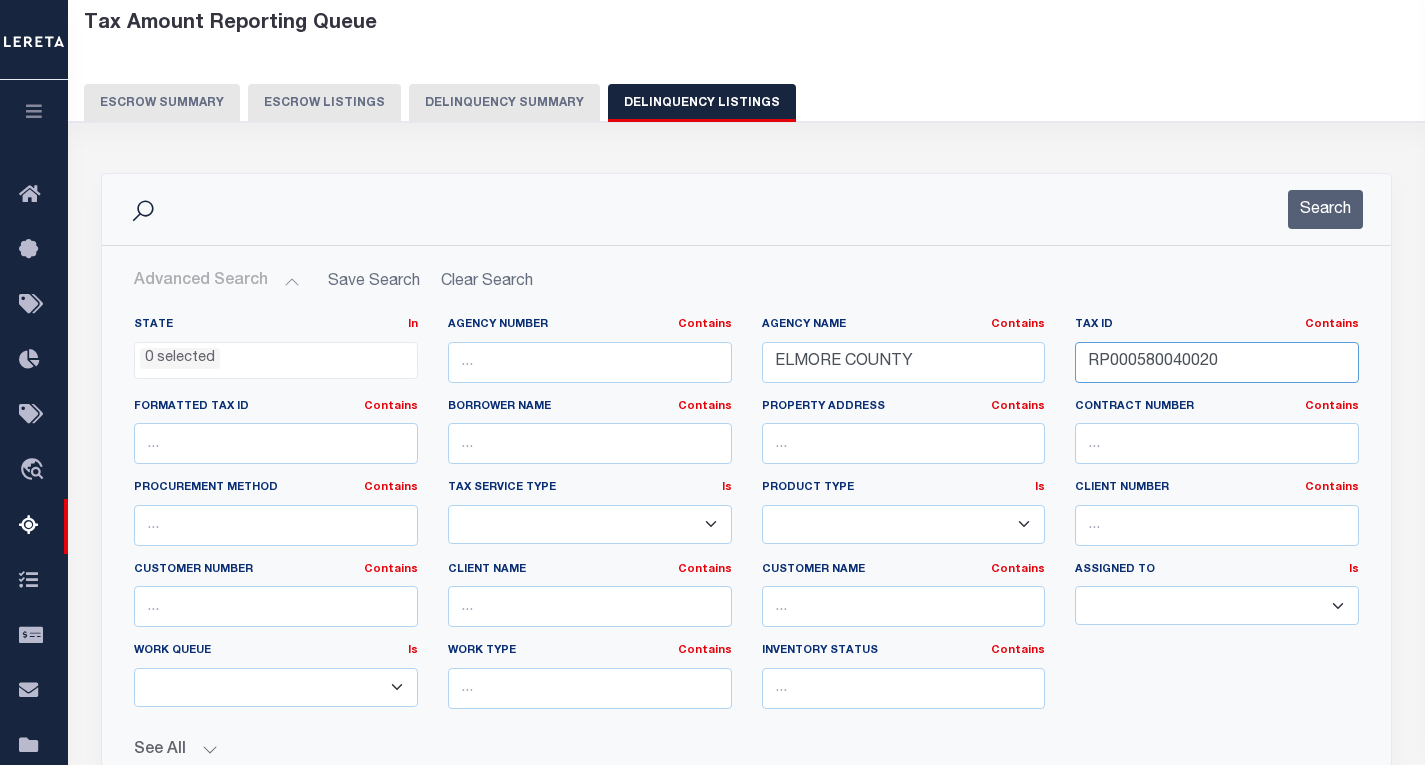 click on "RP000580040020" at bounding box center [1217, 362] 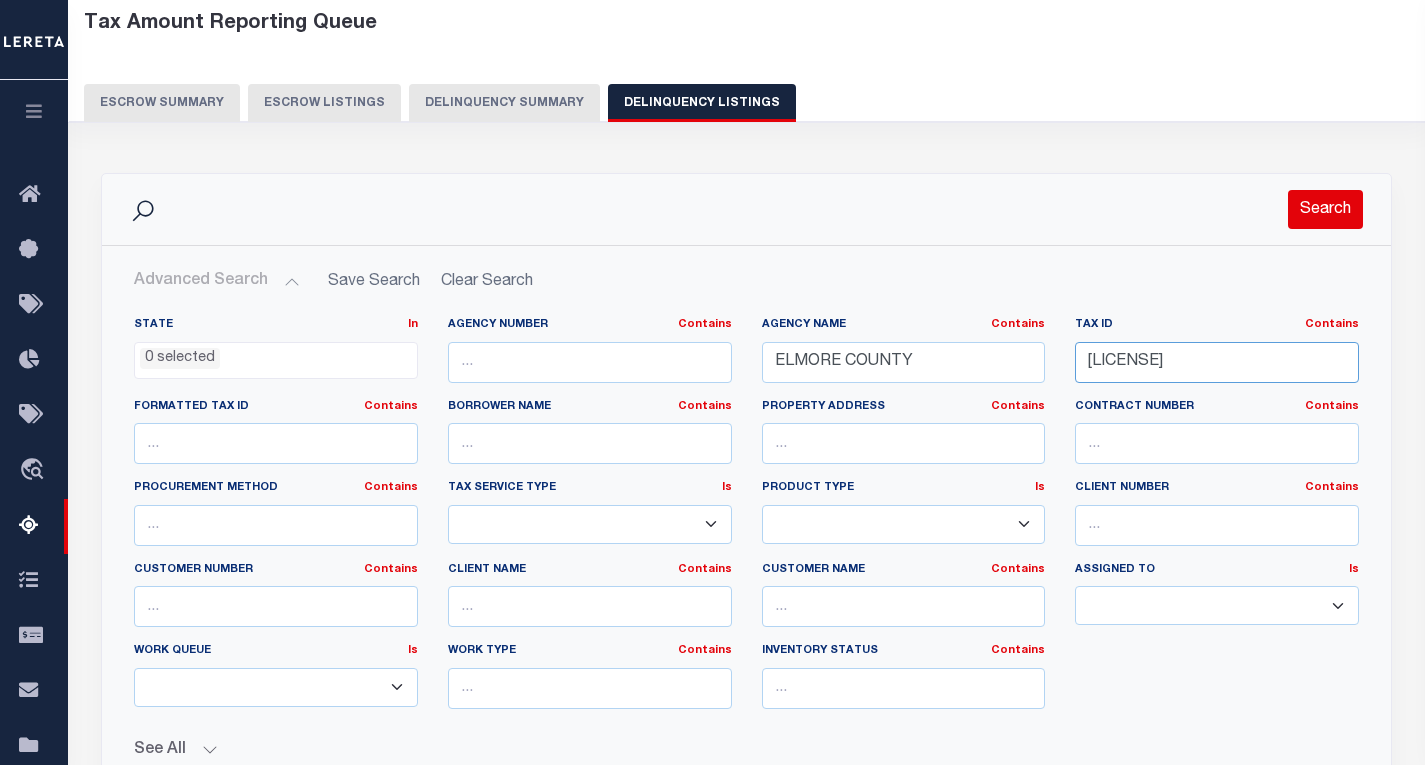type on "RP02S04E239010" 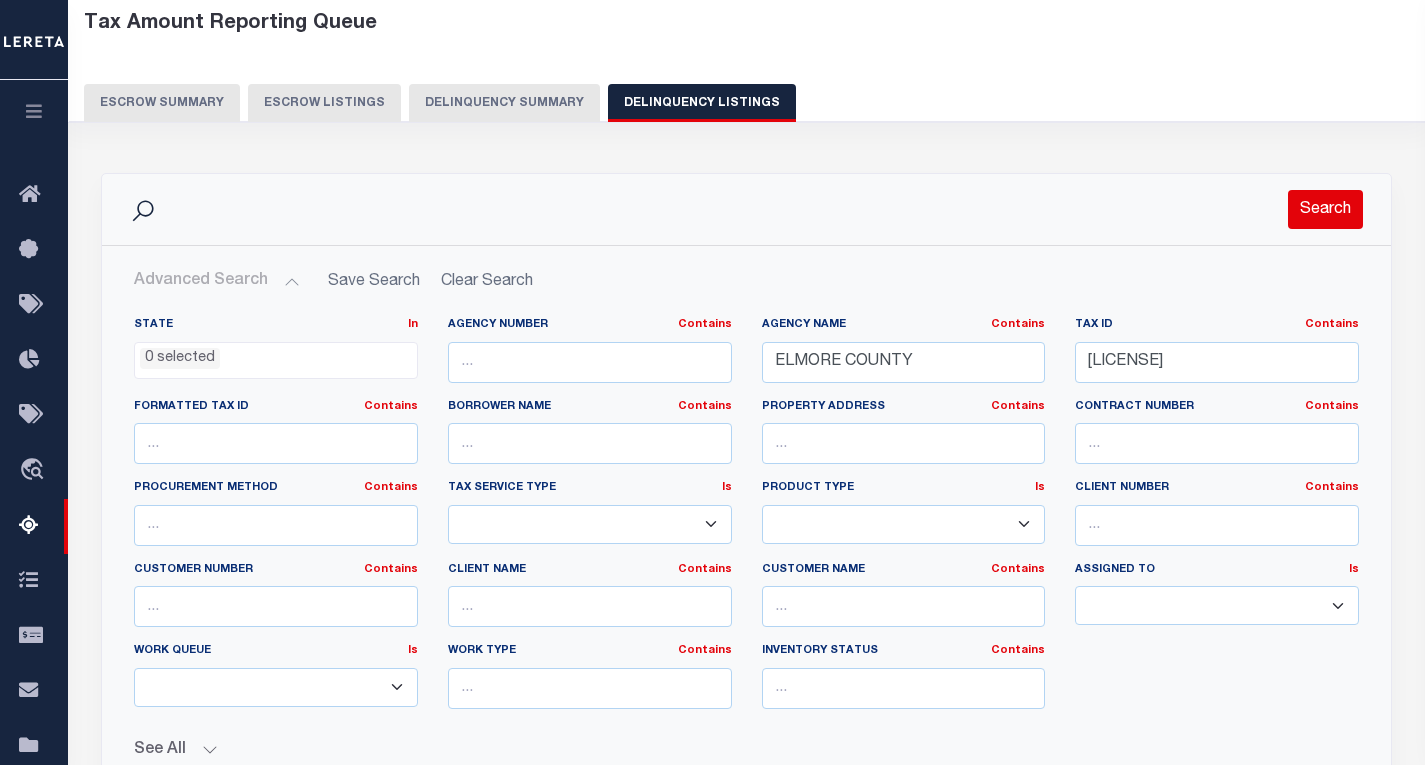 click on "Search" at bounding box center [1325, 209] 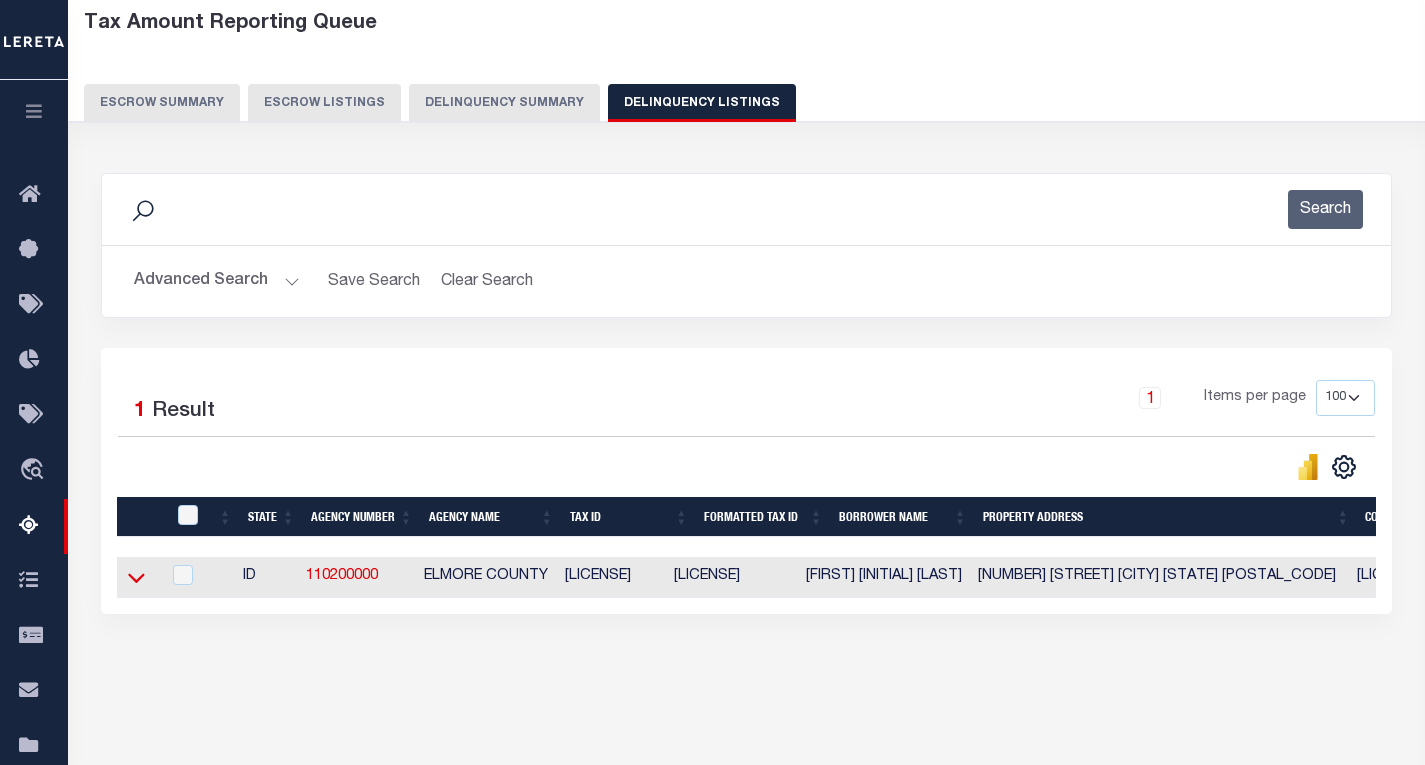 click 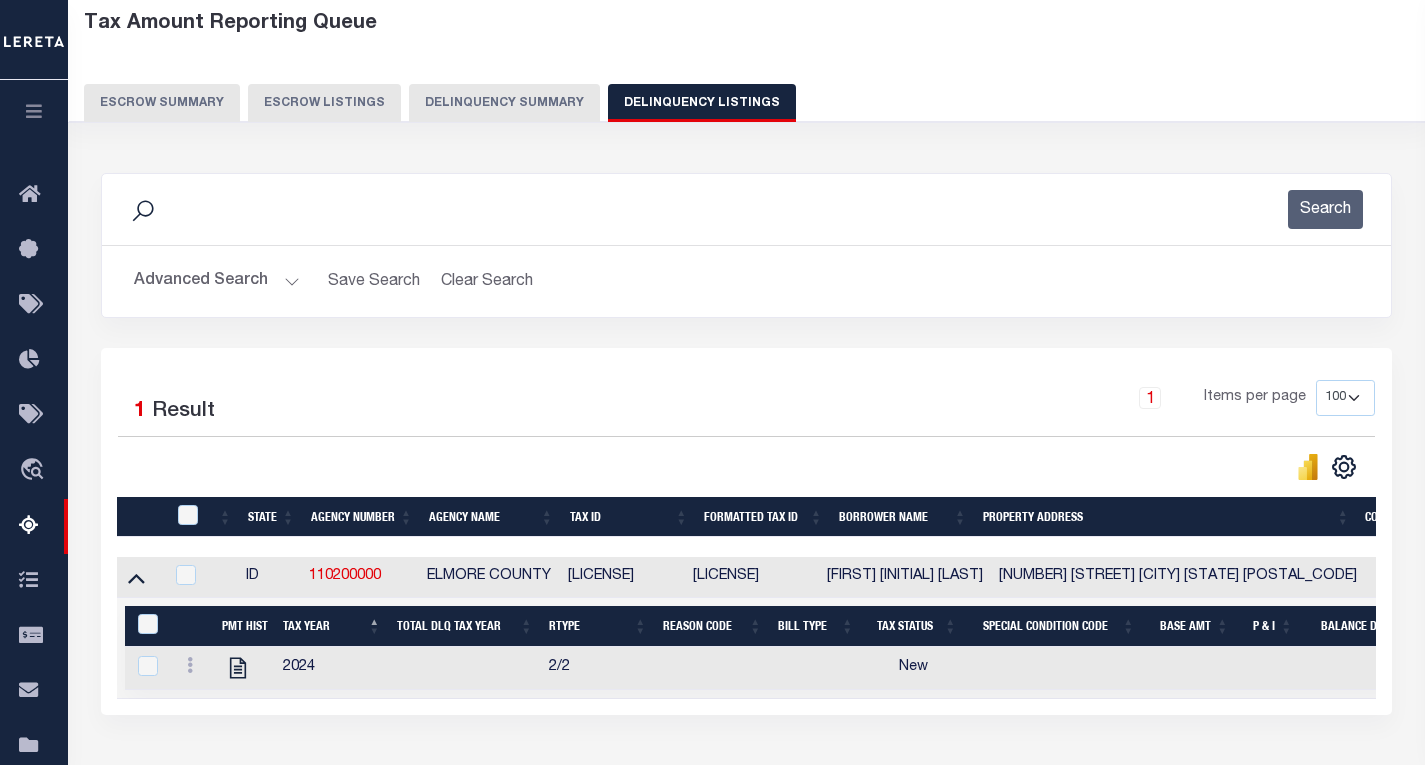 scroll, scrollTop: 295, scrollLeft: 0, axis: vertical 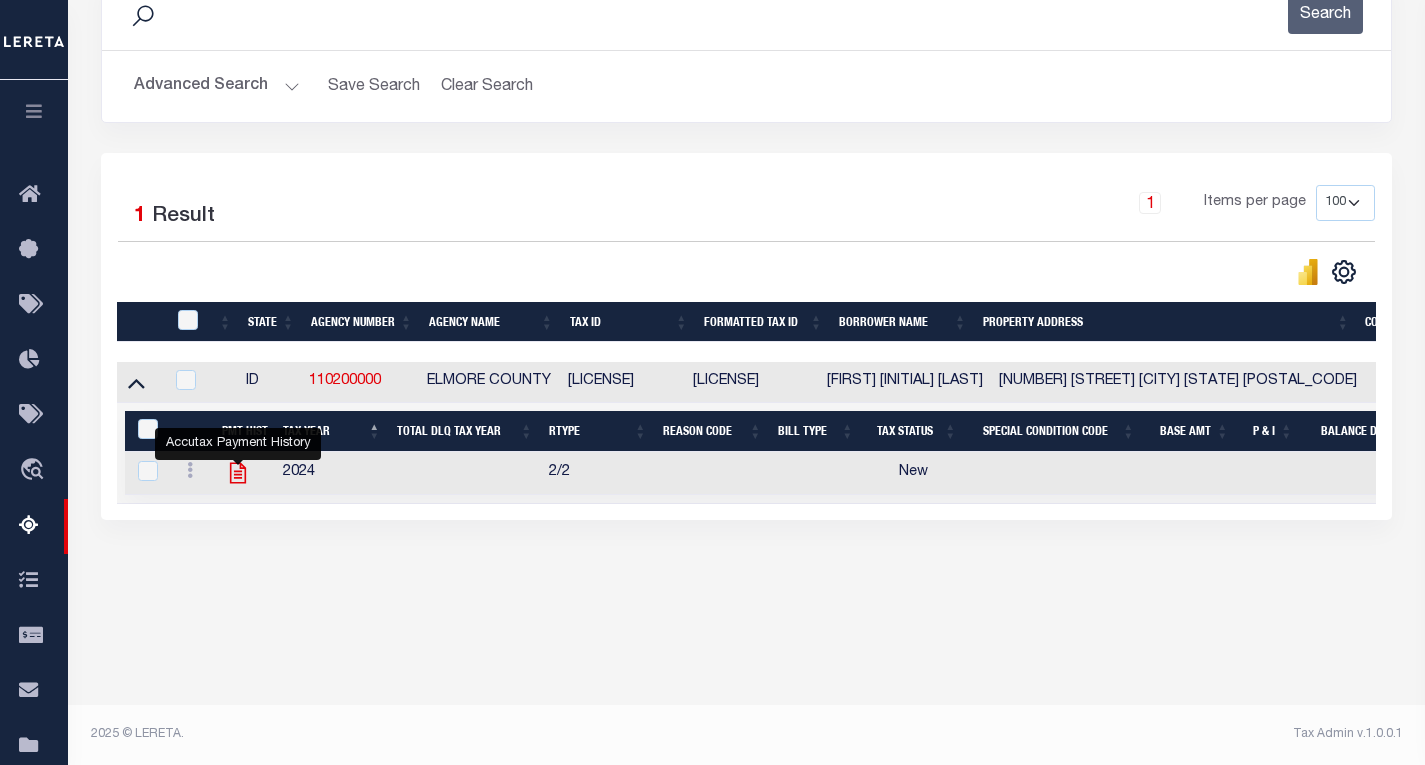 click 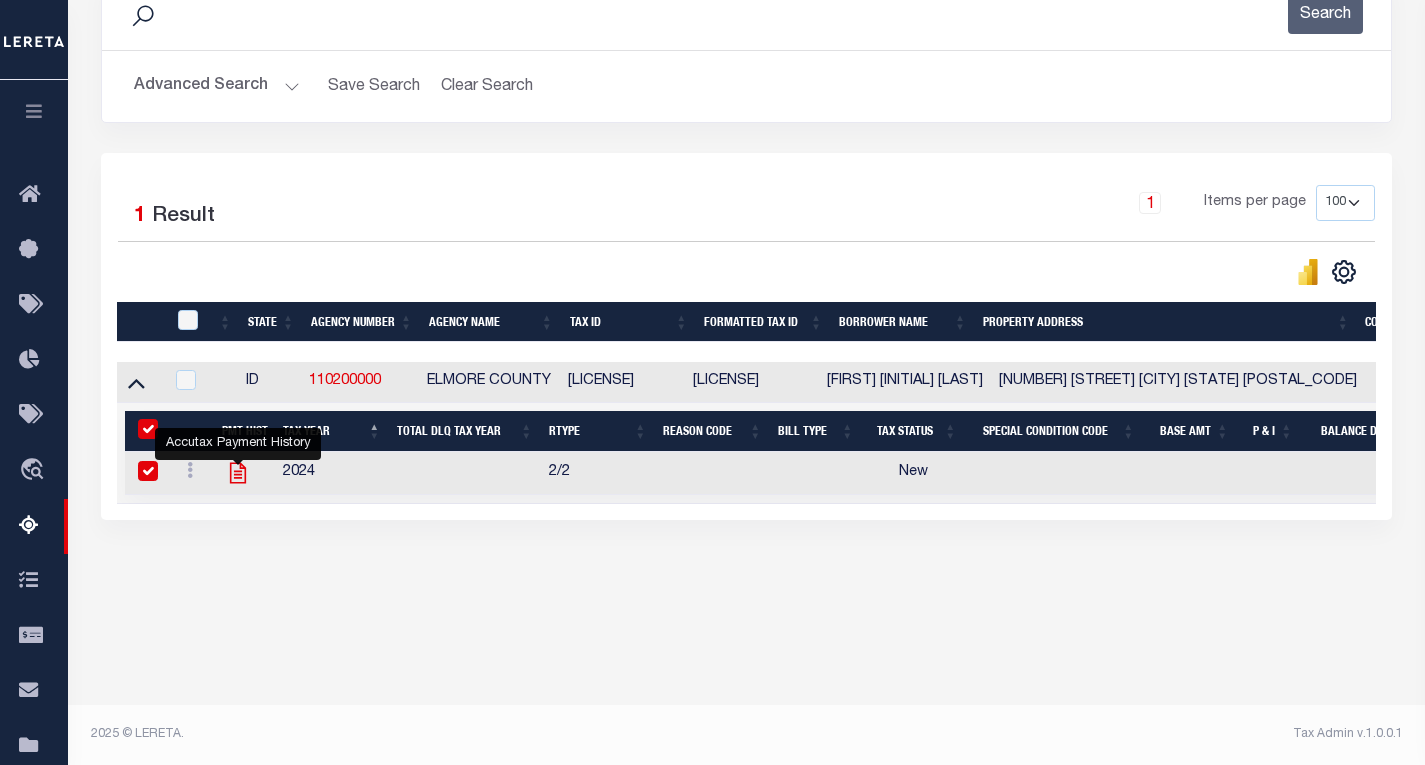 checkbox on "true" 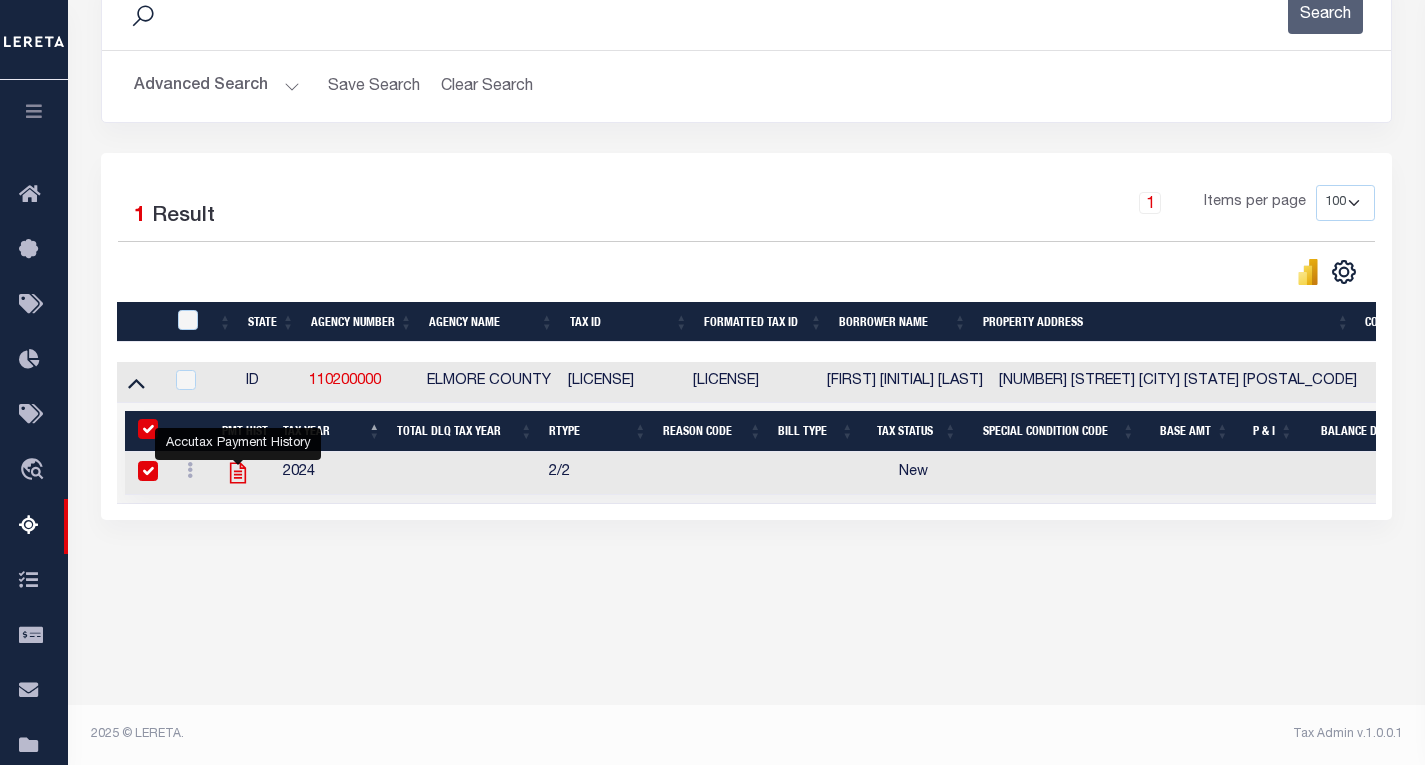checkbox on "true" 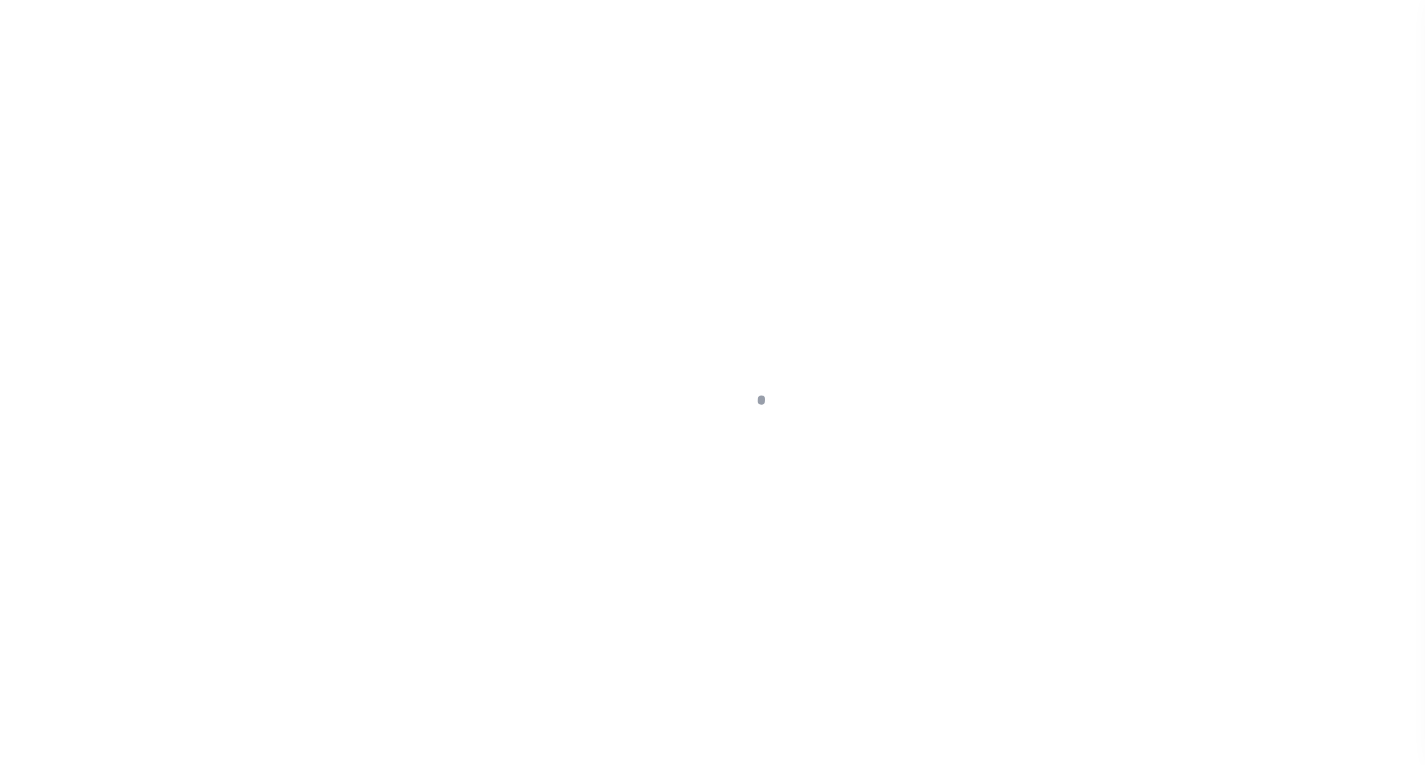 scroll, scrollTop: 0, scrollLeft: 0, axis: both 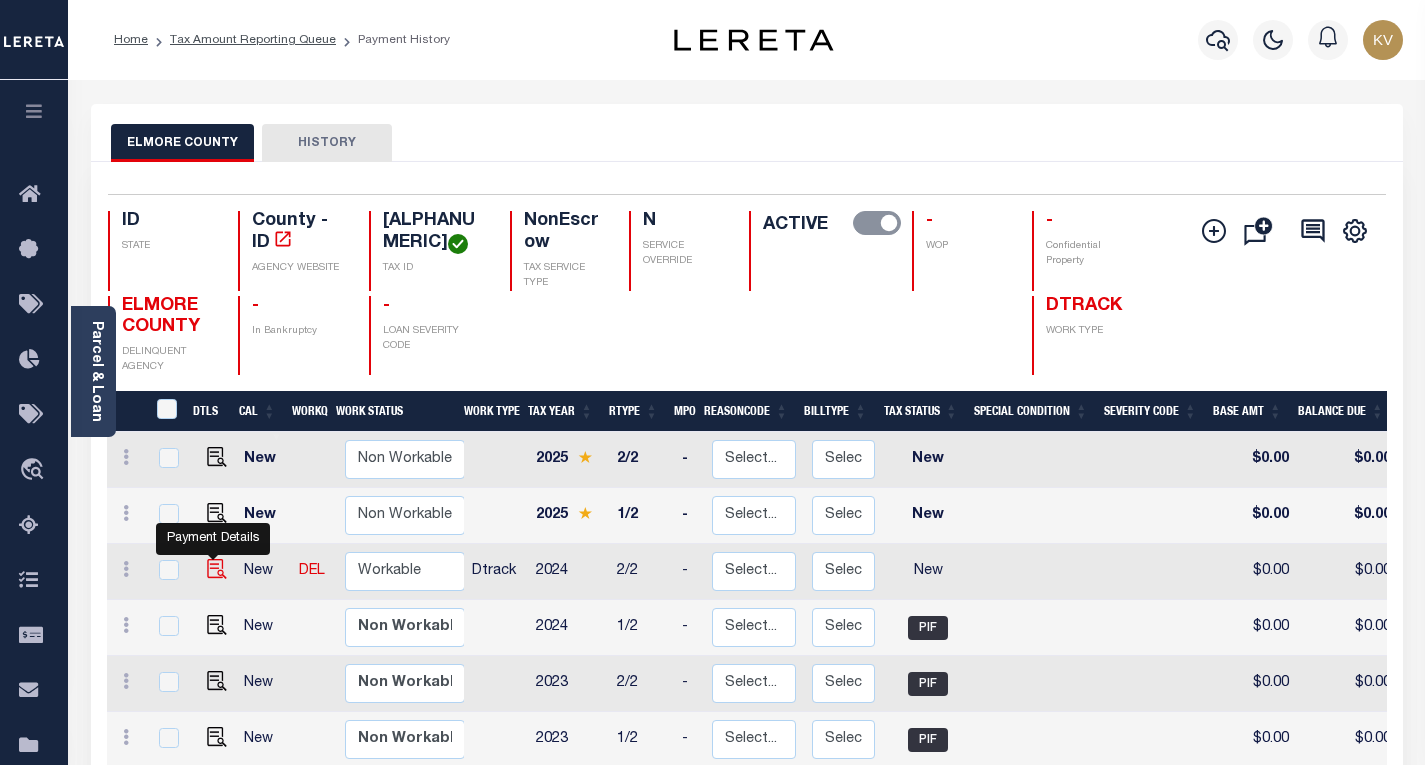 click at bounding box center (217, 569) 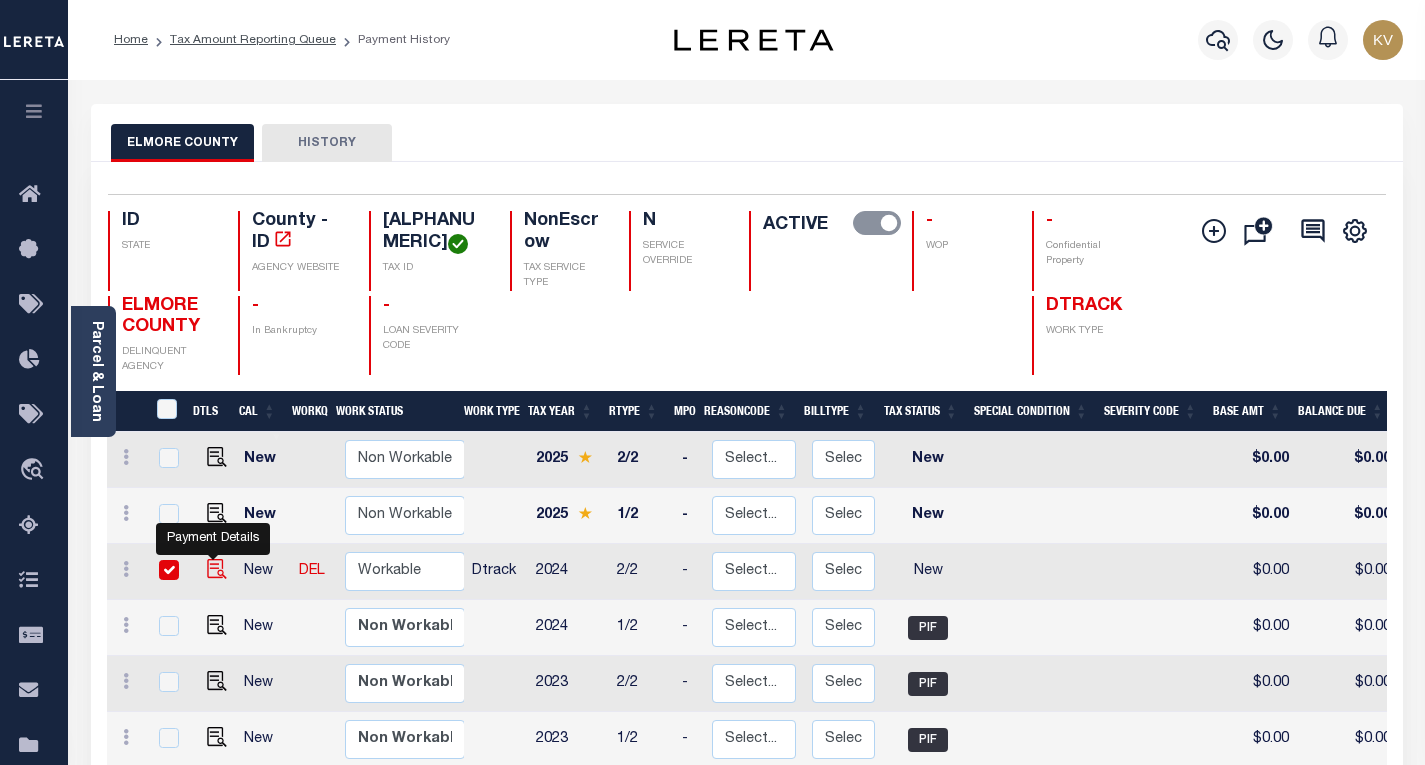 checkbox on "true" 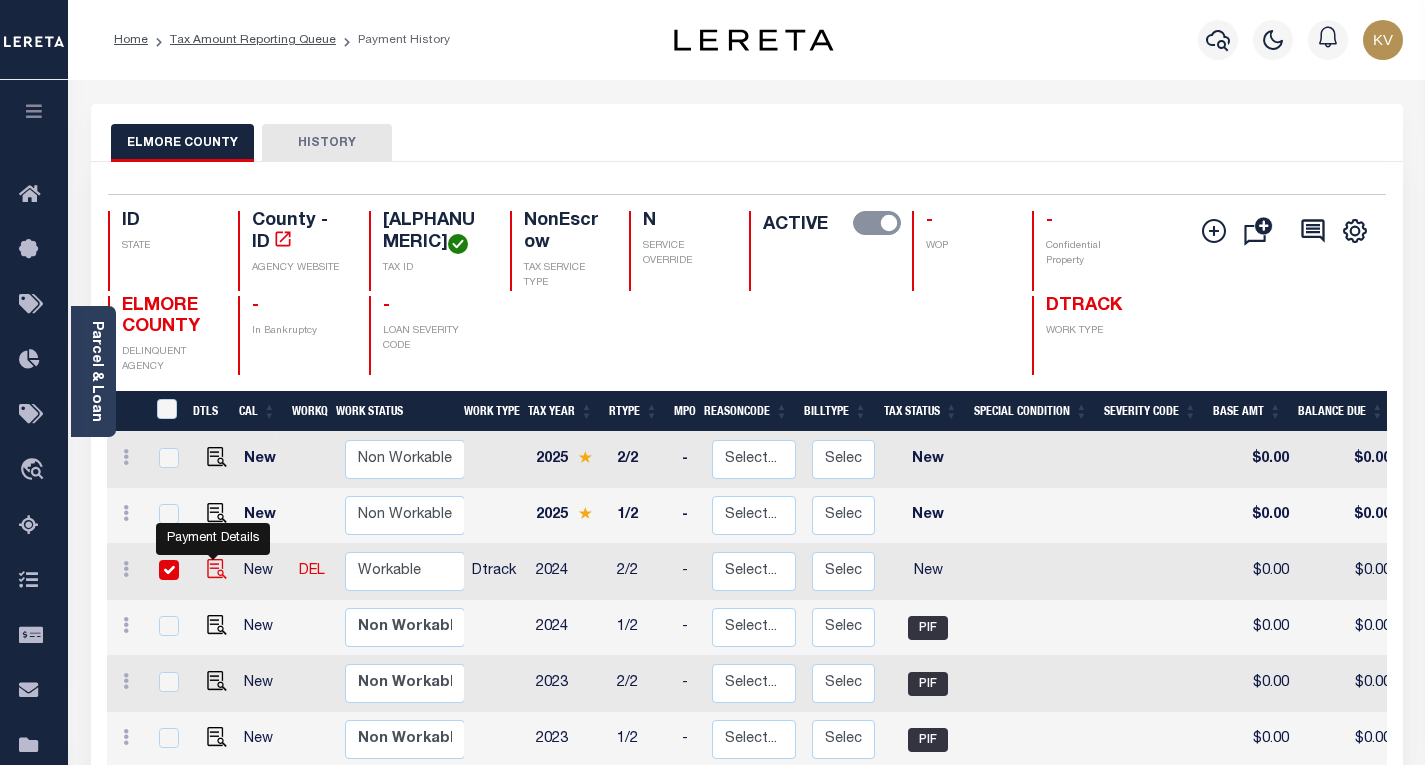 checkbox on "true" 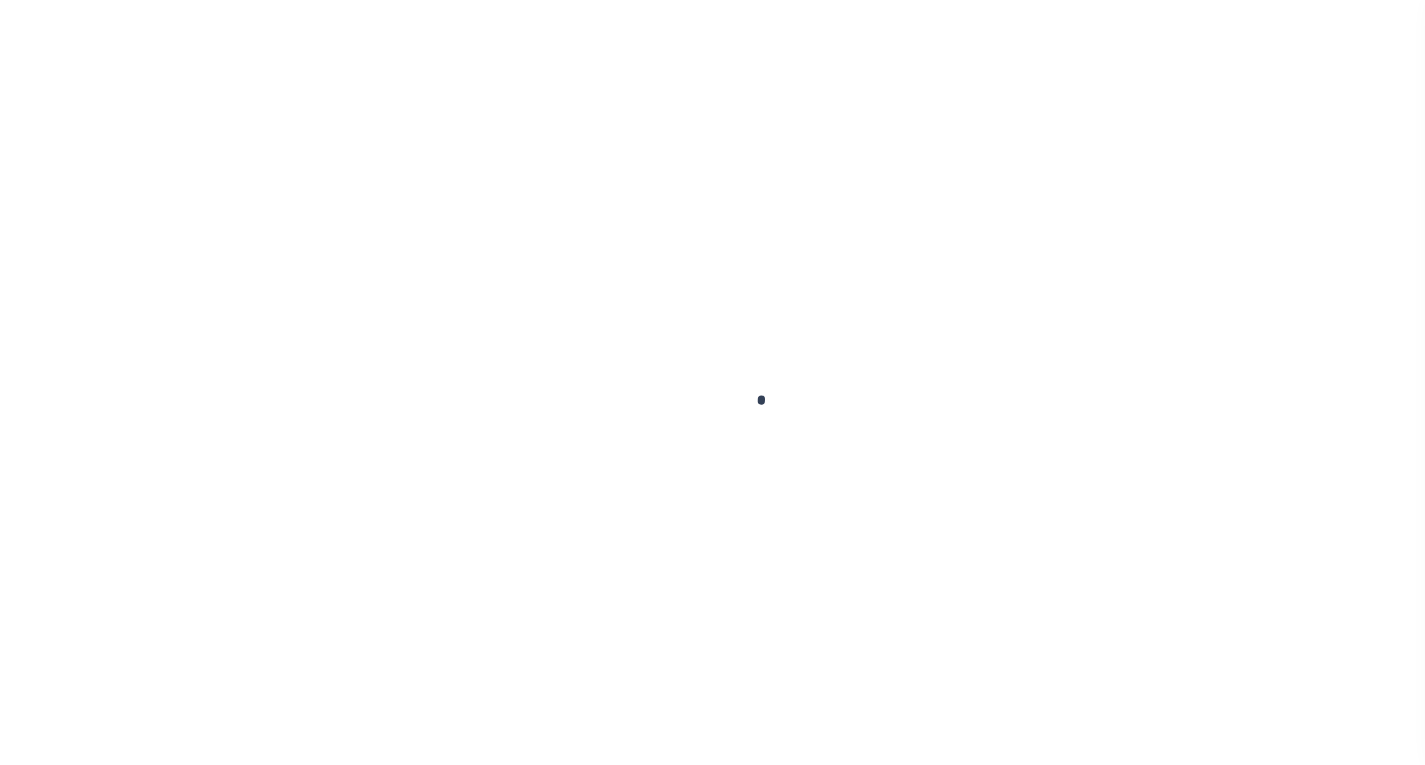 checkbox on "false" 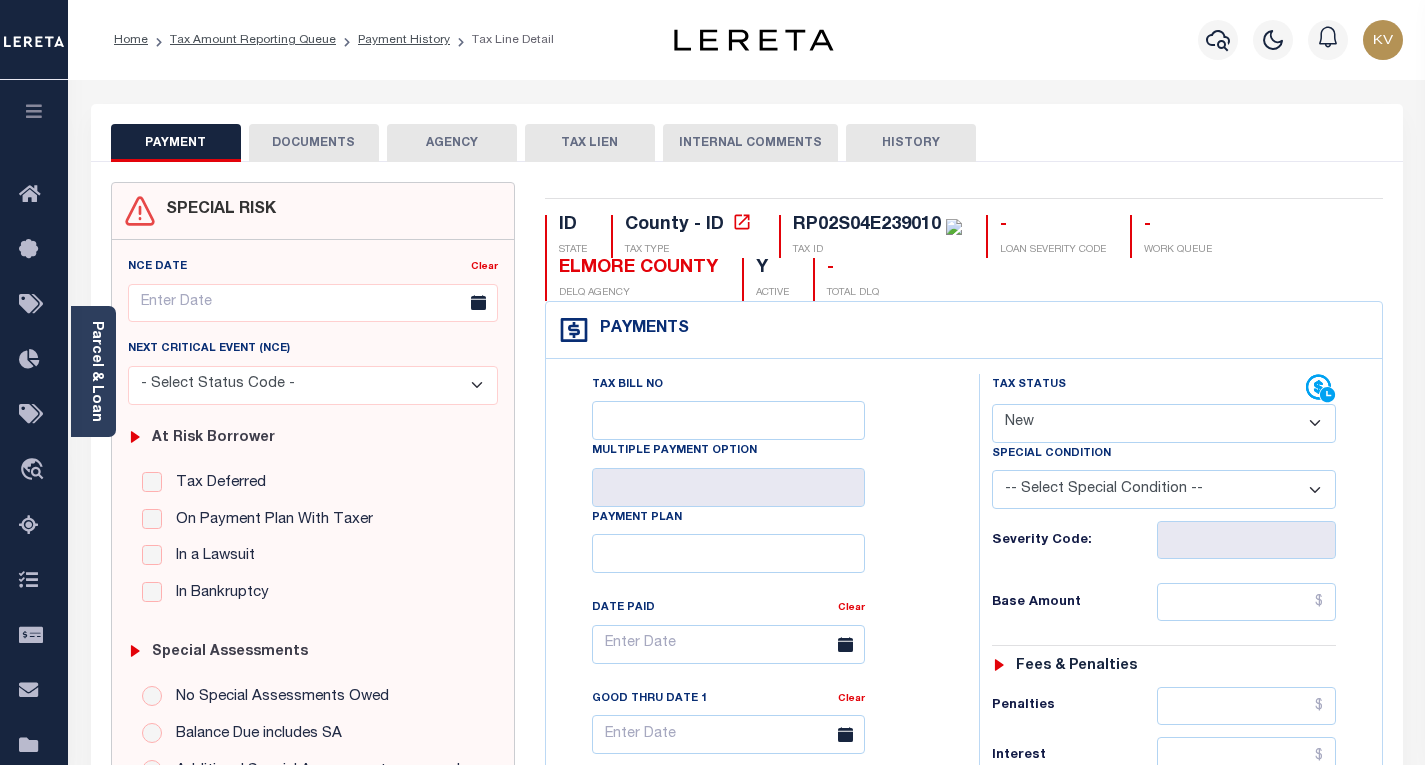 click on "- Select Status Code -
Open
Due/Unpaid
Paid
Incomplete
No Tax Due
Internal Refund Processed
New" at bounding box center (1164, 423) 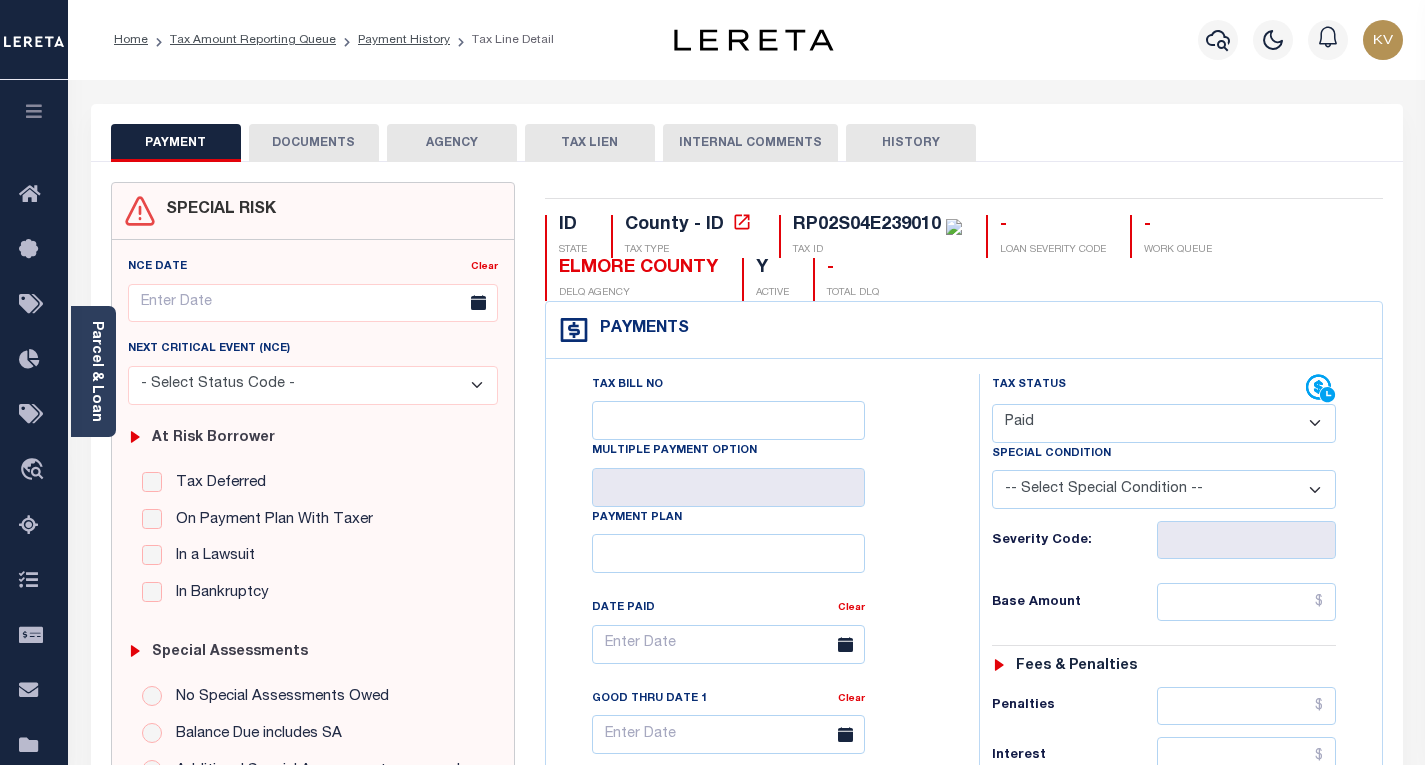 click on "- Select Status Code -
Open
Due/Unpaid
Paid
Incomplete
No Tax Due
Internal Refund Processed
New" at bounding box center [1164, 423] 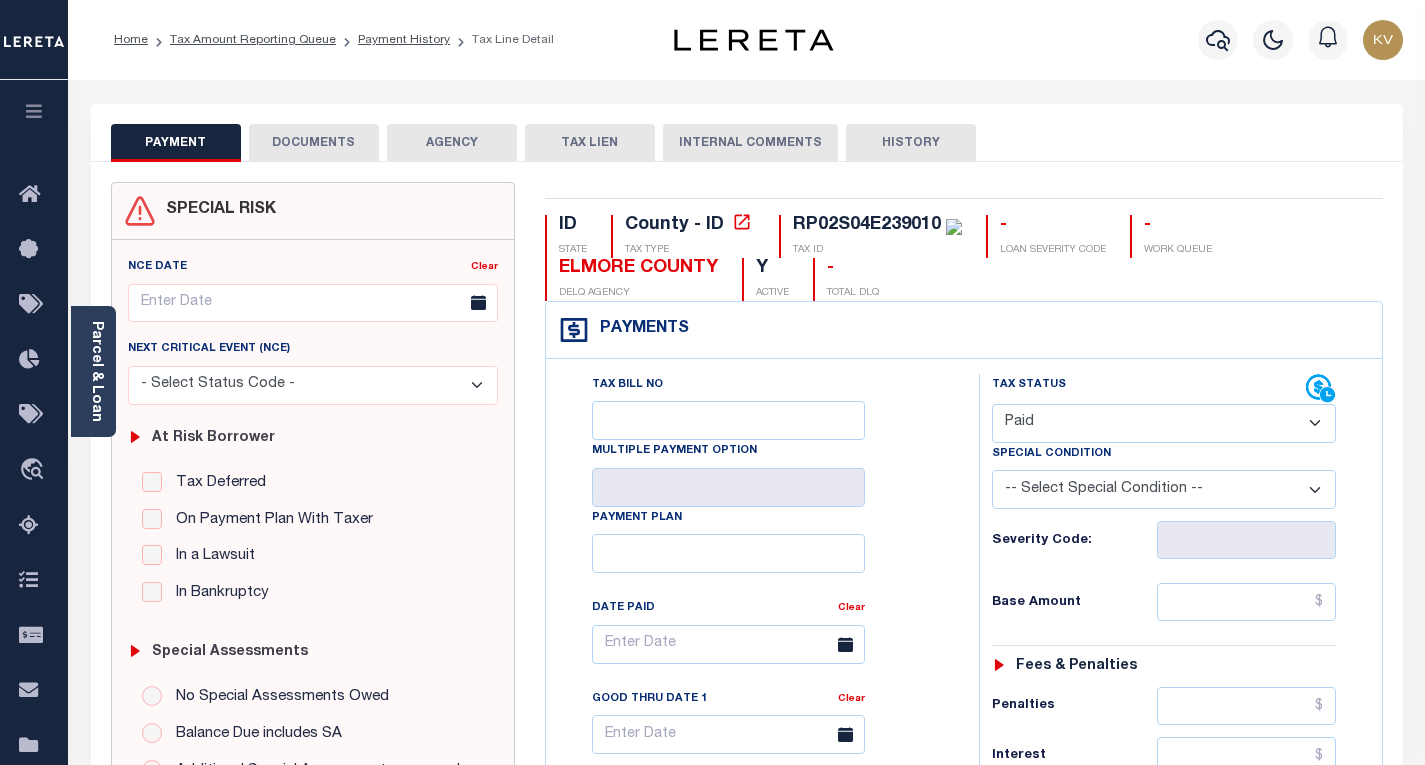type on "08/01/2025" 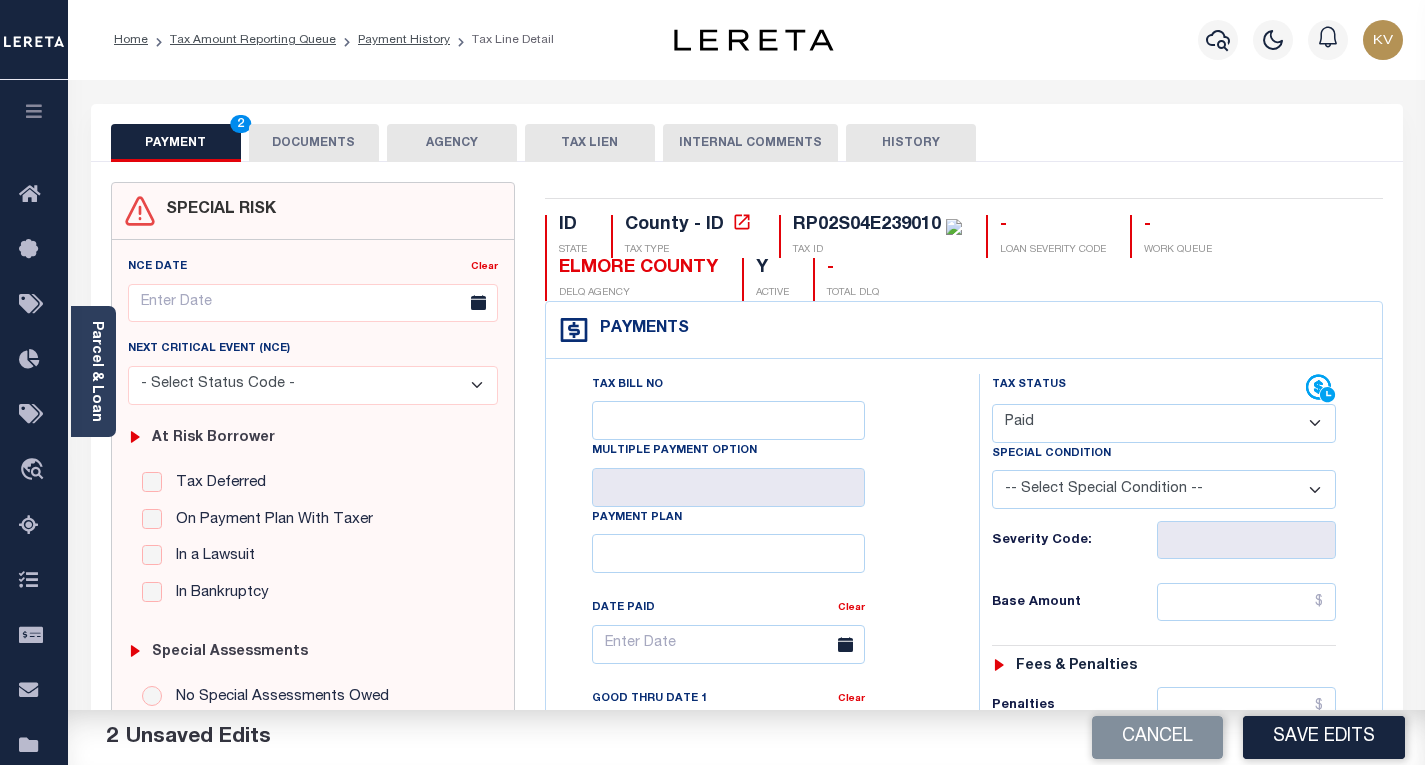 click on "Tax Status
Status
- Select Status Code -" at bounding box center [1170, 815] 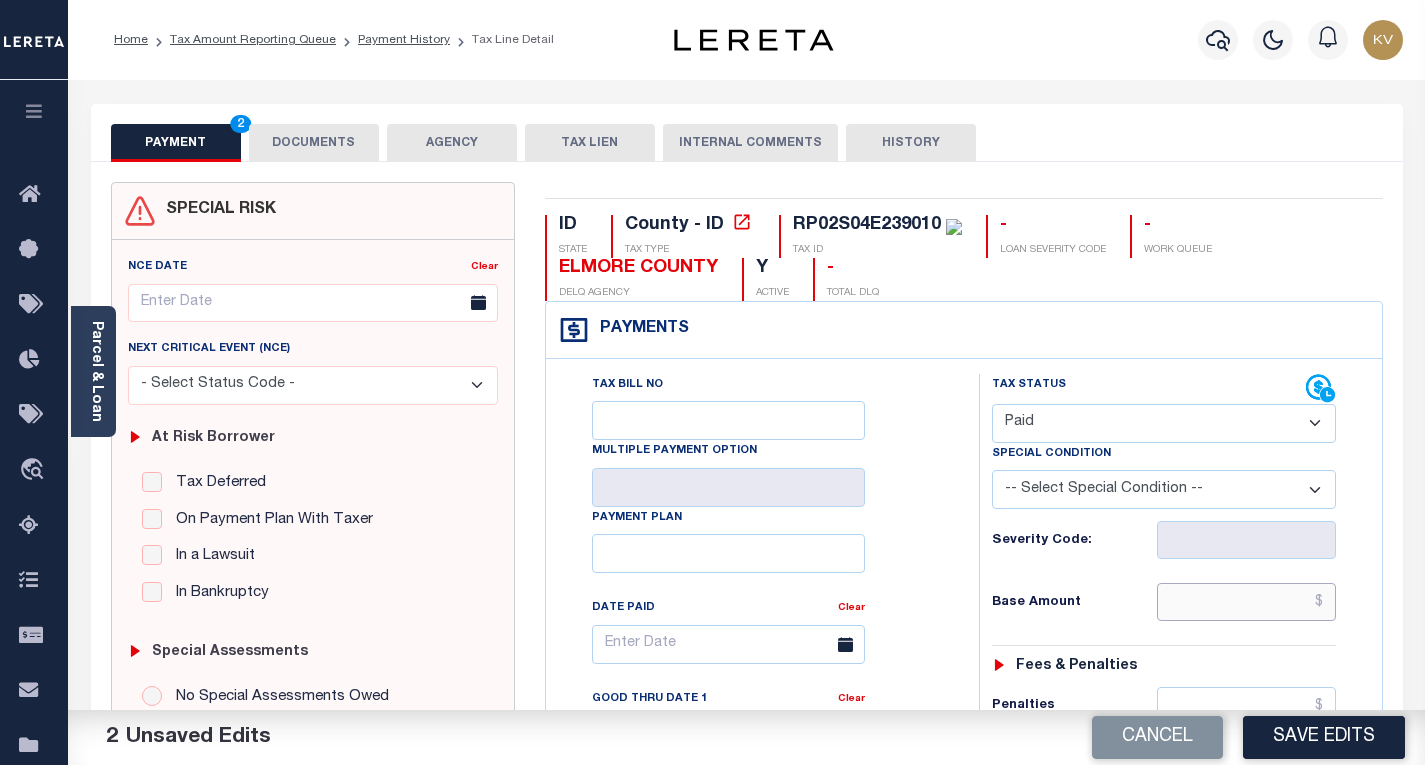 click at bounding box center (1246, 602) 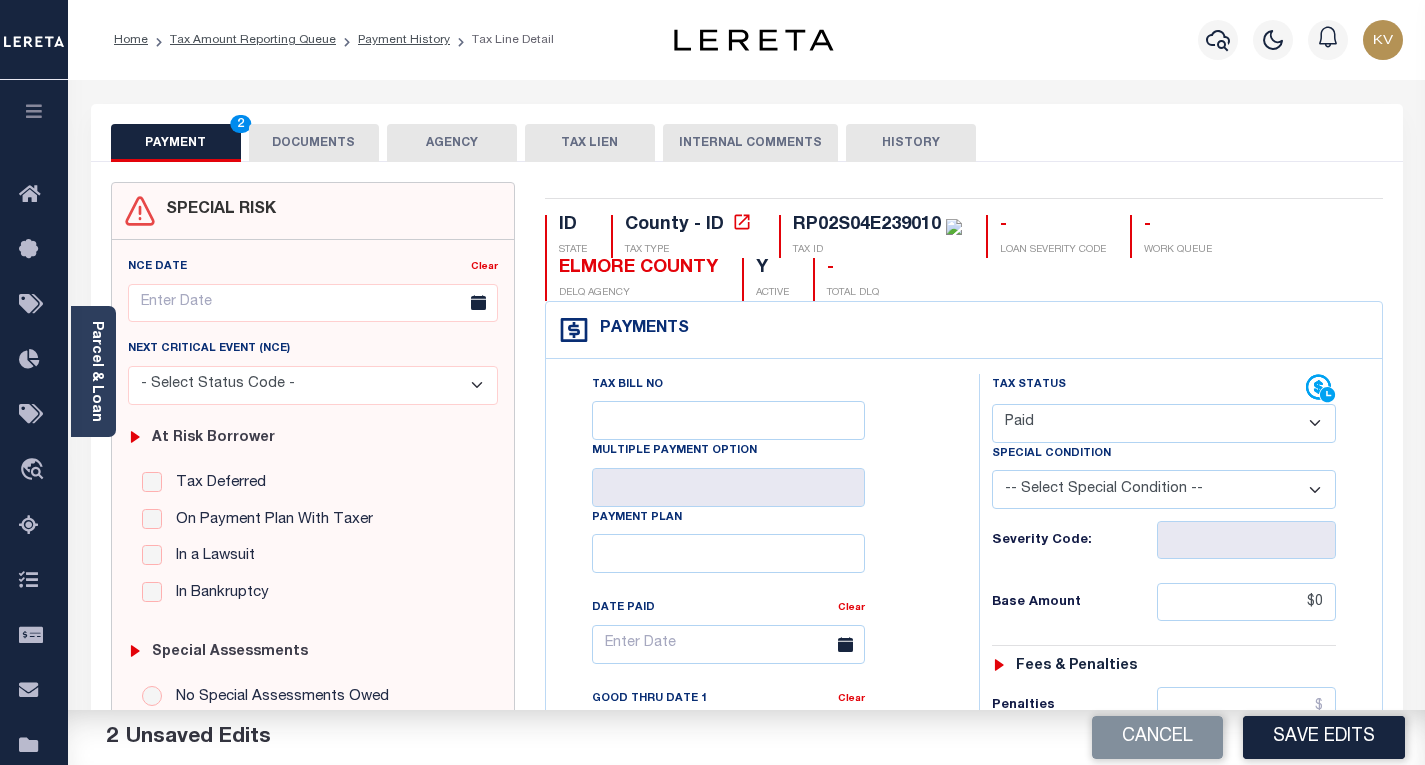 type on "$0.00" 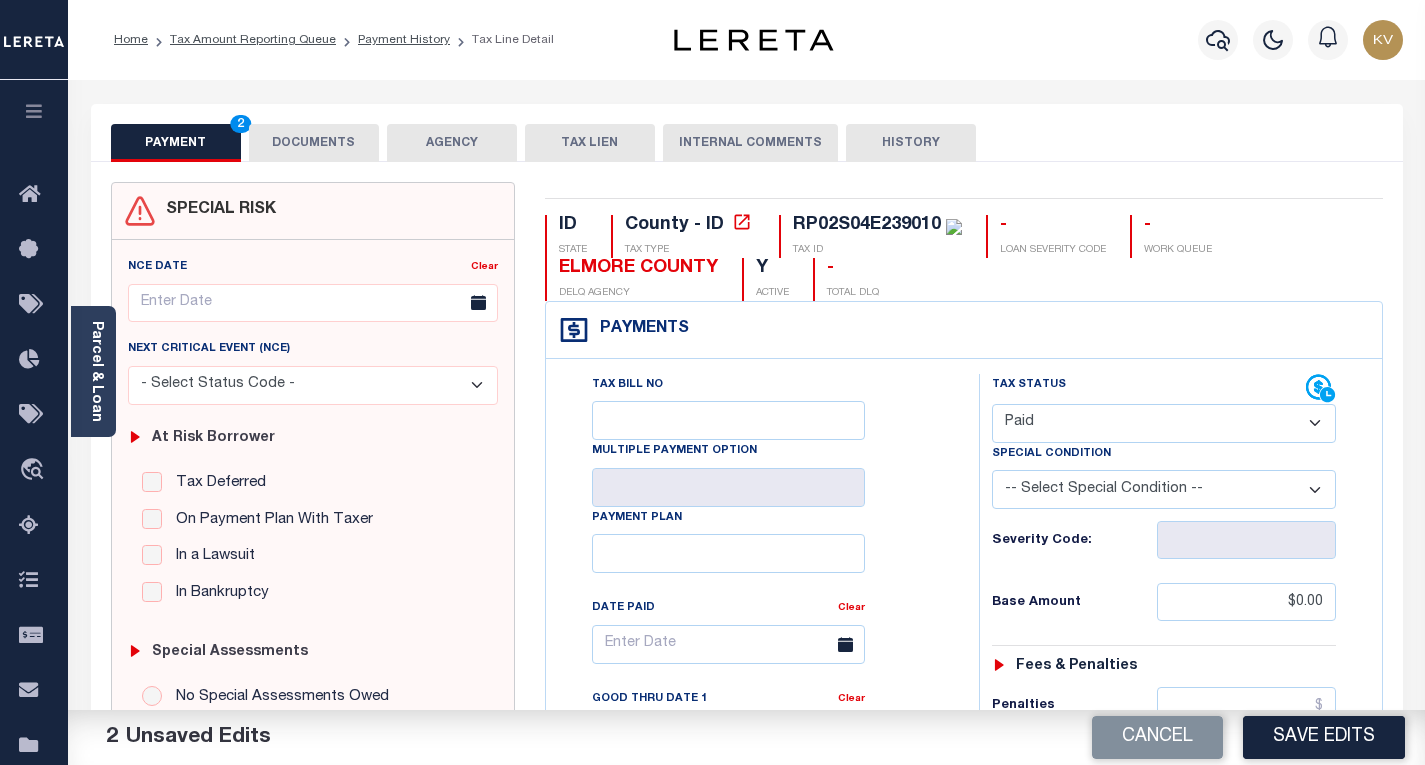click on "Base Amount" at bounding box center [1074, 603] 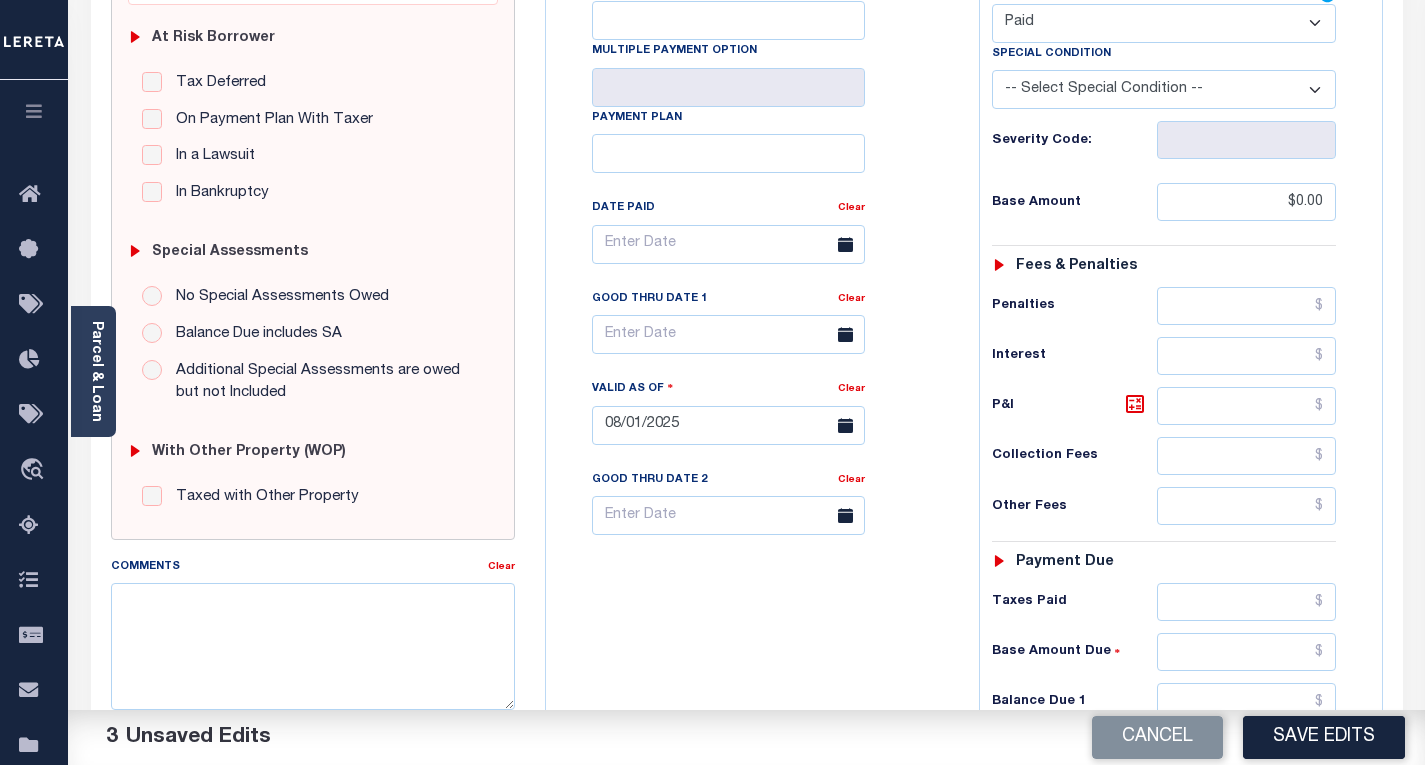 scroll, scrollTop: 500, scrollLeft: 0, axis: vertical 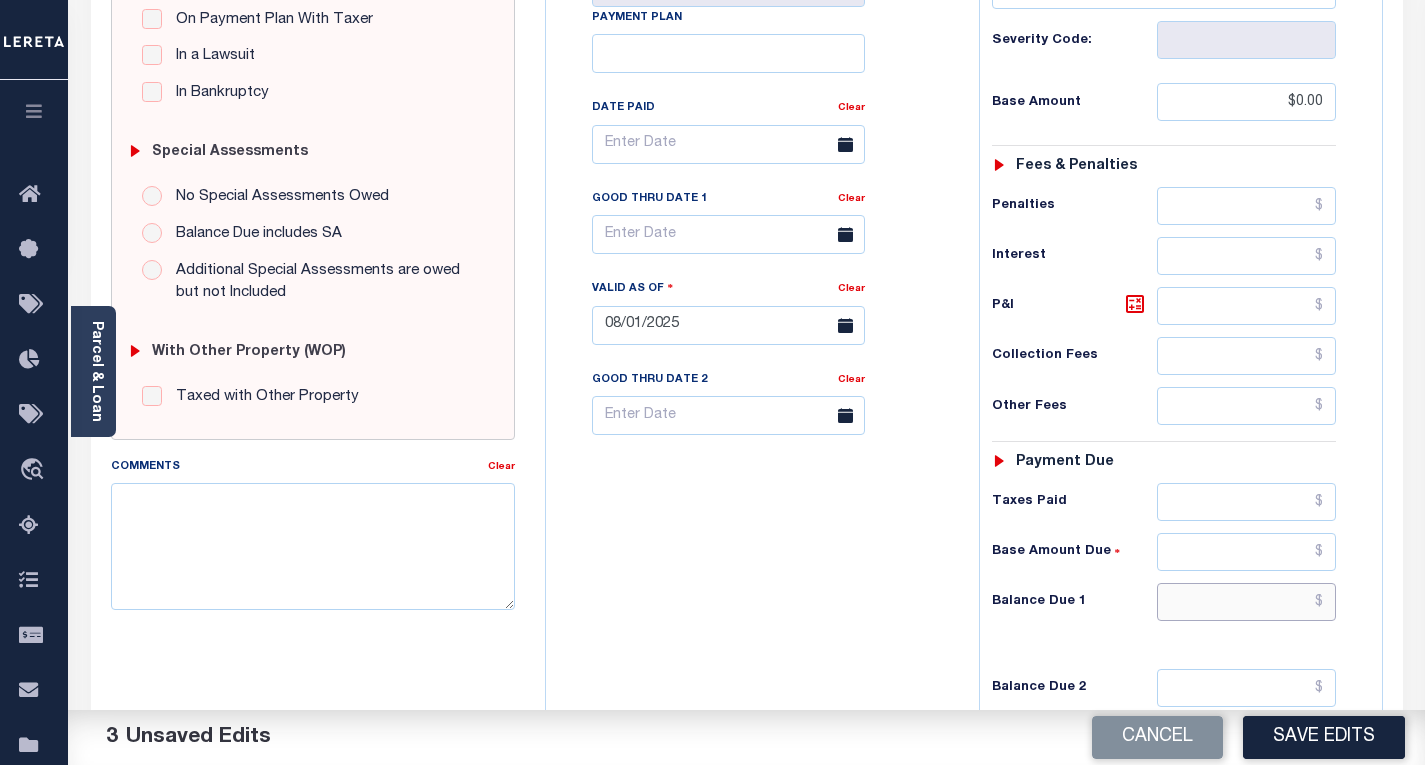 click at bounding box center (1246, 602) 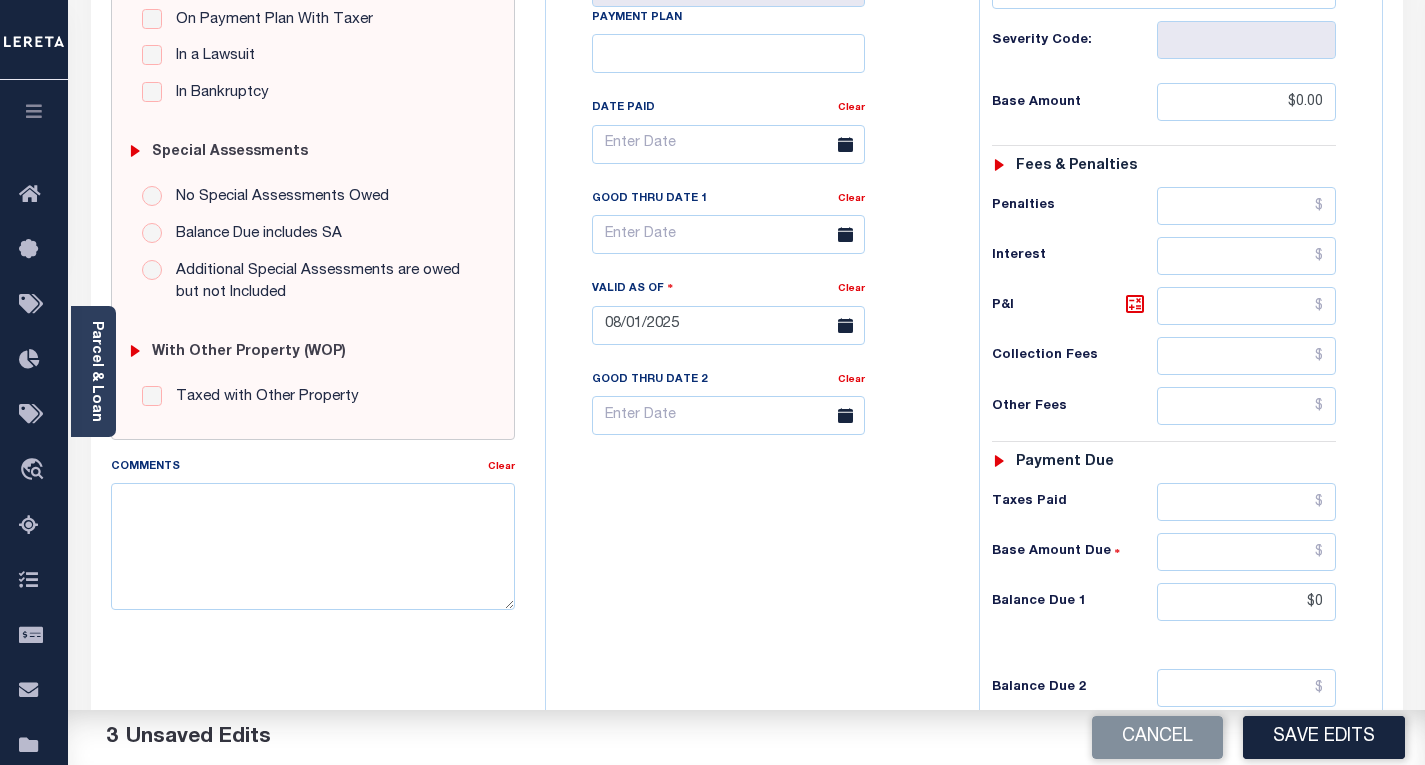 type on "$0.00" 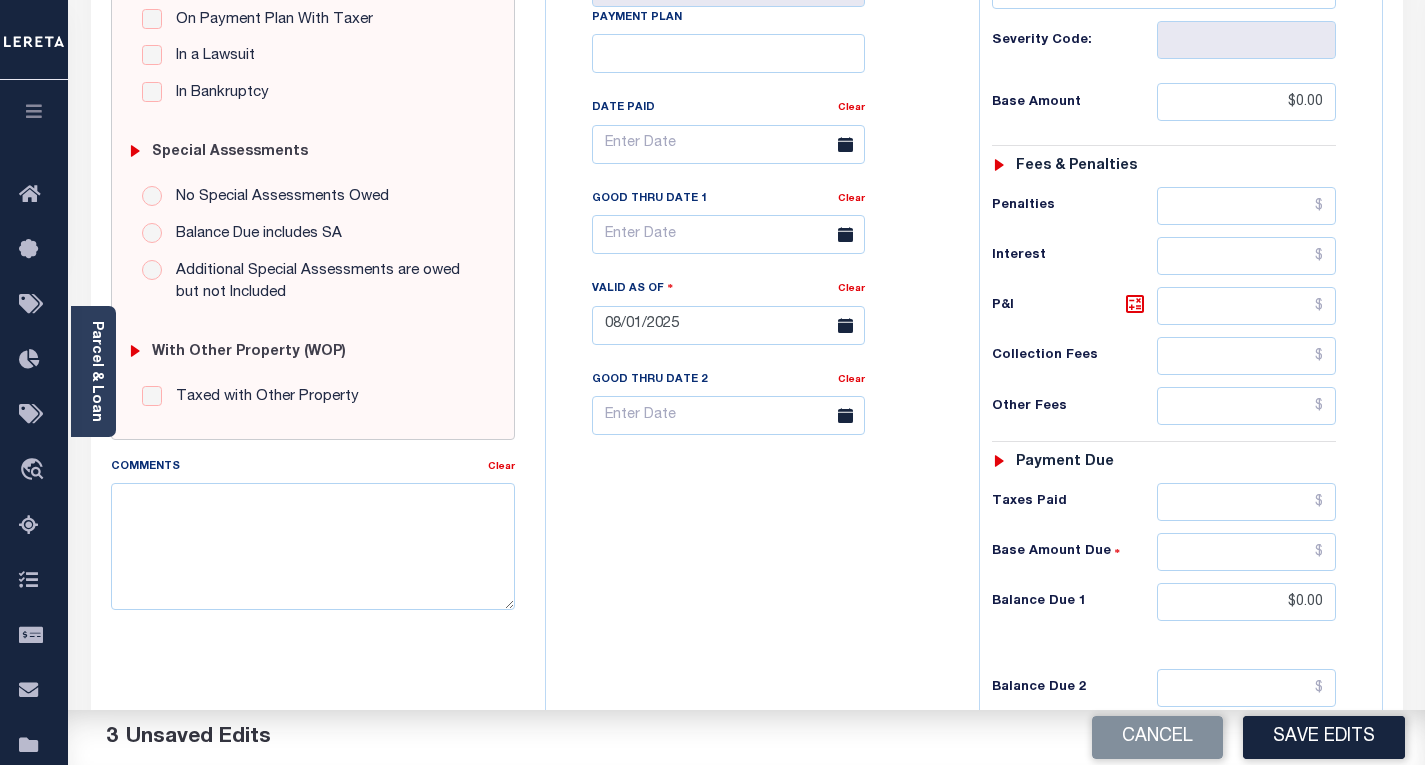 click on "Tax Bill No
Multiple Payment Option
Payment Plan
Clear" at bounding box center [757, 315] 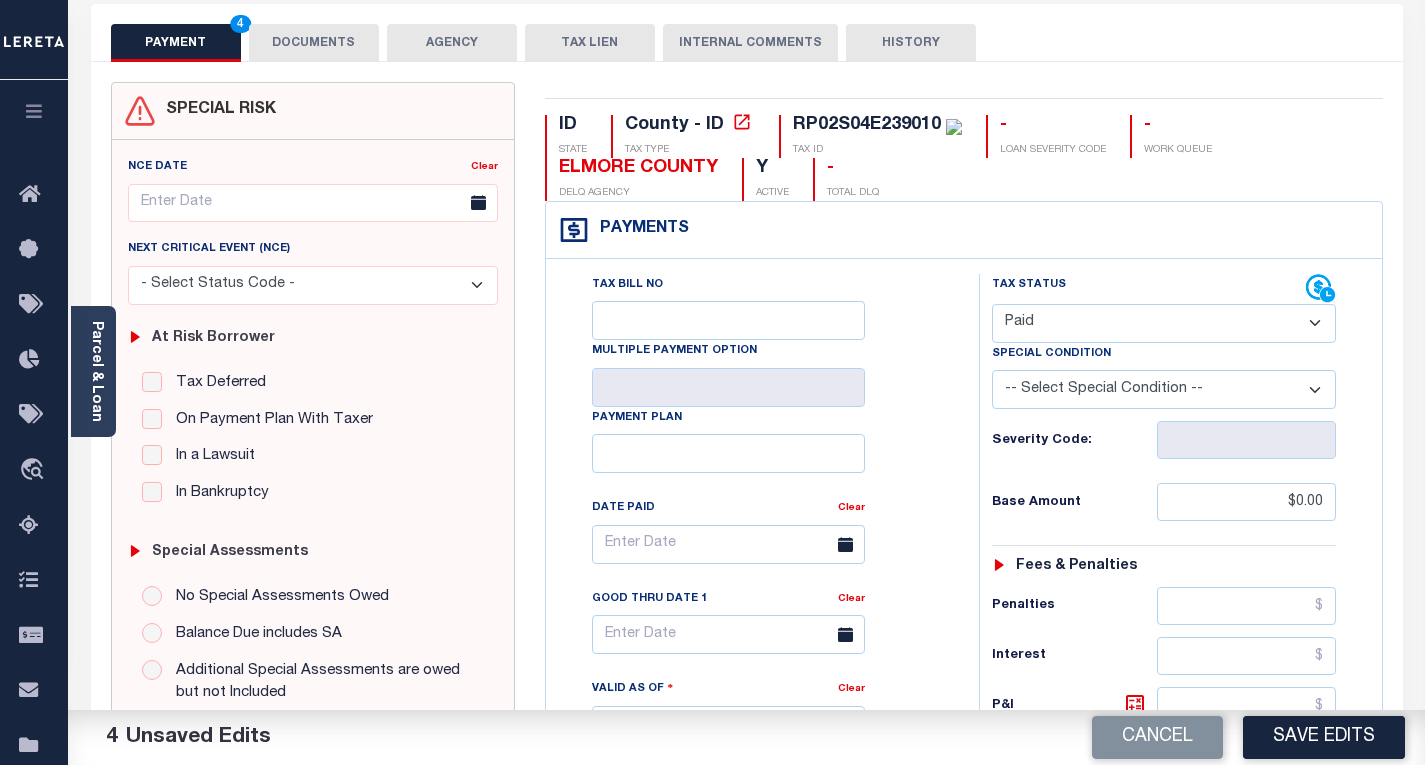 scroll, scrollTop: 0, scrollLeft: 0, axis: both 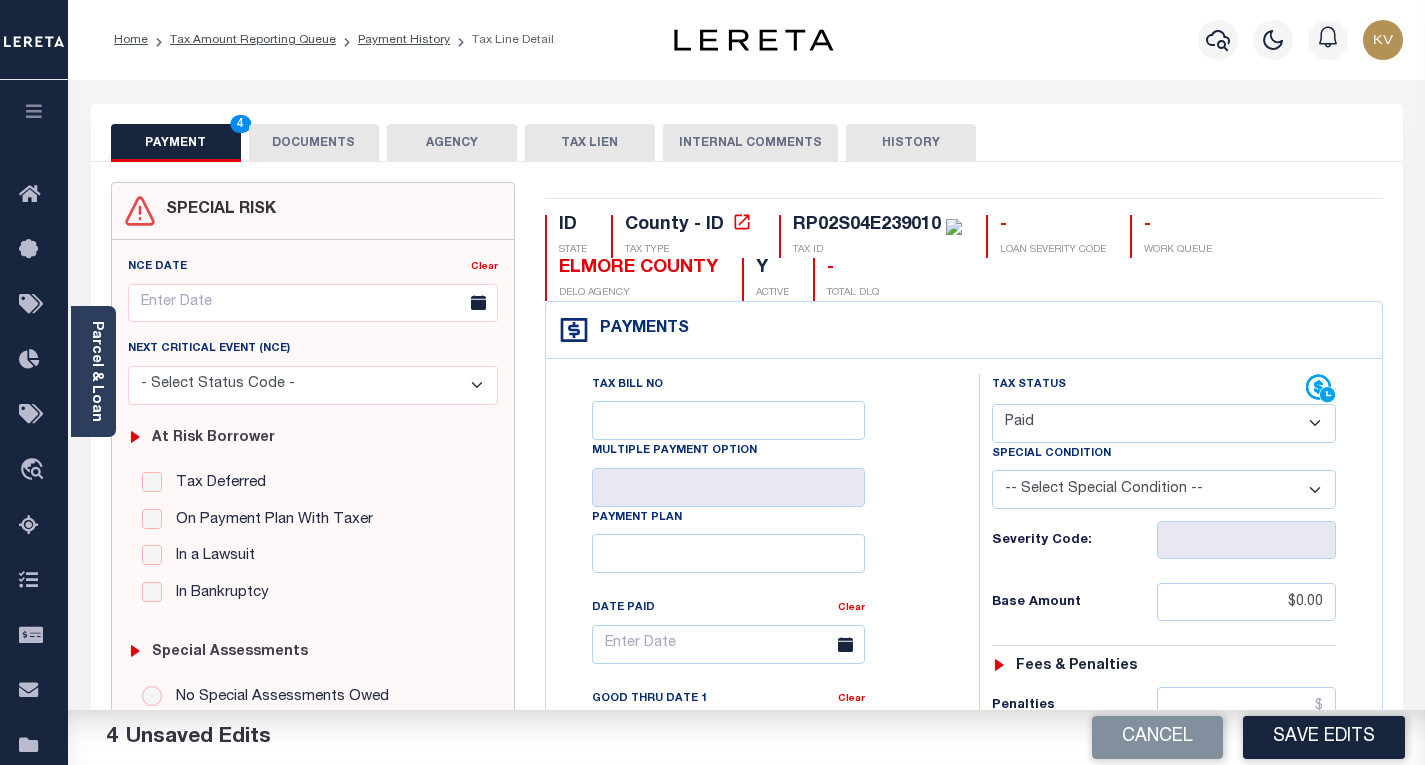 click on "DOCUMENTS" at bounding box center [314, 143] 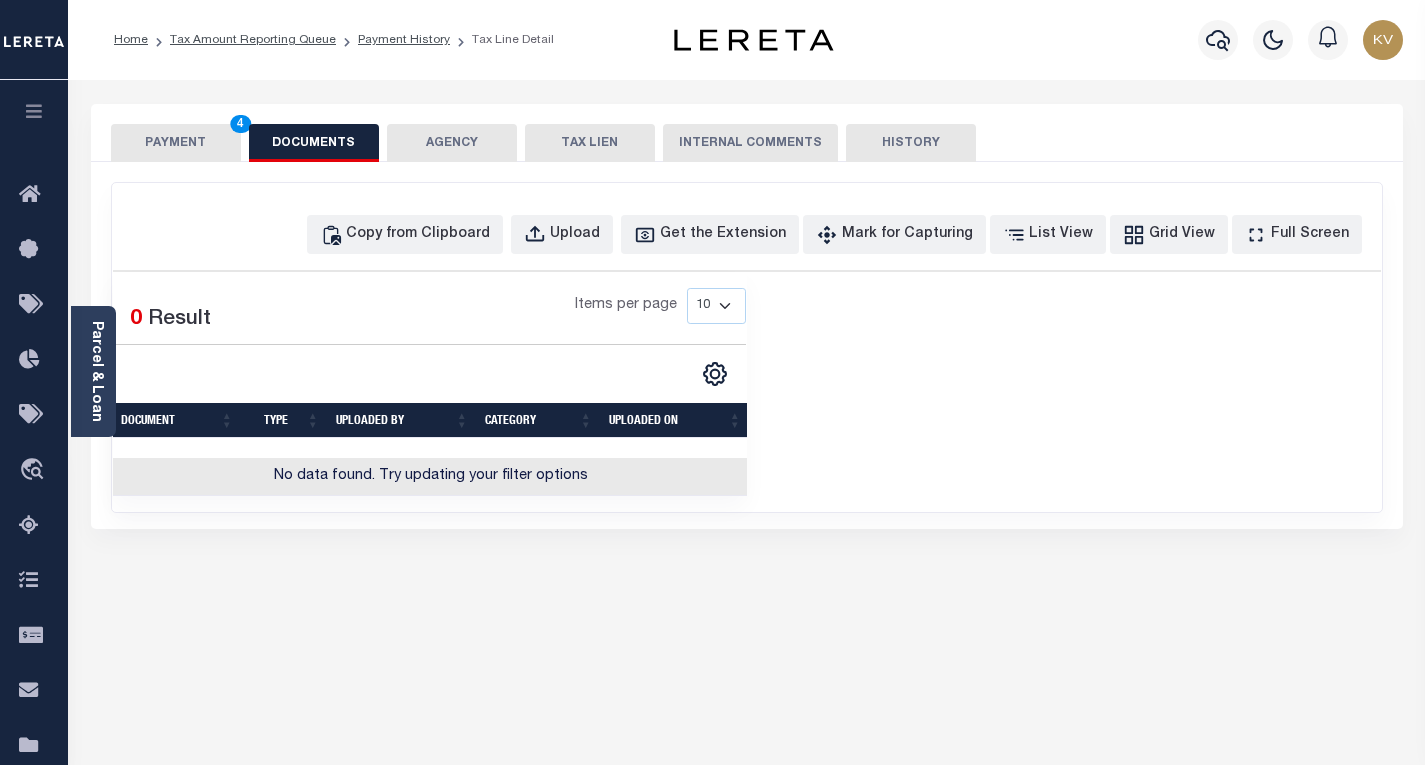 click on "PAYMENT
4" at bounding box center (176, 143) 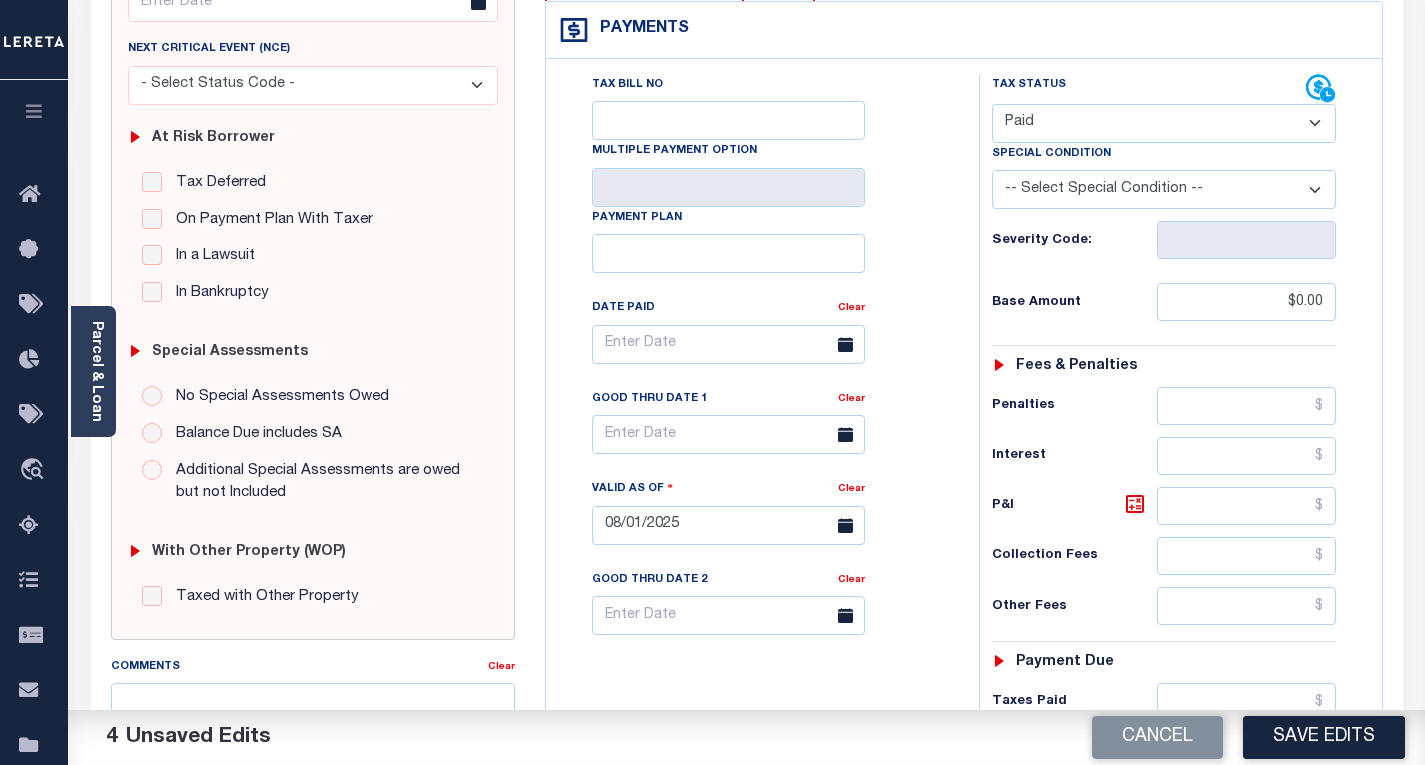 scroll, scrollTop: 400, scrollLeft: 0, axis: vertical 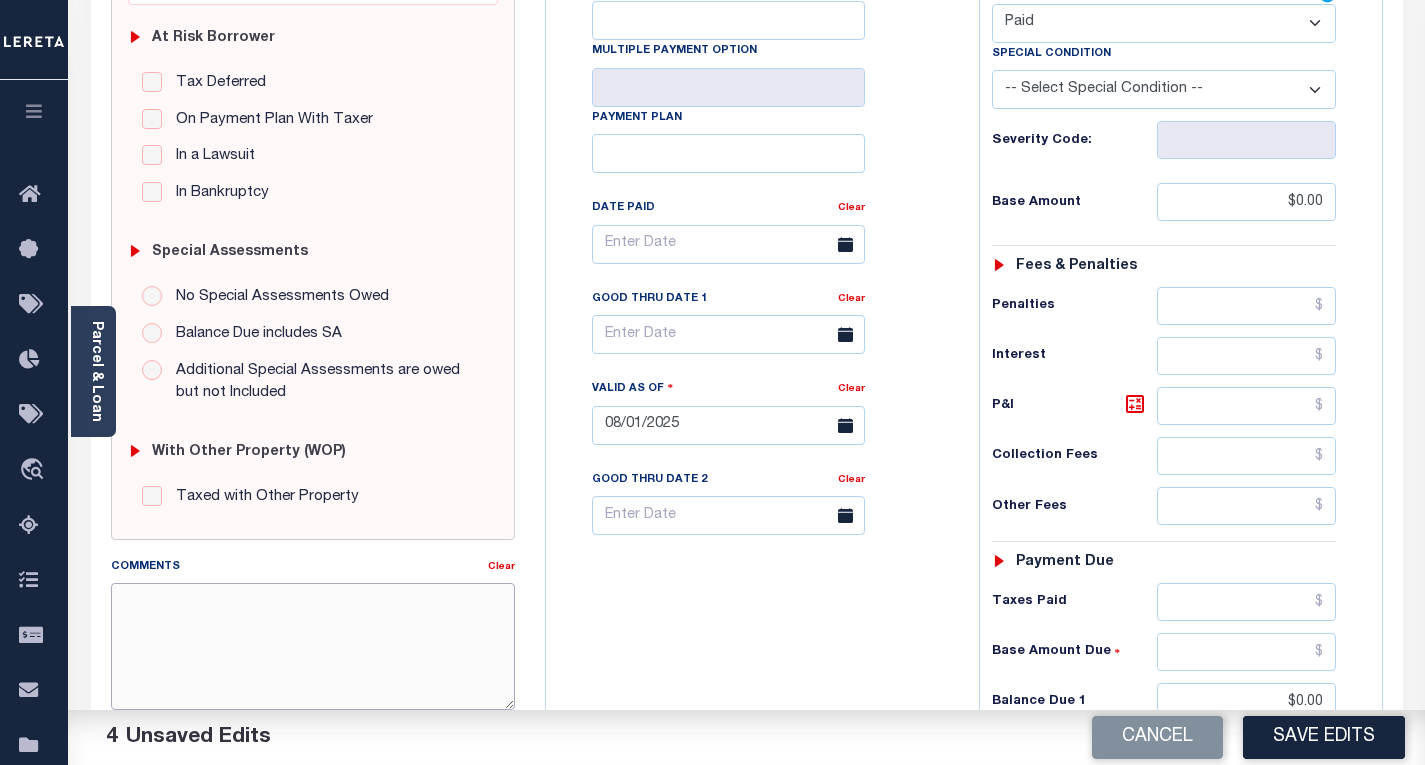 click on "Comments" at bounding box center [313, 646] 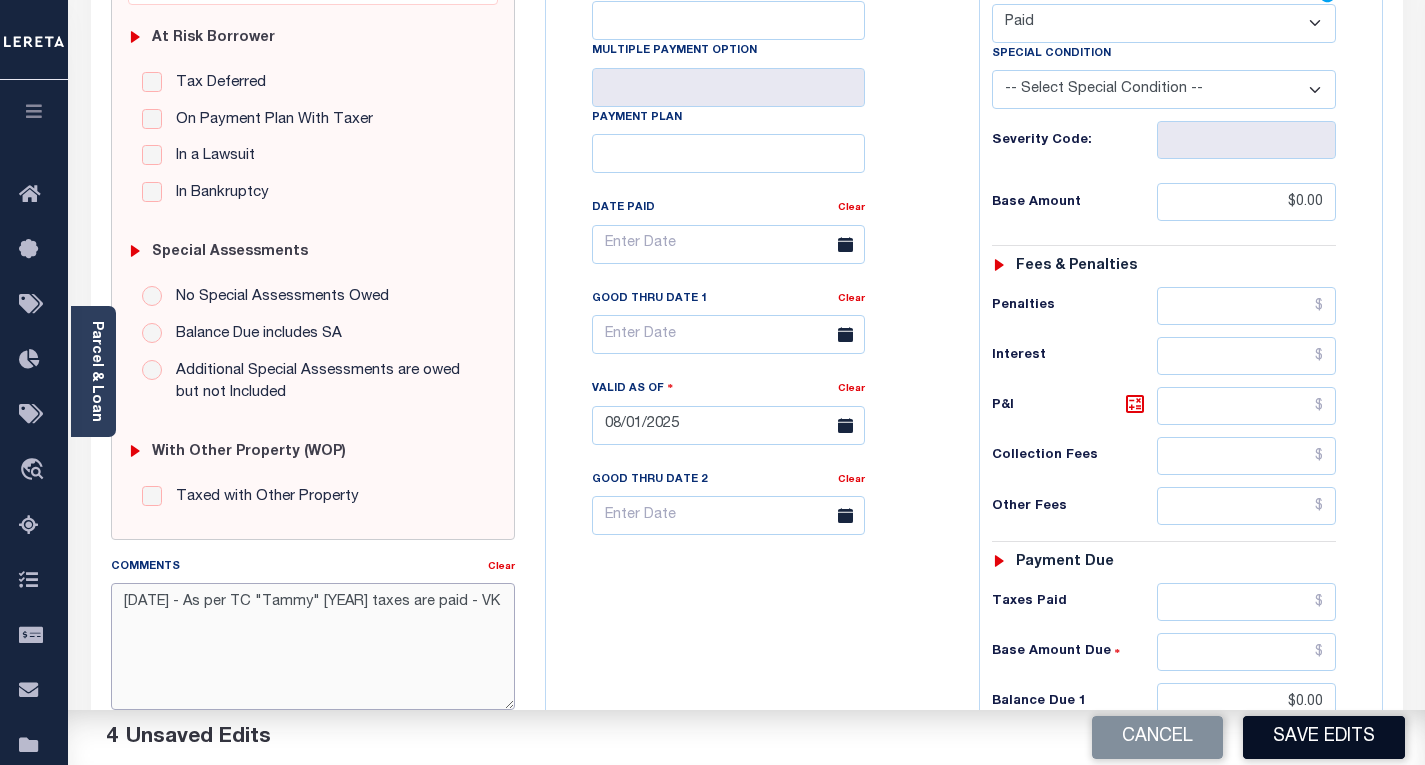 type on "8/1/2025 - As per TC "Tammy" 2024 taxes are paid - VK" 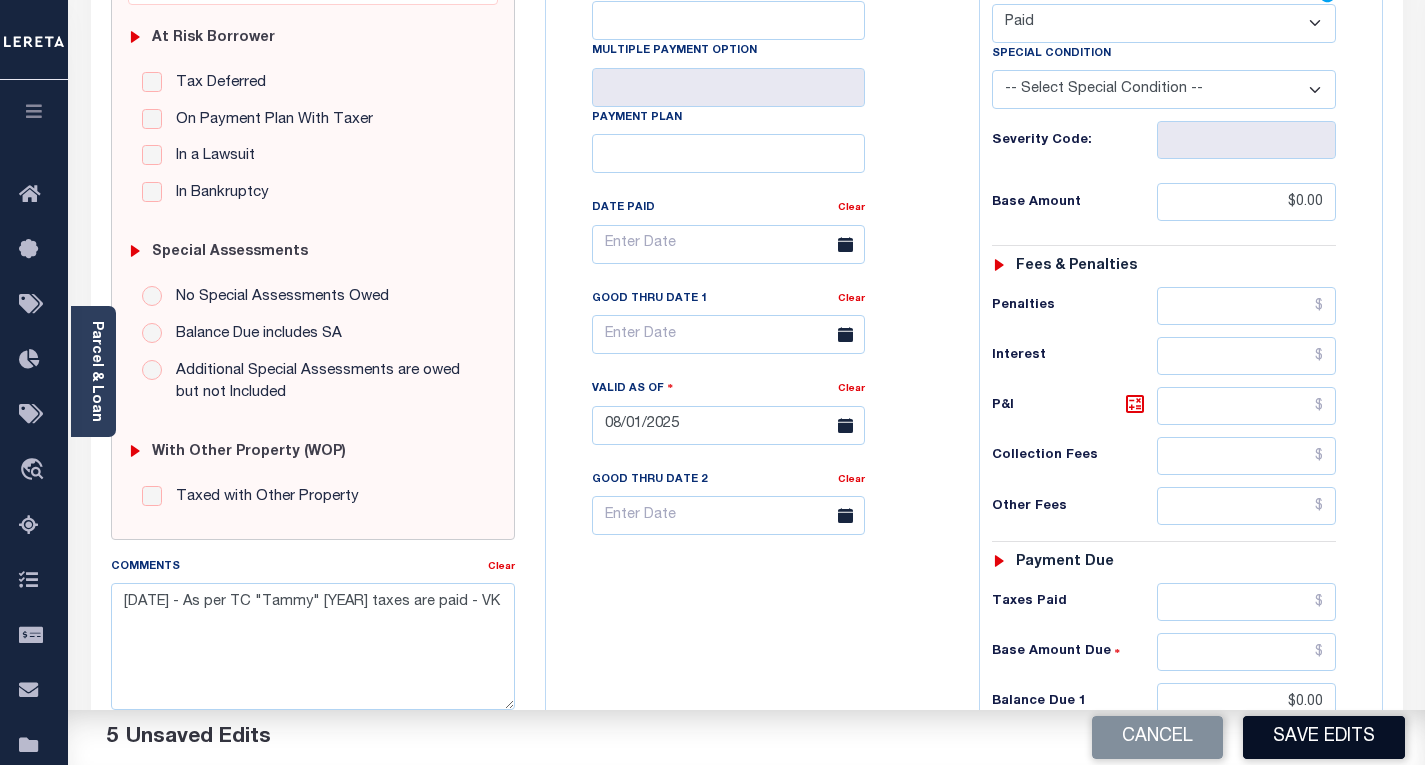 click on "Save Edits" at bounding box center [1324, 737] 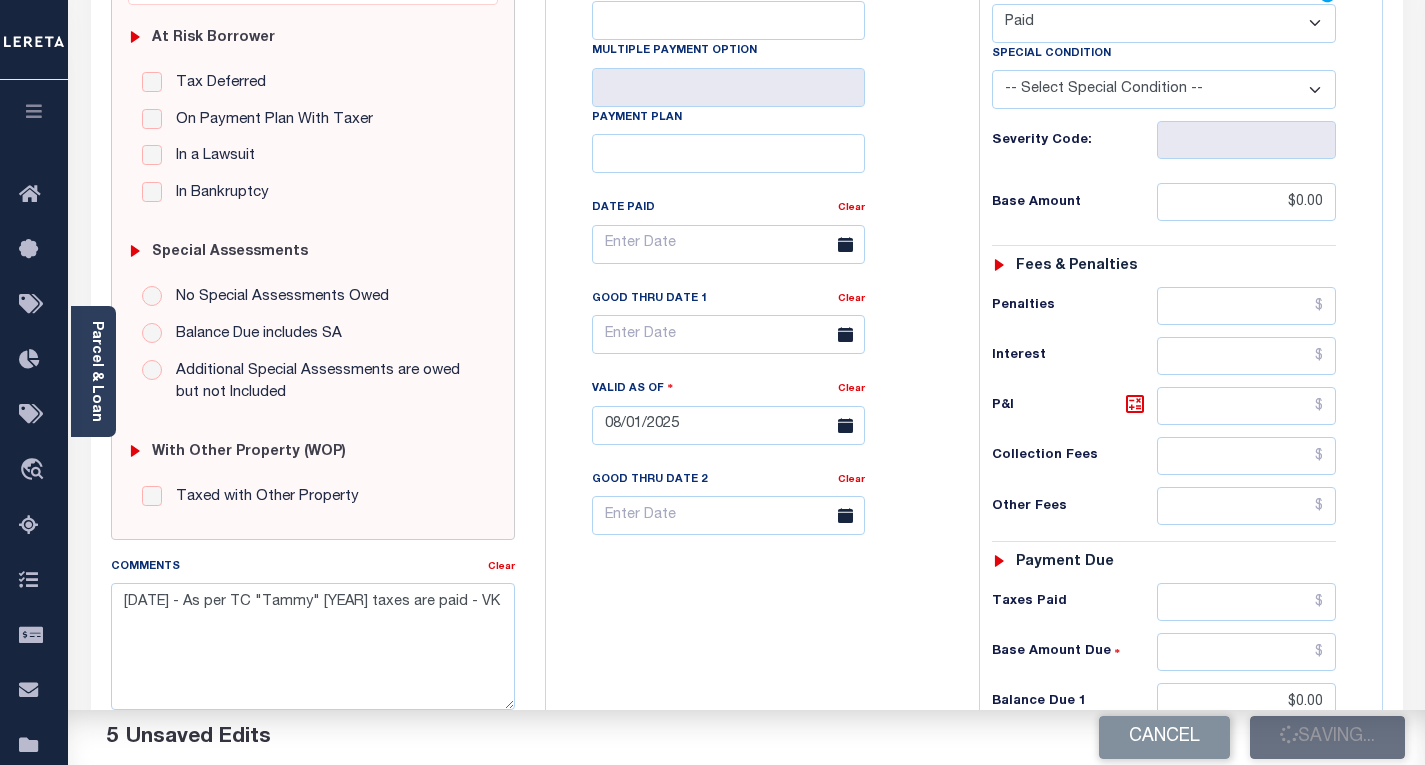 checkbox on "false" 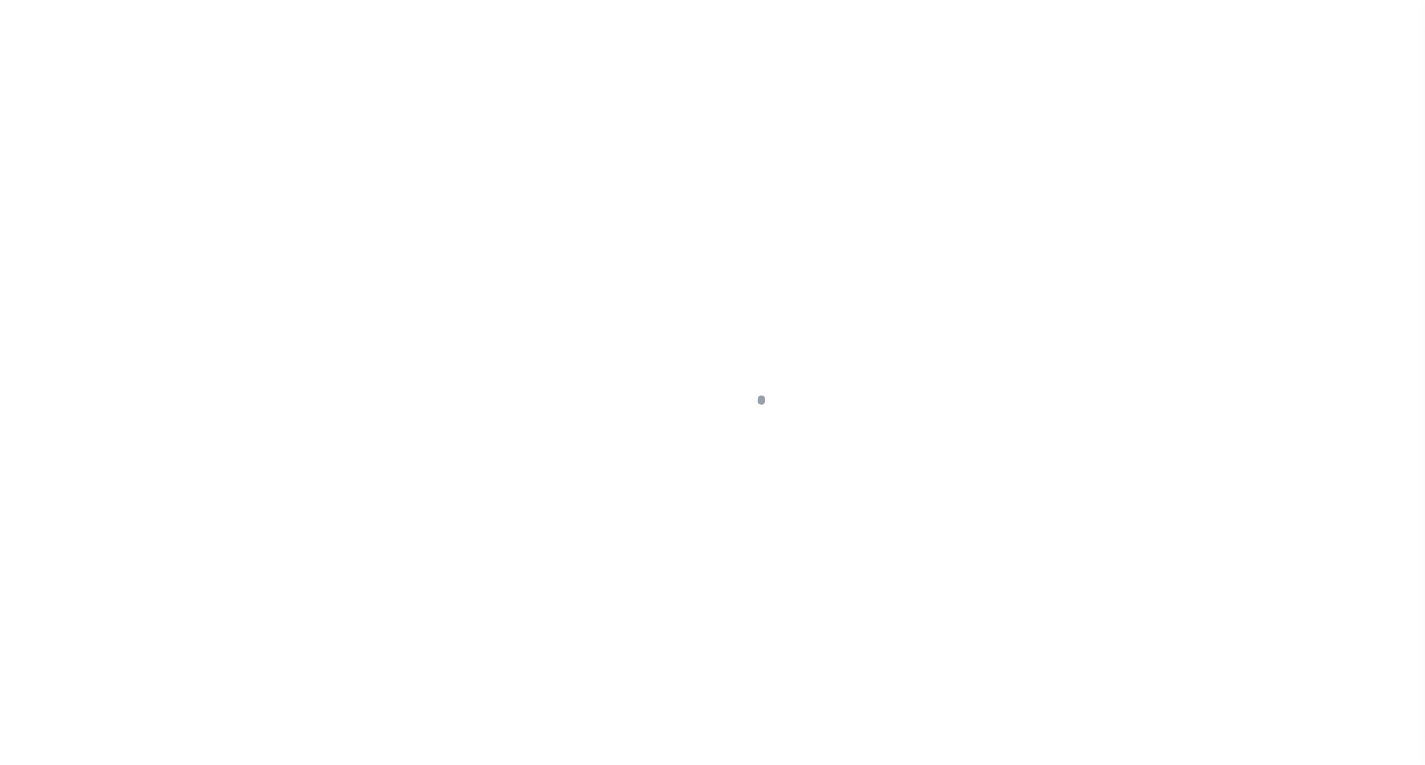 scroll, scrollTop: 0, scrollLeft: 0, axis: both 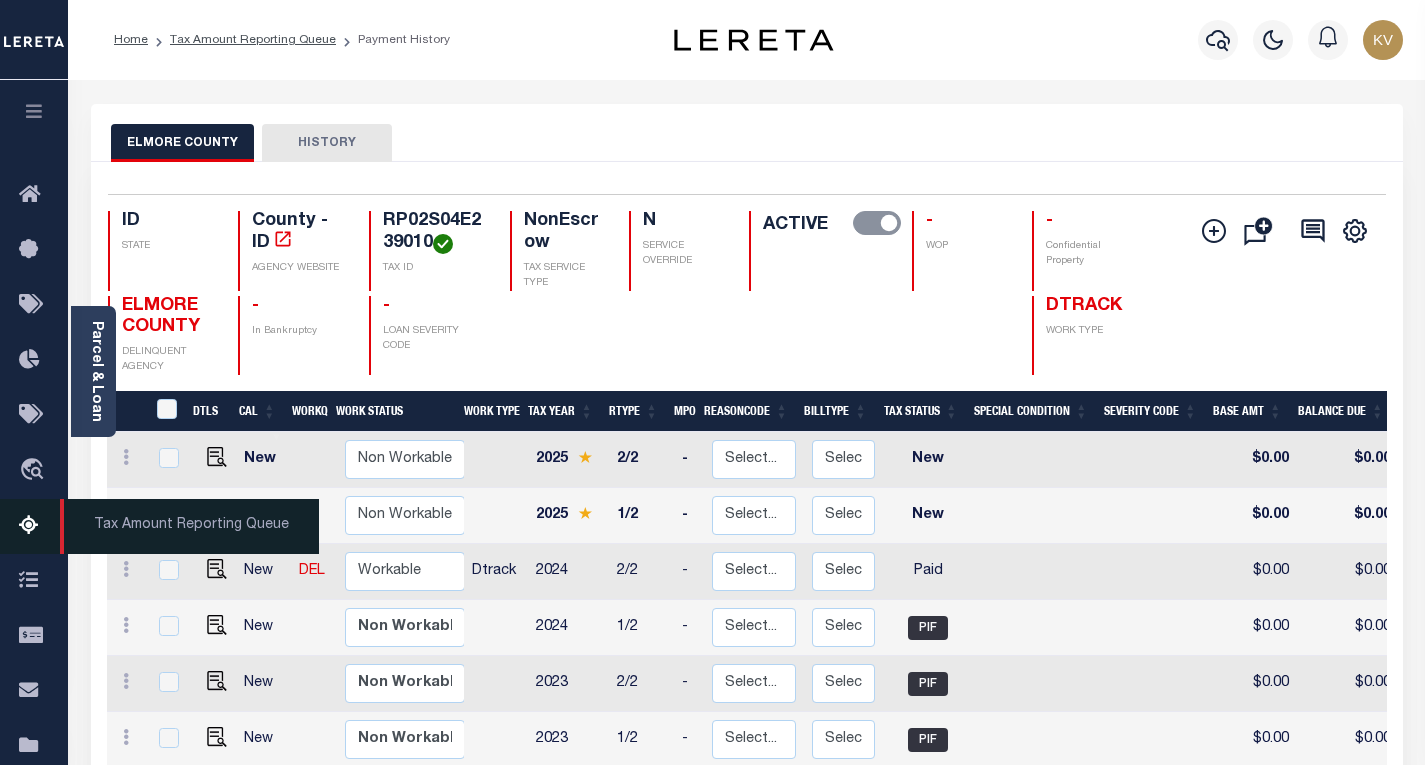 click on "Tax Amount Reporting Queue" at bounding box center (34, 526) 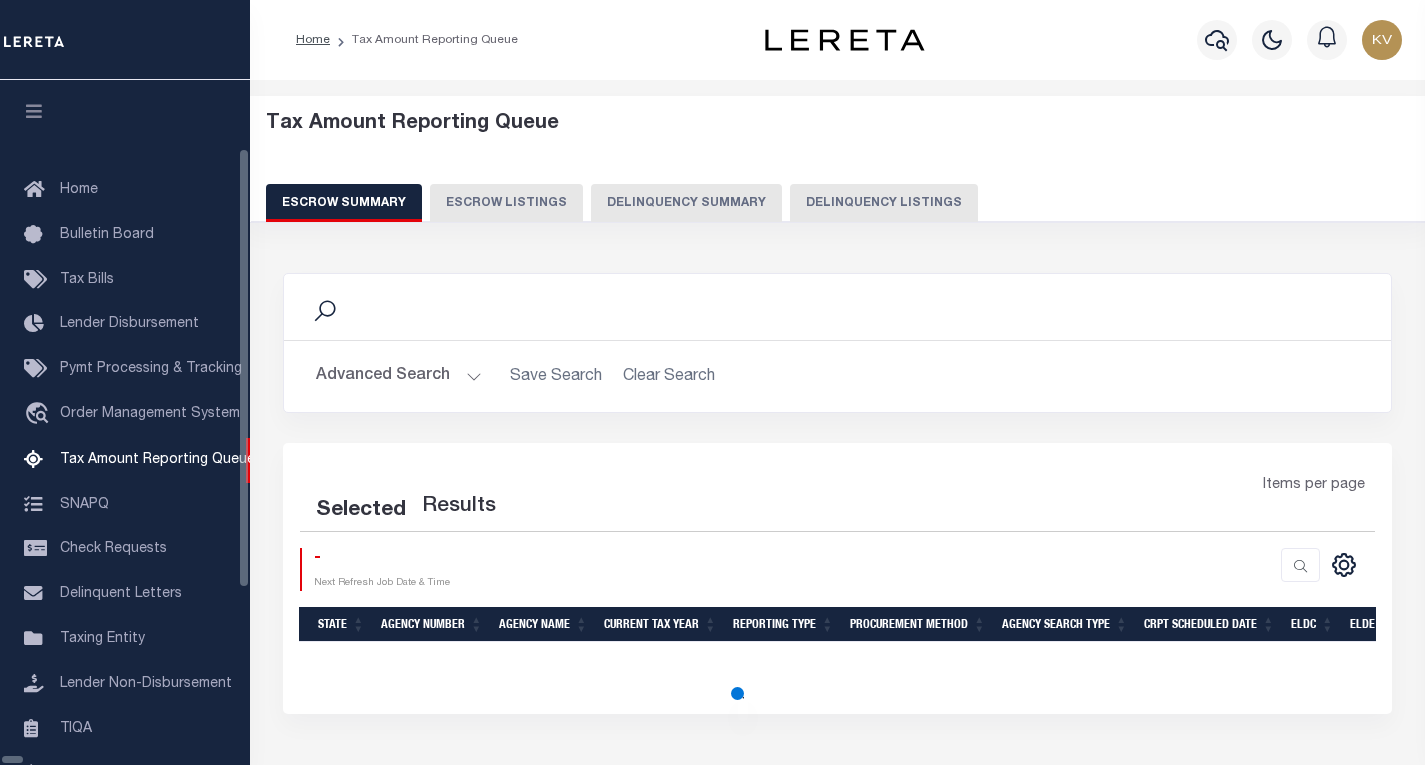 select on "100" 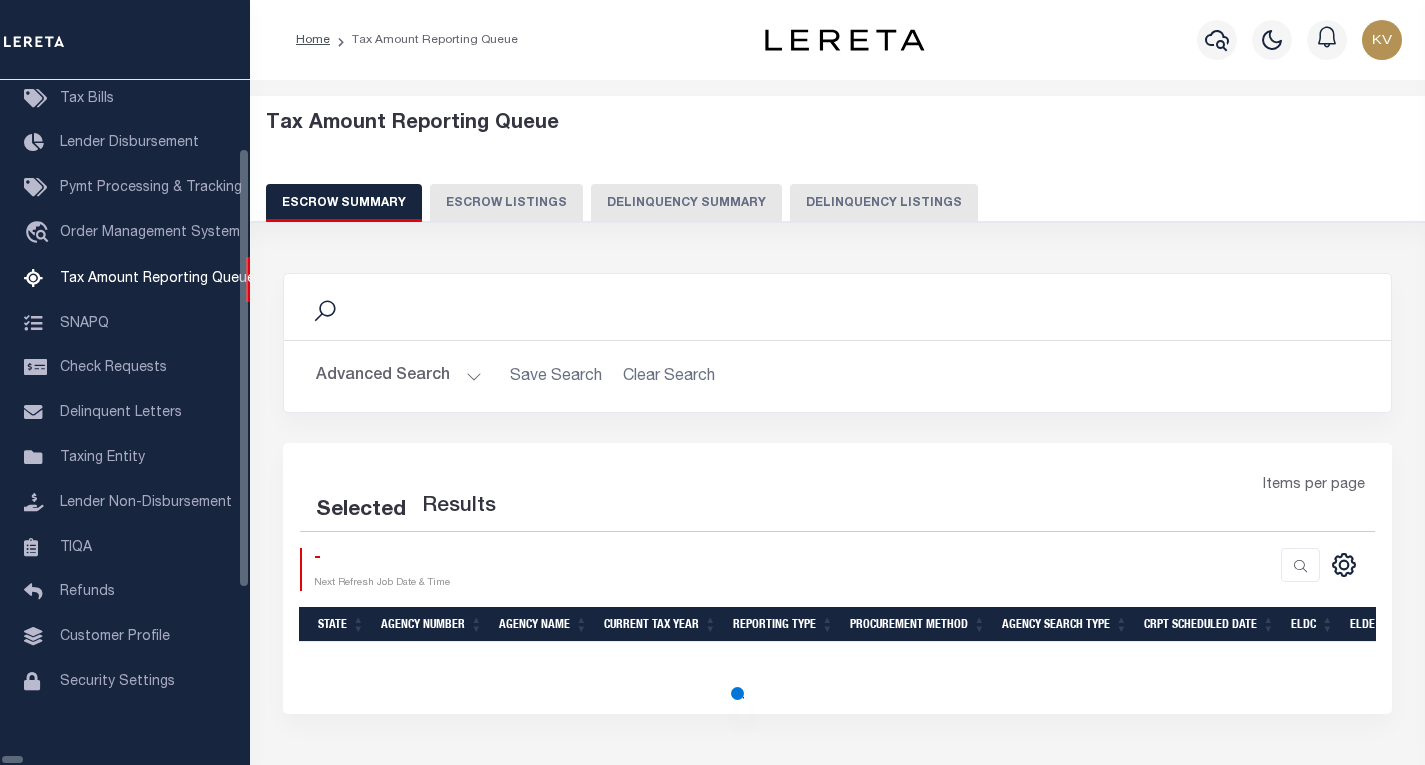 select on "100" 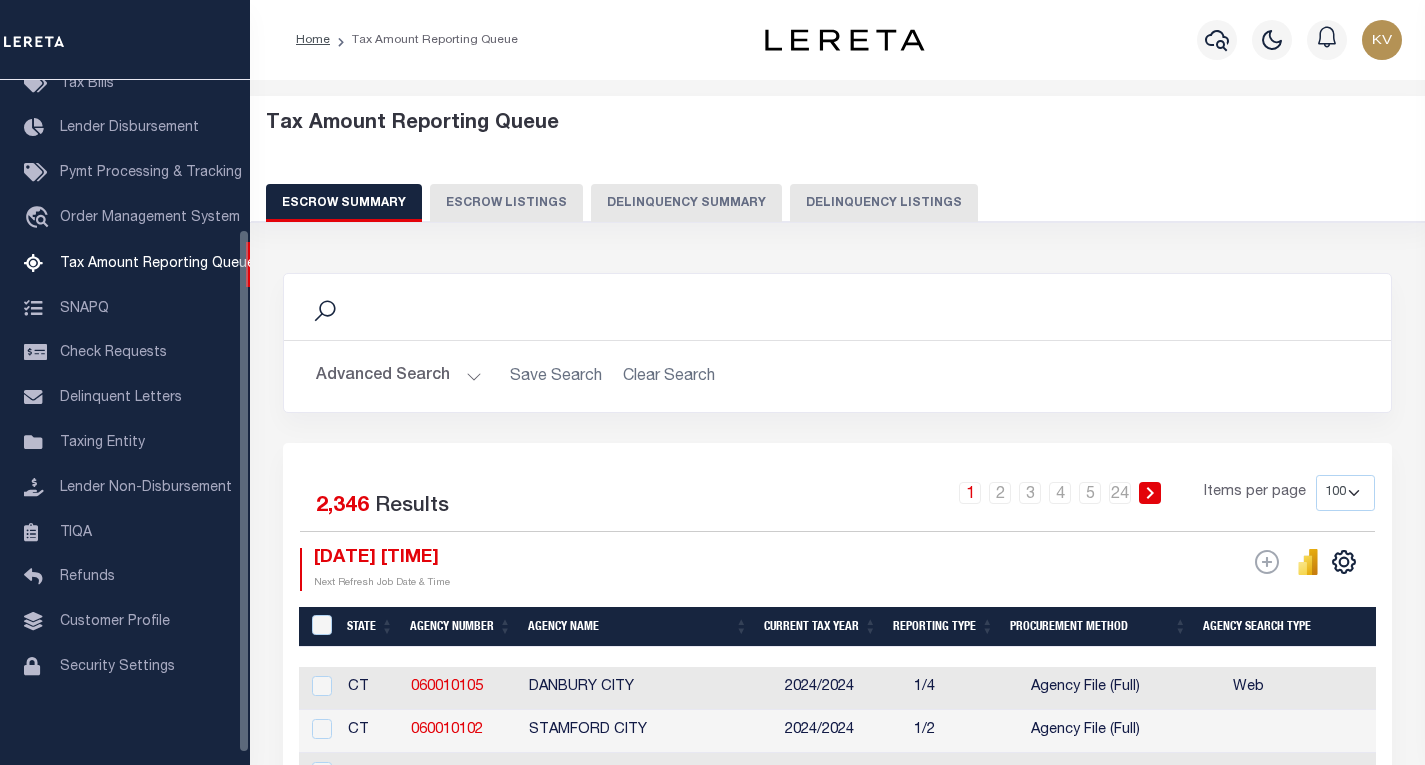 scroll, scrollTop: 194, scrollLeft: 0, axis: vertical 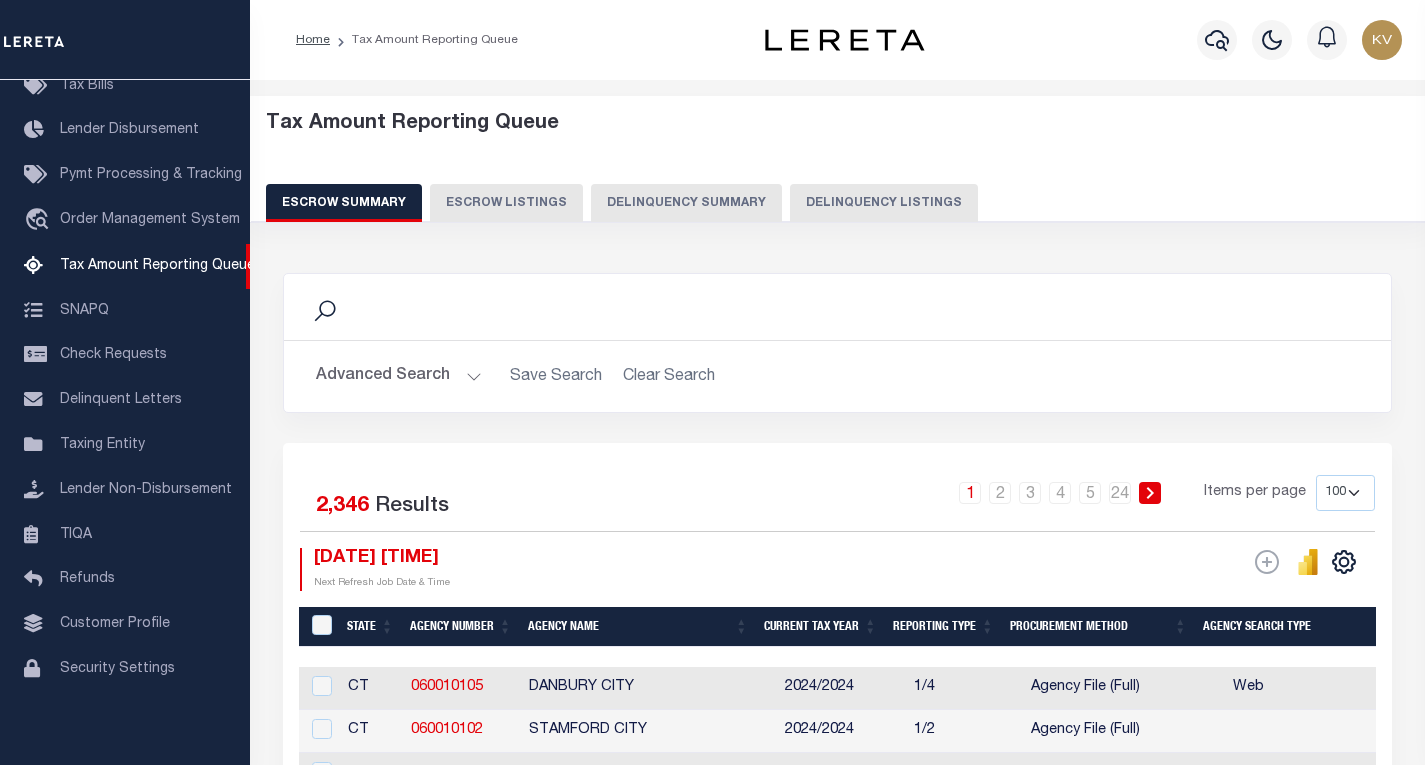 click on "Delinquency Listings" at bounding box center [884, 203] 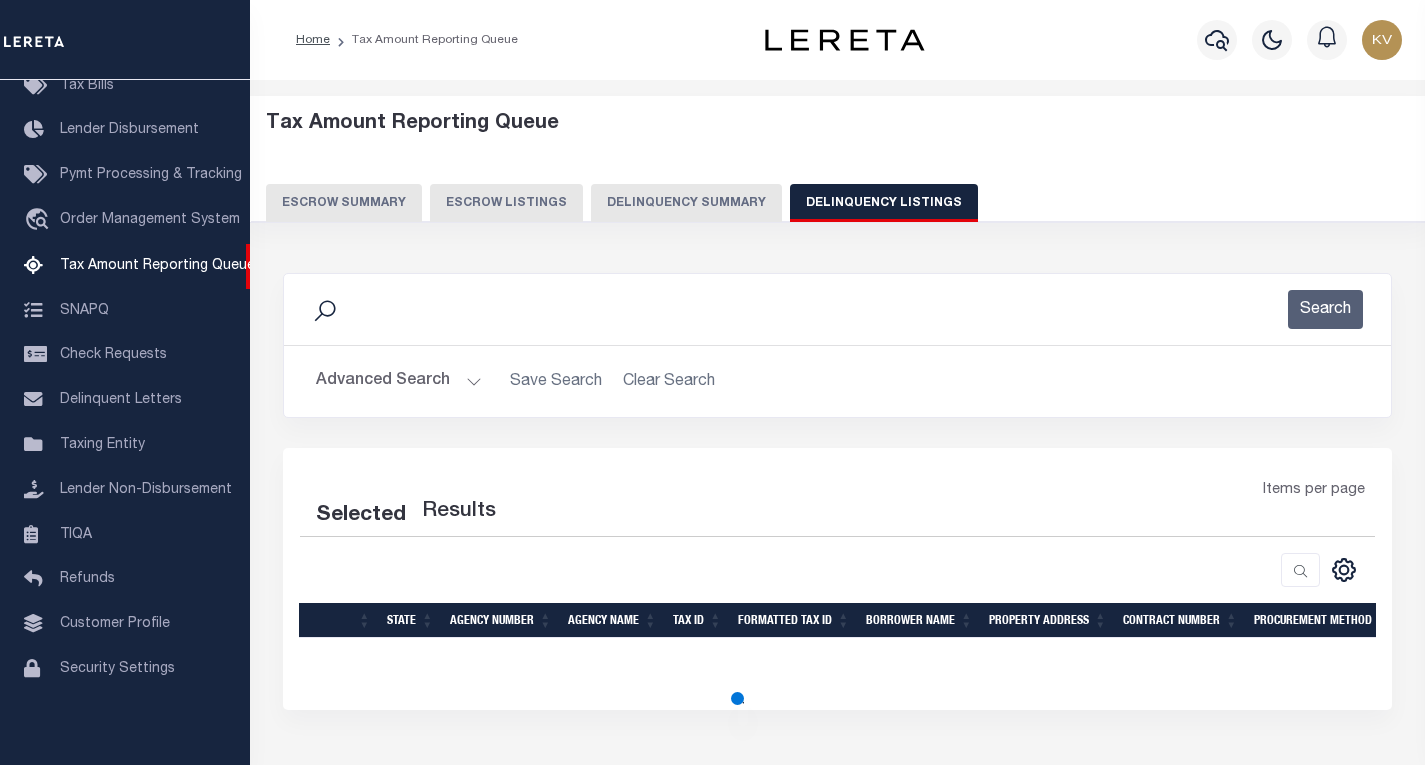 select on "100" 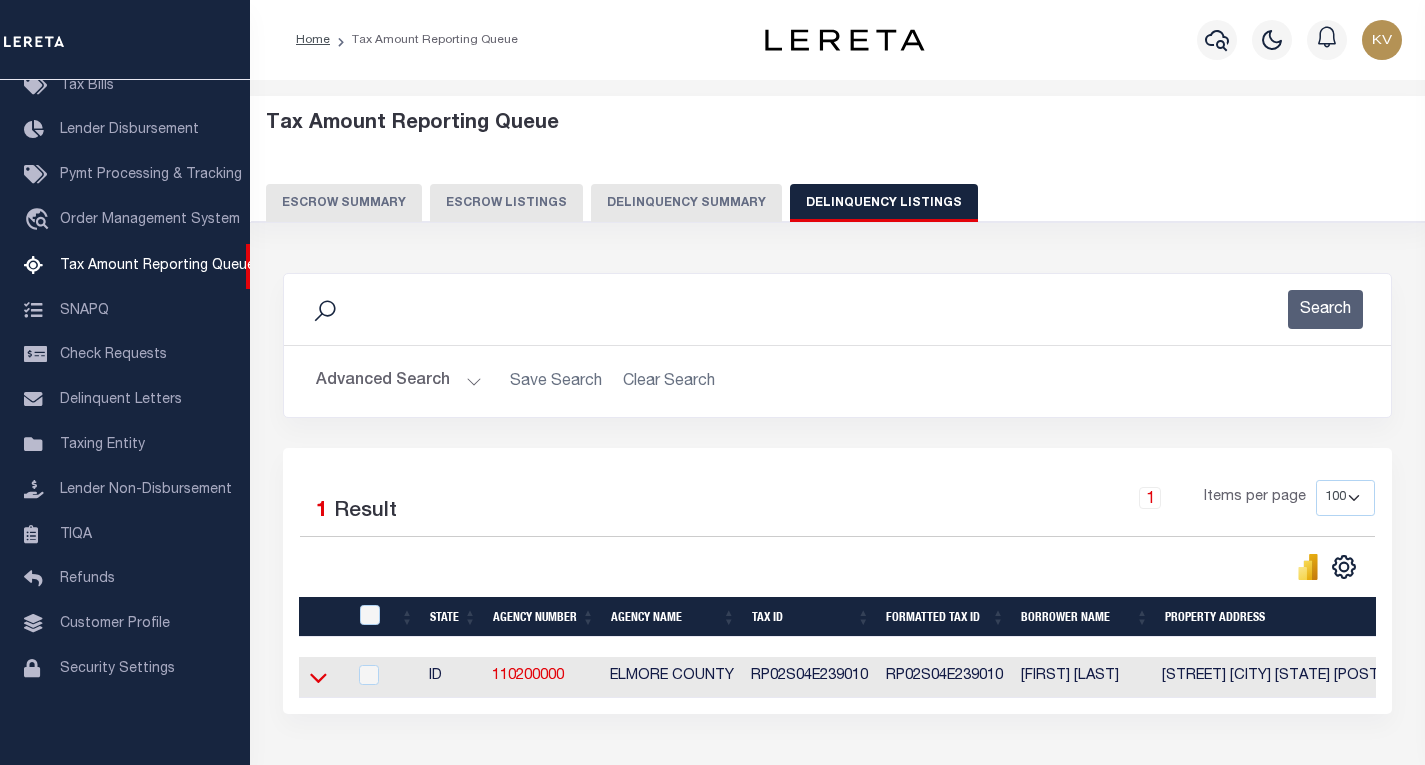 click 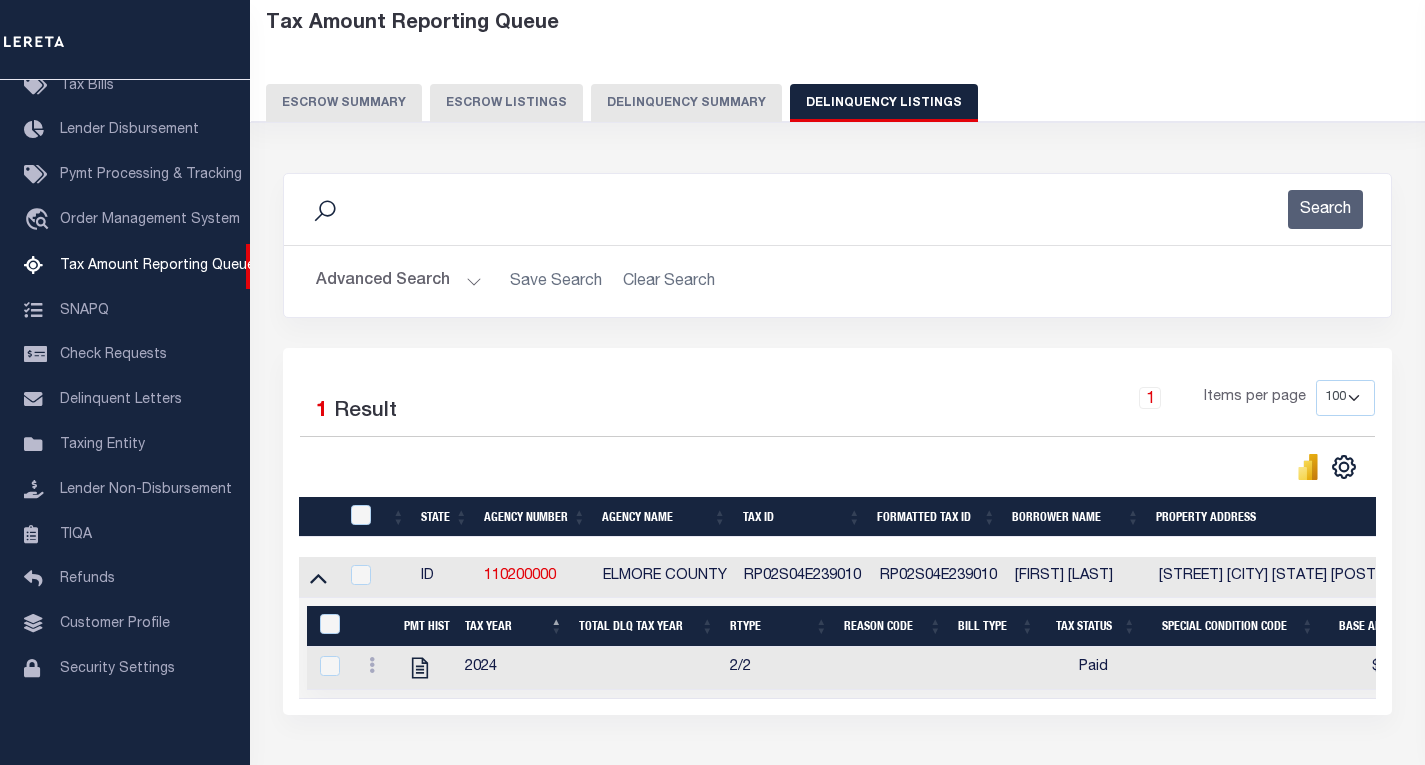 scroll, scrollTop: 200, scrollLeft: 0, axis: vertical 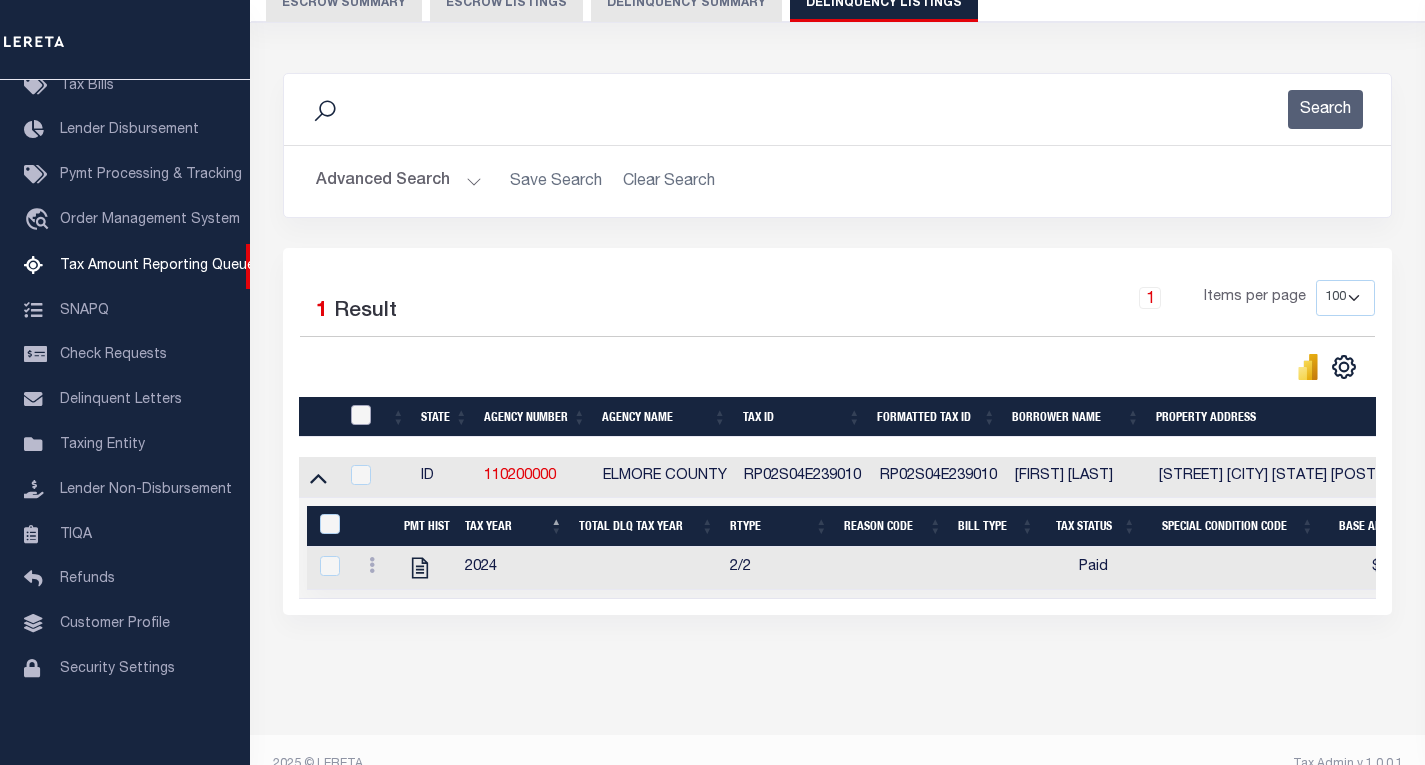 click at bounding box center (361, 415) 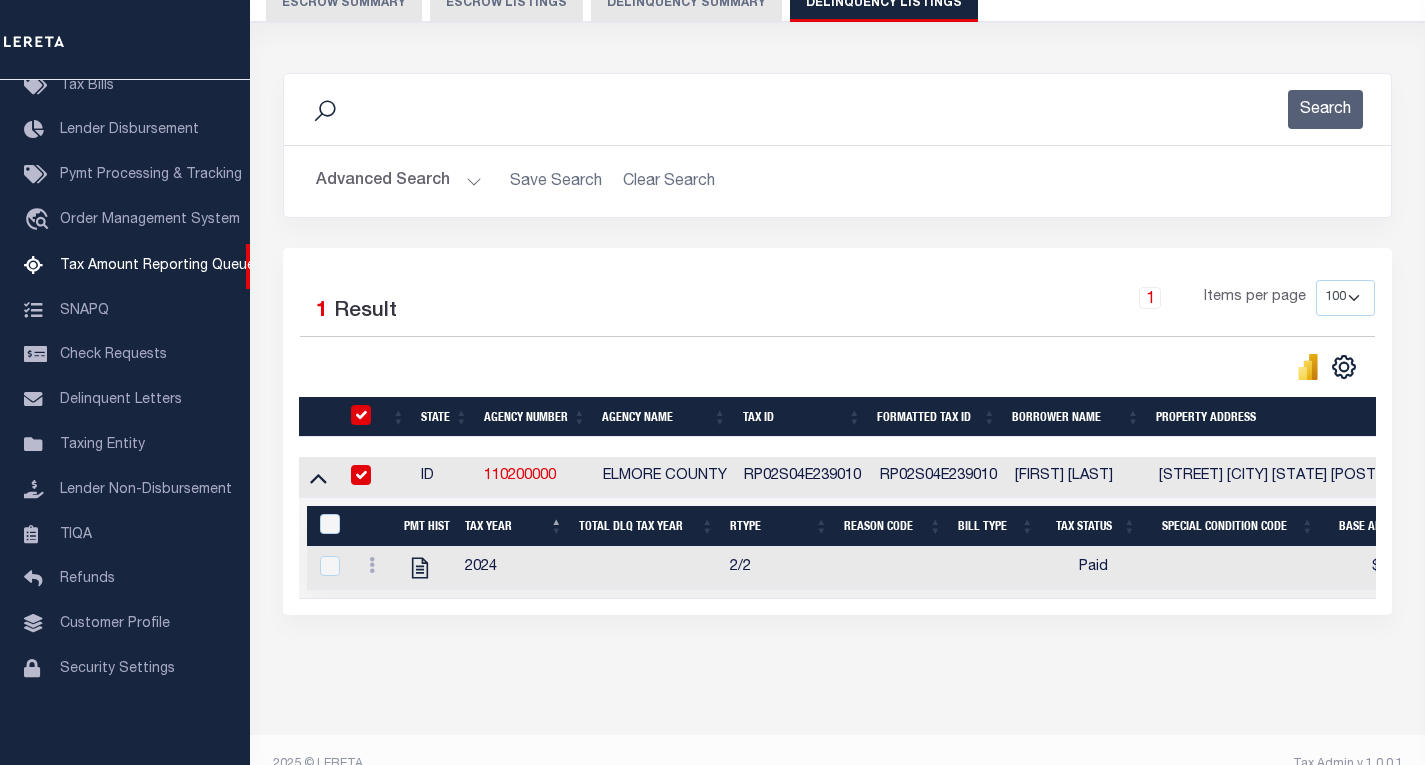 checkbox on "true" 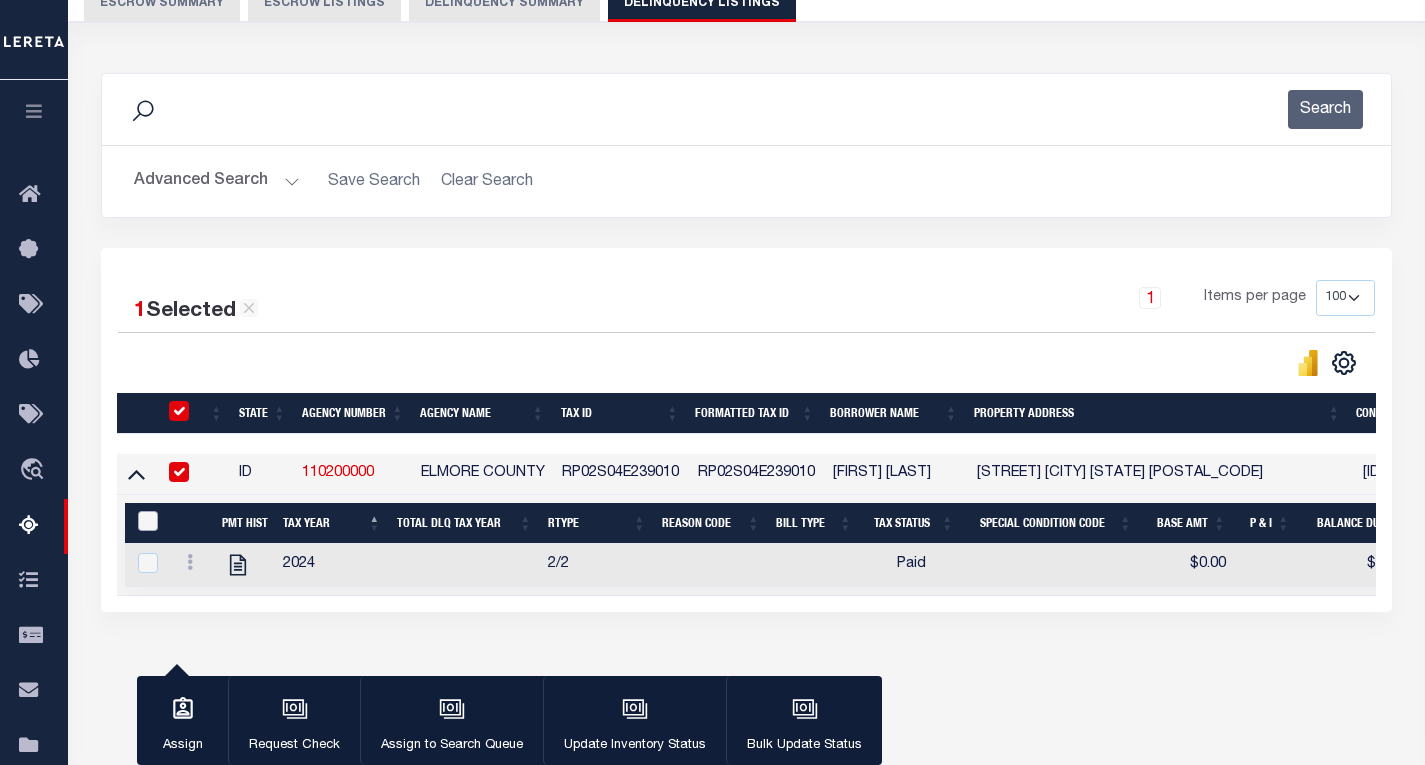 click at bounding box center (148, 521) 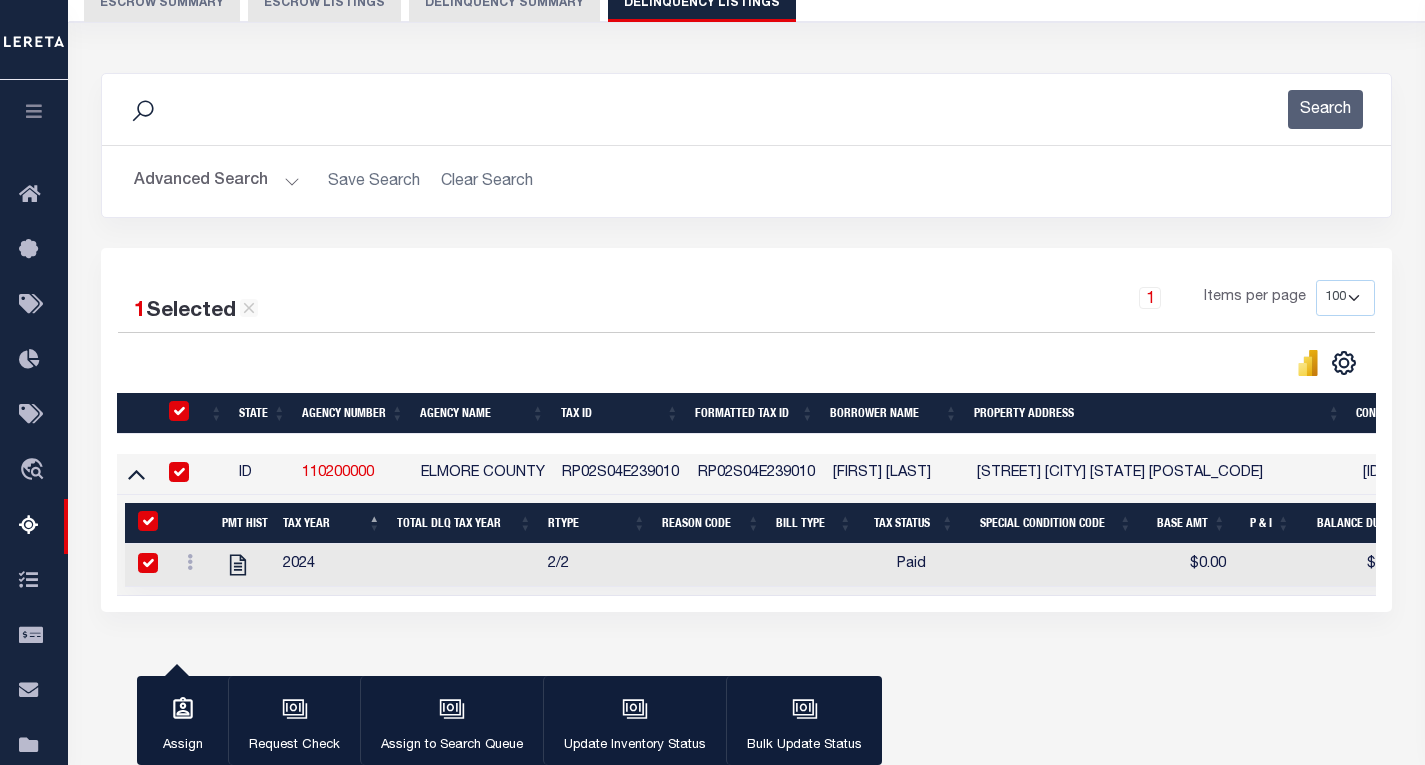 checkbox on "true" 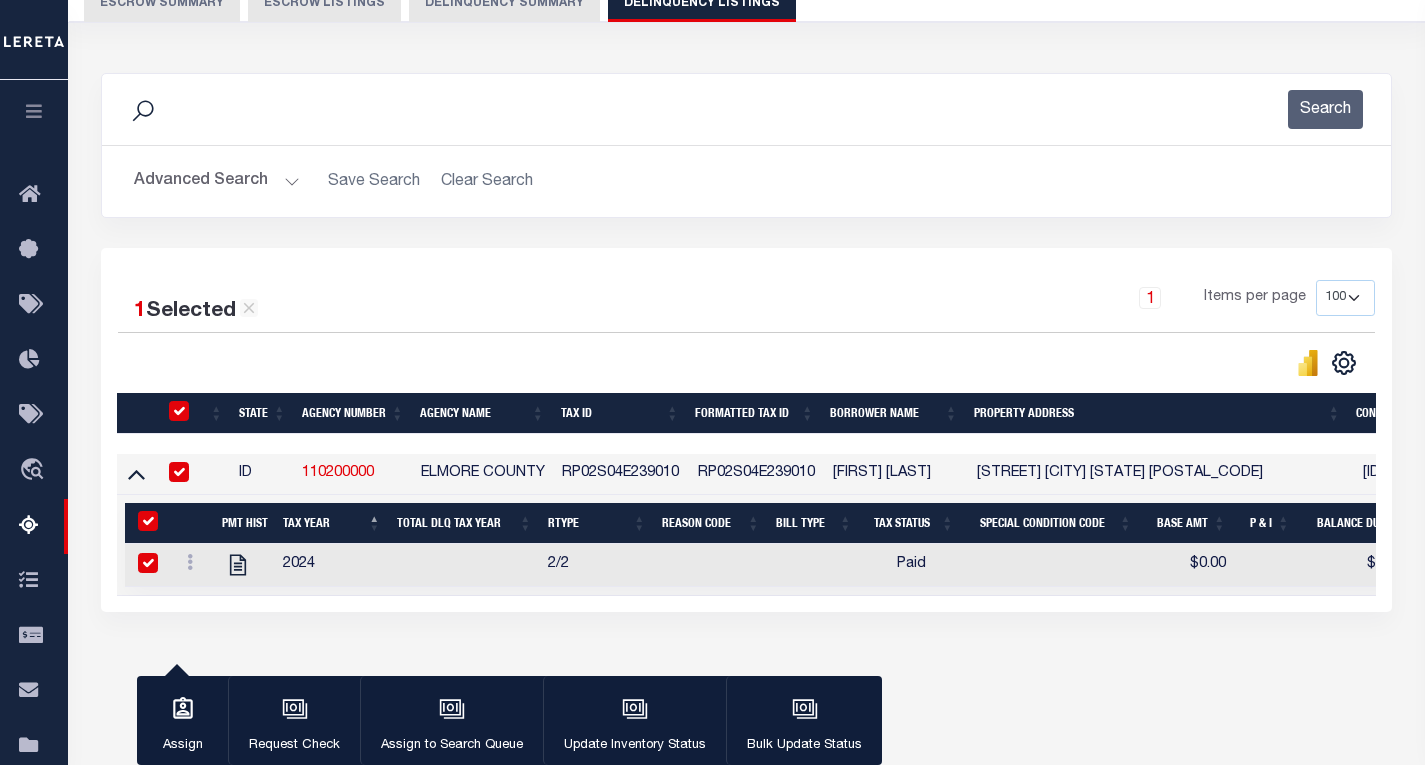 checkbox on "true" 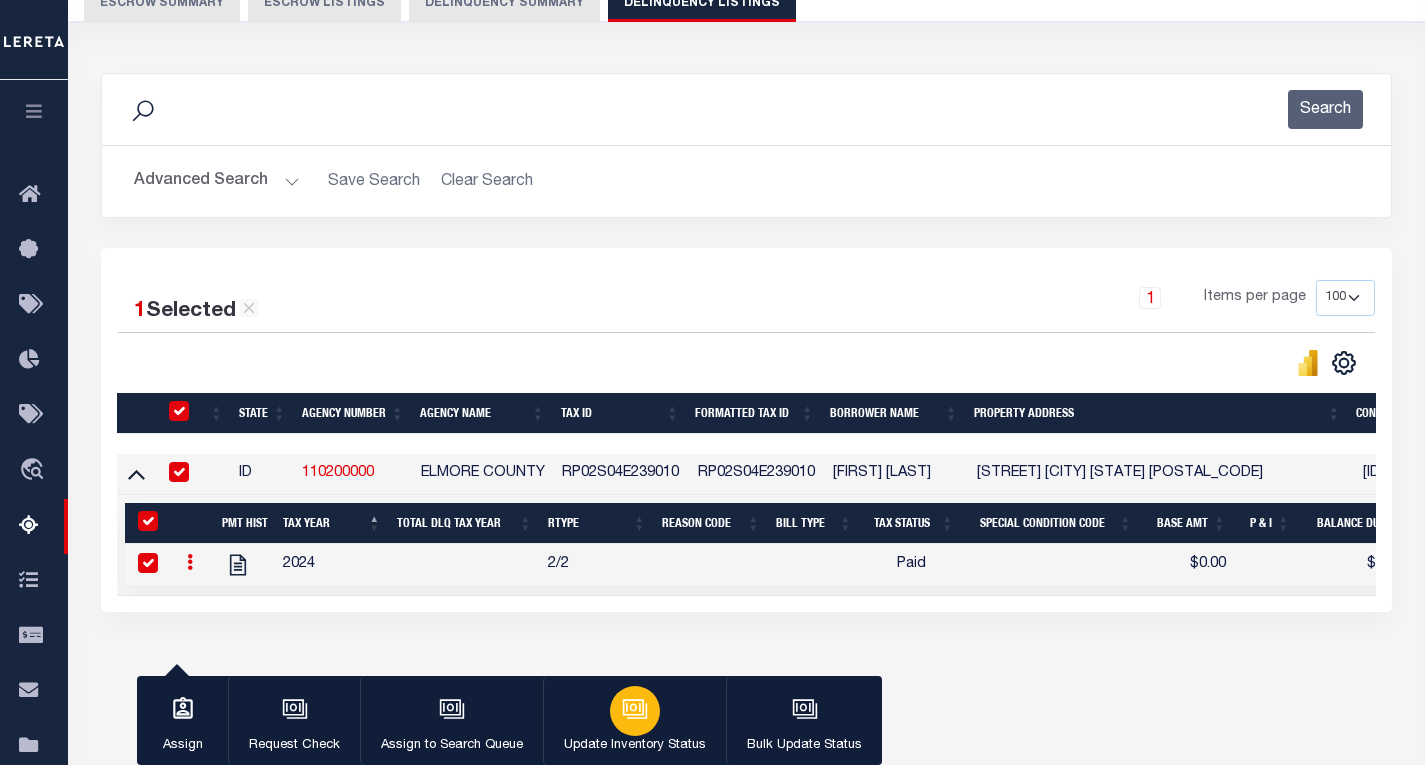 click 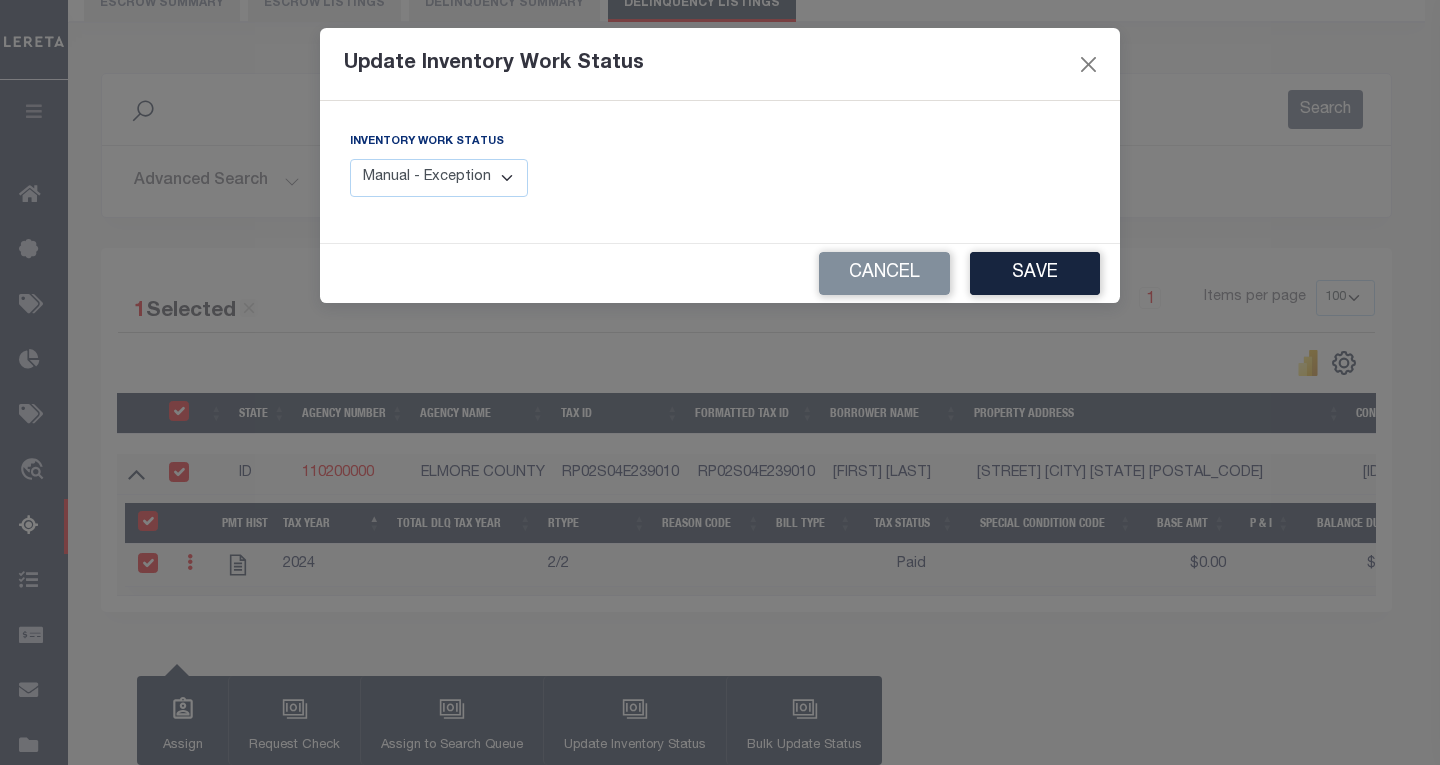 click on "Manual - Exception
Pended - Awaiting Search
Late Add Exception
Completed" at bounding box center [439, 178] 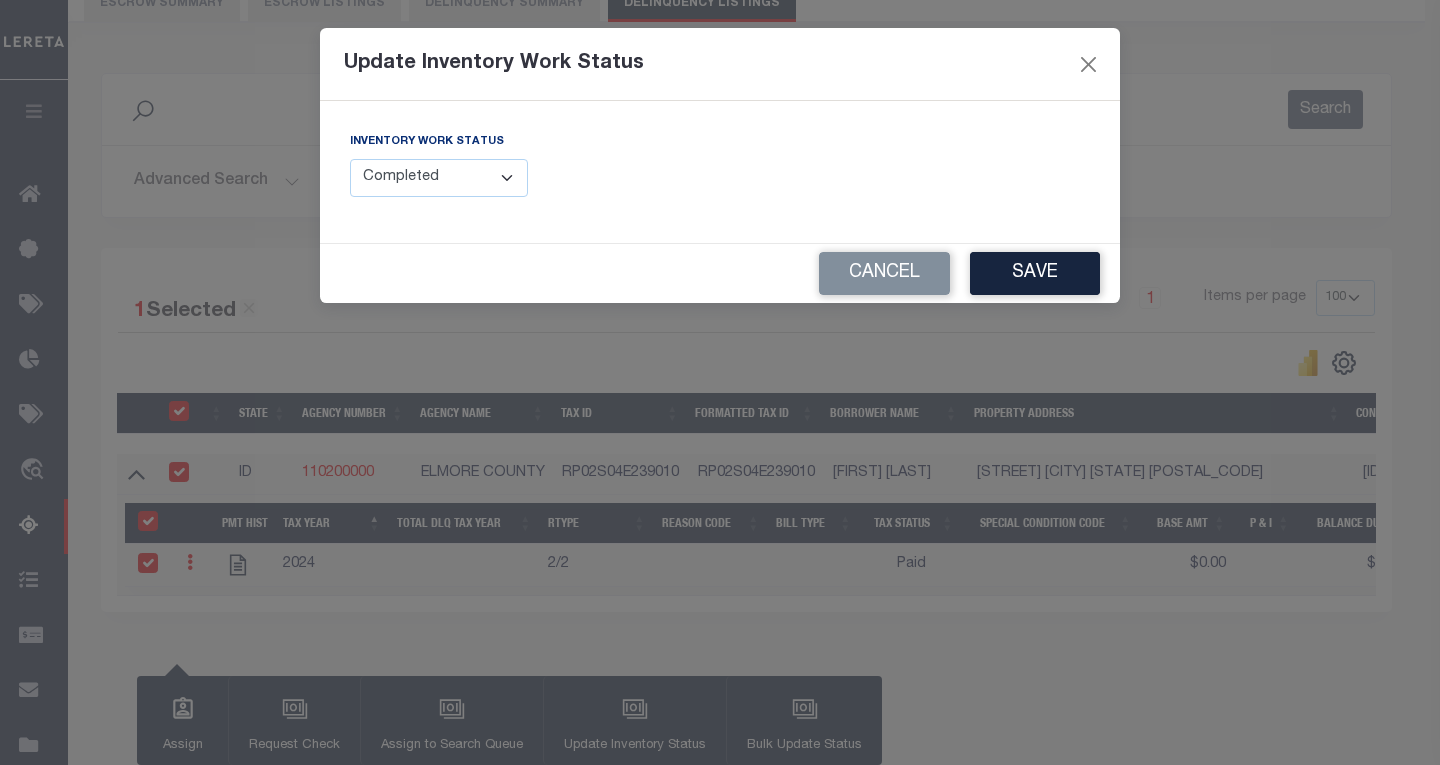 click on "Manual - Exception
Pended - Awaiting Search
Late Add Exception
Completed" at bounding box center [439, 178] 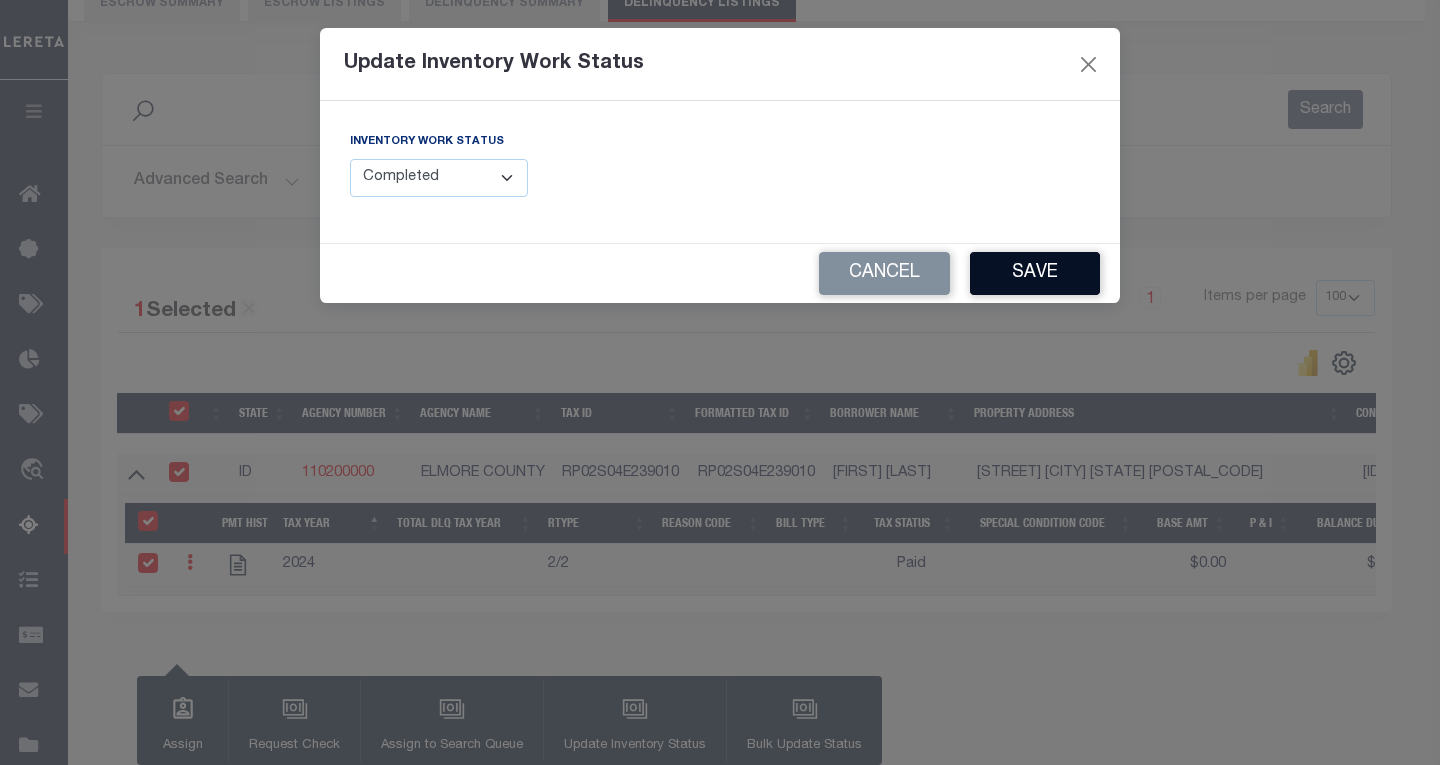 click on "Save" at bounding box center [1035, 273] 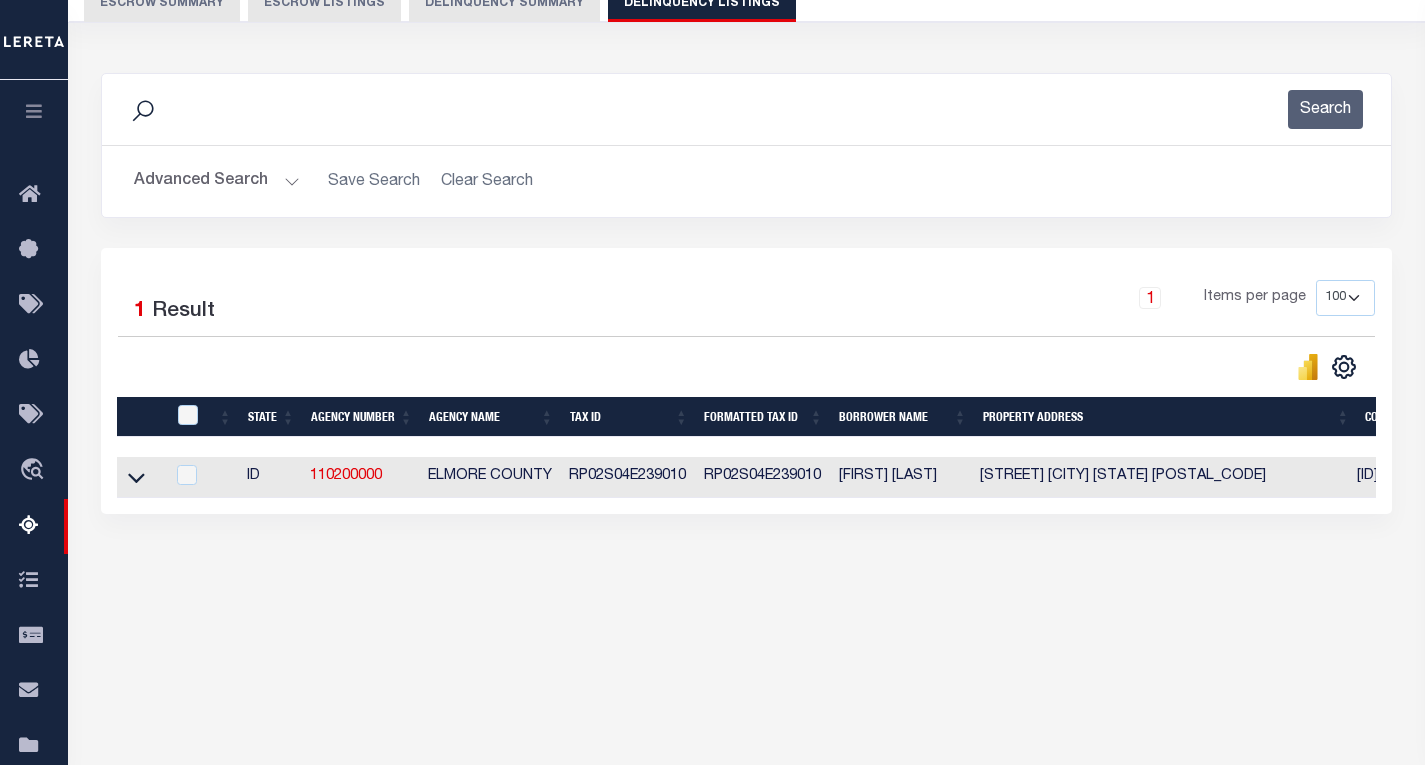 click on "Advanced Search" at bounding box center [217, 181] 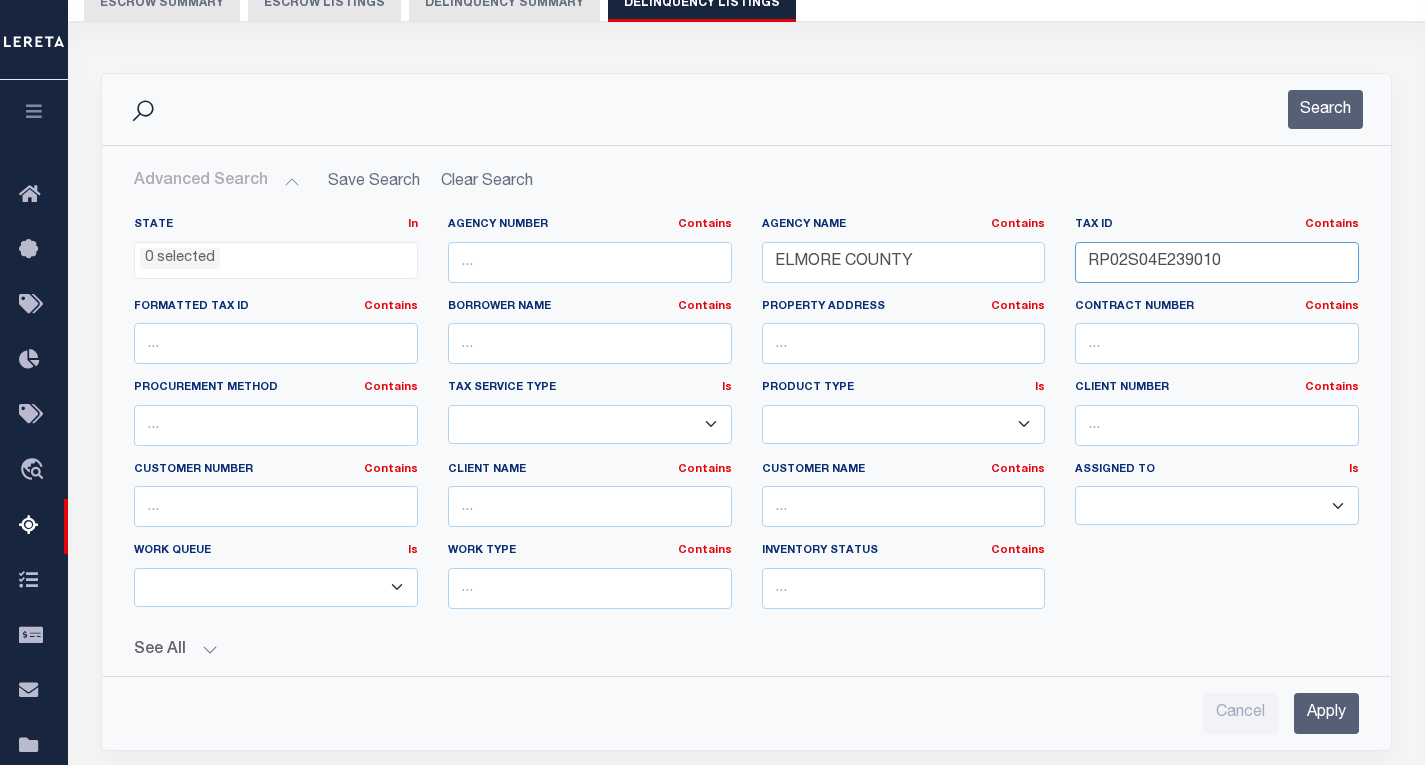 click on "RP02S04E239010" at bounding box center (1217, 262) 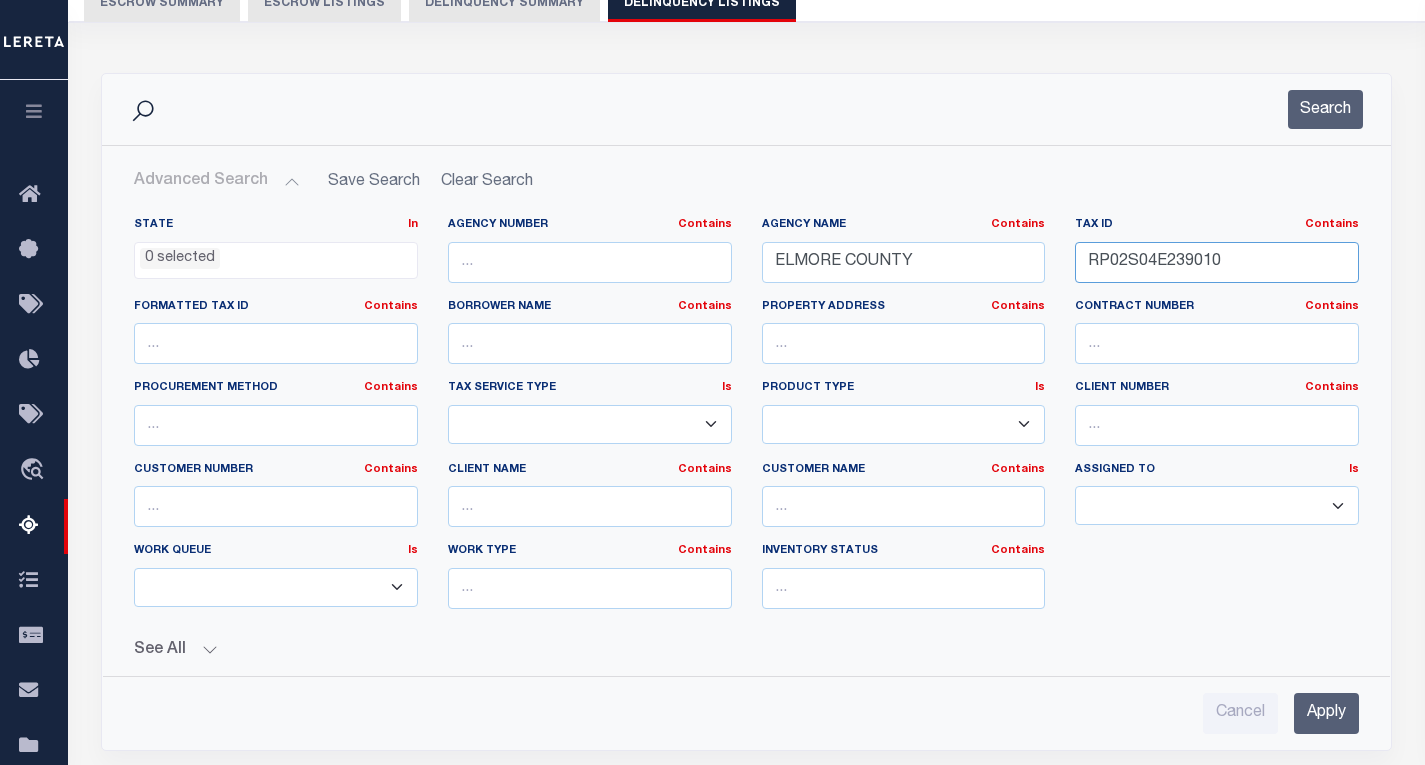 paste on "A0090006015A" 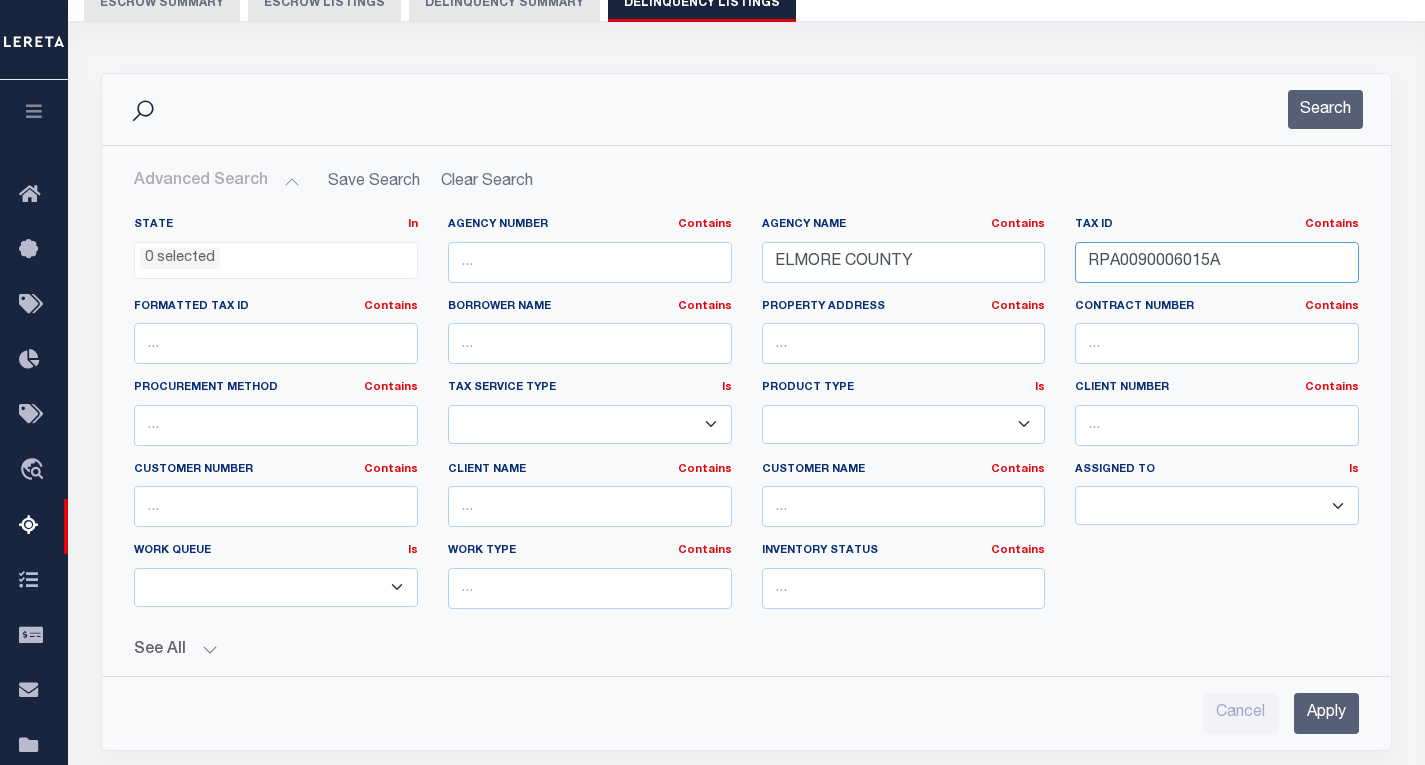 type on "RPA0090006015A" 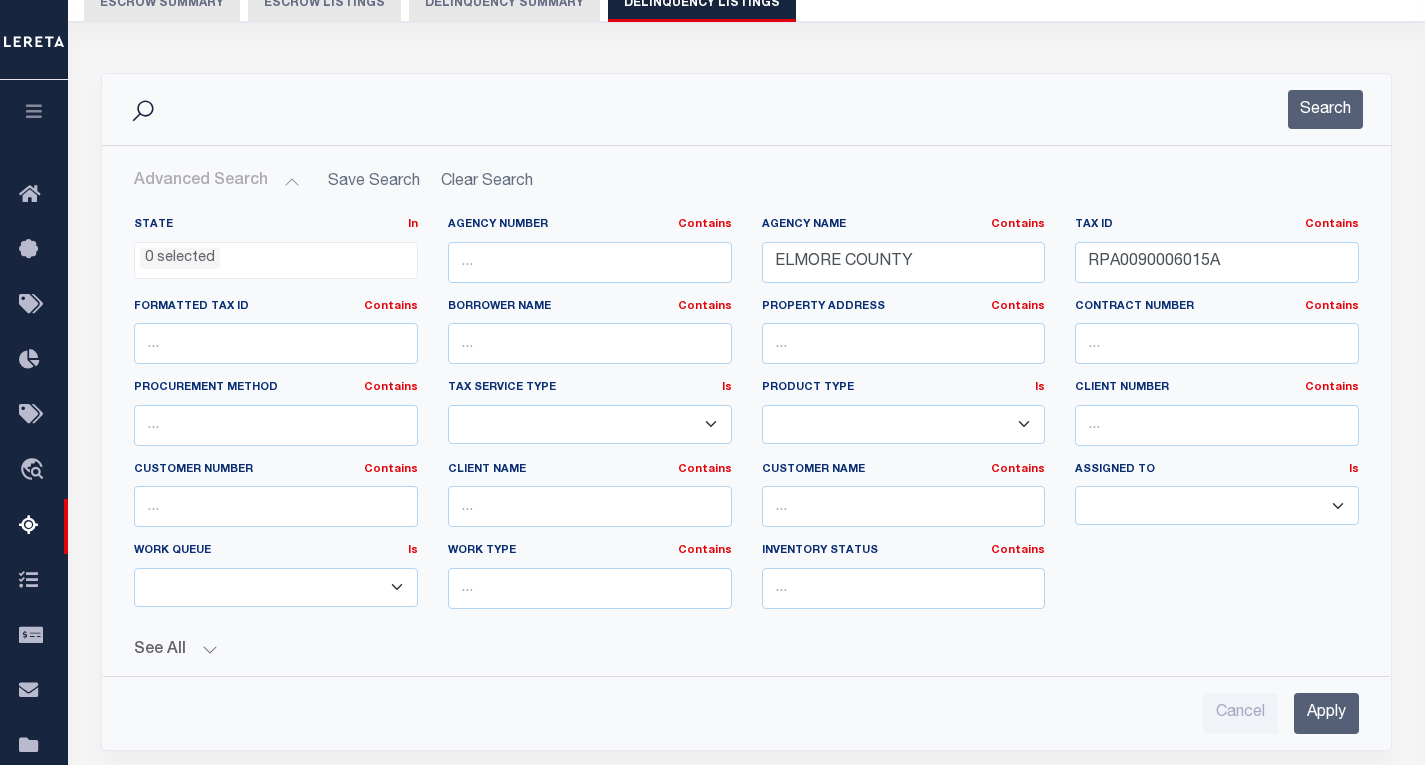 click on "Apply" at bounding box center [1326, 713] 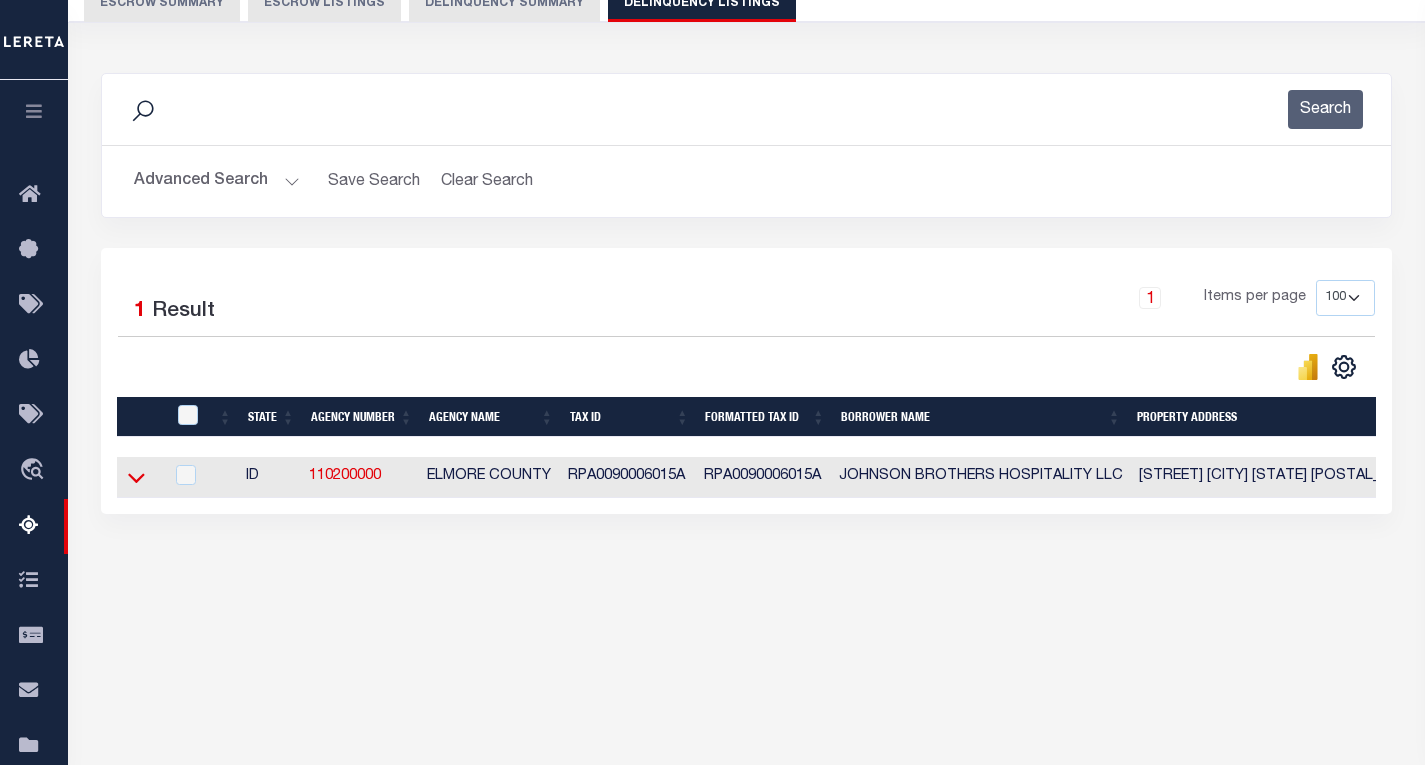 click 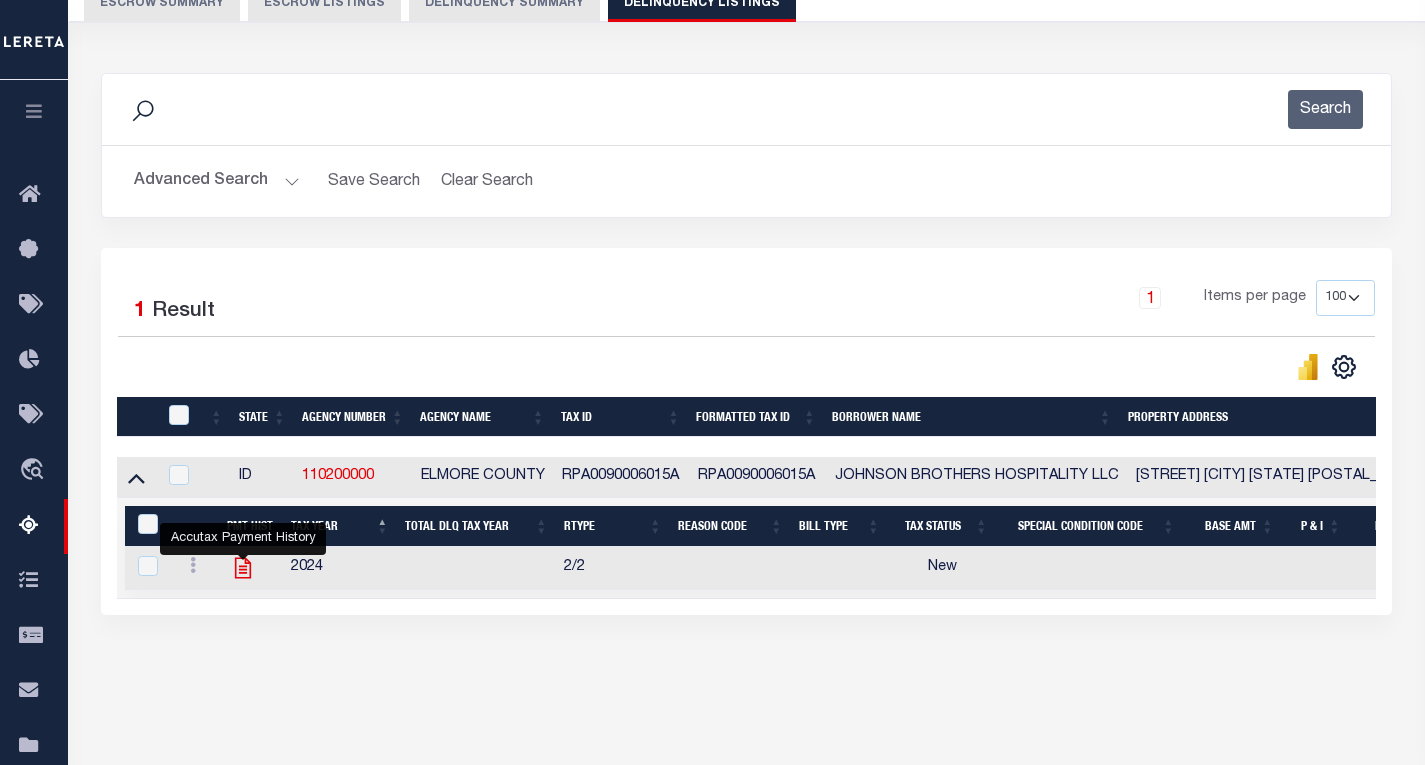click 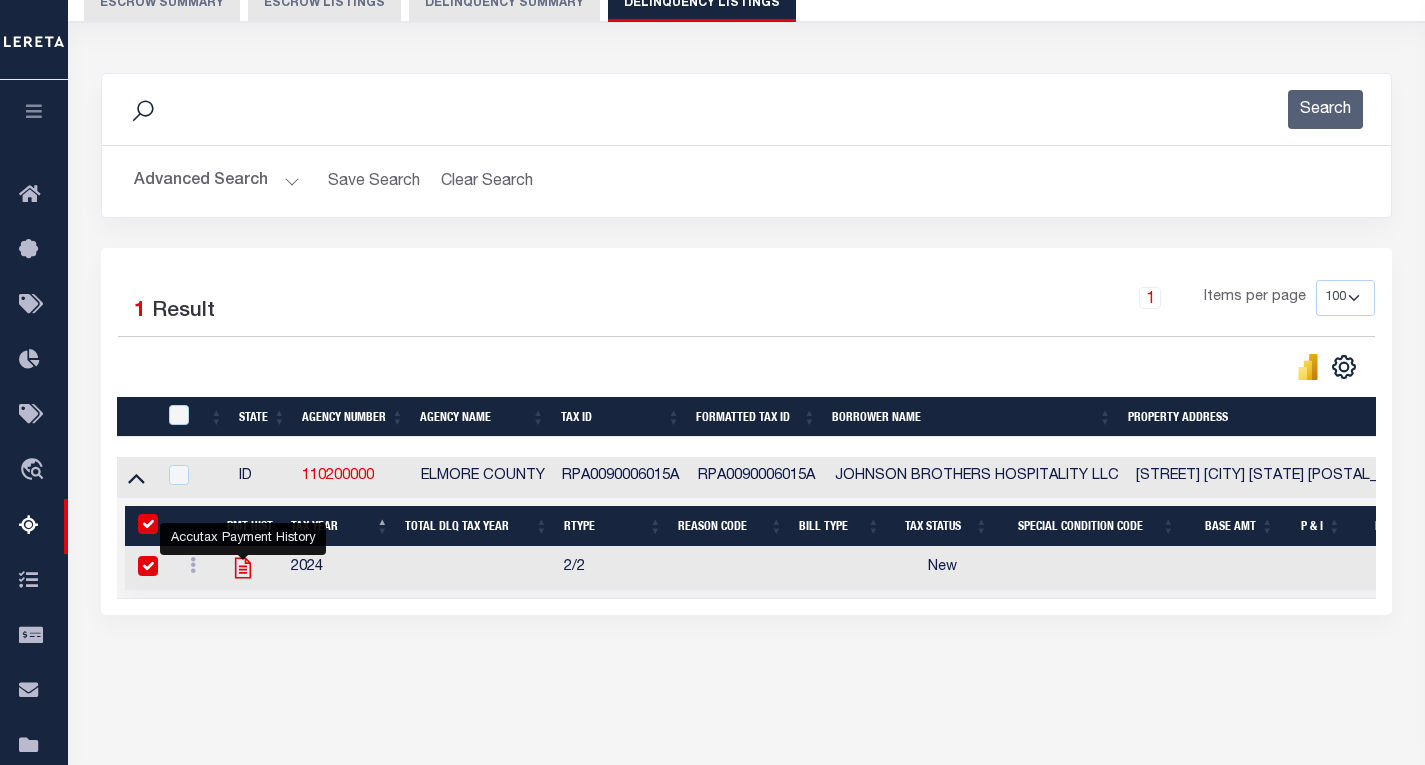 checkbox on "true" 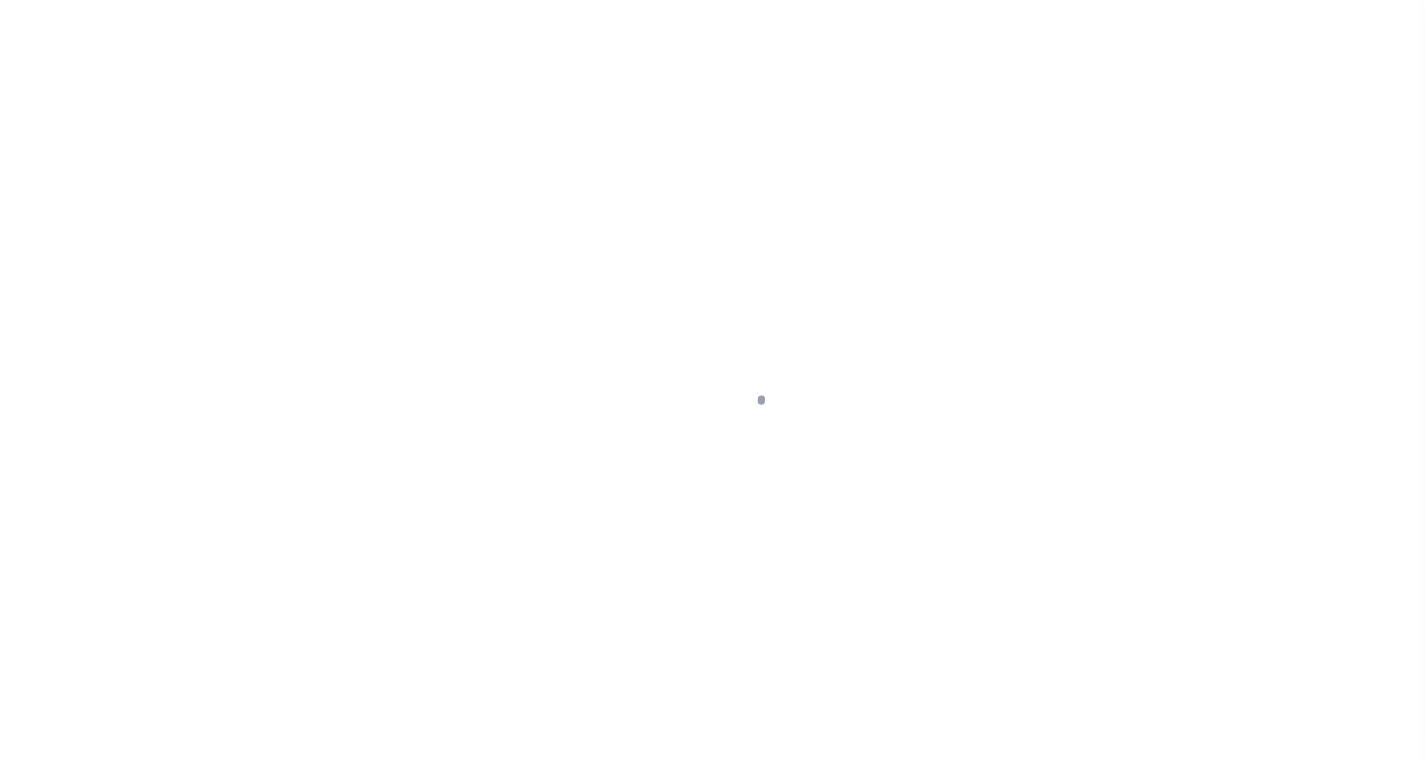 scroll, scrollTop: 0, scrollLeft: 0, axis: both 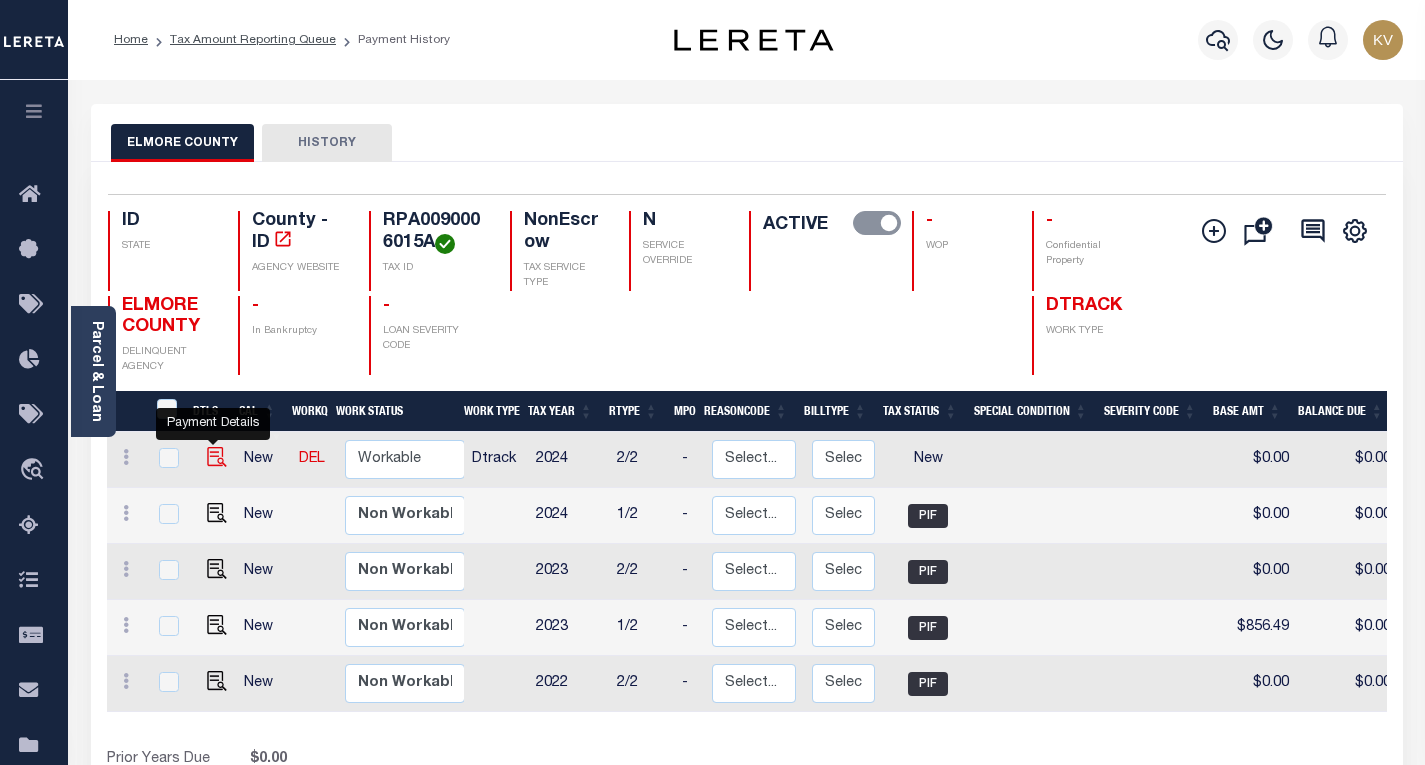 click at bounding box center [217, 457] 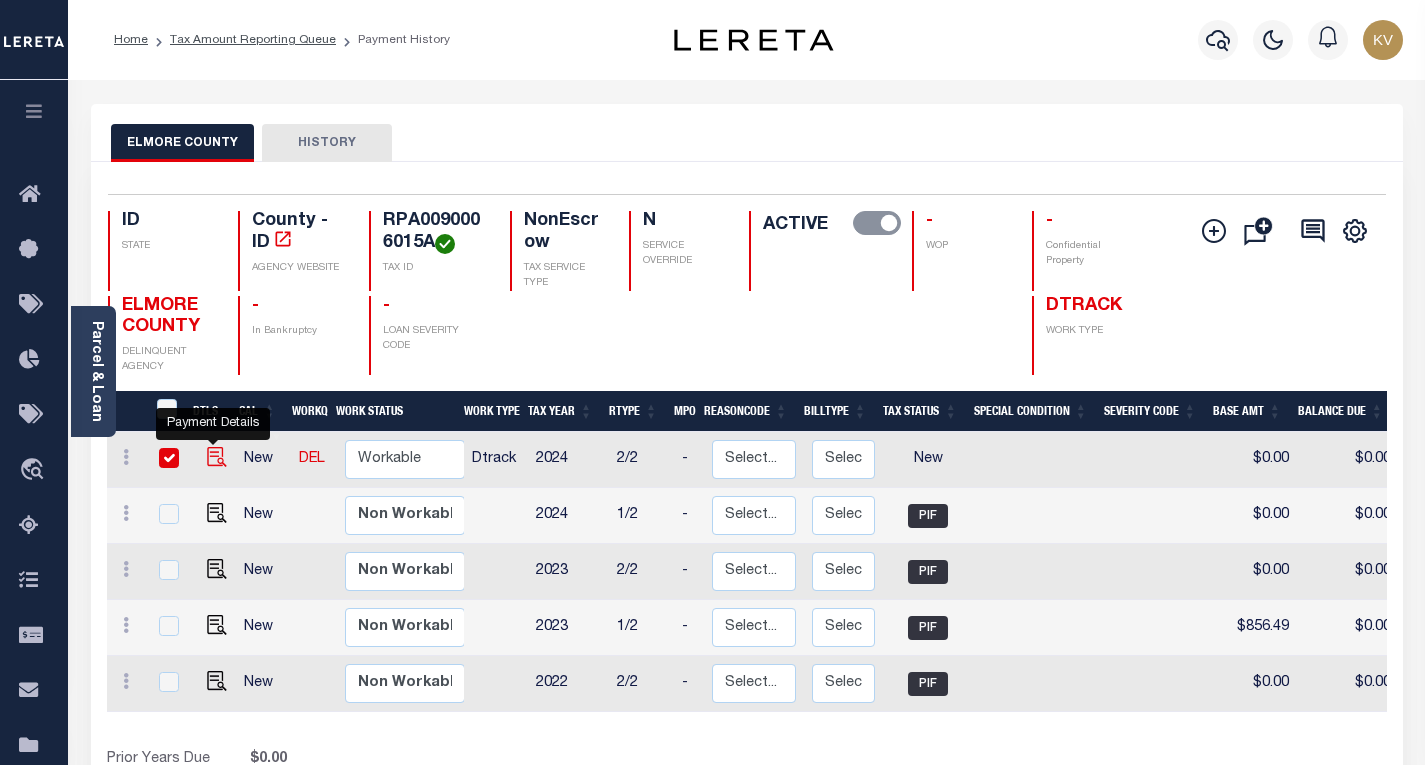 checkbox on "true" 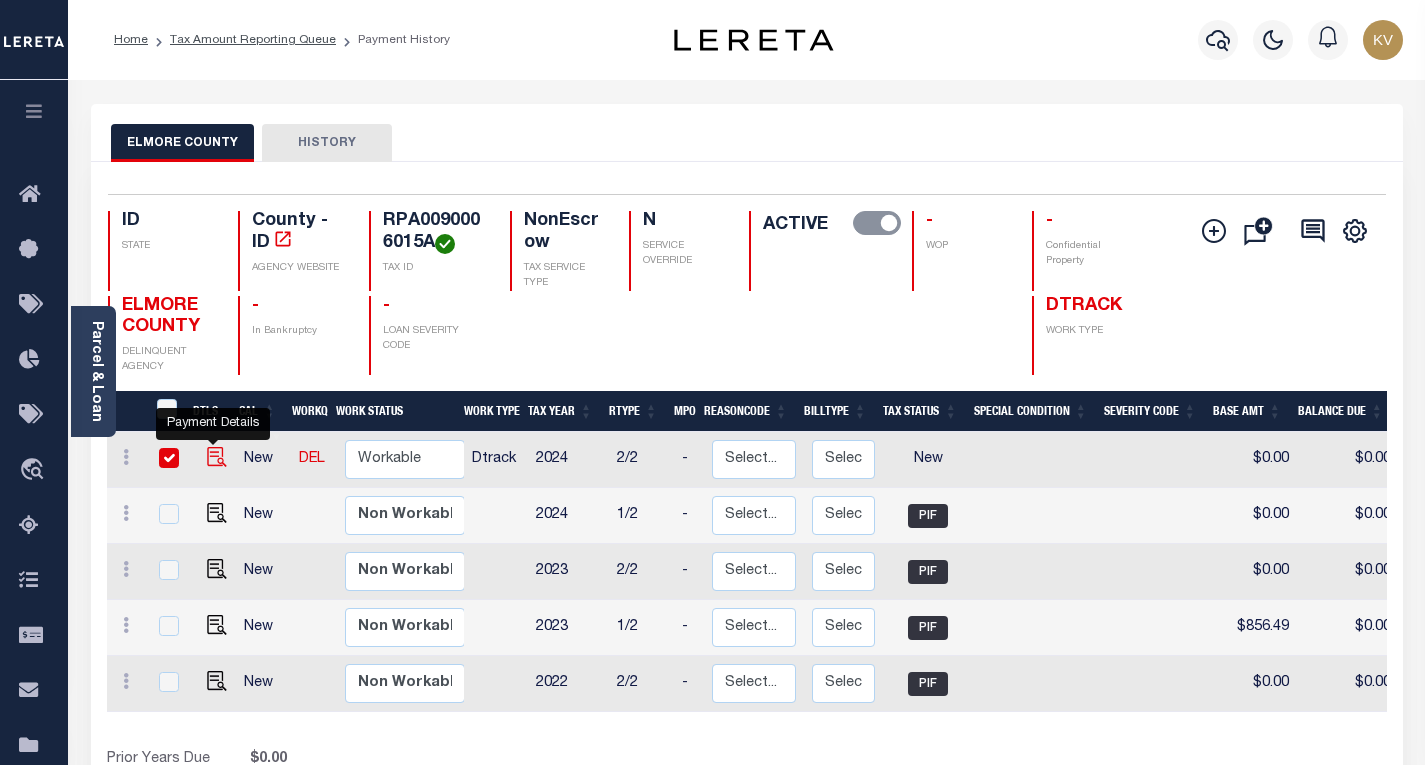 checkbox on "true" 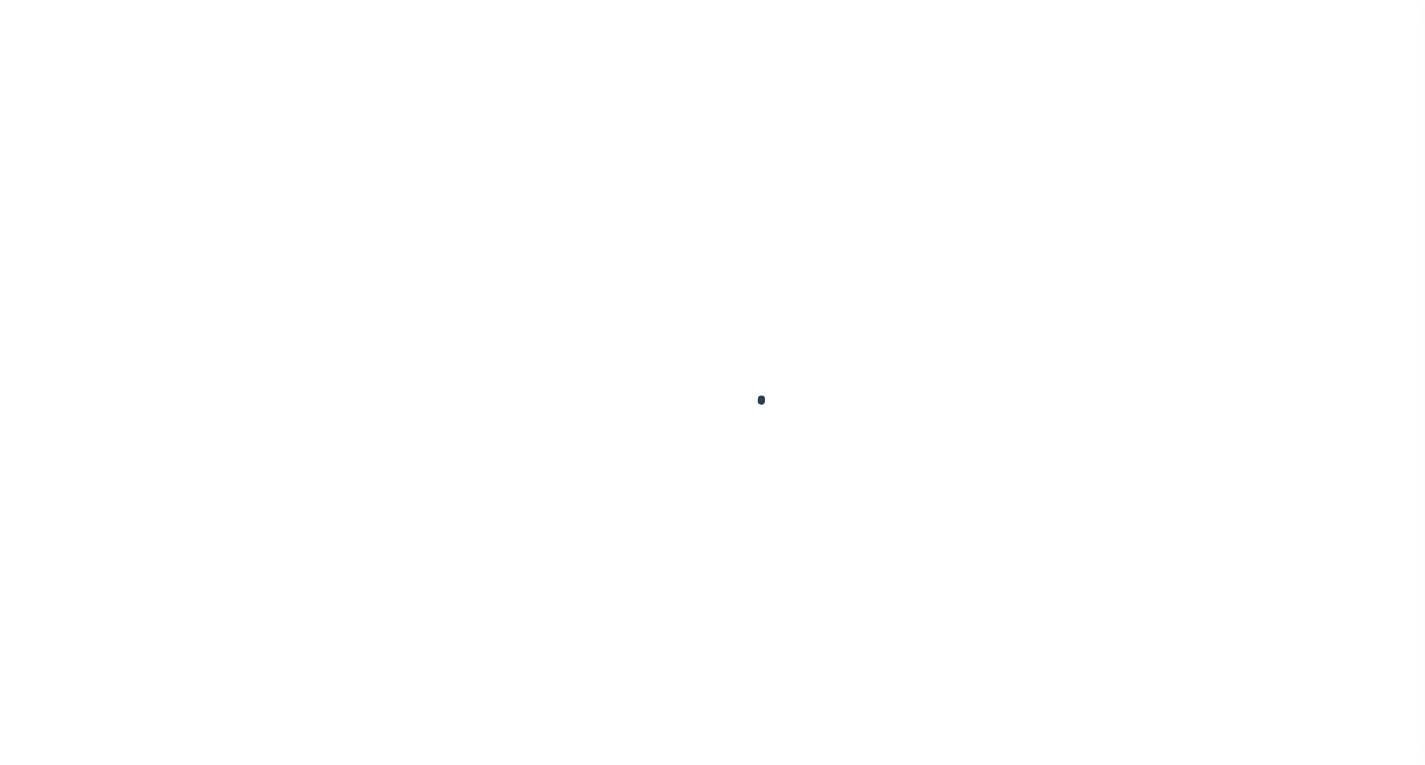 checkbox on "false" 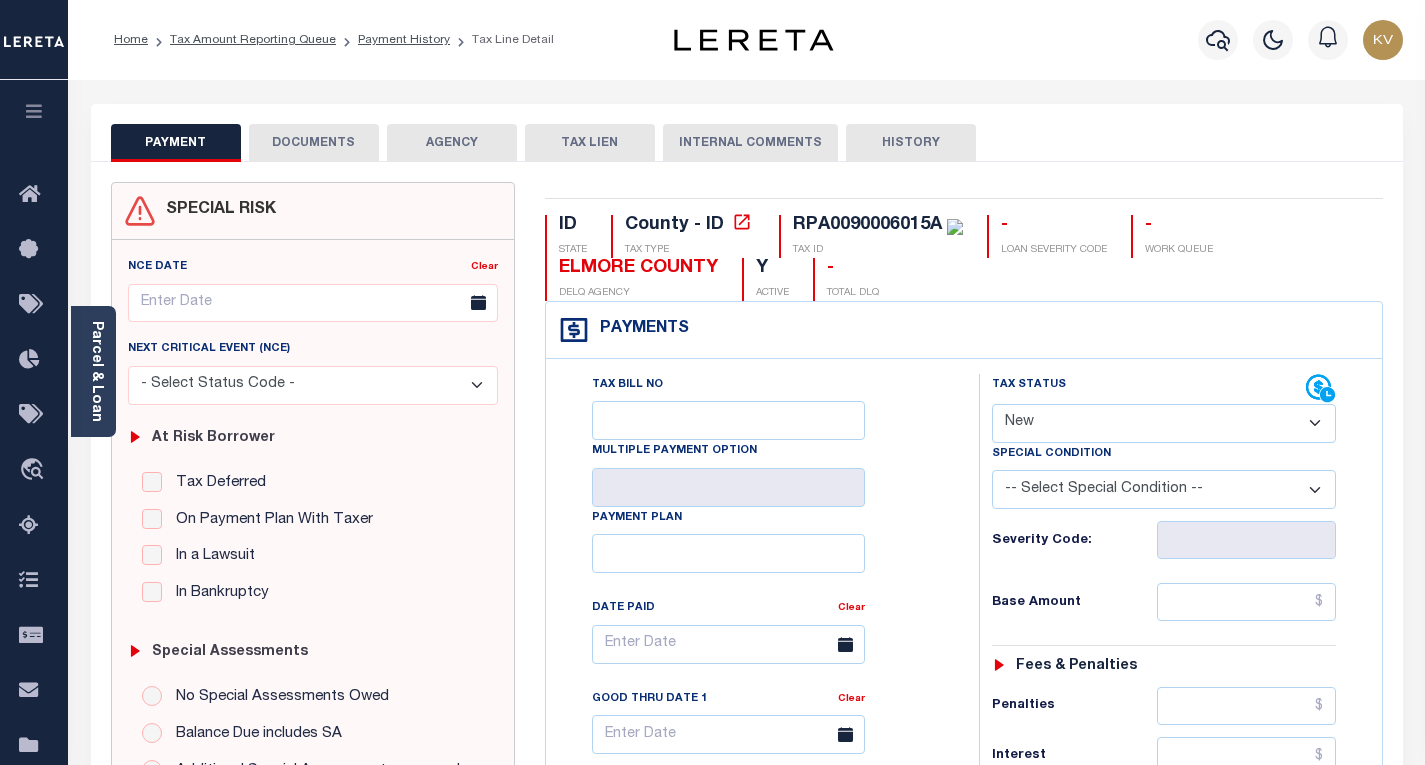 click on "- Select Status Code -
Open
Due/Unpaid
Paid
Incomplete
No Tax Due
Internal Refund Processed
New" at bounding box center [1164, 423] 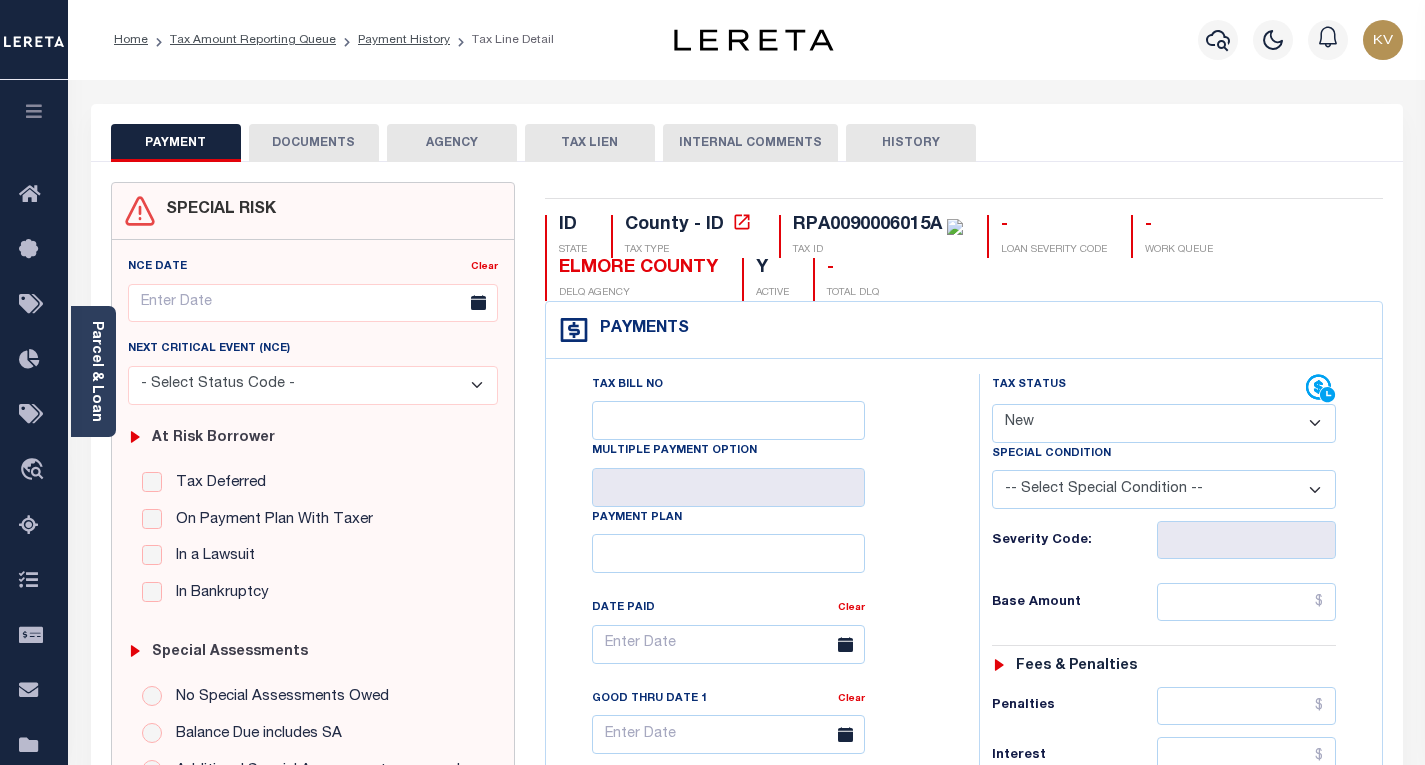select on "PYD" 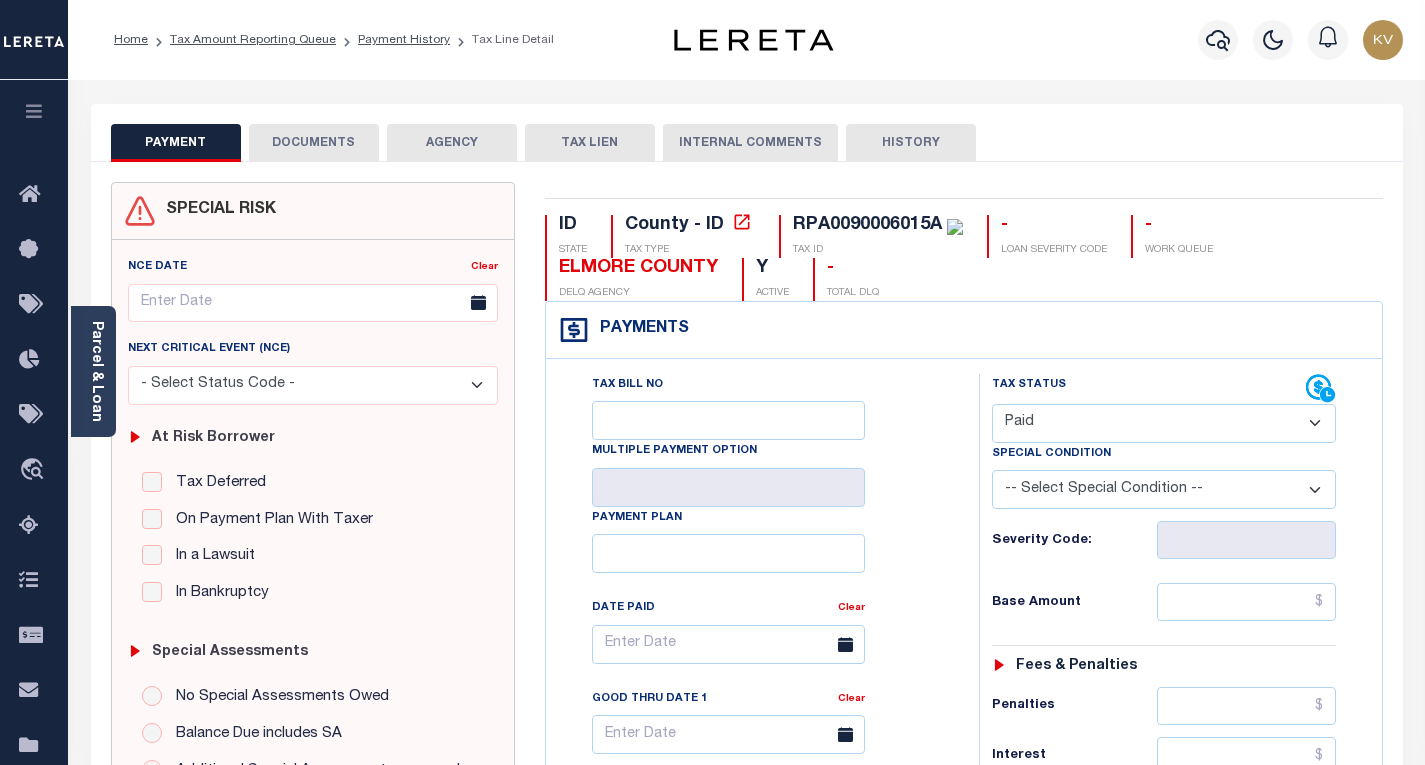 click on "- Select Status Code -
Open
Due/Unpaid
Paid
Incomplete
No Tax Due
Internal Refund Processed
New" at bounding box center [1164, 423] 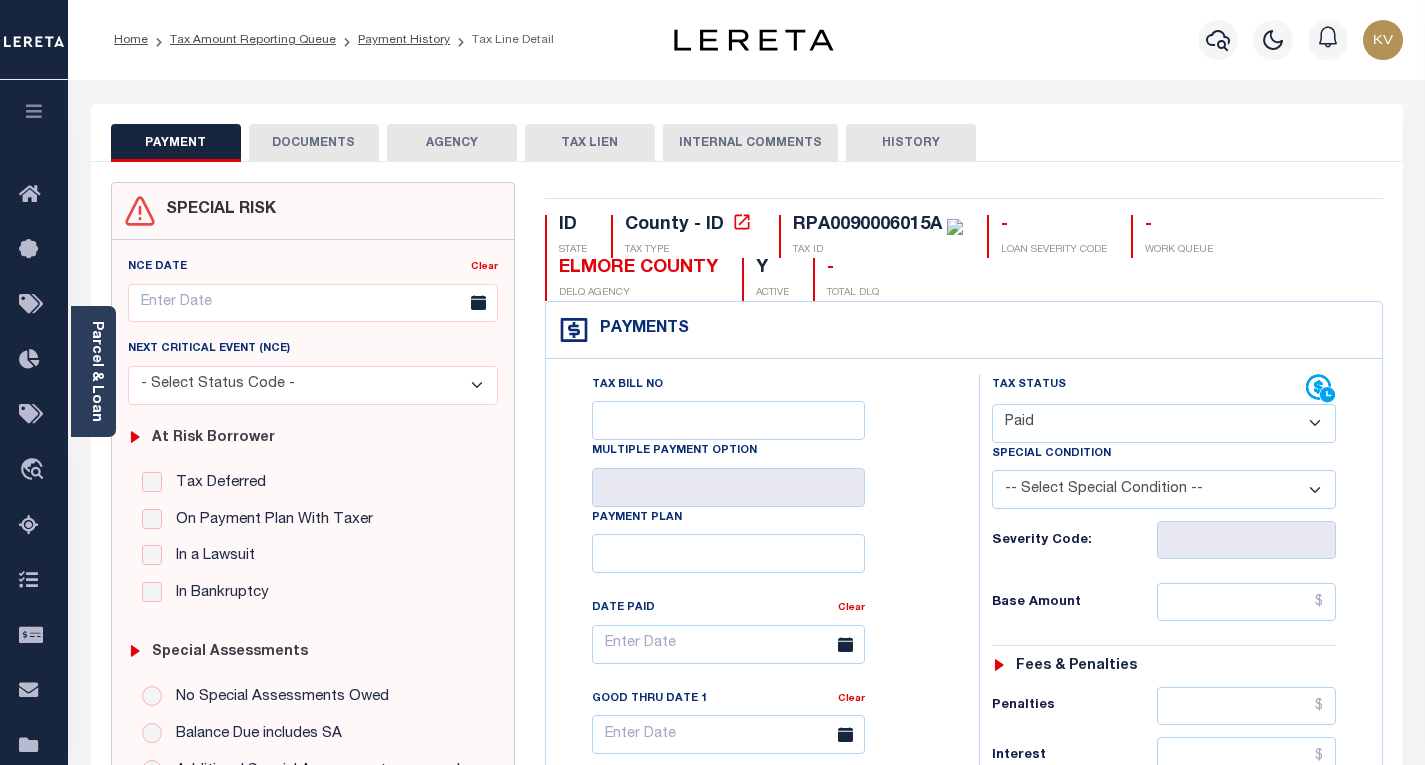type on "08/01/2025" 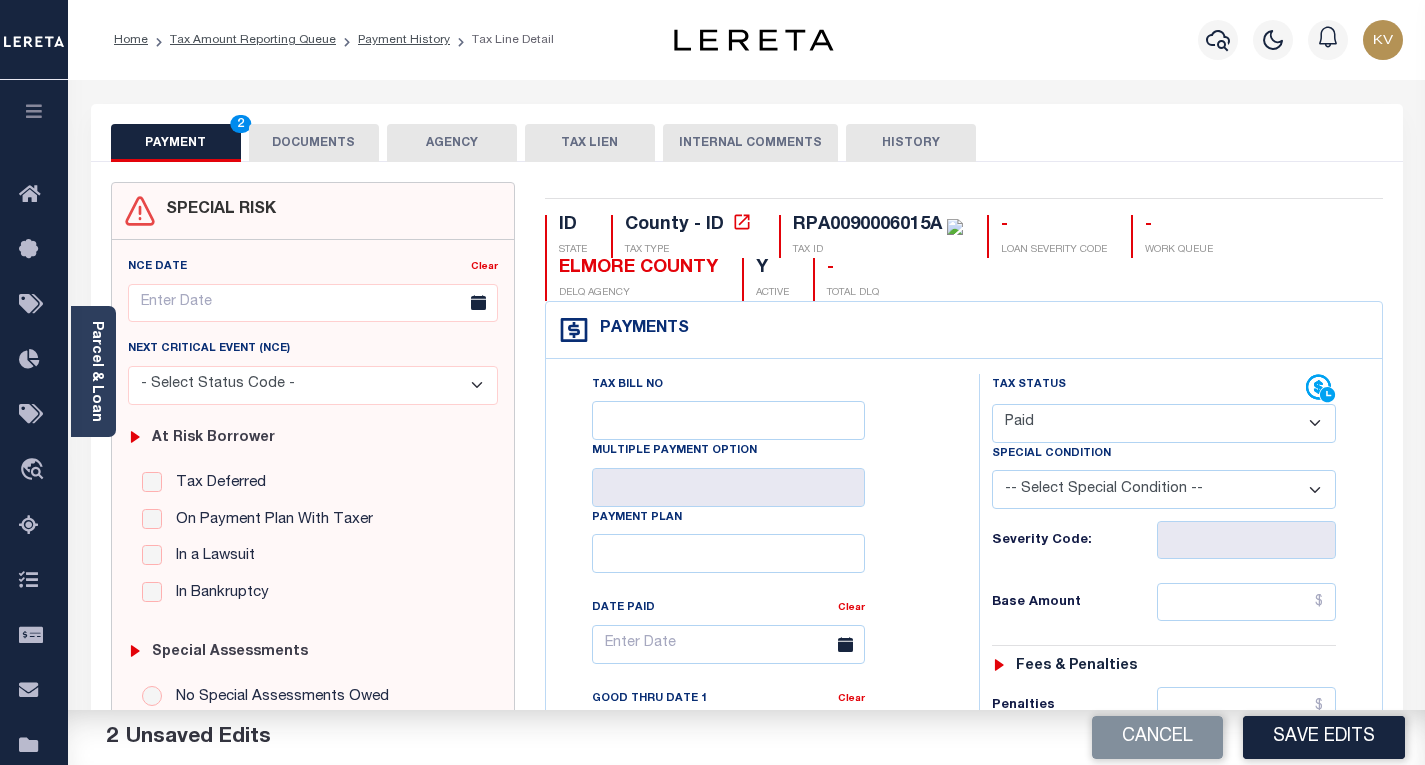 scroll, scrollTop: 100, scrollLeft: 0, axis: vertical 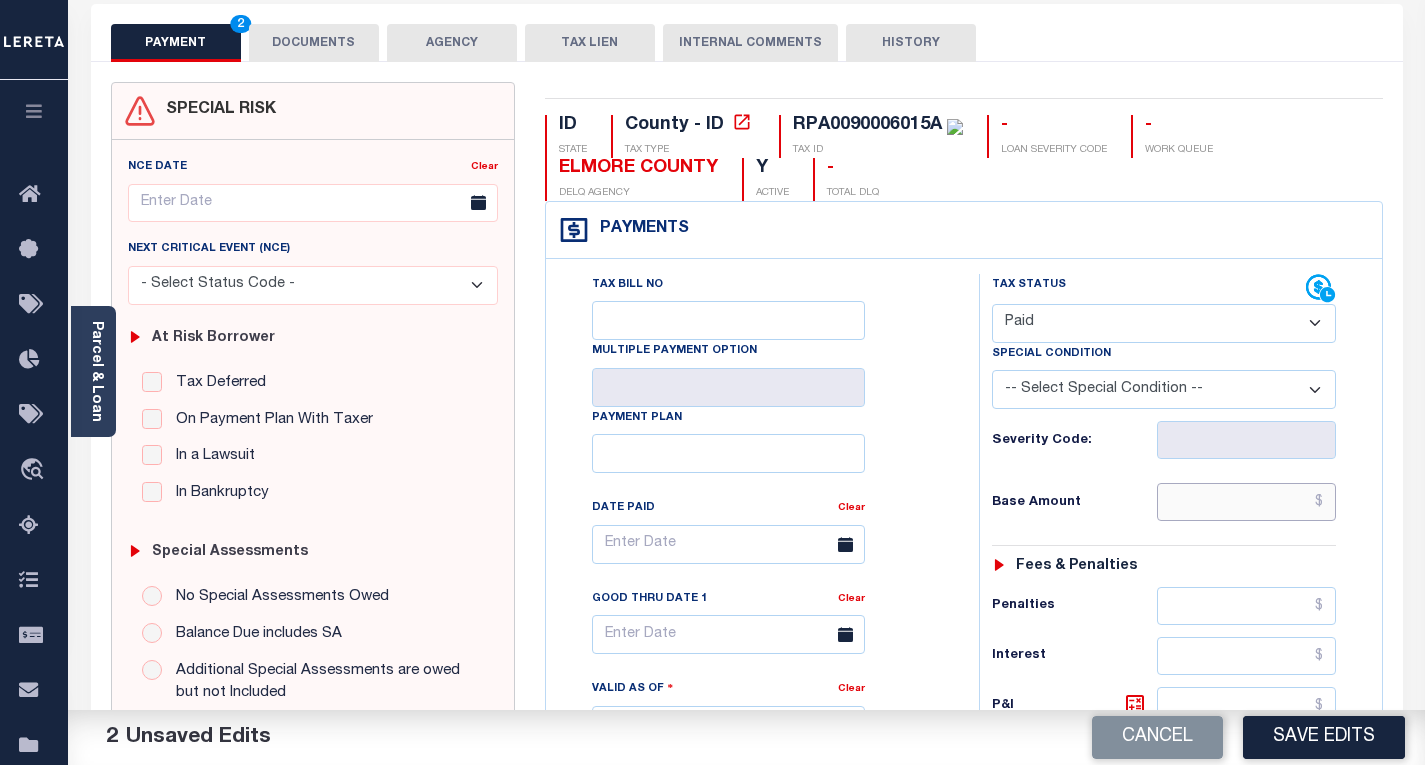 click at bounding box center [1246, 502] 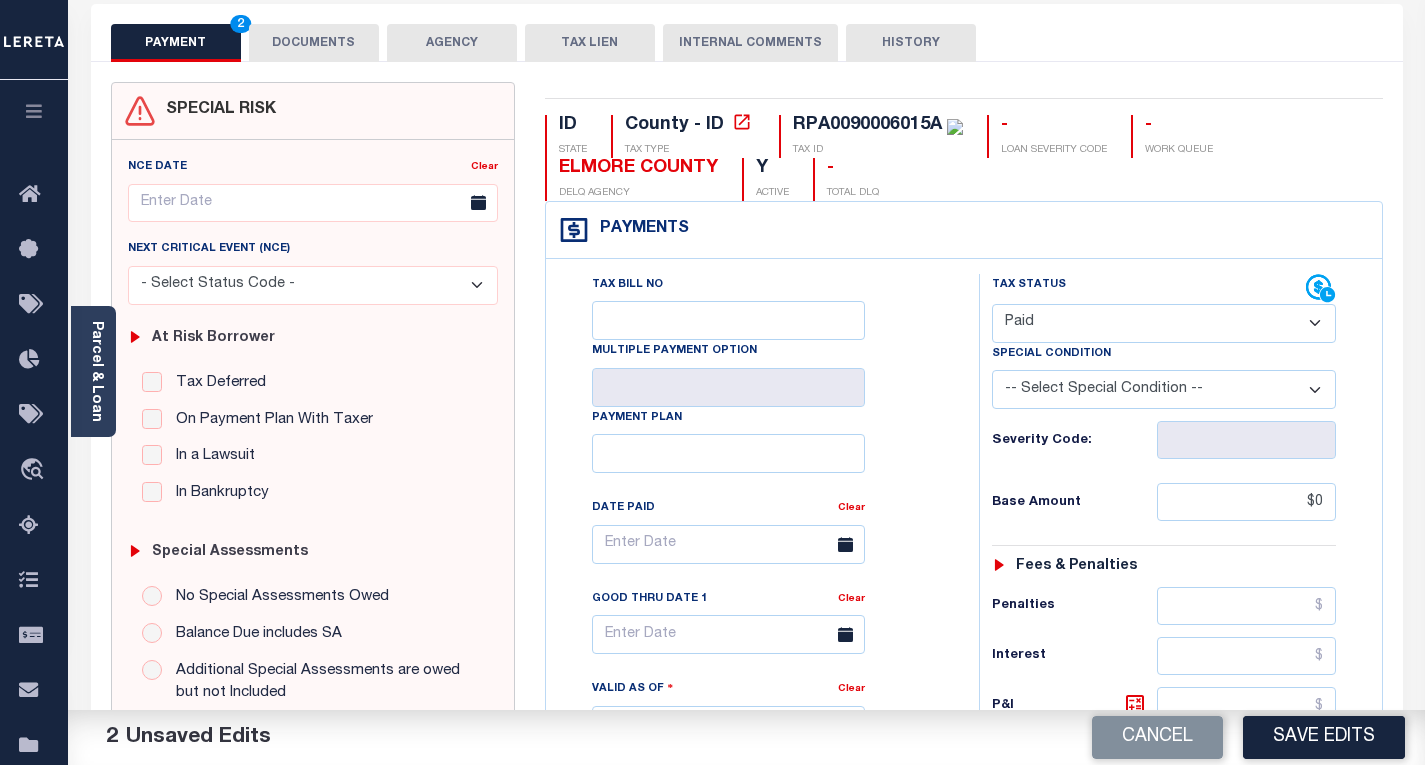 type on "$0.00" 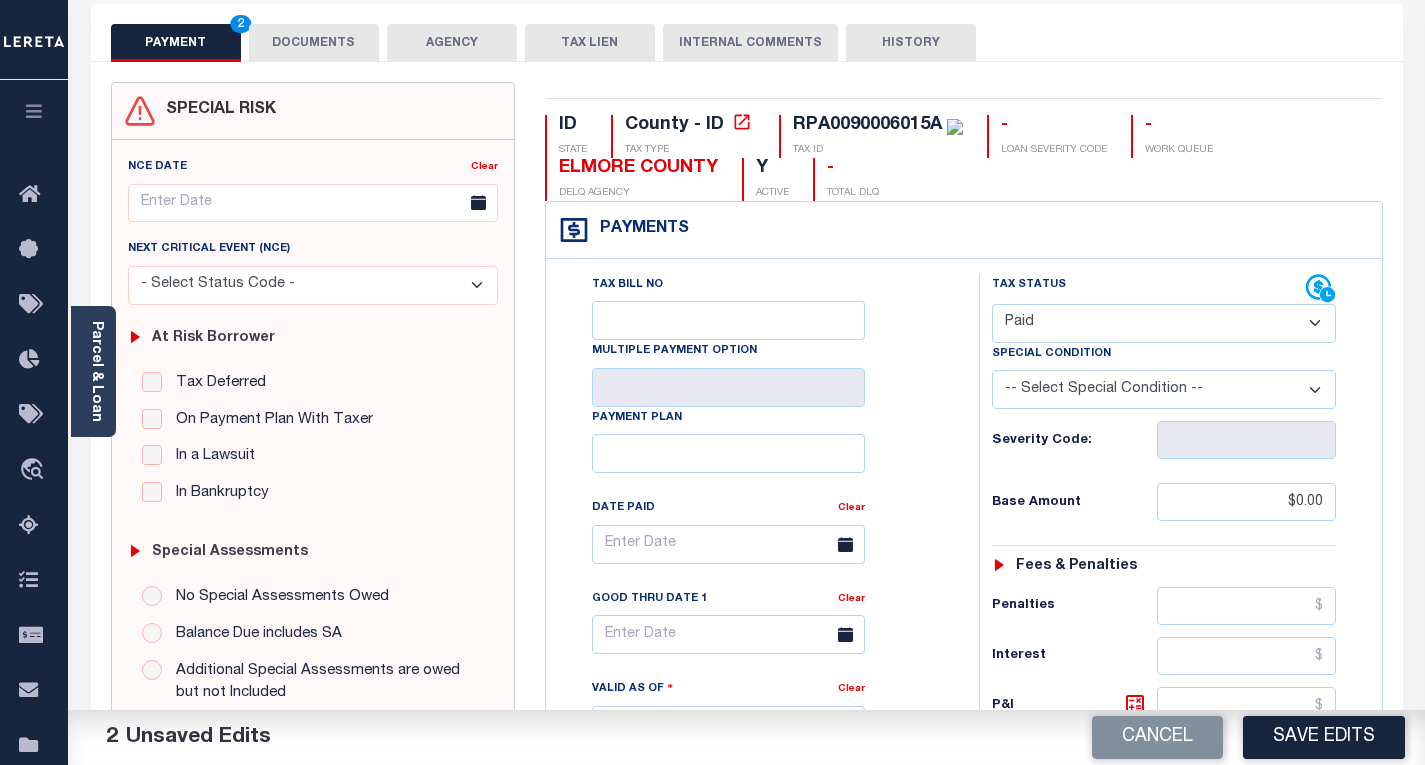 click on "Base Amount
$0.00" at bounding box center (1164, 502) 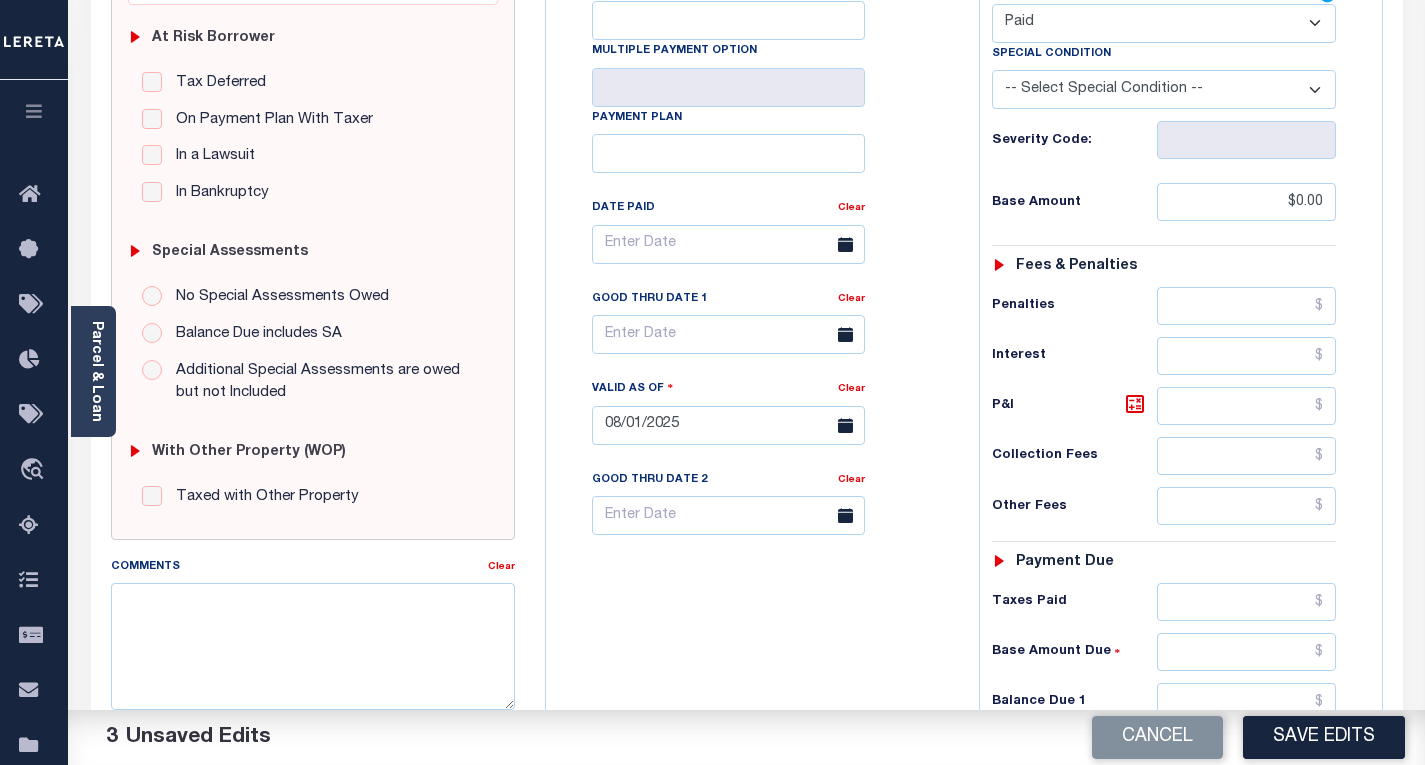scroll, scrollTop: 500, scrollLeft: 0, axis: vertical 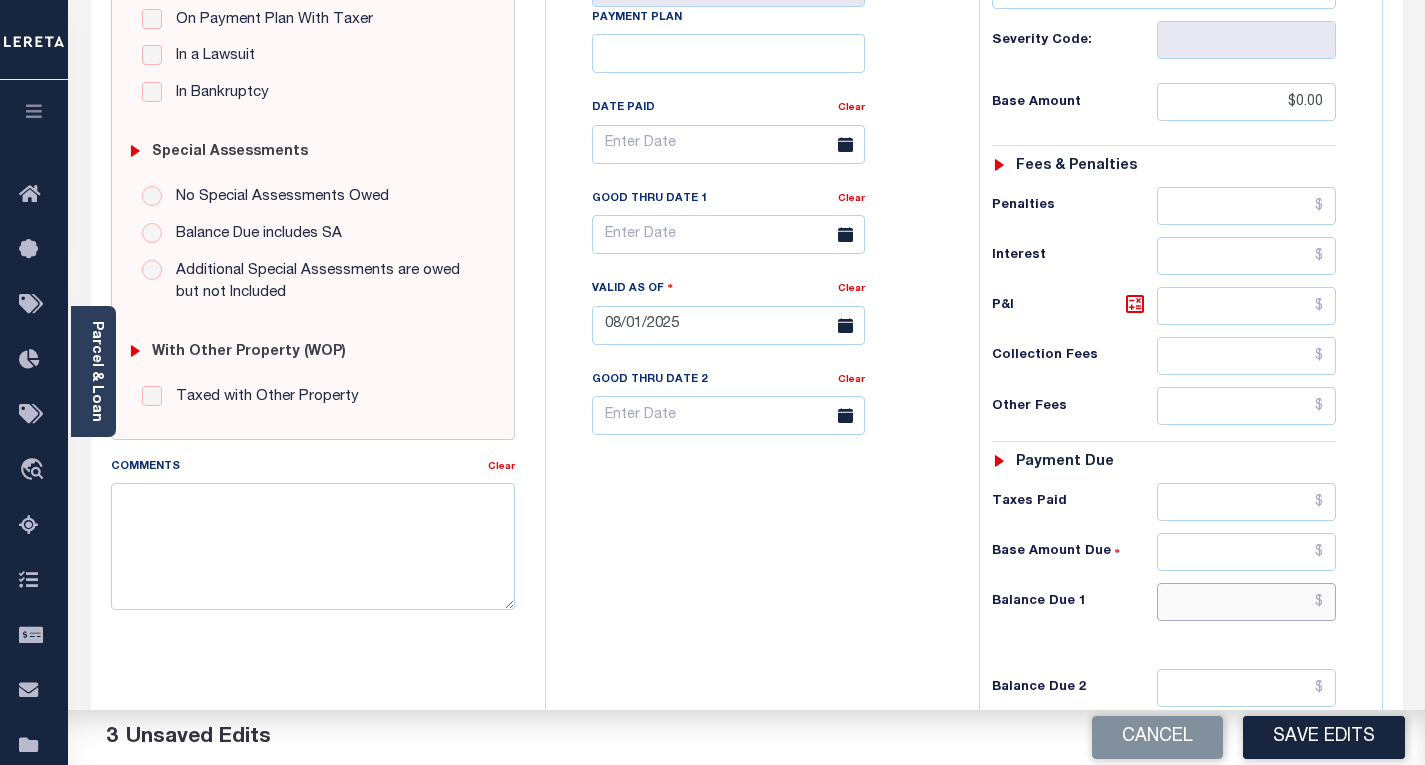 click at bounding box center (1246, 602) 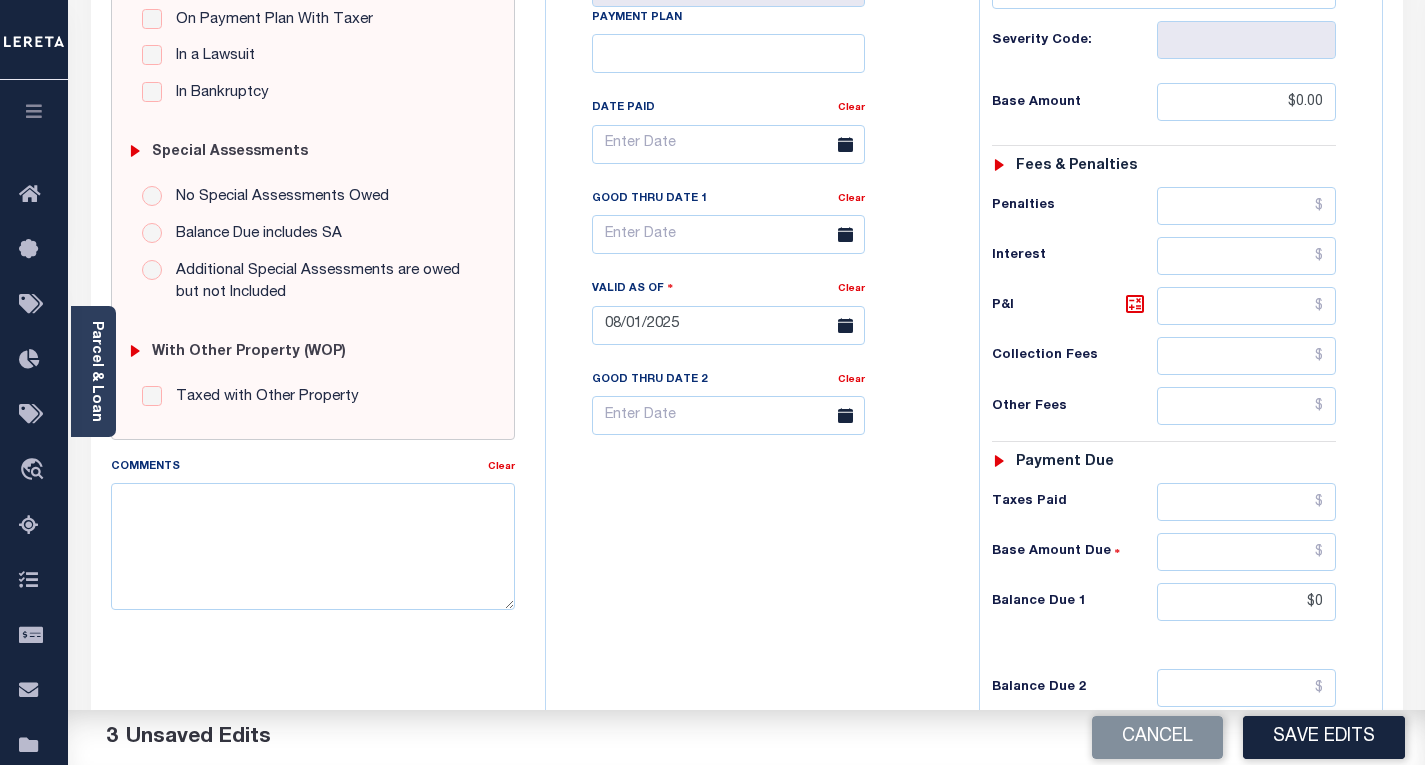type on "$0.00" 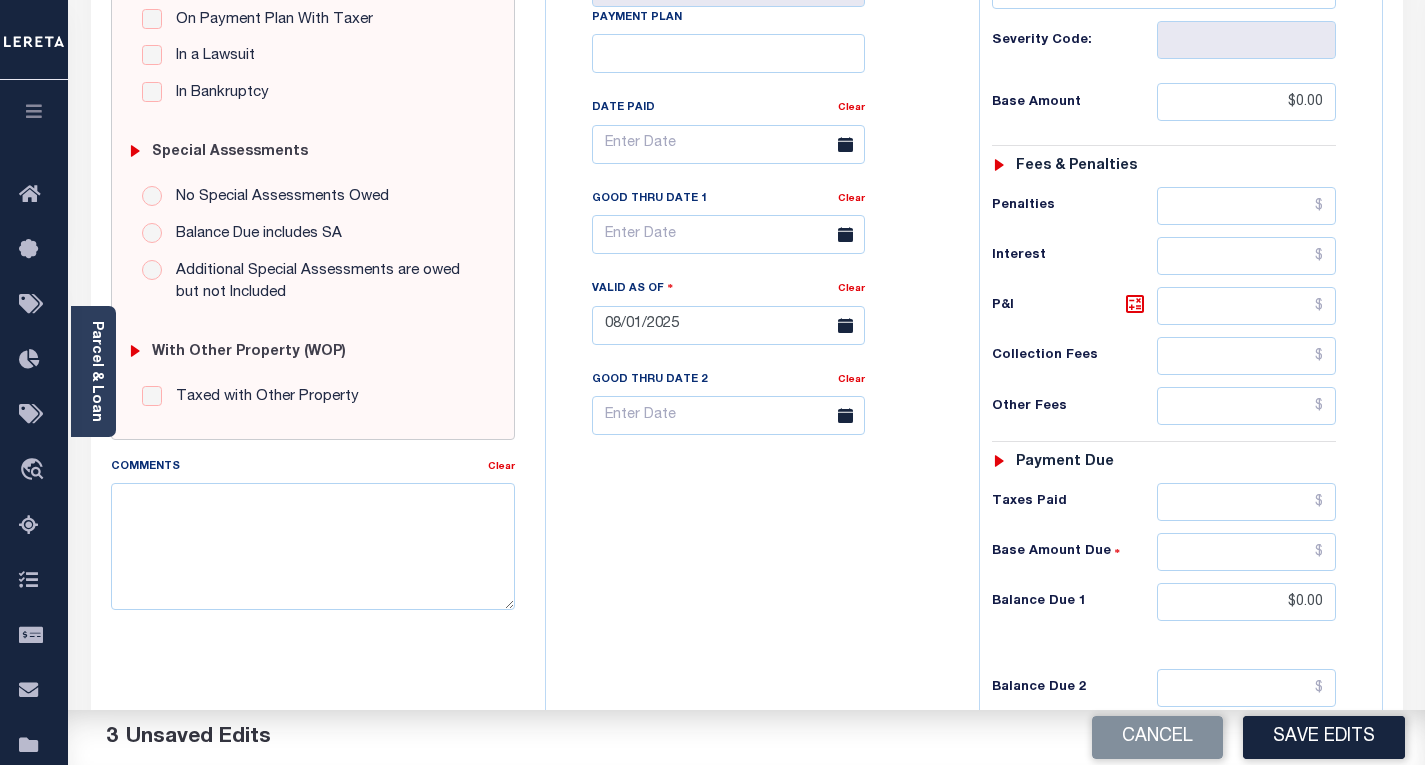 click on "Tax Bill No
Multiple Payment Option
Payment Plan
Clear" at bounding box center [757, 315] 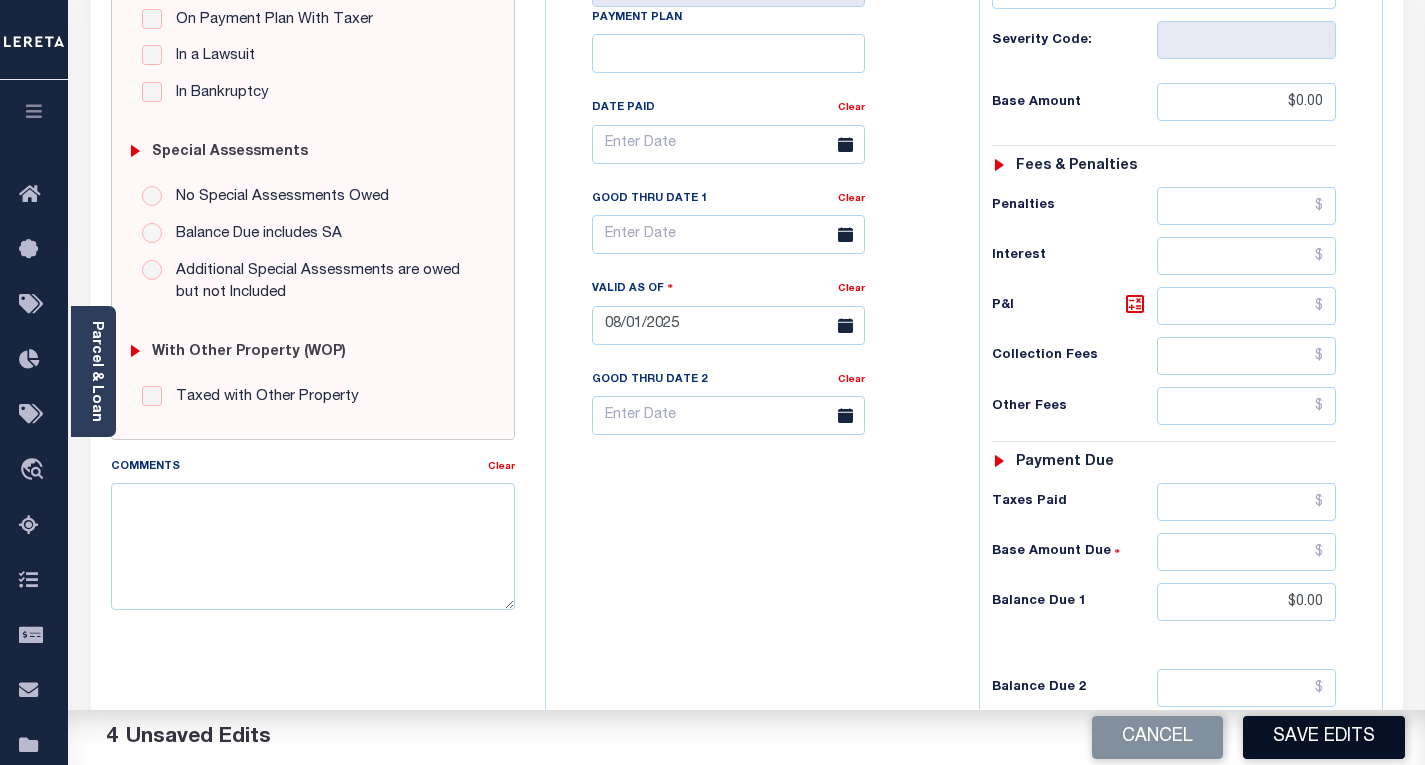 click on "Save Edits" at bounding box center [1324, 737] 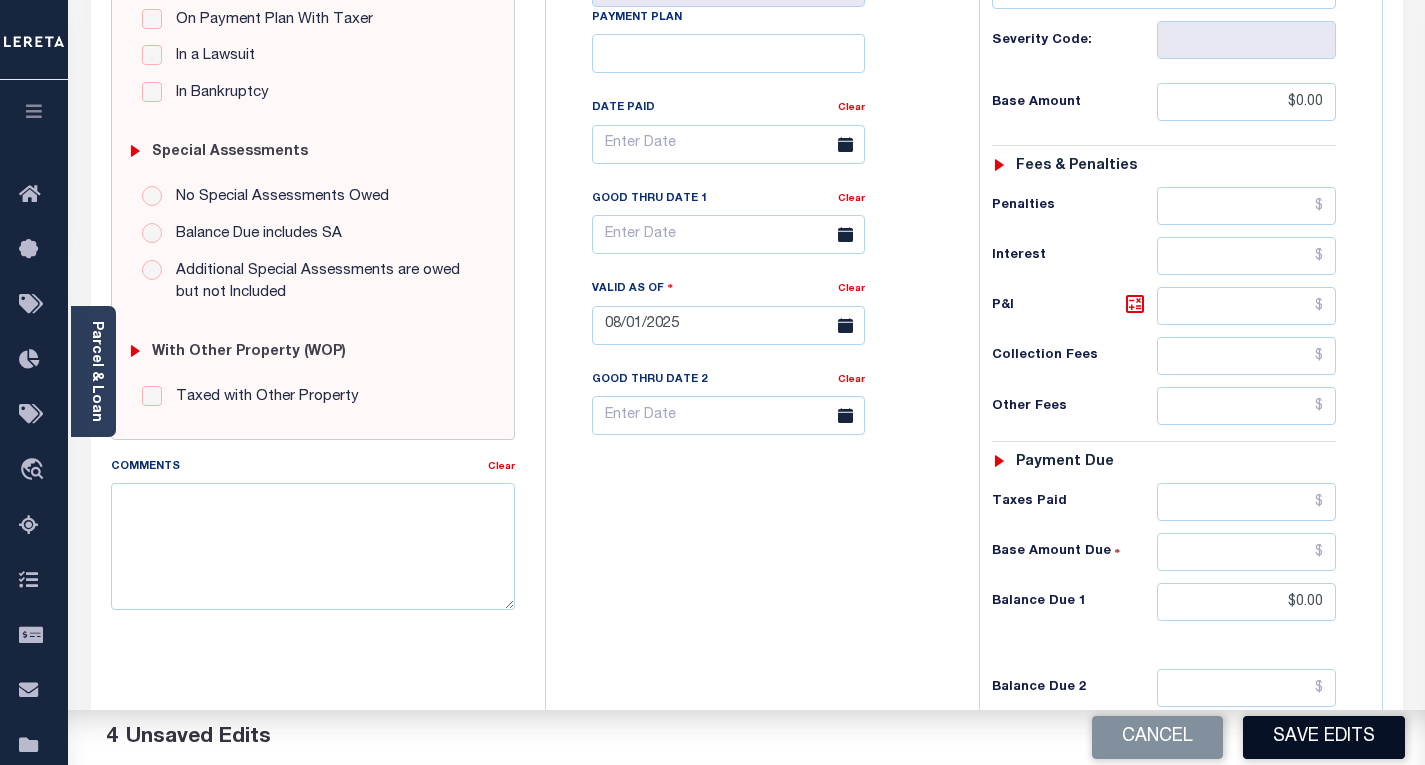click on "Cancel
Save Edits" at bounding box center (1086, 738) 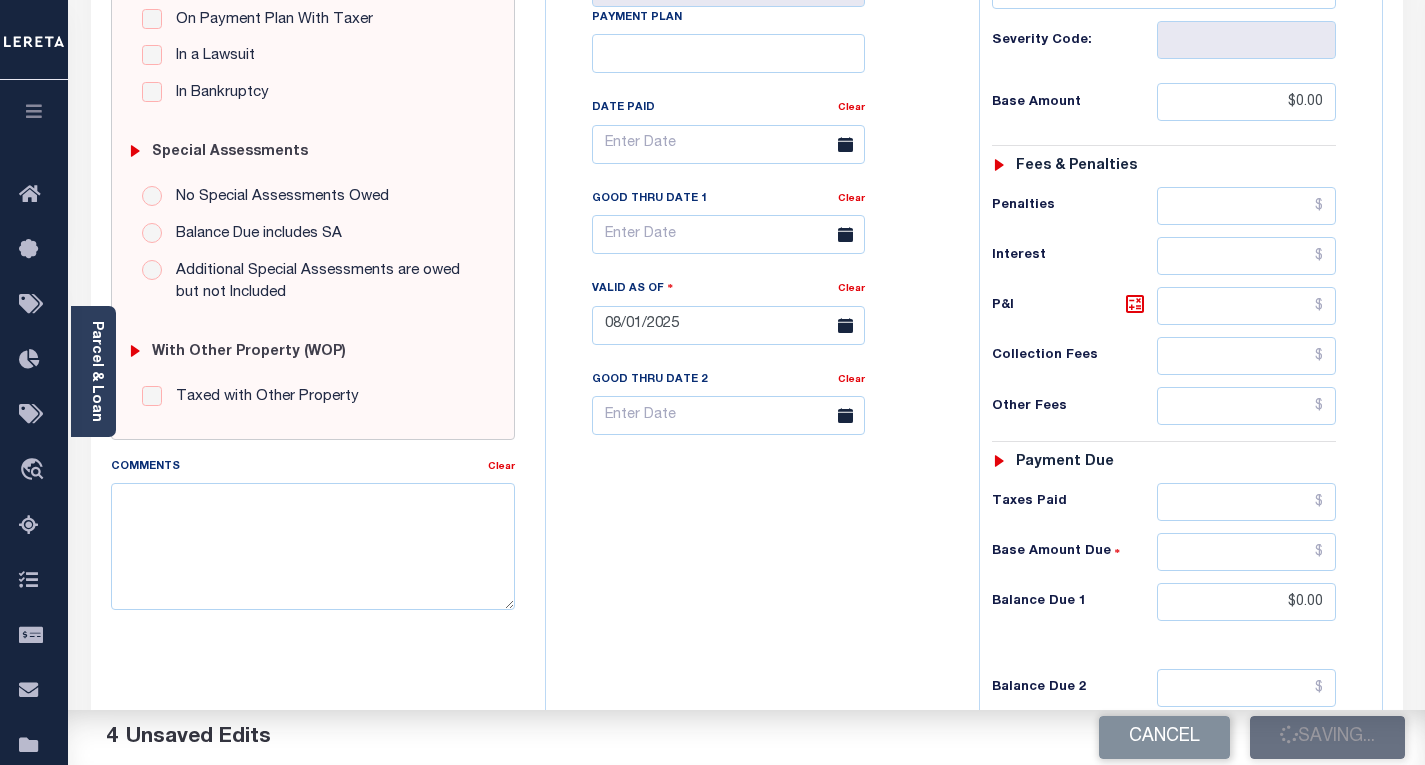 checkbox on "false" 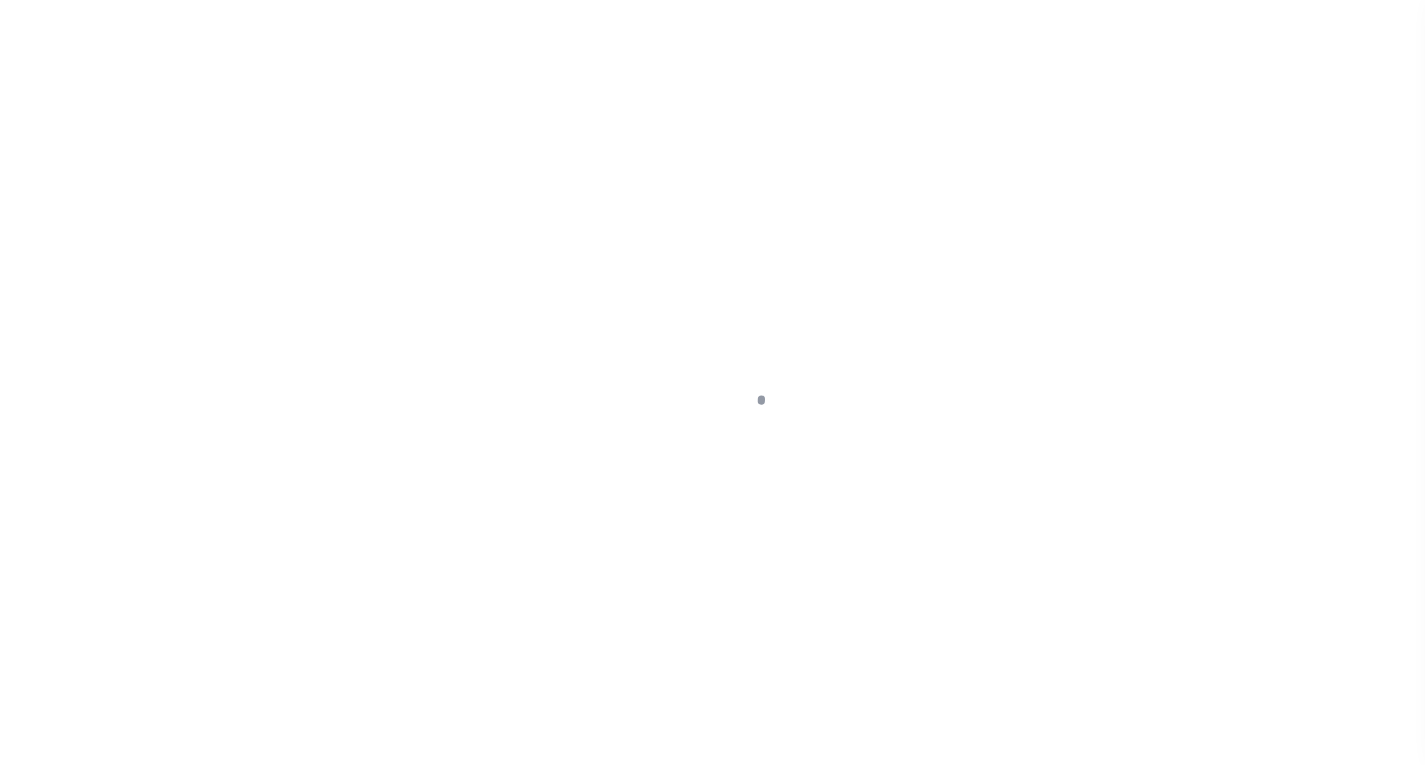 scroll, scrollTop: 0, scrollLeft: 0, axis: both 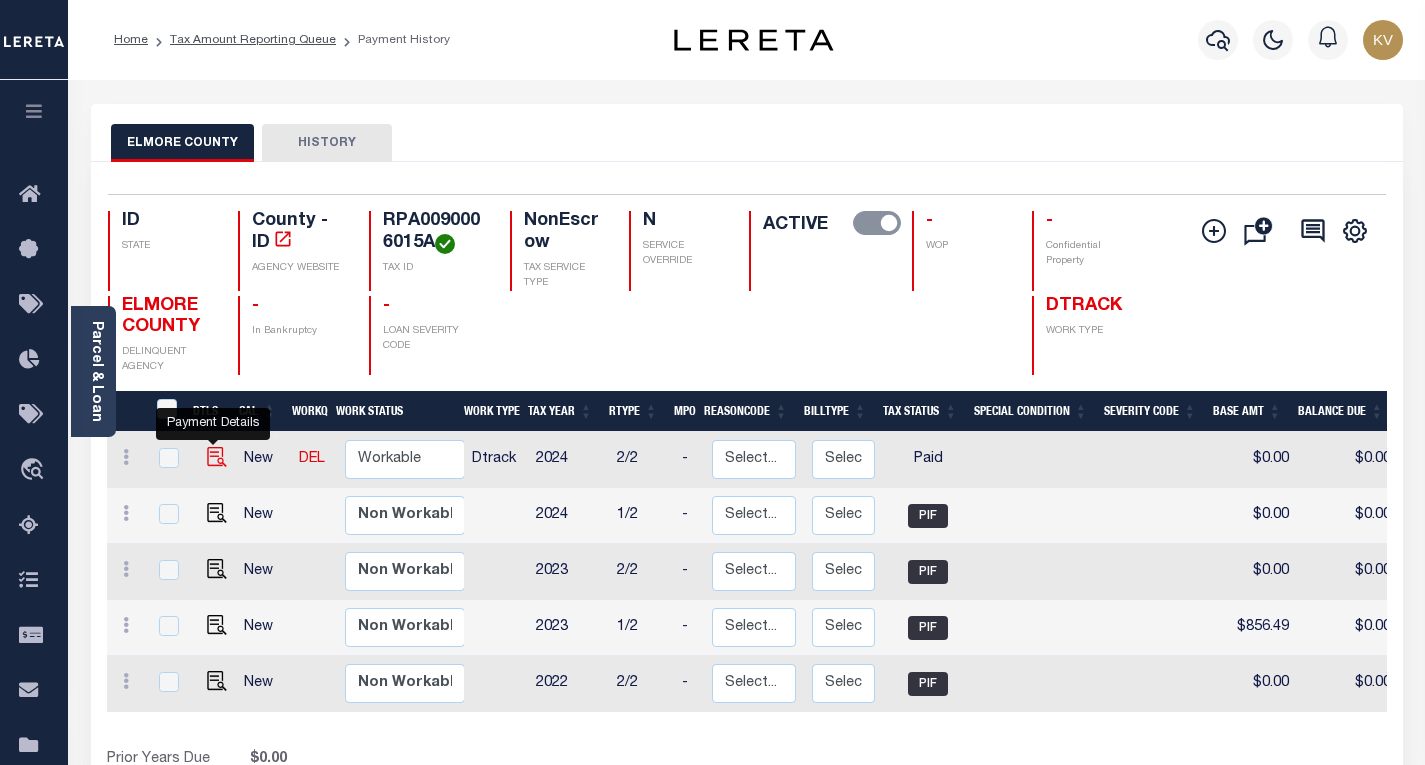 click at bounding box center (217, 457) 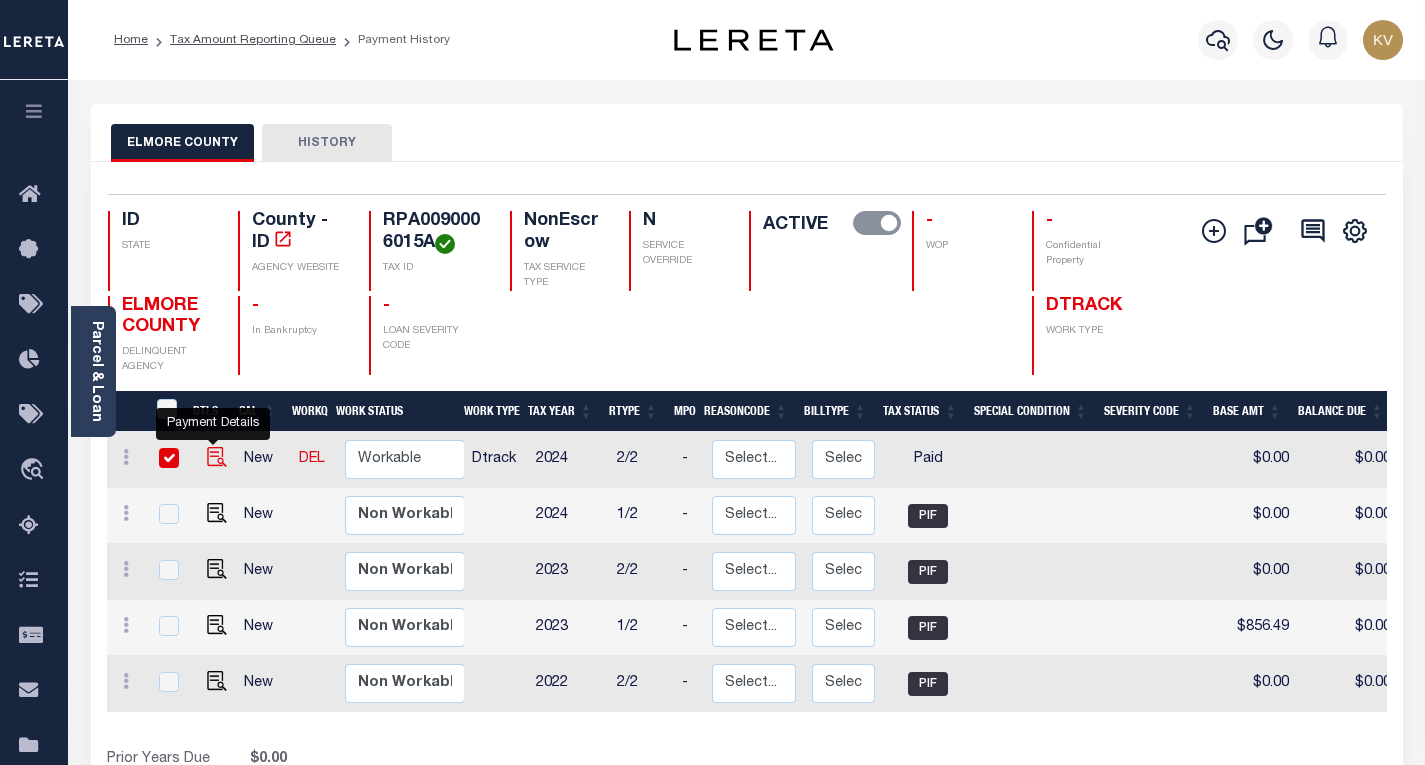 checkbox on "true" 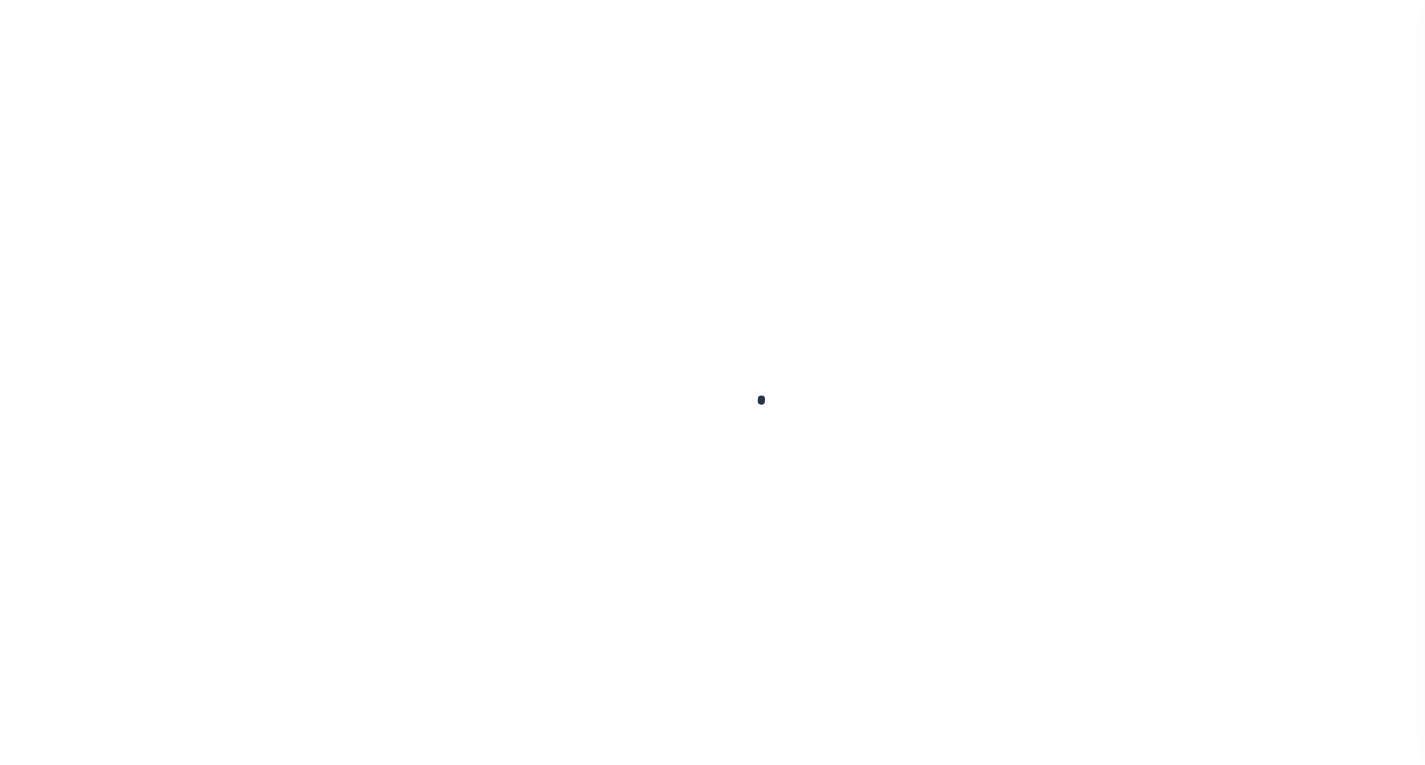 scroll, scrollTop: 0, scrollLeft: 0, axis: both 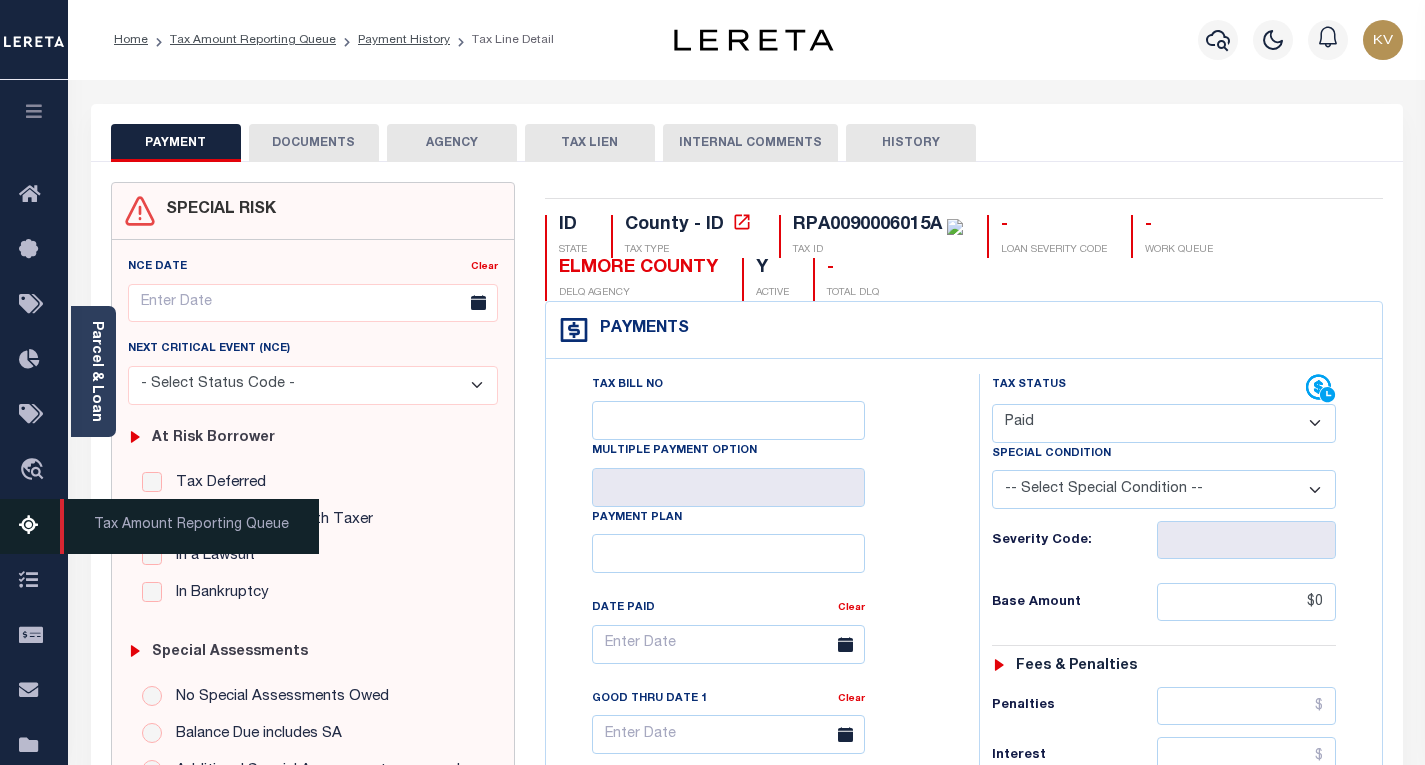 click at bounding box center (35, 526) 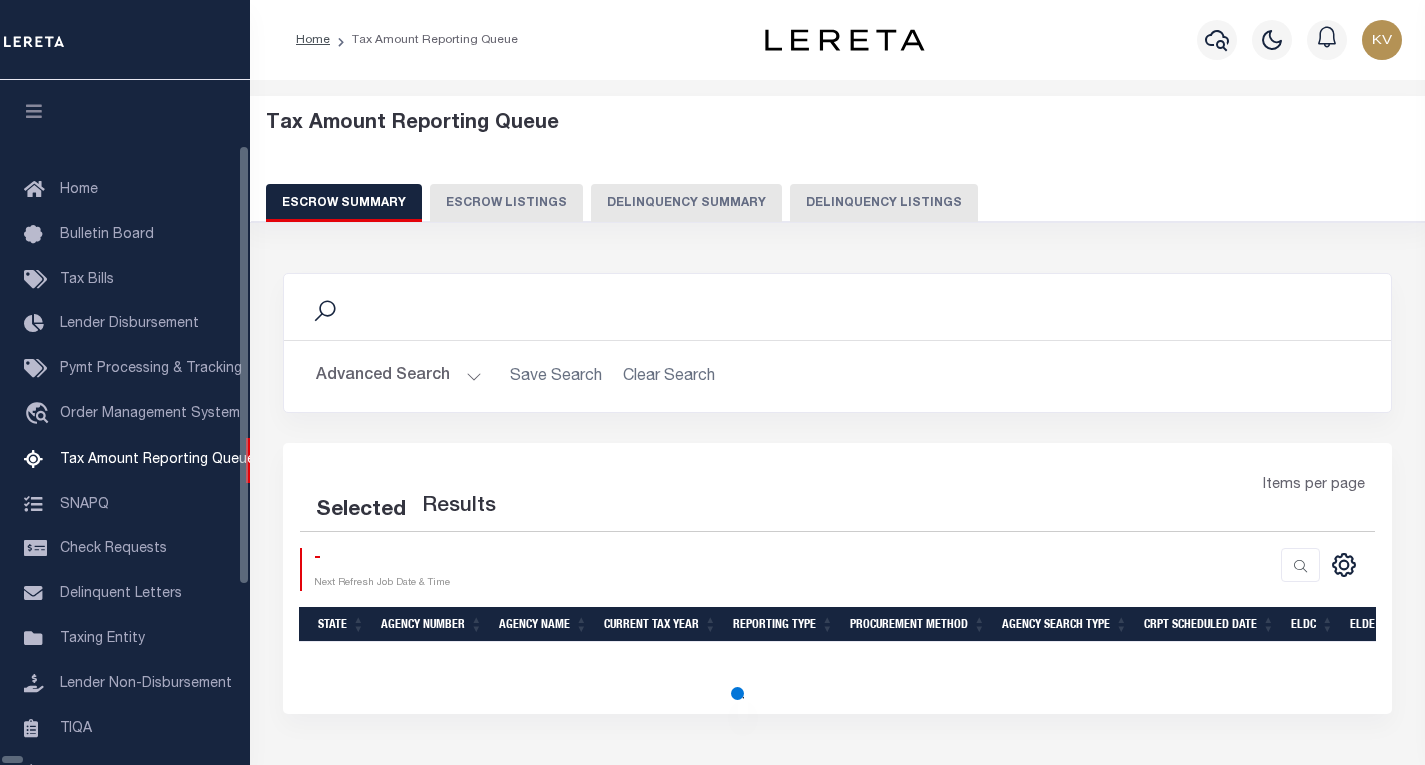 select on "100" 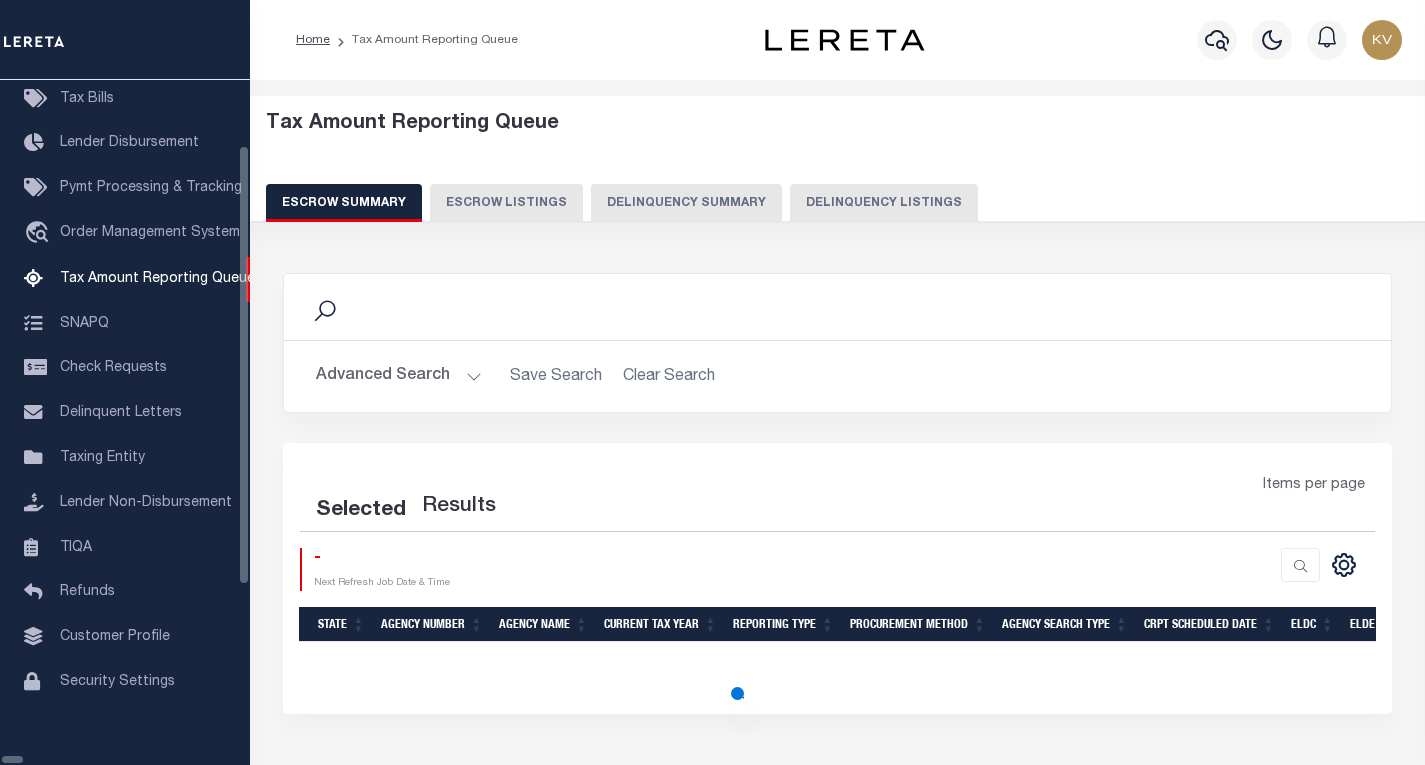 select on "100" 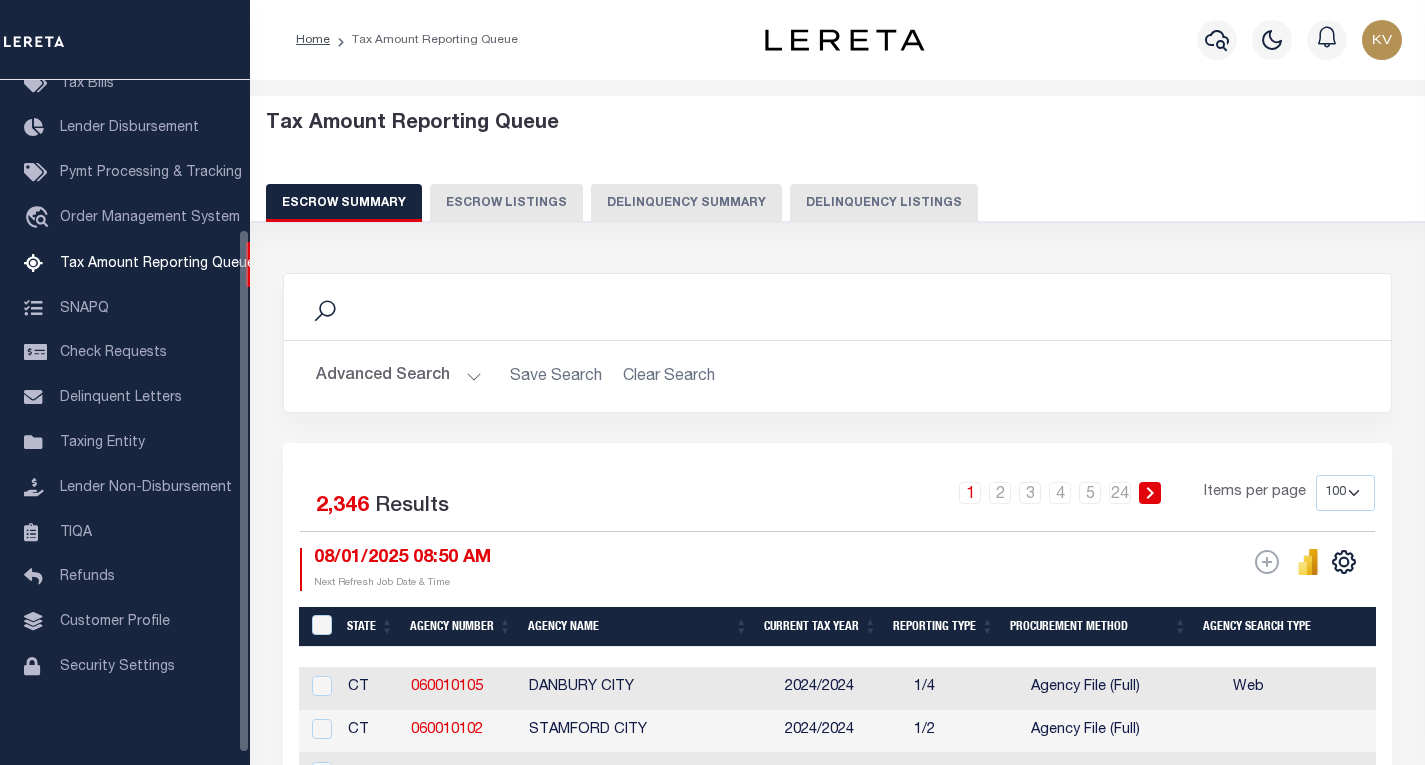 scroll, scrollTop: 194, scrollLeft: 0, axis: vertical 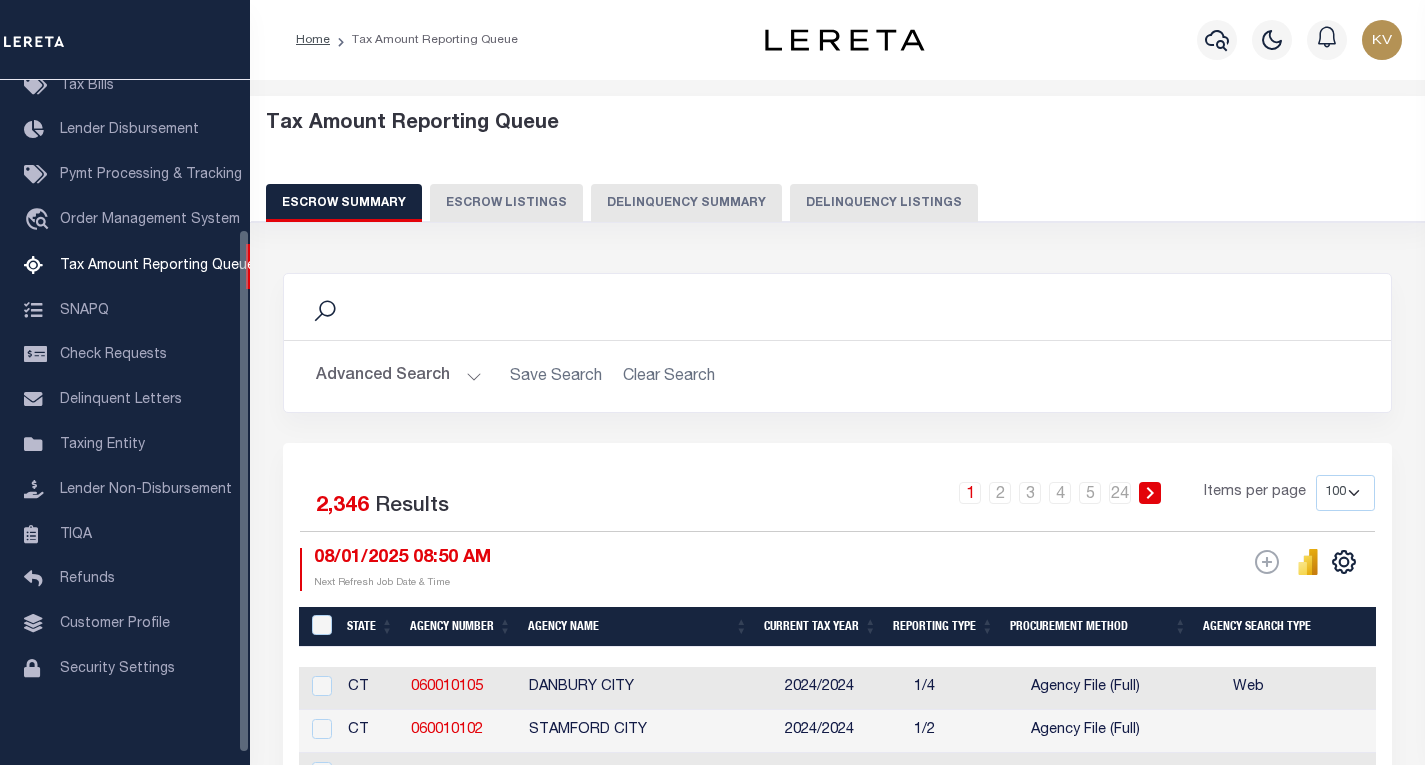 click on "Tax Amount Reporting Queue
Escrow Summary
Escrow Listings
Delinquency Summary" at bounding box center [838, 174] 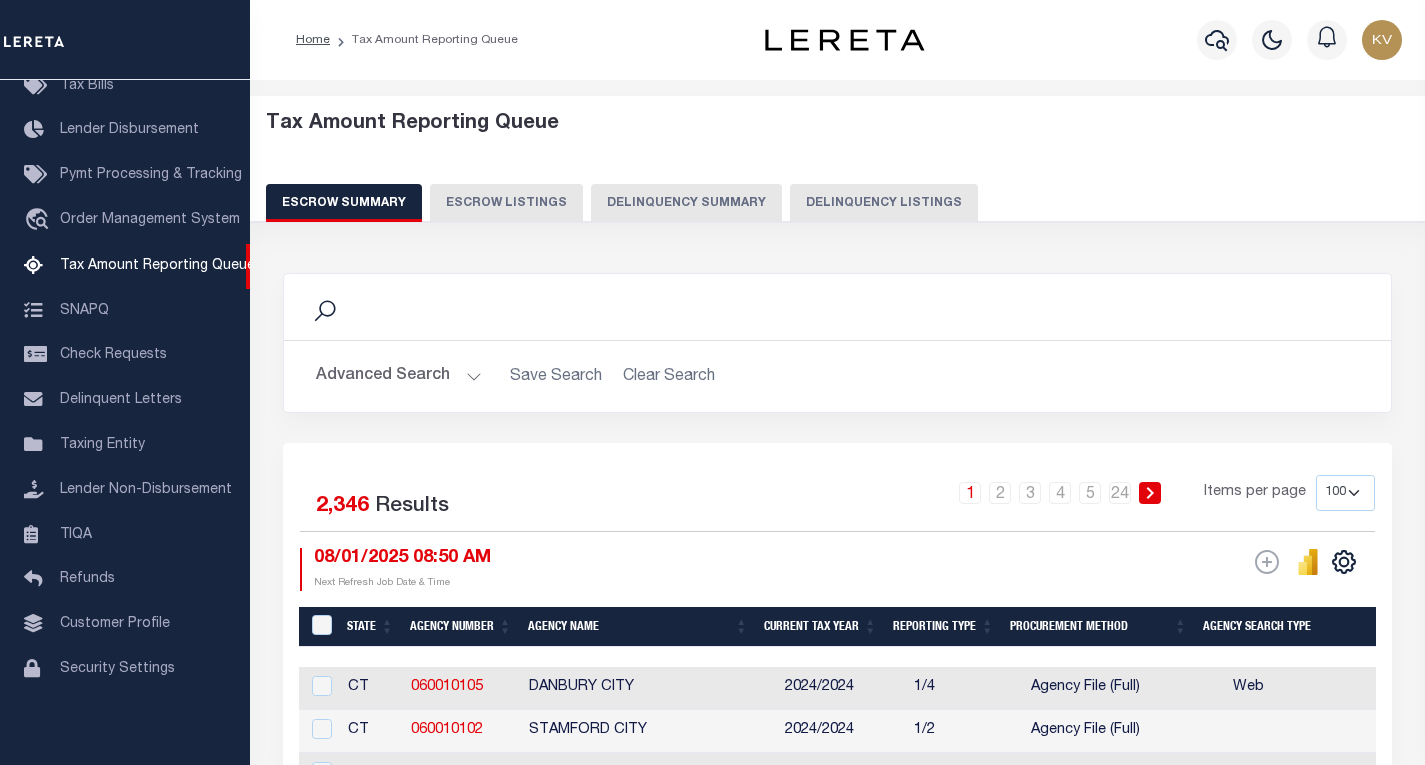 click on "Delinquency Listings" at bounding box center (884, 203) 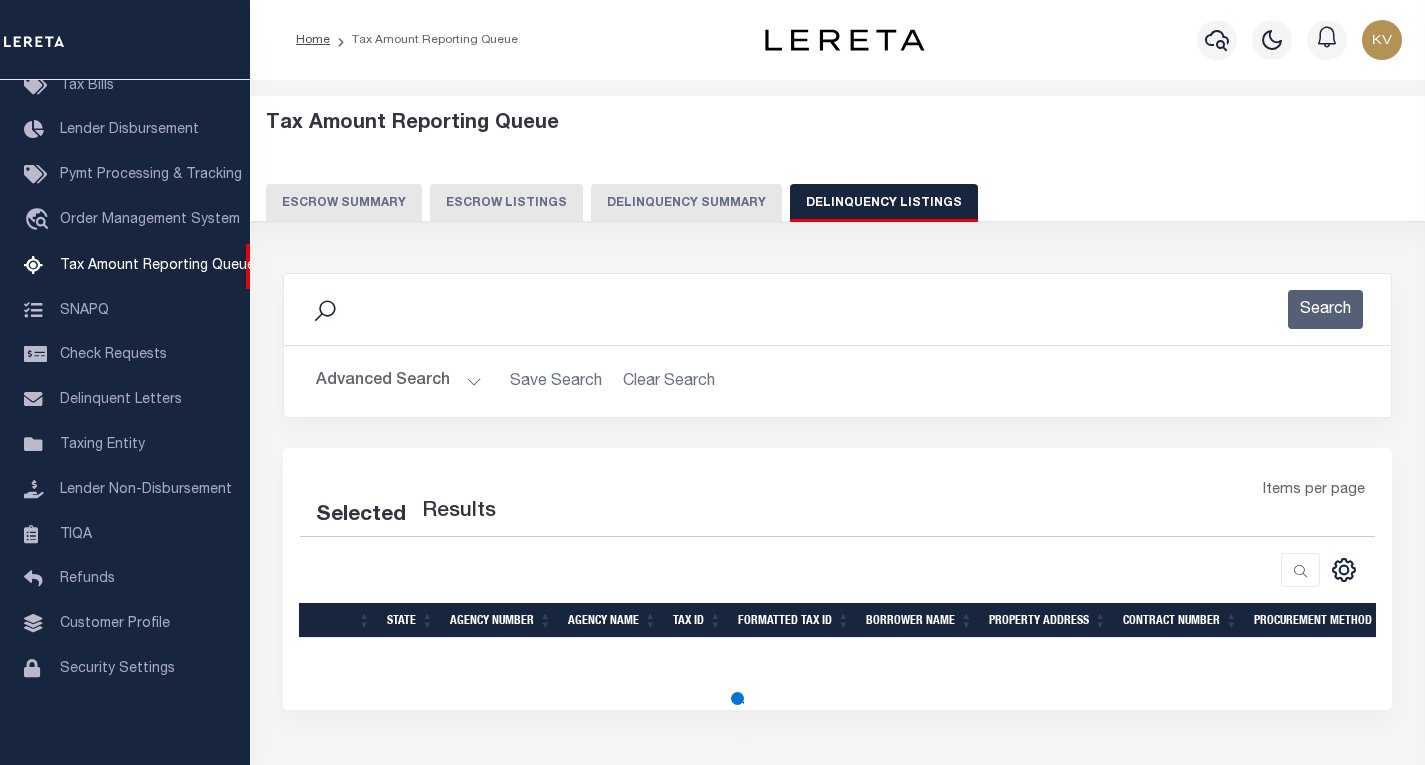select on "100" 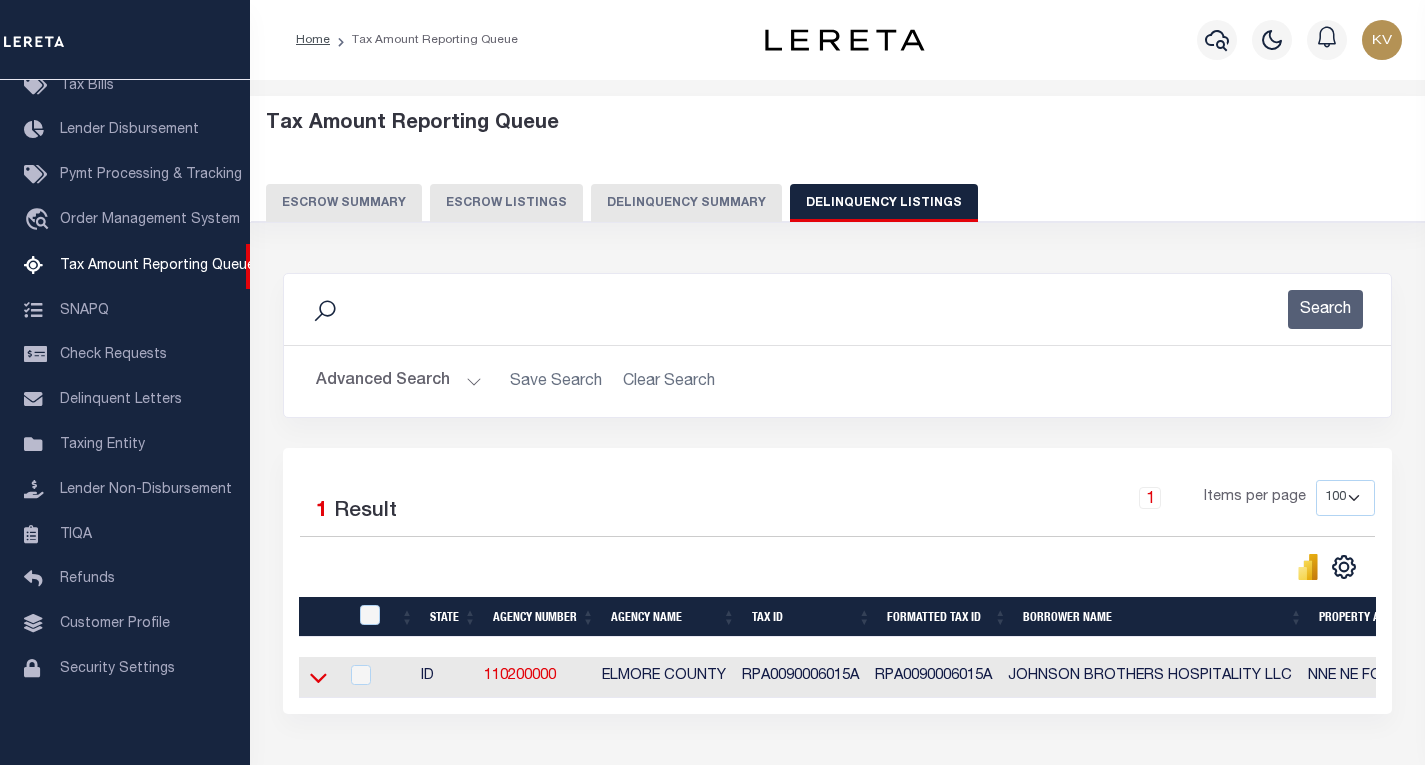 click 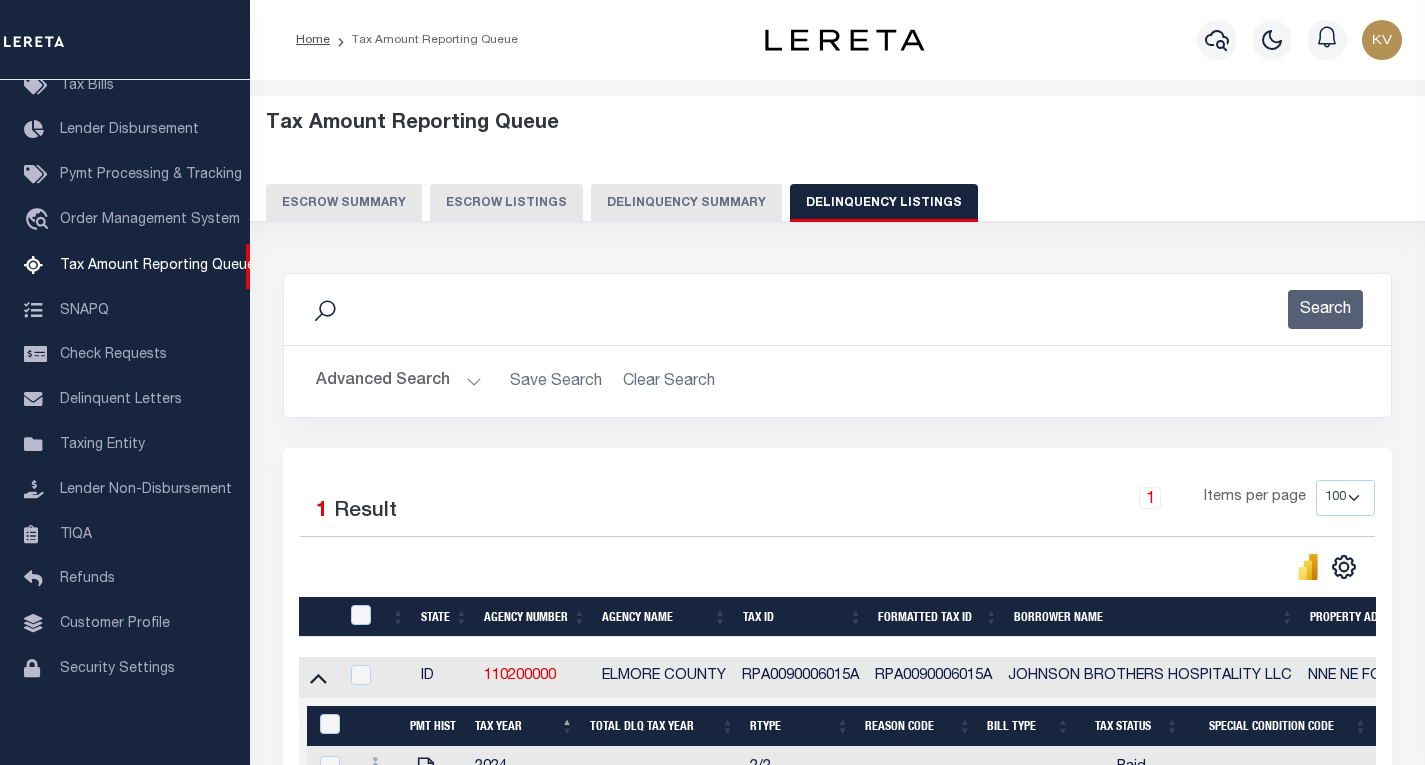scroll, scrollTop: 200, scrollLeft: 0, axis: vertical 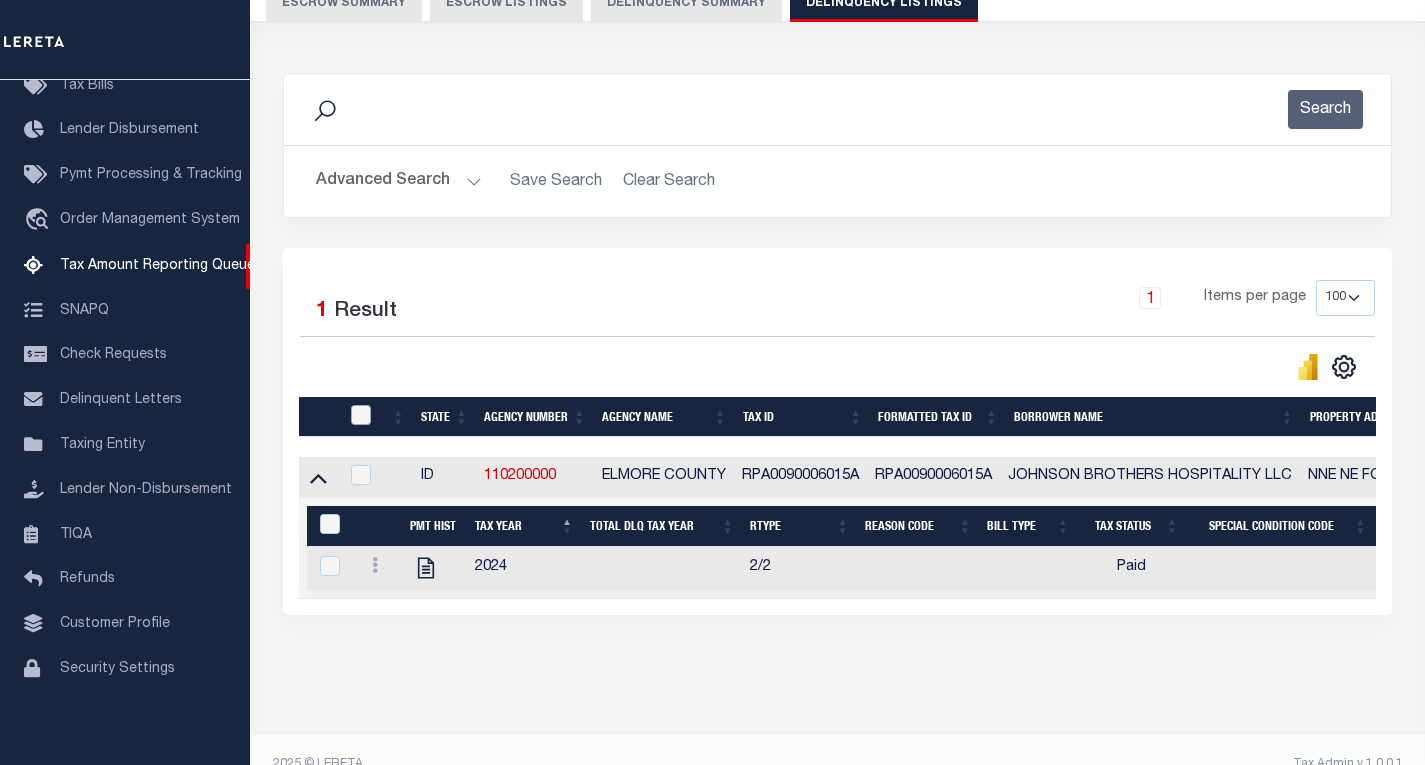 click at bounding box center [361, 415] 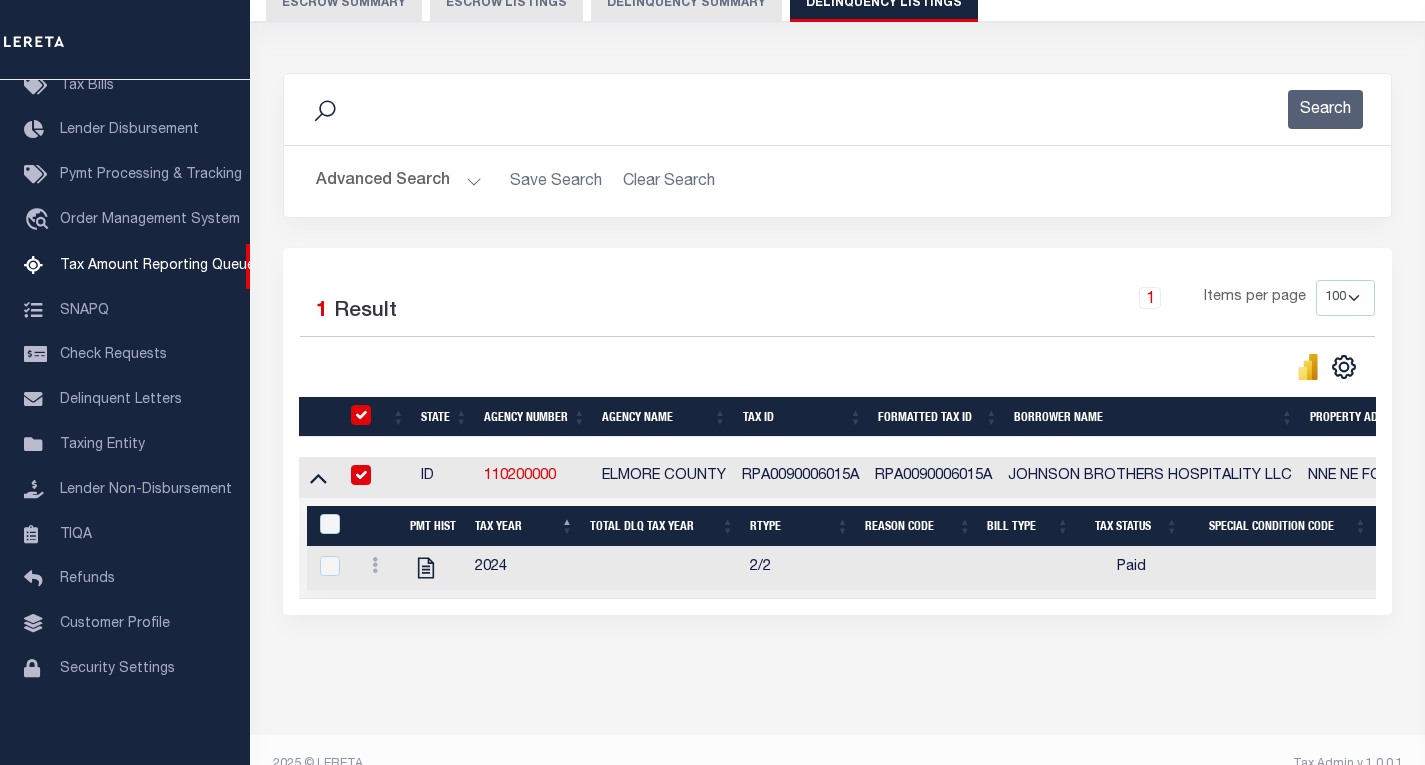 checkbox on "true" 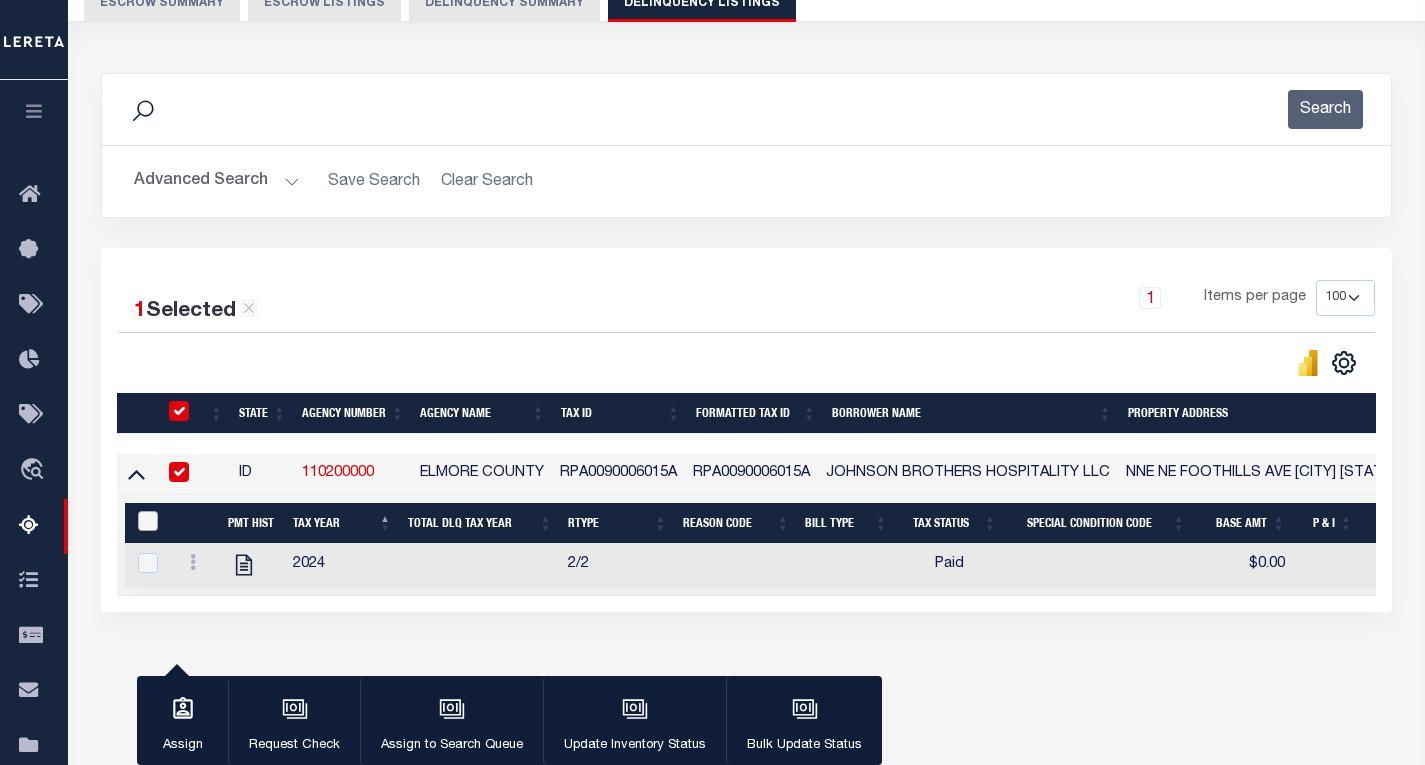 click at bounding box center [148, 521] 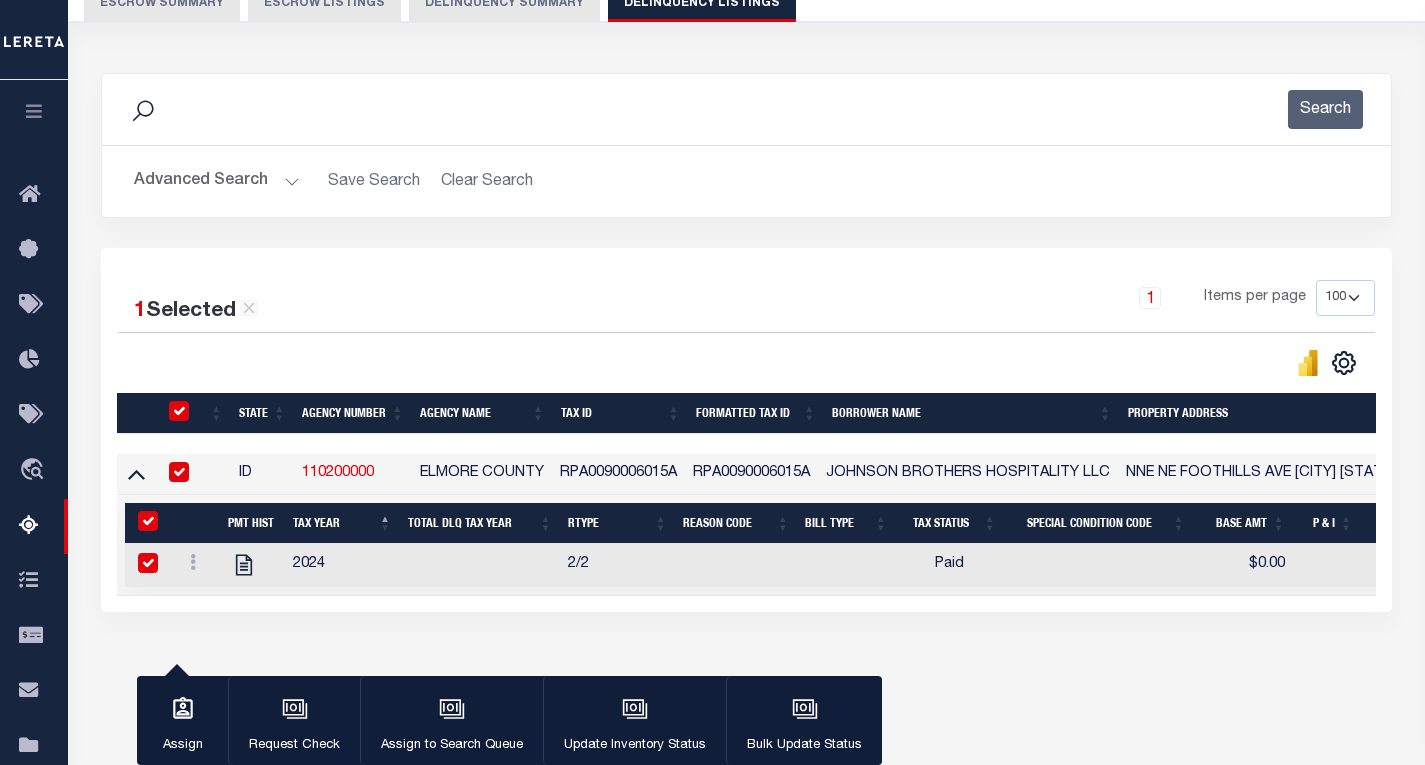 checkbox on "true" 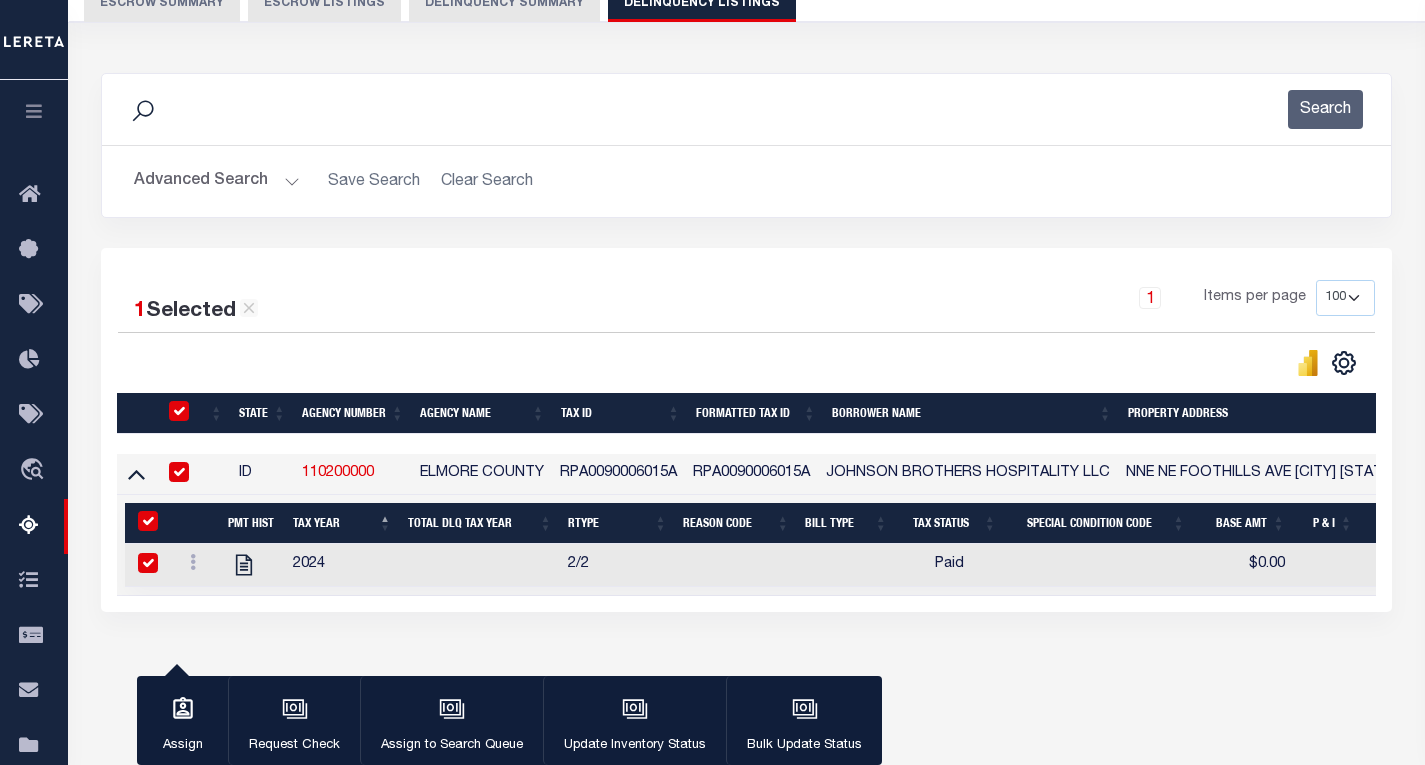 checkbox on "true" 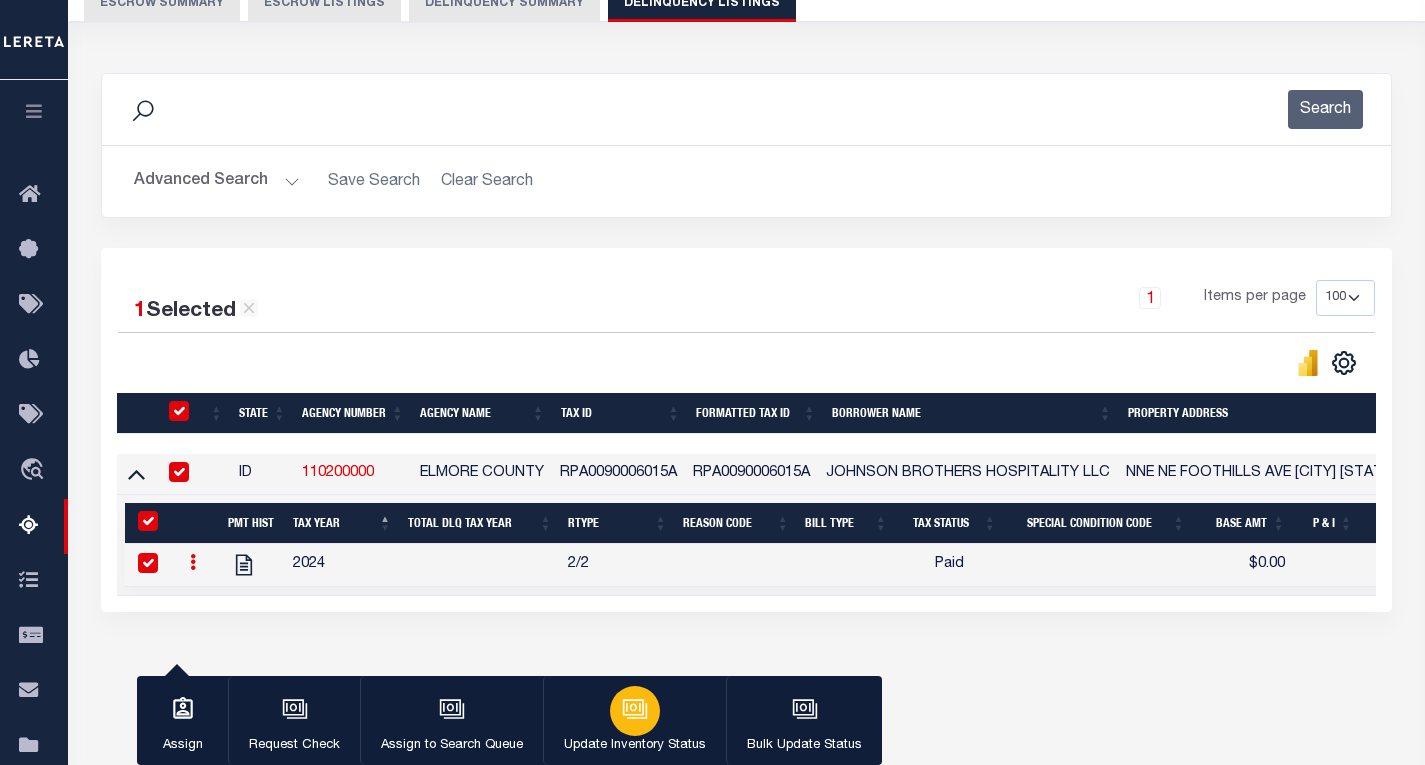 click 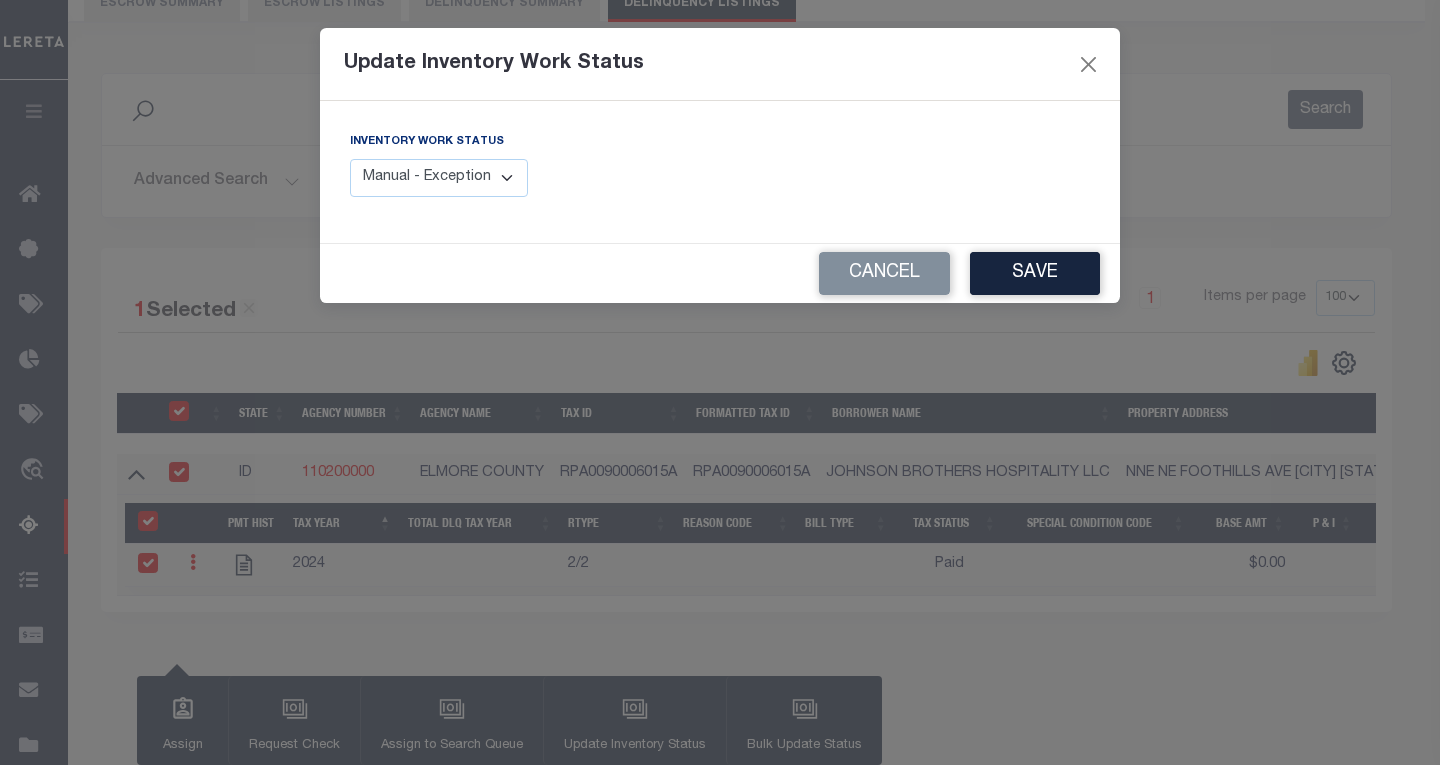 drag, startPoint x: 442, startPoint y: 194, endPoint x: 447, endPoint y: 169, distance: 25.495098 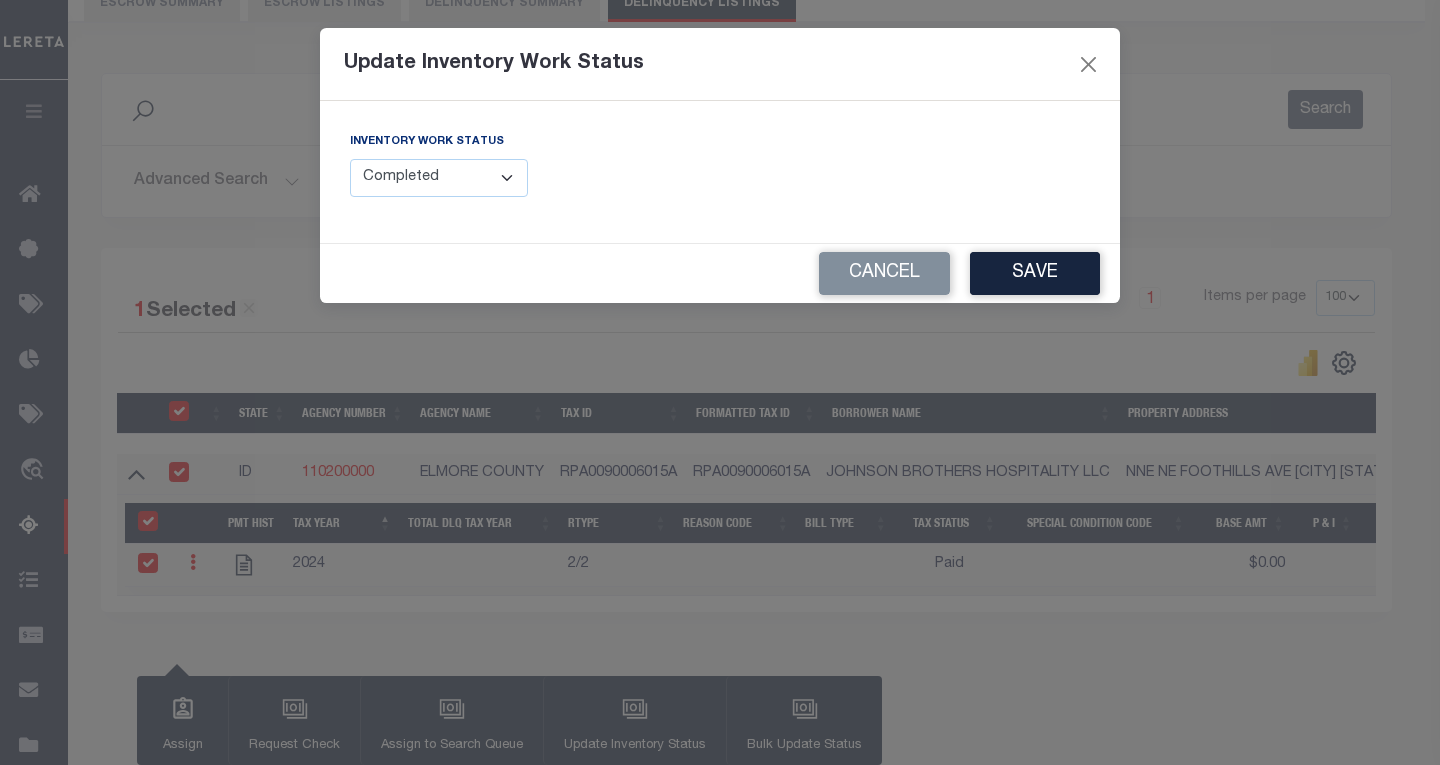 click on "Manual - Exception
Pended - Awaiting Search
Late Add Exception
Completed" at bounding box center [439, 178] 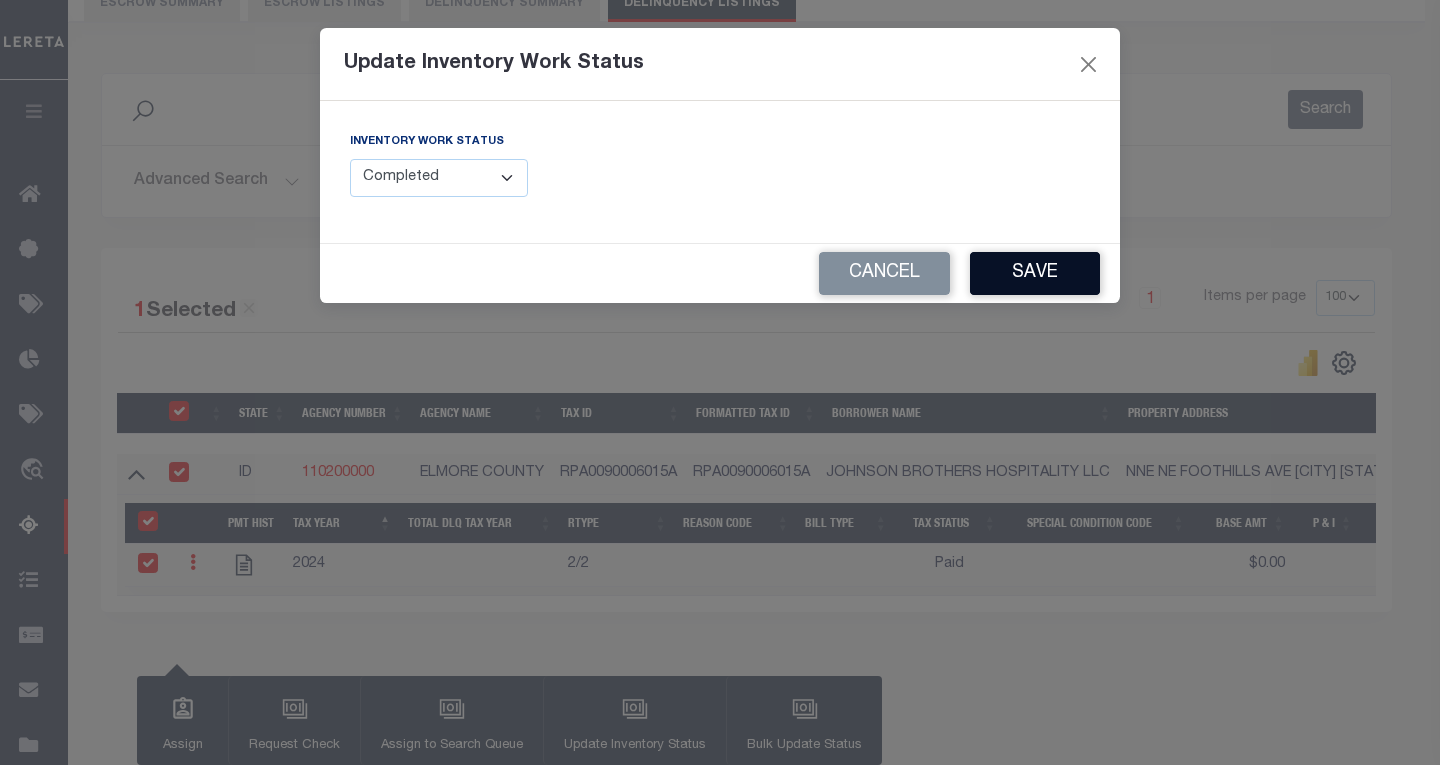 click on "Save" at bounding box center [1035, 273] 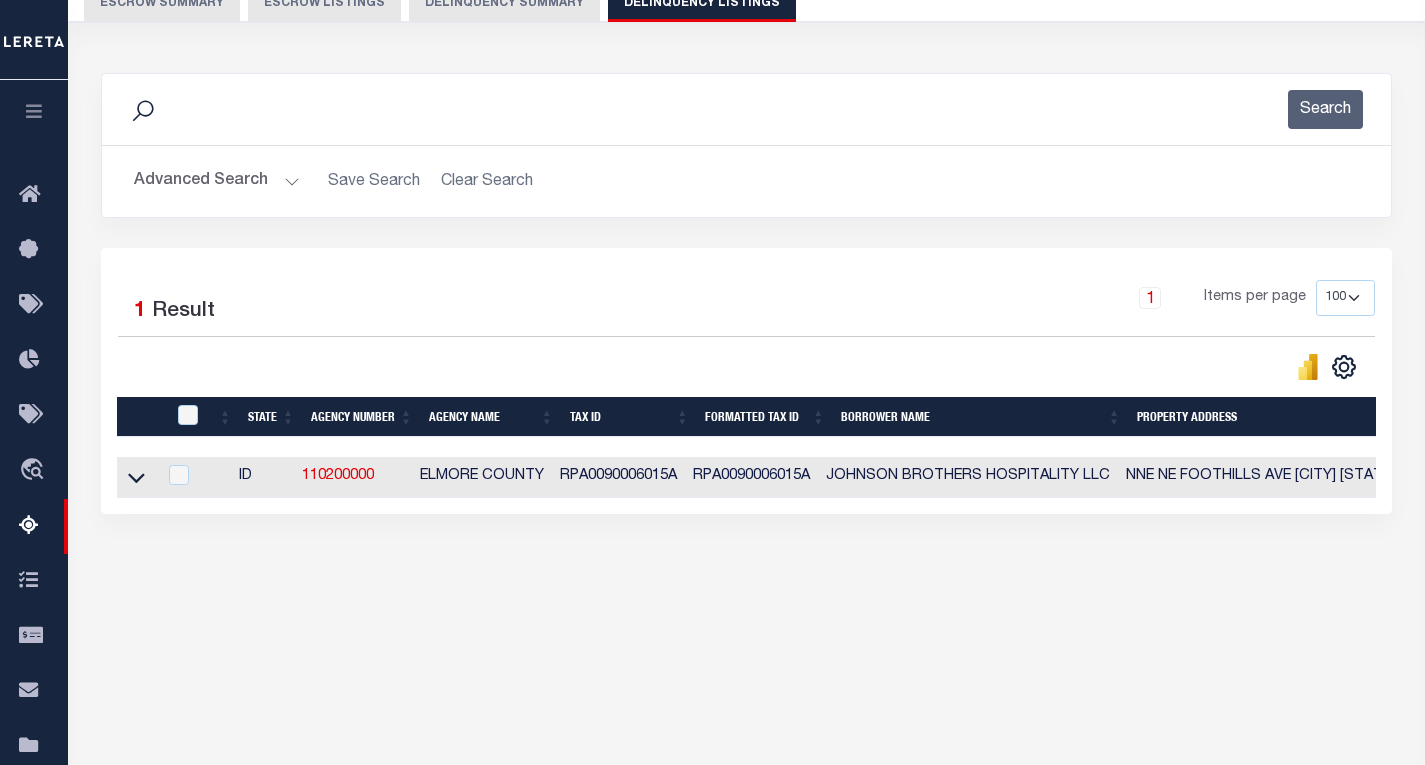 click on "Advanced Search
Save Search Clear Search
tblassign_wrapper_dynamictable_____DefaultSaveFilter" at bounding box center (746, 181) 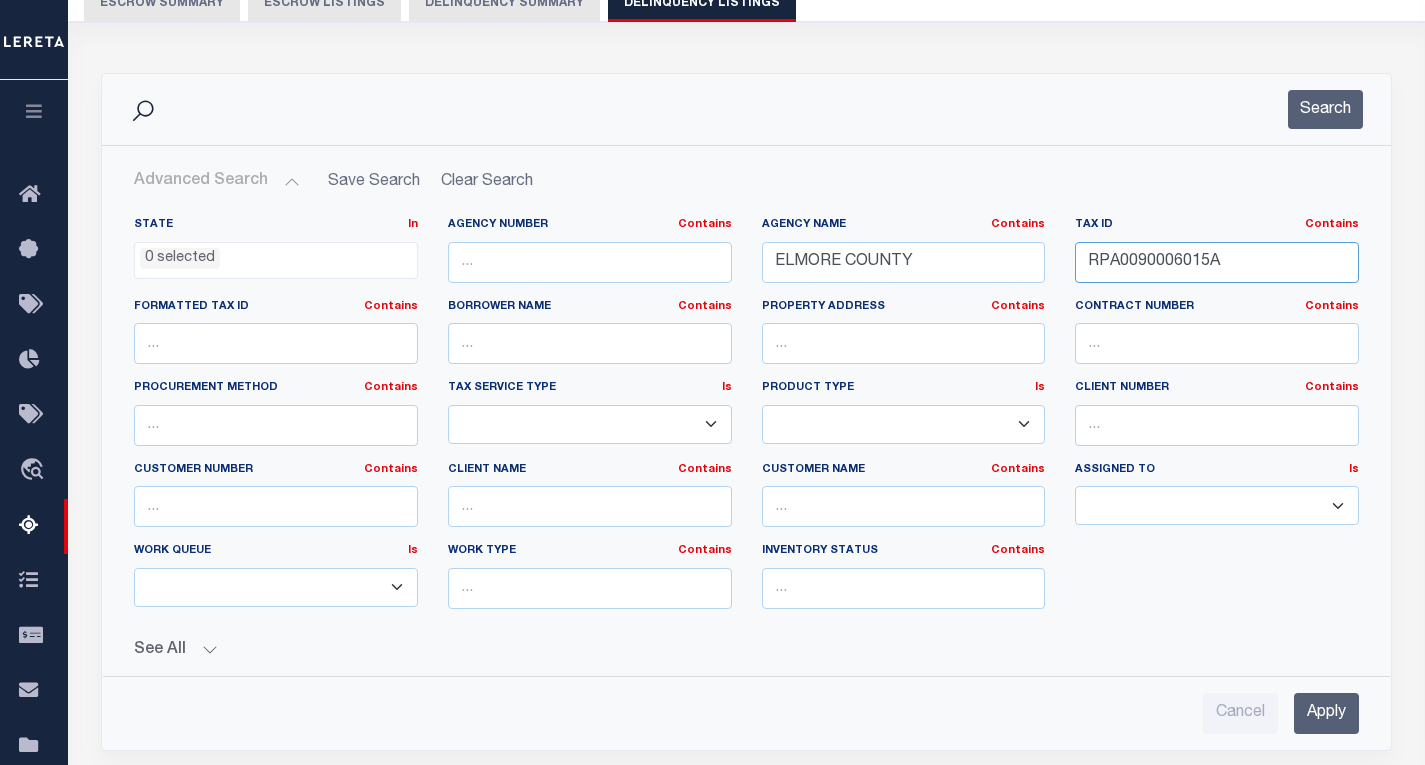 click on "RPA0090006015A" at bounding box center [1217, 262] 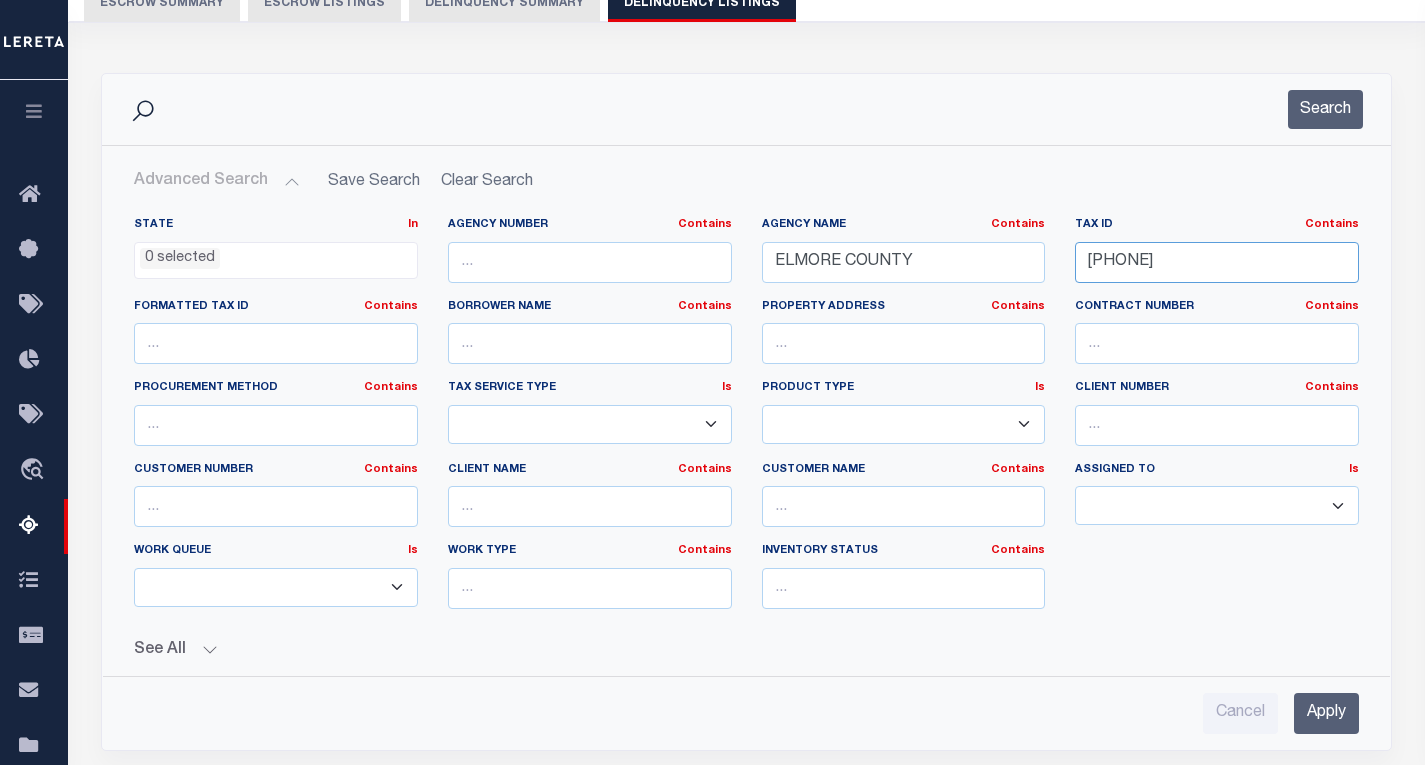 type on "RPA03390010020" 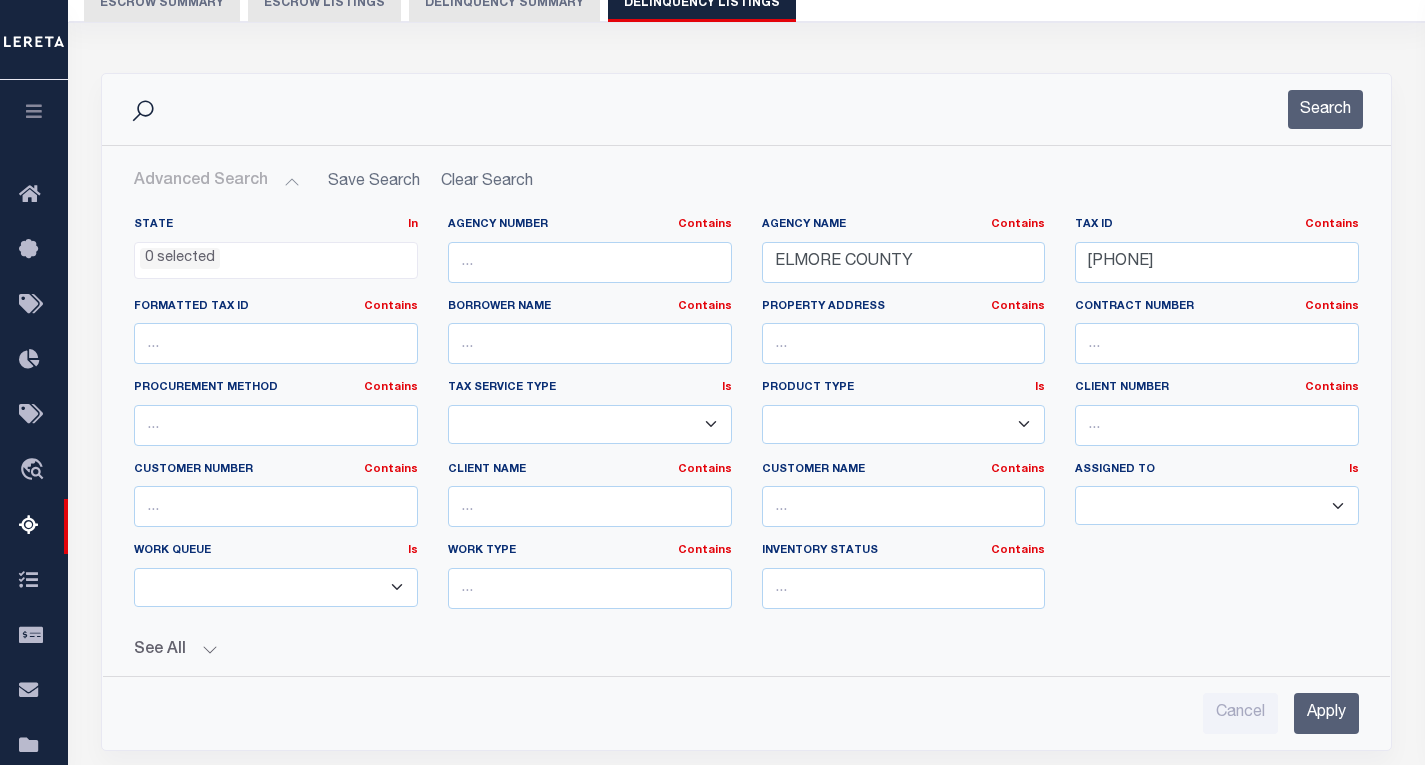click on "Apply" at bounding box center [1326, 713] 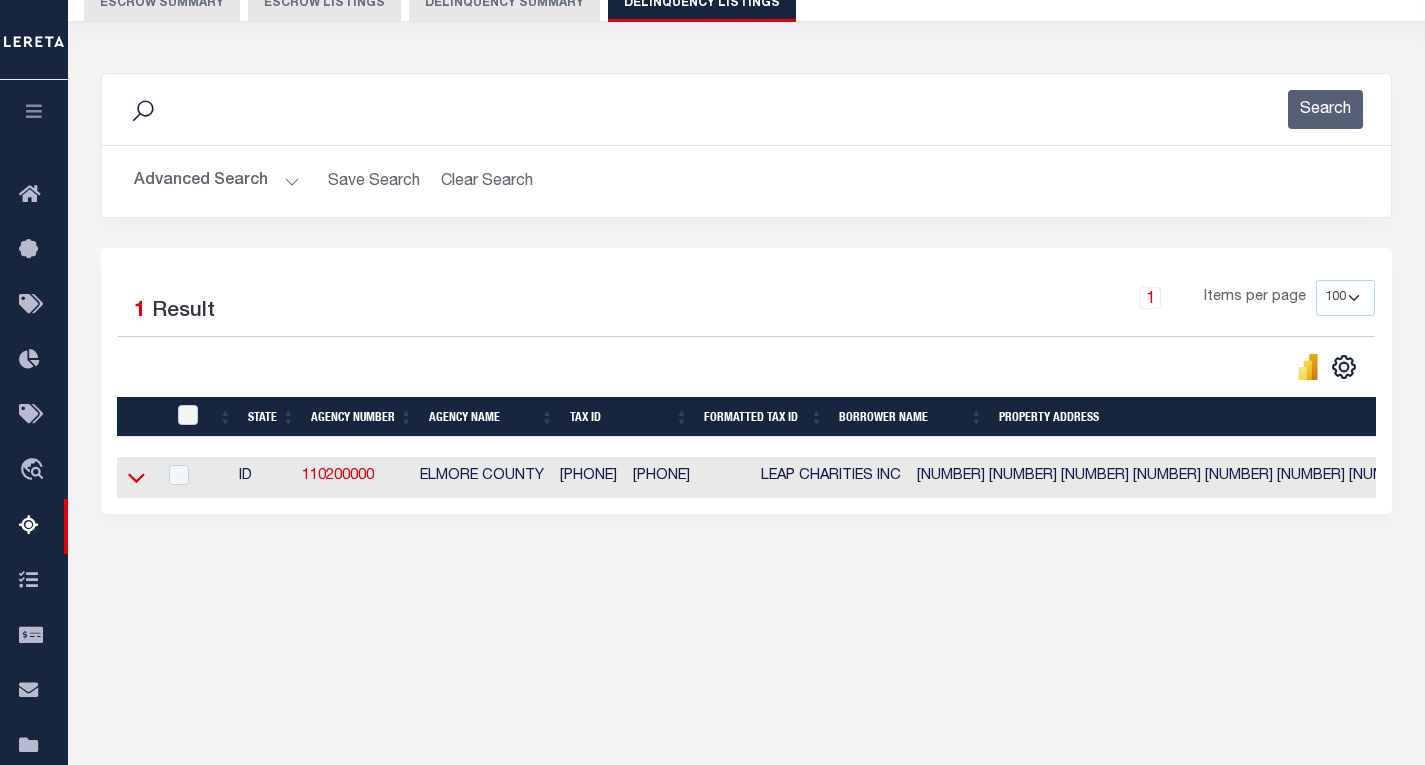 click 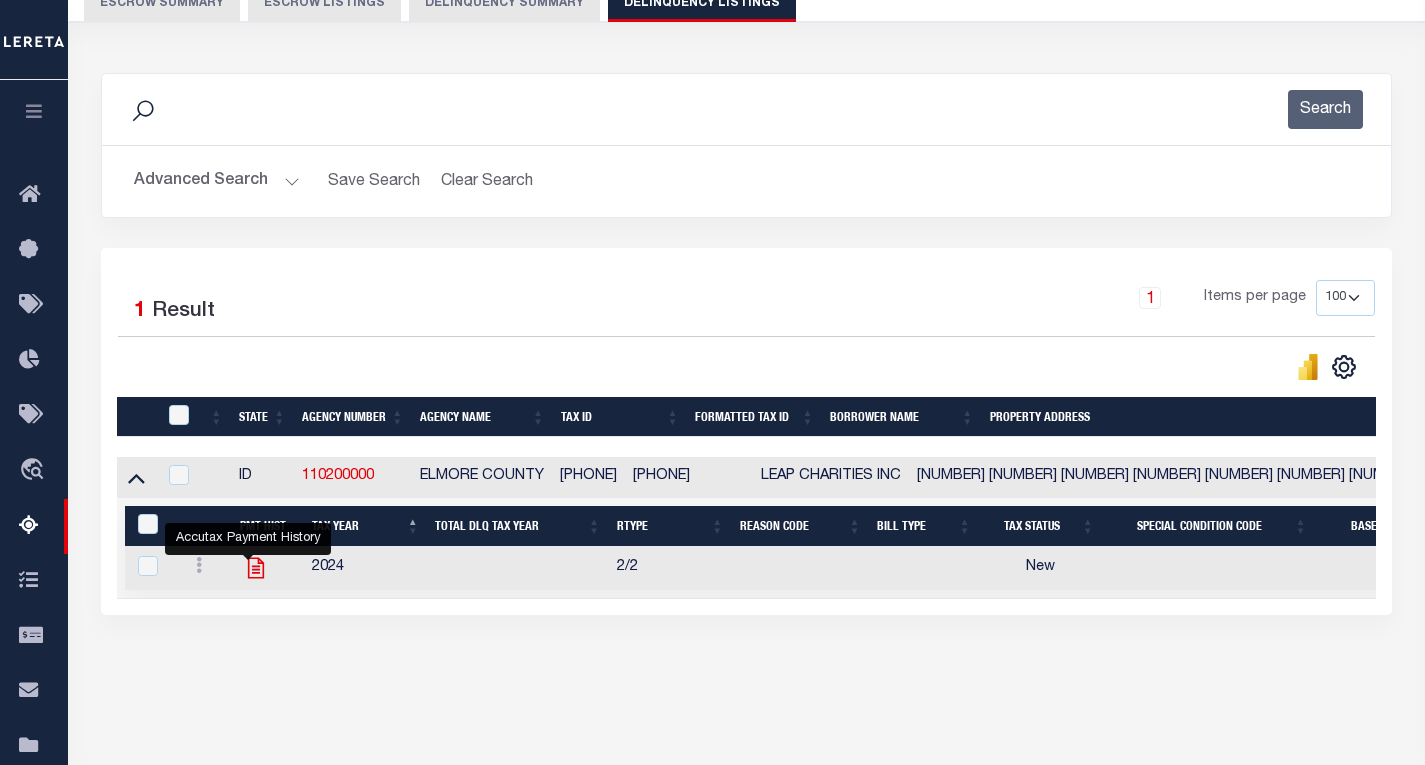 click 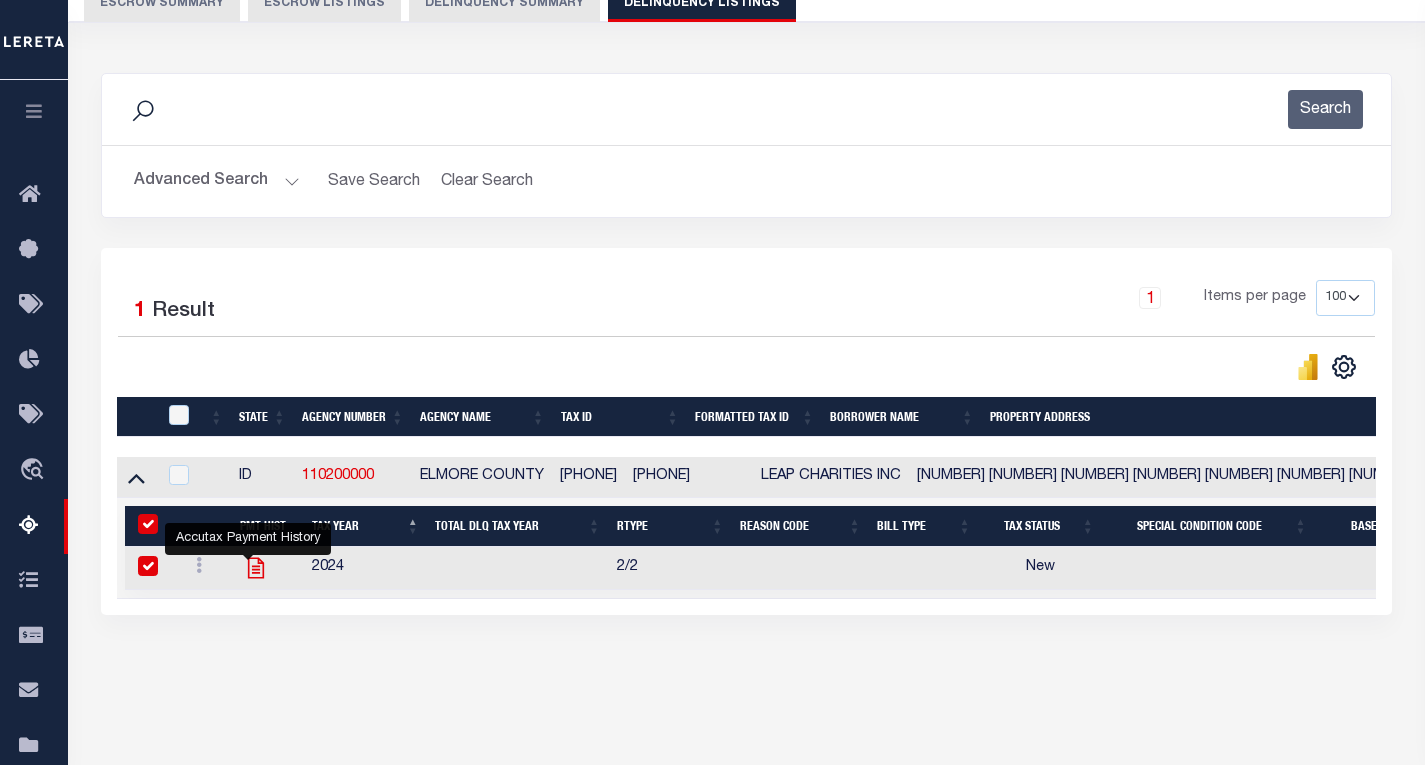 checkbox on "true" 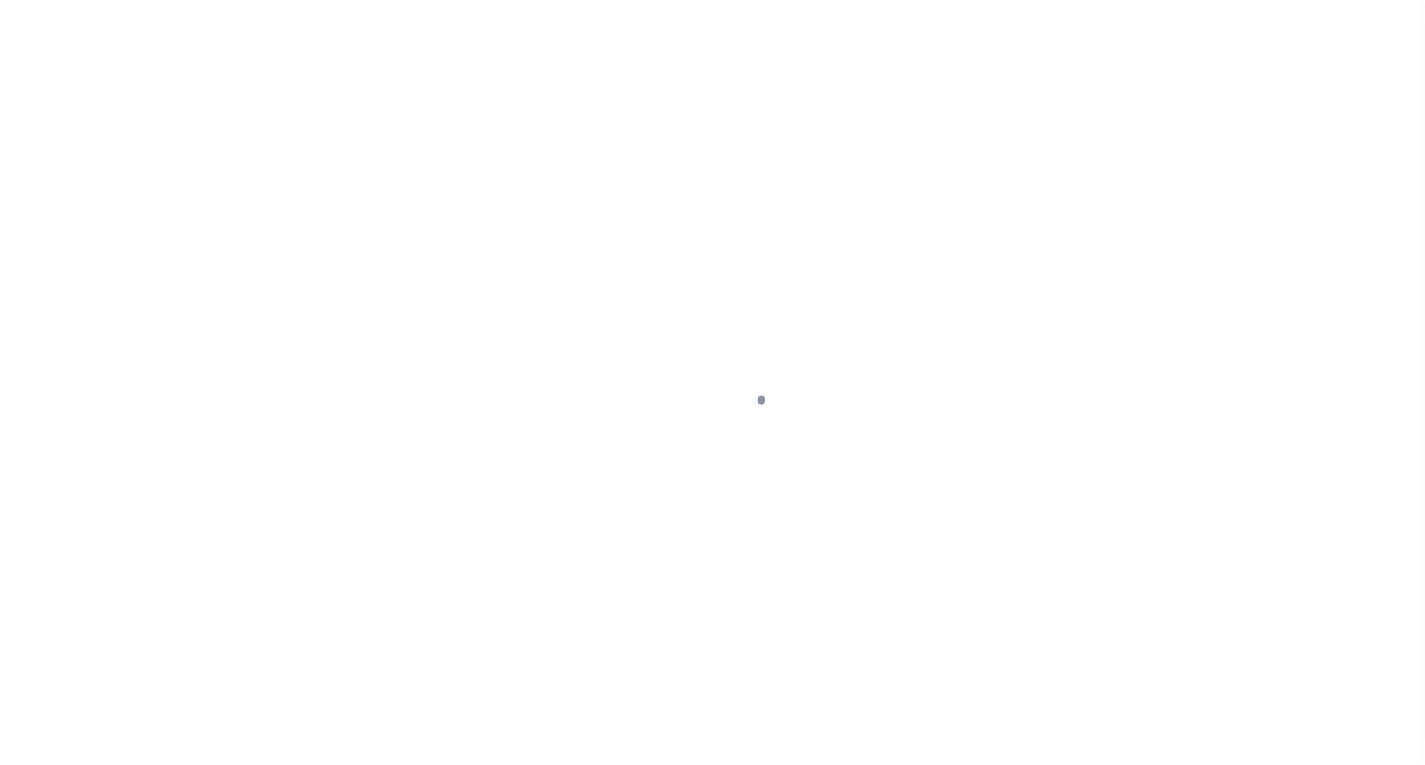 scroll, scrollTop: 0, scrollLeft: 0, axis: both 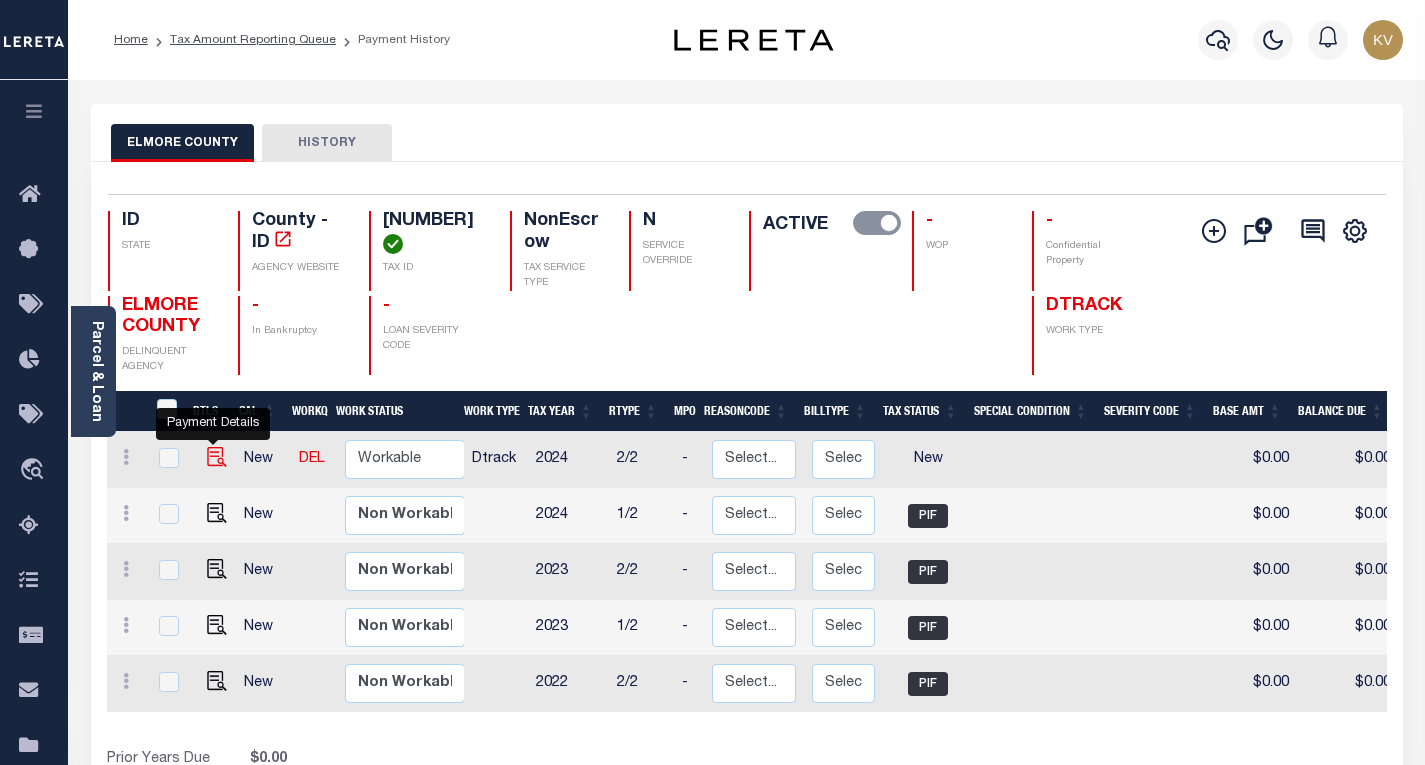 click at bounding box center [217, 457] 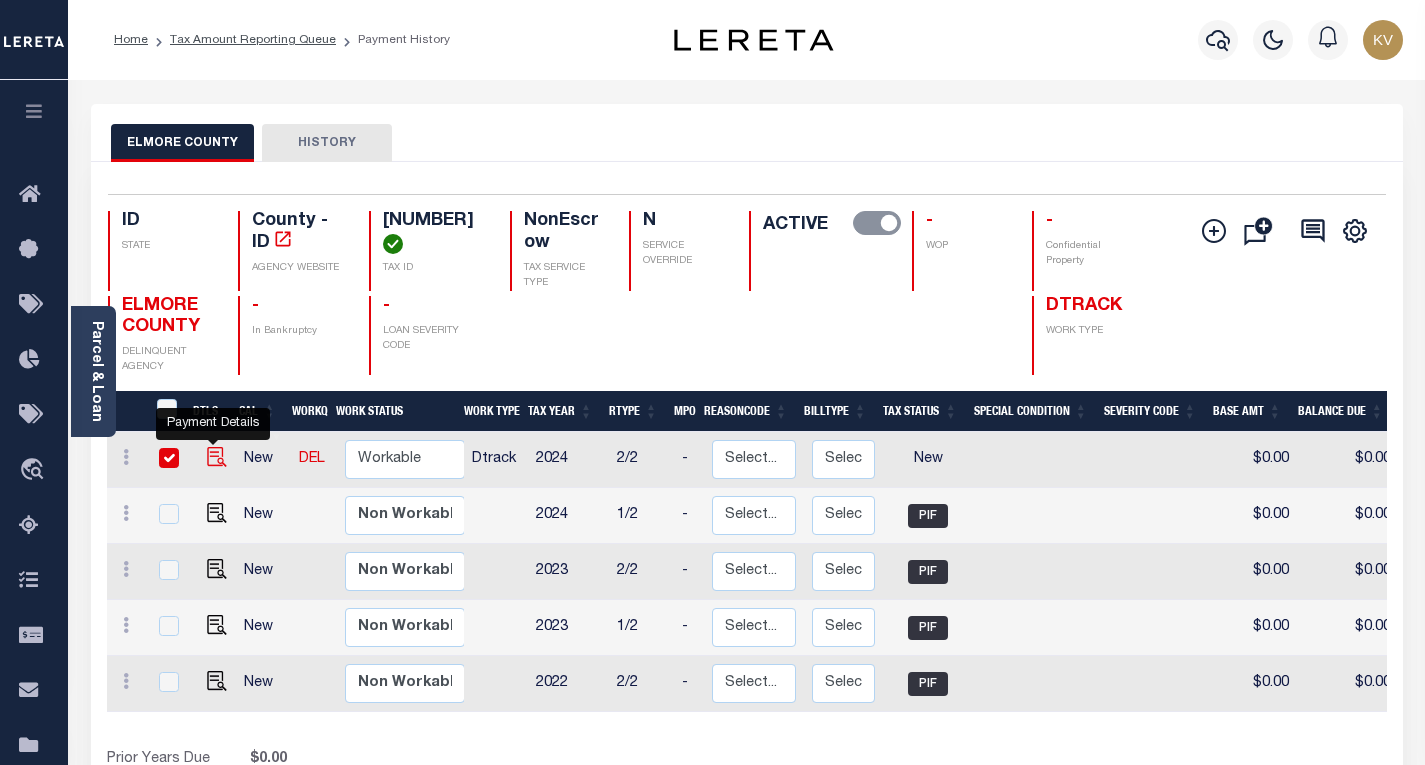checkbox on "true" 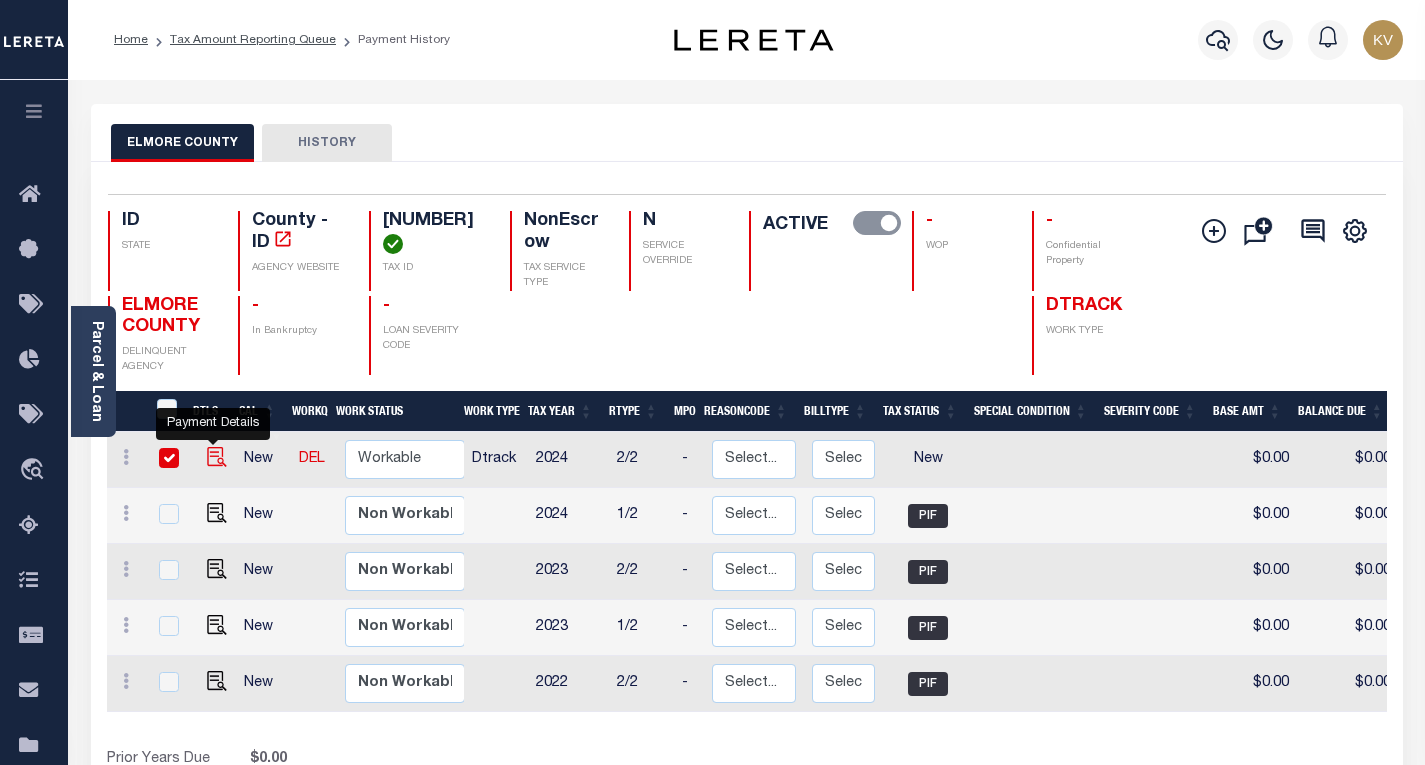 checkbox on "true" 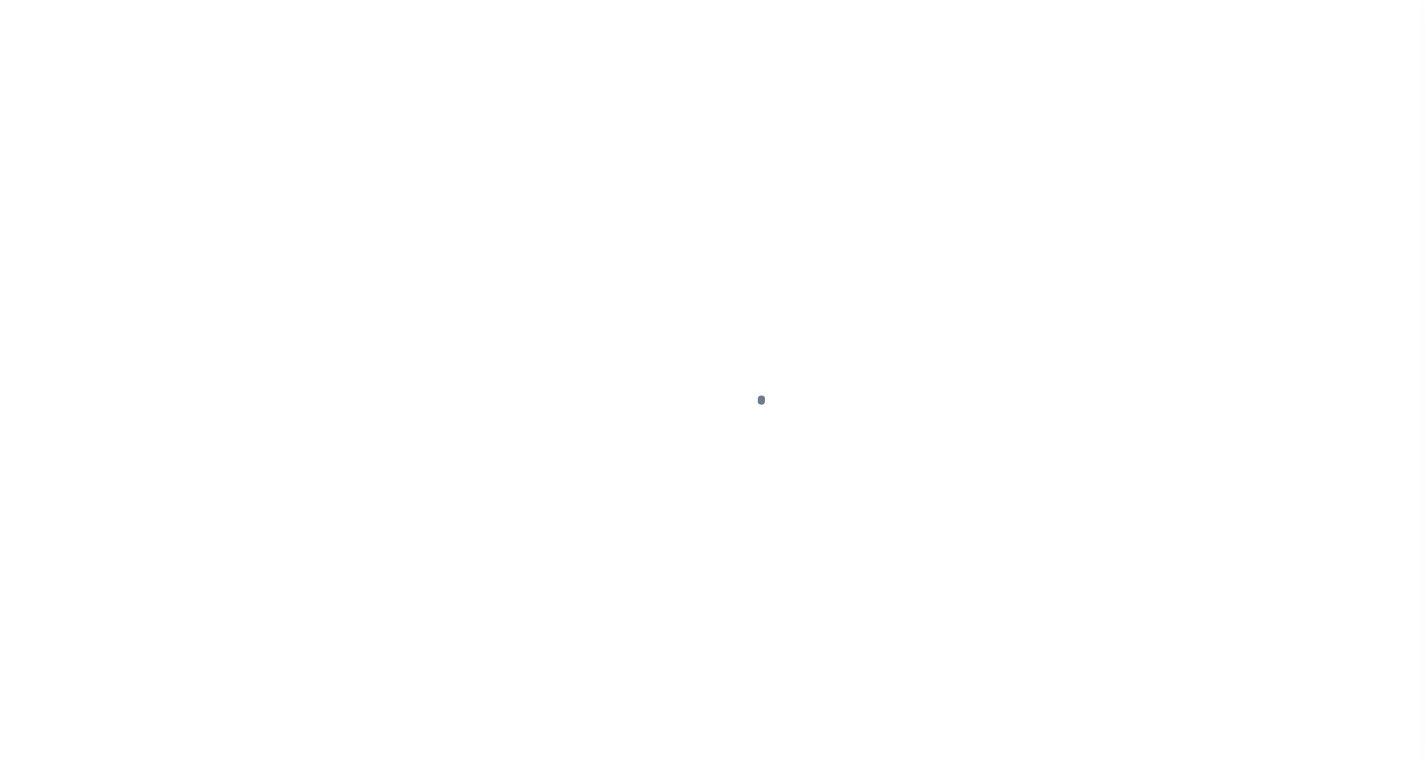 scroll, scrollTop: 0, scrollLeft: 0, axis: both 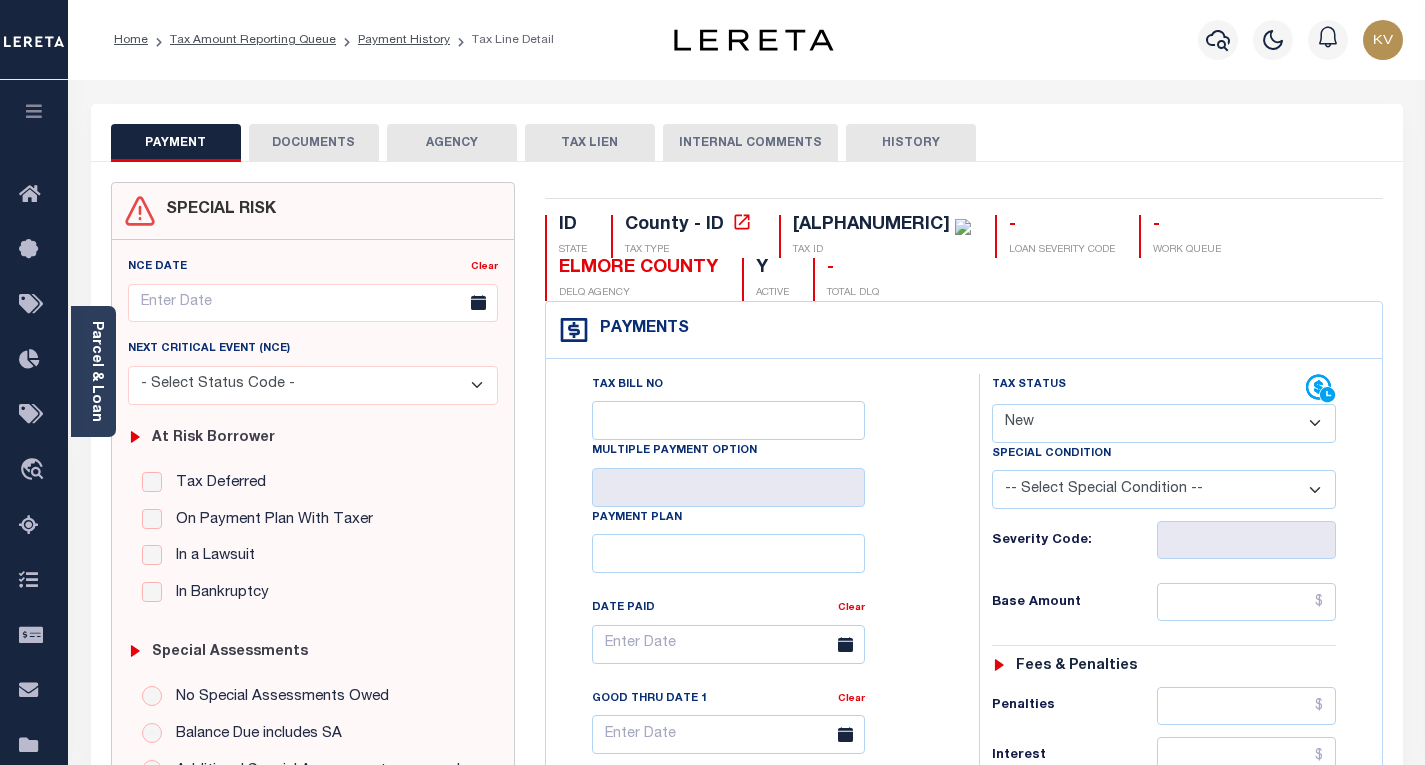 click on "- Select Status Code -
Open
Due/Unpaid
Paid
Incomplete
No Tax Due
Internal Refund Processed
New" at bounding box center (1164, 423) 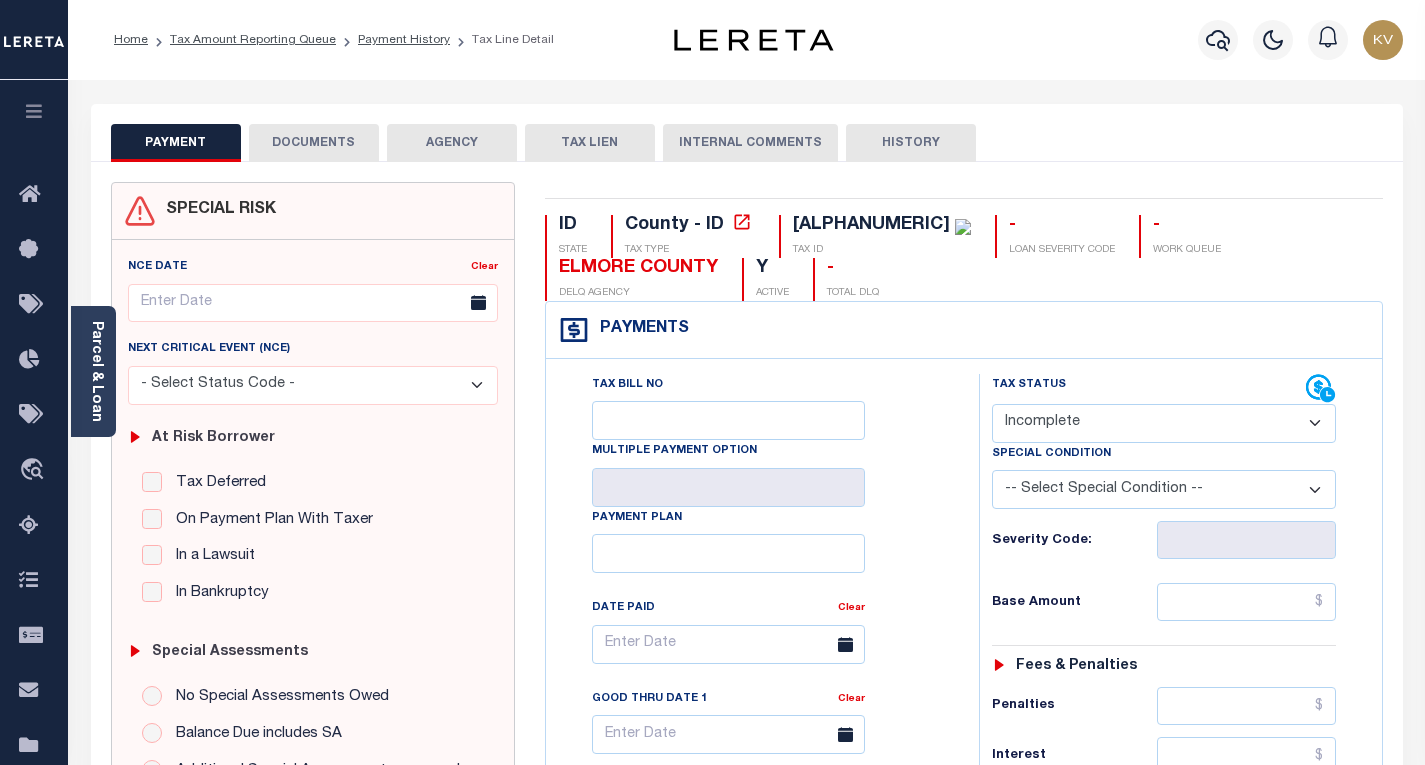 click on "- Select Status Code -
Open
Due/Unpaid
Paid
Incomplete
No Tax Due
Internal Refund Processed
New" at bounding box center [1164, 423] 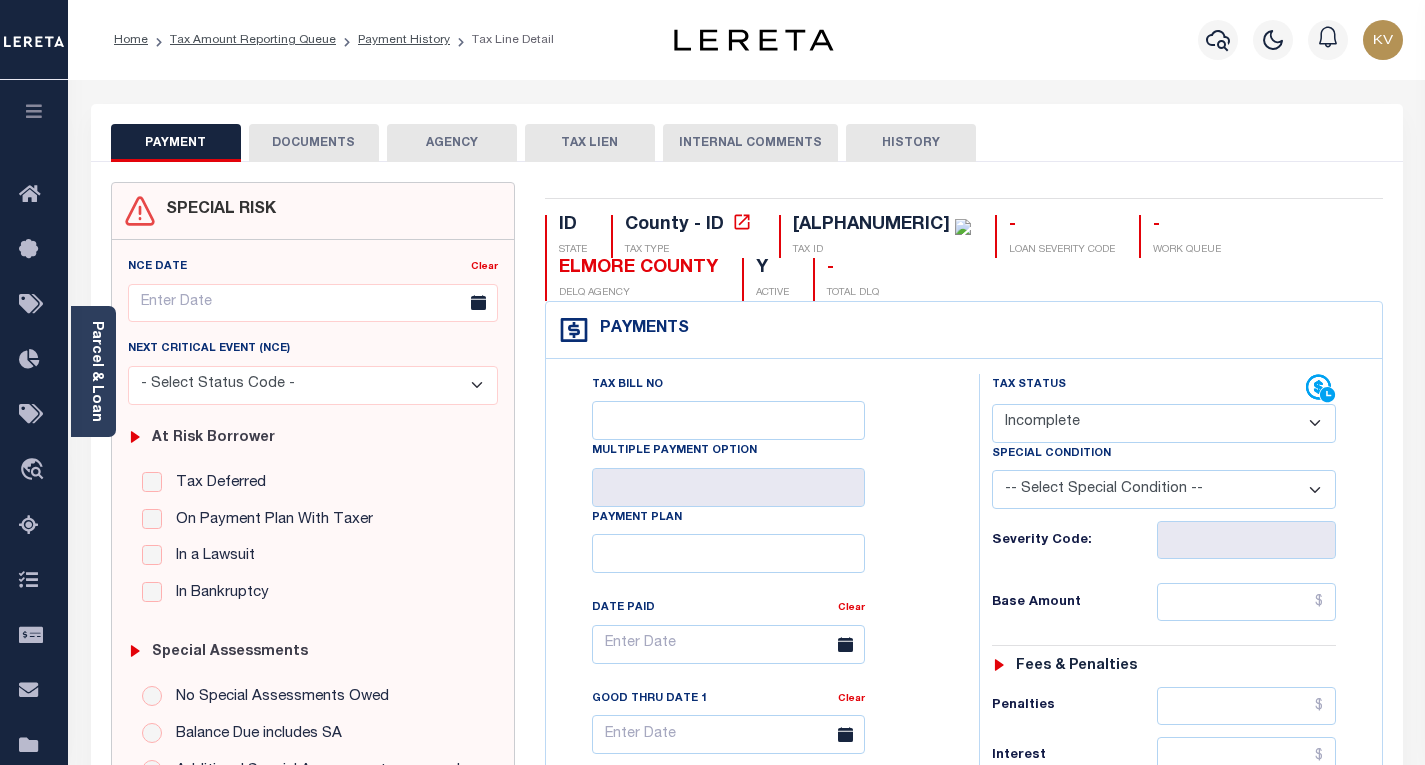 type on "08/01/2025" 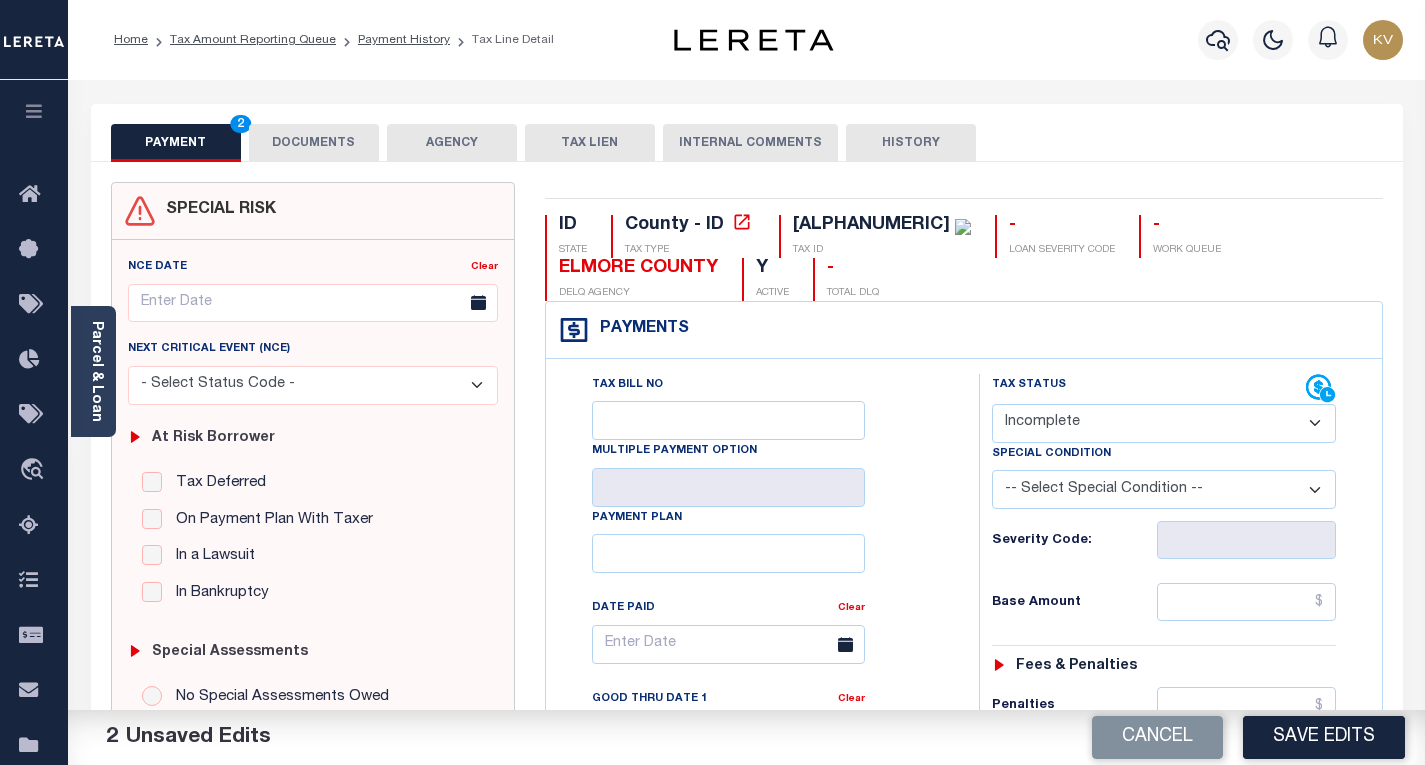 click on "- Select Status Code -
Open
Due/Unpaid
Paid
Incomplete
No Tax Due
Internal Refund Processed
New" at bounding box center (1164, 423) 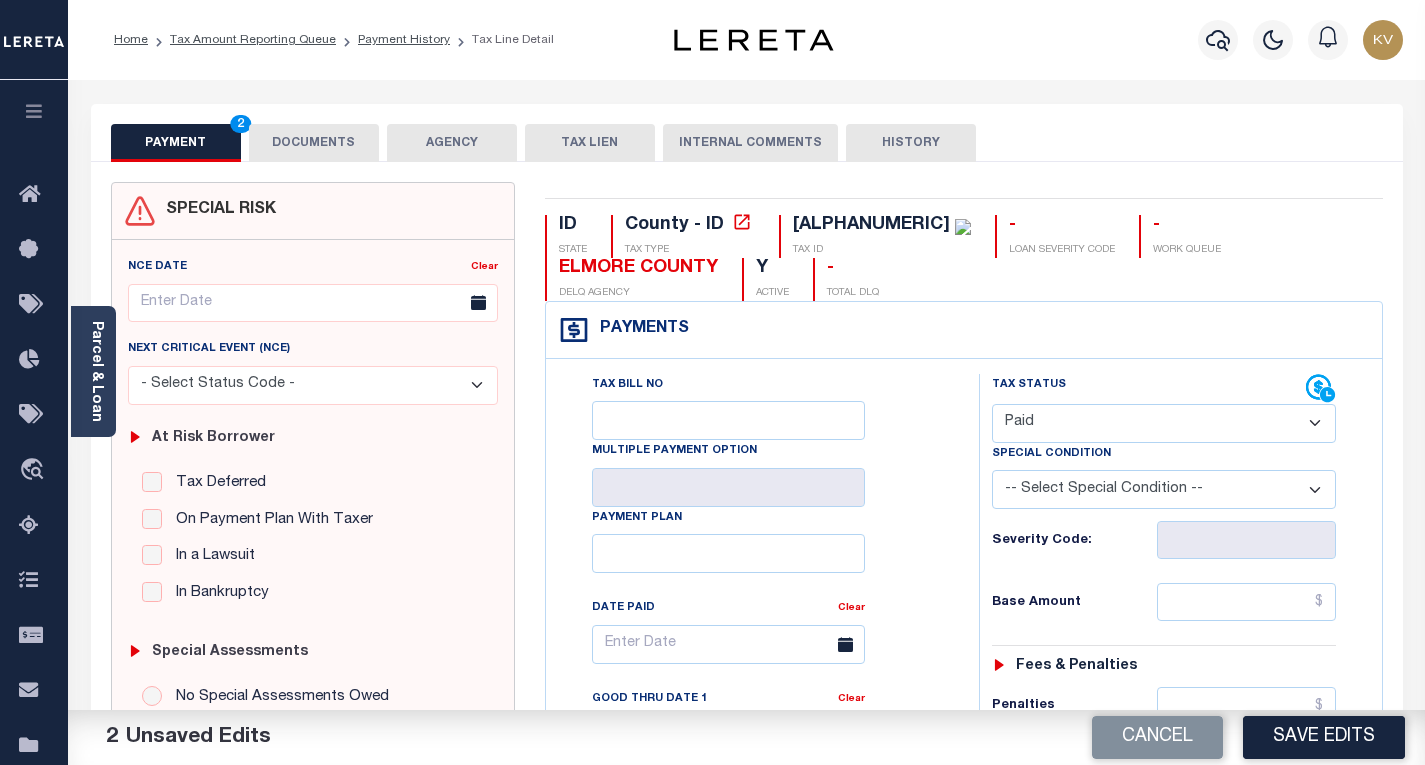 click on "- Select Status Code -
Open
Due/Unpaid
Paid
Incomplete
No Tax Due
Internal Refund Processed
New" at bounding box center [1164, 423] 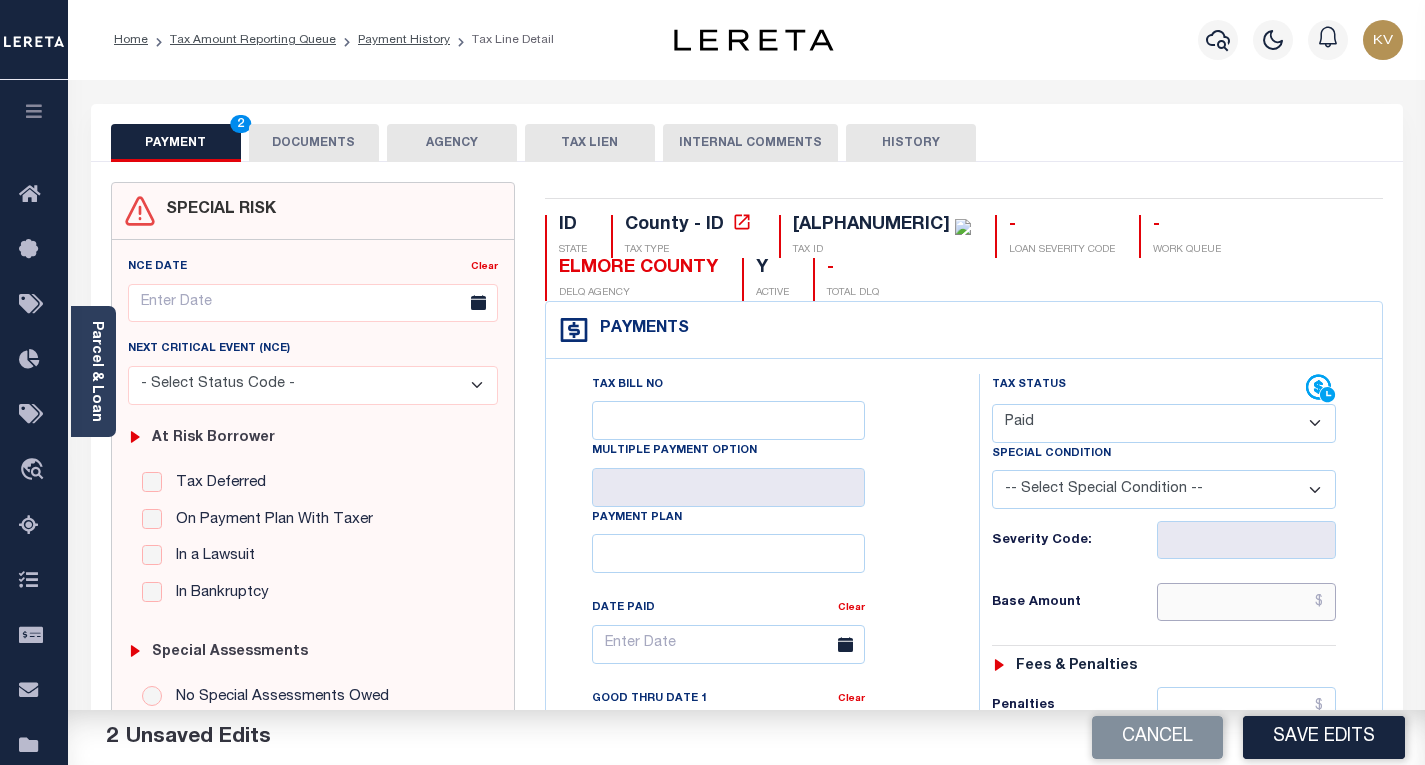 click at bounding box center (1246, 602) 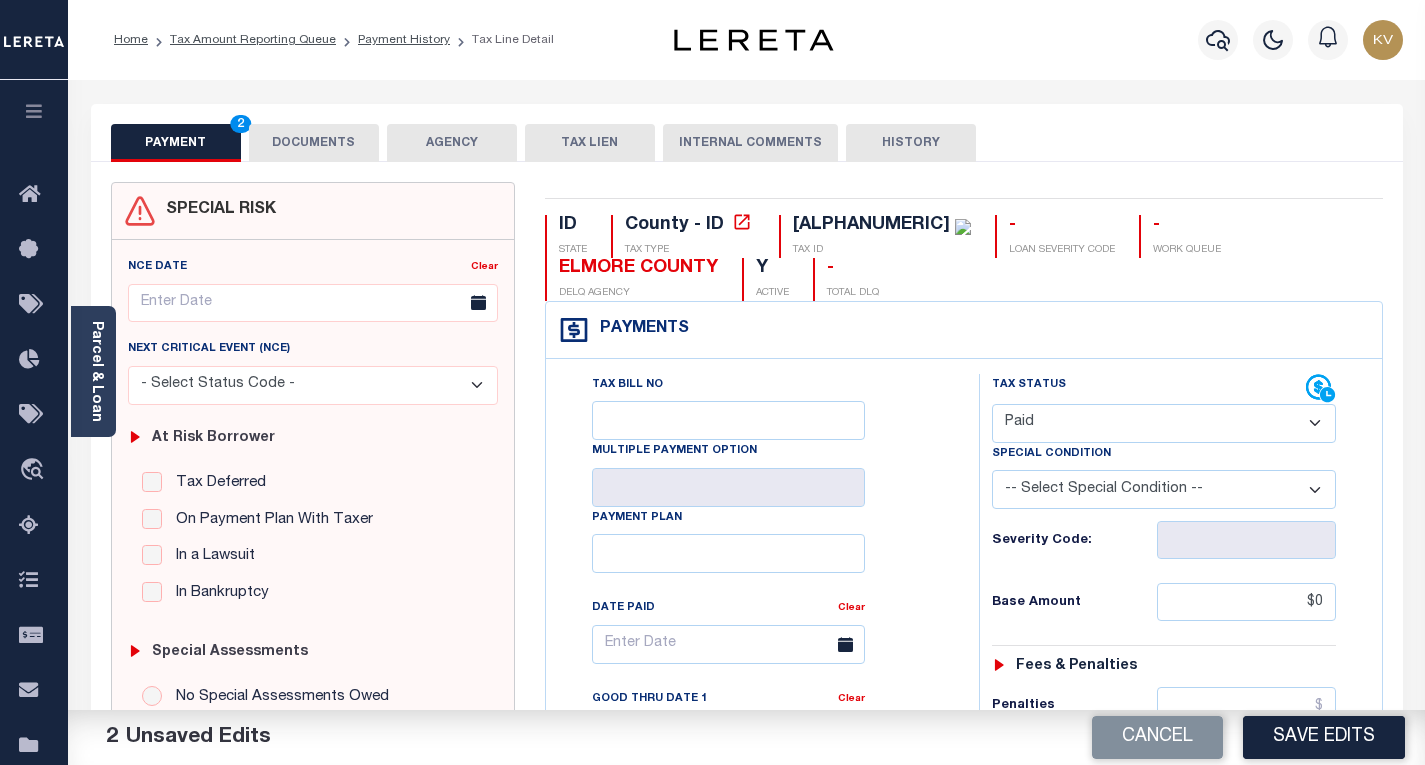 type on "$0.00" 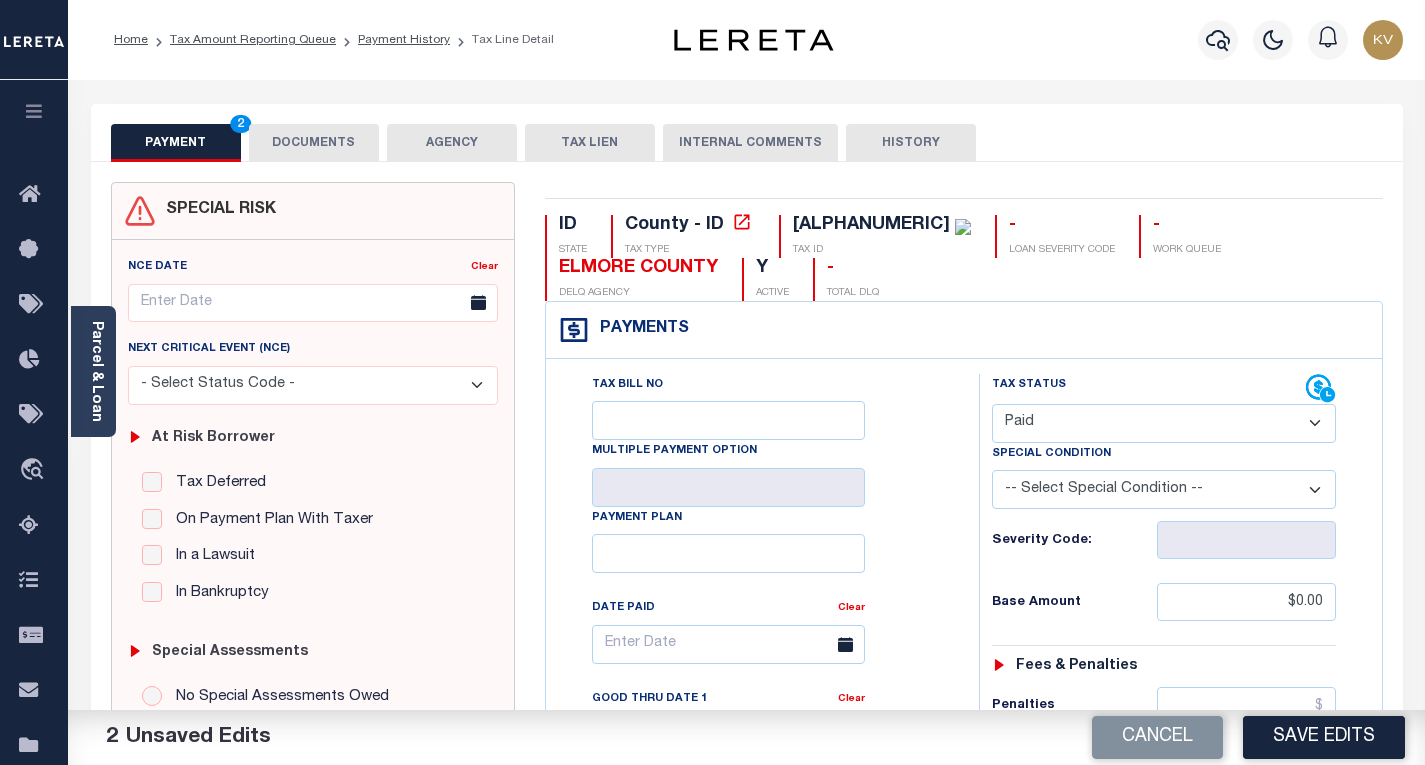click on "Tax Status
Status
- Select Status Code -" at bounding box center (1170, 815) 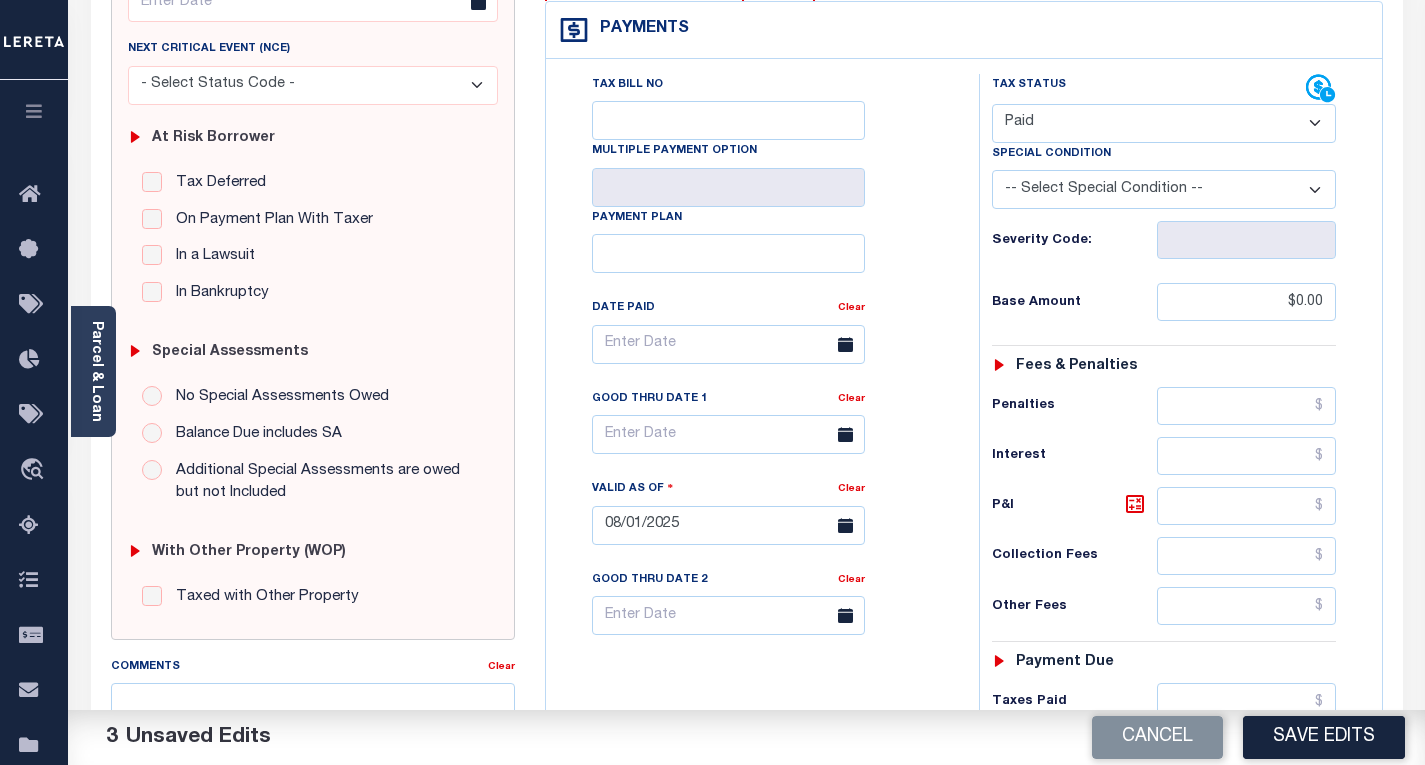 scroll, scrollTop: 400, scrollLeft: 0, axis: vertical 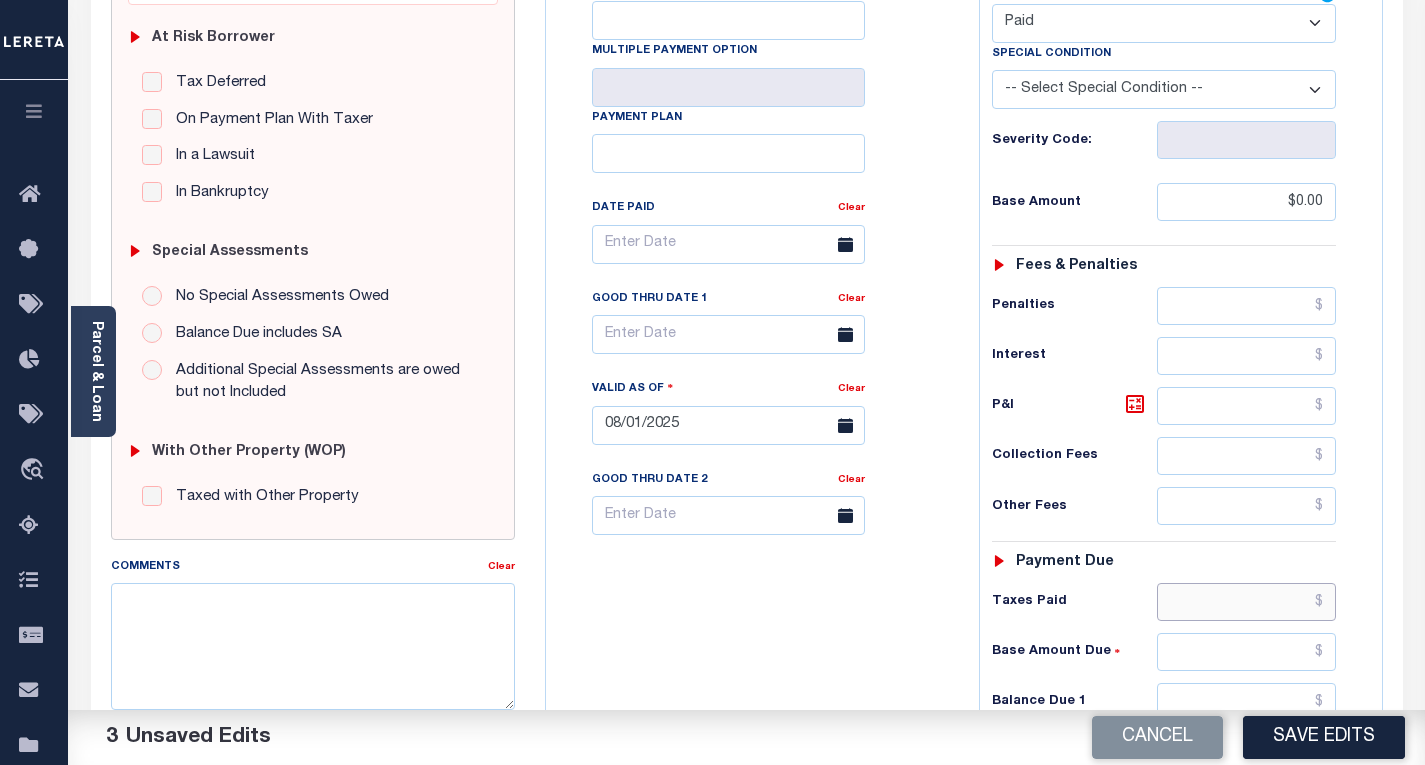 click at bounding box center (1246, 602) 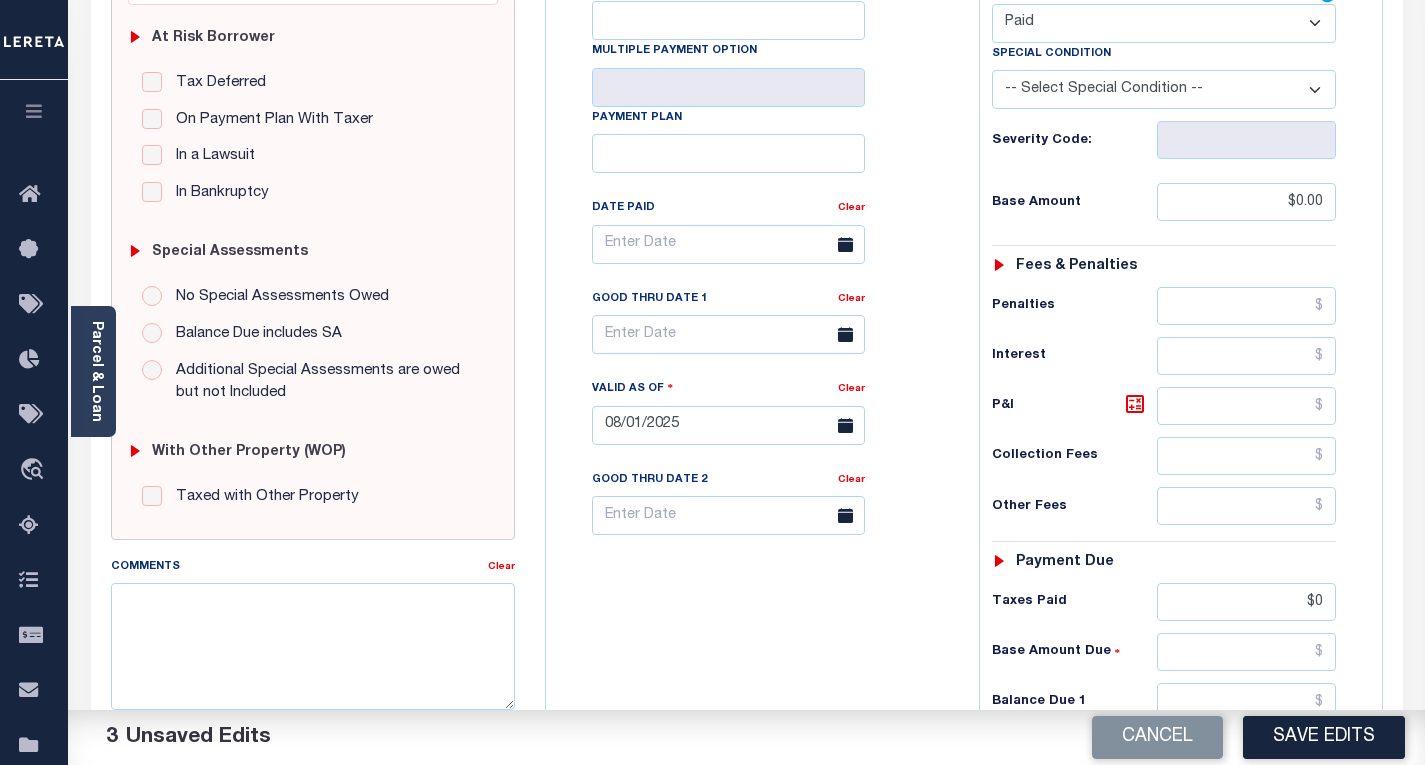 type on "$0.00" 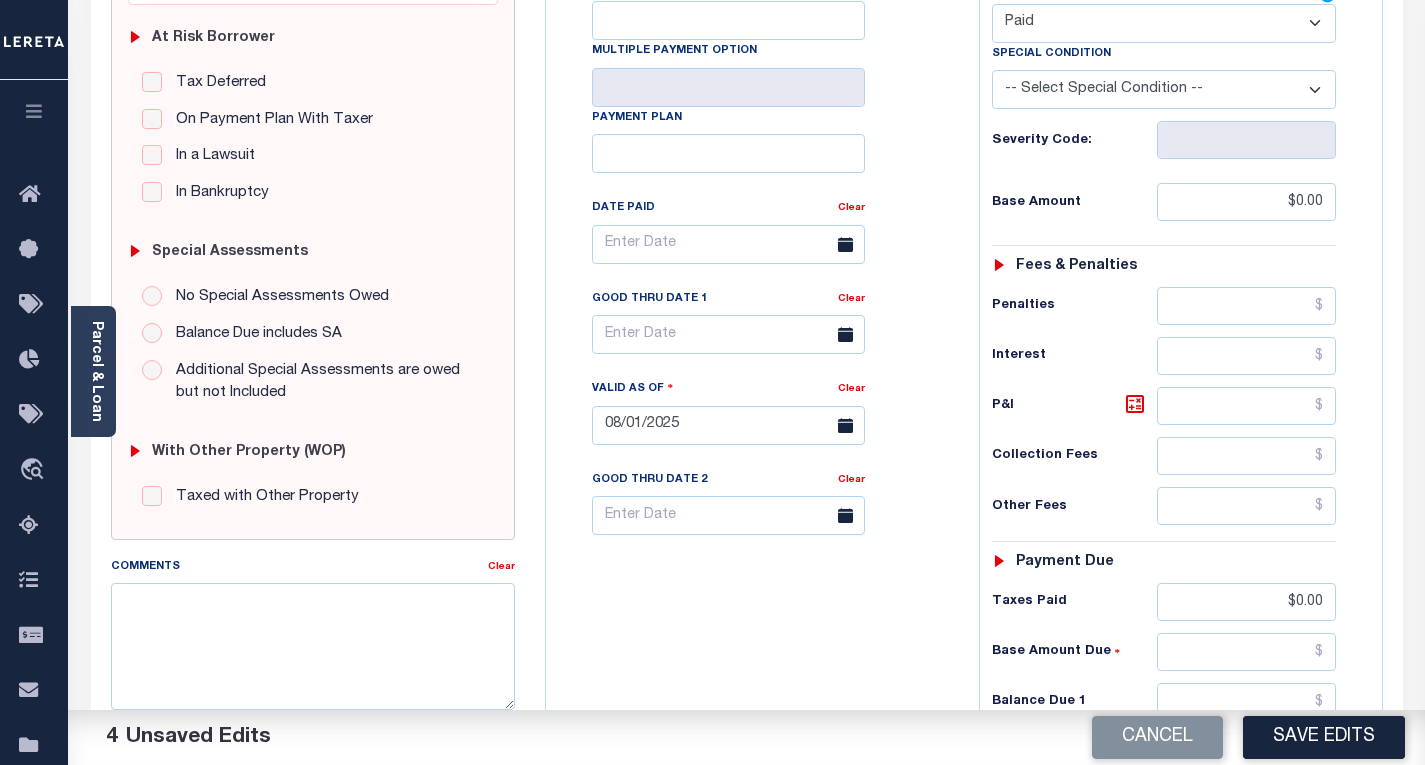 click on "Tax Bill No
Multiple Payment Option
Payment Plan
Clear" at bounding box center (757, 415) 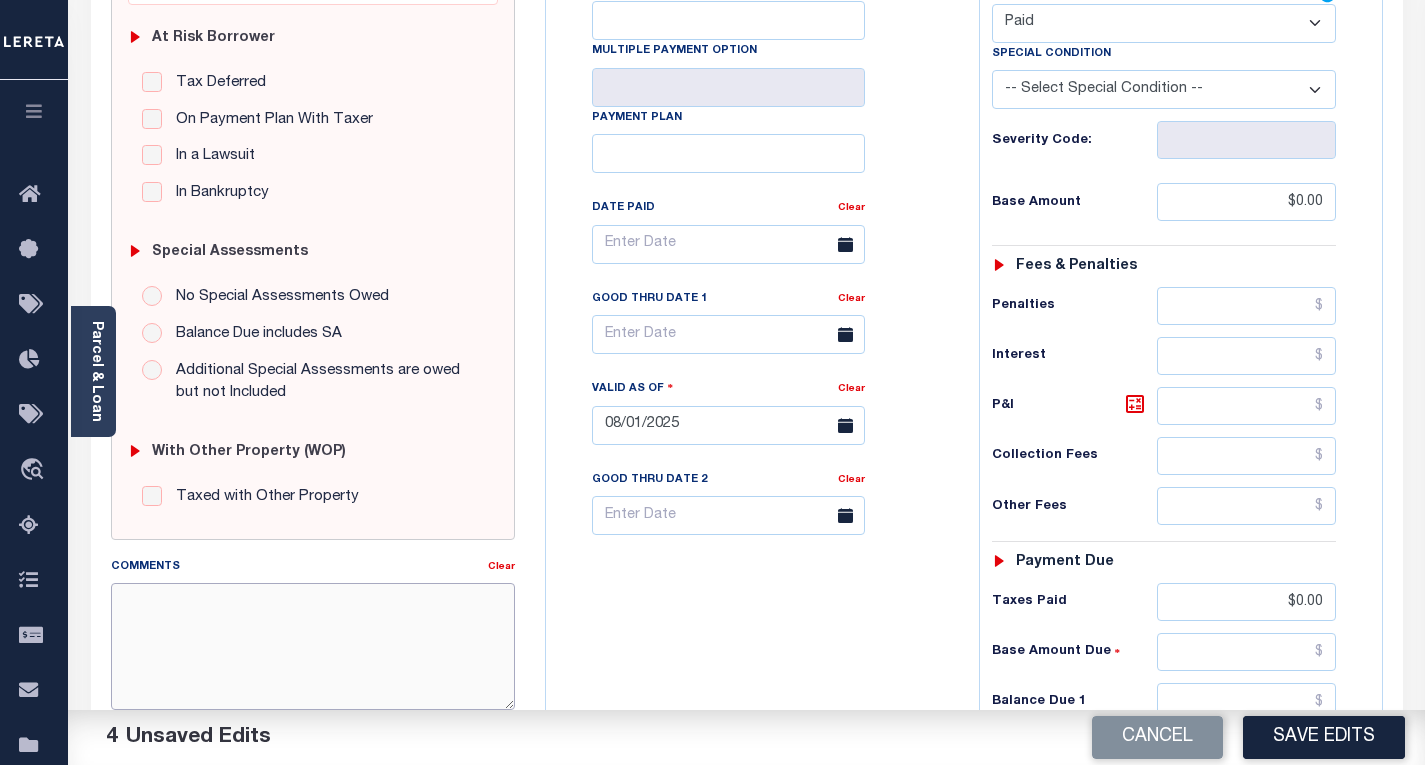 click on "Comments" at bounding box center [313, 646] 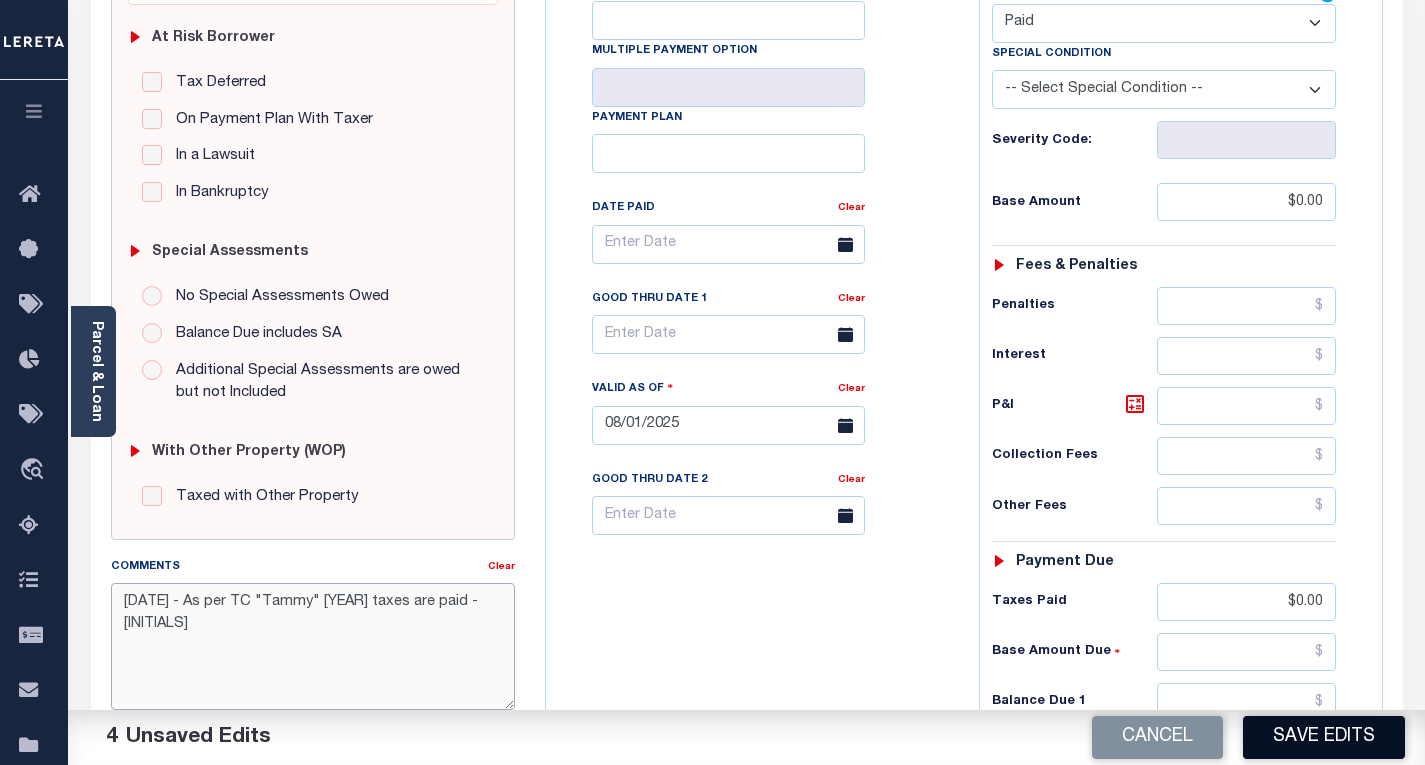 type on "[DATE] - As per TC "Tammy" [YEAR] taxes are paid - [INITIALS]" 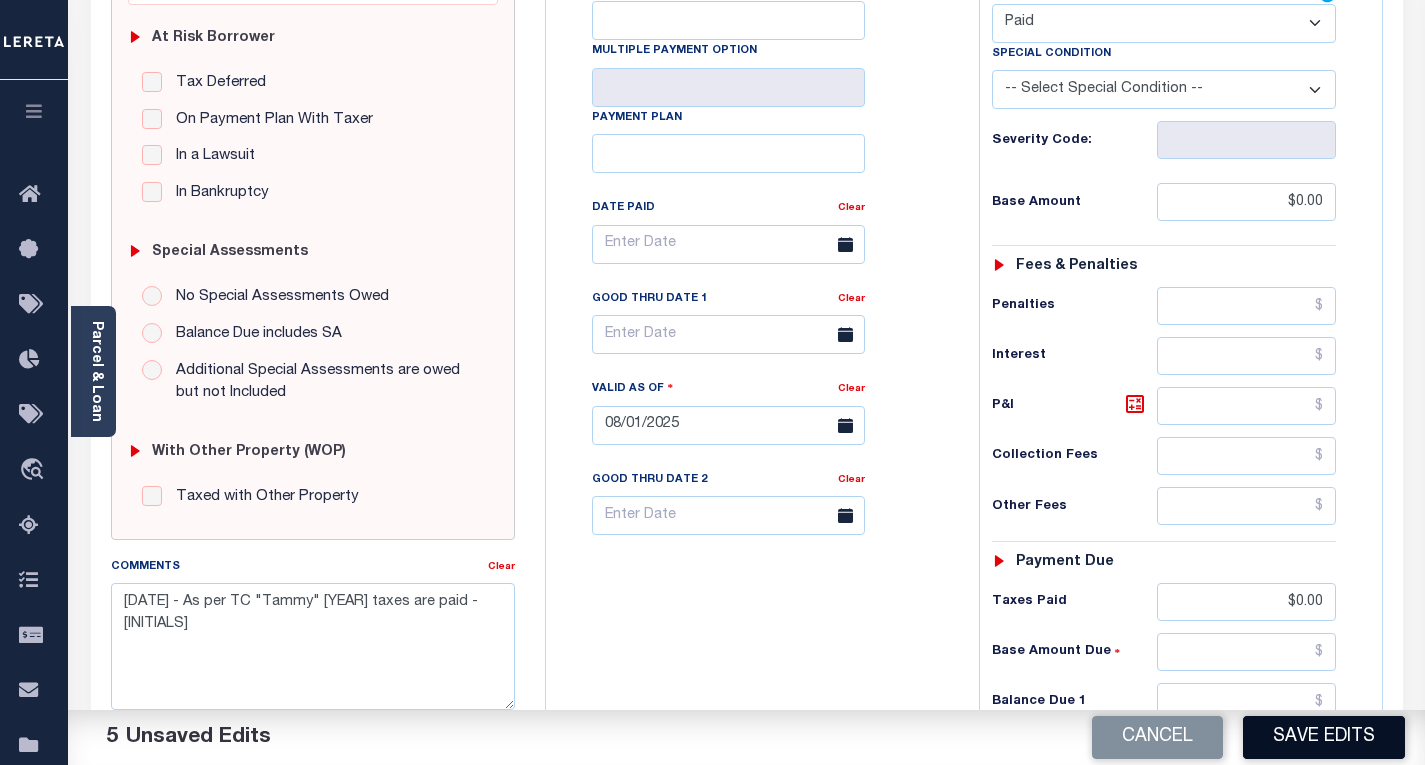 click on "Save Edits" at bounding box center (1324, 737) 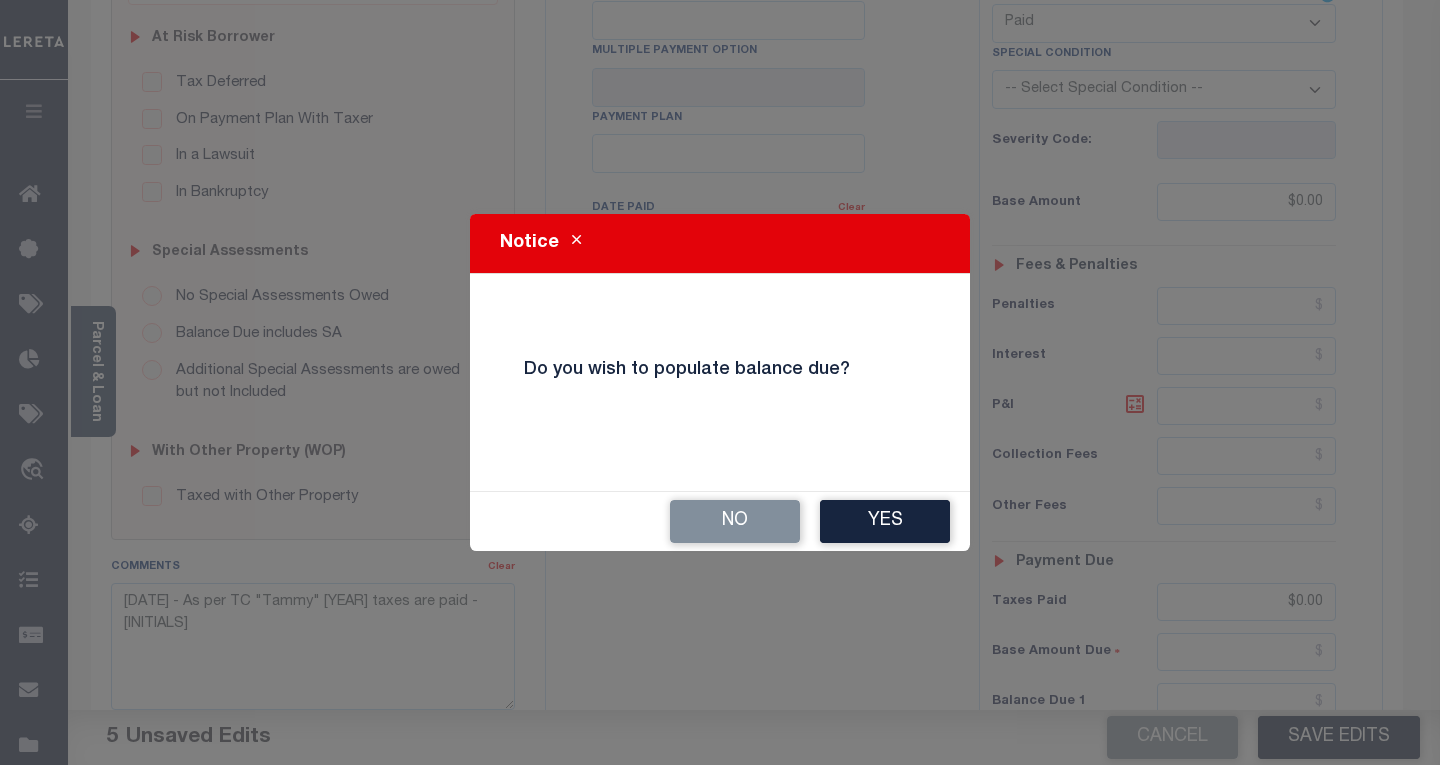 click at bounding box center [576, 240] 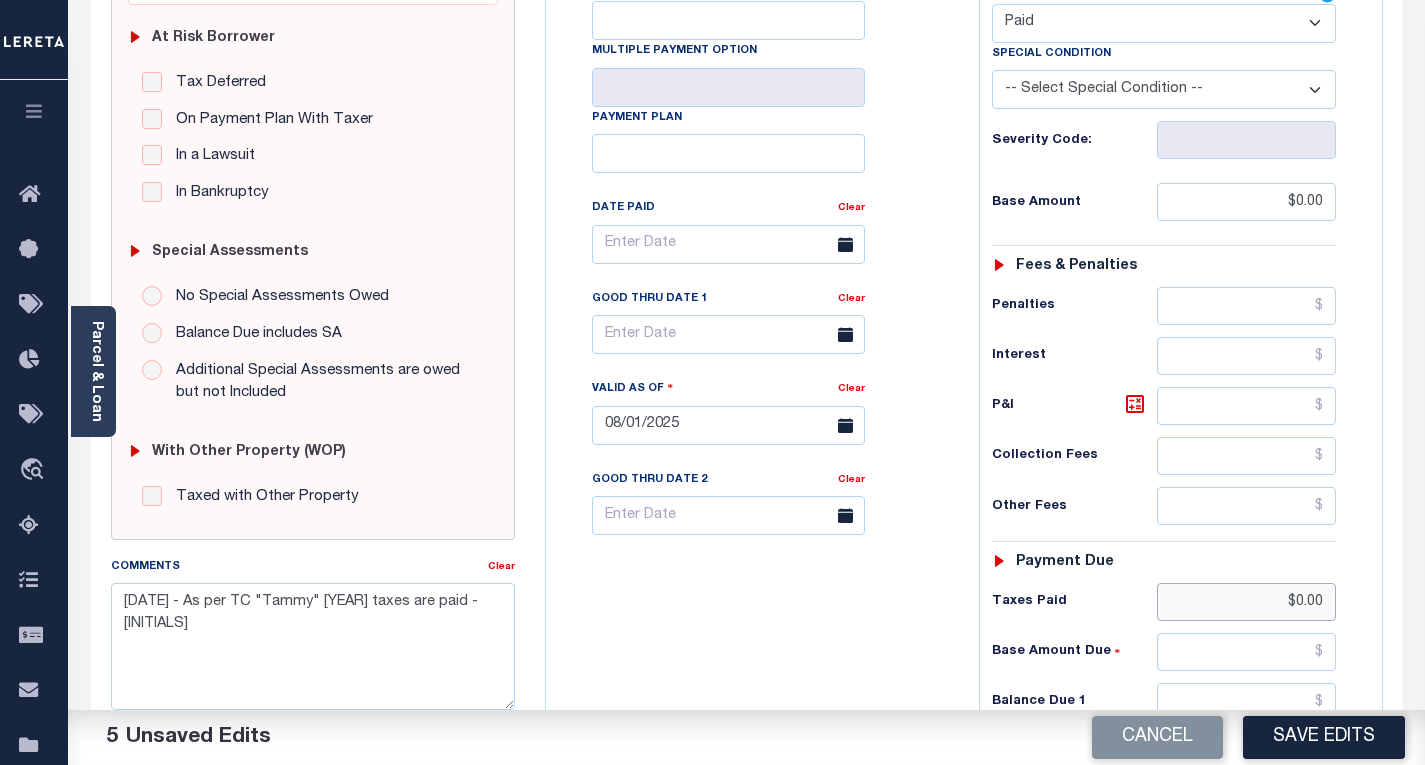 drag, startPoint x: 1268, startPoint y: 598, endPoint x: 1346, endPoint y: 586, distance: 78.91768 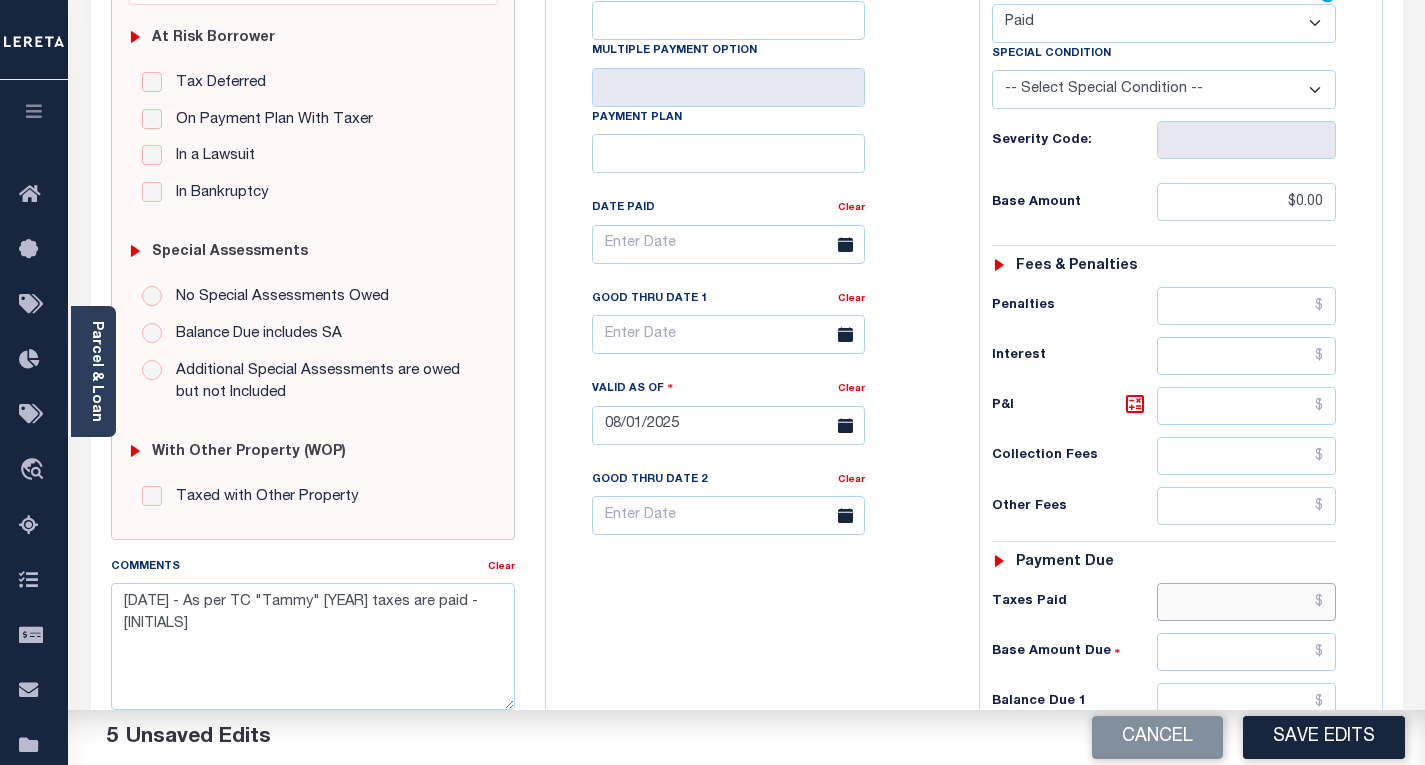 scroll, scrollTop: 500, scrollLeft: 0, axis: vertical 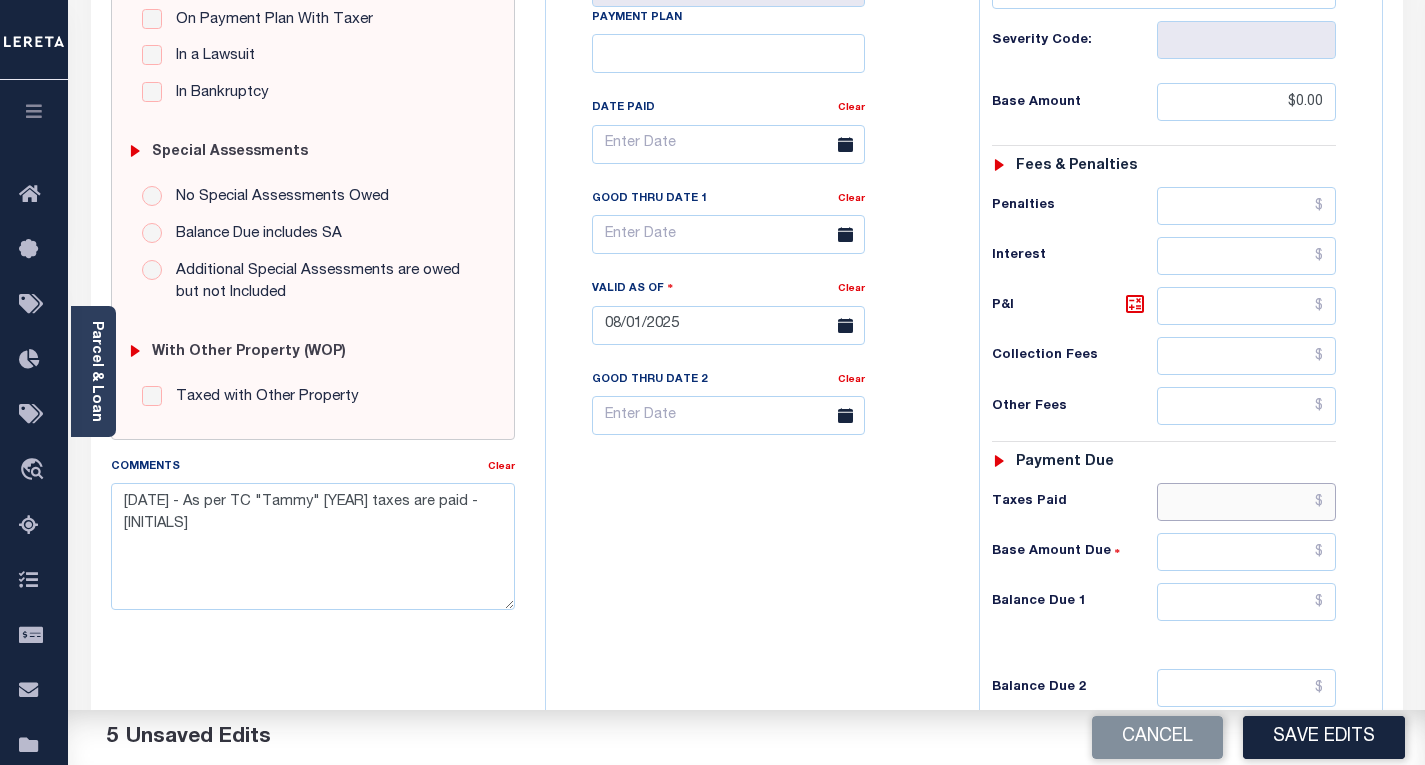 type 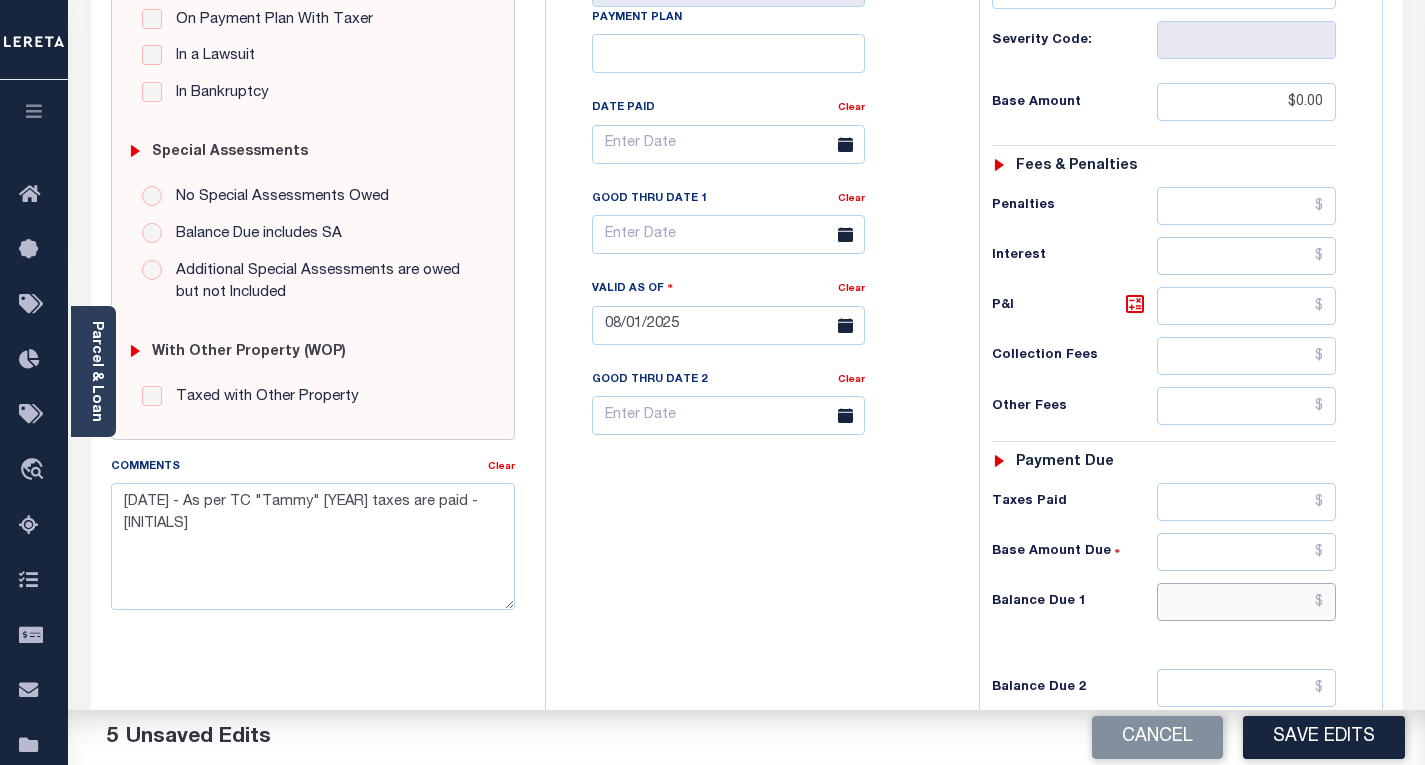 click at bounding box center [1246, 602] 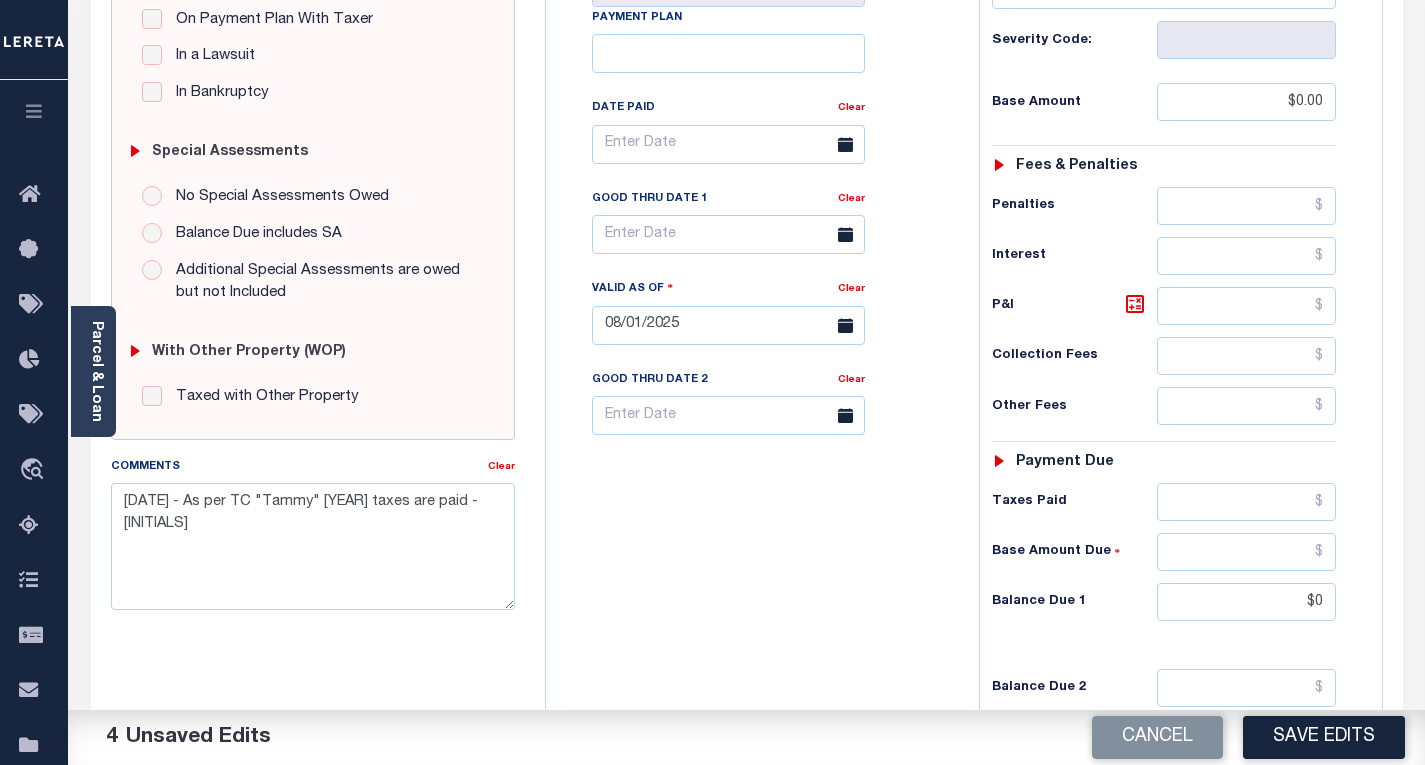 type on "$0.00" 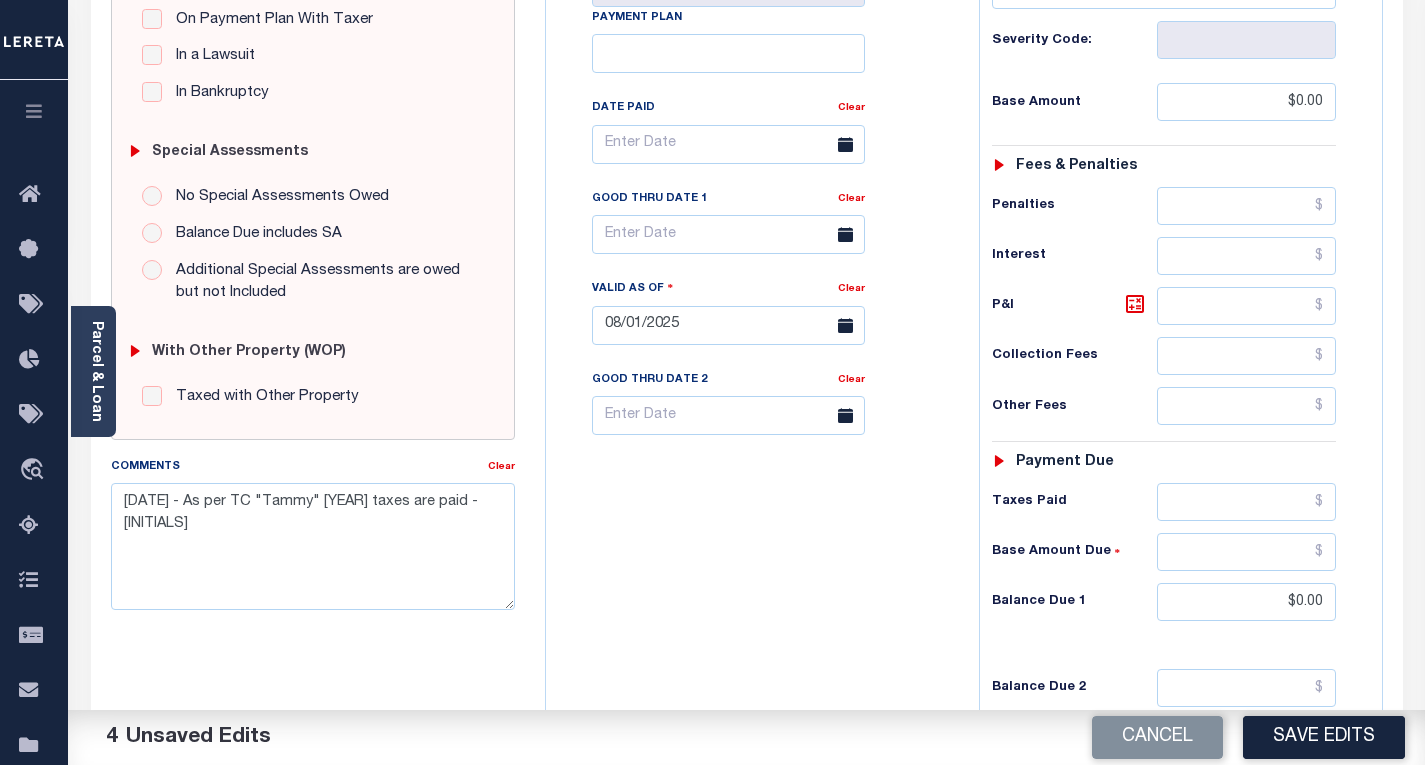 click on "Tax Bill No
Multiple Payment Option
Payment Plan
Clear" at bounding box center (757, 315) 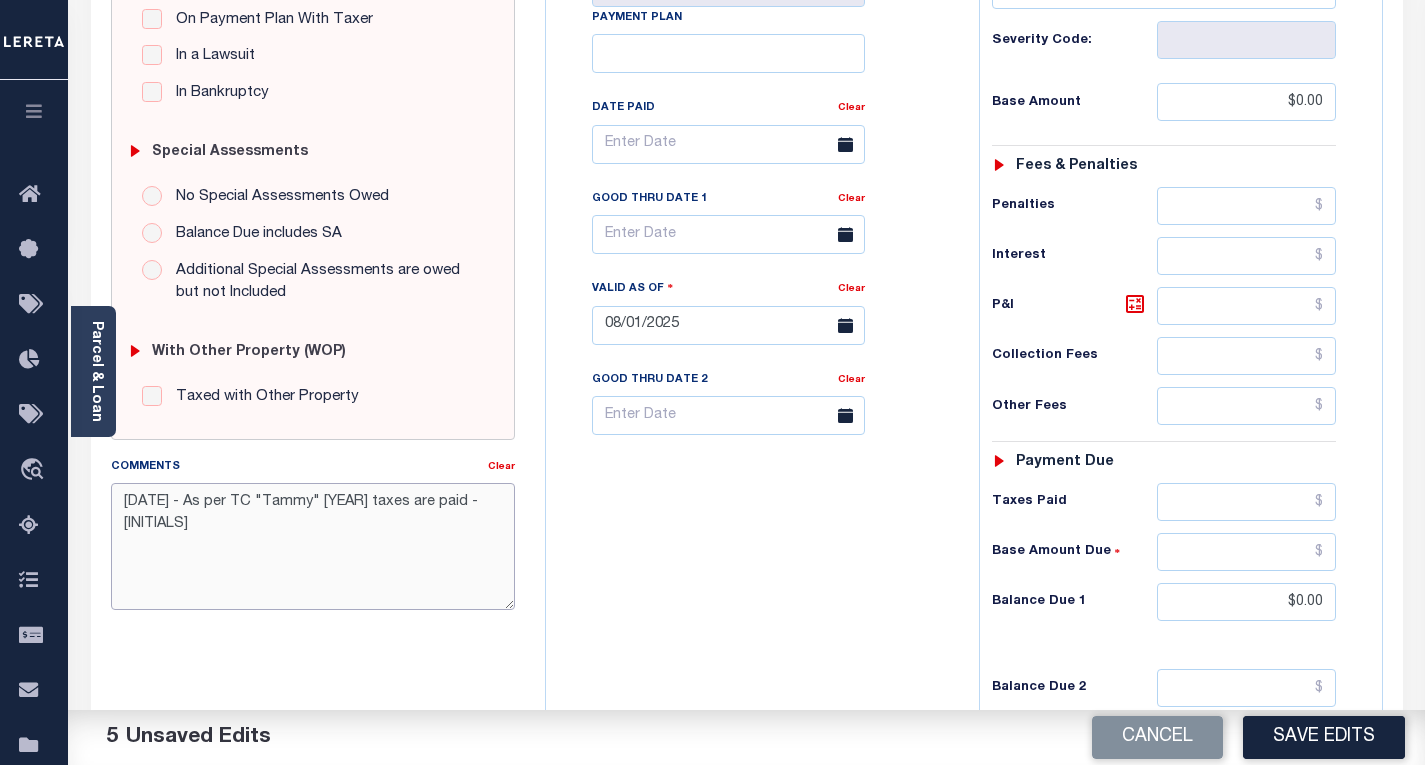 click on "[DATE] - As per TC "Tammy" [YEAR] taxes are paid - [INITIALS]" at bounding box center (313, 546) 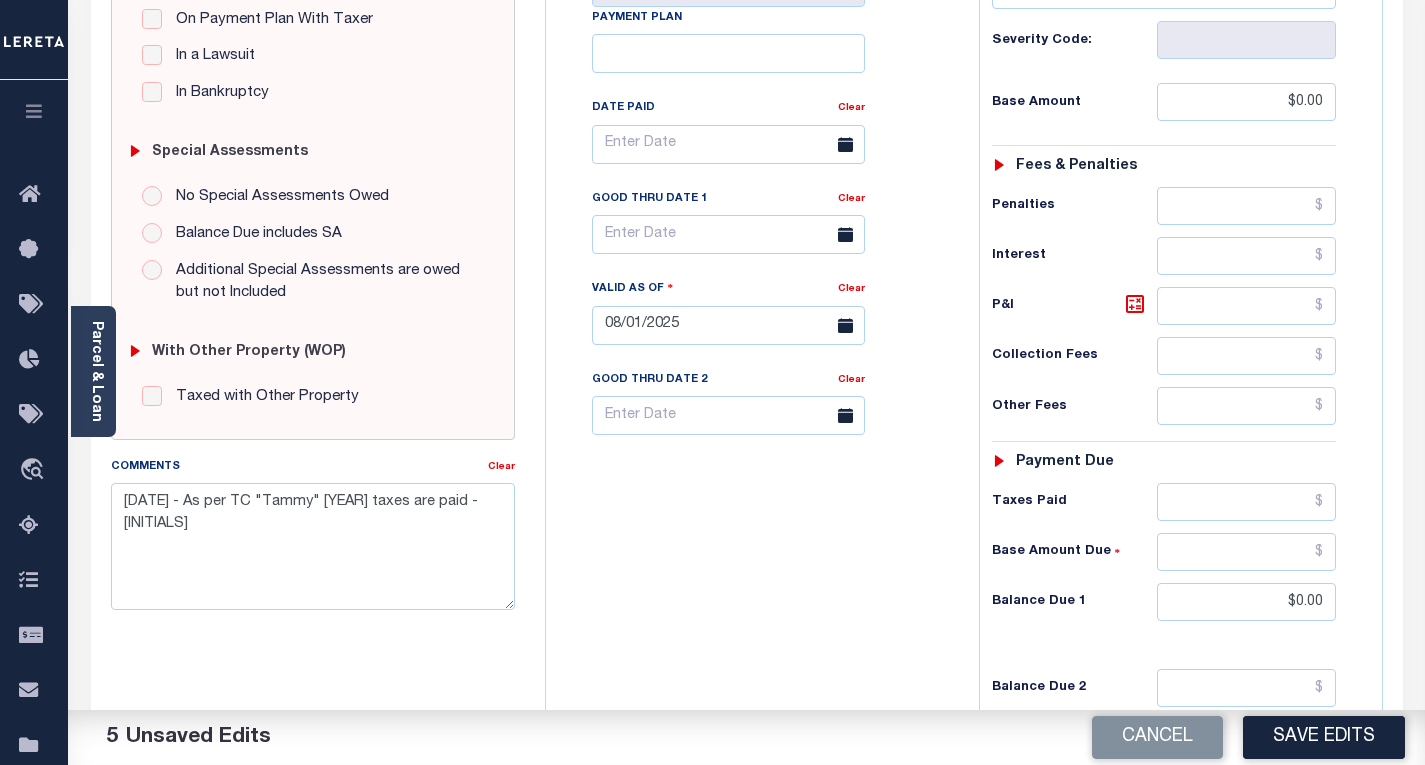 click on "Save Edits" at bounding box center (1324, 737) 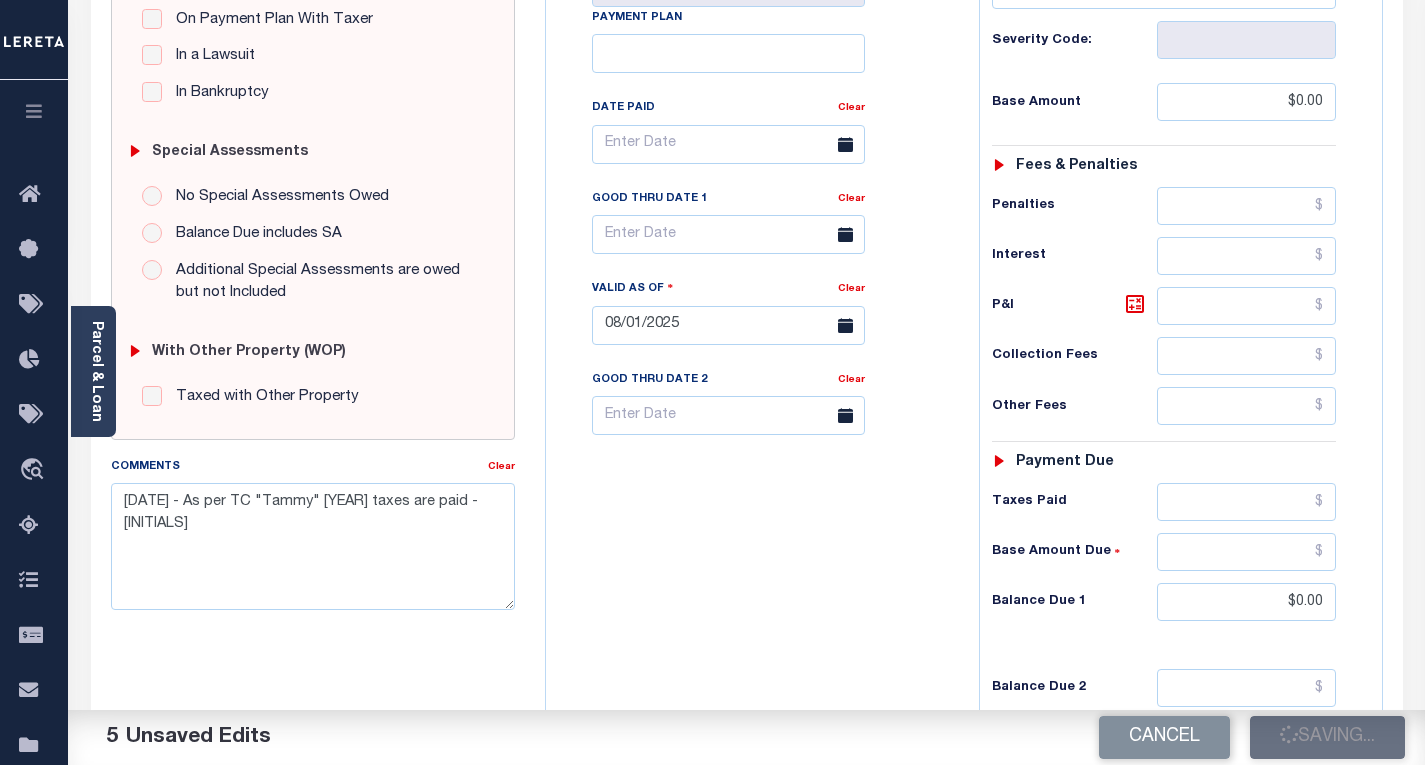 checkbox on "false" 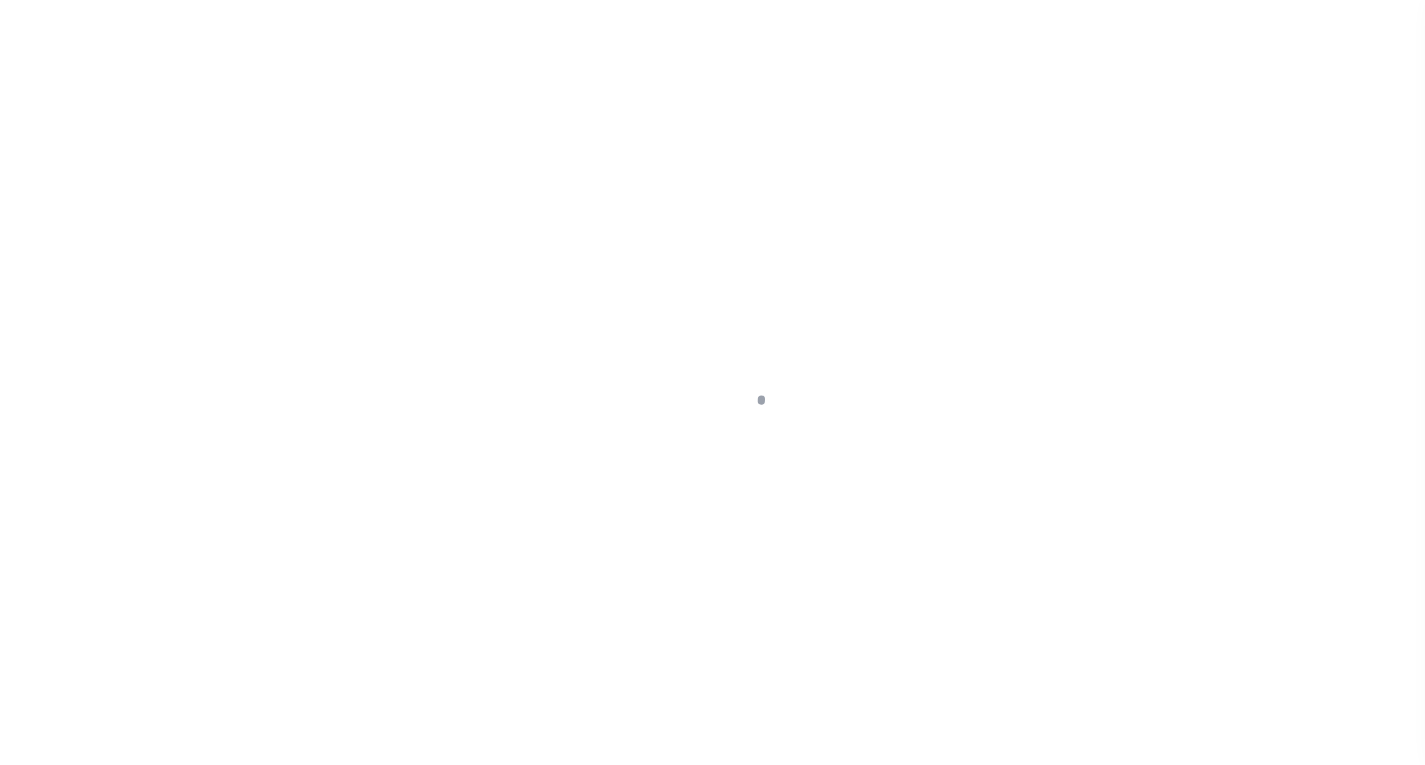 scroll, scrollTop: 0, scrollLeft: 0, axis: both 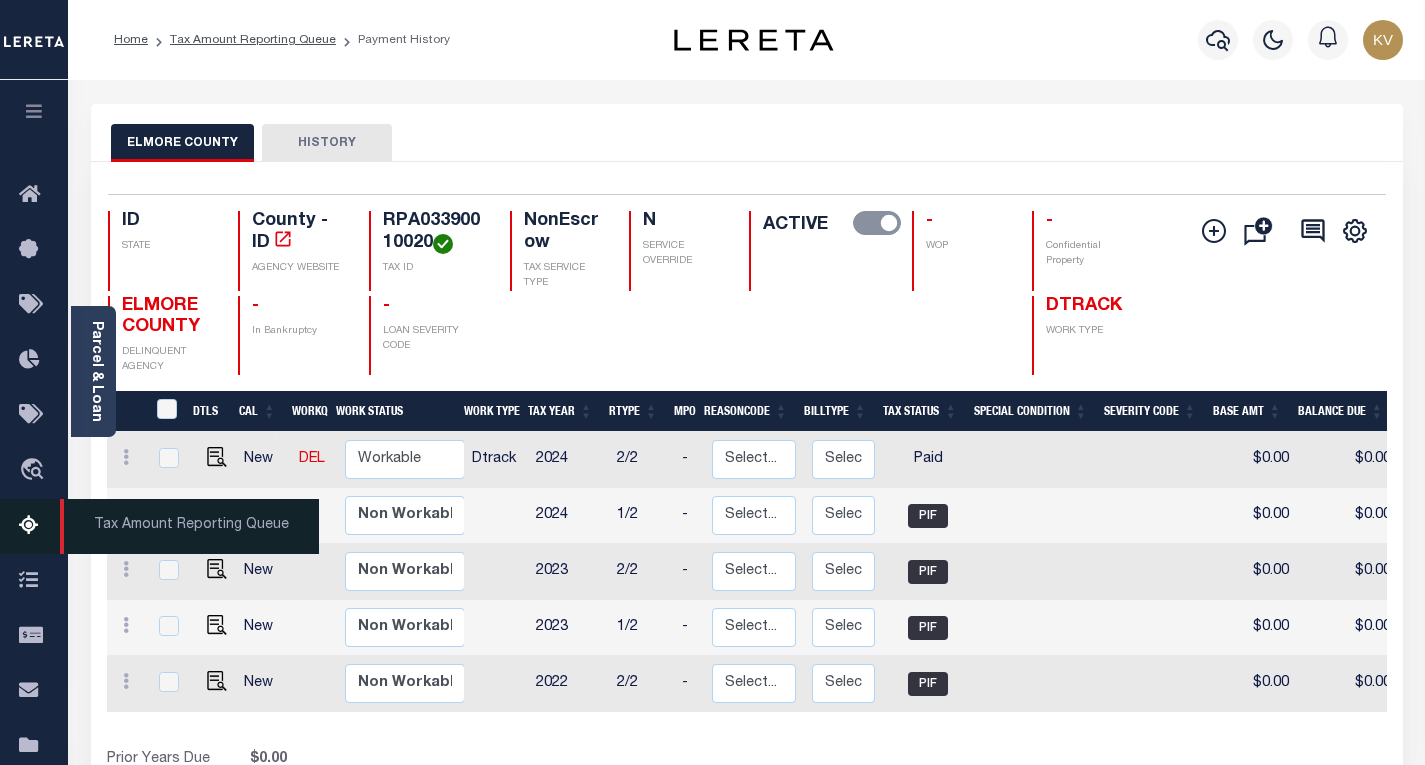 click at bounding box center (35, 526) 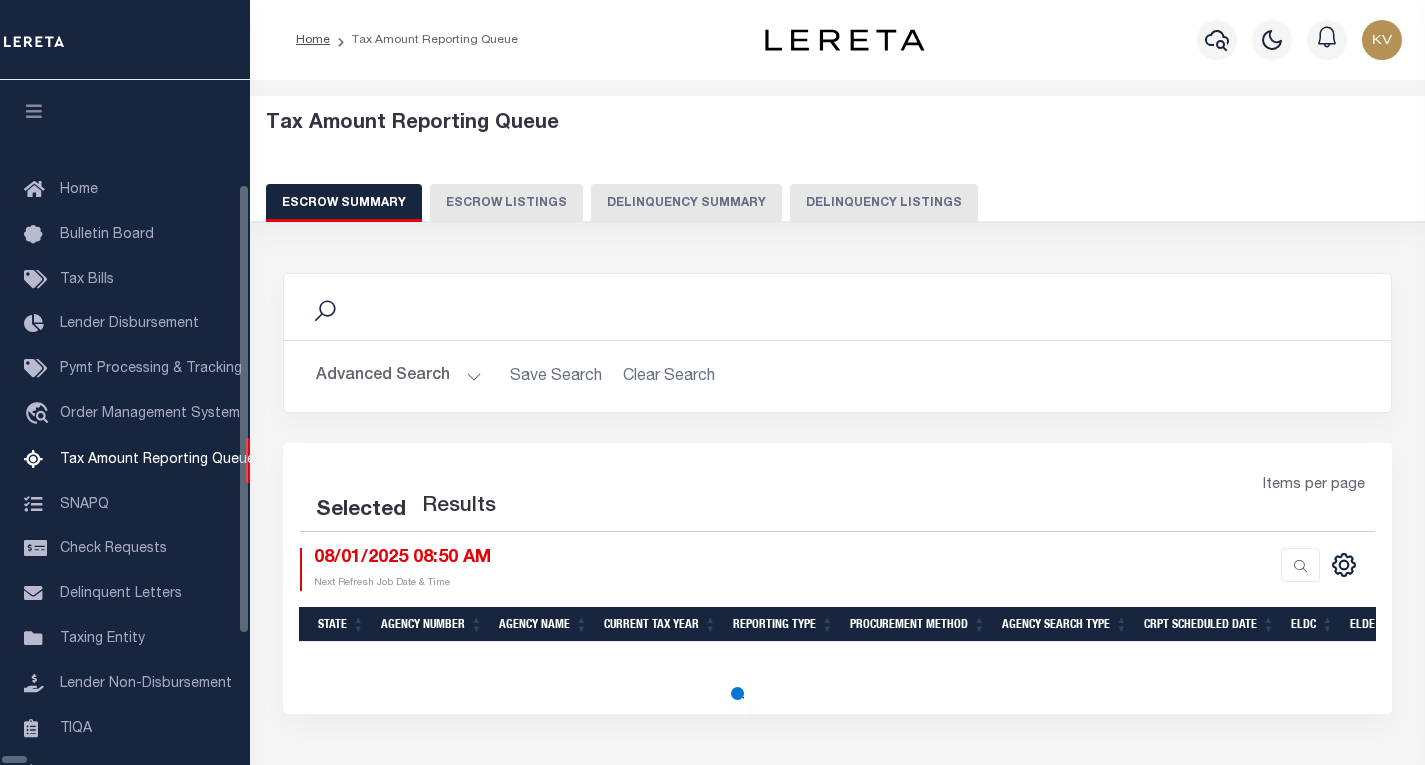 select on "100" 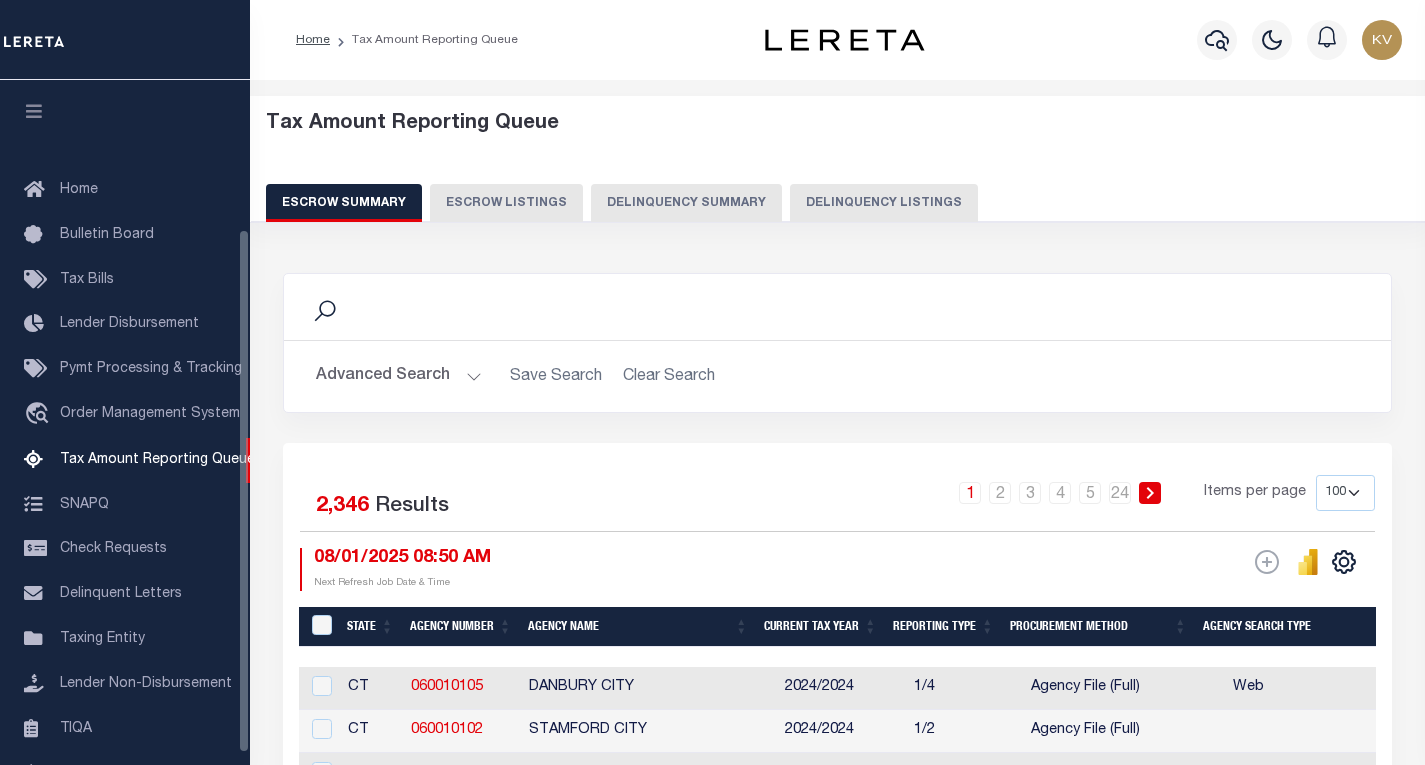 scroll, scrollTop: 0, scrollLeft: 0, axis: both 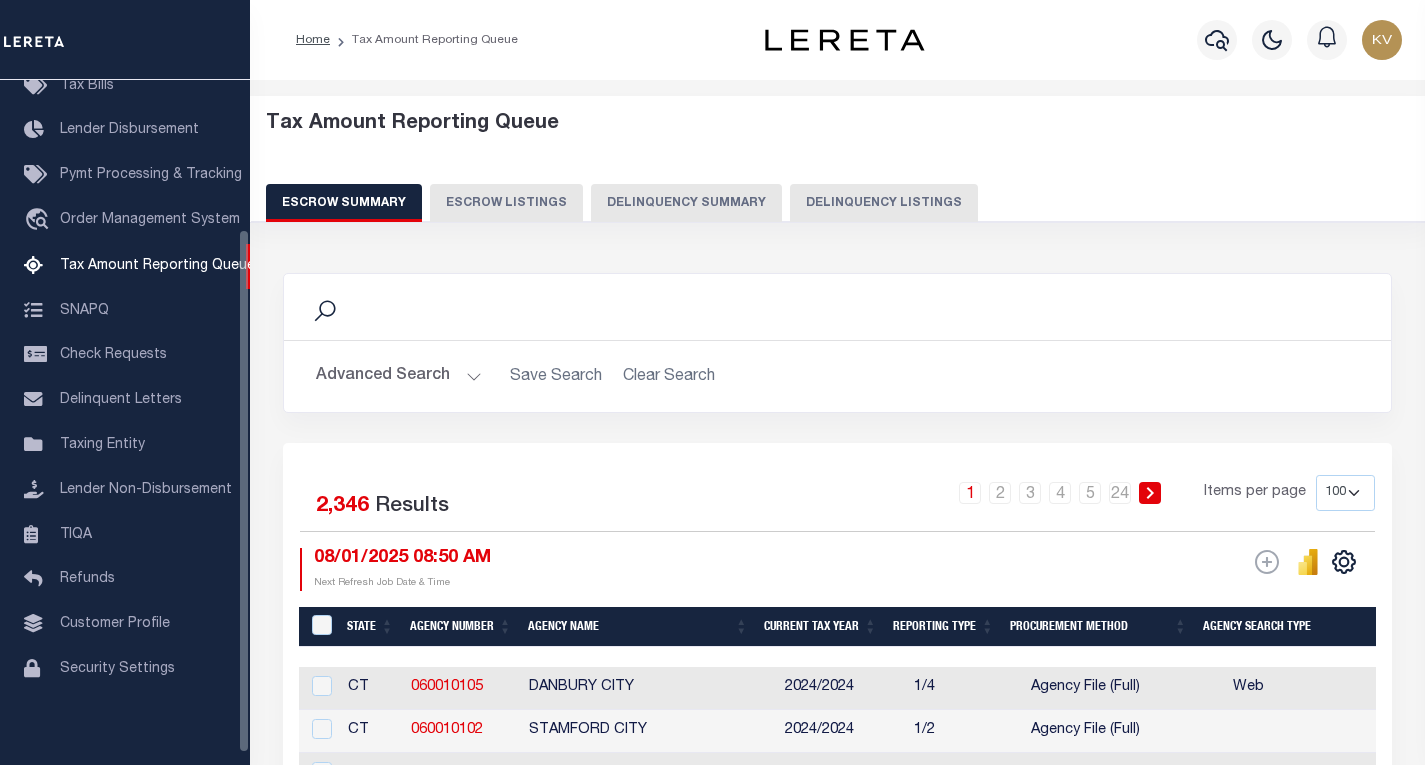 click on "Delinquency Listings" at bounding box center (884, 203) 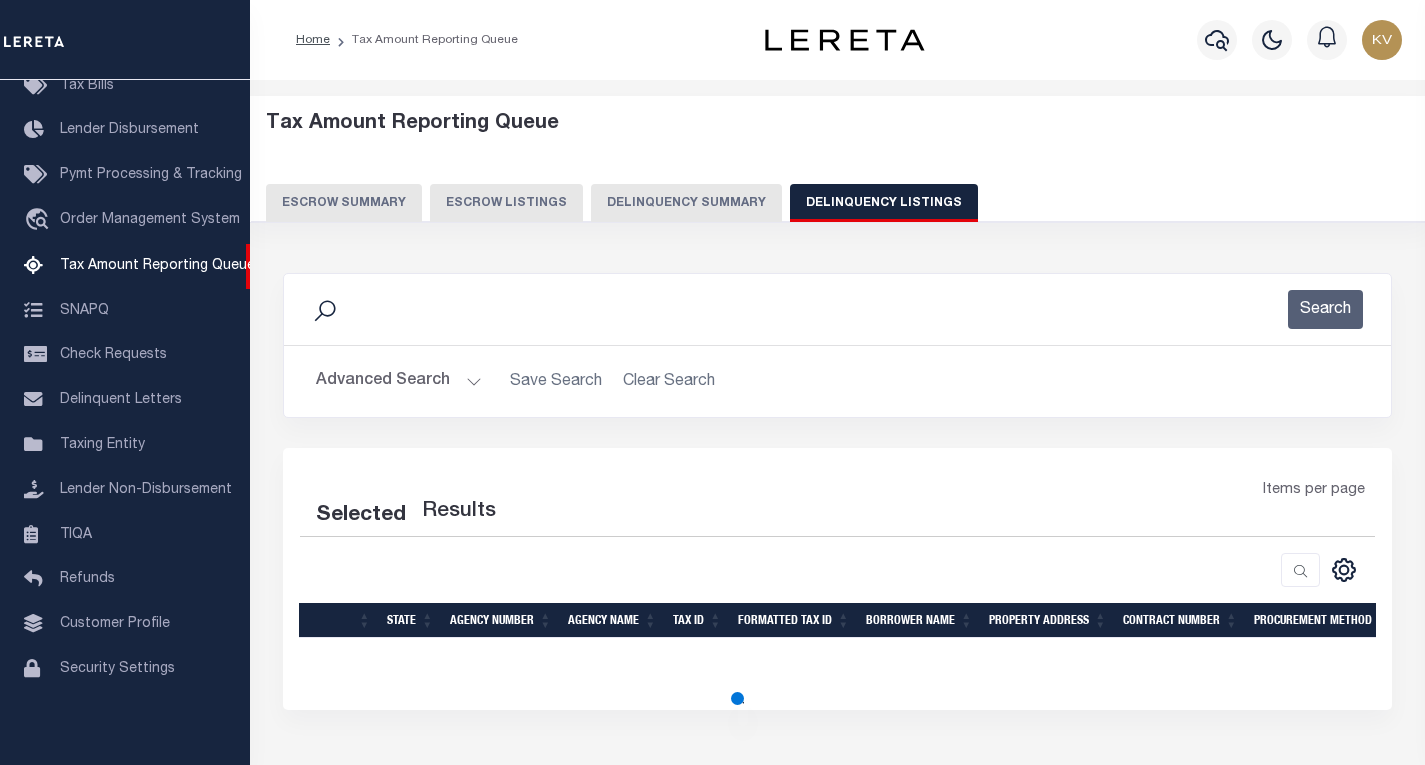 select on "100" 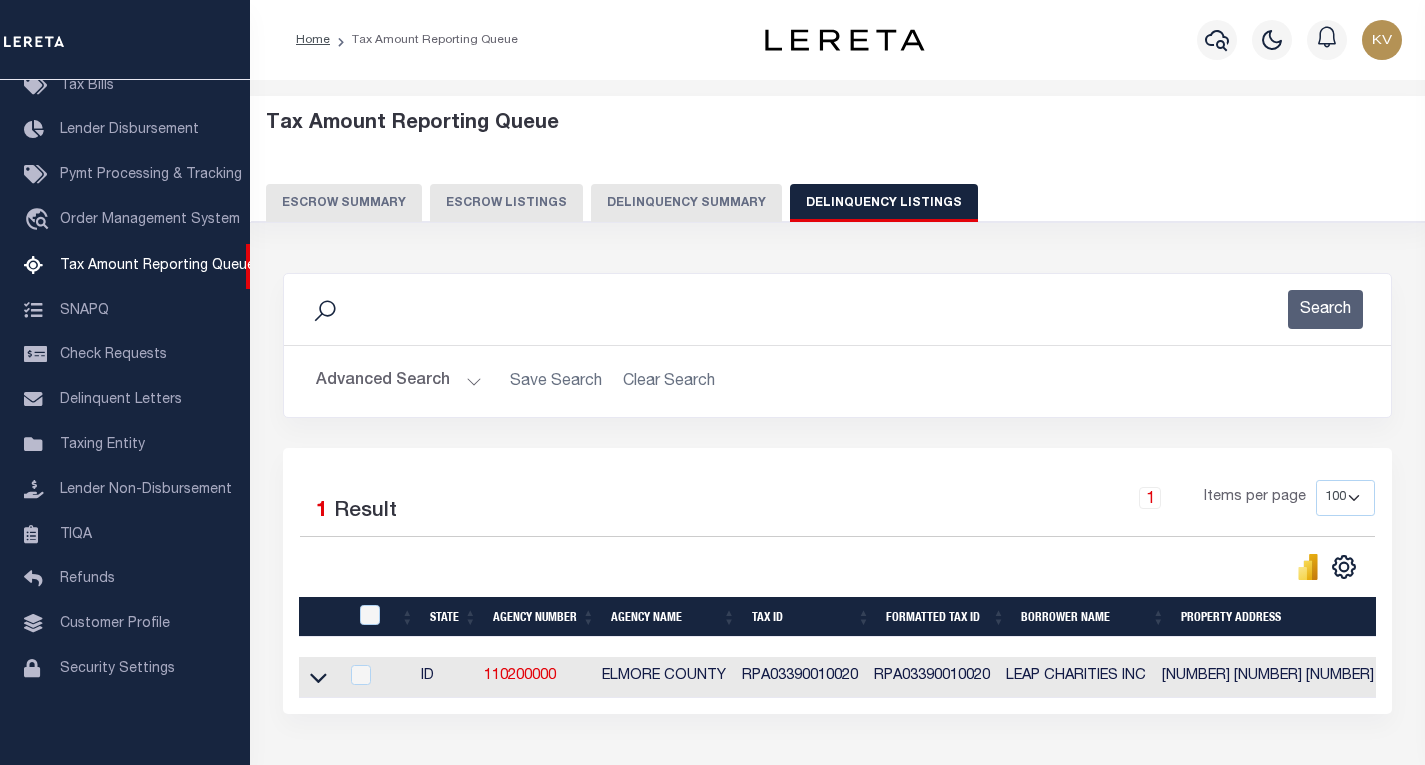 click 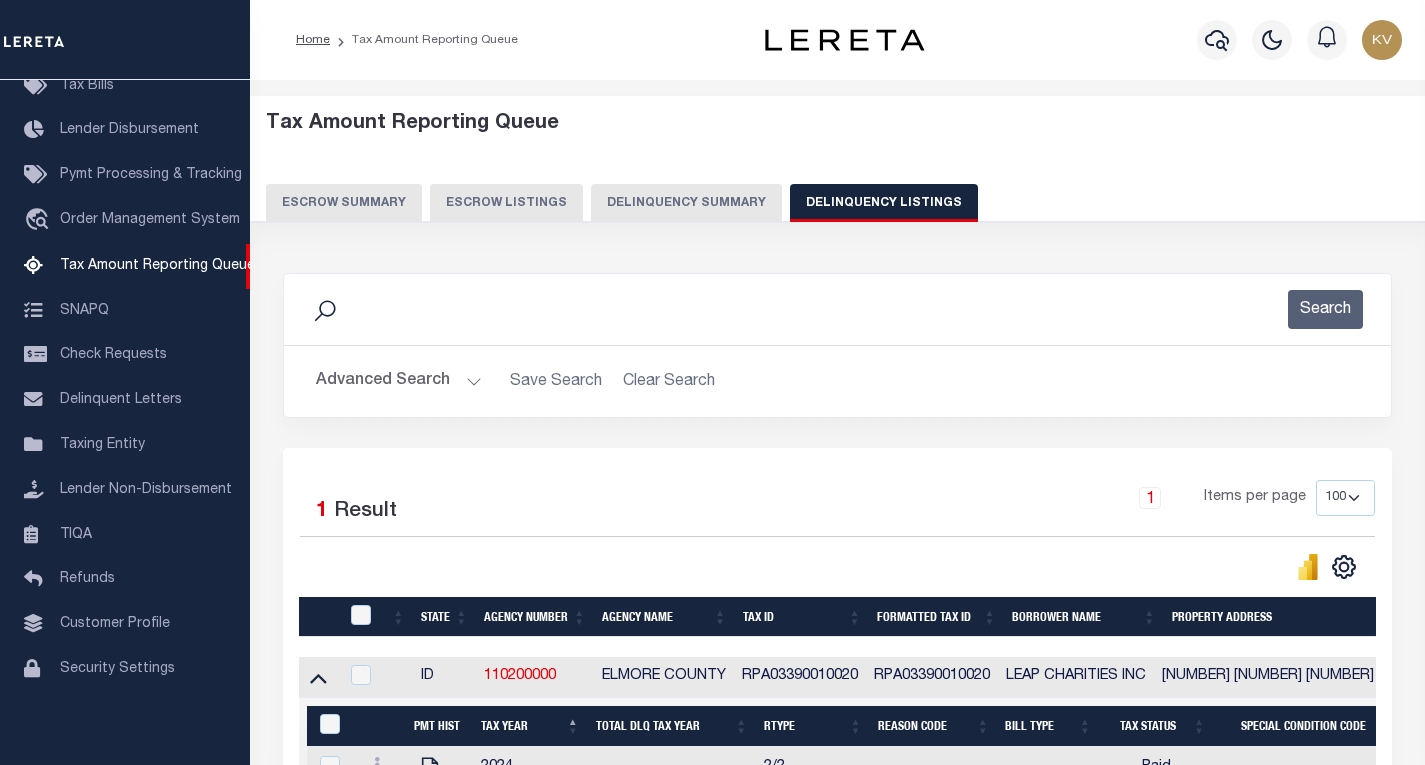 scroll, scrollTop: 200, scrollLeft: 0, axis: vertical 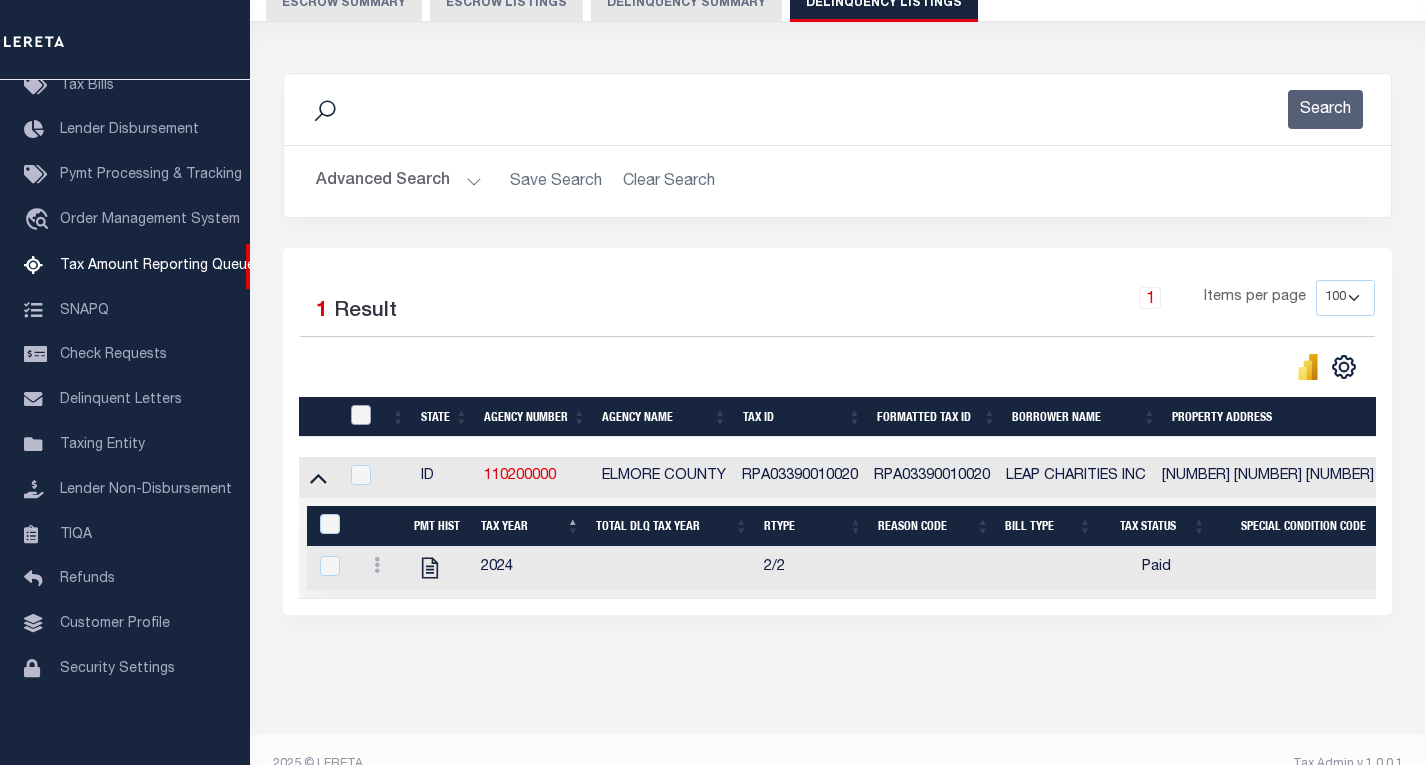 click at bounding box center (361, 415) 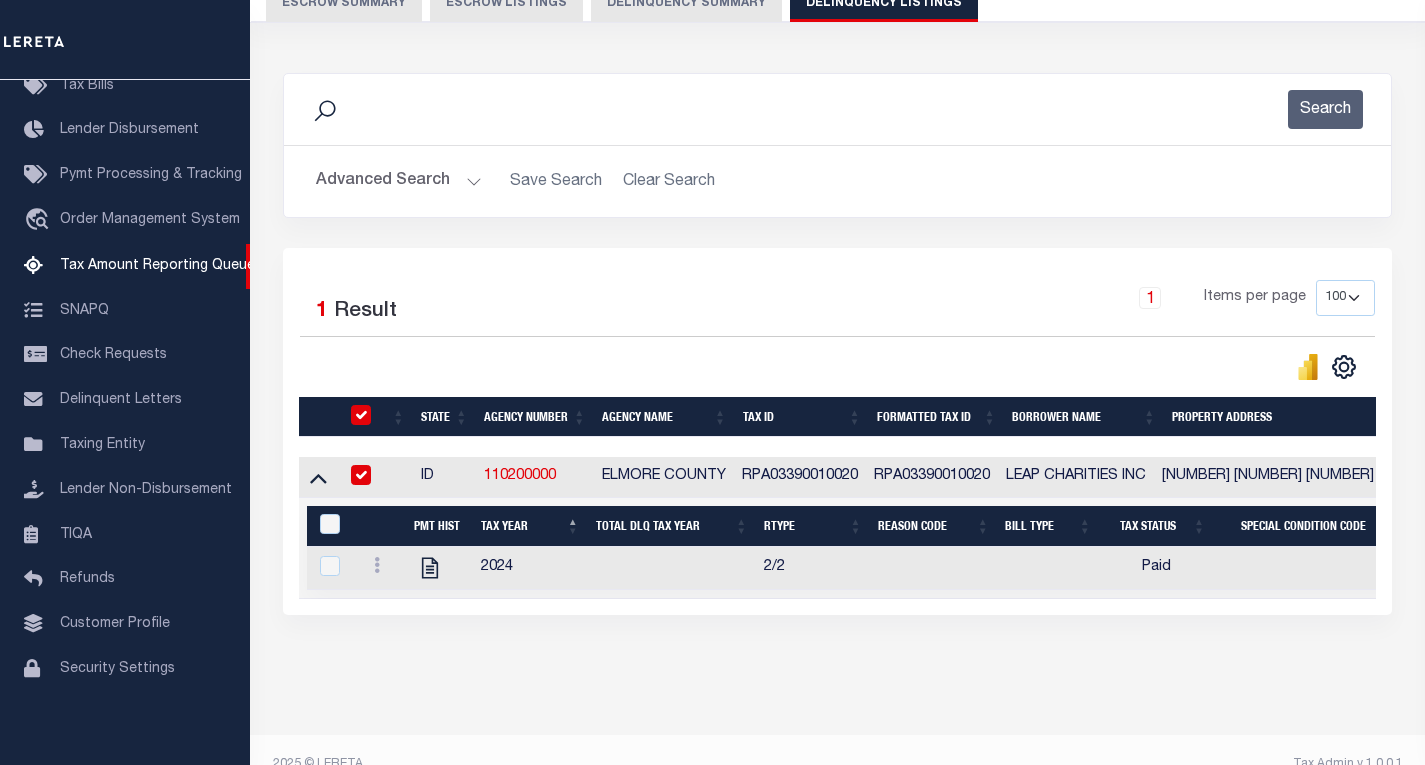 checkbox on "true" 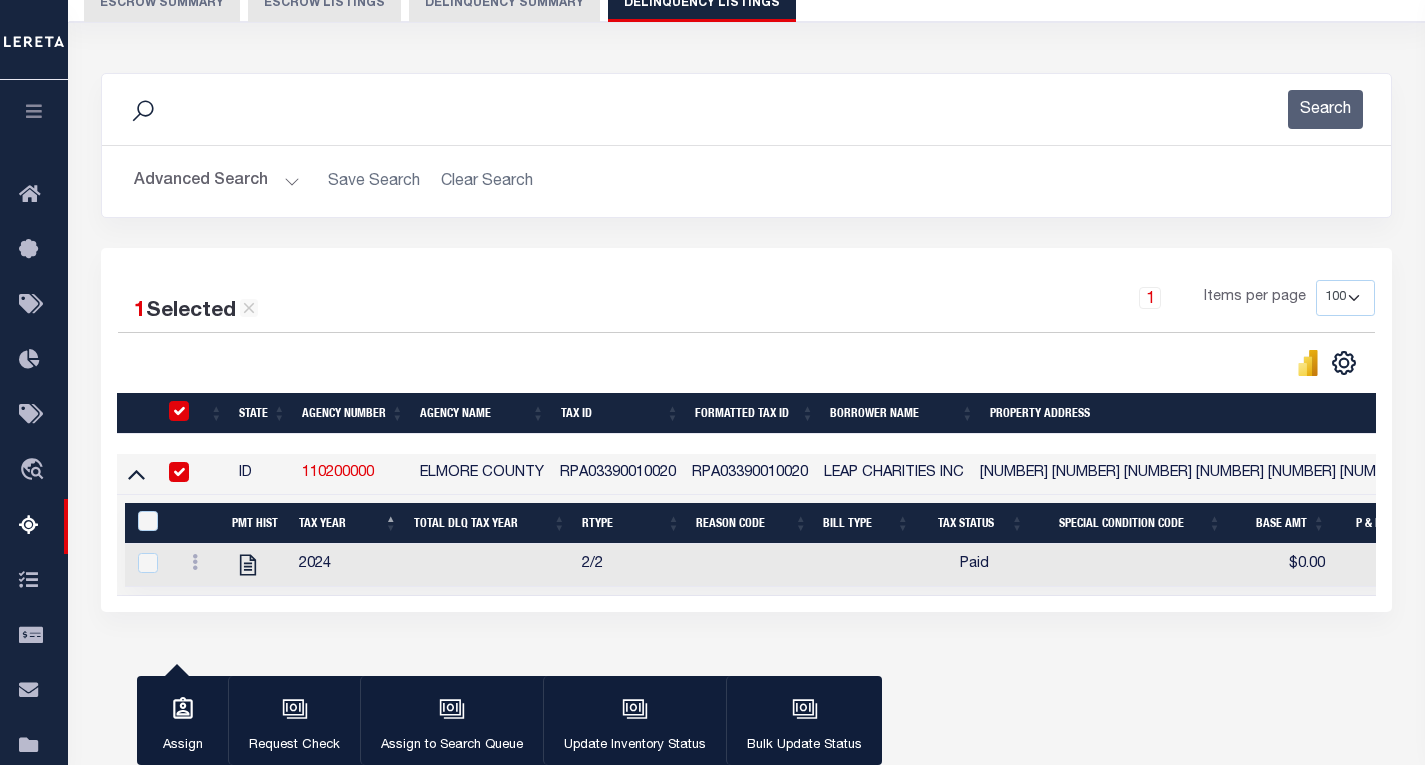 click at bounding box center [154, 522] 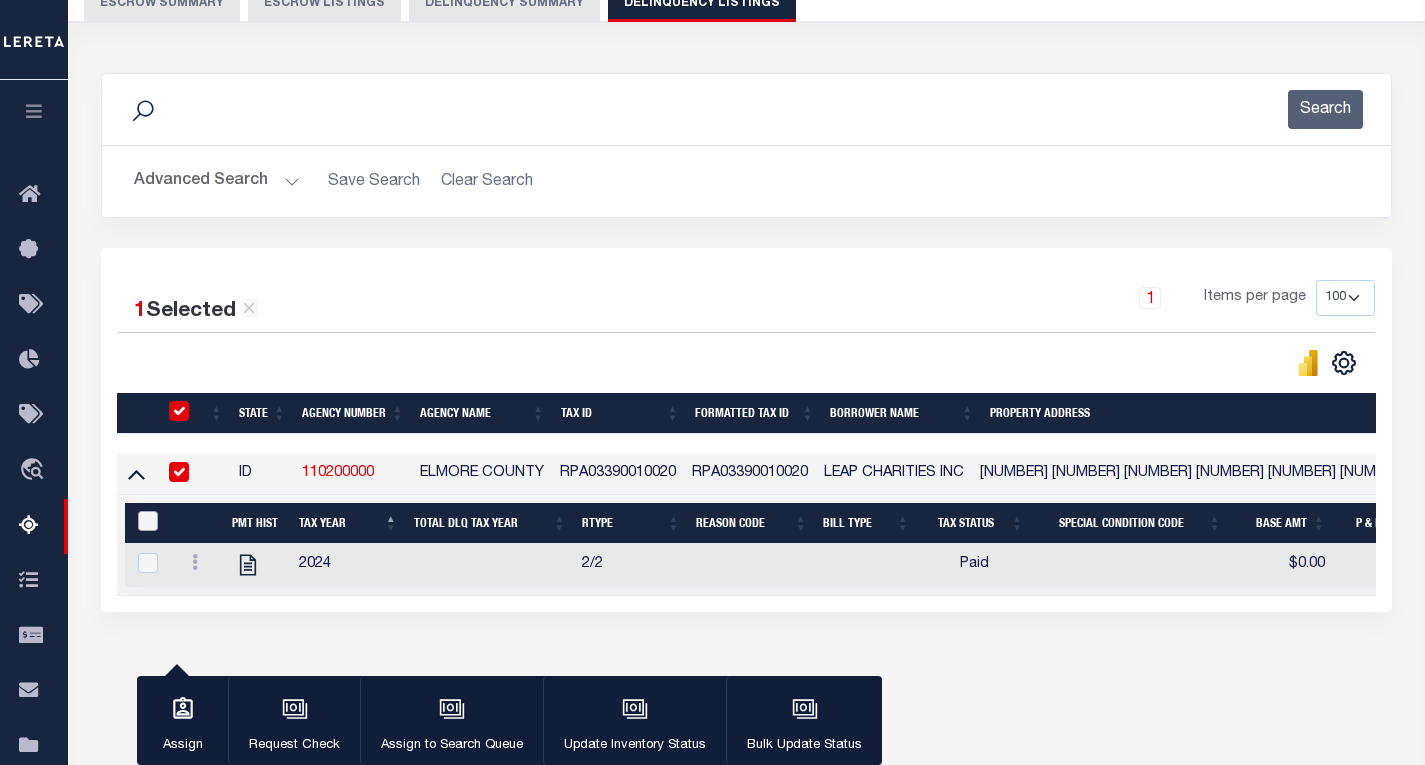 click at bounding box center (148, 521) 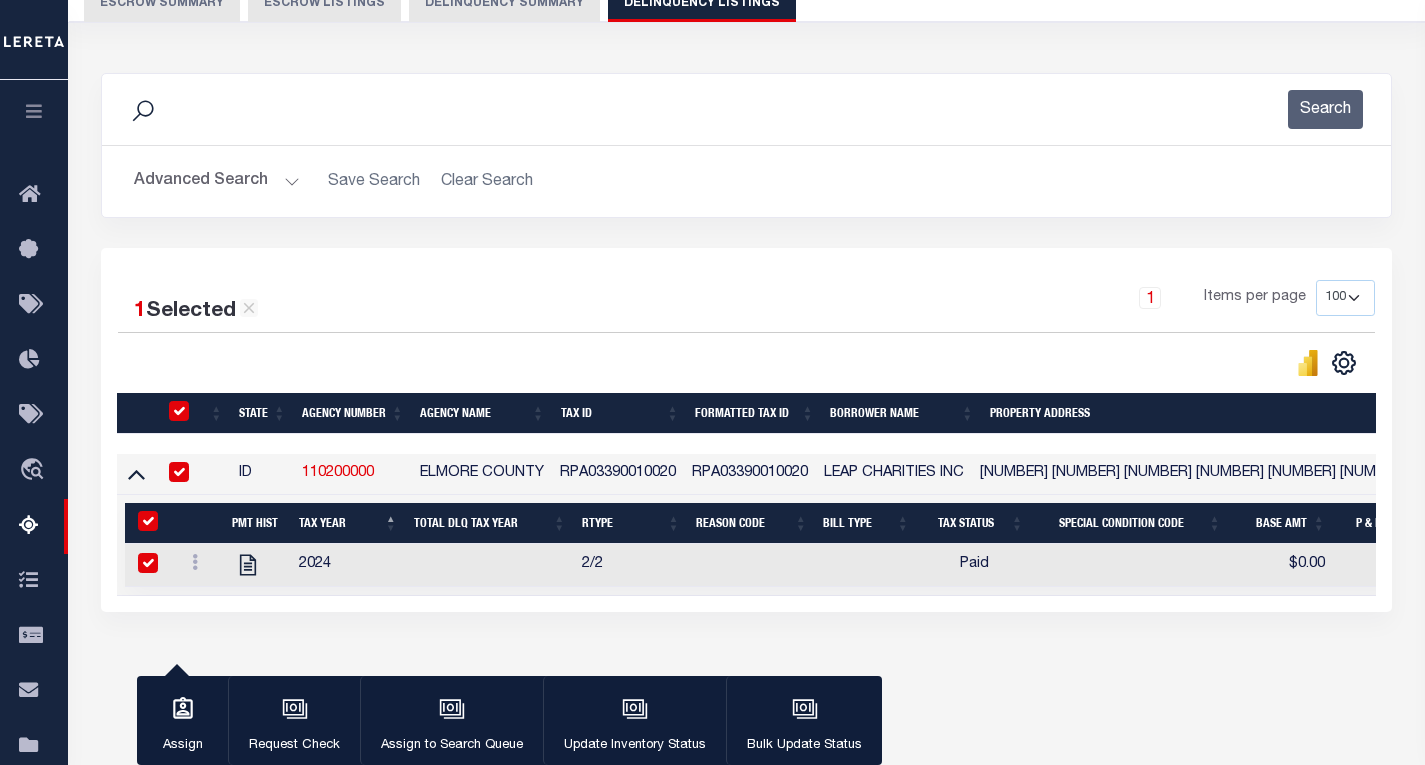 checkbox on "true" 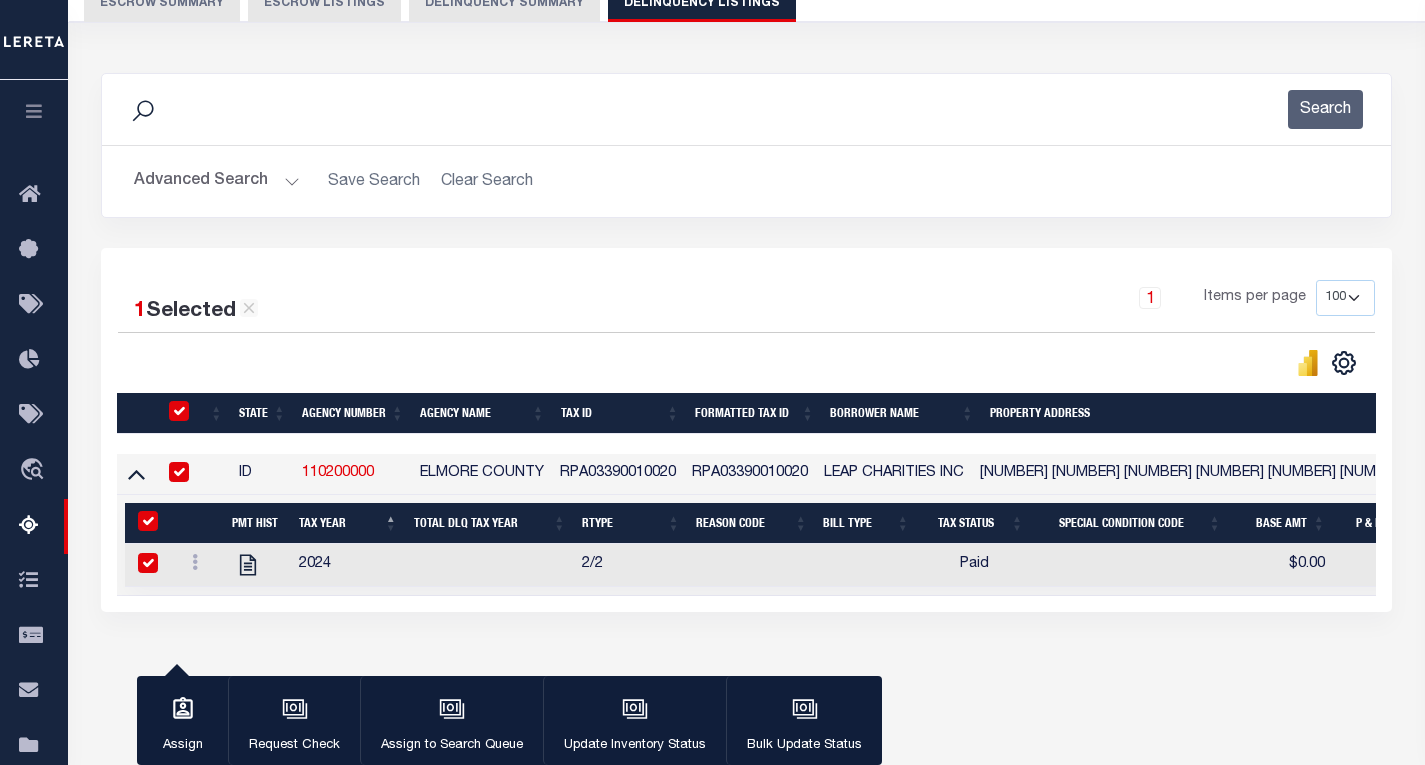 checkbox on "true" 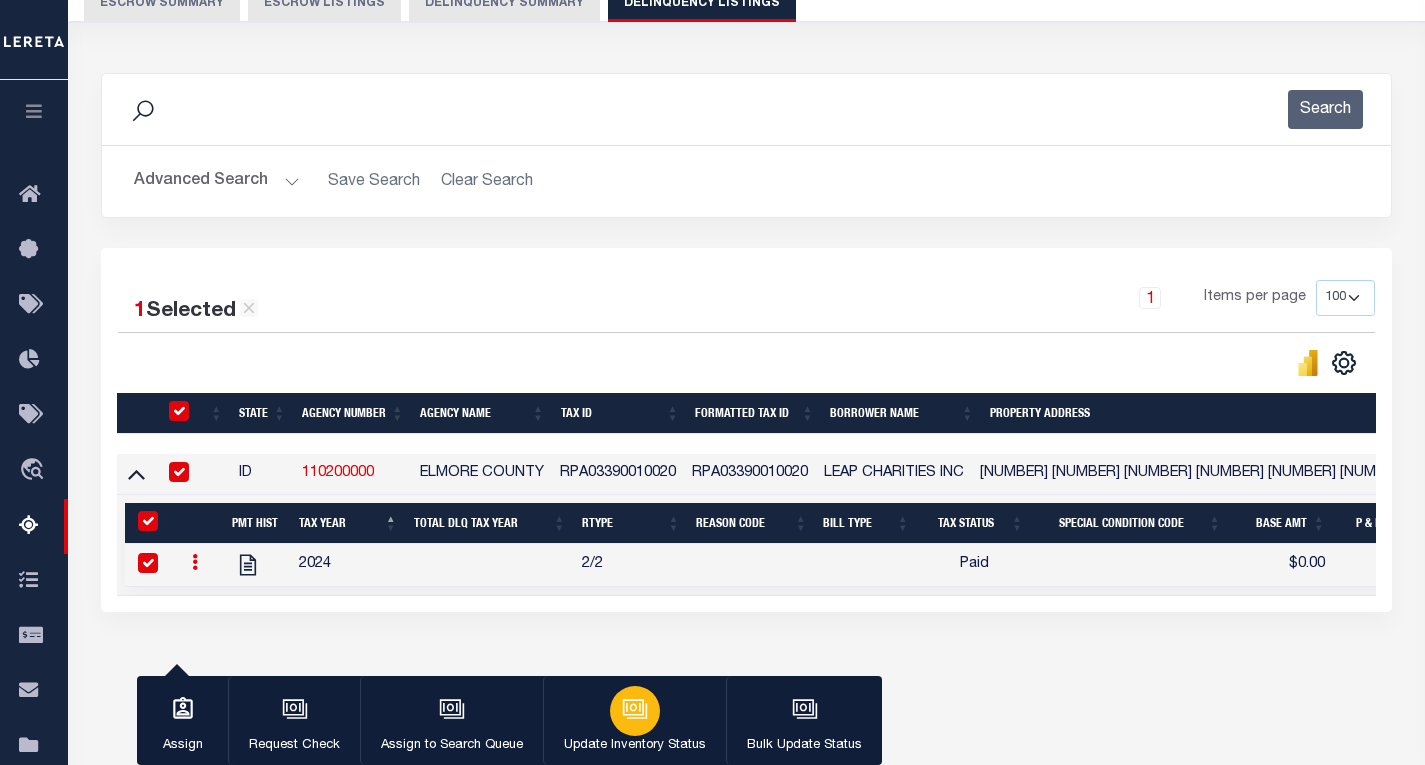 click 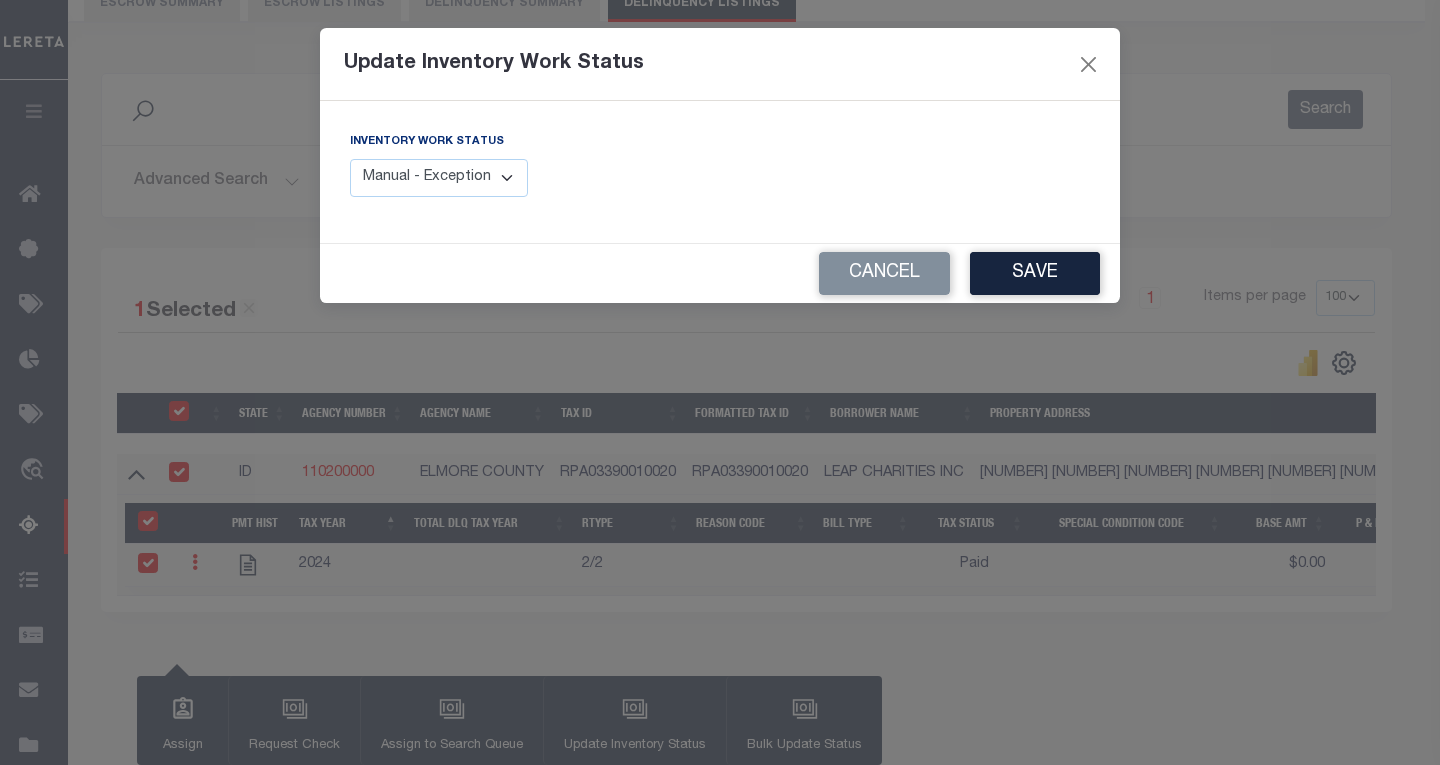 click on "Manual - Exception
Pended - Awaiting Search
Late Add Exception
Completed" at bounding box center [439, 178] 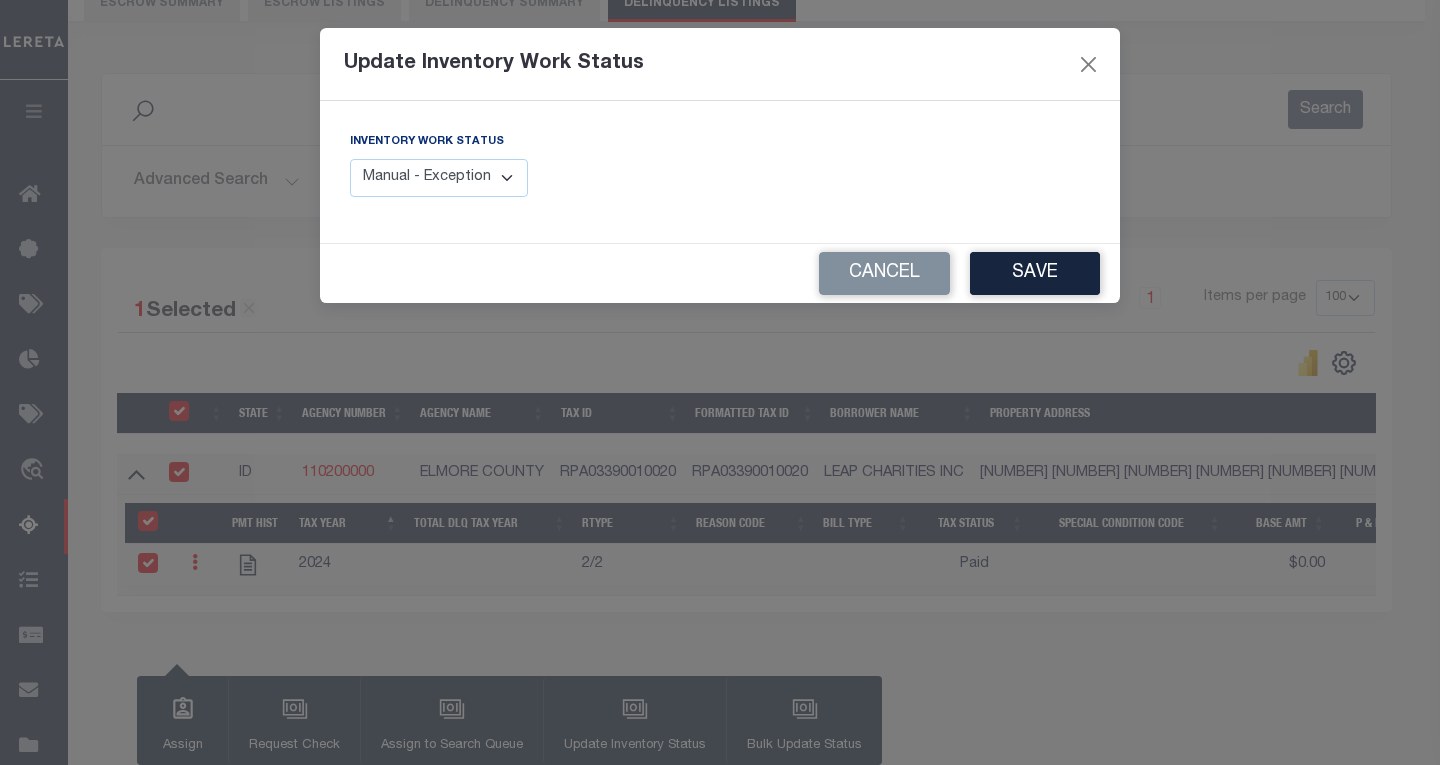 select on "4" 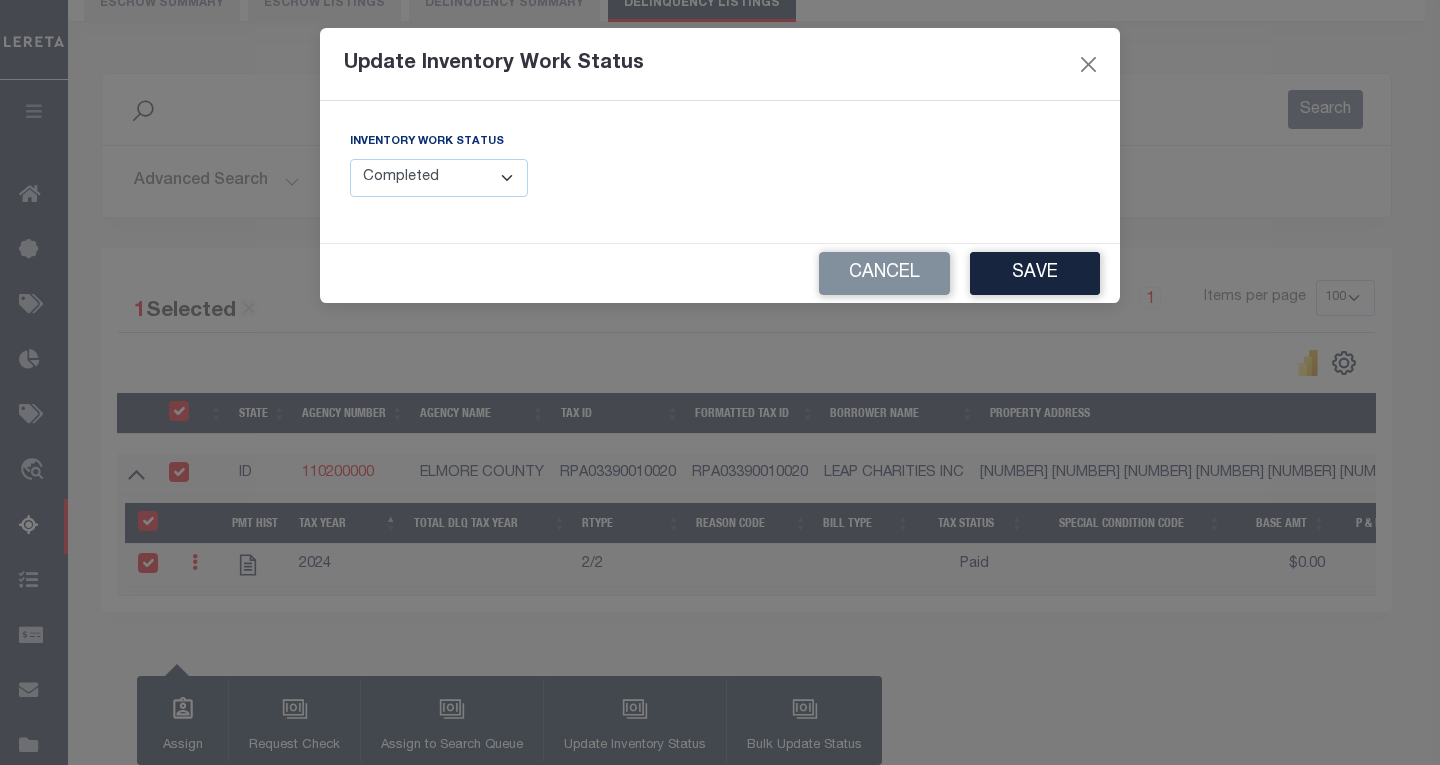 click on "Manual - Exception
Pended - Awaiting Search
Late Add Exception
Completed" at bounding box center [439, 178] 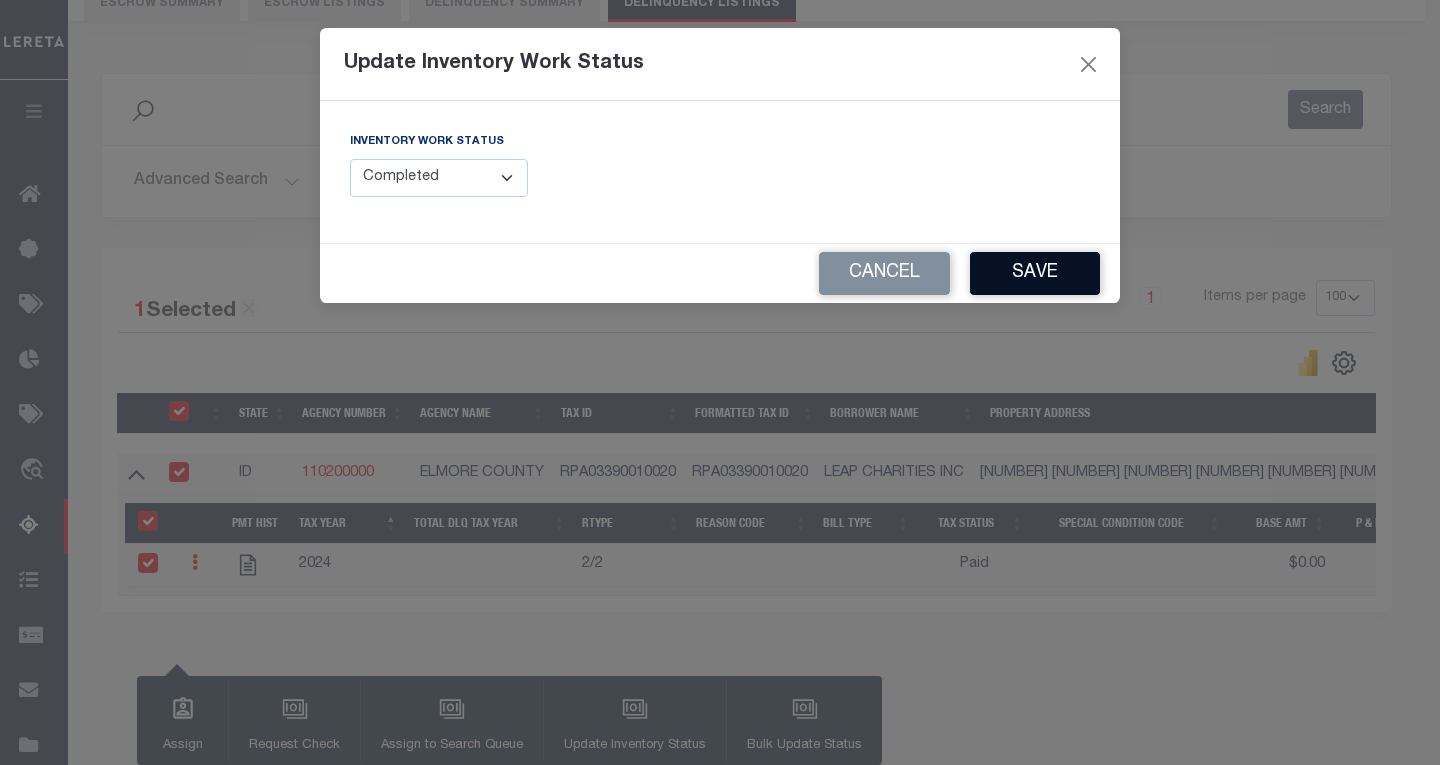 click on "Save" at bounding box center [1035, 273] 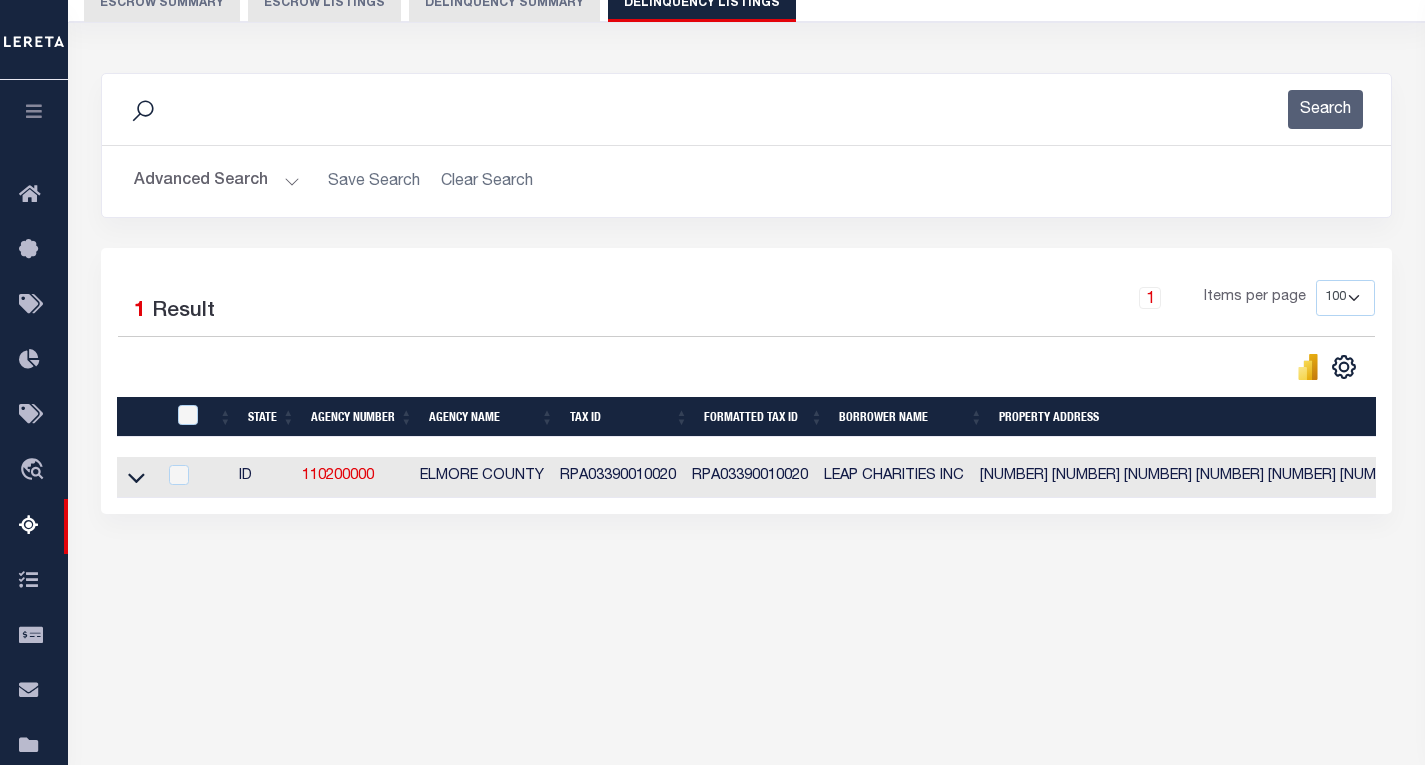 drag, startPoint x: 136, startPoint y: 485, endPoint x: 287, endPoint y: 340, distance: 209.3466 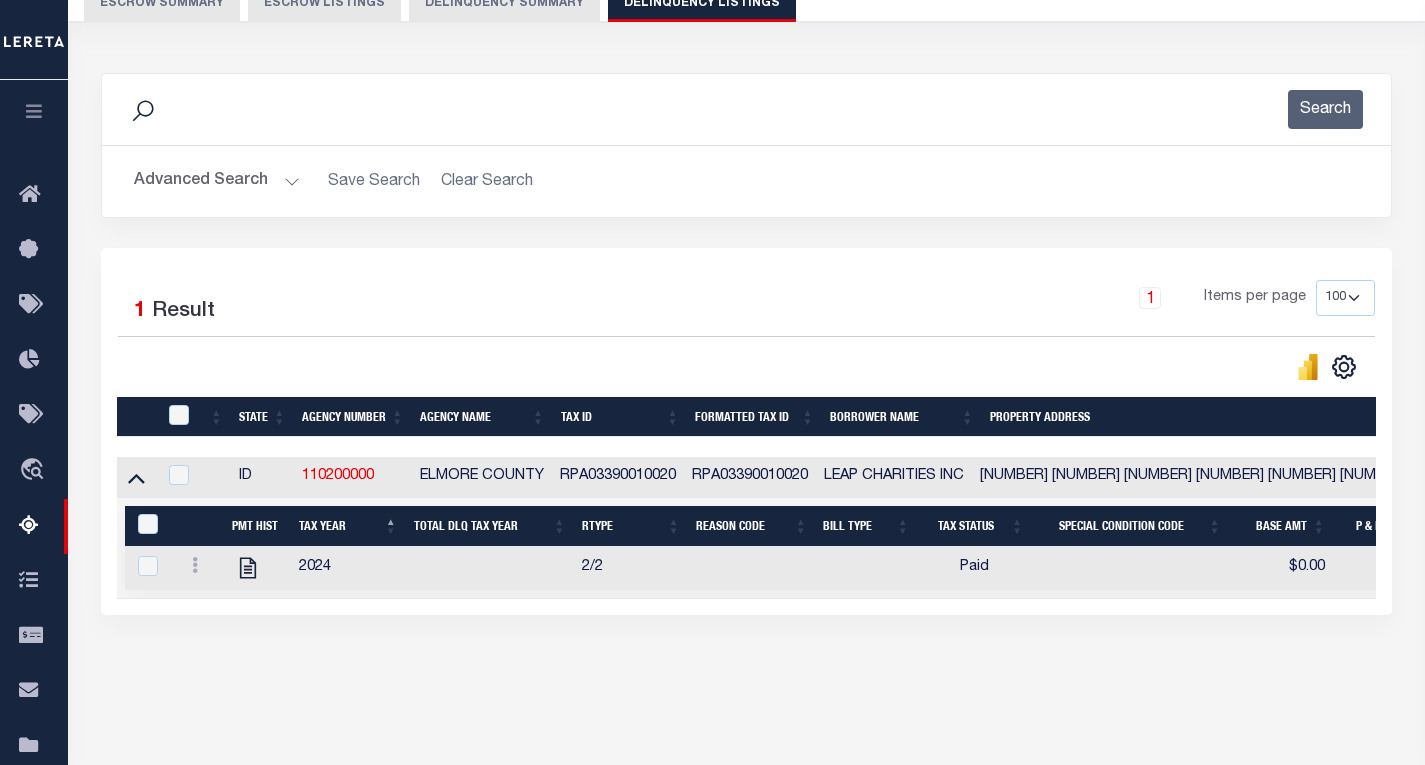 scroll, scrollTop: 295, scrollLeft: 0, axis: vertical 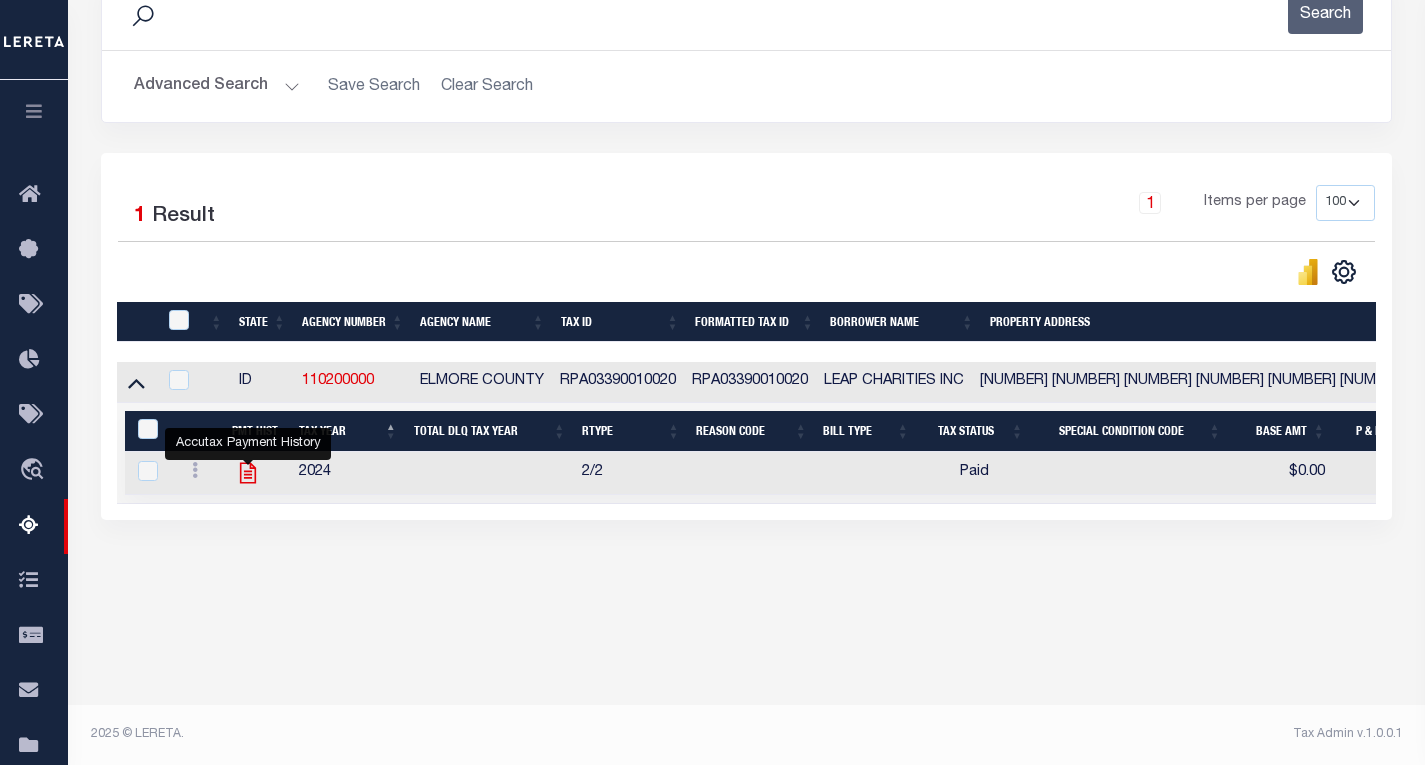 click 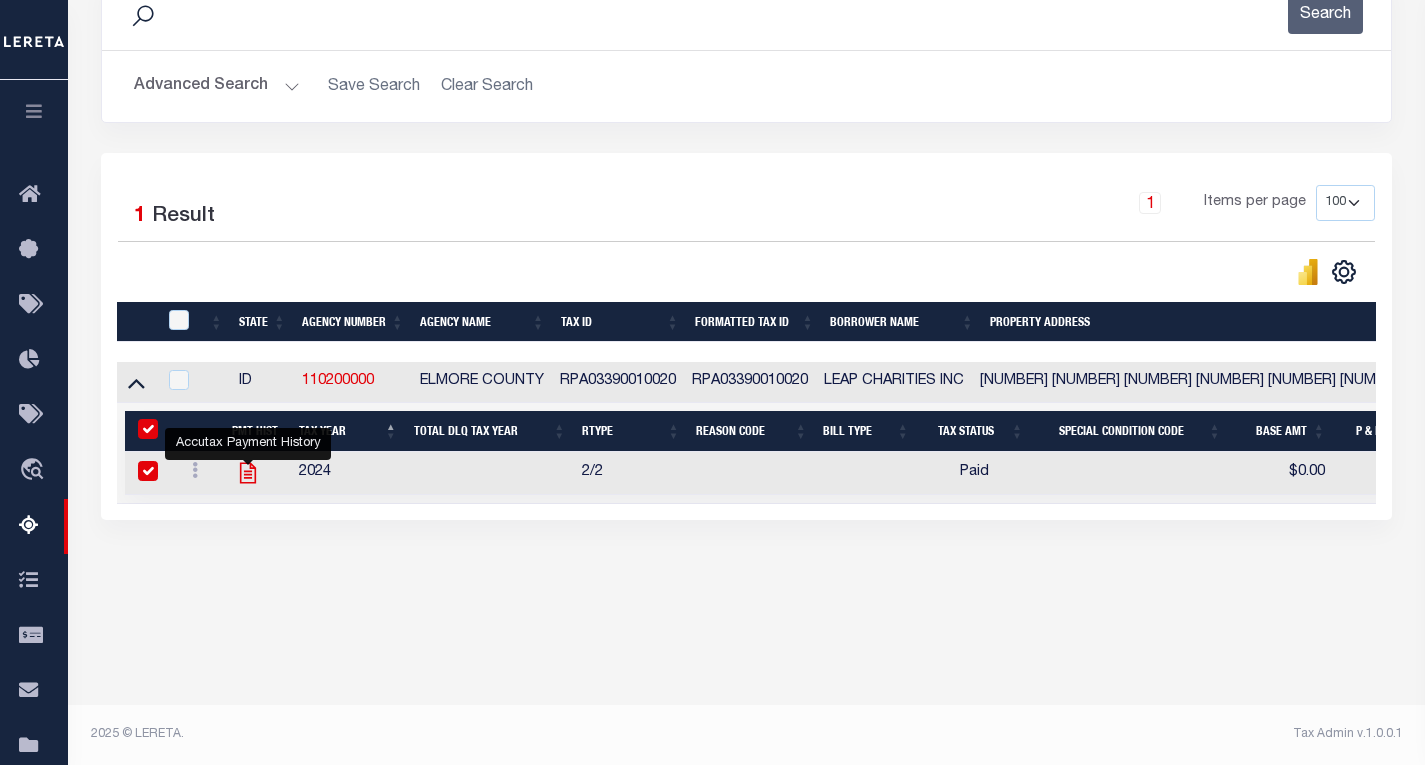checkbox on "true" 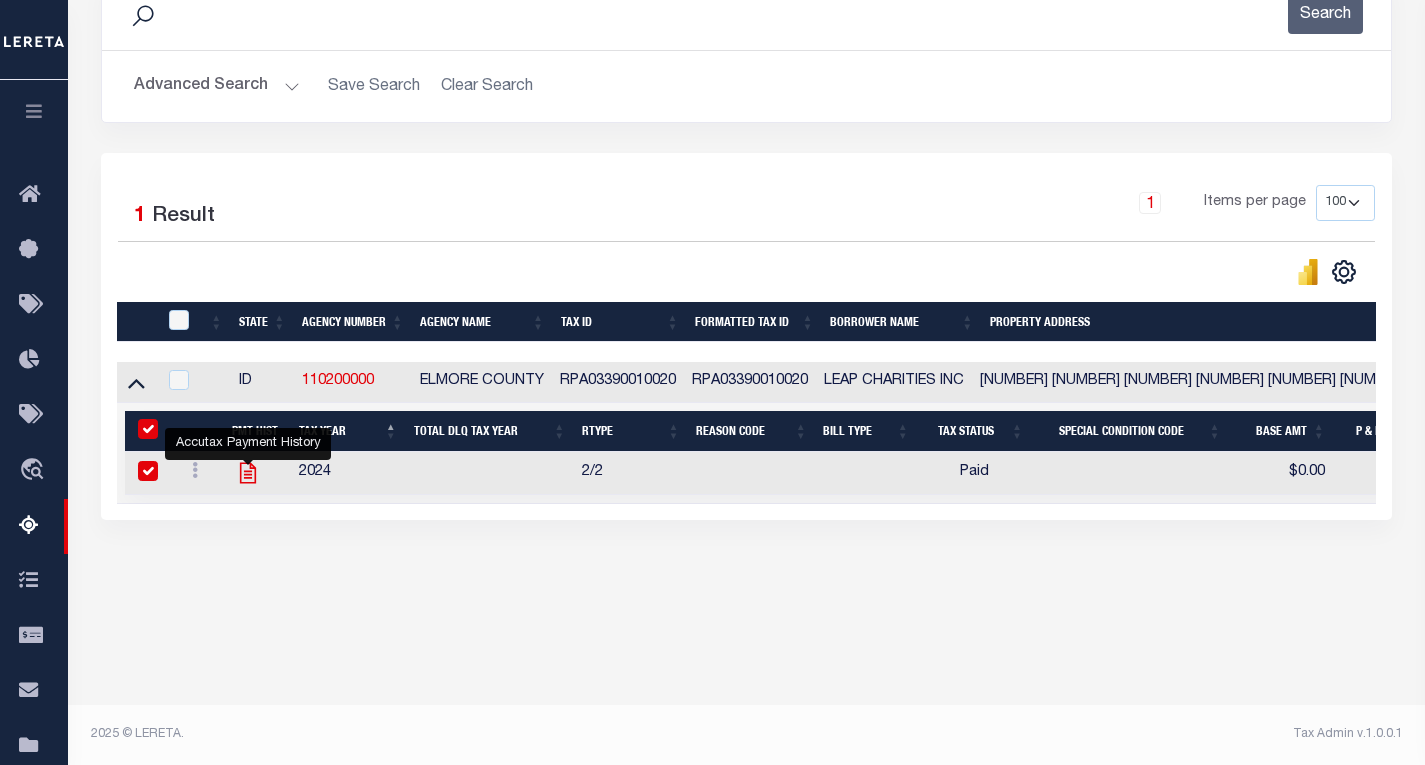 checkbox on "true" 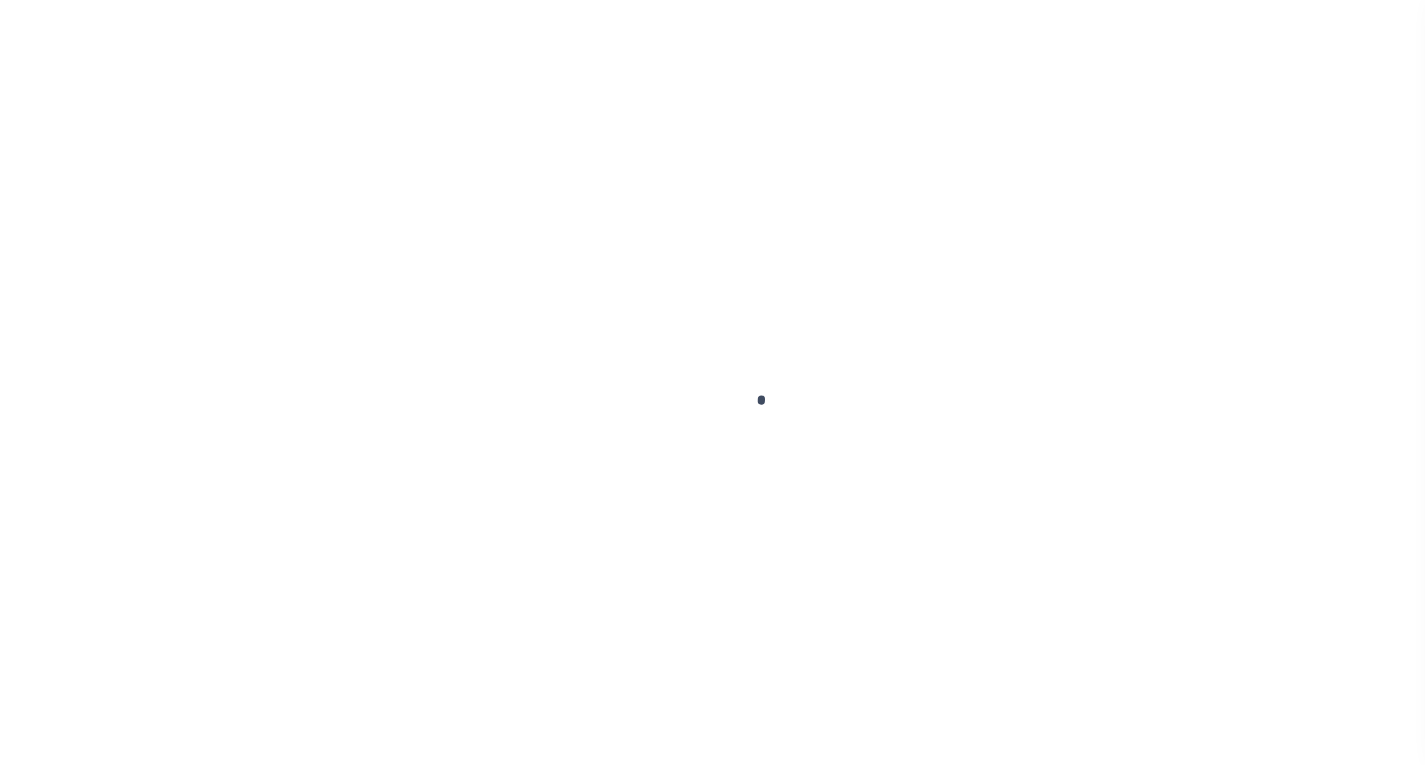 scroll, scrollTop: 0, scrollLeft: 0, axis: both 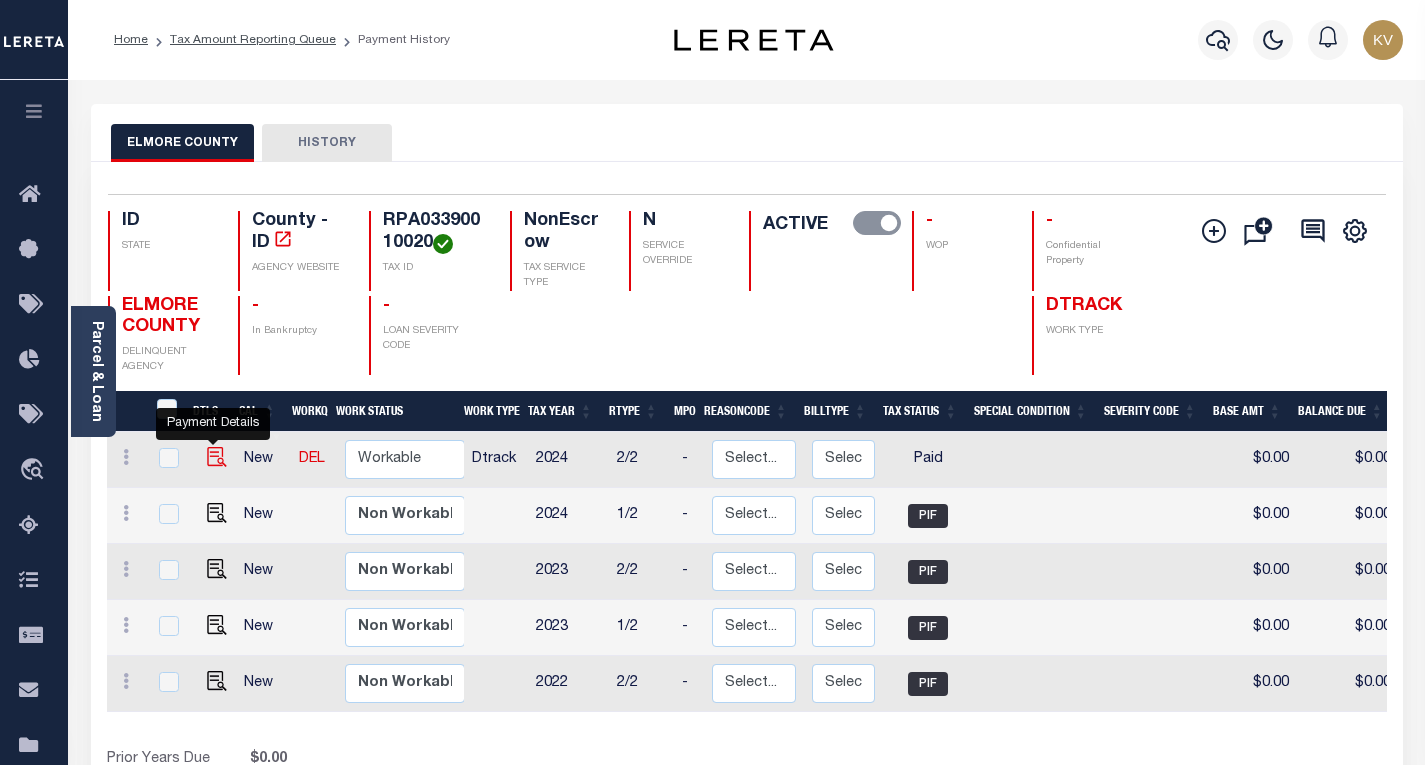 click at bounding box center [217, 457] 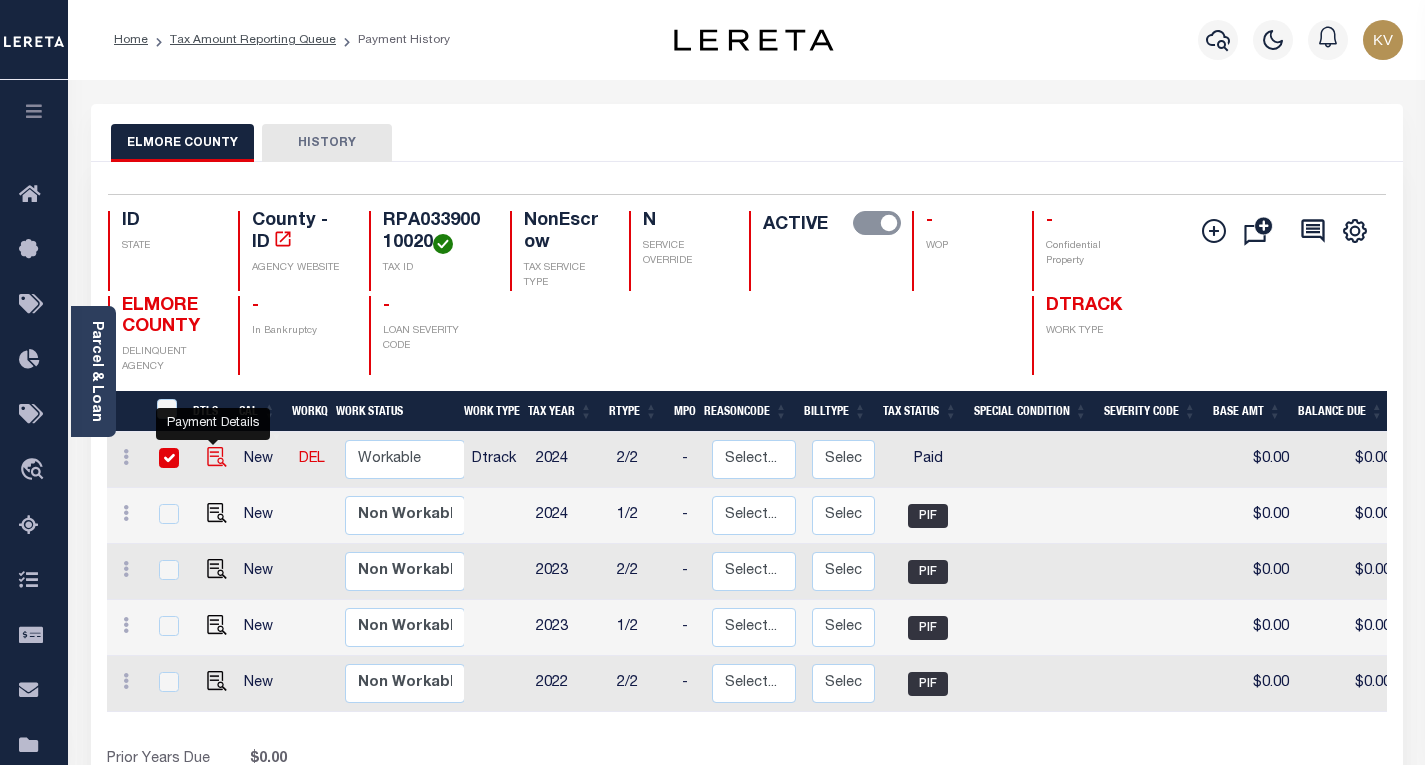 checkbox on "true" 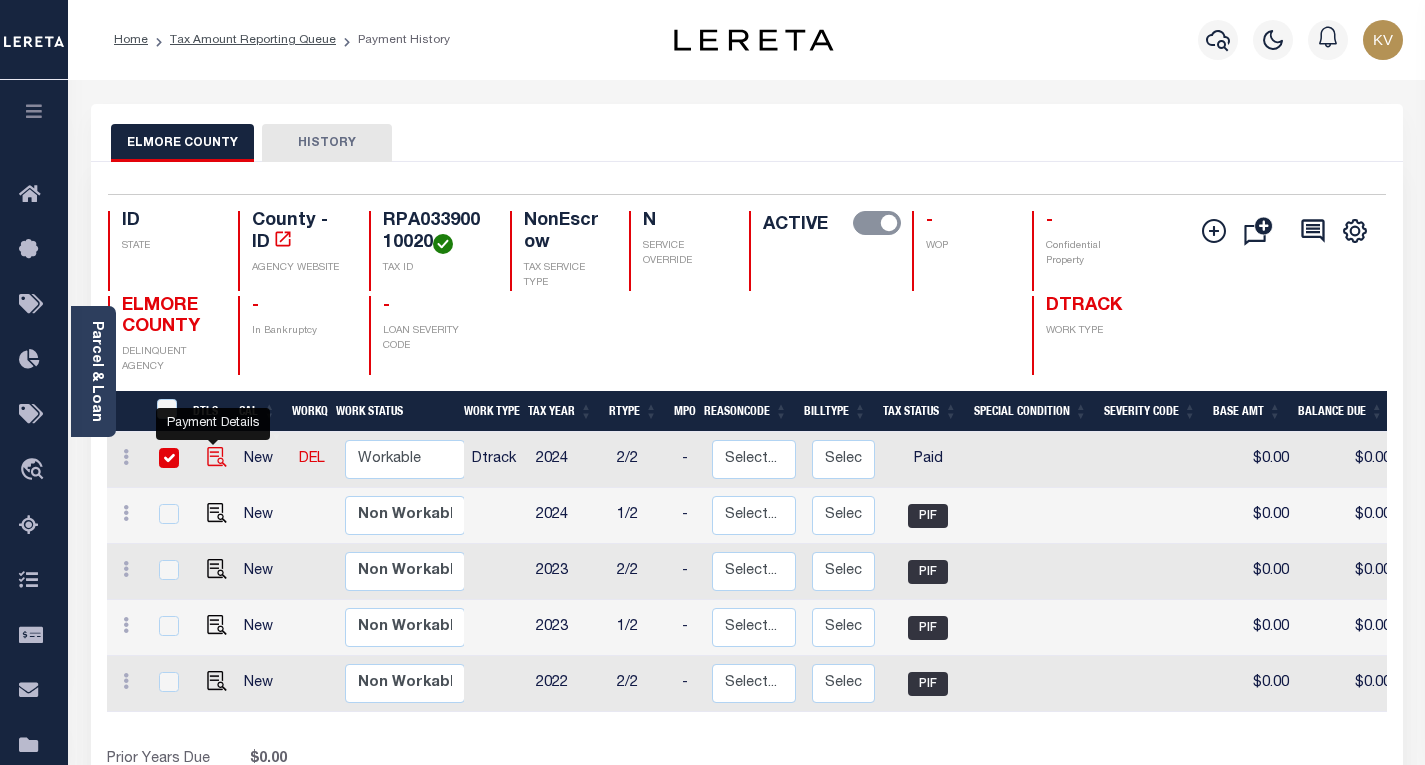 checkbox on "true" 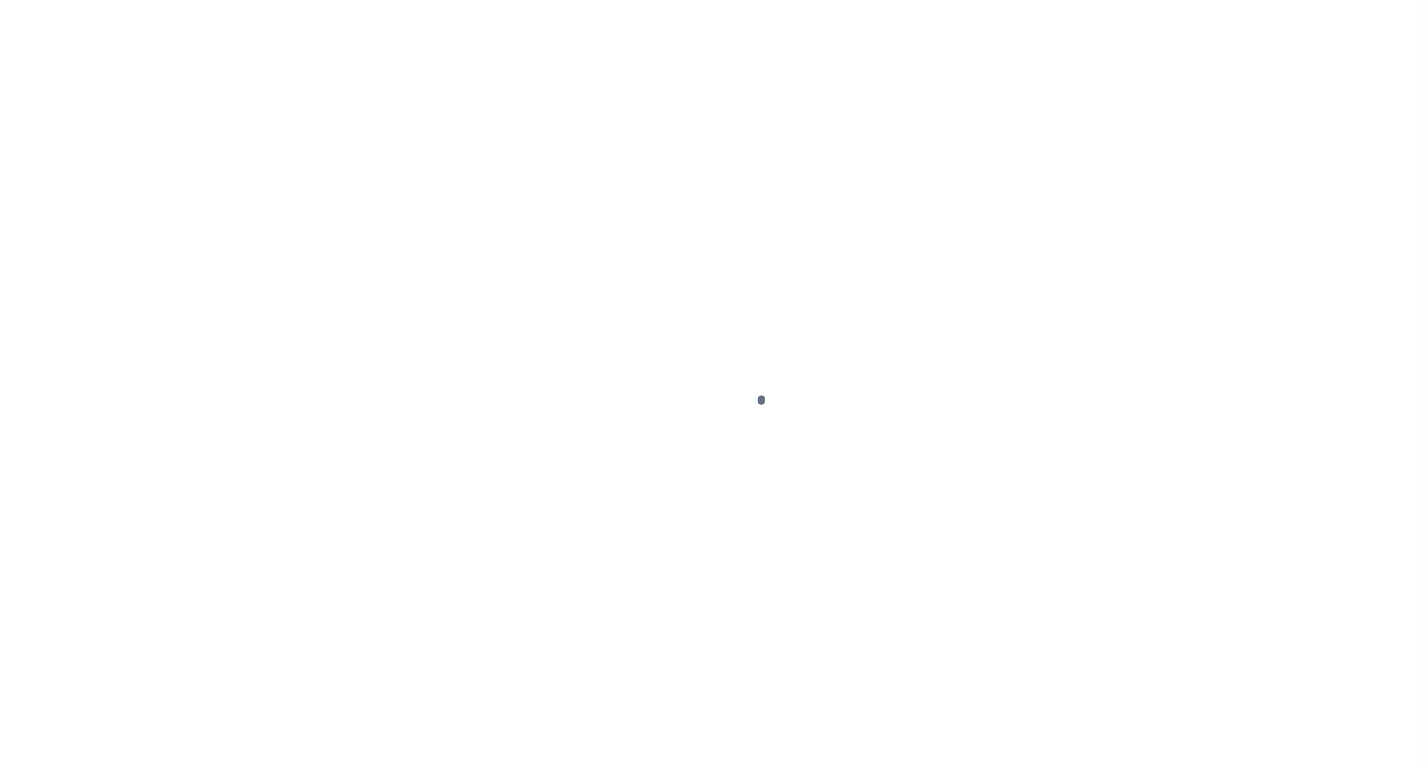 select on "PYD" 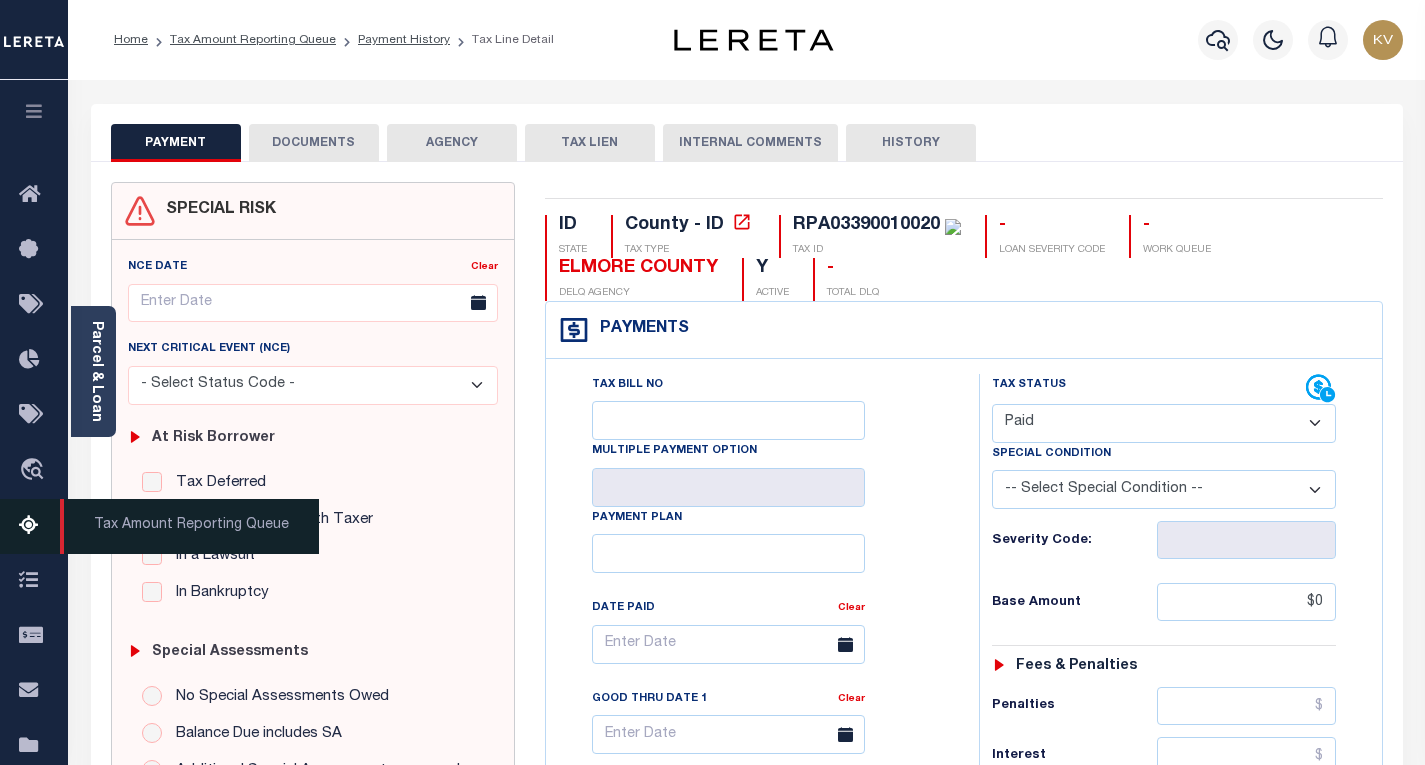 click at bounding box center (35, 526) 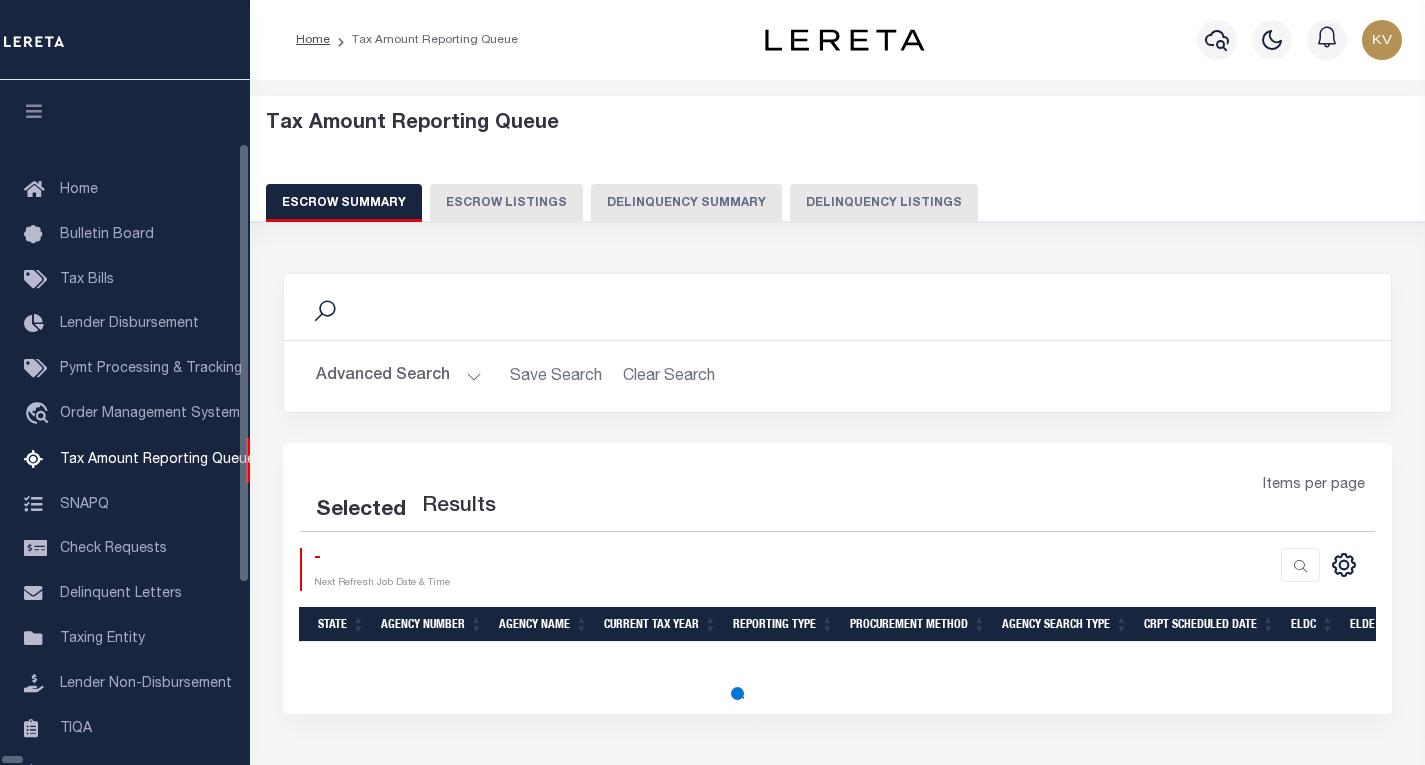 select on "100" 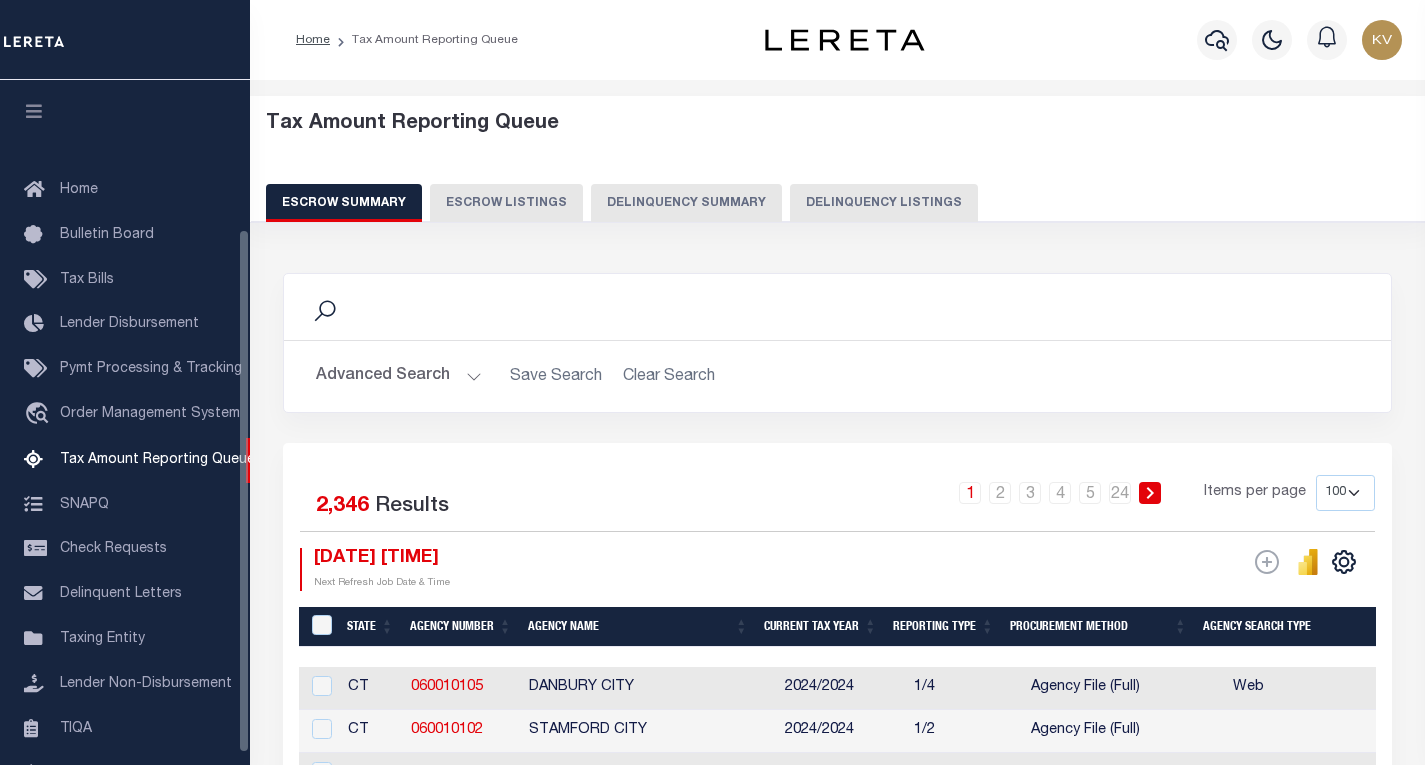 scroll, scrollTop: 194, scrollLeft: 0, axis: vertical 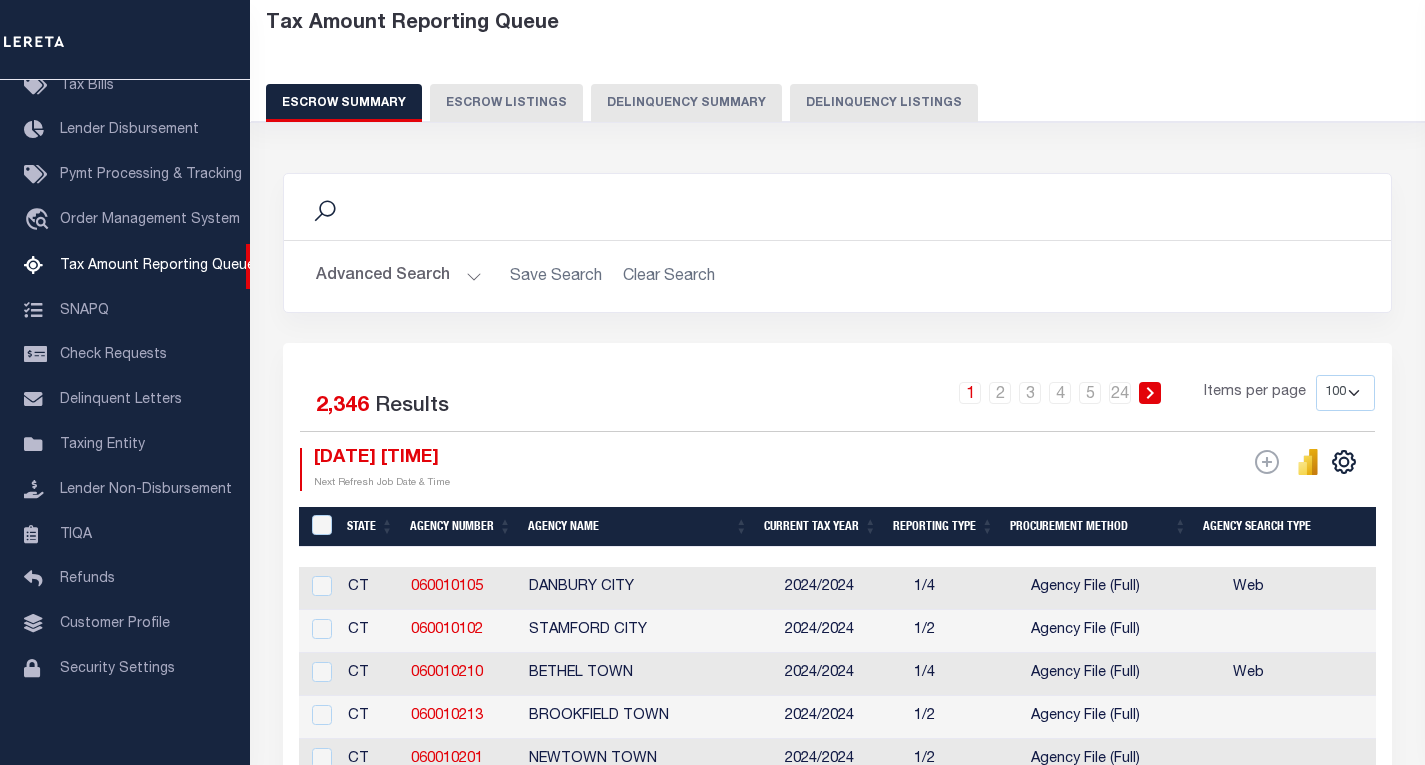 click on "Delinquency Listings" at bounding box center (884, 103) 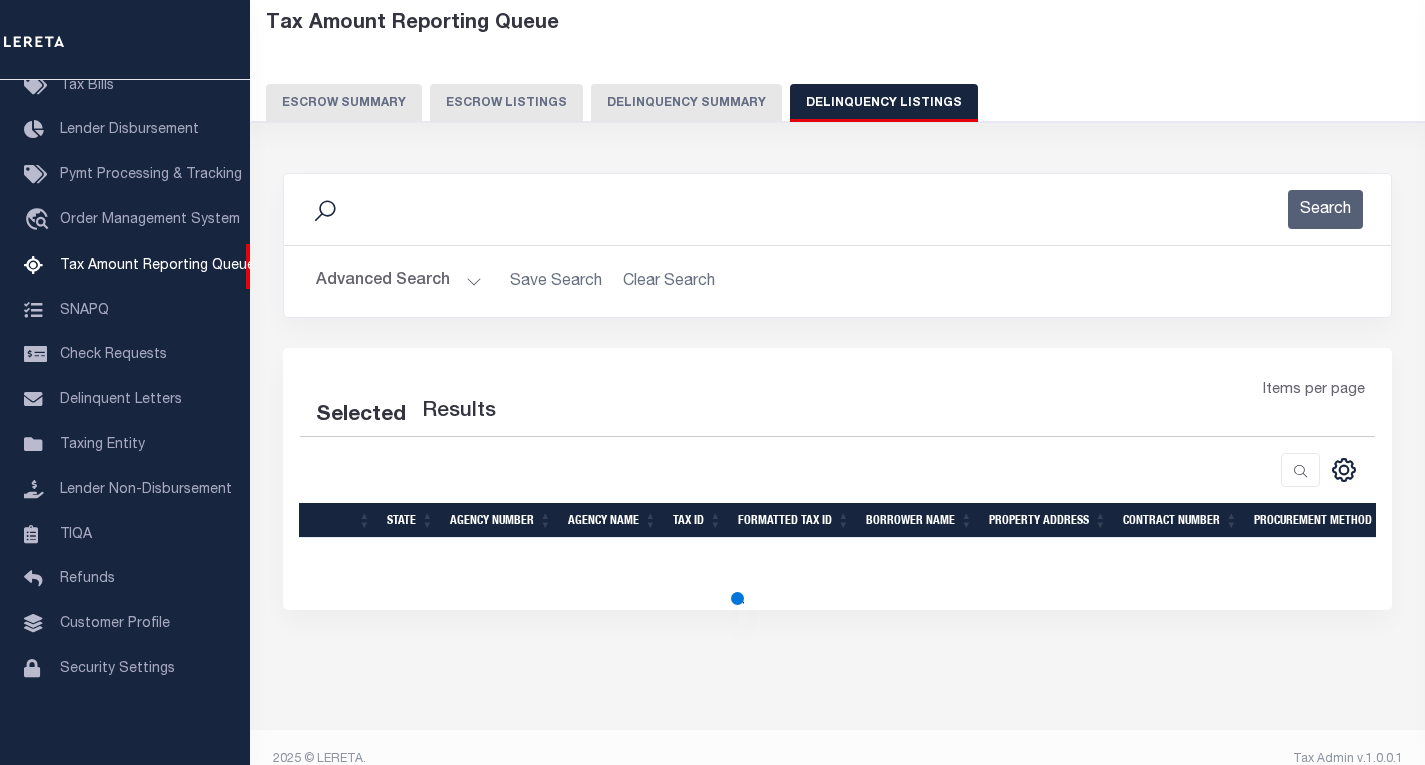 select on "100" 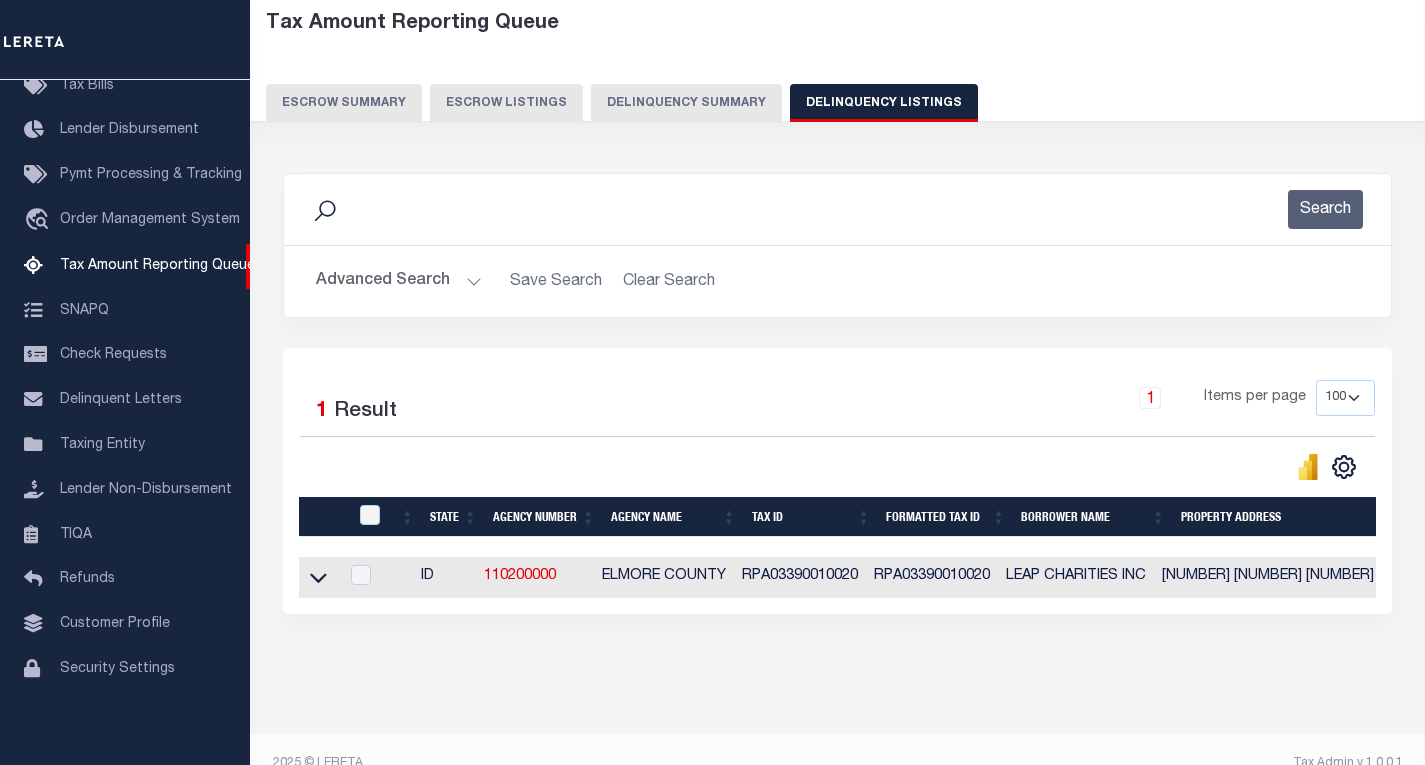 click on "Advanced Search" at bounding box center (399, 281) 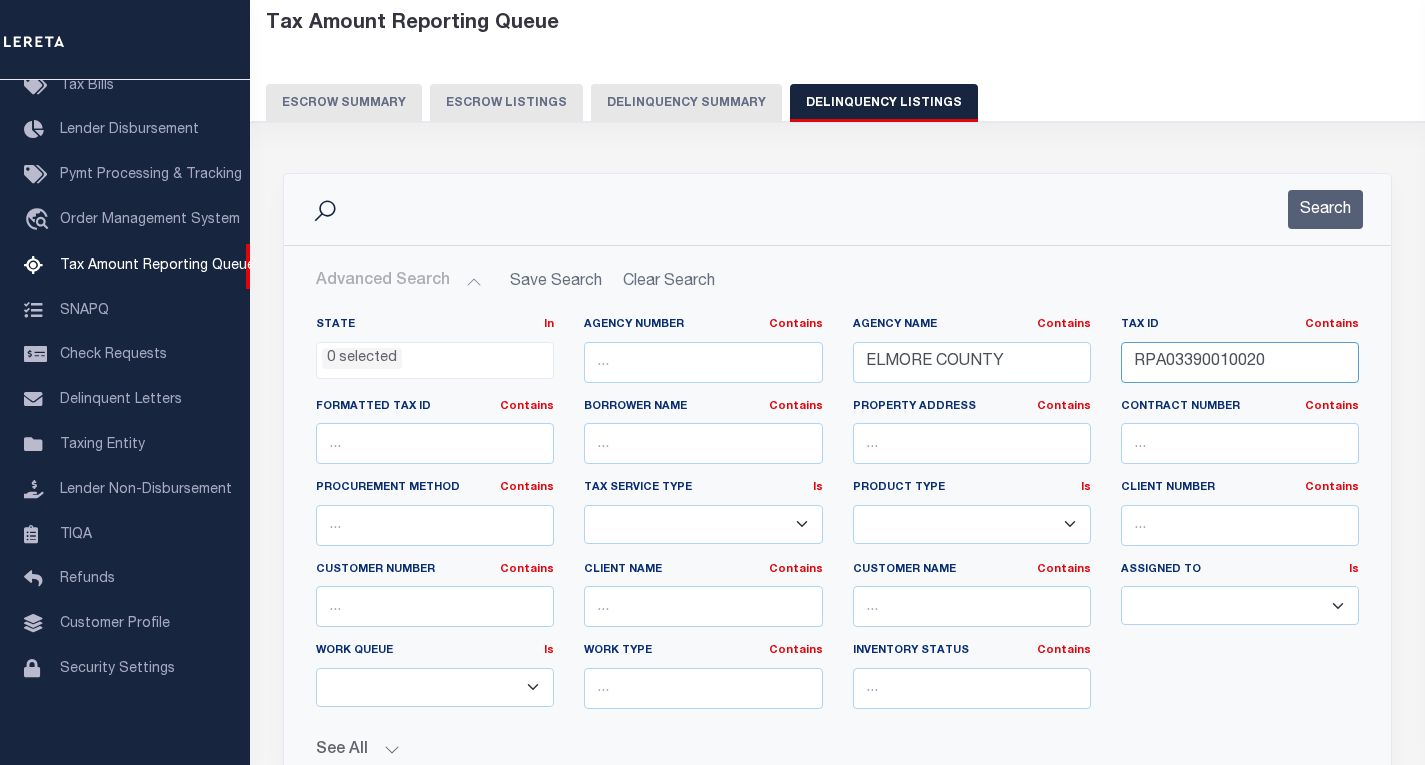 click on "RPA03390010020" at bounding box center (1240, 362) 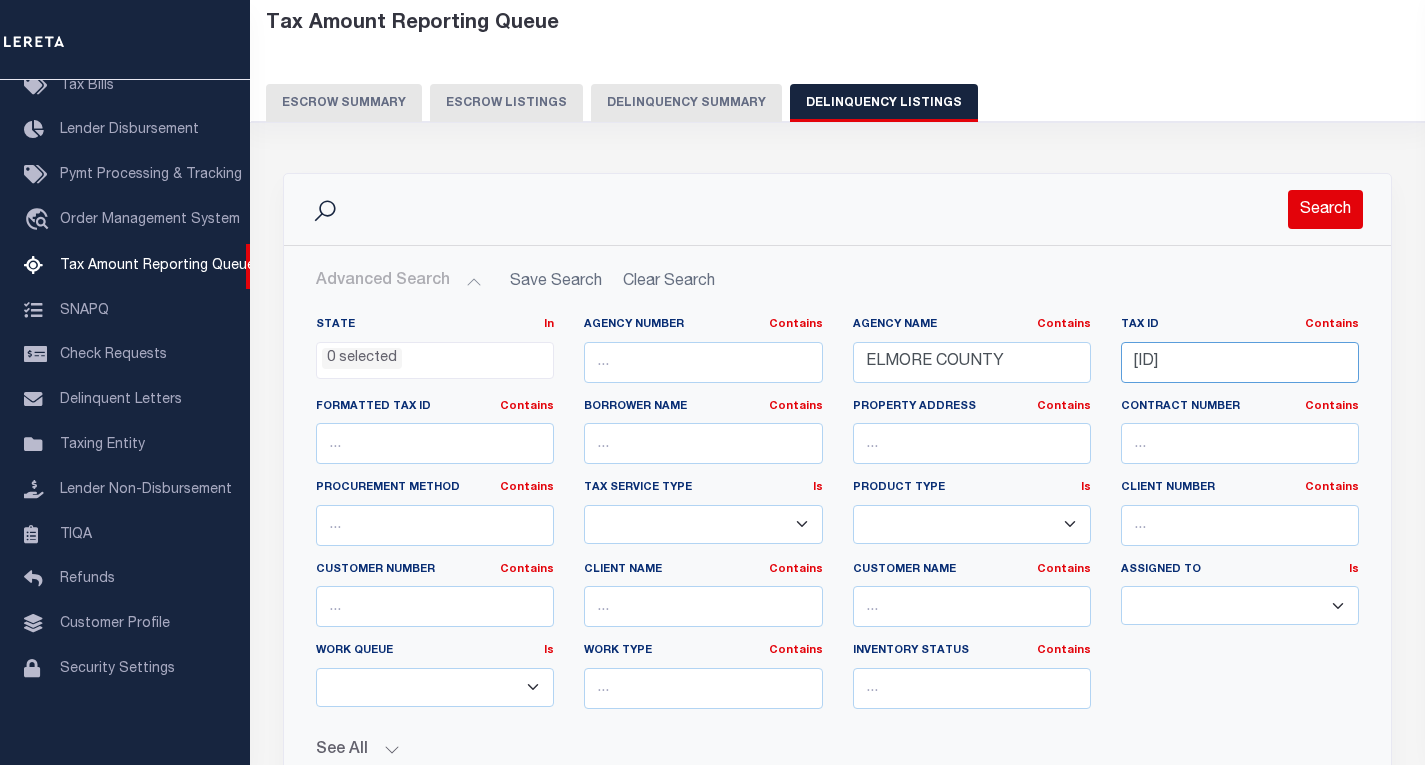 type on "RPA03390010030" 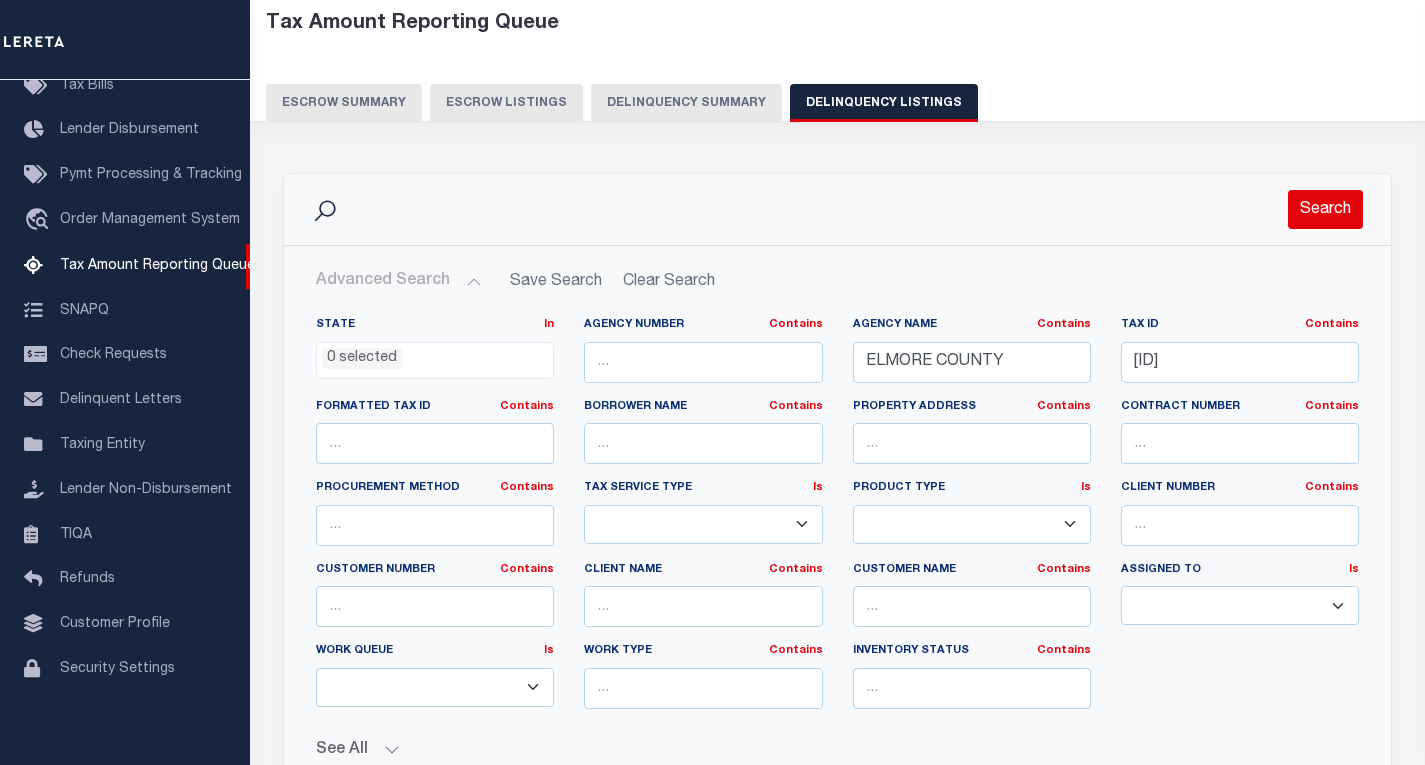 click on "Search" at bounding box center (1325, 209) 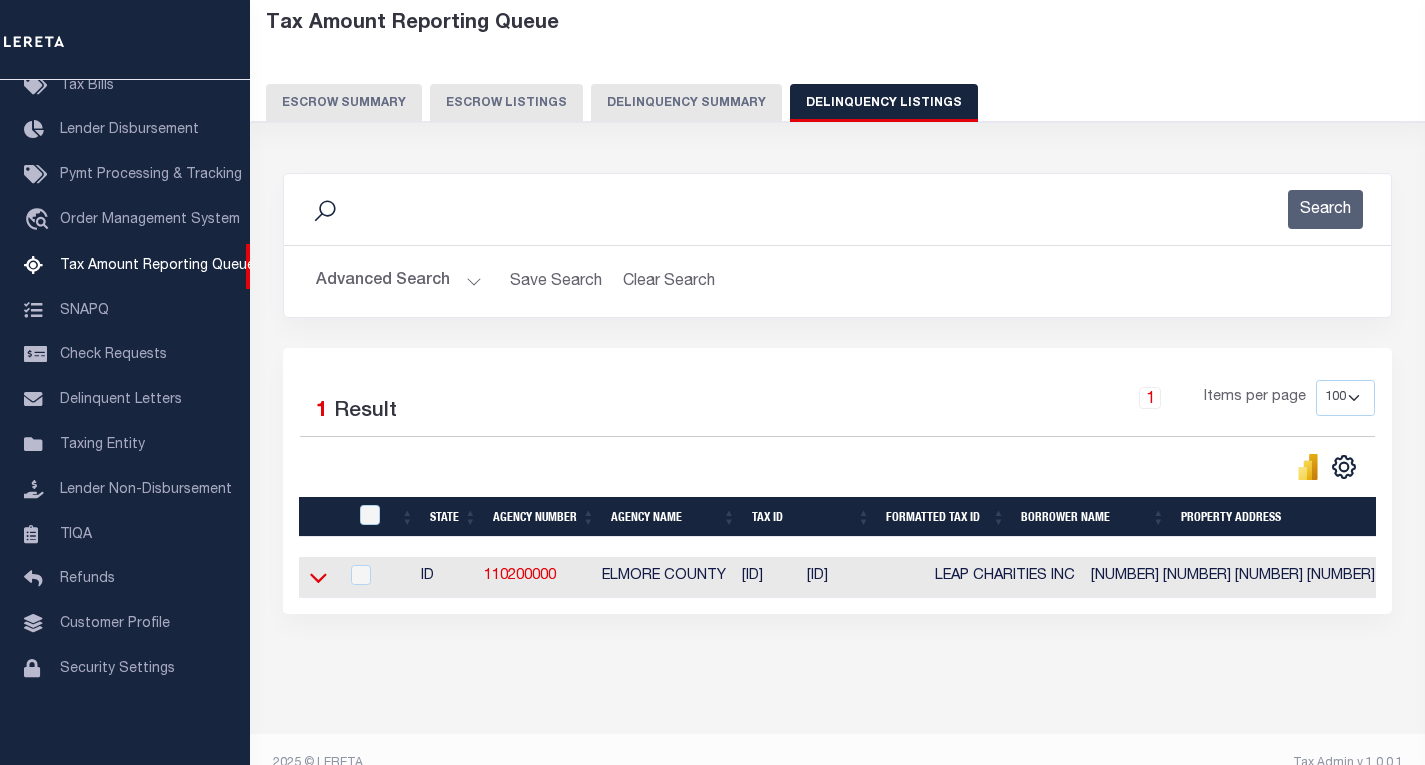 click 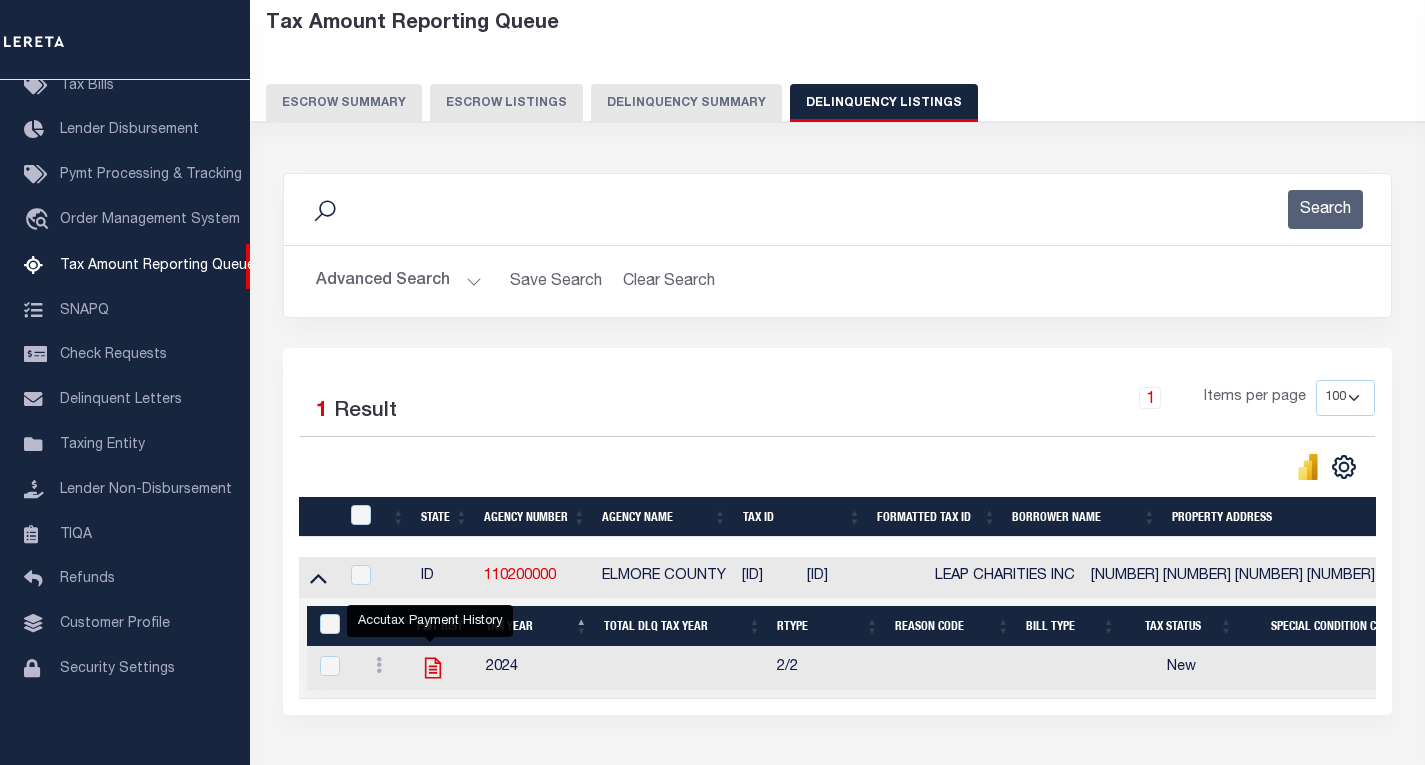 click 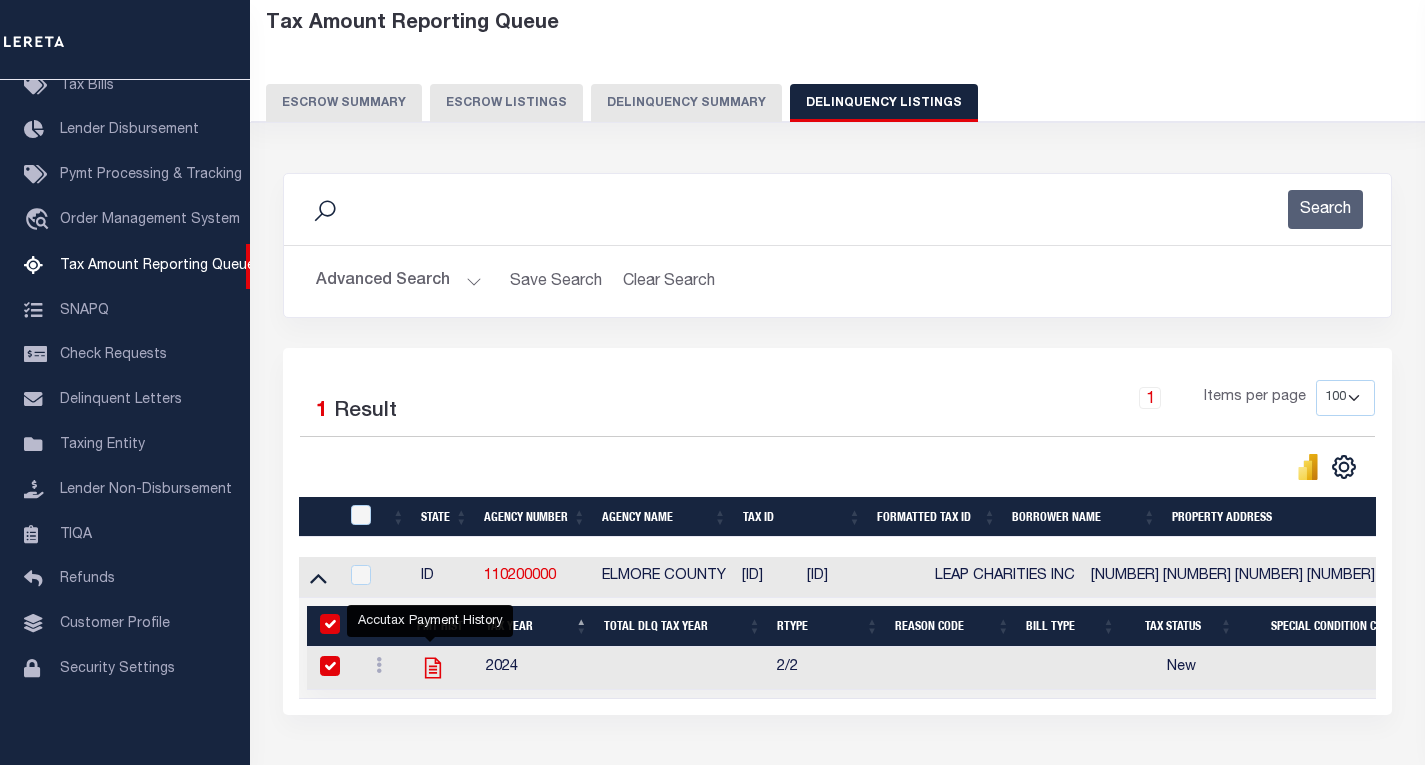 checkbox on "true" 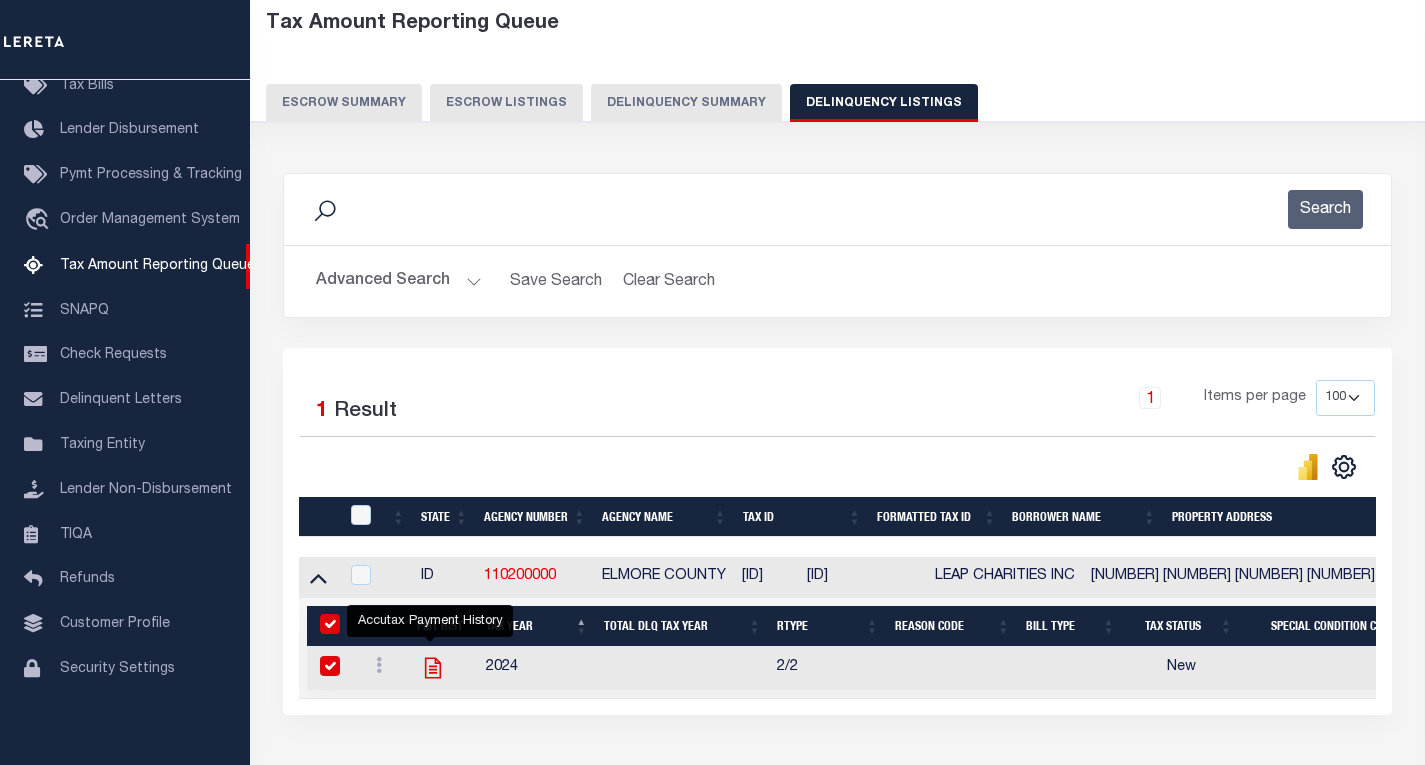 checkbox on "true" 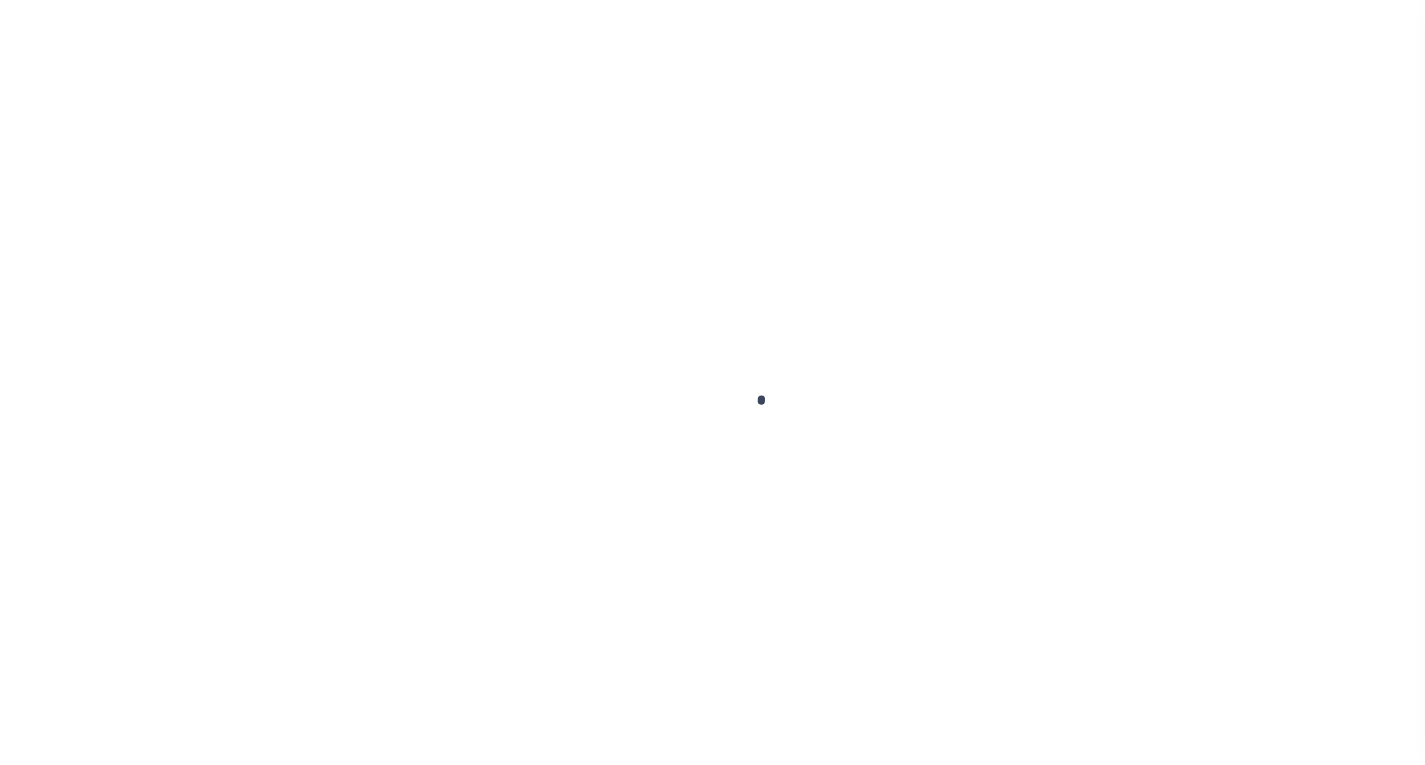 scroll, scrollTop: 0, scrollLeft: 0, axis: both 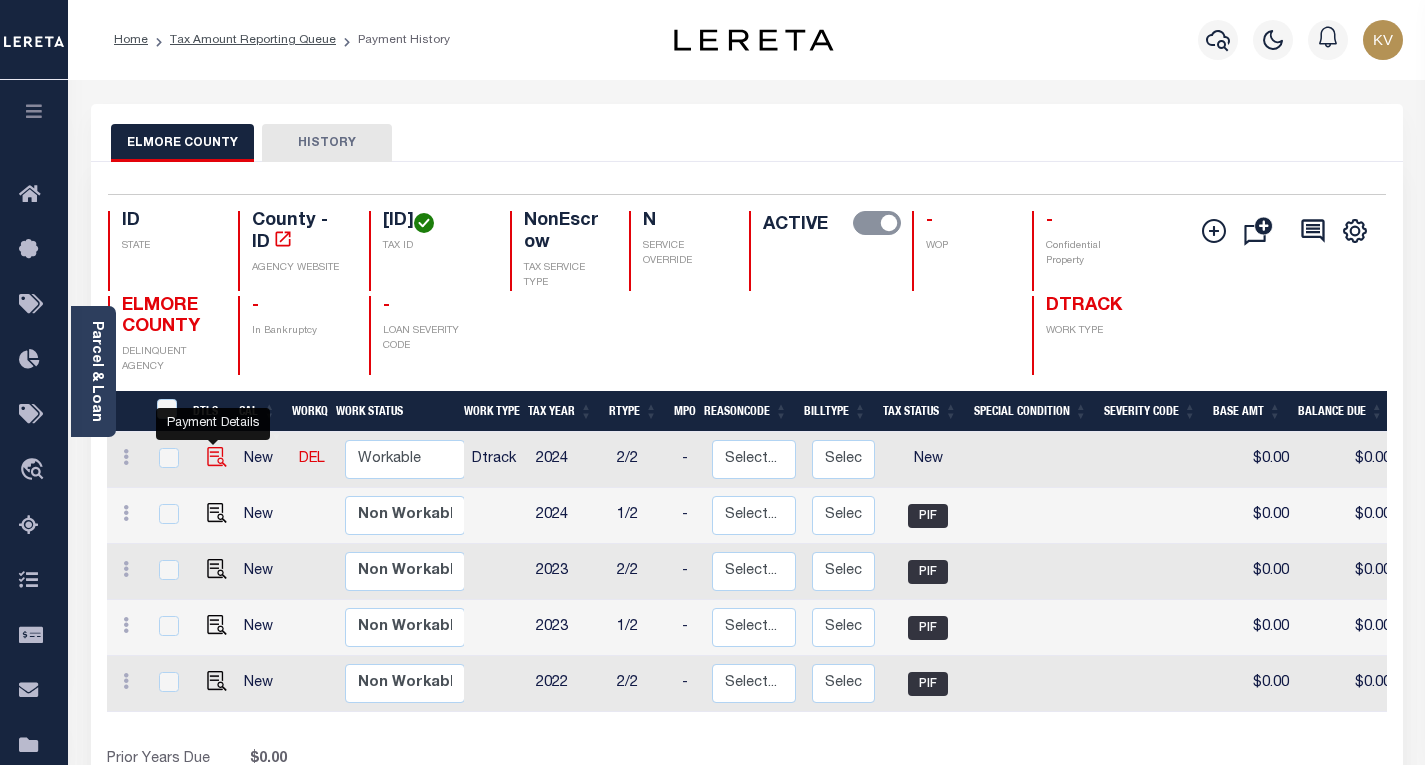 click at bounding box center [217, 457] 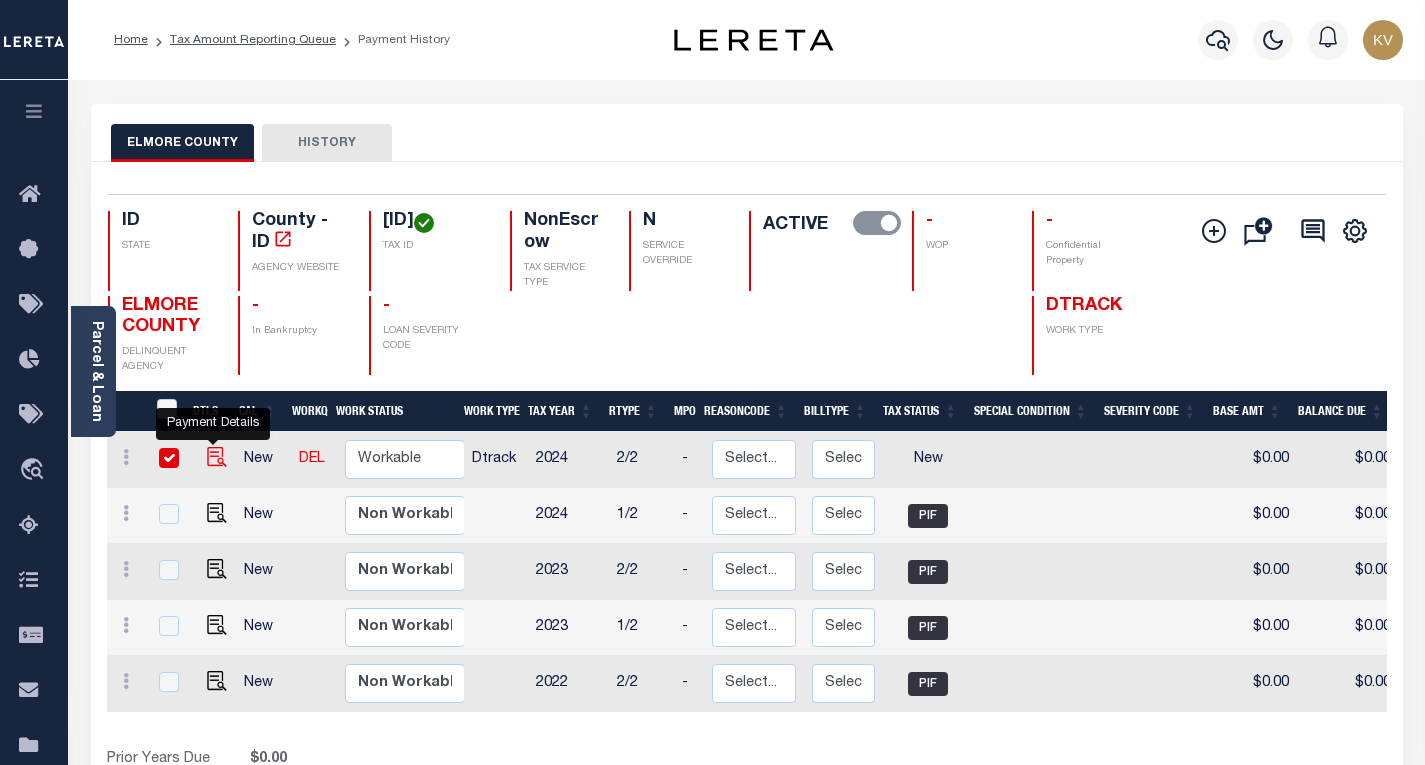 checkbox on "true" 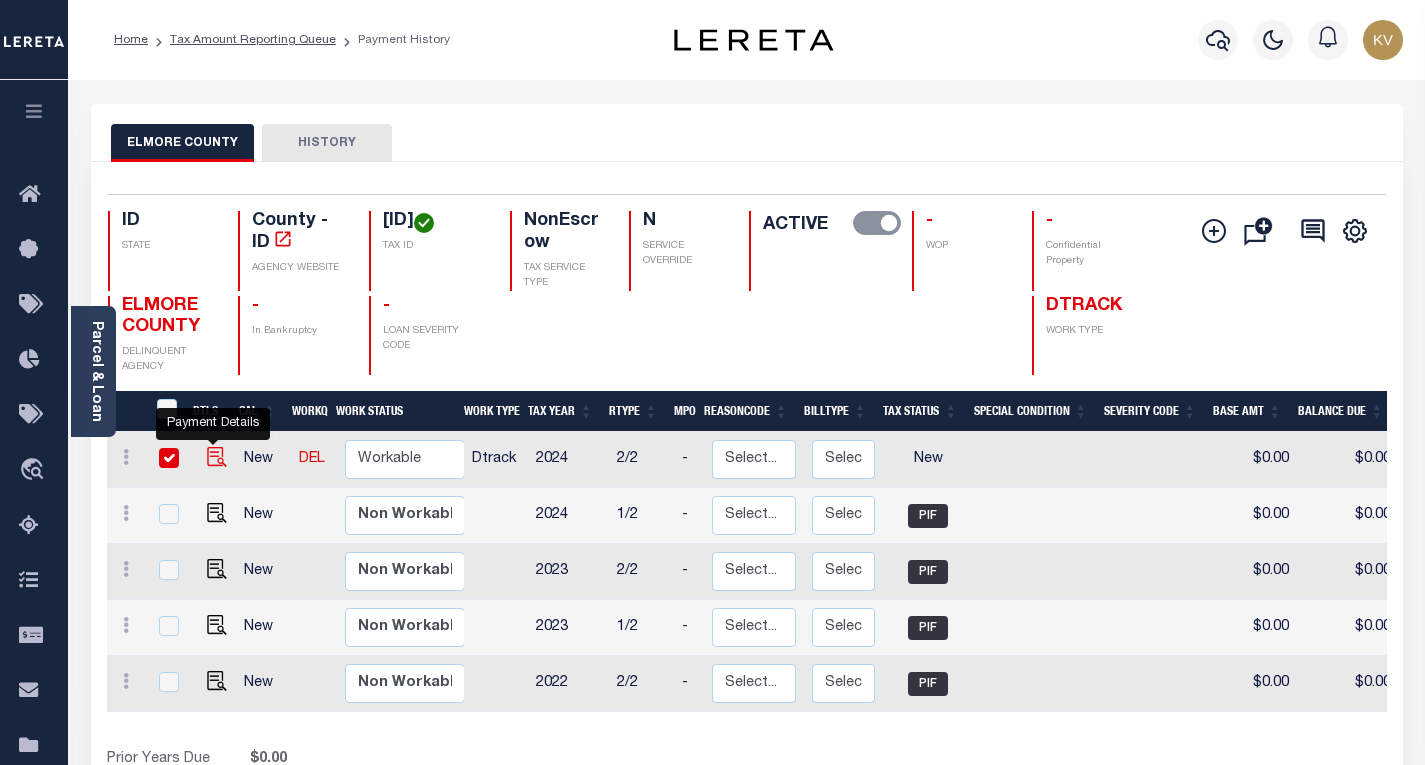 checkbox on "true" 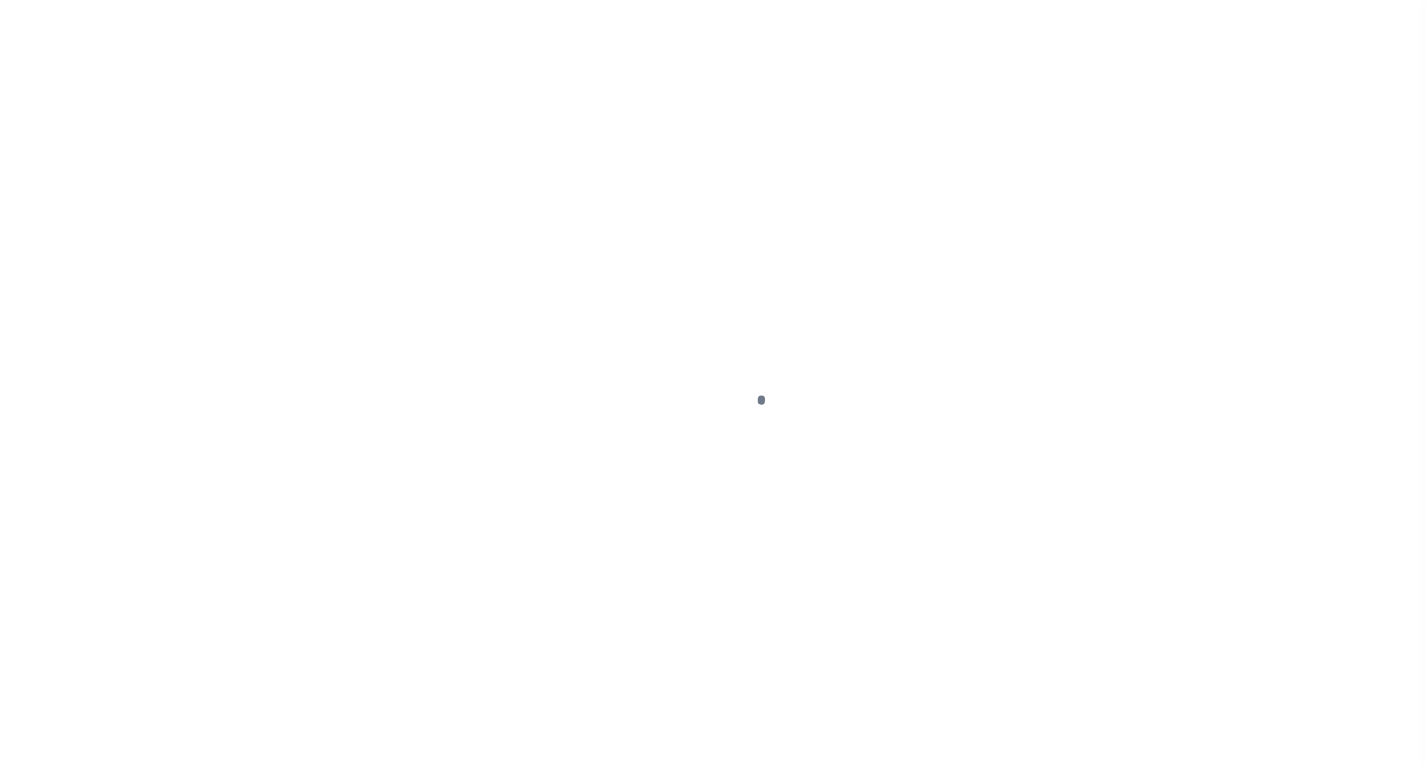 scroll, scrollTop: 0, scrollLeft: 0, axis: both 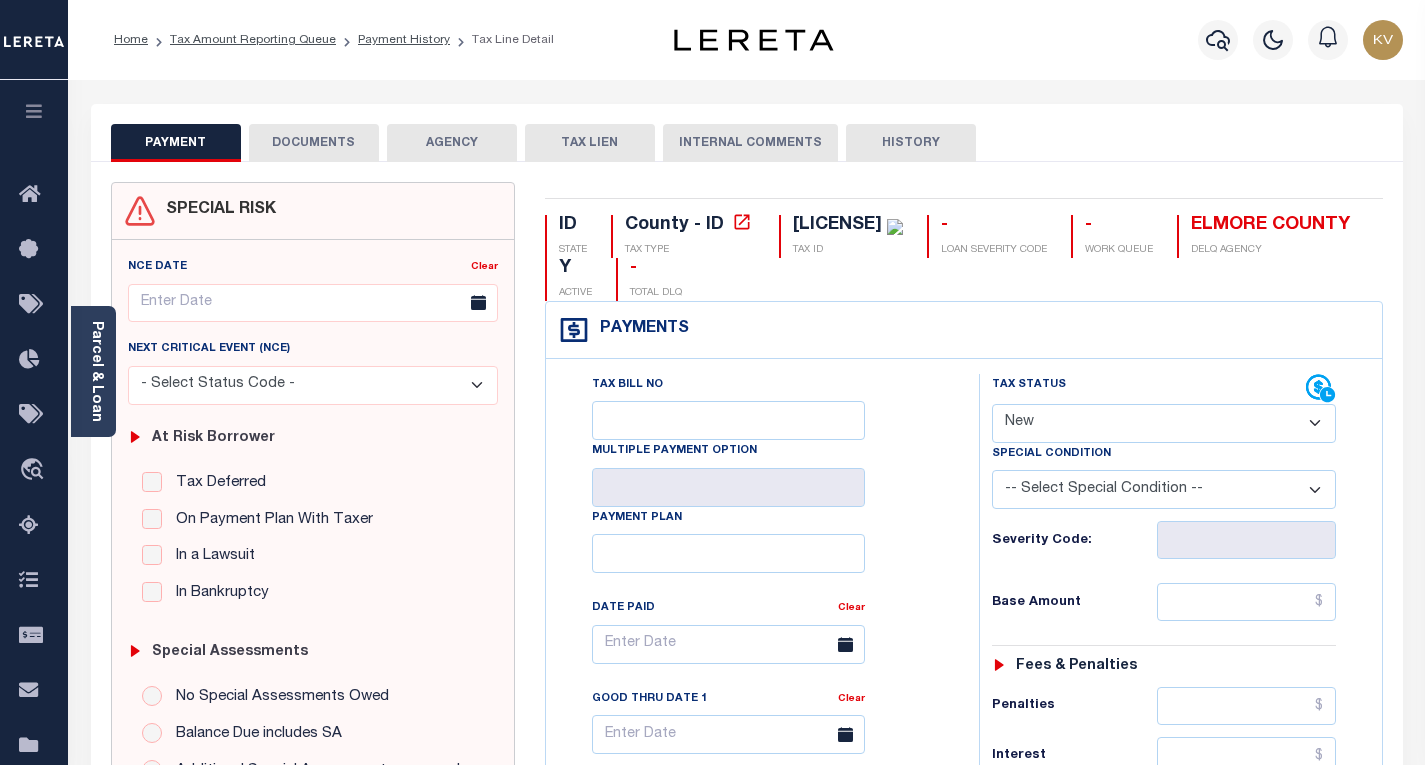click on "- Select Status Code -
Open
Due/Unpaid
Paid
Incomplete
No Tax Due
Internal Refund Processed
New" at bounding box center [1164, 423] 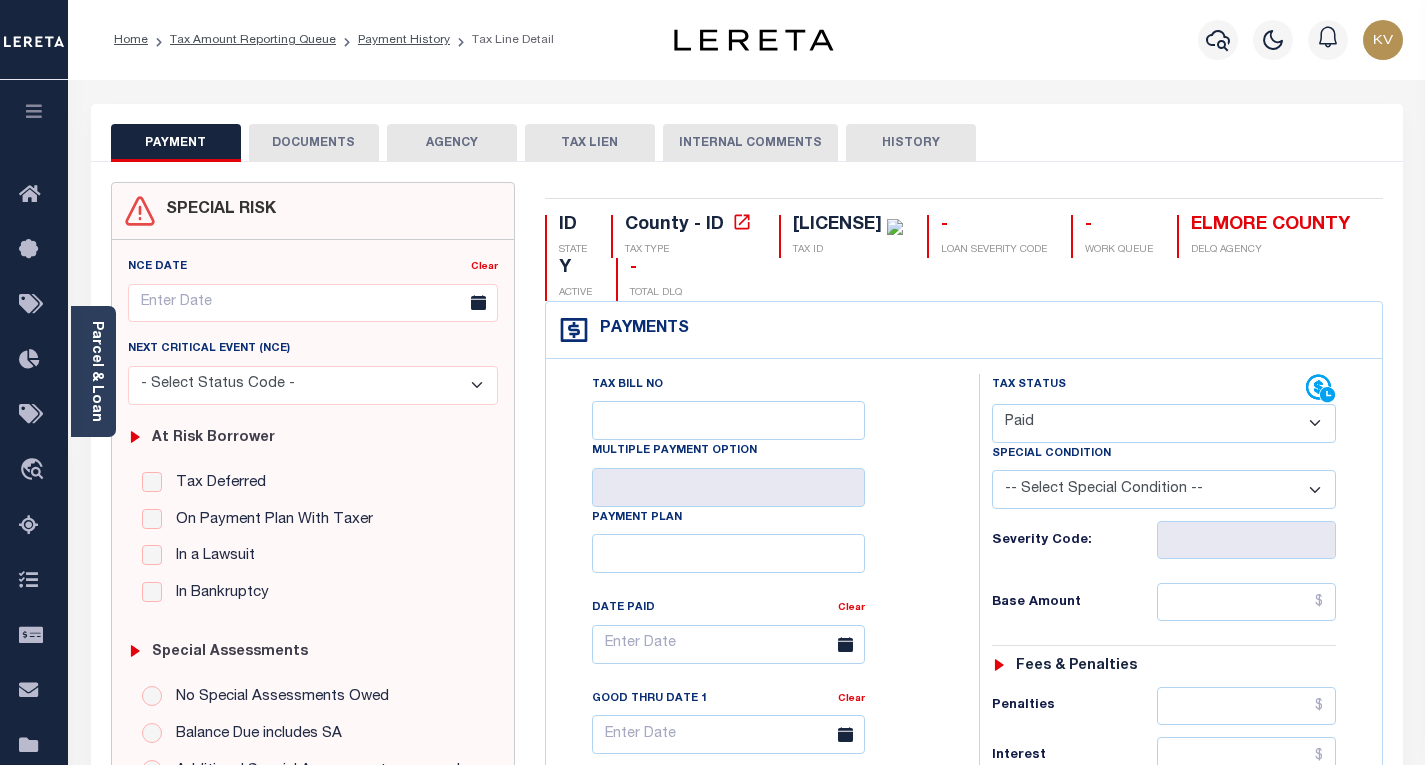 click on "- Select Status Code -
Open
Due/Unpaid
Paid
Incomplete
No Tax Due
Internal Refund Processed
New" at bounding box center (1164, 423) 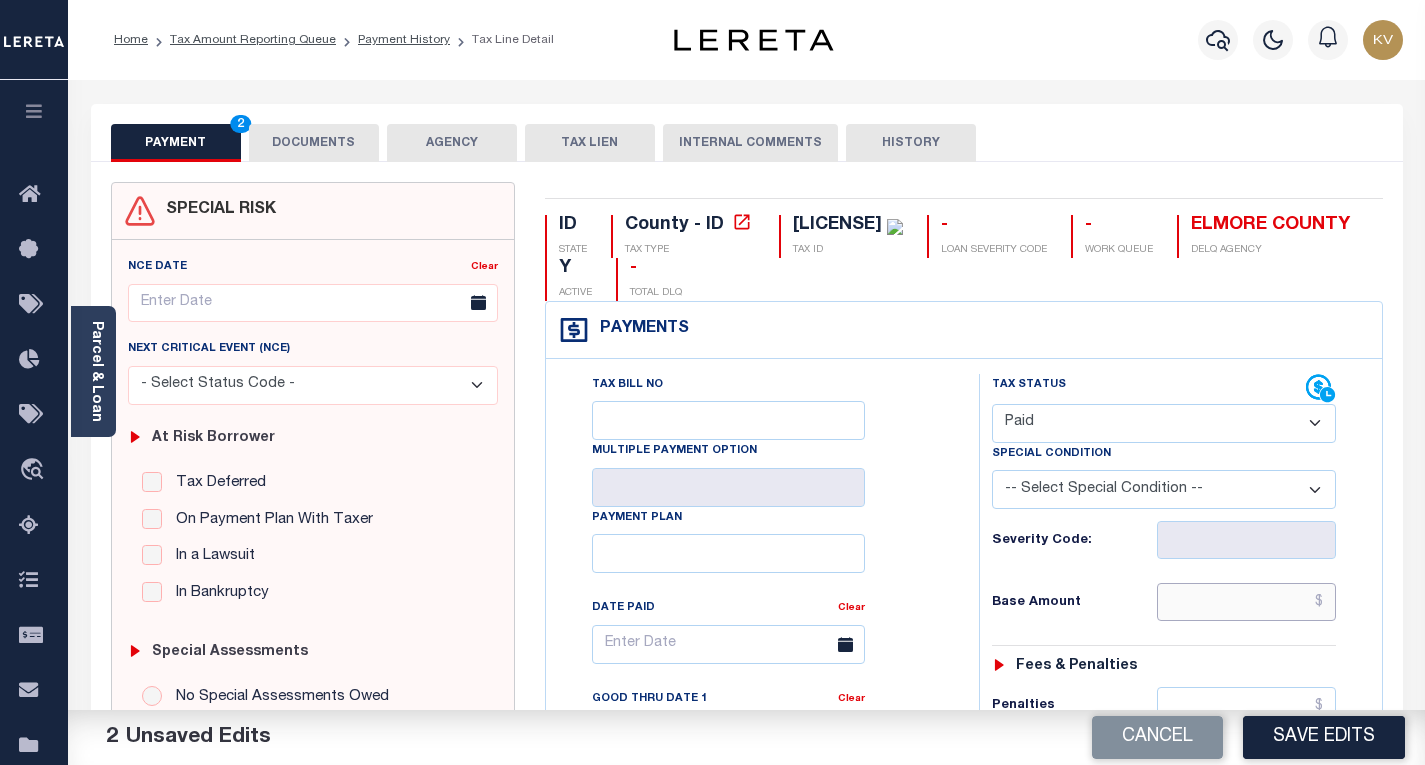 click at bounding box center (1246, 602) 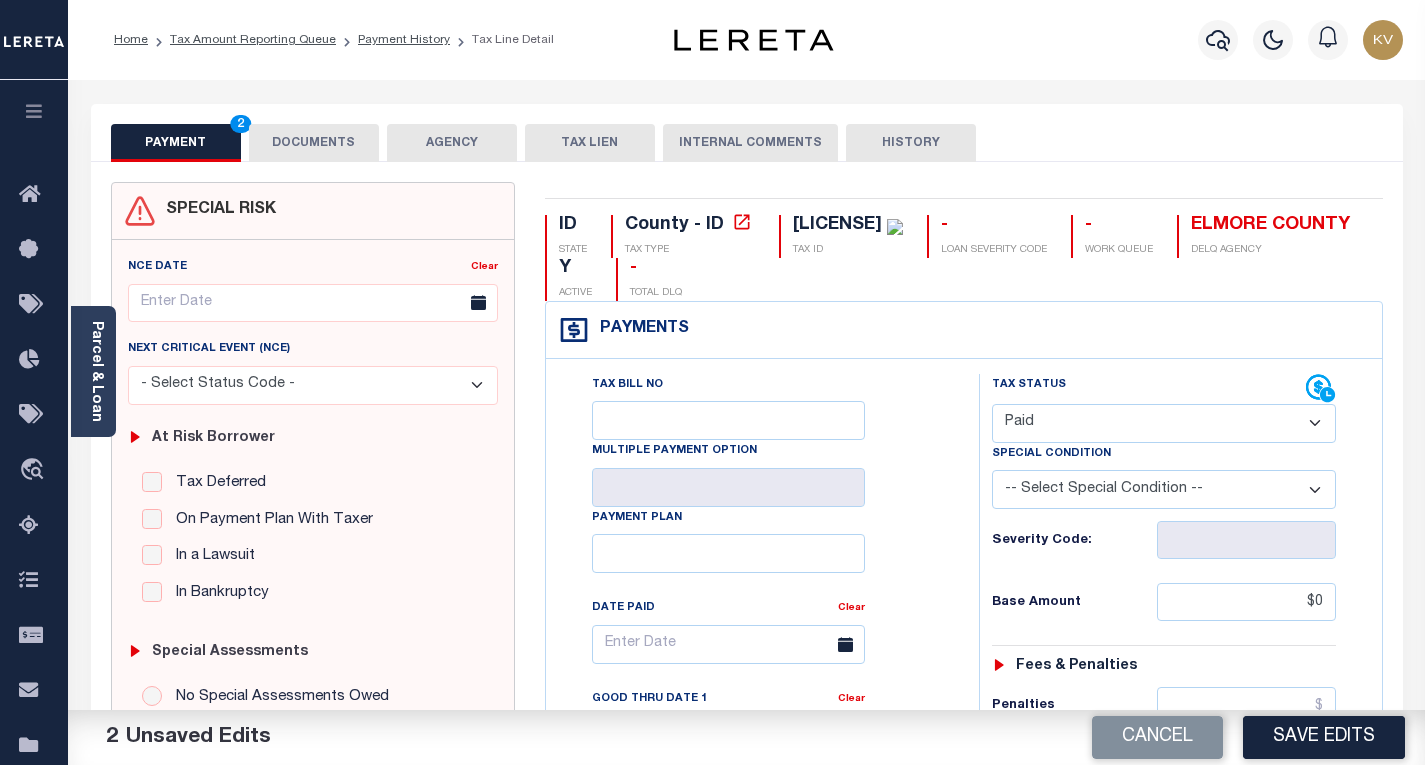 type on "$0.00" 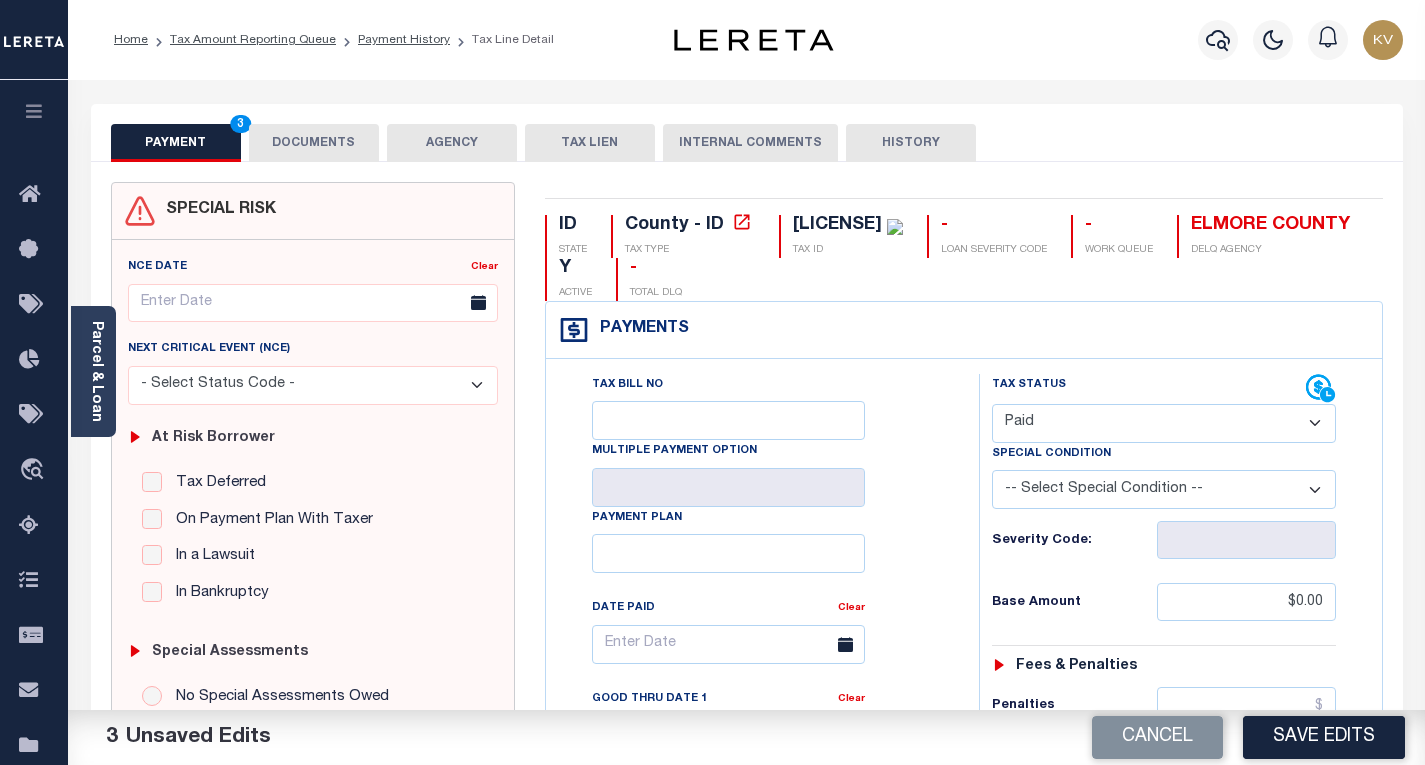 click on "Severity Code:" at bounding box center [1164, 540] 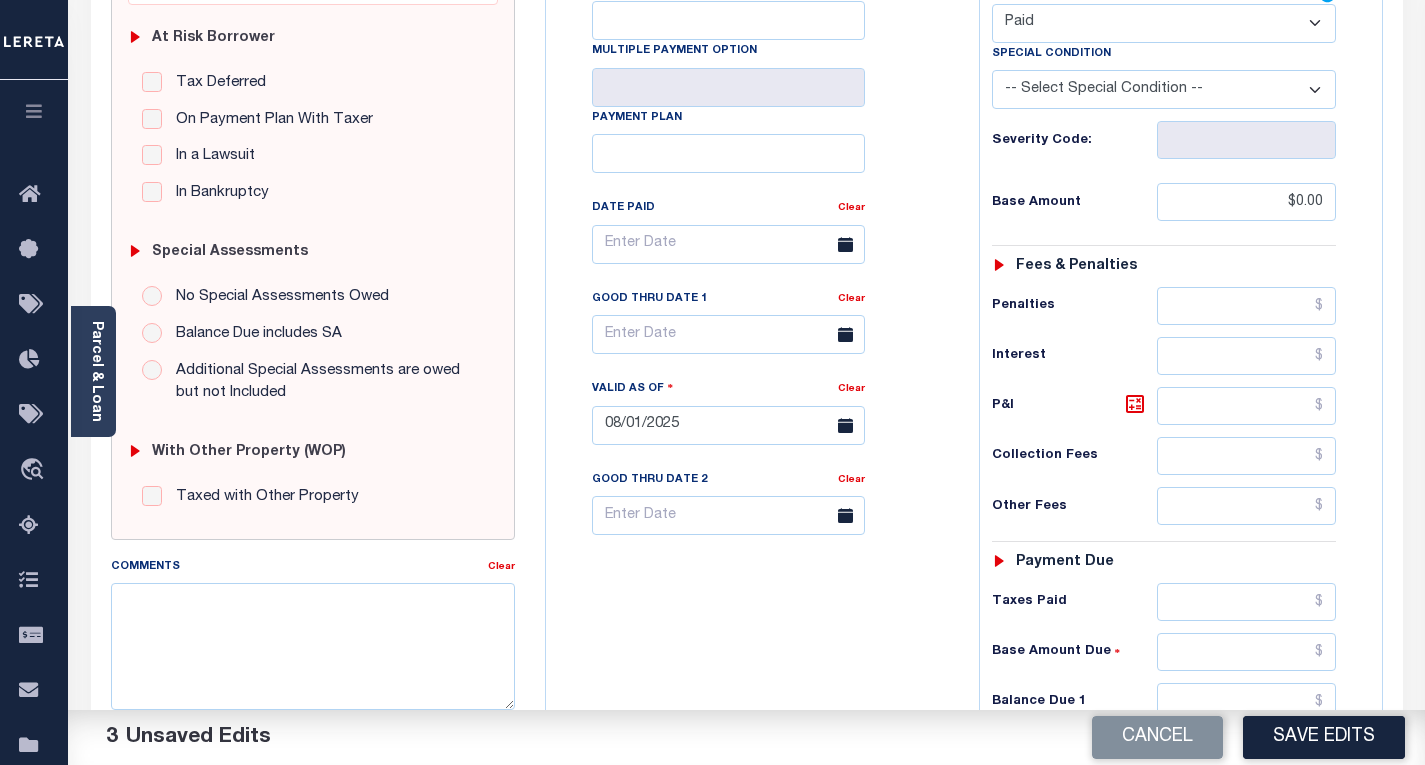 scroll, scrollTop: 500, scrollLeft: 0, axis: vertical 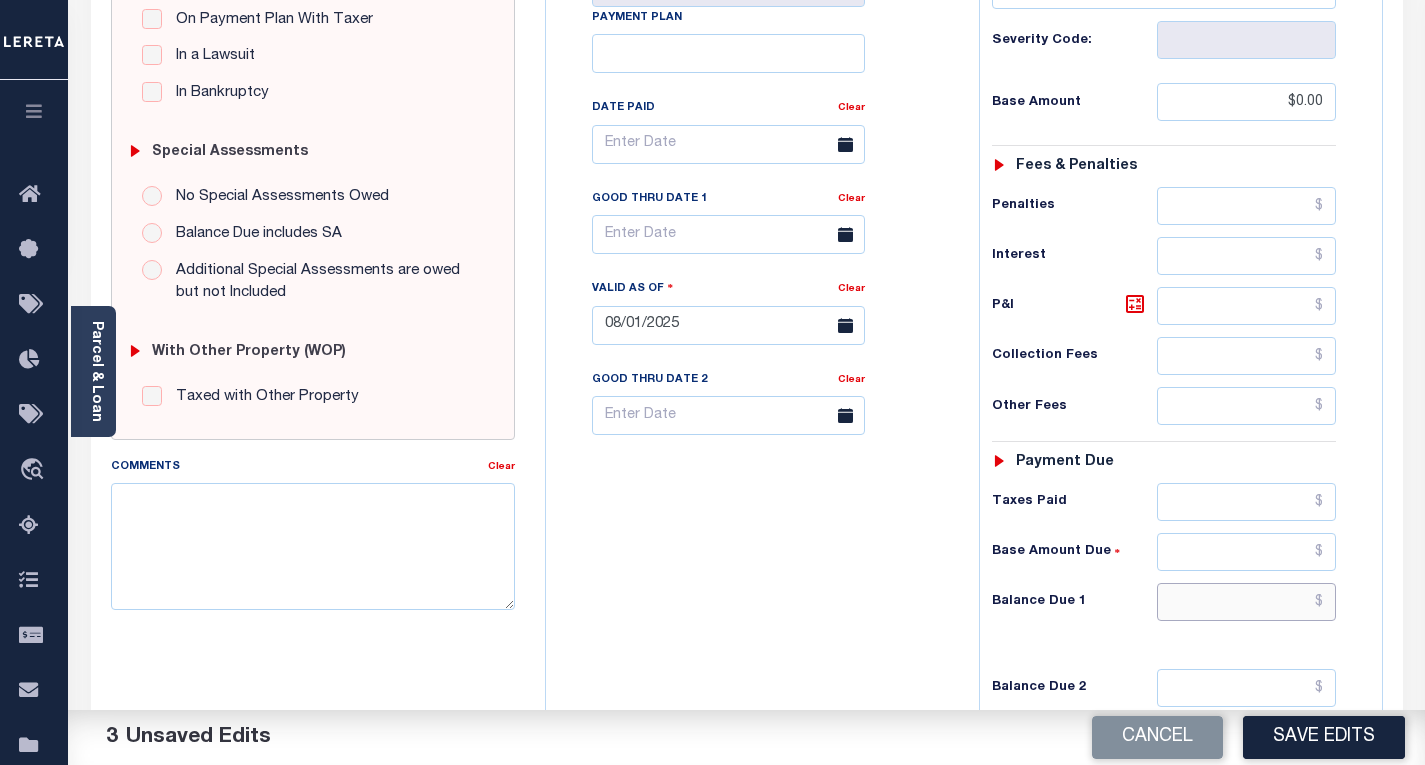 click at bounding box center [1246, 602] 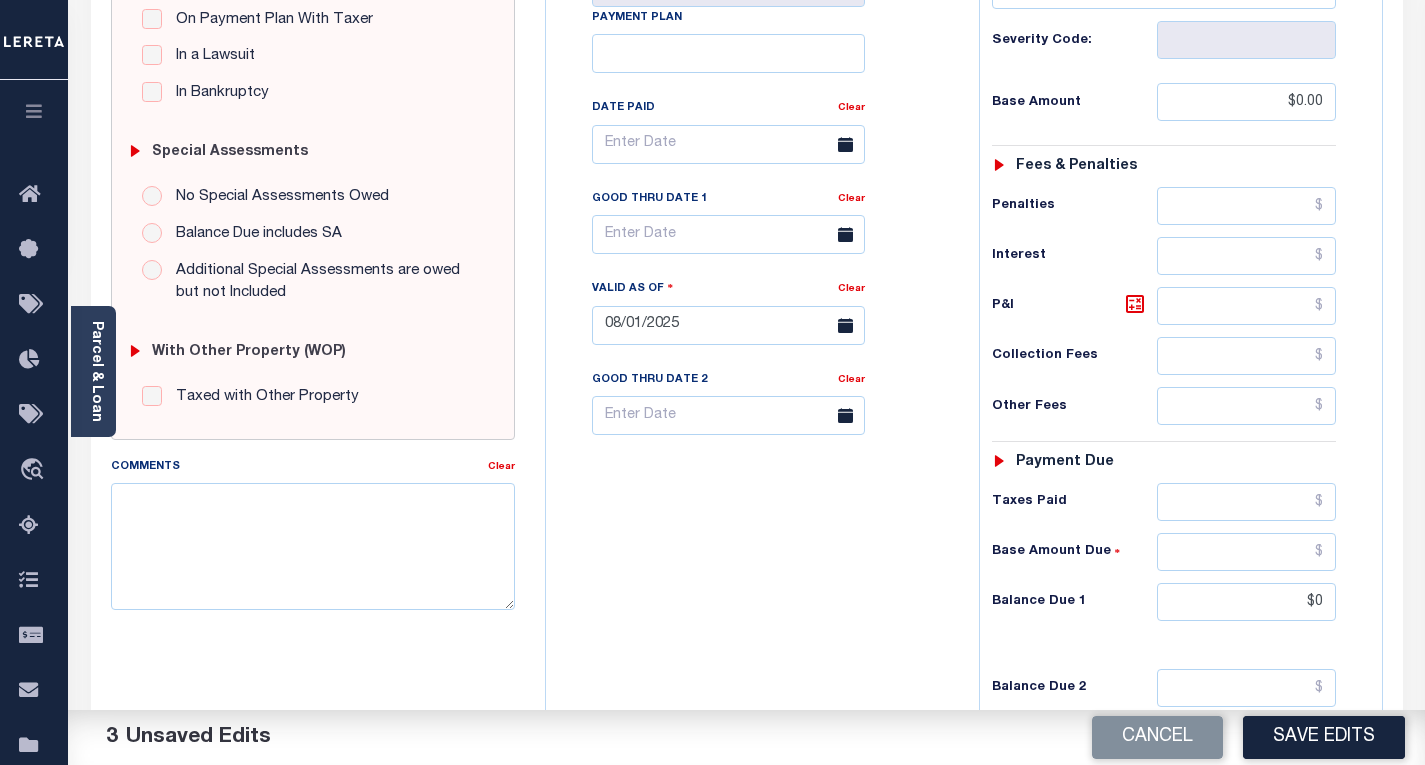 type on "$0.00" 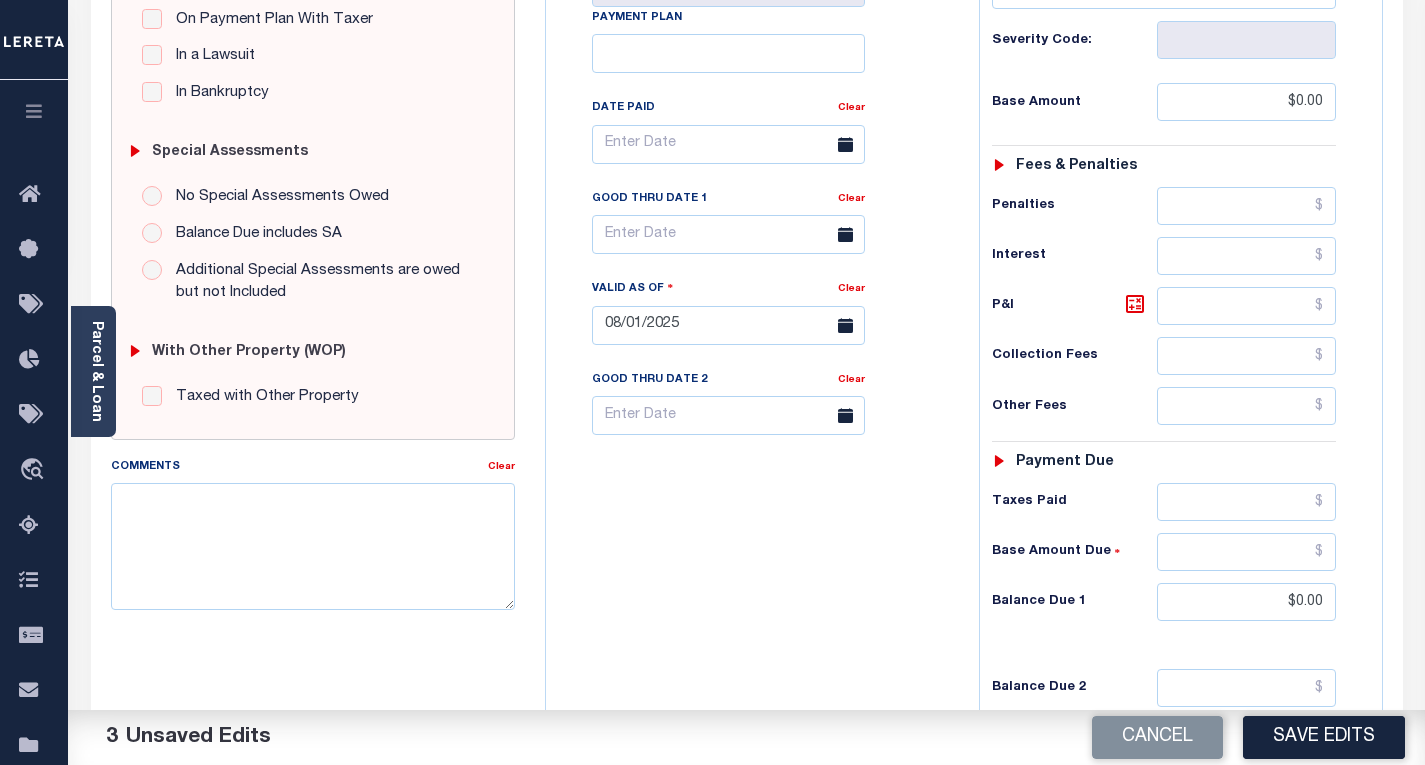 click on "Tax Bill No
Multiple Payment Option
Payment Plan
Clear" at bounding box center [757, 315] 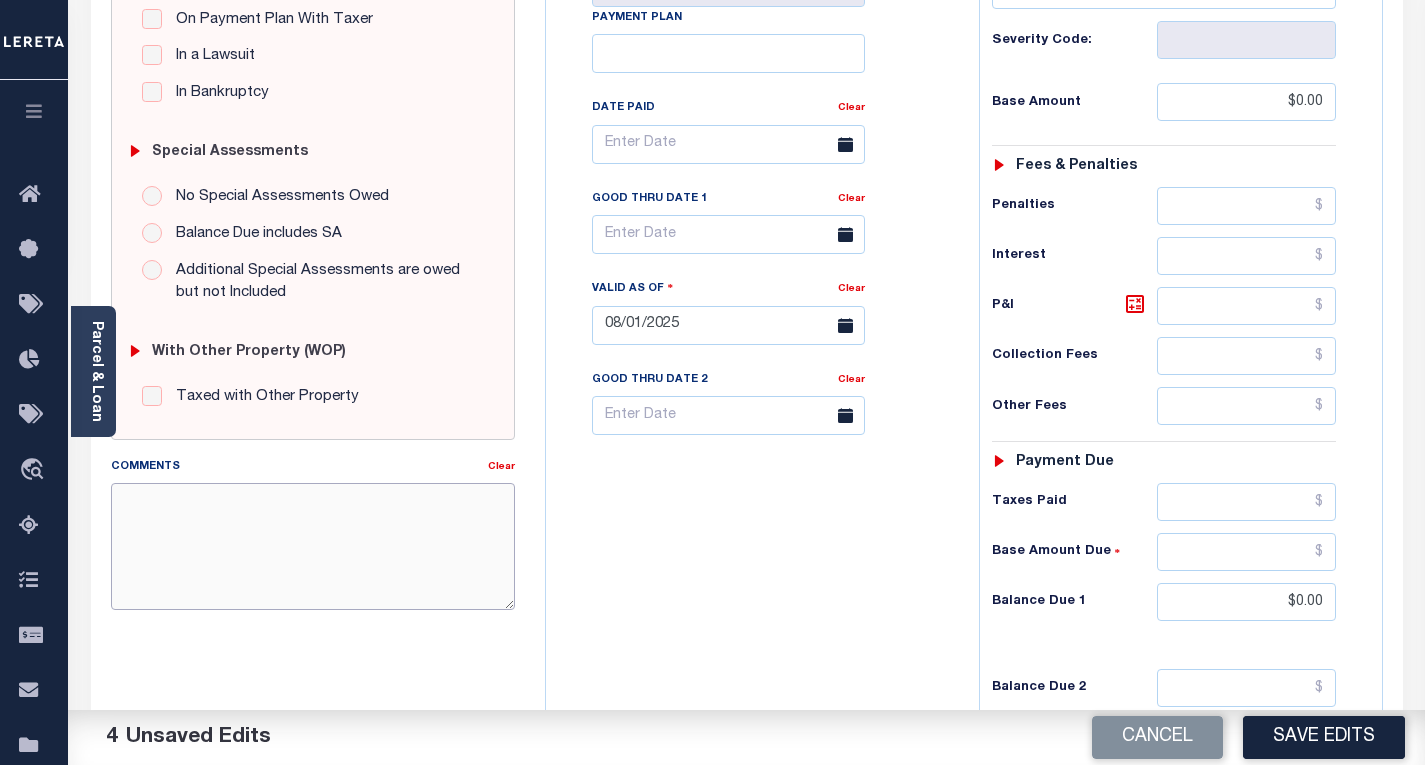 click on "Comments" at bounding box center (313, 546) 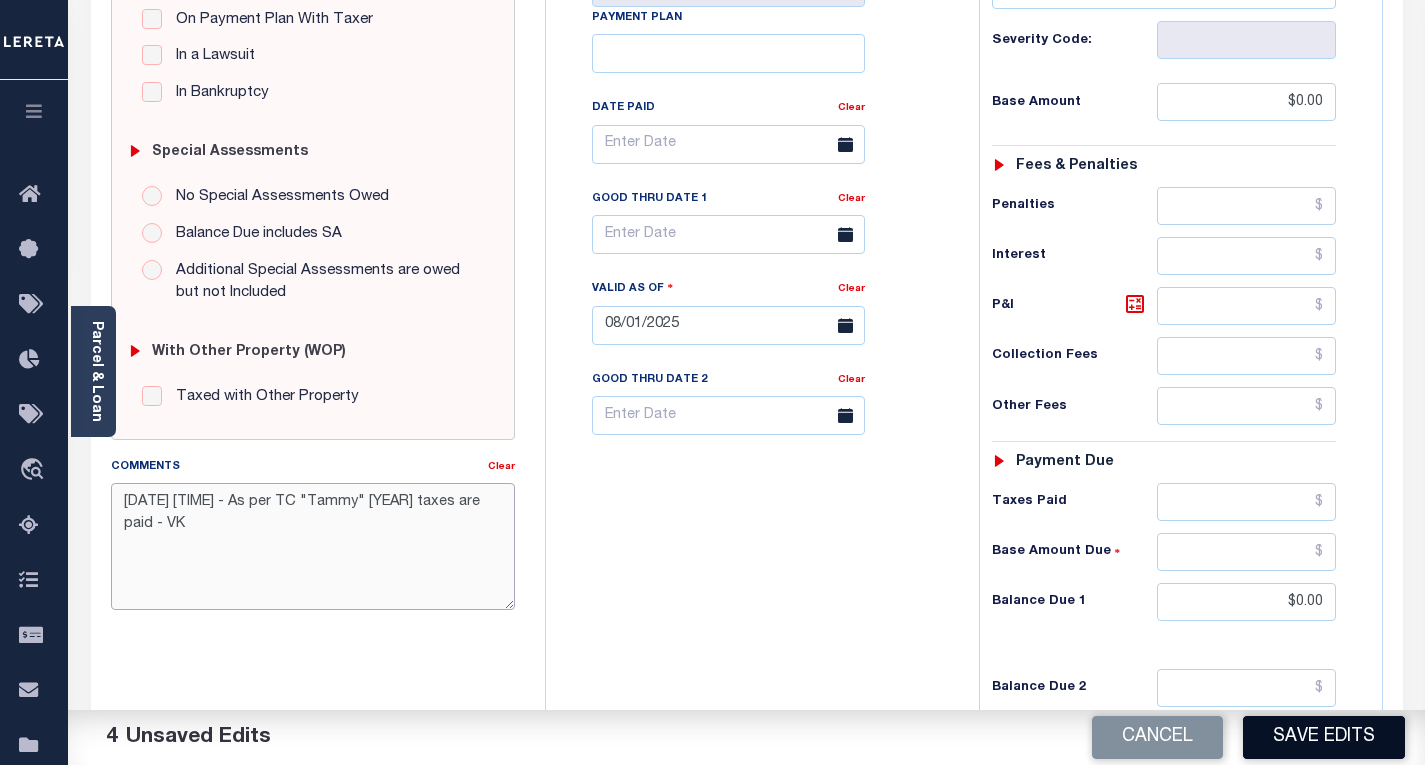 type on "8/1/2025 - As per TC "Tammy" 2024 taxes are paid - VK" 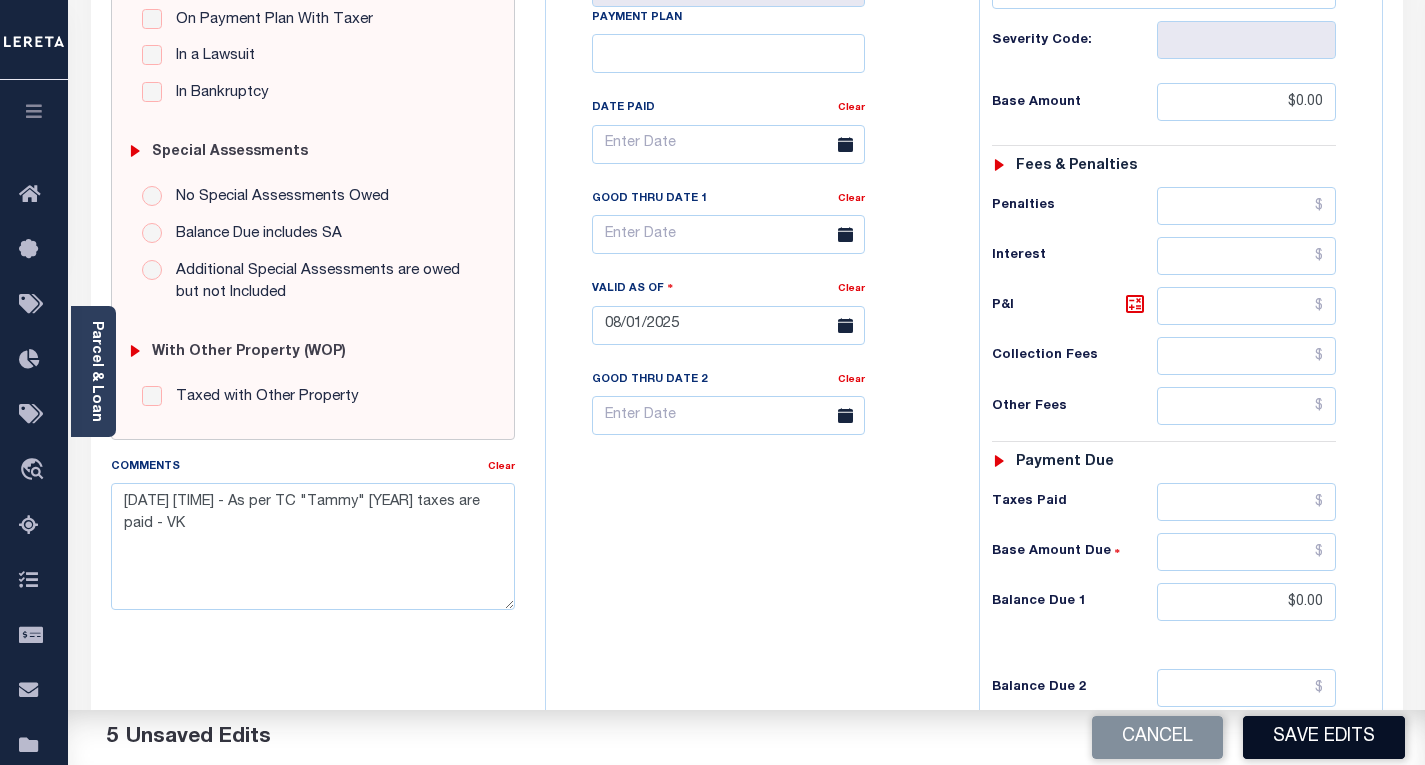 click on "Save Edits" at bounding box center [1324, 737] 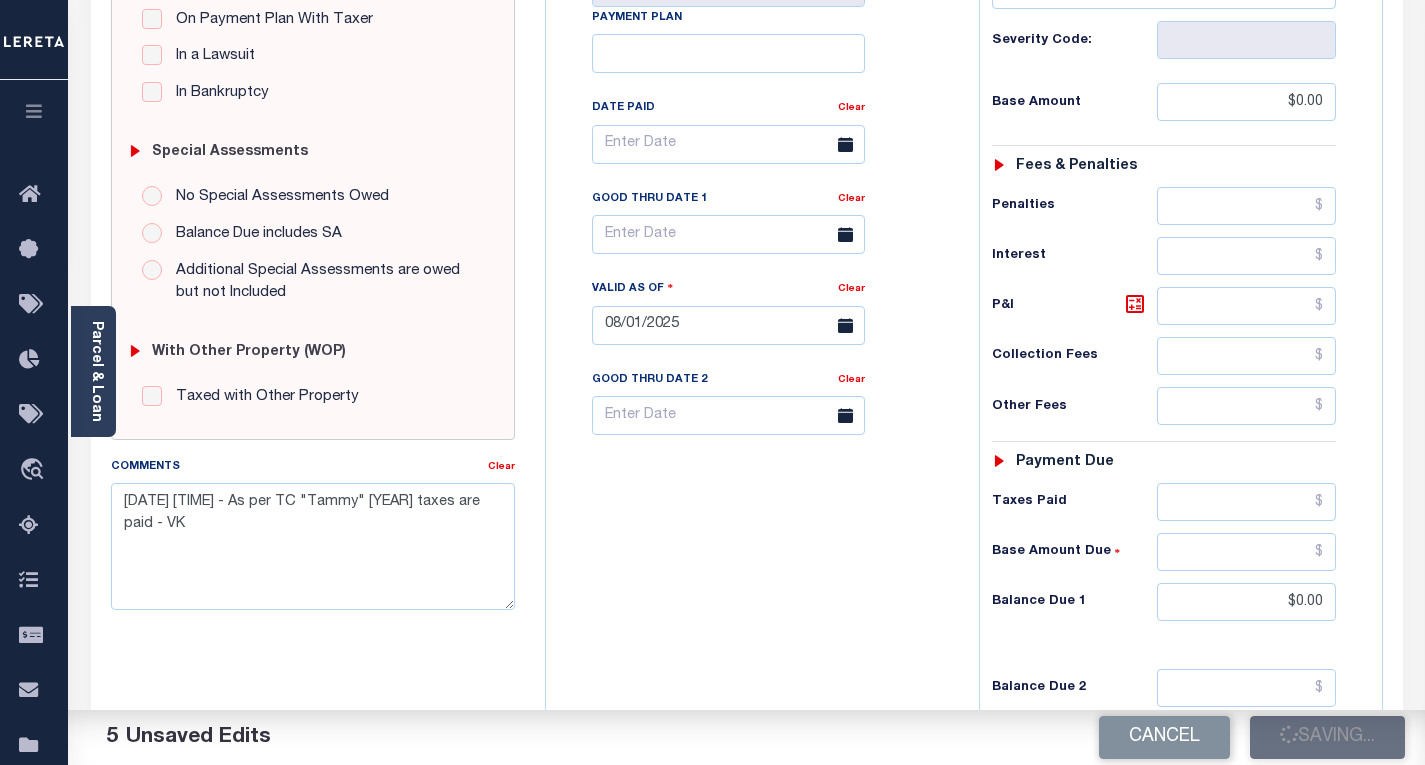 checkbox on "false" 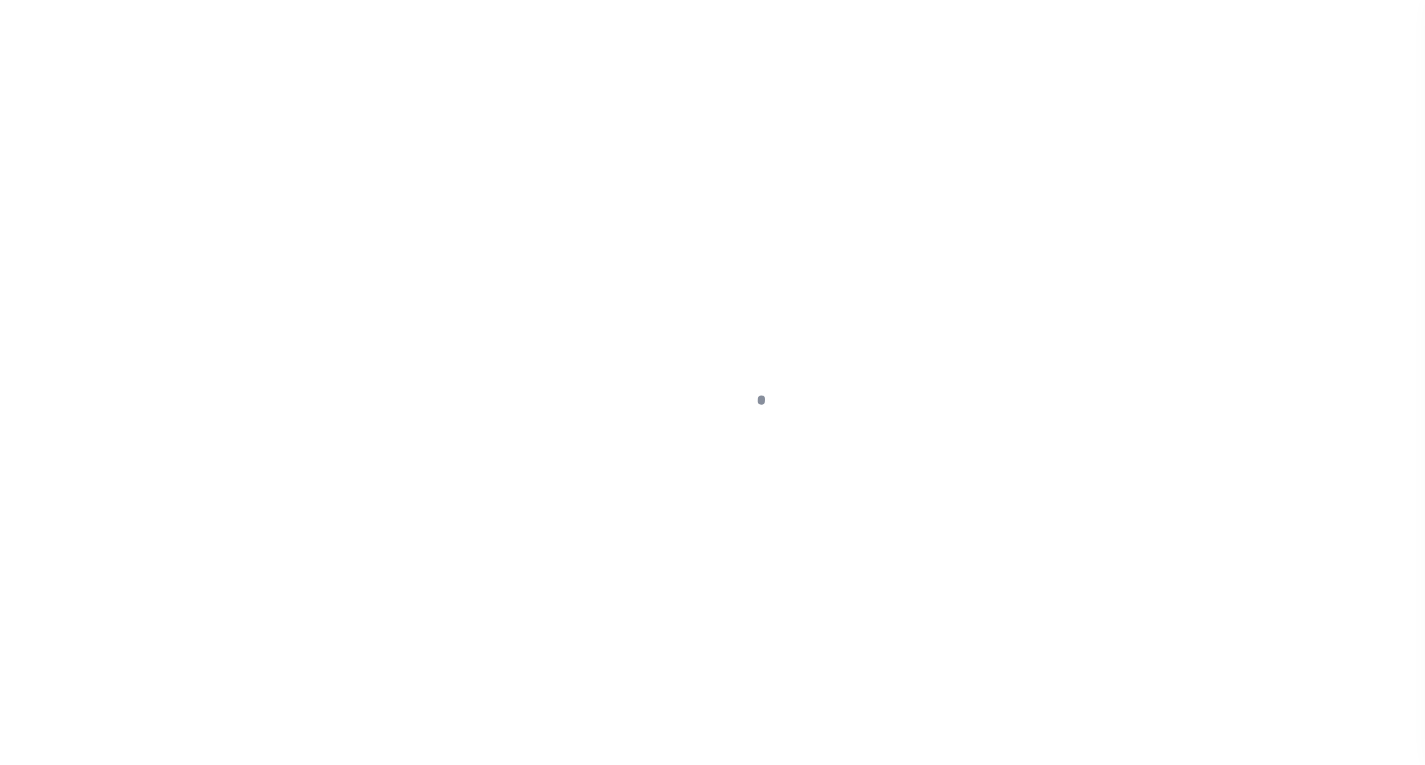 scroll, scrollTop: 0, scrollLeft: 0, axis: both 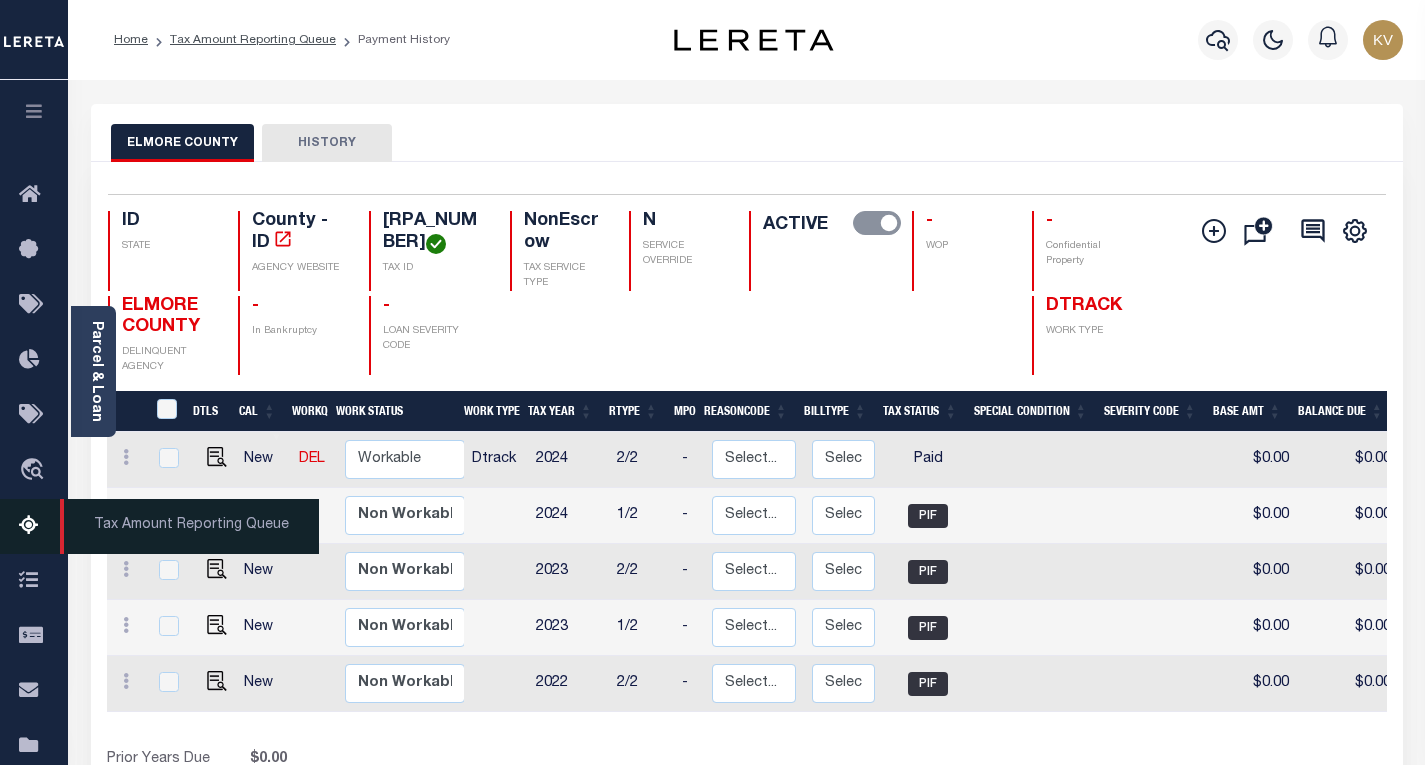 click at bounding box center [35, 526] 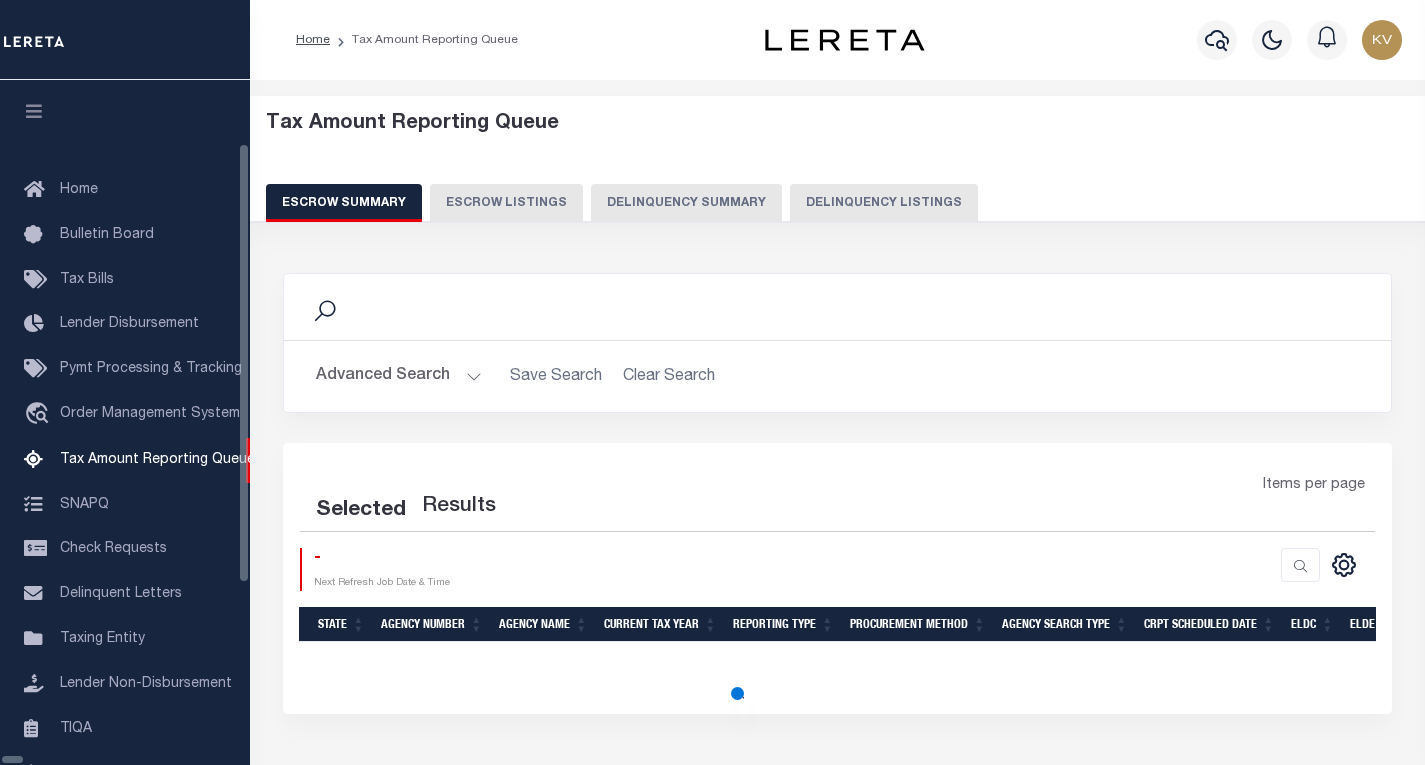 select on "100" 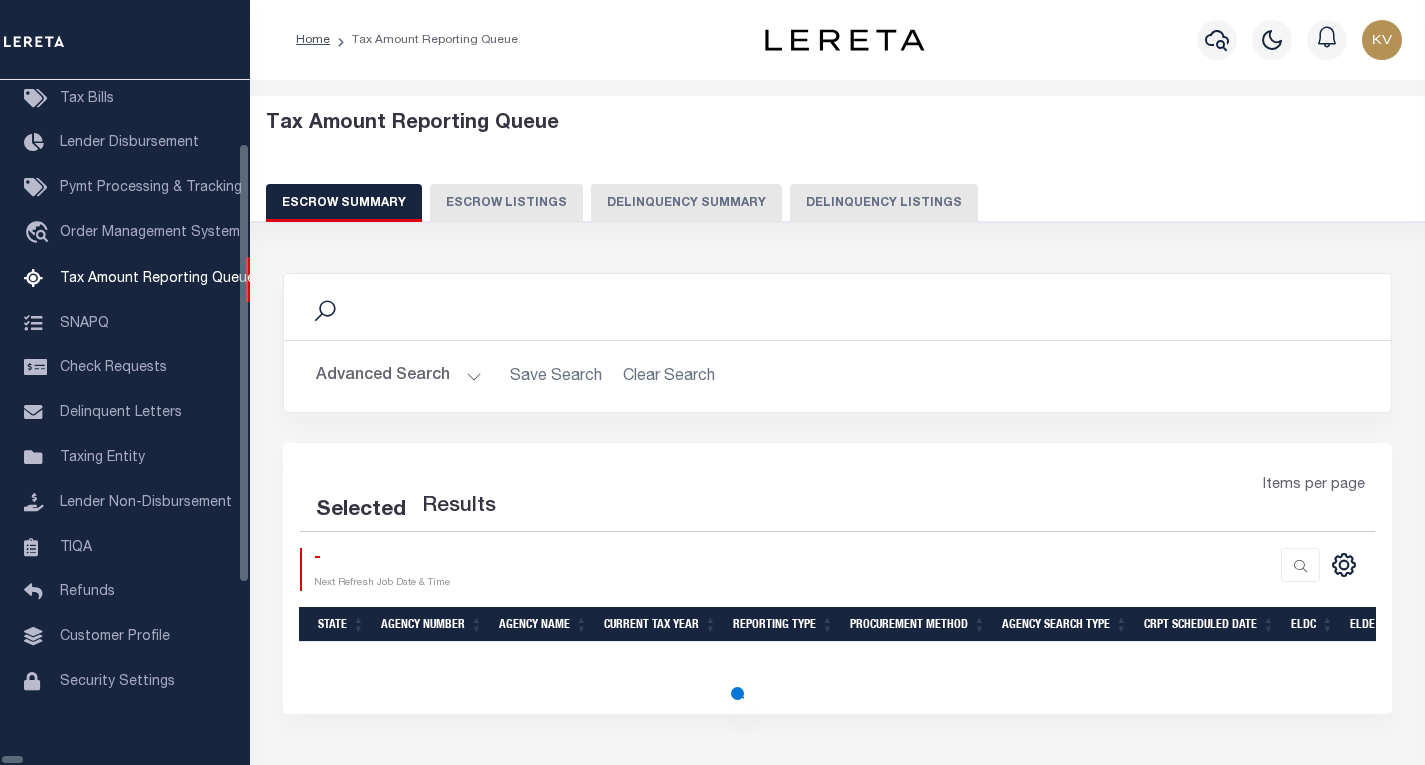 select on "100" 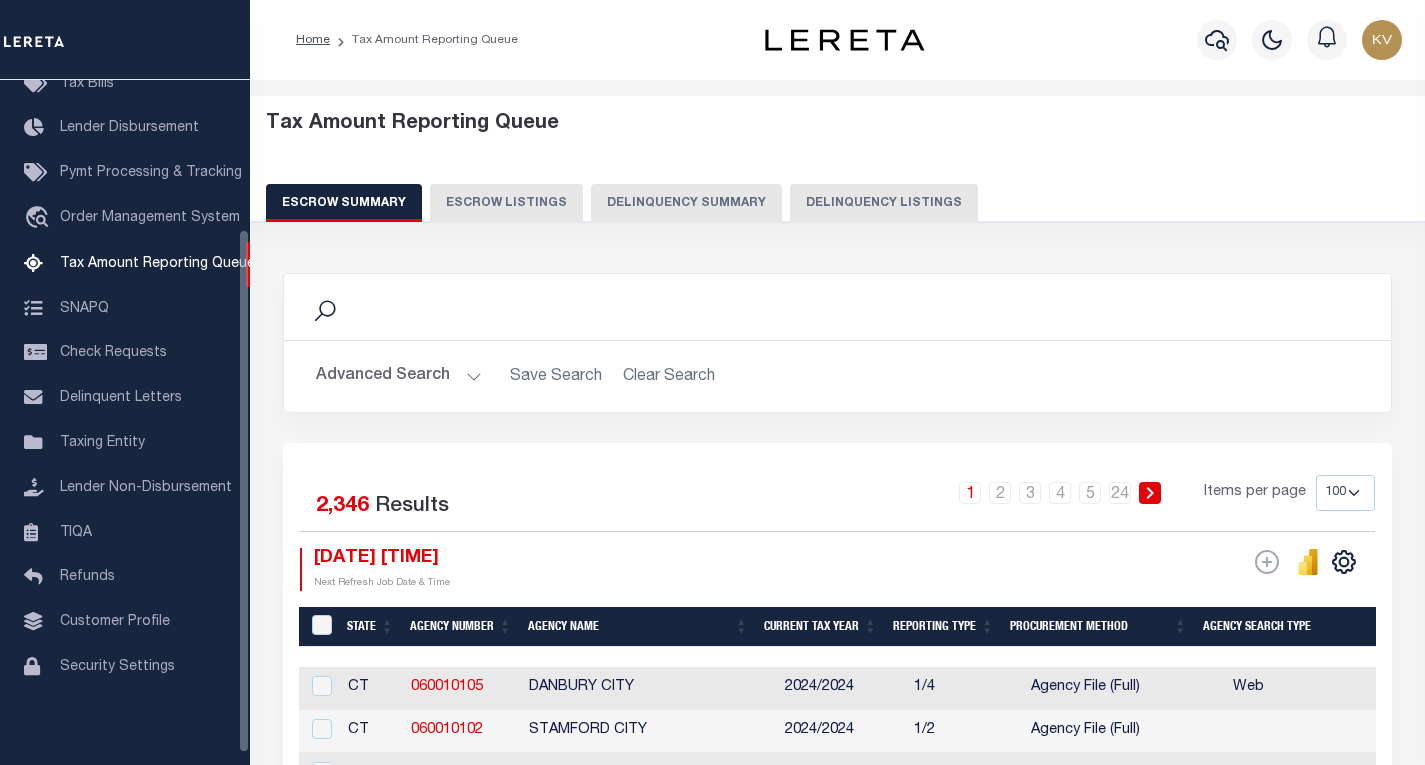 scroll, scrollTop: 194, scrollLeft: 0, axis: vertical 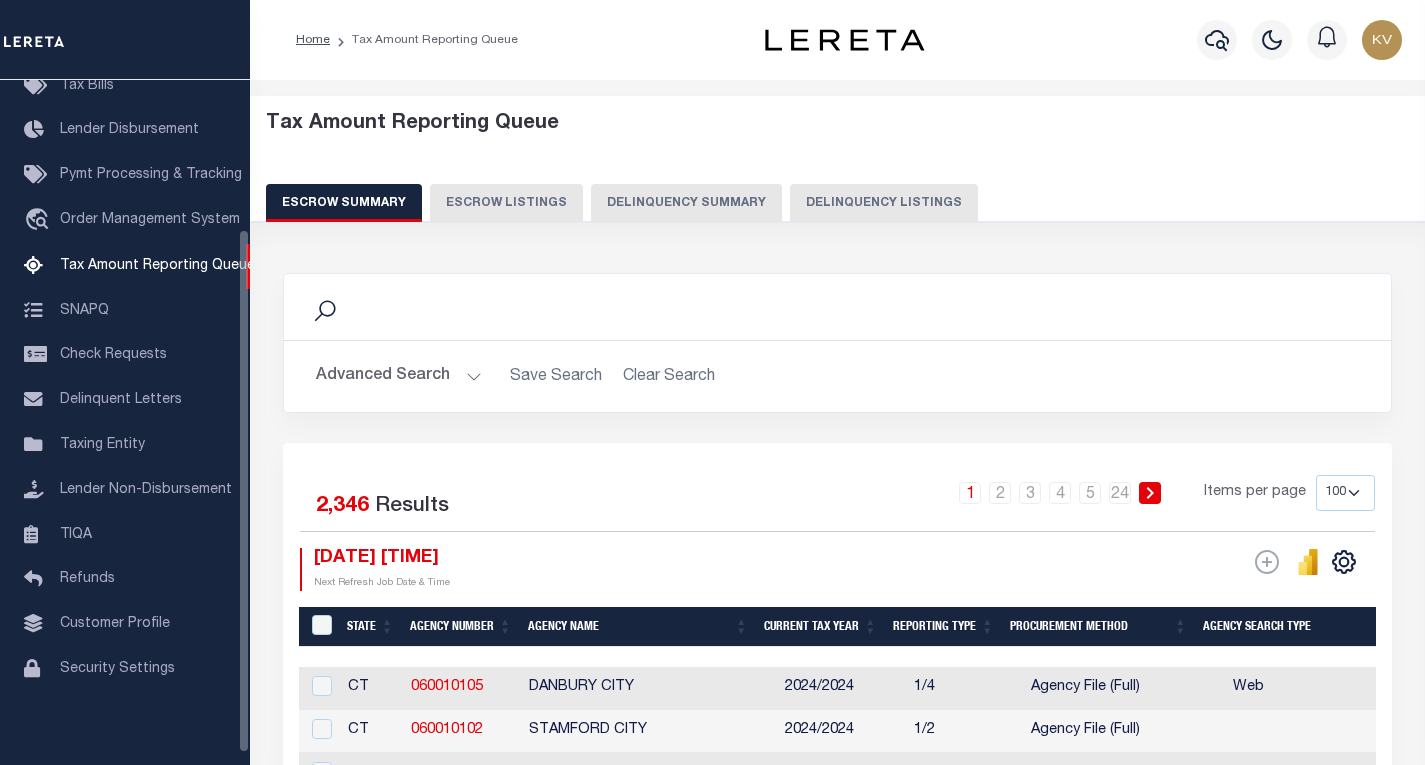click on "Delinquency Listings" at bounding box center (884, 203) 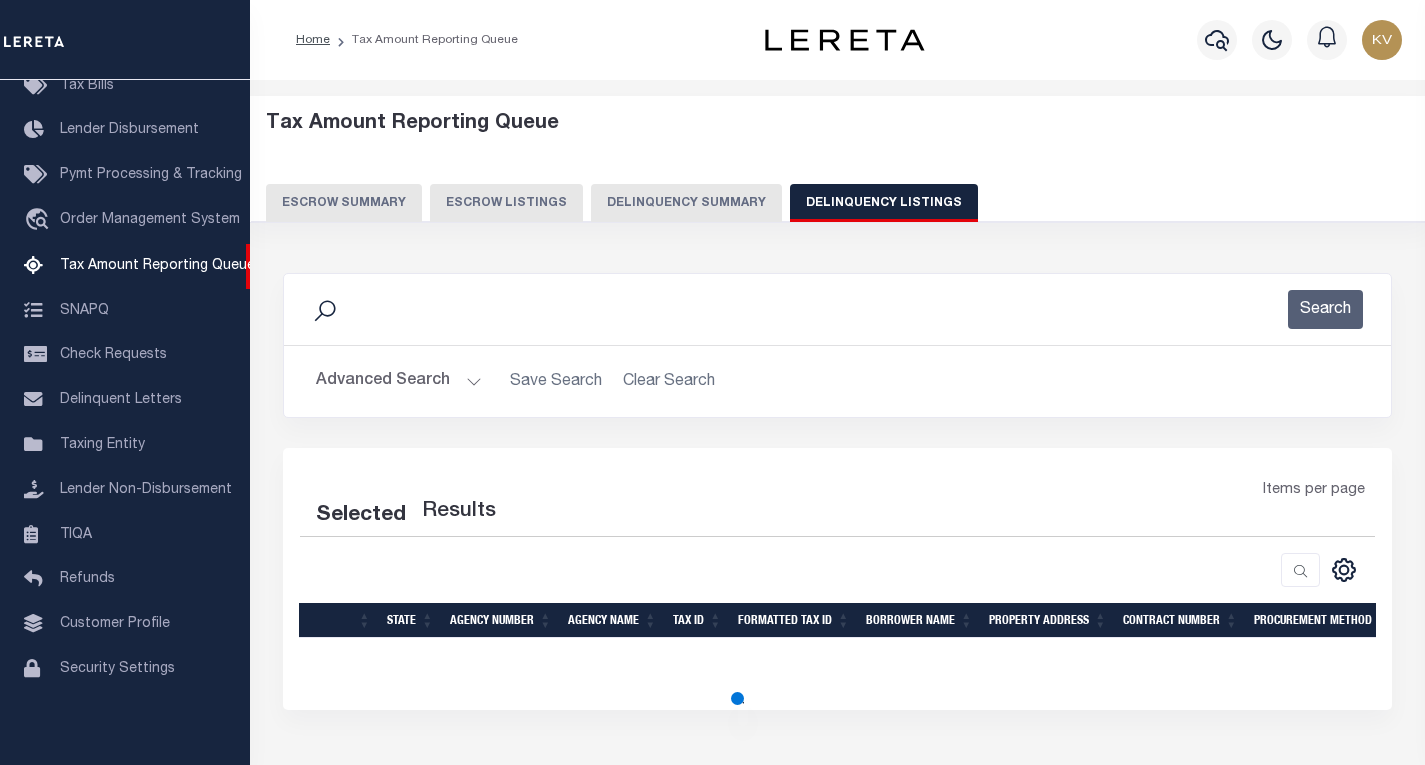 select on "100" 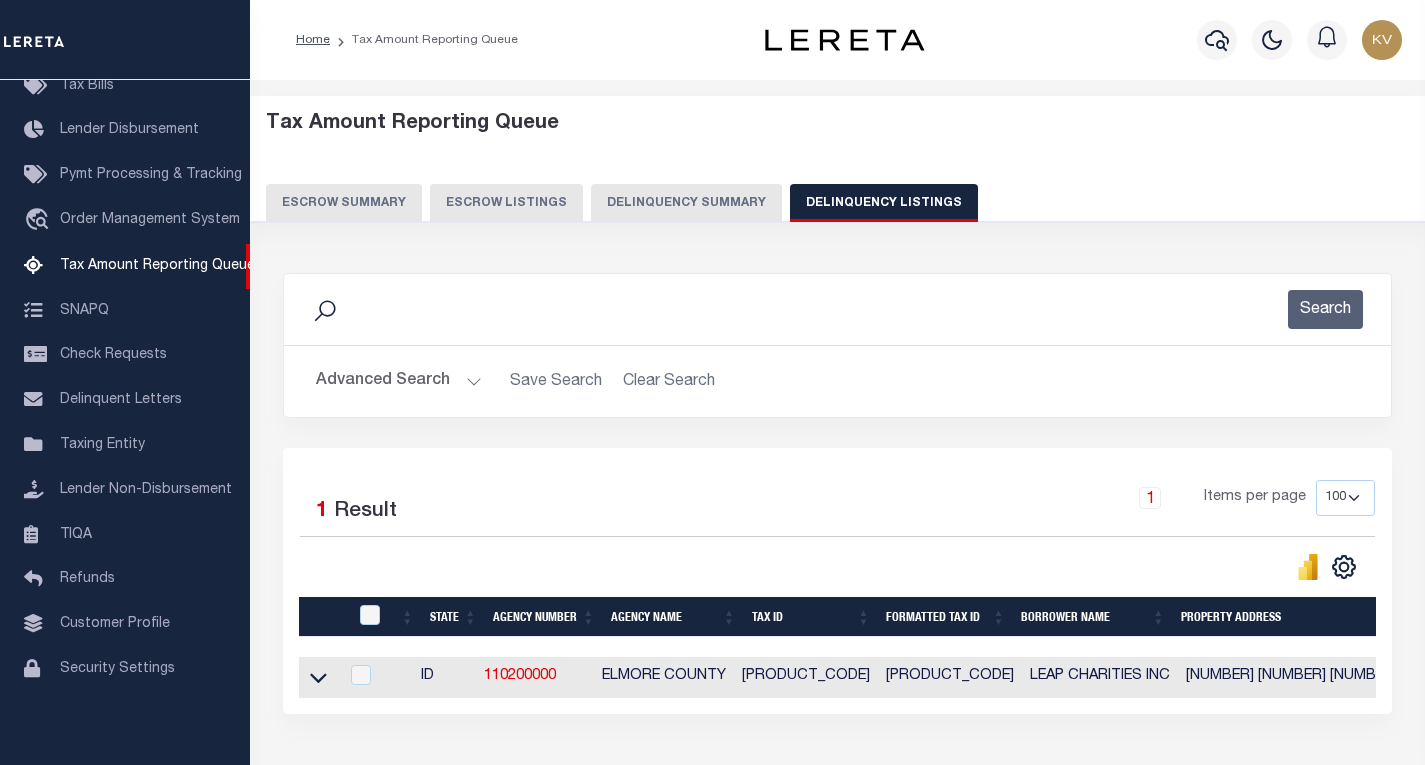 click at bounding box center [318, 676] 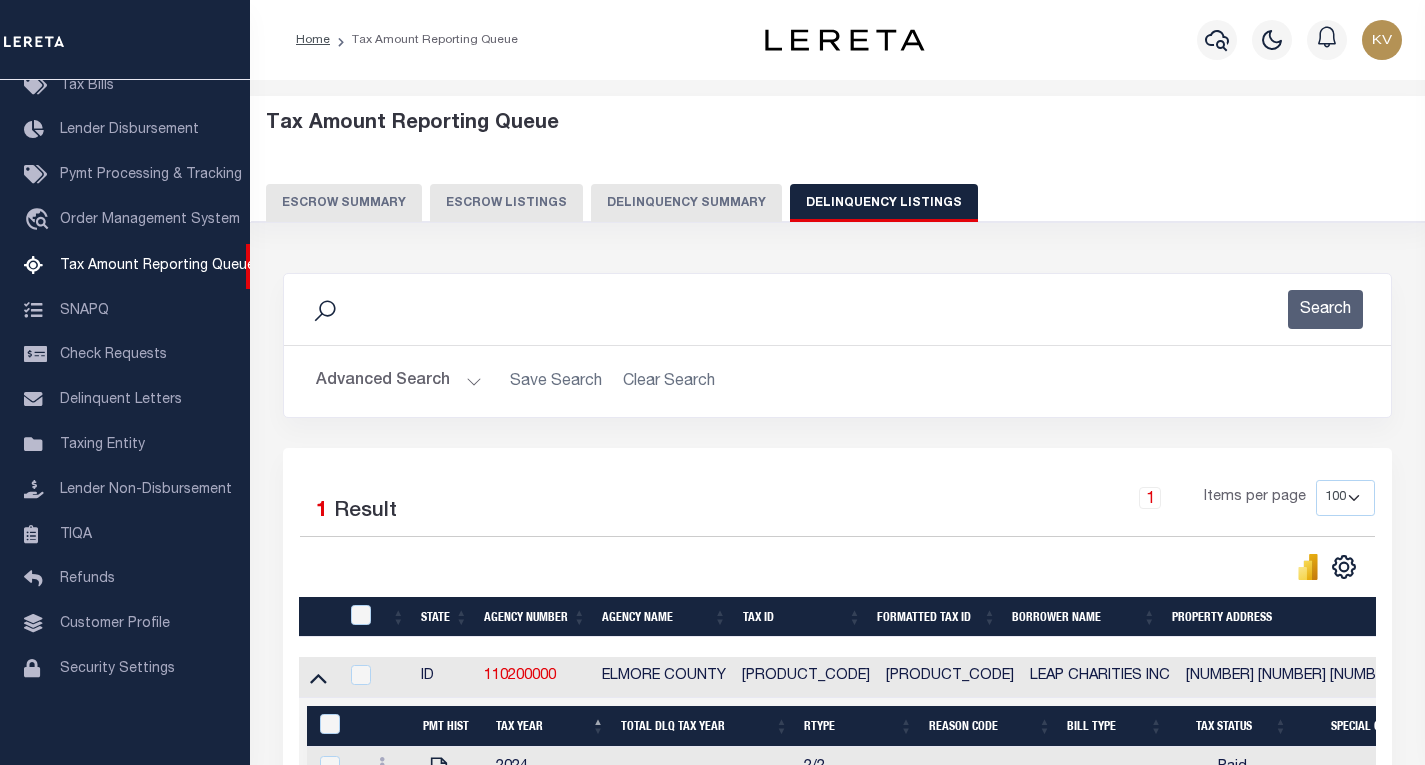 scroll, scrollTop: 200, scrollLeft: 0, axis: vertical 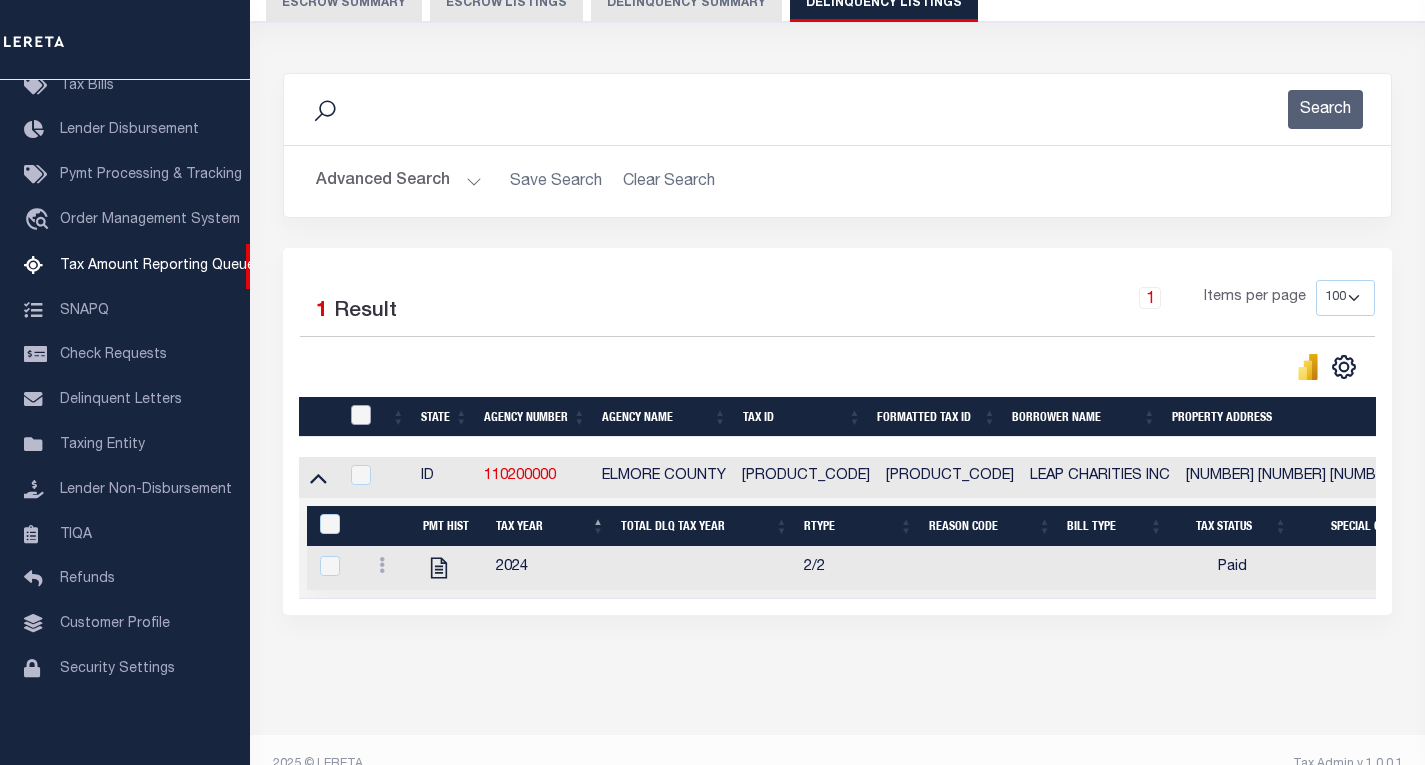click at bounding box center (361, 415) 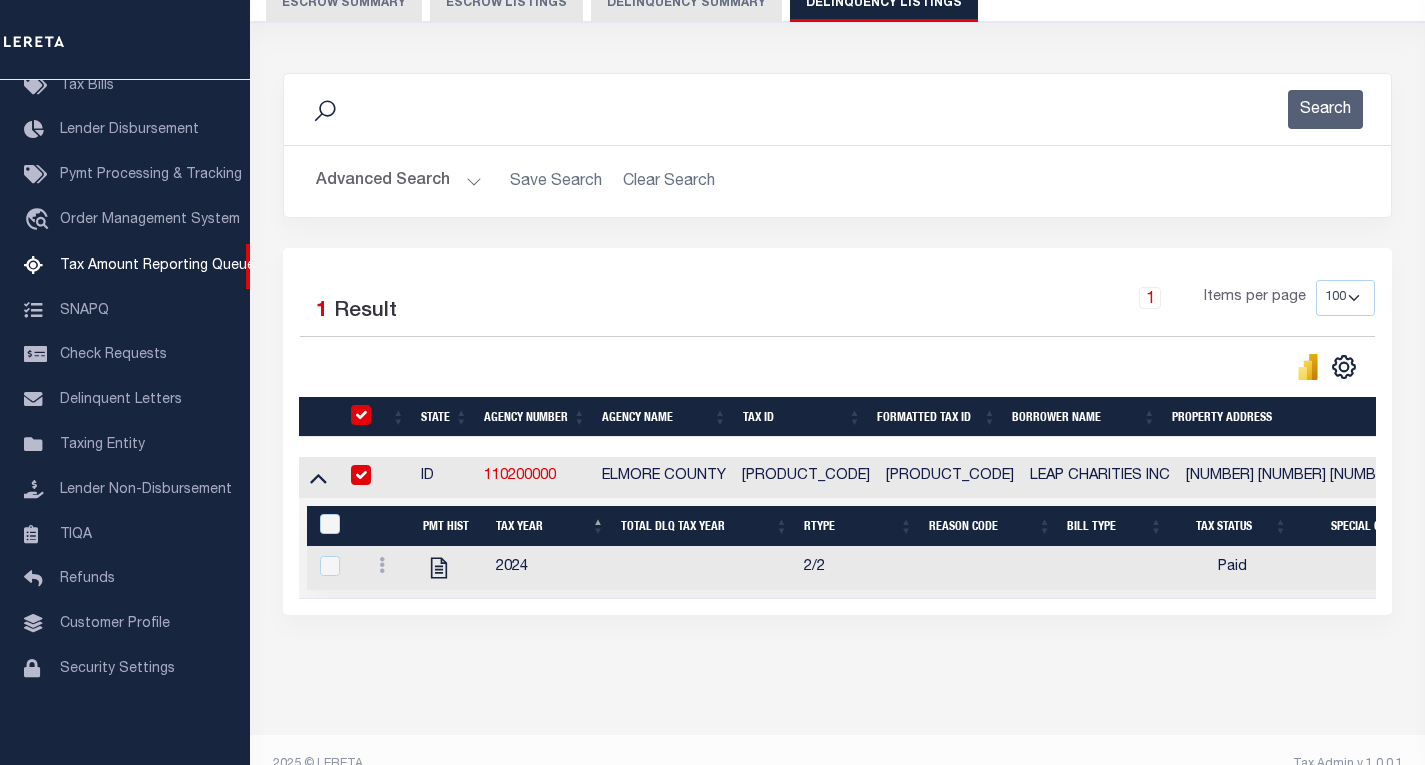checkbox on "true" 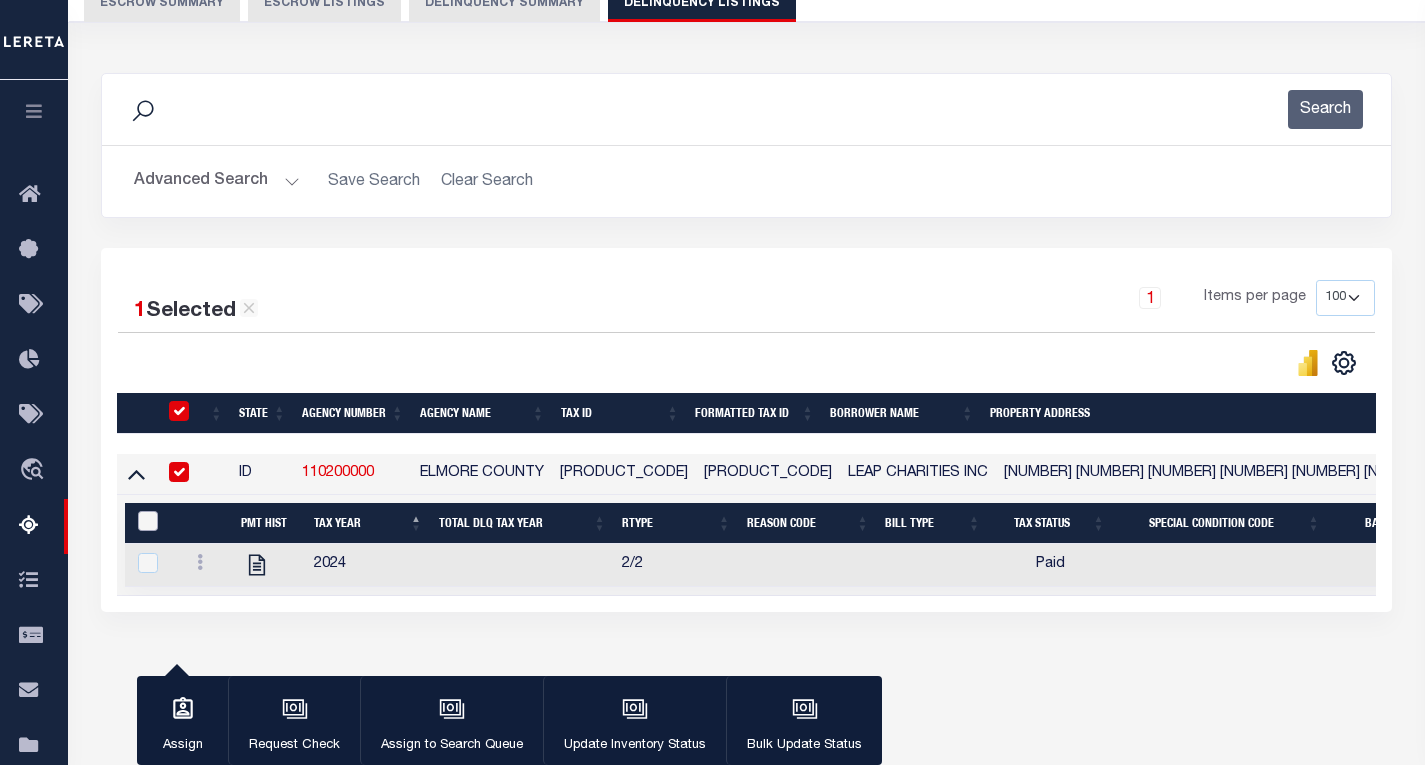 click at bounding box center [148, 521] 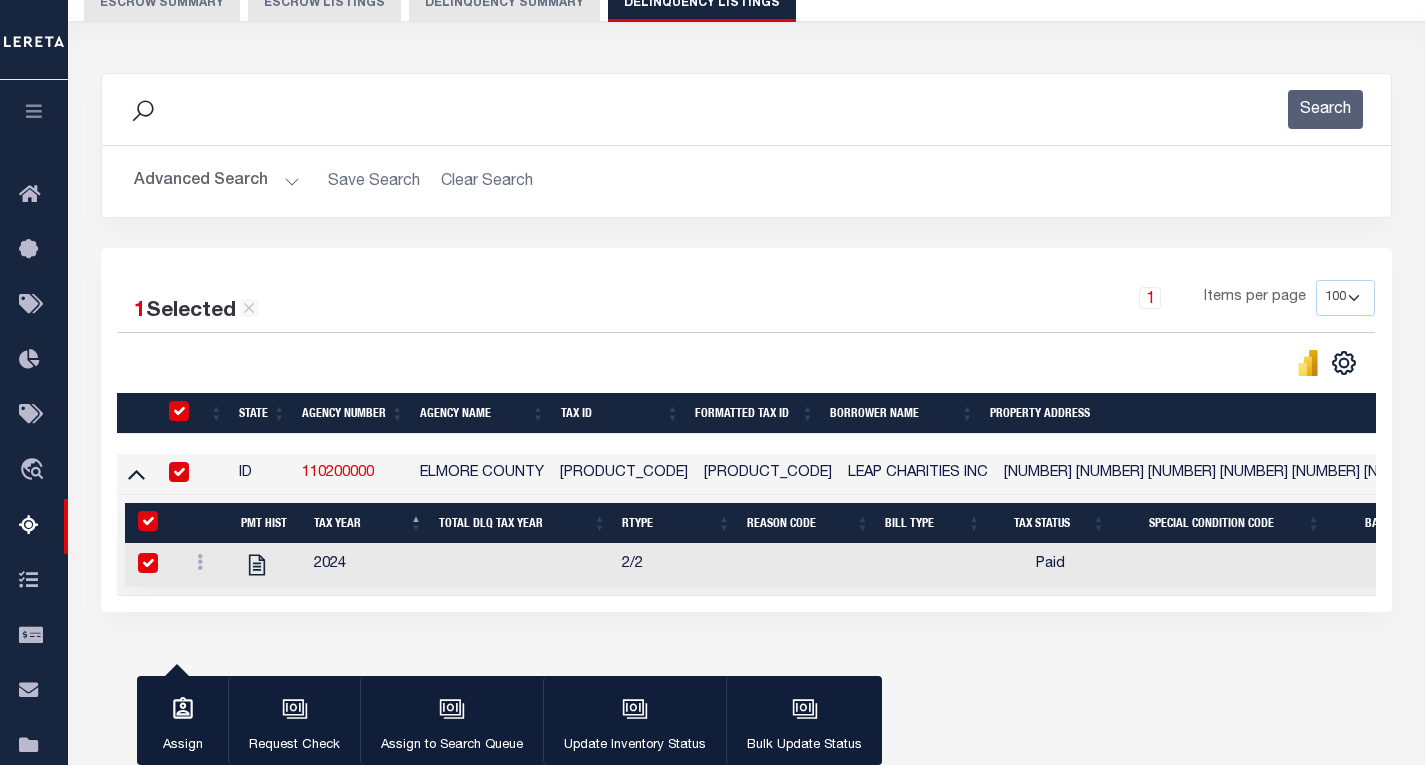 checkbox on "true" 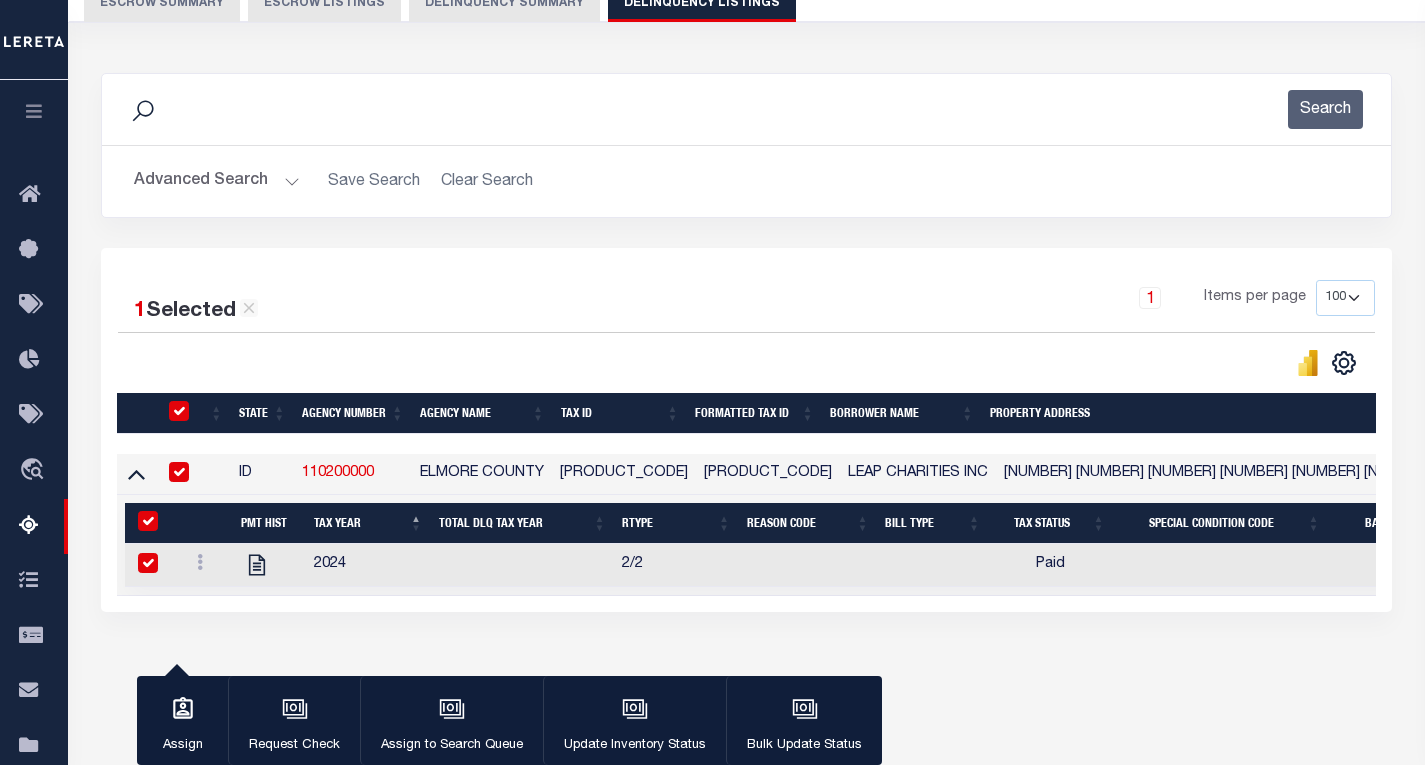 checkbox on "true" 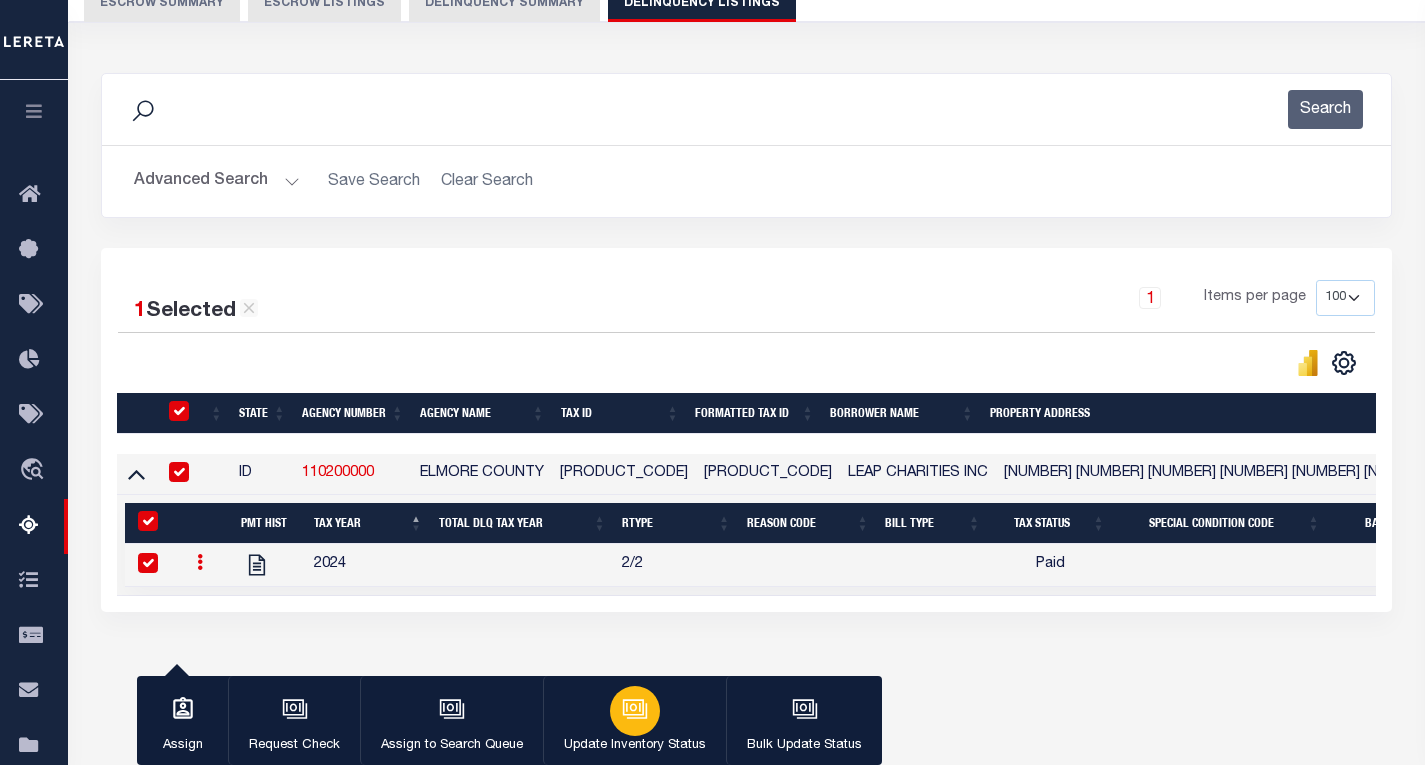 click 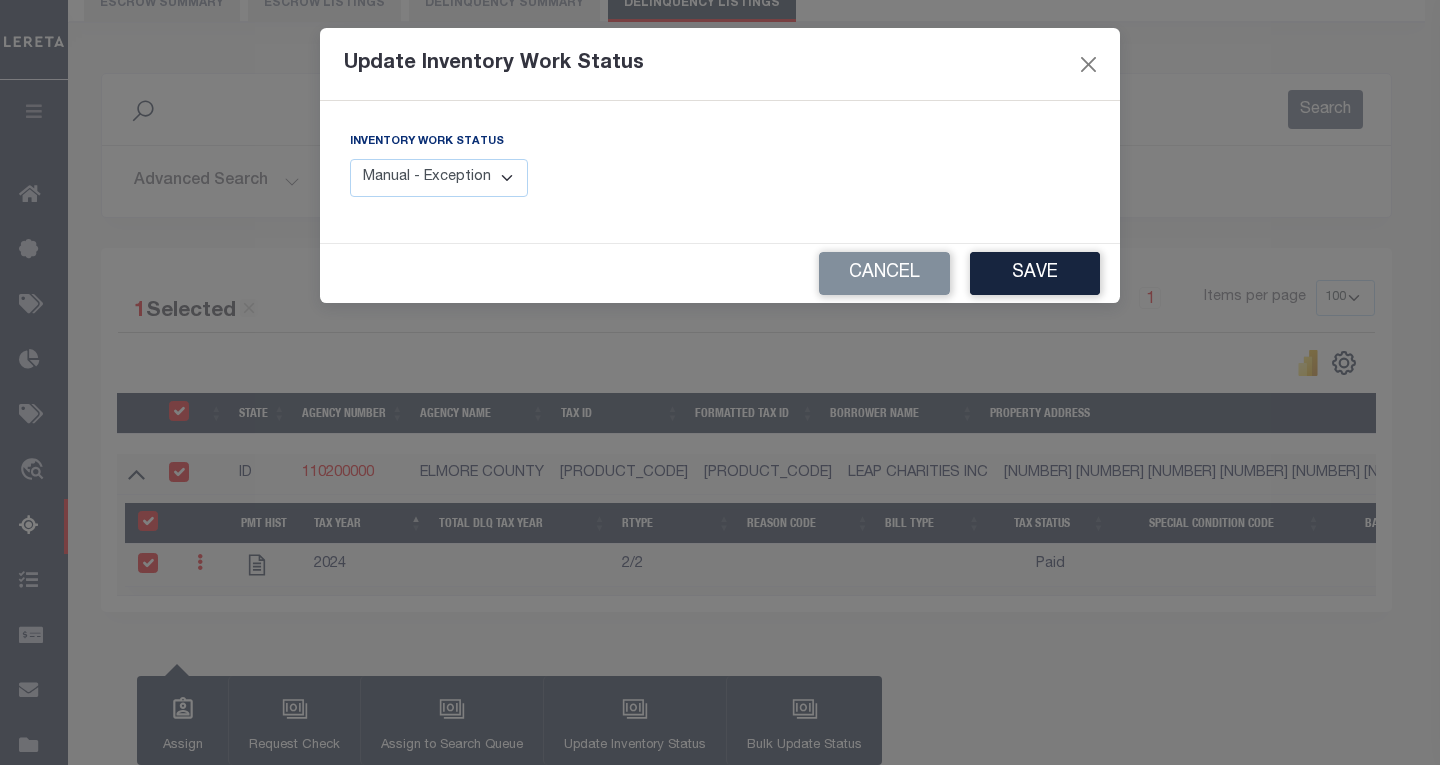 click on "Manual - Exception
Pended - Awaiting Search
Late Add Exception
Completed" at bounding box center [439, 178] 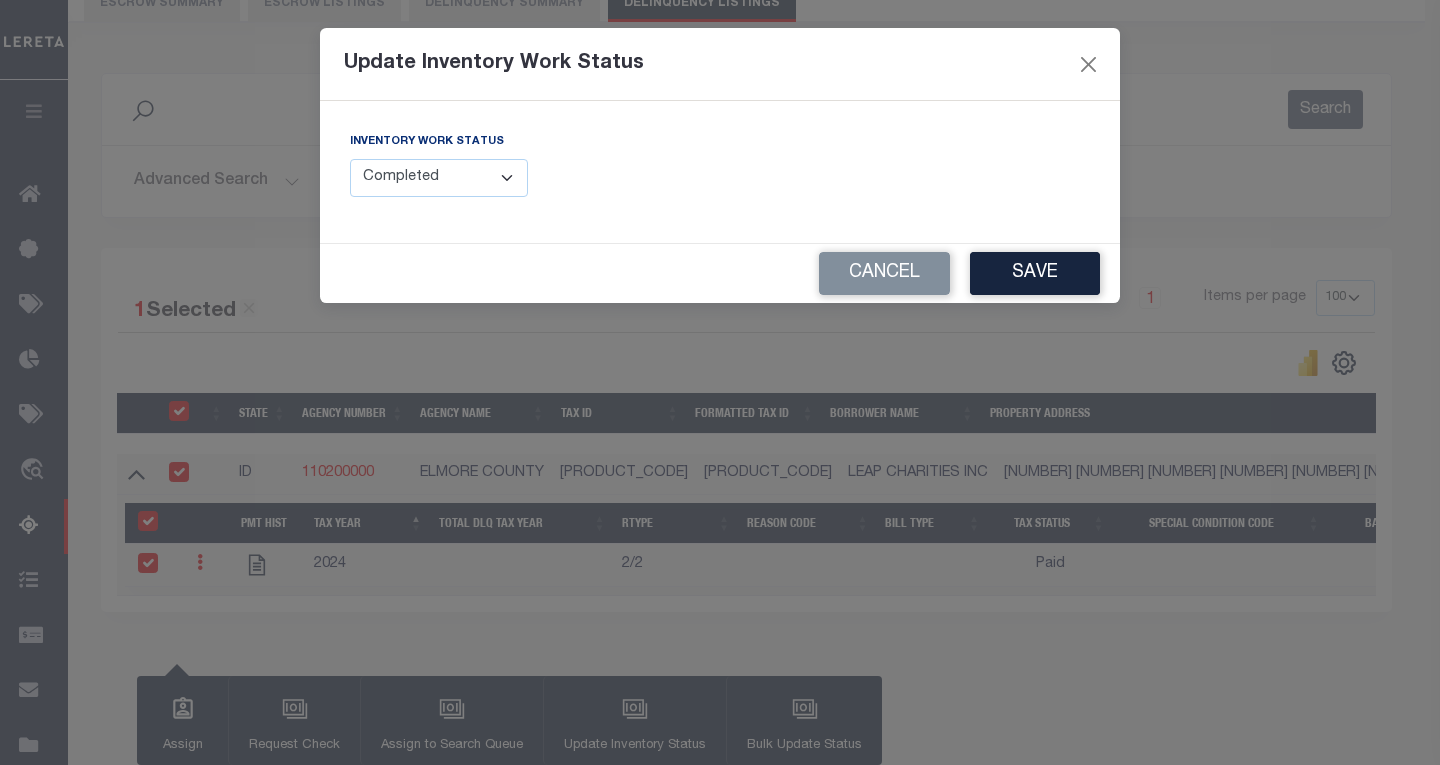 click on "Manual - Exception
Pended - Awaiting Search
Late Add Exception
Completed" at bounding box center [439, 178] 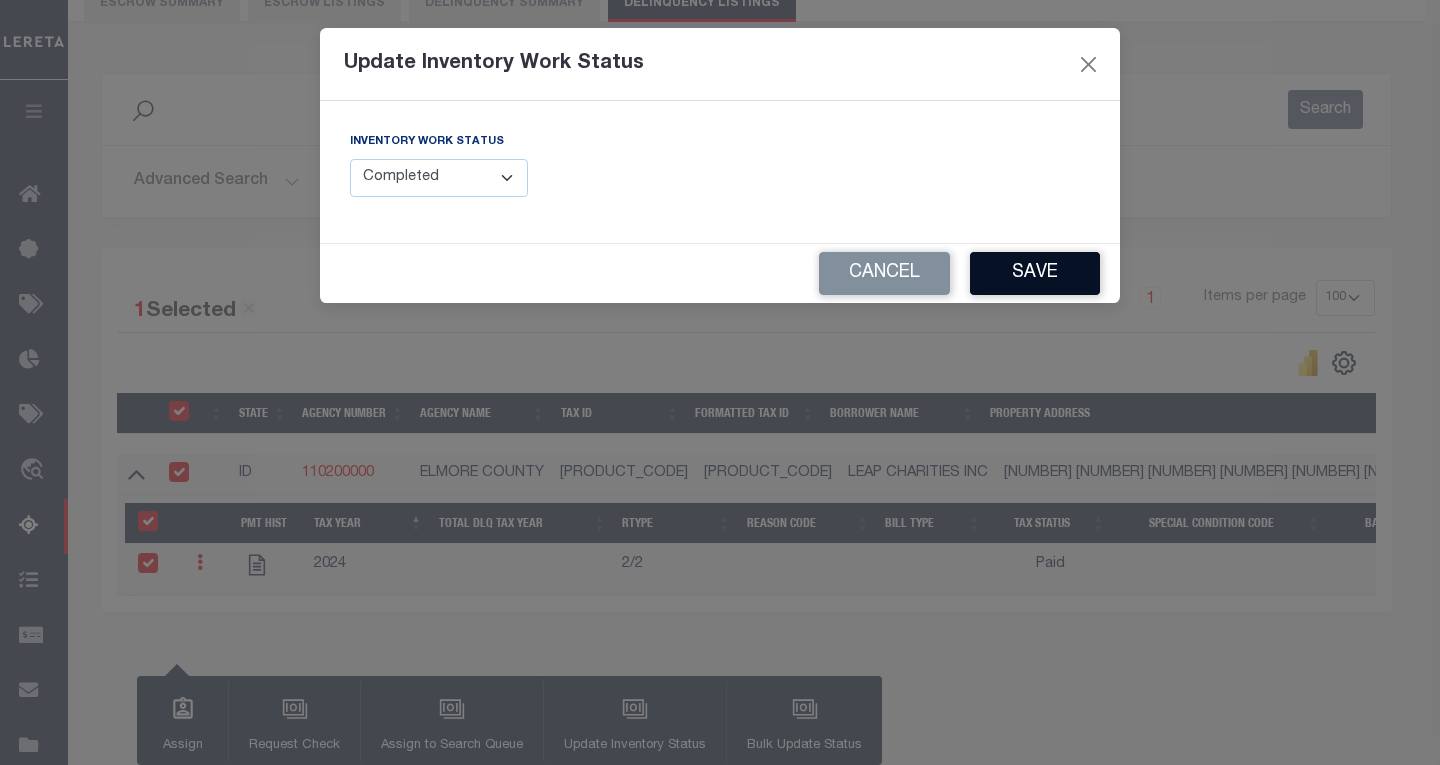 click on "Save" at bounding box center [1035, 273] 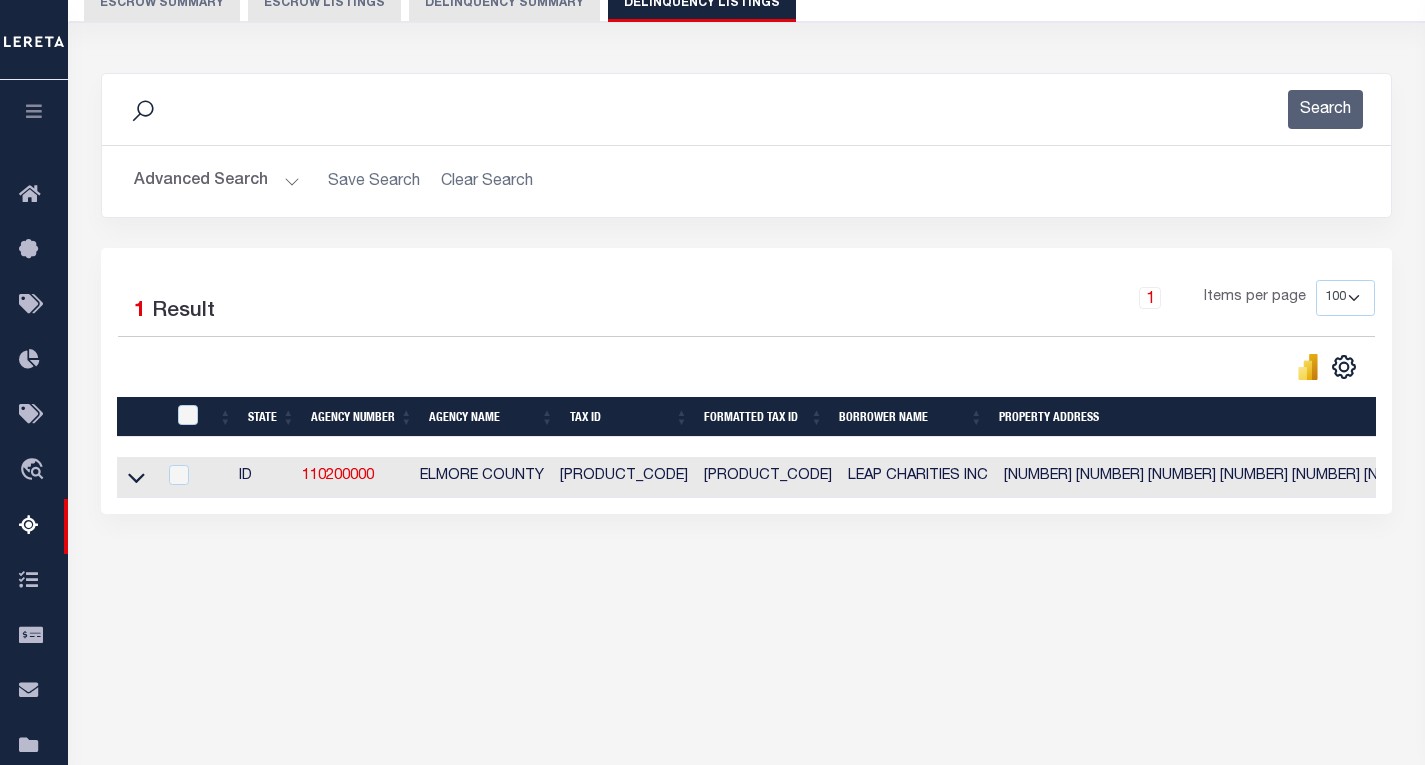 click on "Advanced Search" at bounding box center (217, 181) 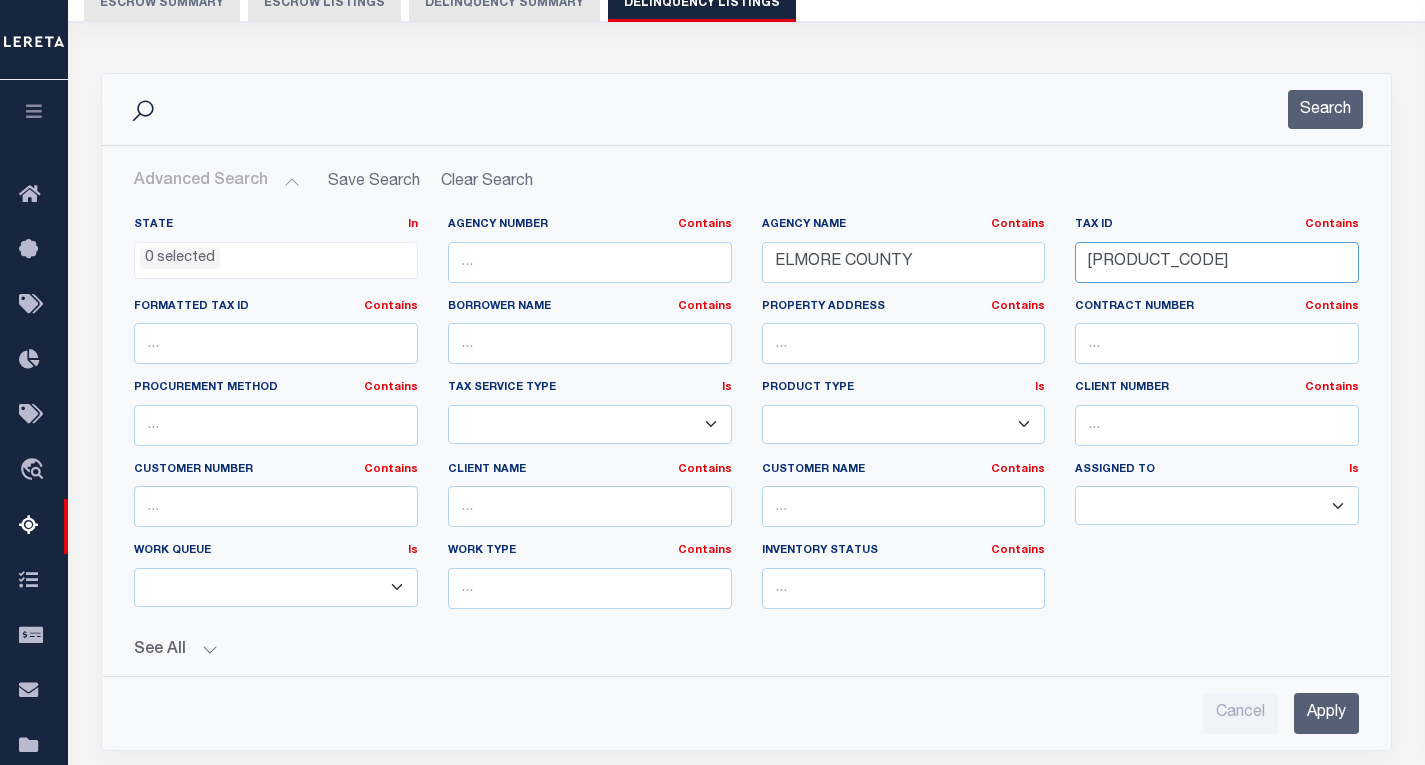 click on "[PRODUCT_CODE]" at bounding box center [1217, 262] 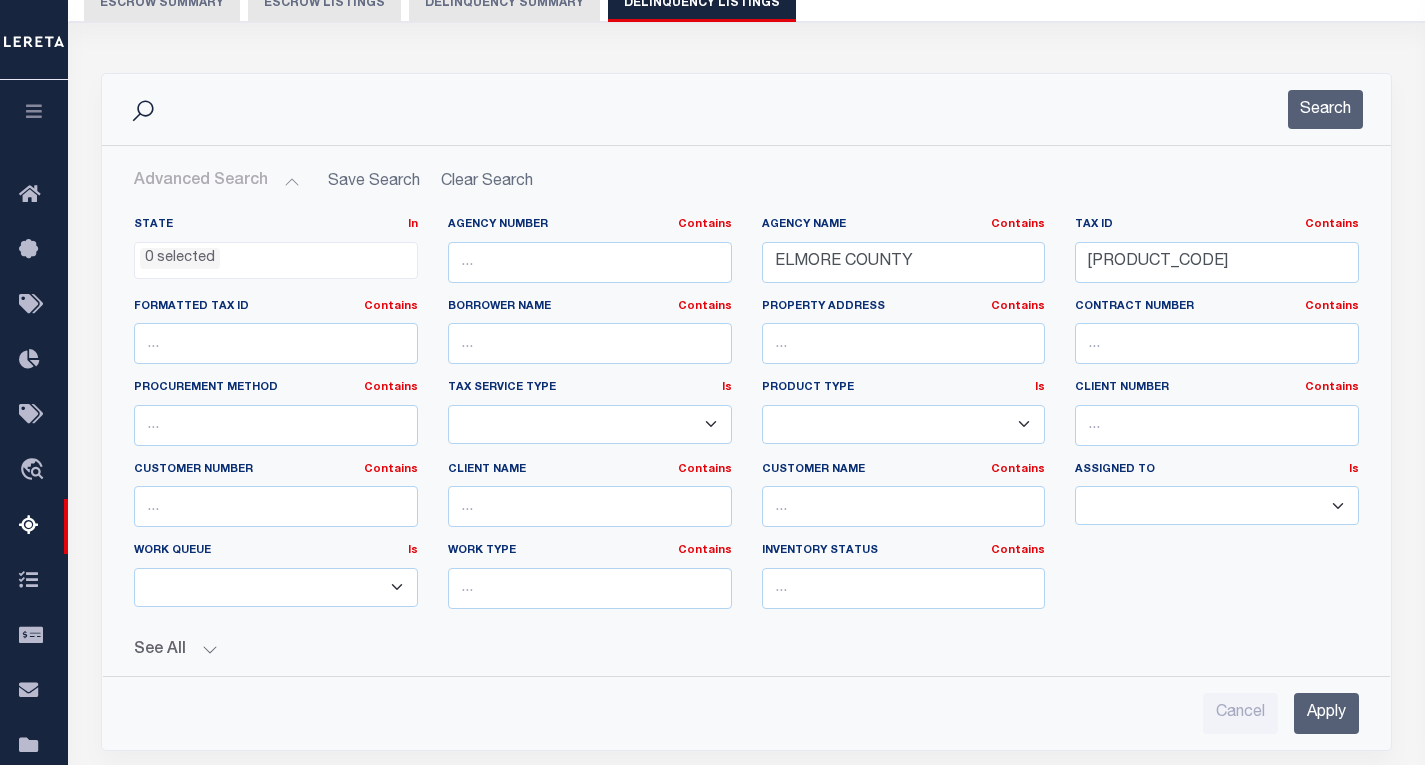 click on "Apply" at bounding box center [1326, 713] 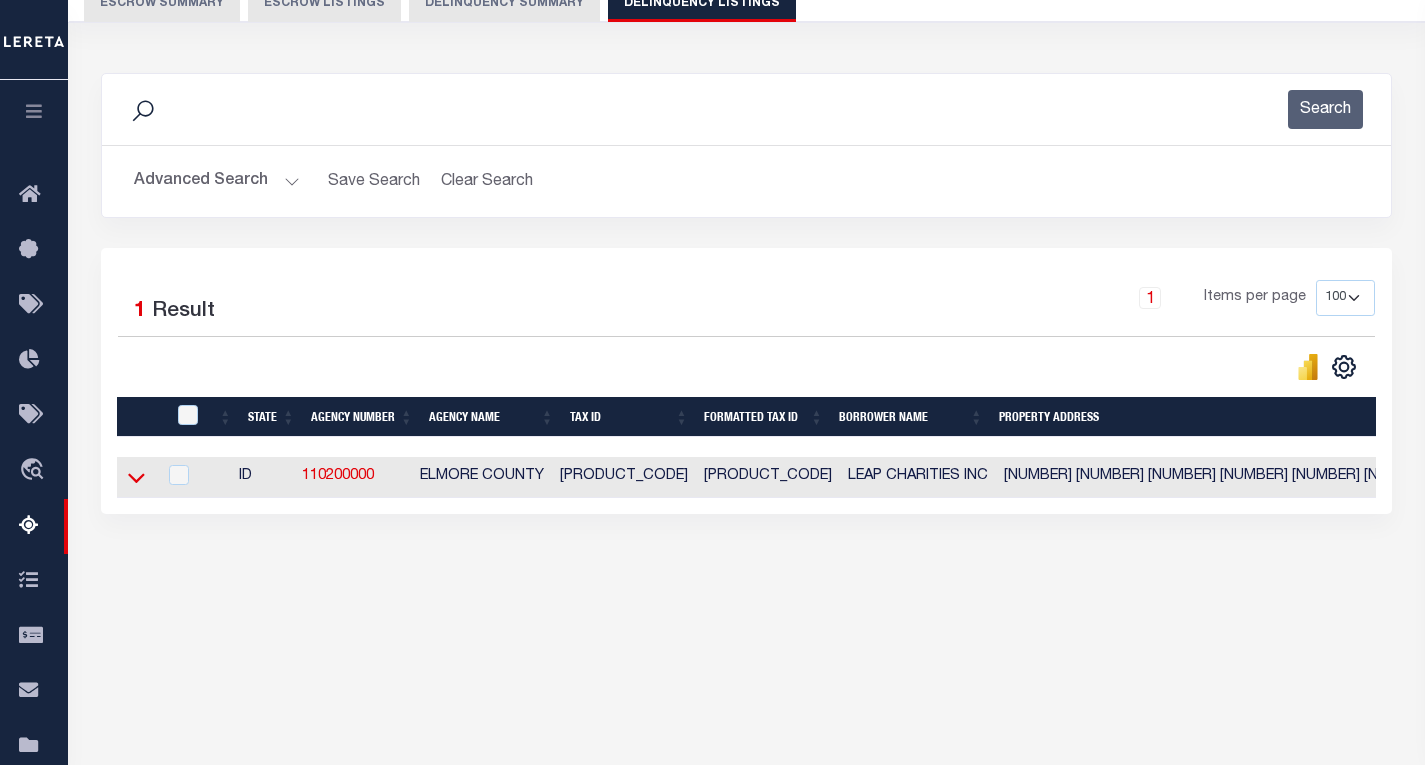 click 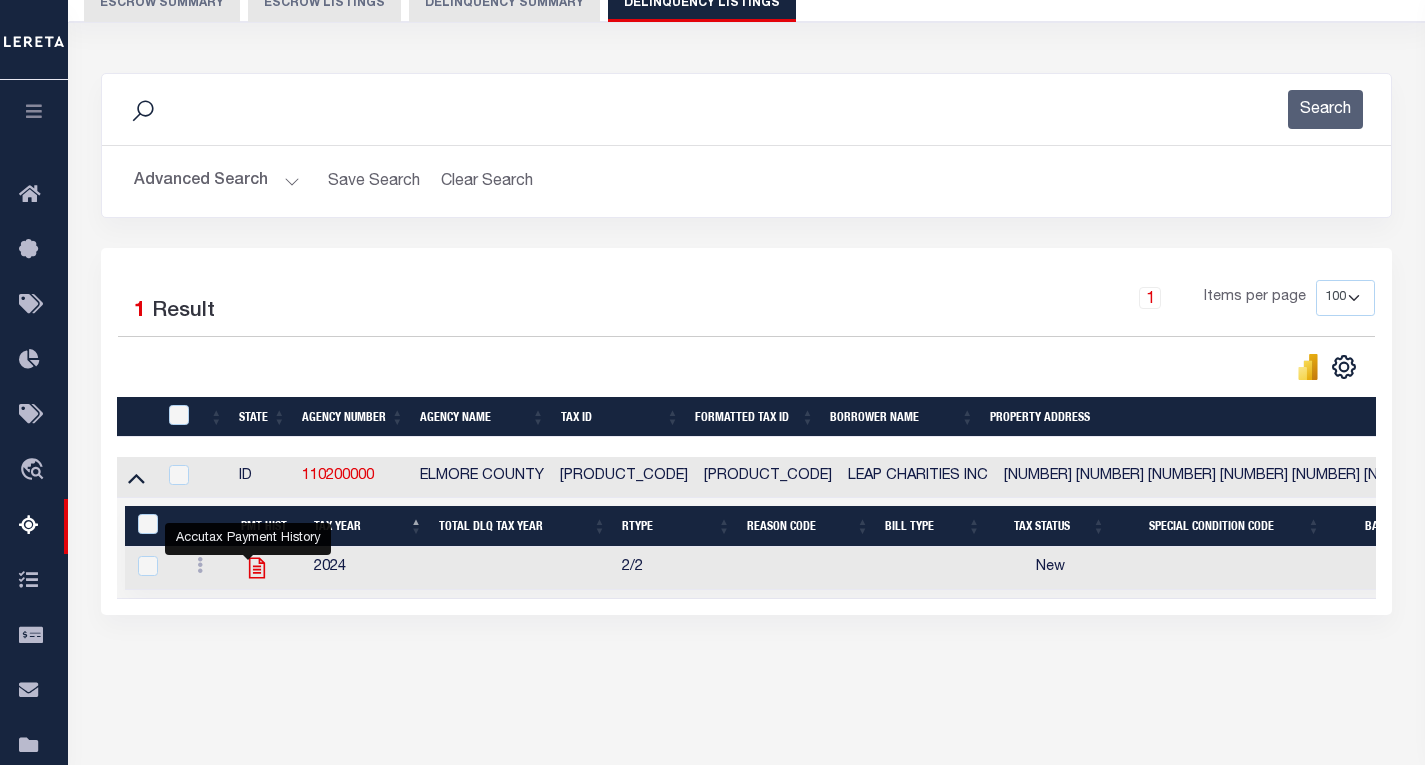click 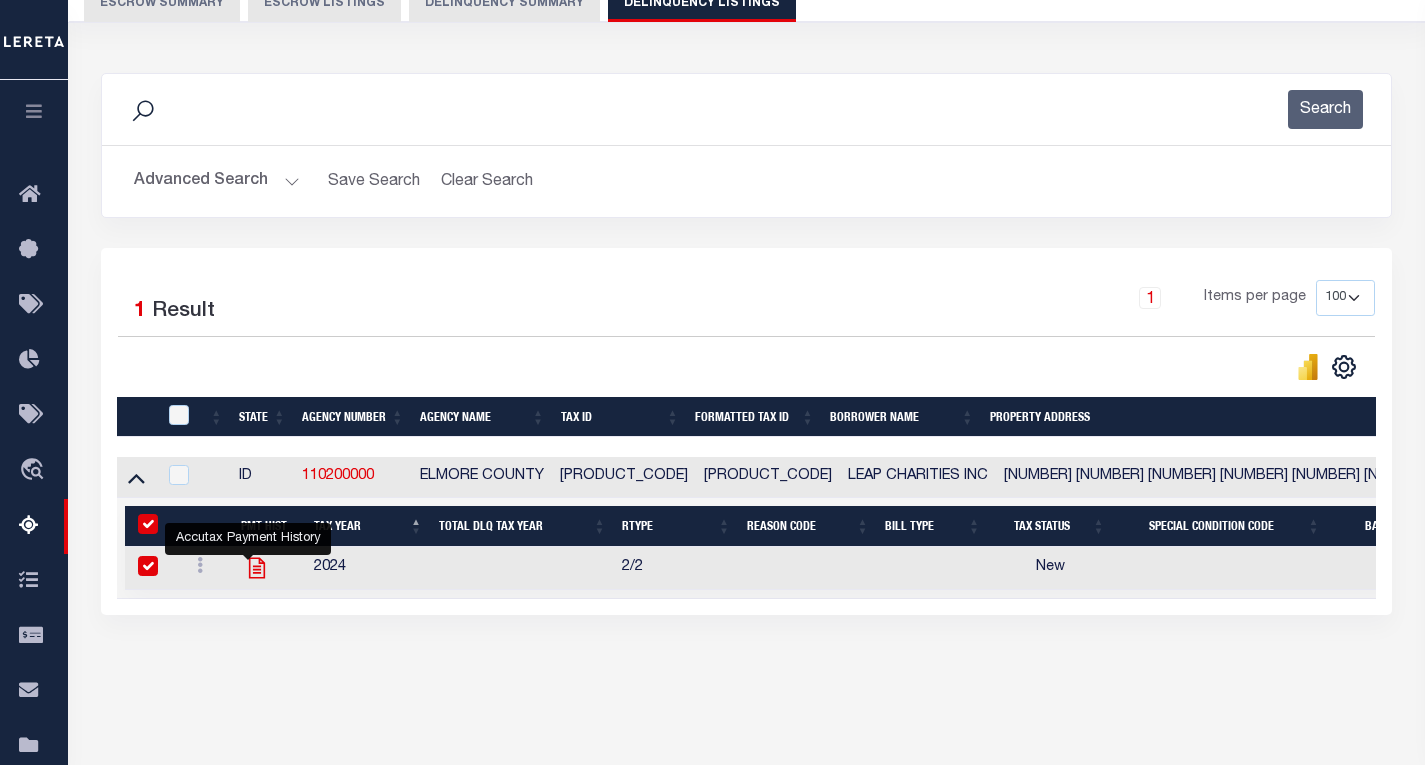 checkbox on "true" 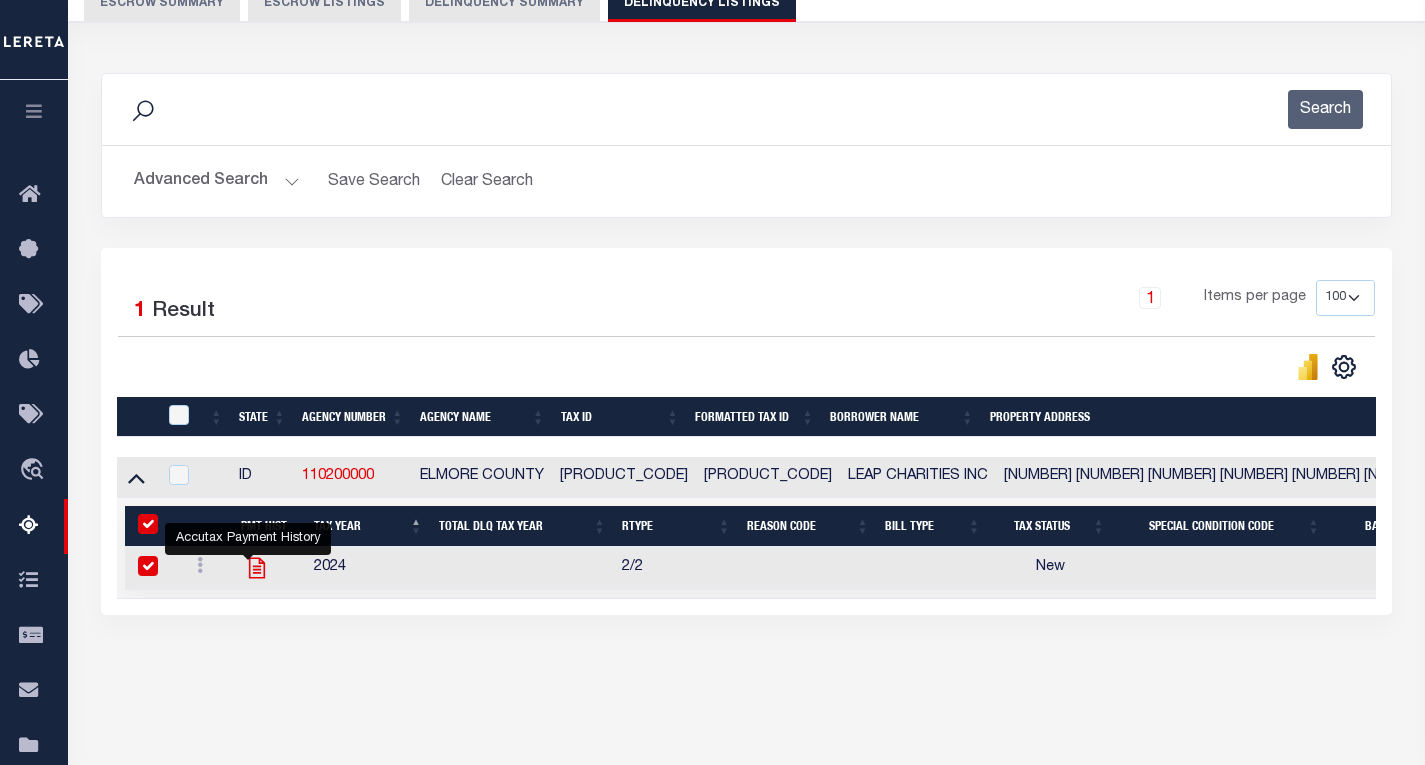 checkbox on "true" 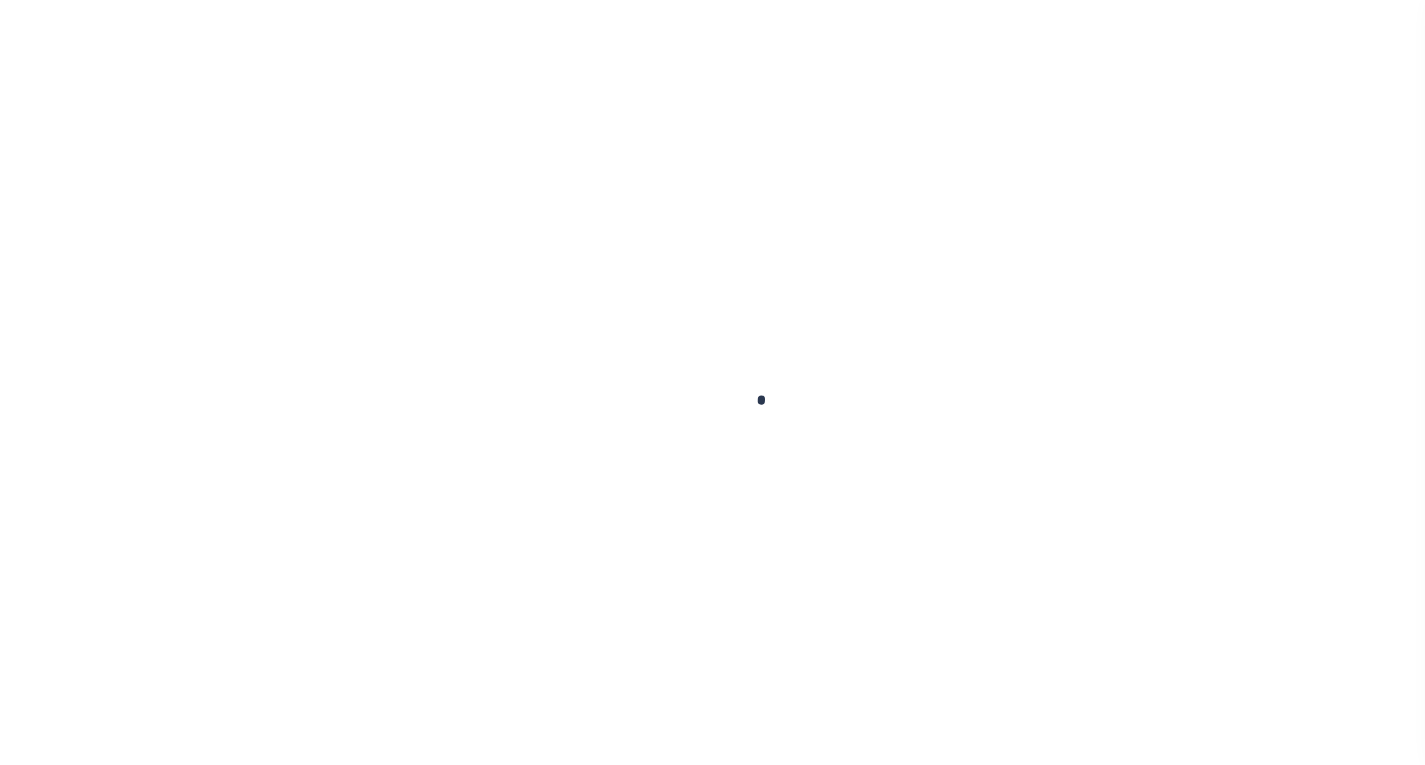 scroll, scrollTop: 0, scrollLeft: 0, axis: both 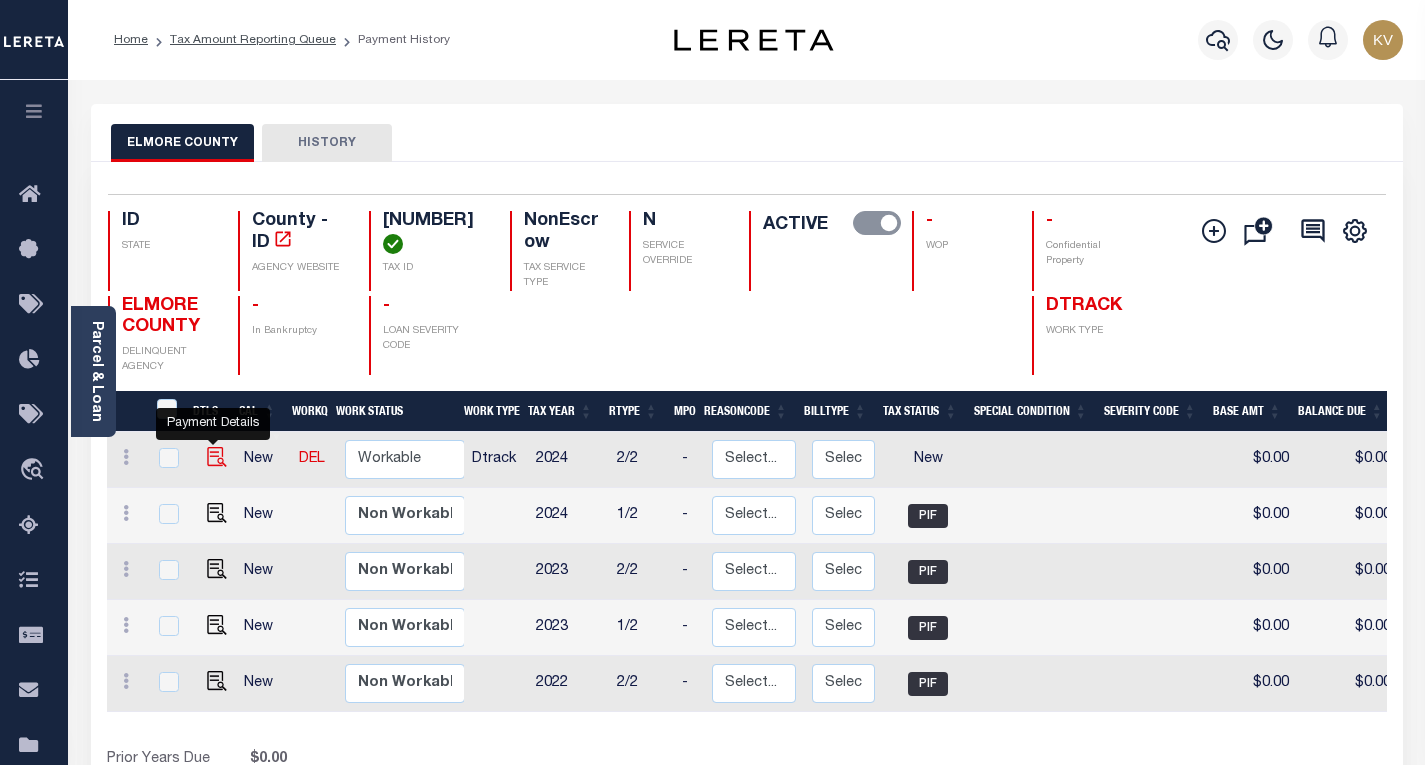 click at bounding box center (217, 457) 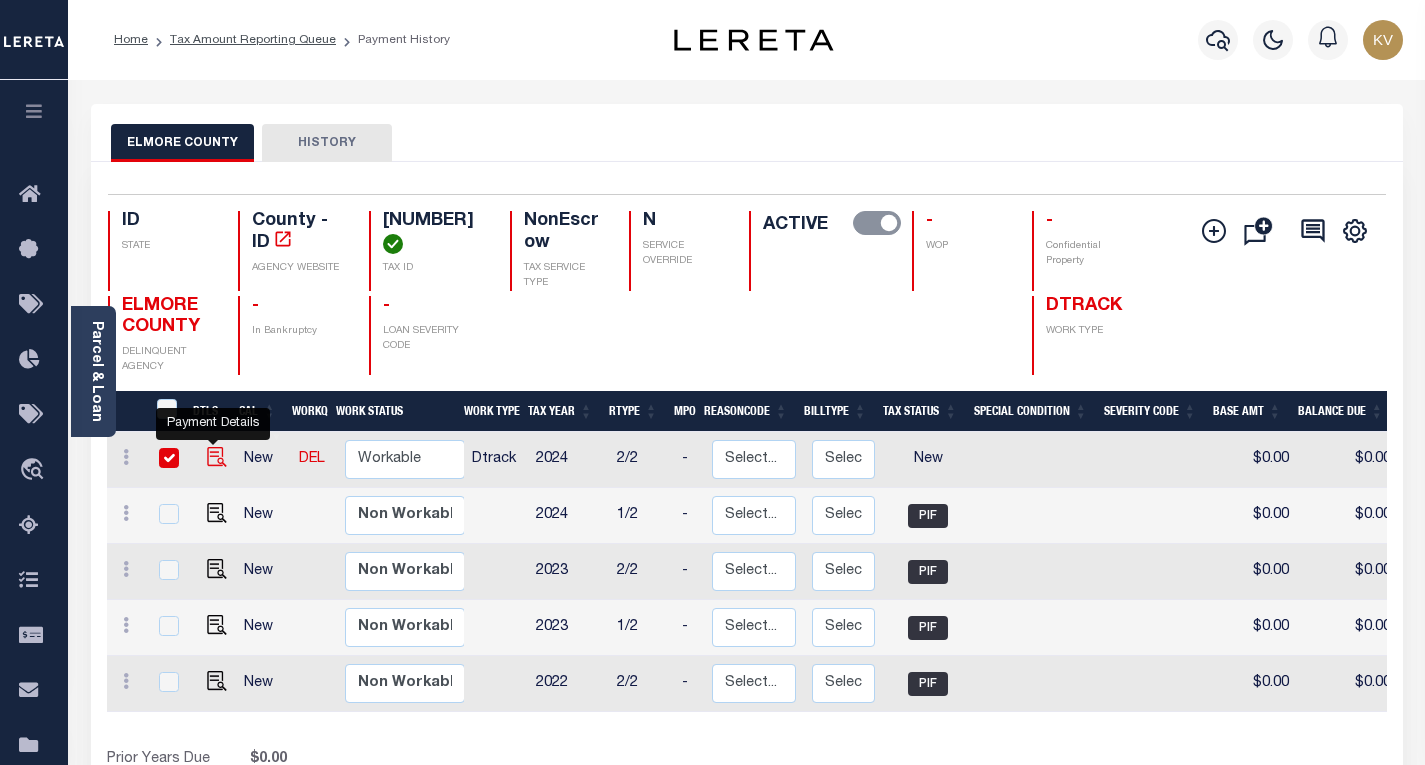 checkbox on "true" 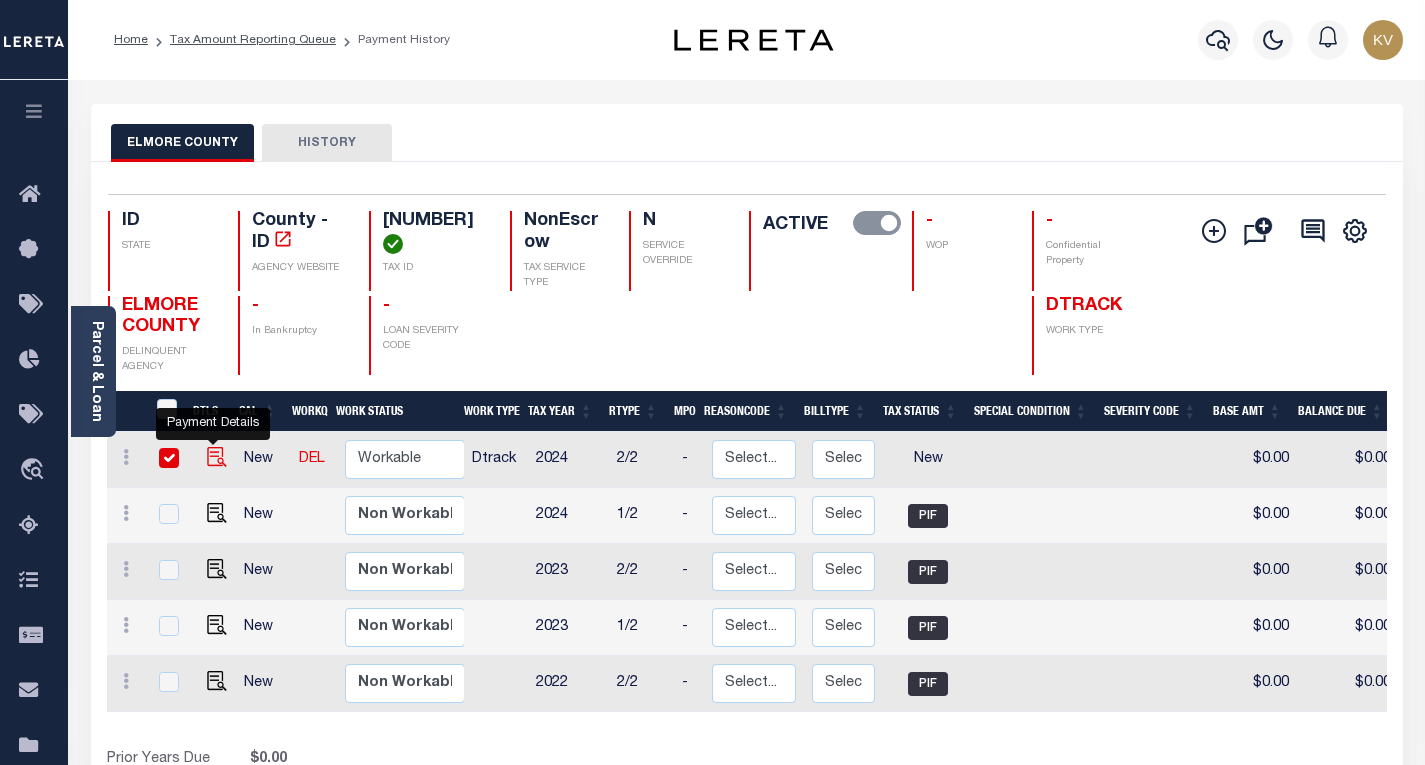 checkbox on "true" 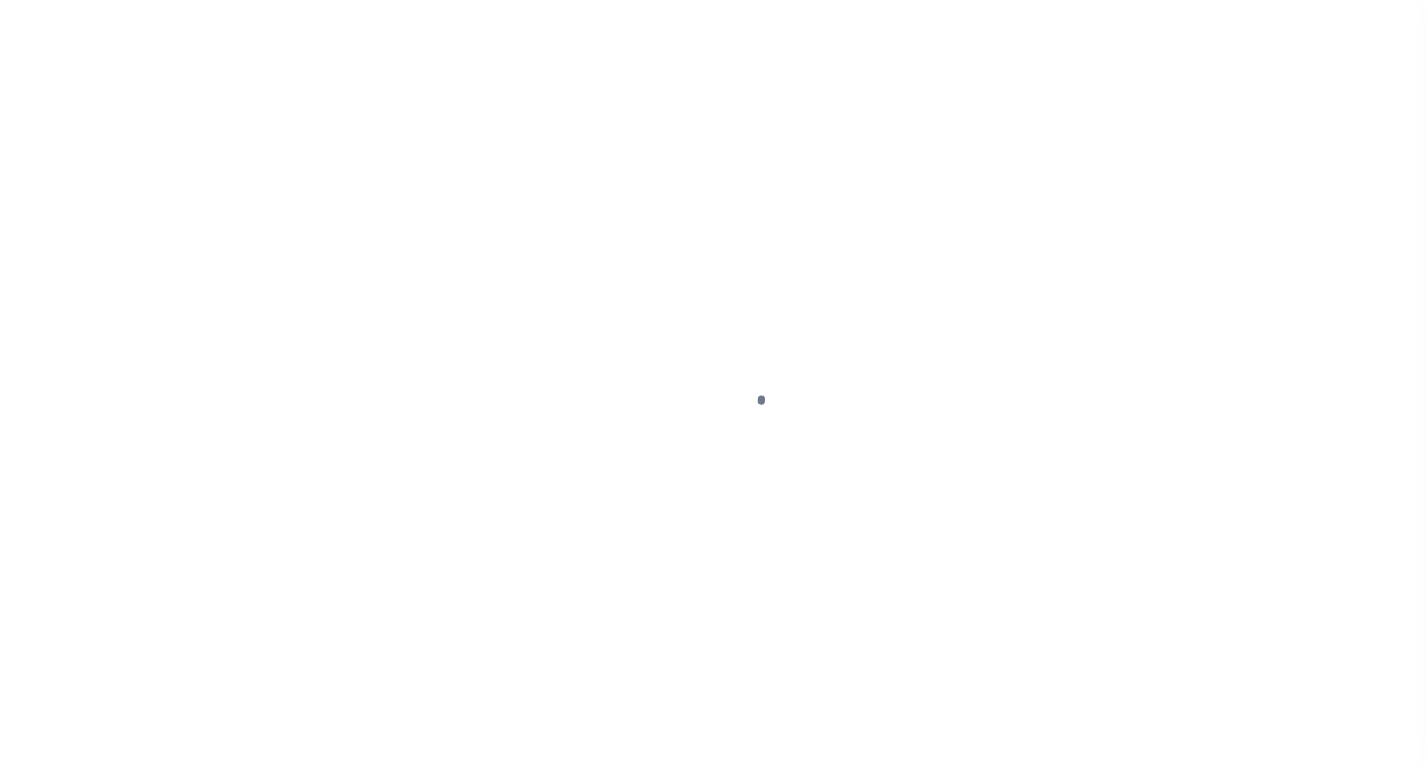 scroll, scrollTop: 0, scrollLeft: 0, axis: both 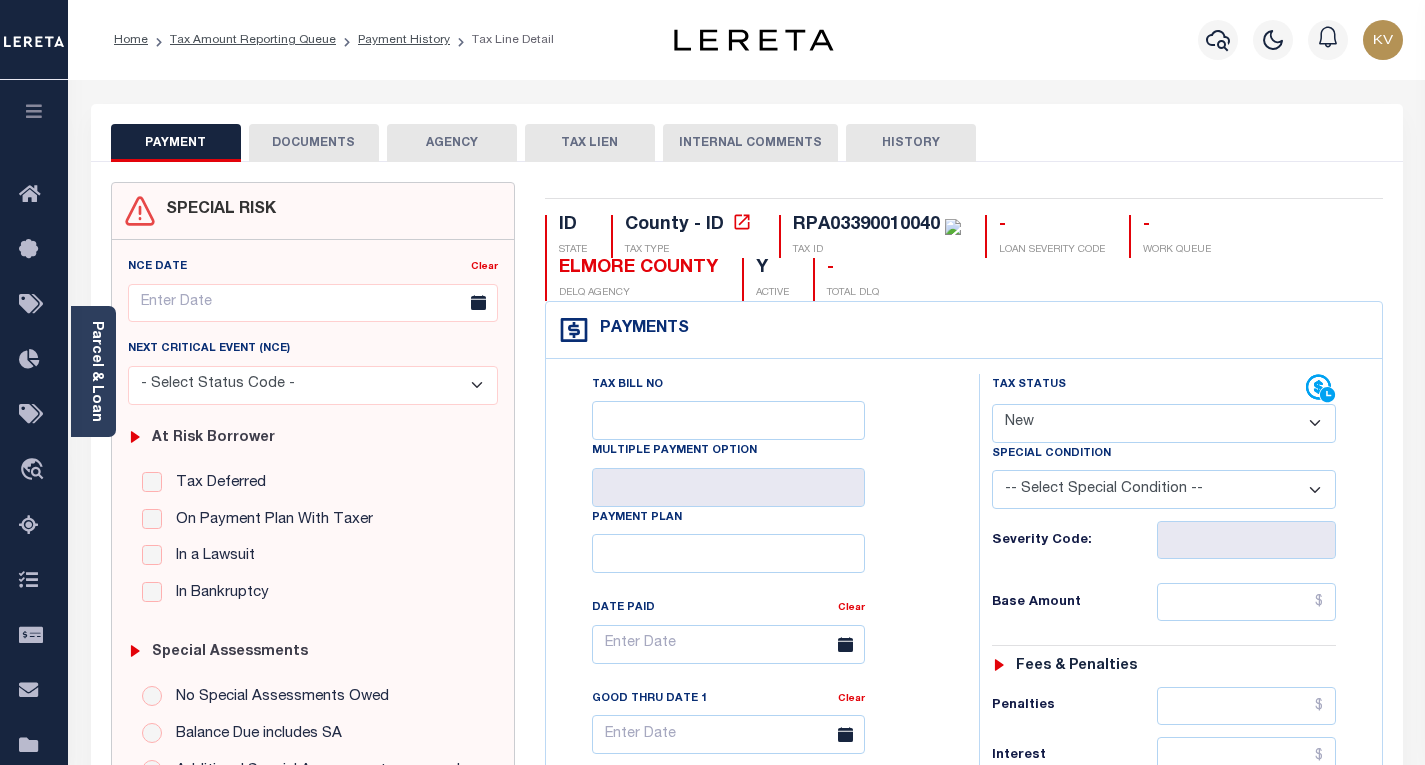 click on "- Select Status Code -
Open
Due/Unpaid
Paid
Incomplete
No Tax Due
Internal Refund Processed
New" at bounding box center (1164, 423) 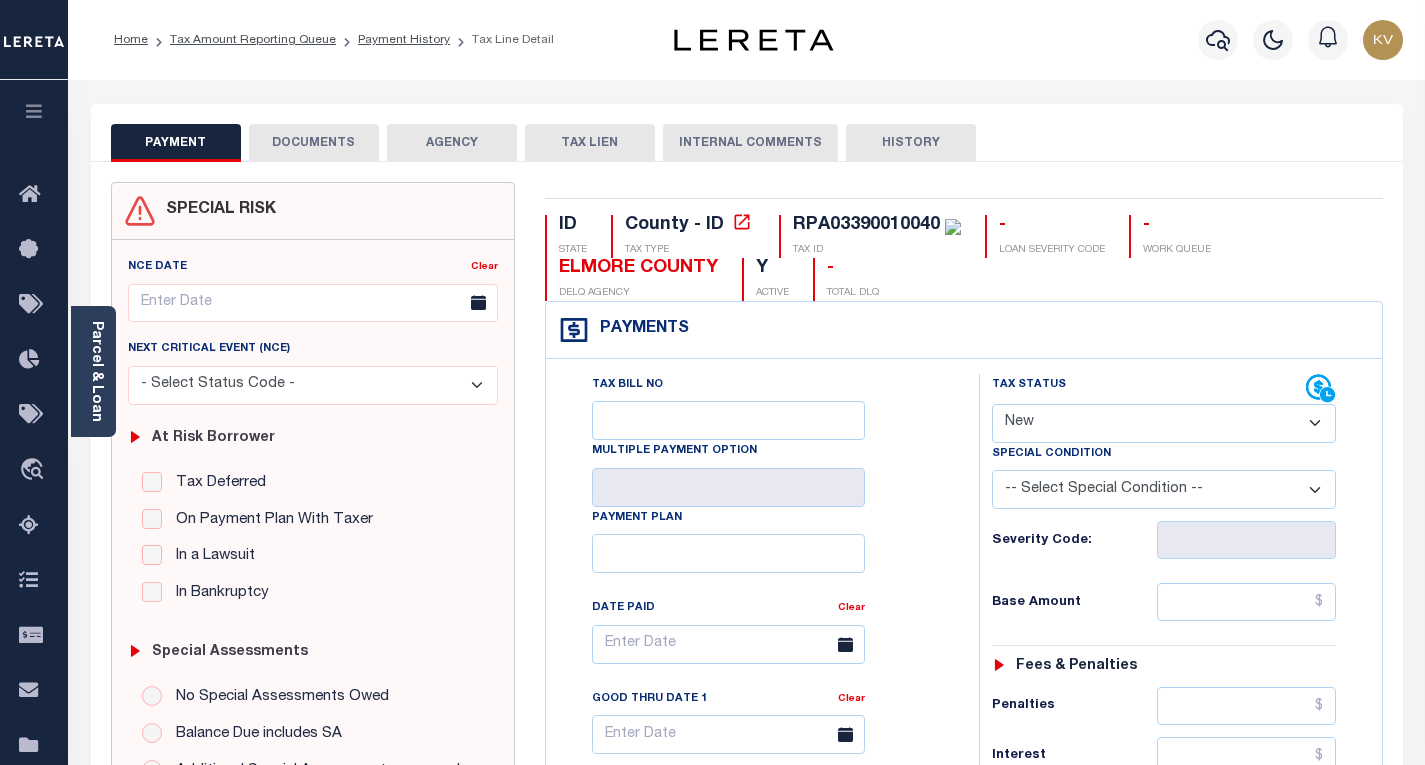select on "PYD" 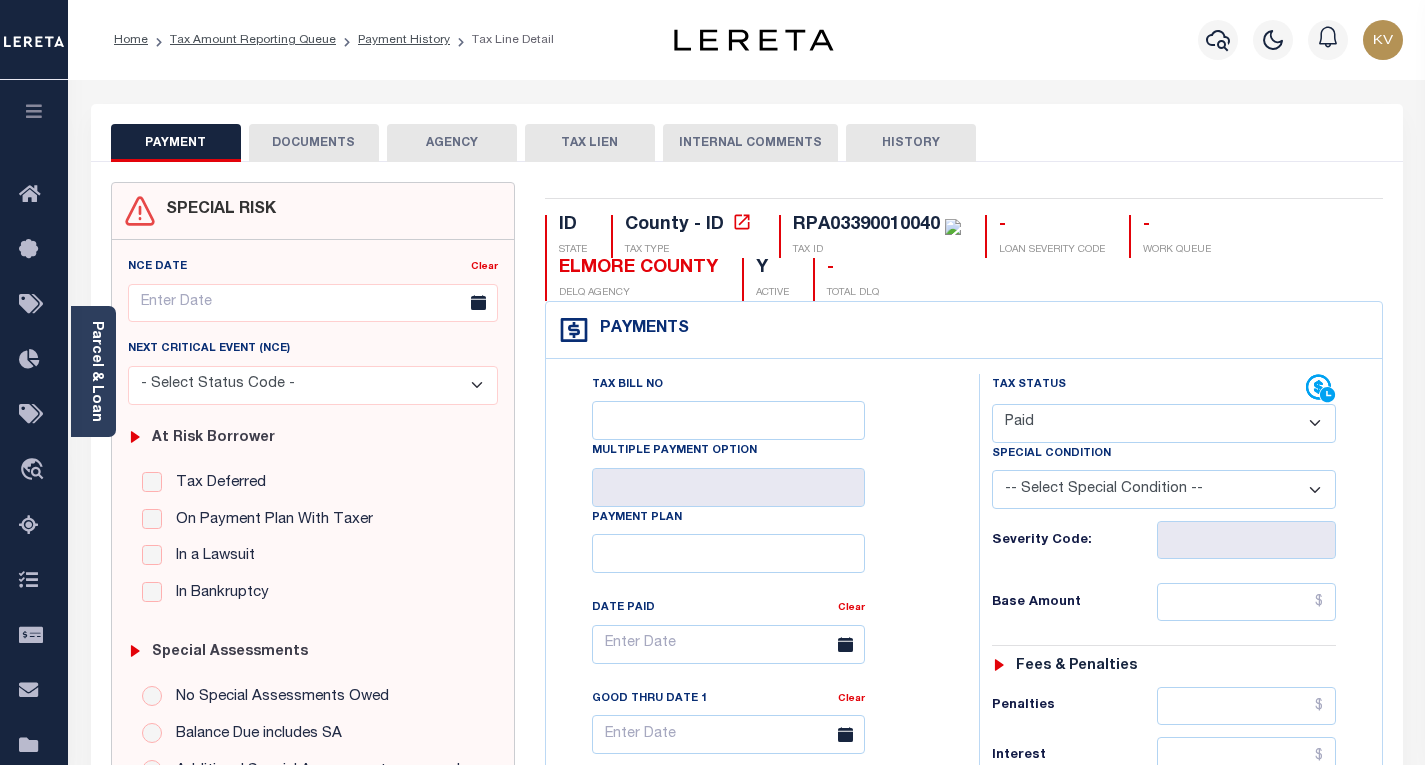 click on "- Select Status Code -
Open
Due/Unpaid
Paid
Incomplete
No Tax Due
Internal Refund Processed
New" at bounding box center [1164, 423] 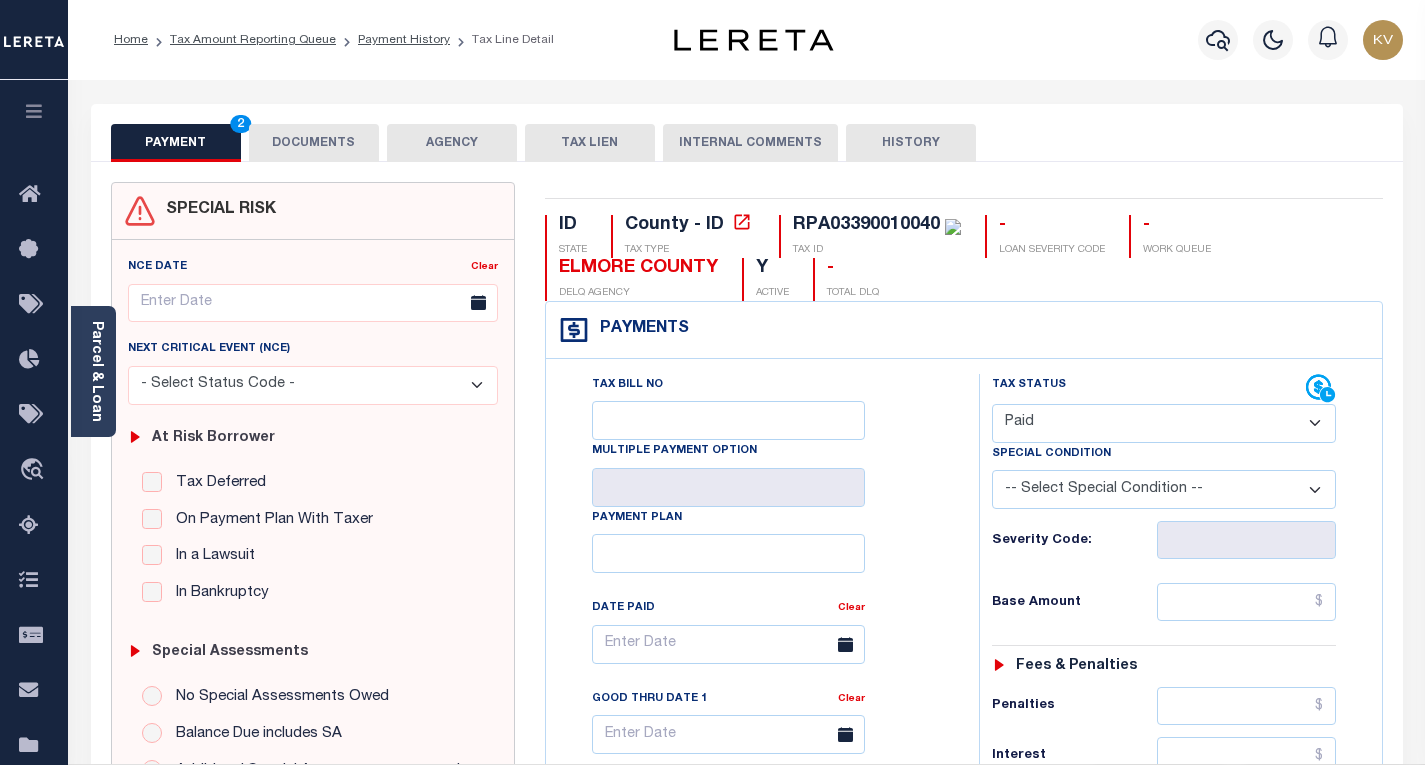 type on "08/01/2025" 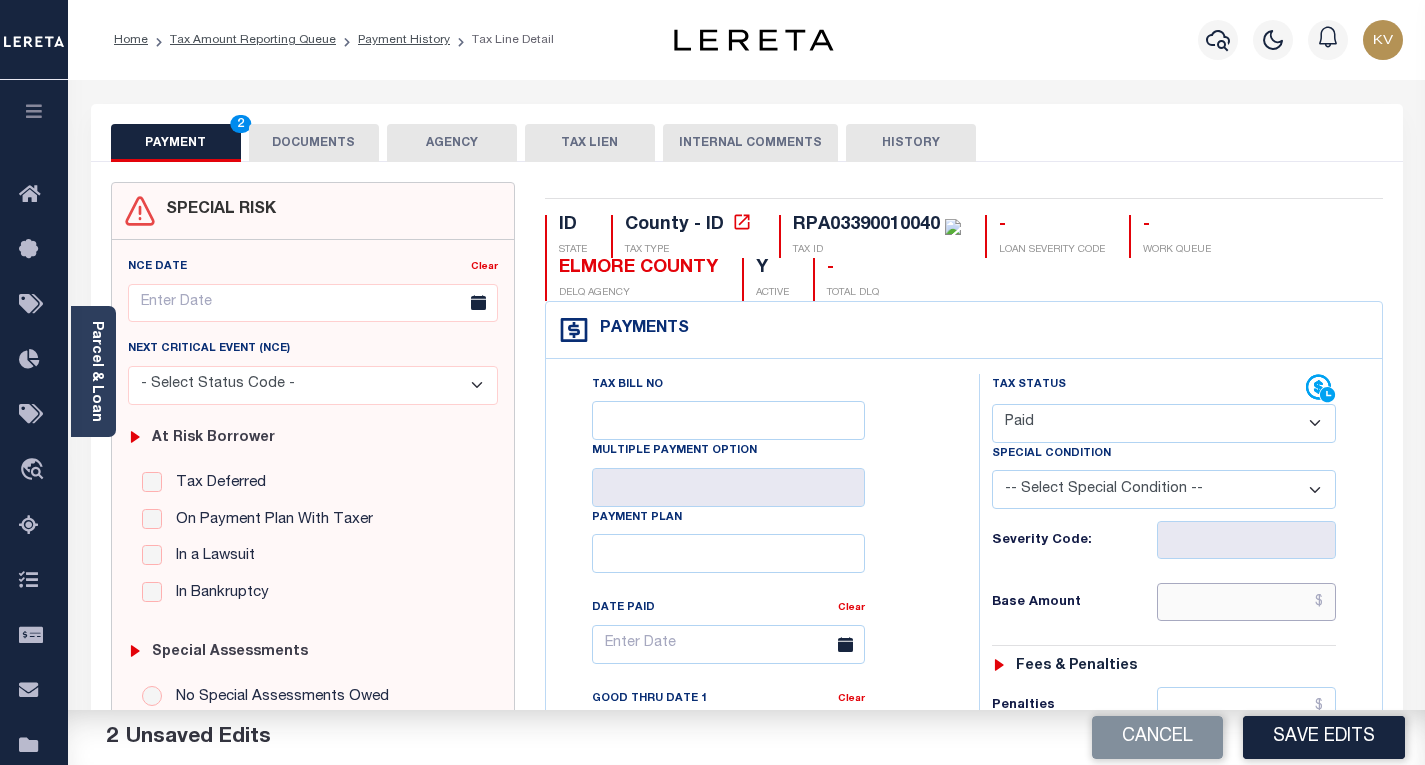 click at bounding box center [1246, 602] 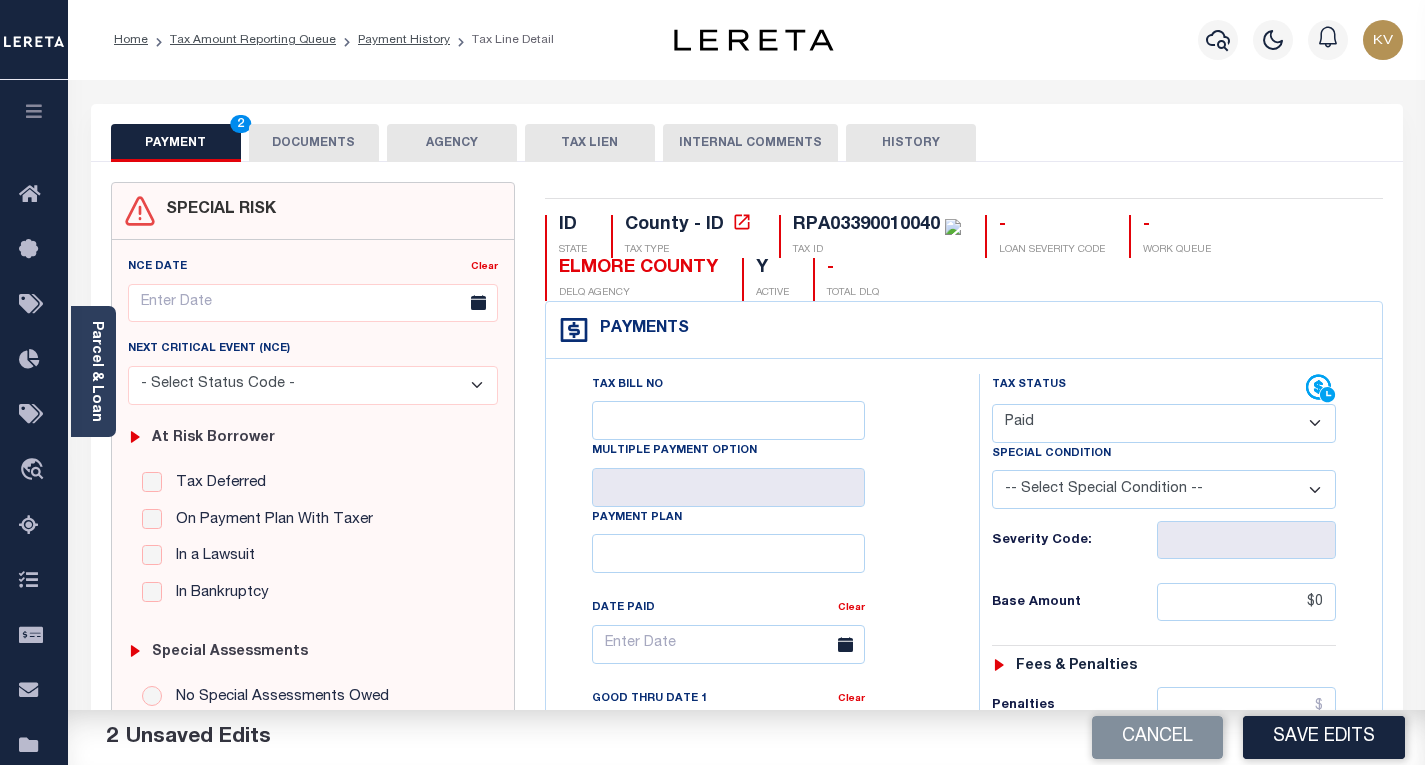 type on "$0.00" 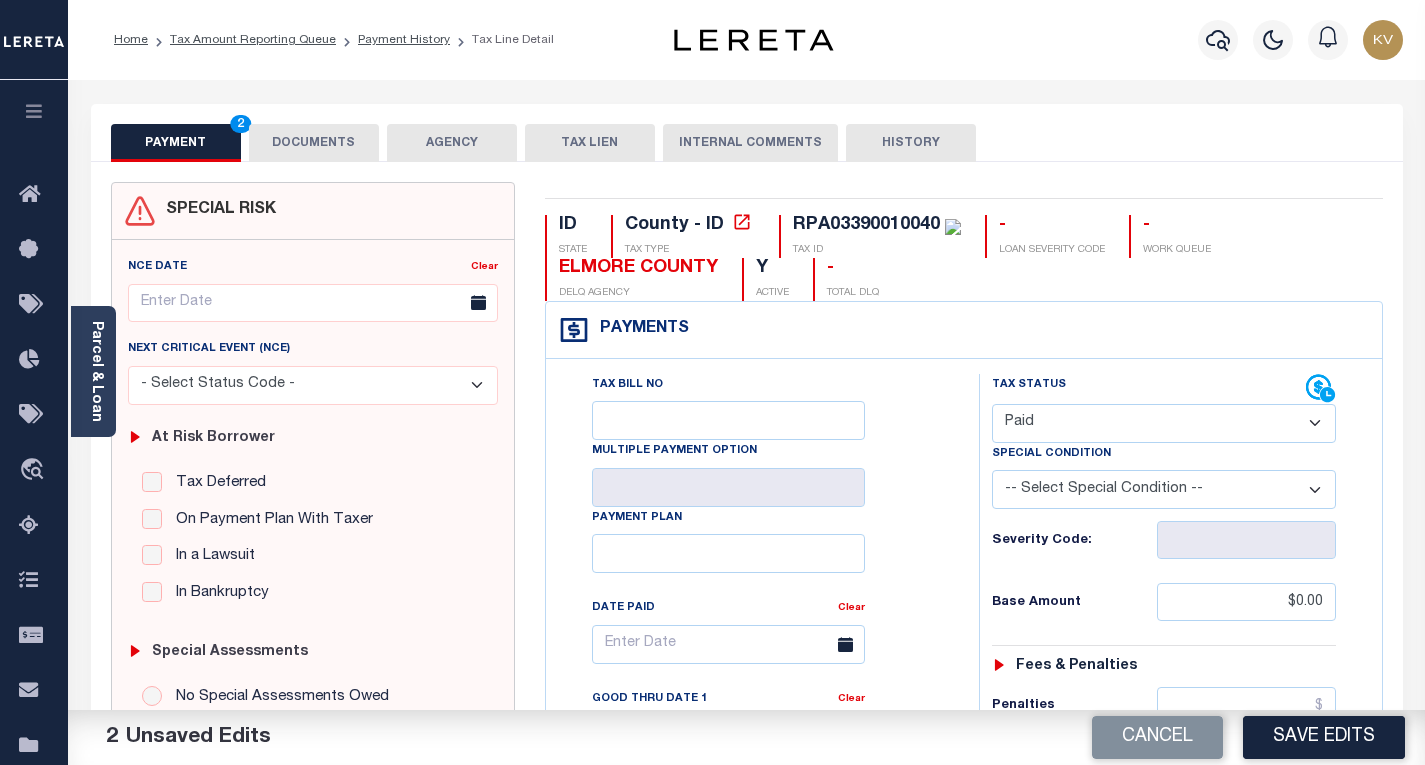 click on "Tax Bill No
Multiple Payment Option
Payment Plan
Clear" at bounding box center [757, 654] 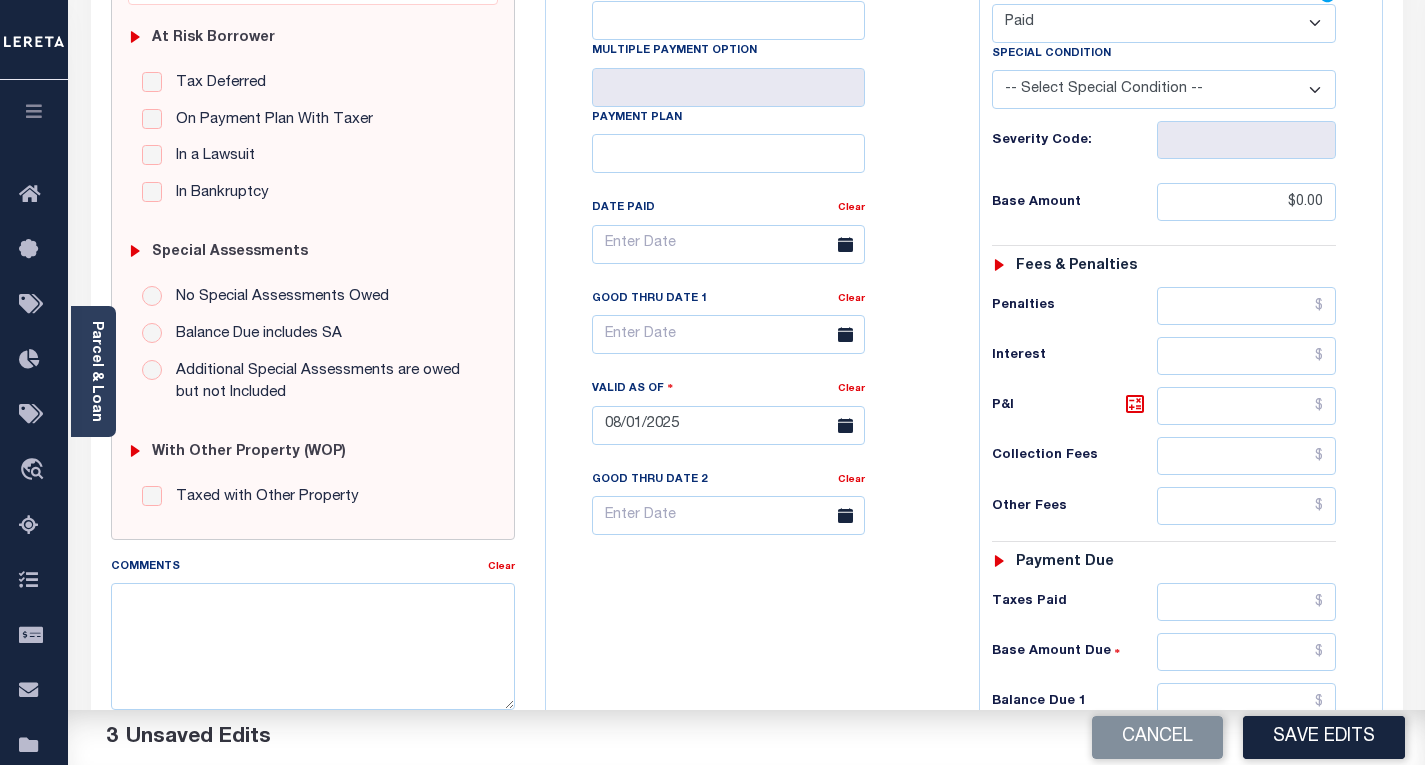 scroll, scrollTop: 500, scrollLeft: 0, axis: vertical 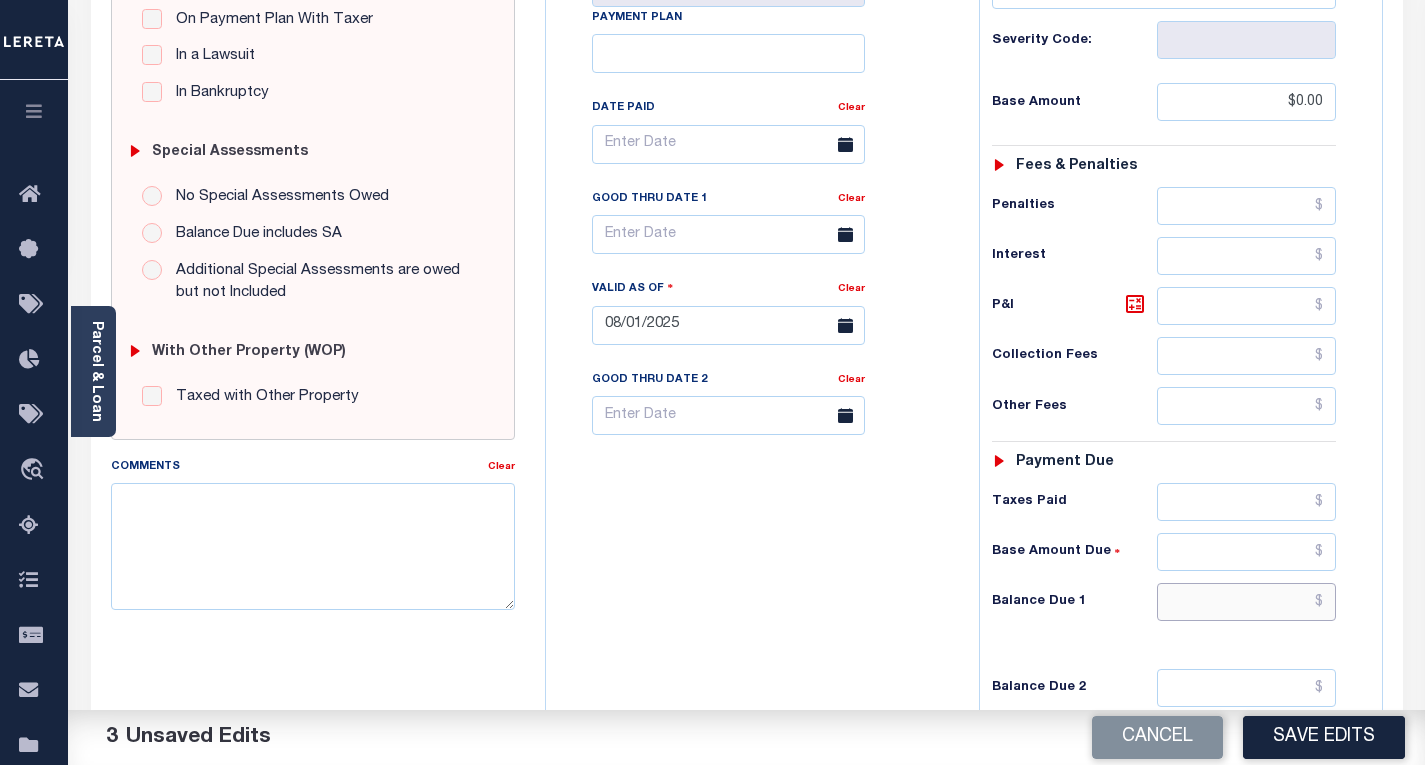 click at bounding box center (1246, 602) 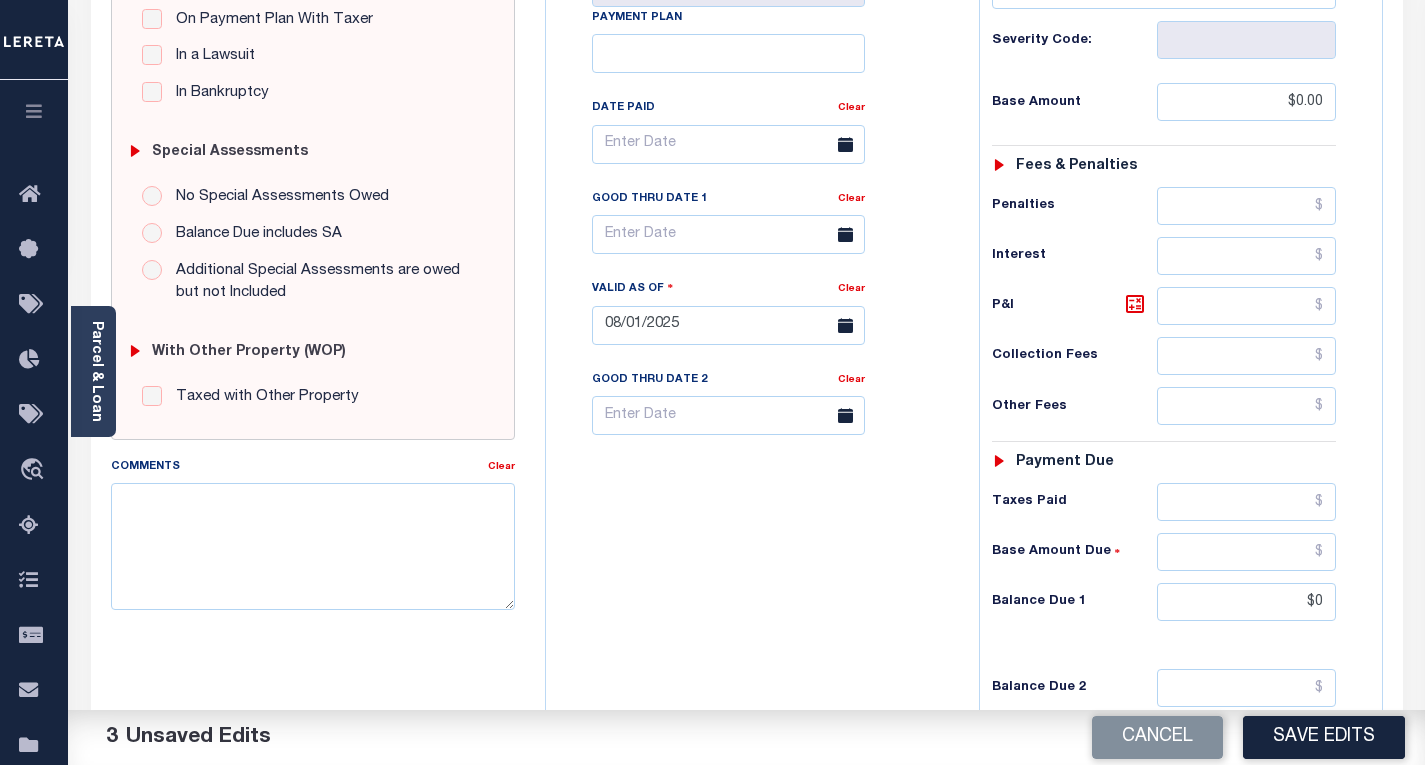 type on "$0.00" 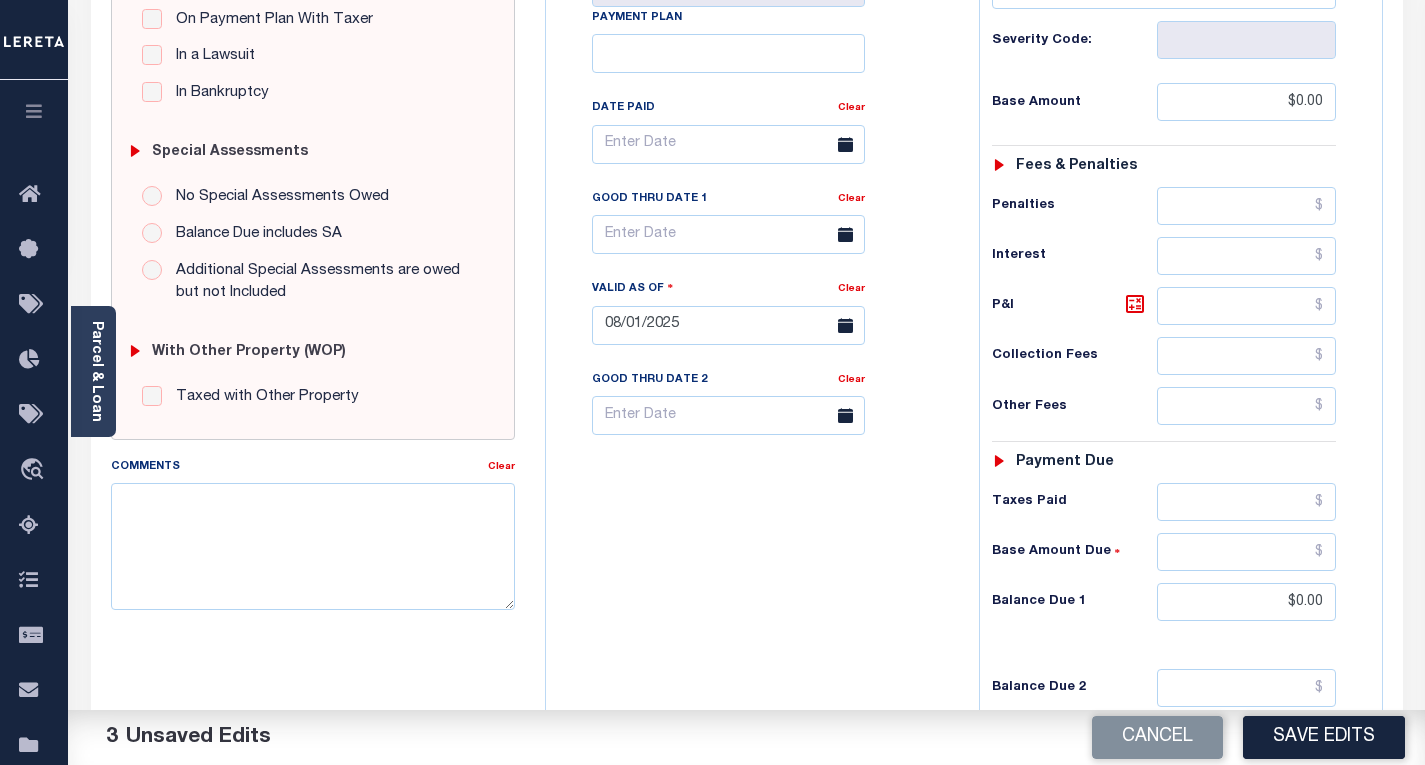 click on "Tax Bill No
Multiple Payment Option
Payment Plan
Clear" at bounding box center [757, 315] 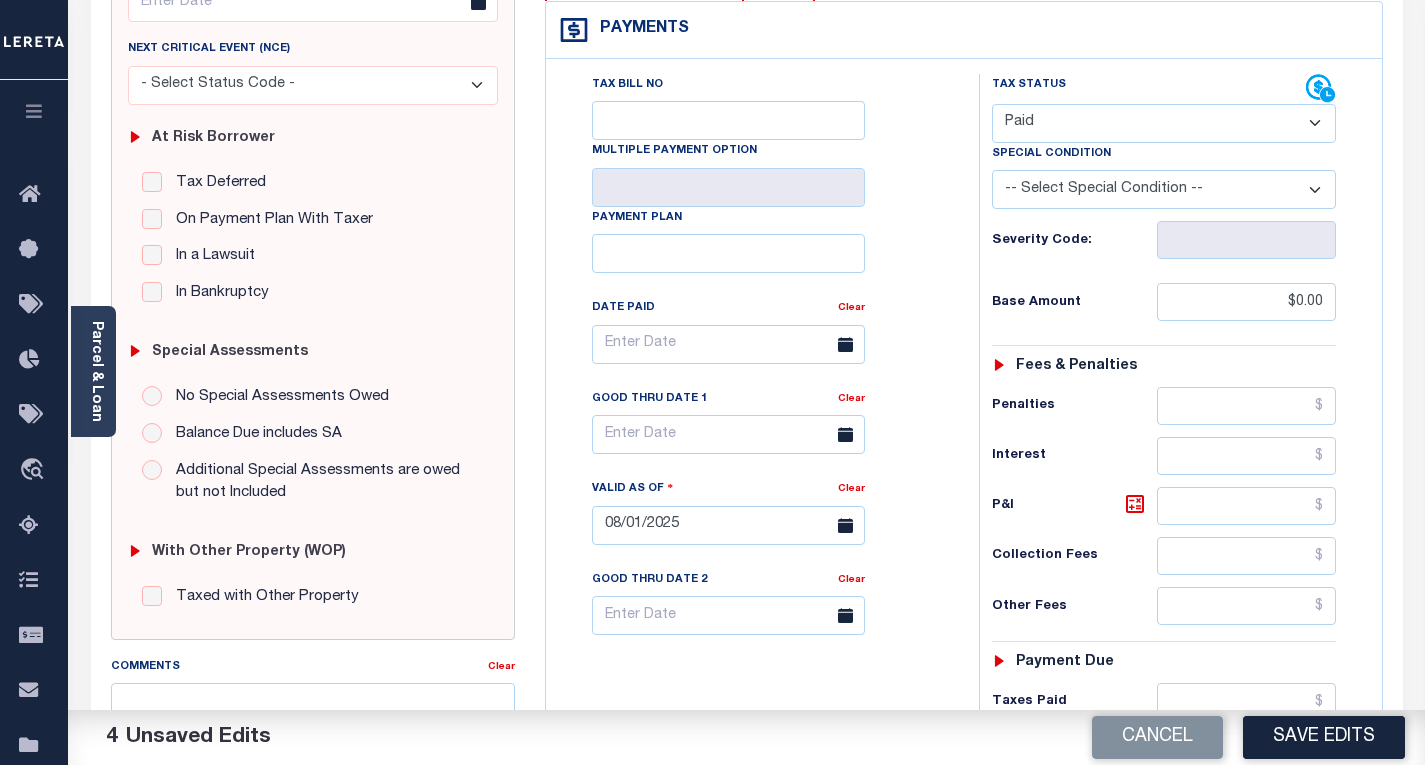 scroll, scrollTop: 500, scrollLeft: 0, axis: vertical 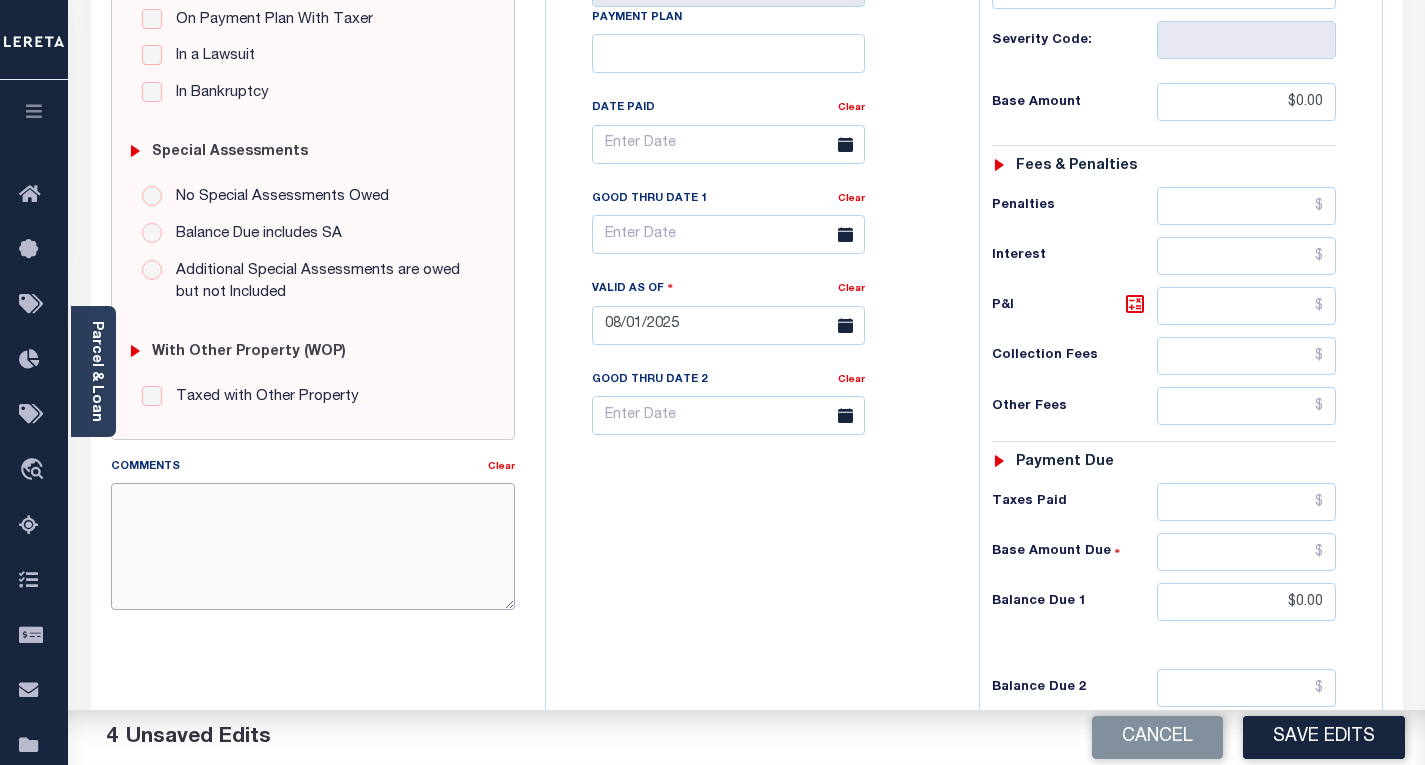 click on "Comments" at bounding box center [313, 546] 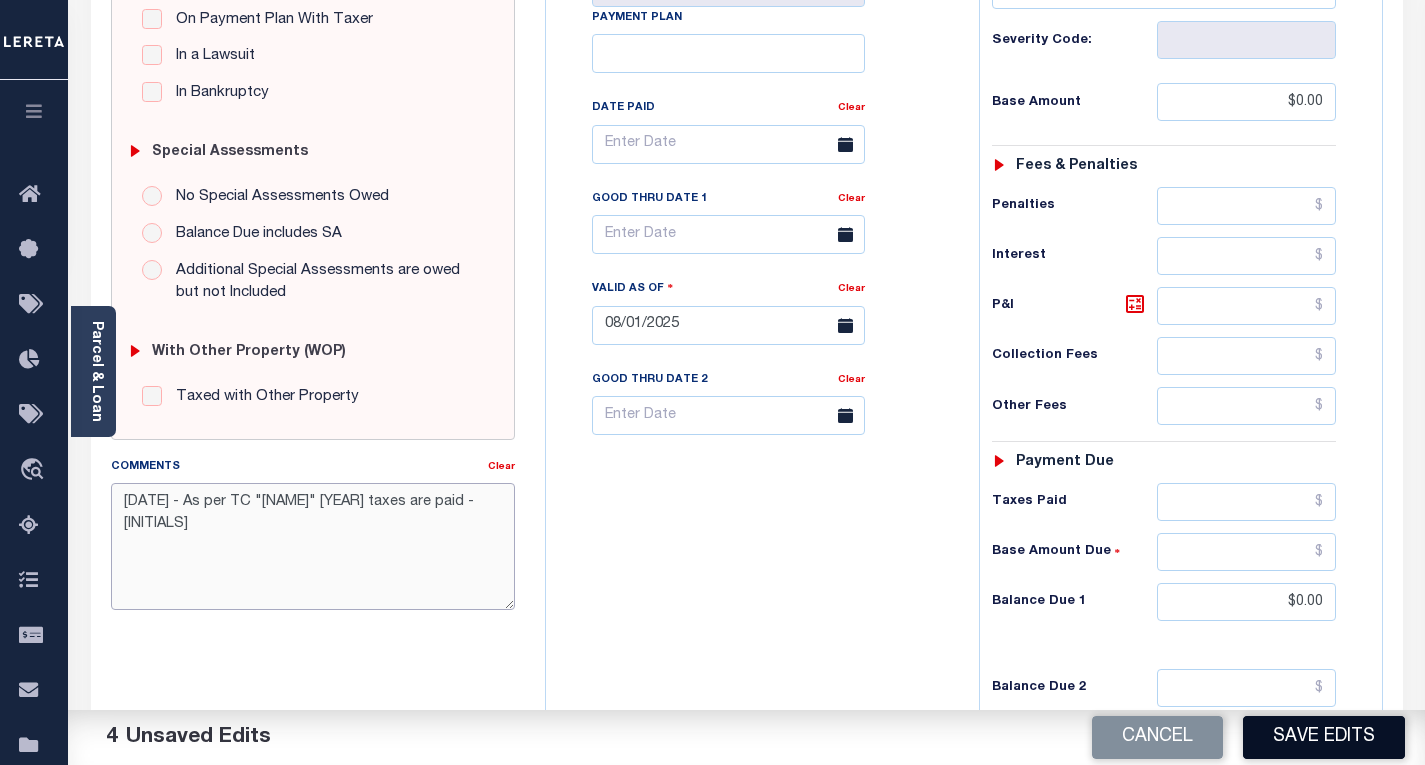 type on "[DATE] - As per TC "[NAME]" [YEAR] taxes are paid - [INITIALS]" 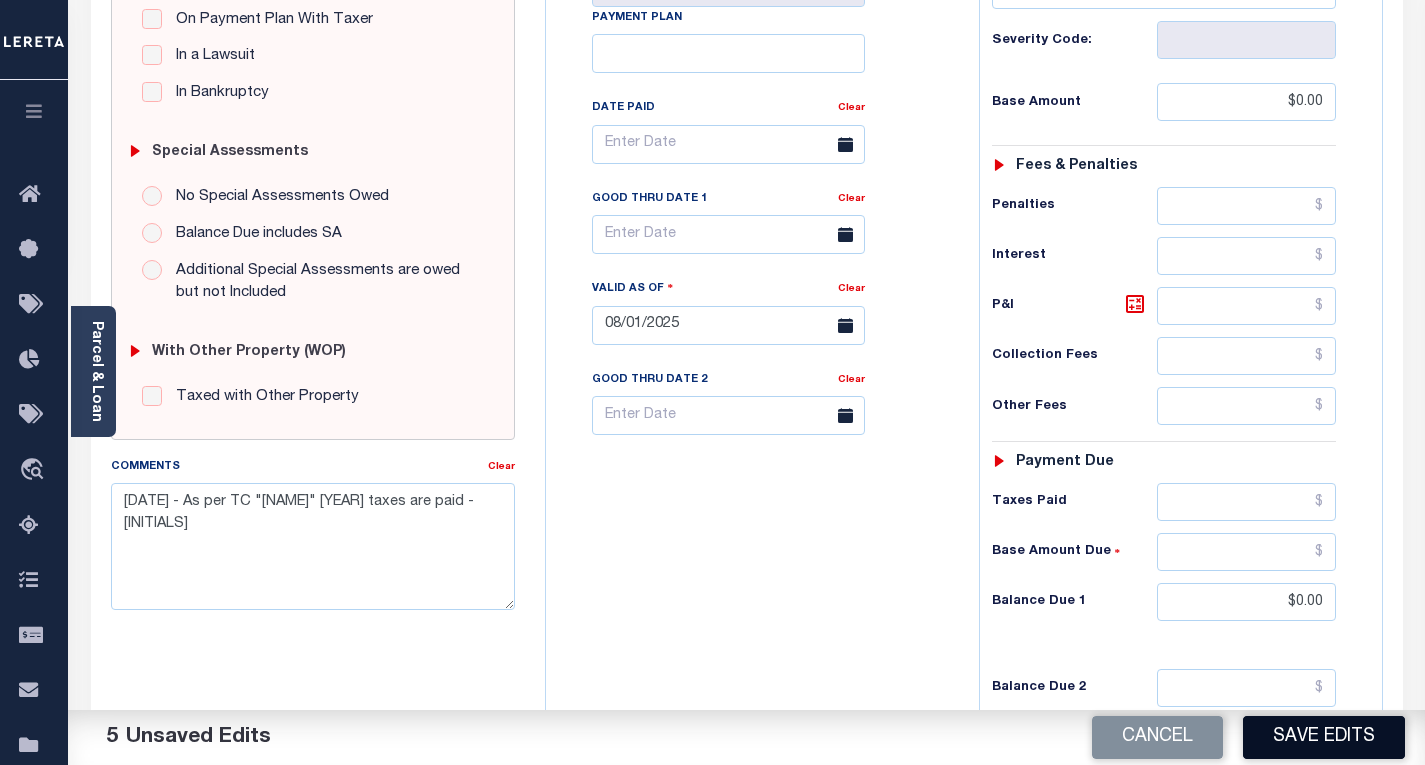 click on "Save Edits" at bounding box center (1324, 737) 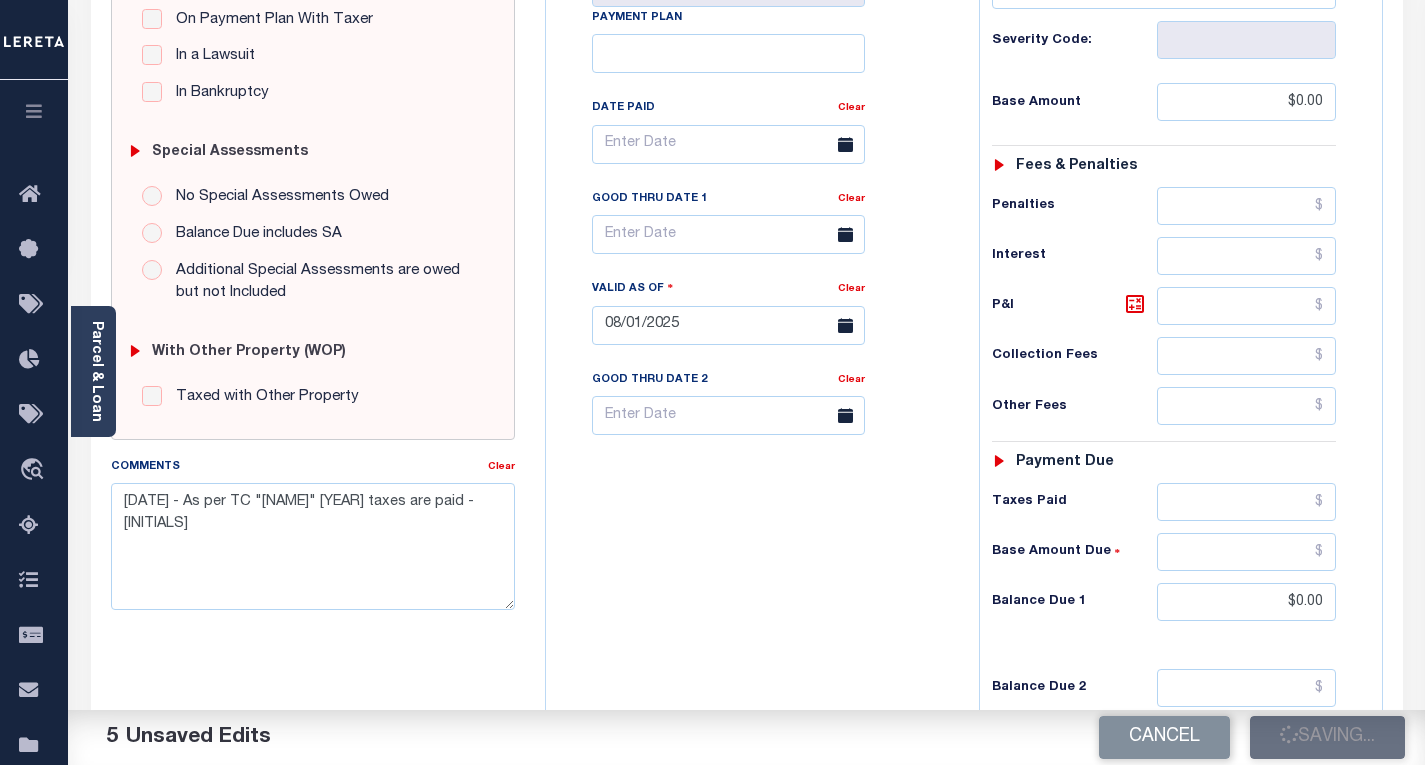 checkbox on "false" 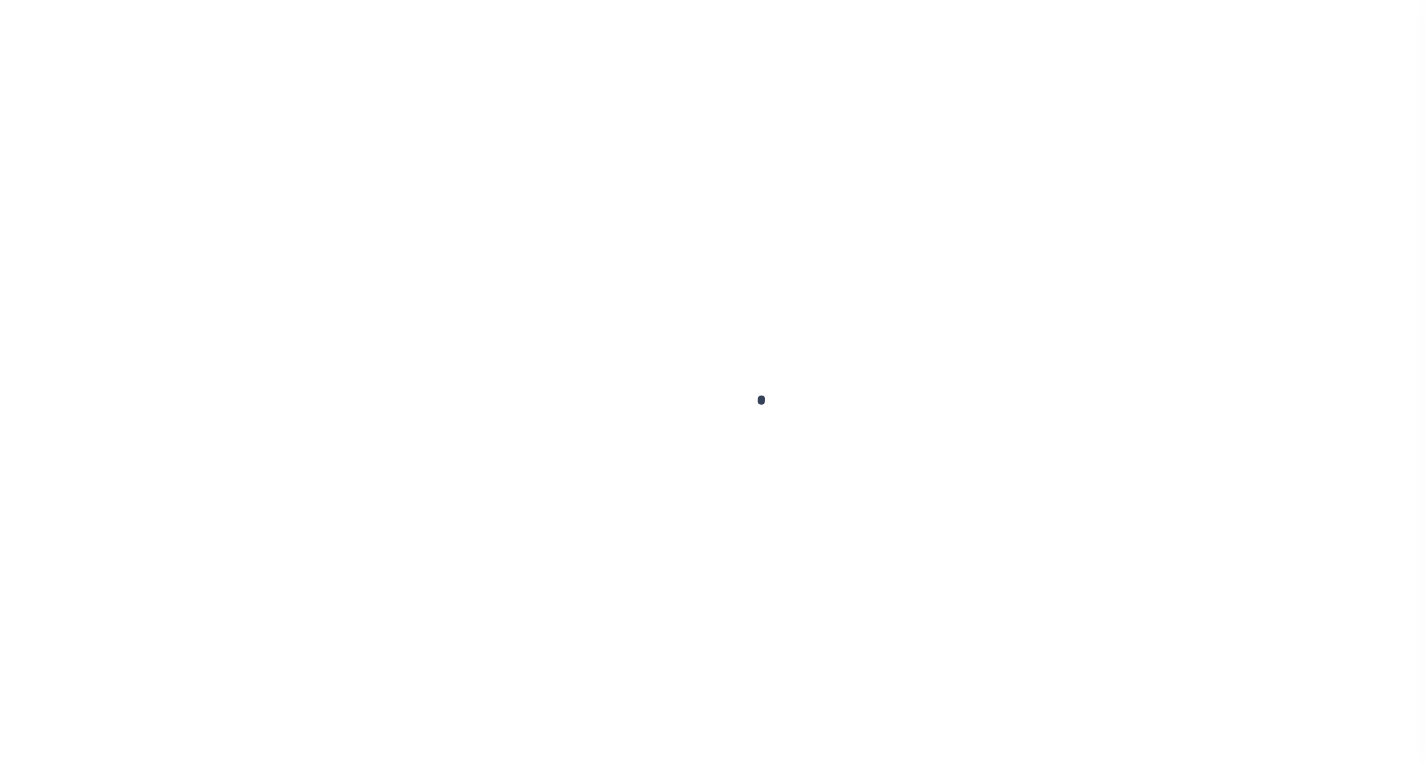 scroll, scrollTop: 0, scrollLeft: 0, axis: both 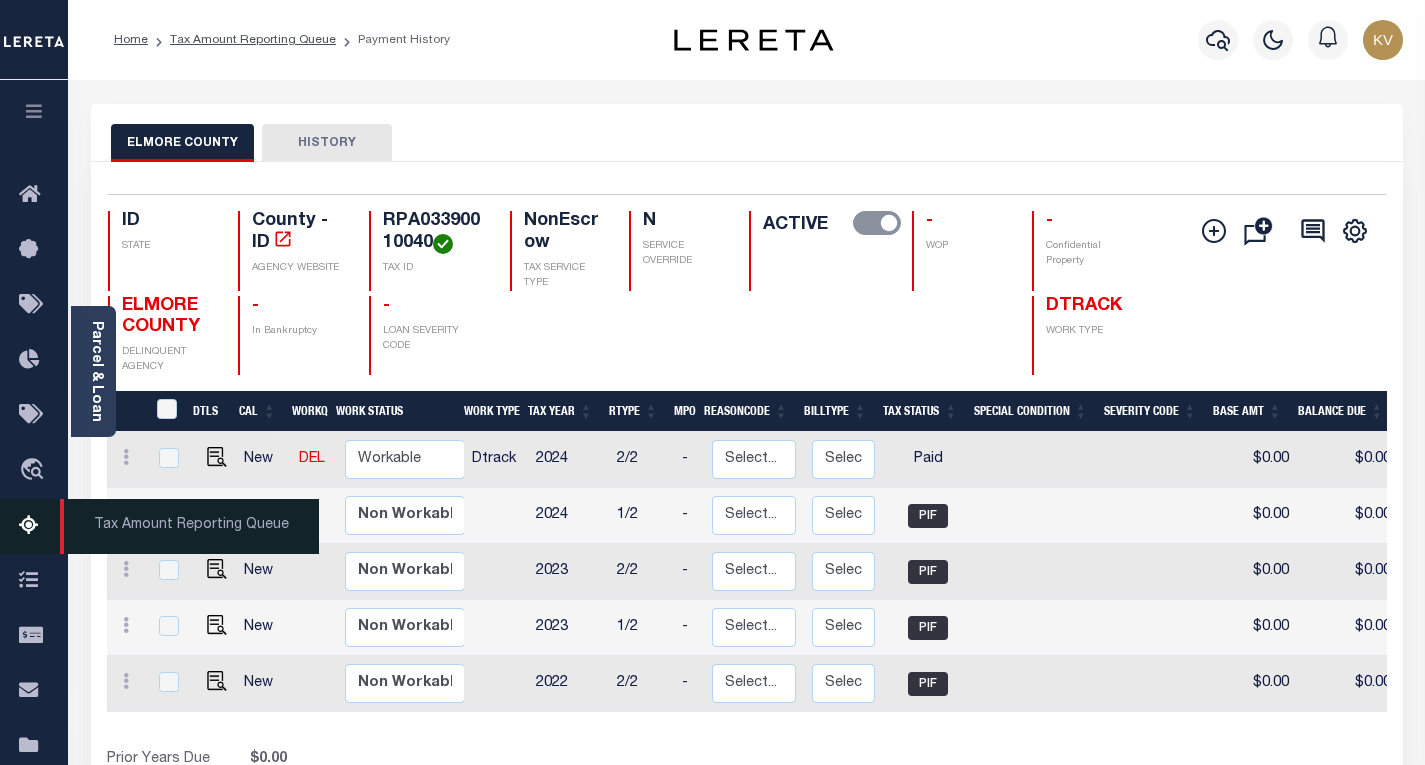 click on "Tax Amount Reporting Queue" at bounding box center (34, 526) 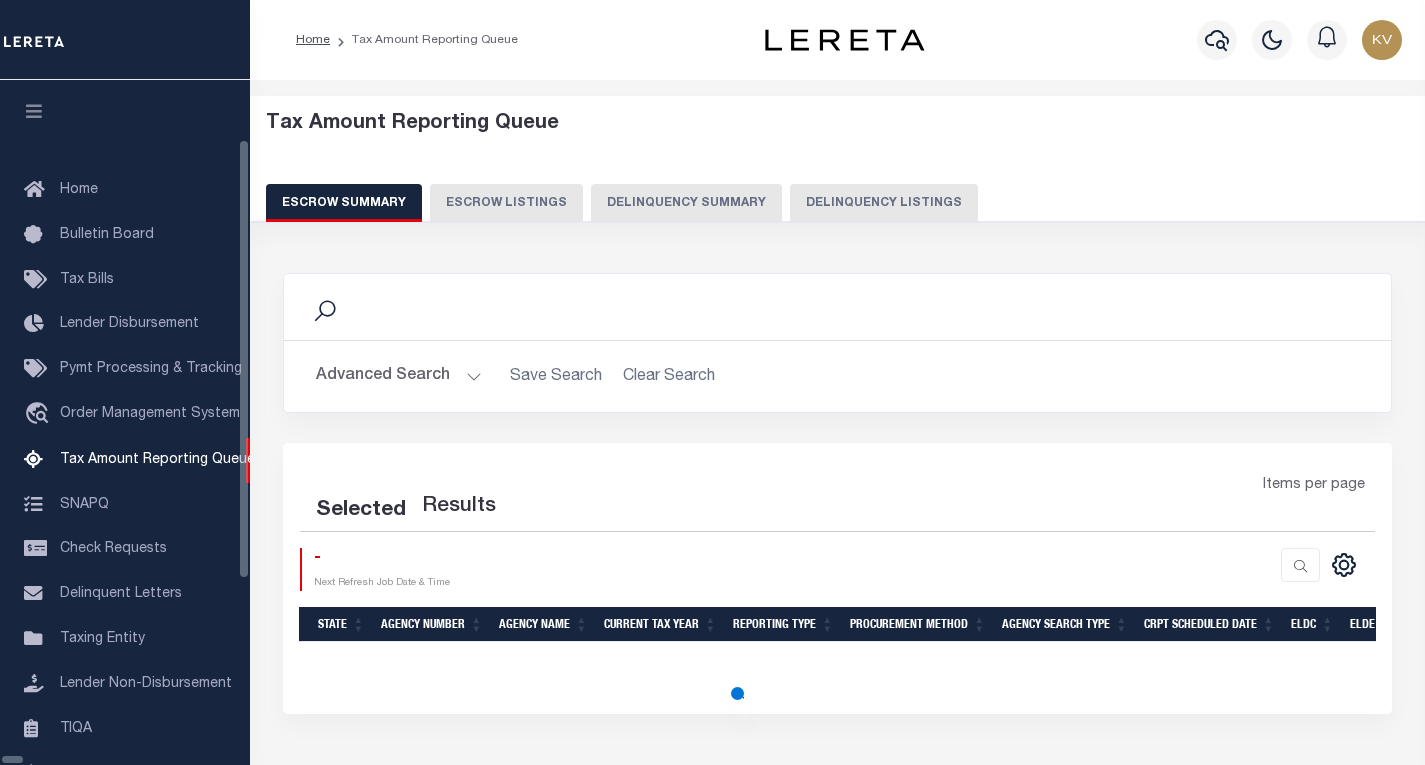 select on "100" 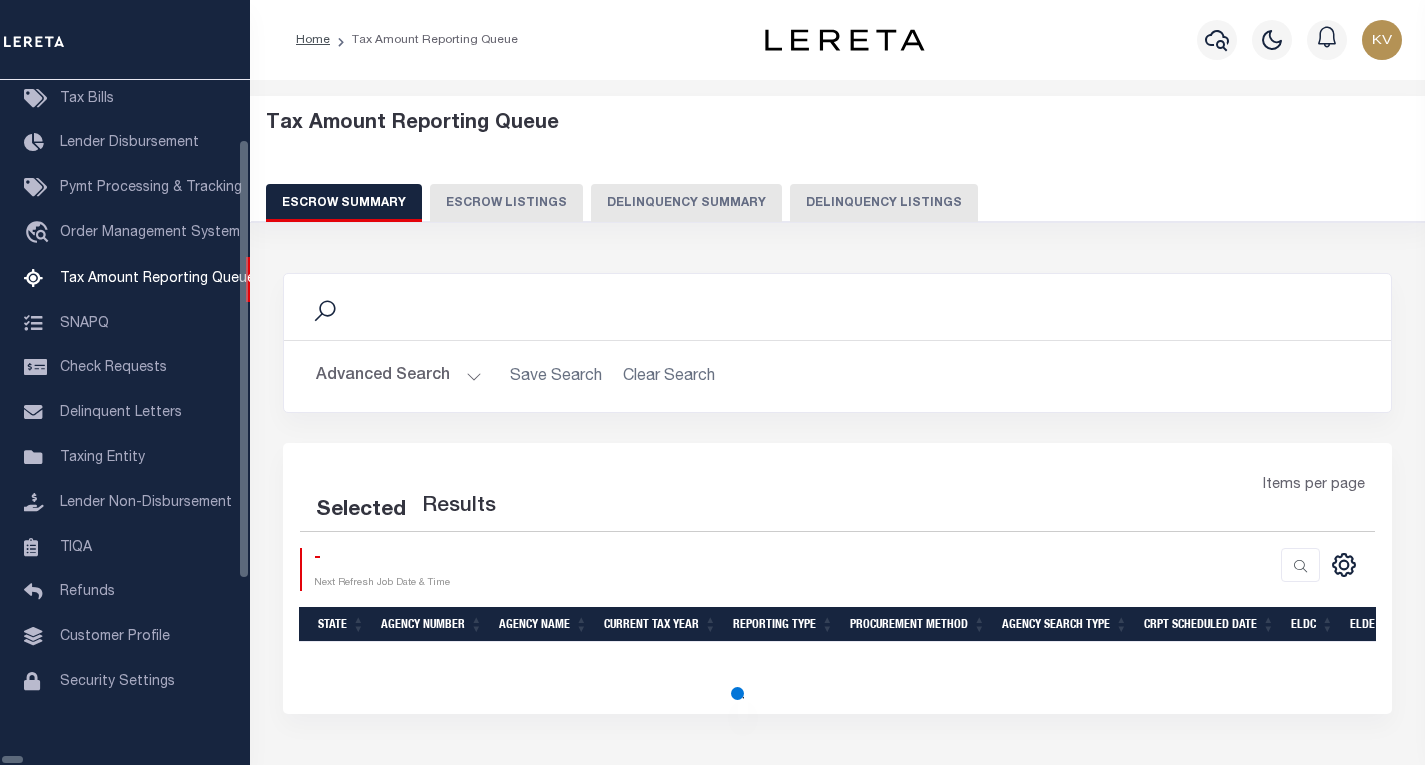 select on "100" 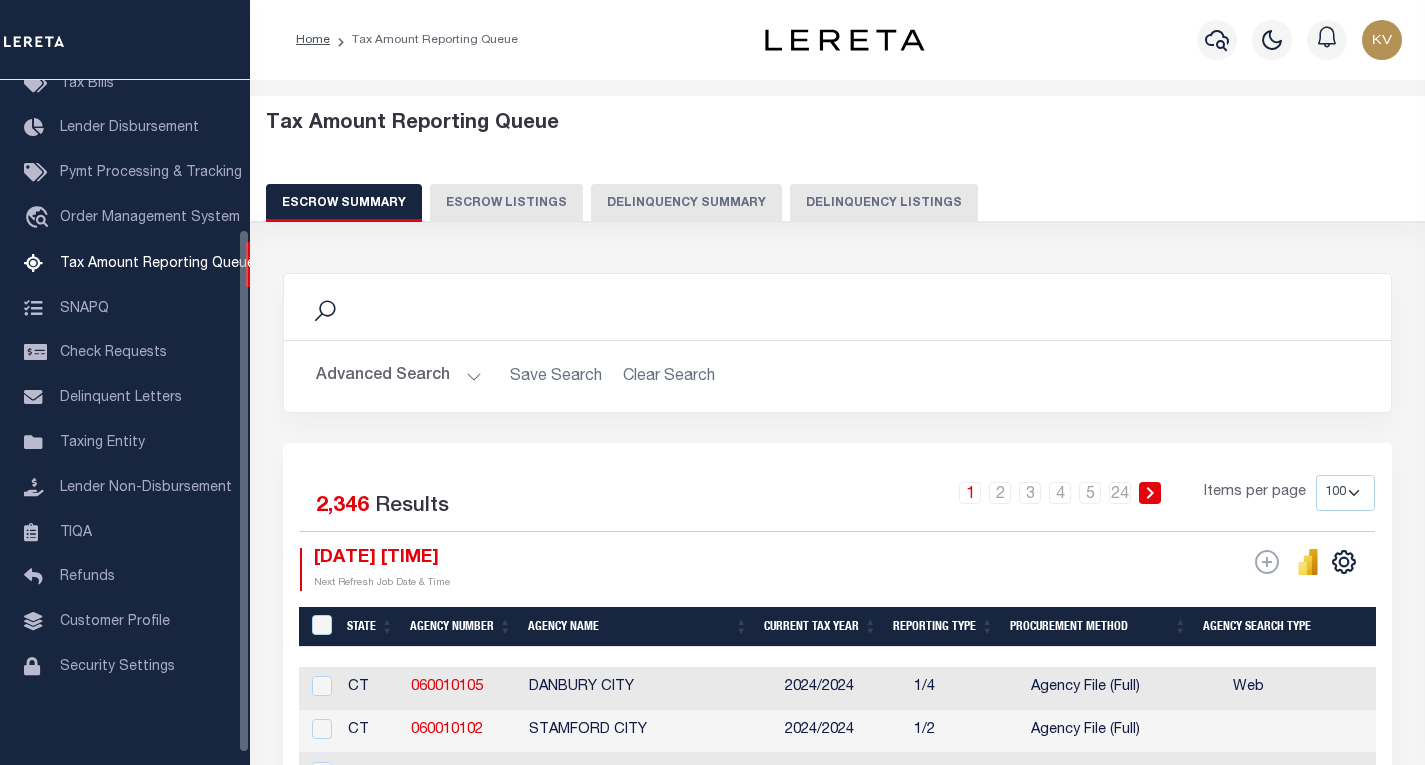 scroll, scrollTop: 194, scrollLeft: 0, axis: vertical 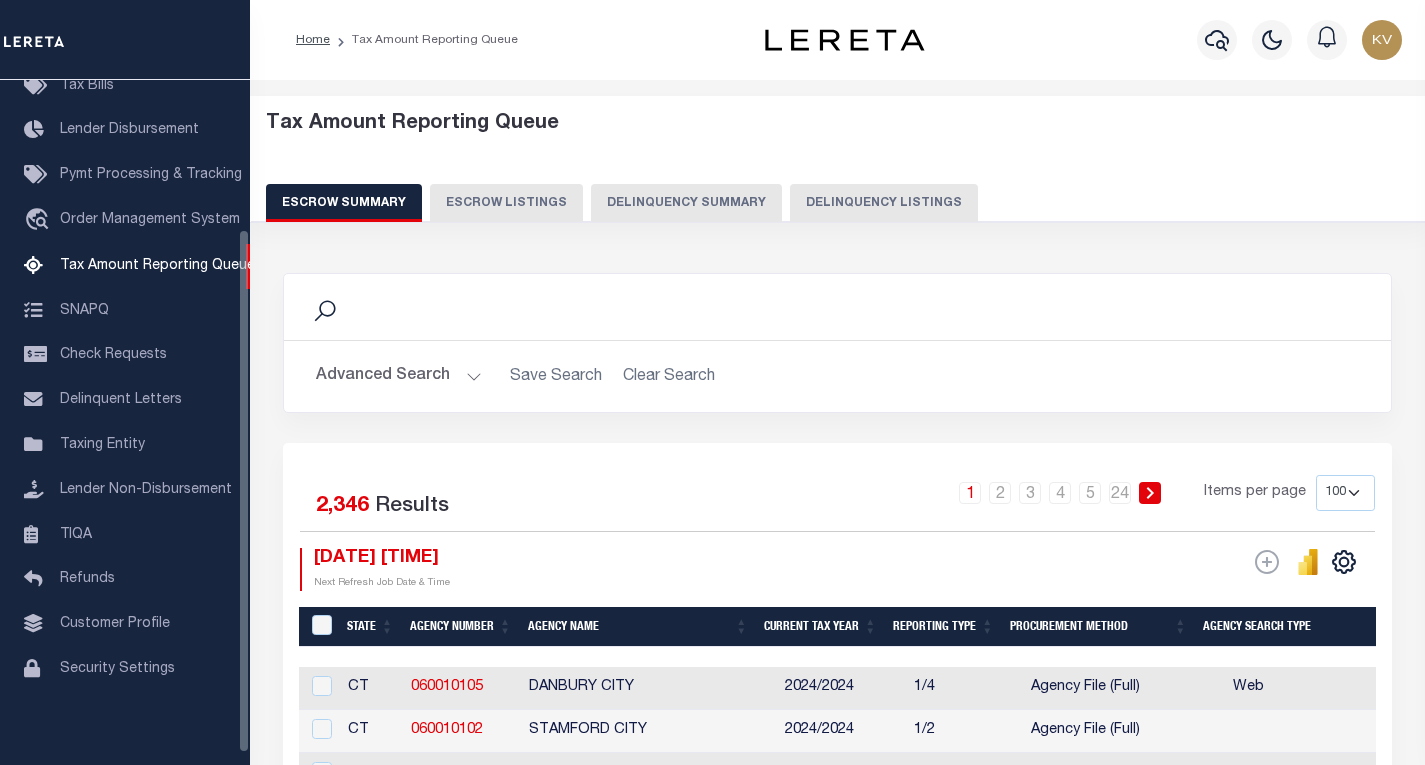 click on "Delinquency Listings" at bounding box center (884, 203) 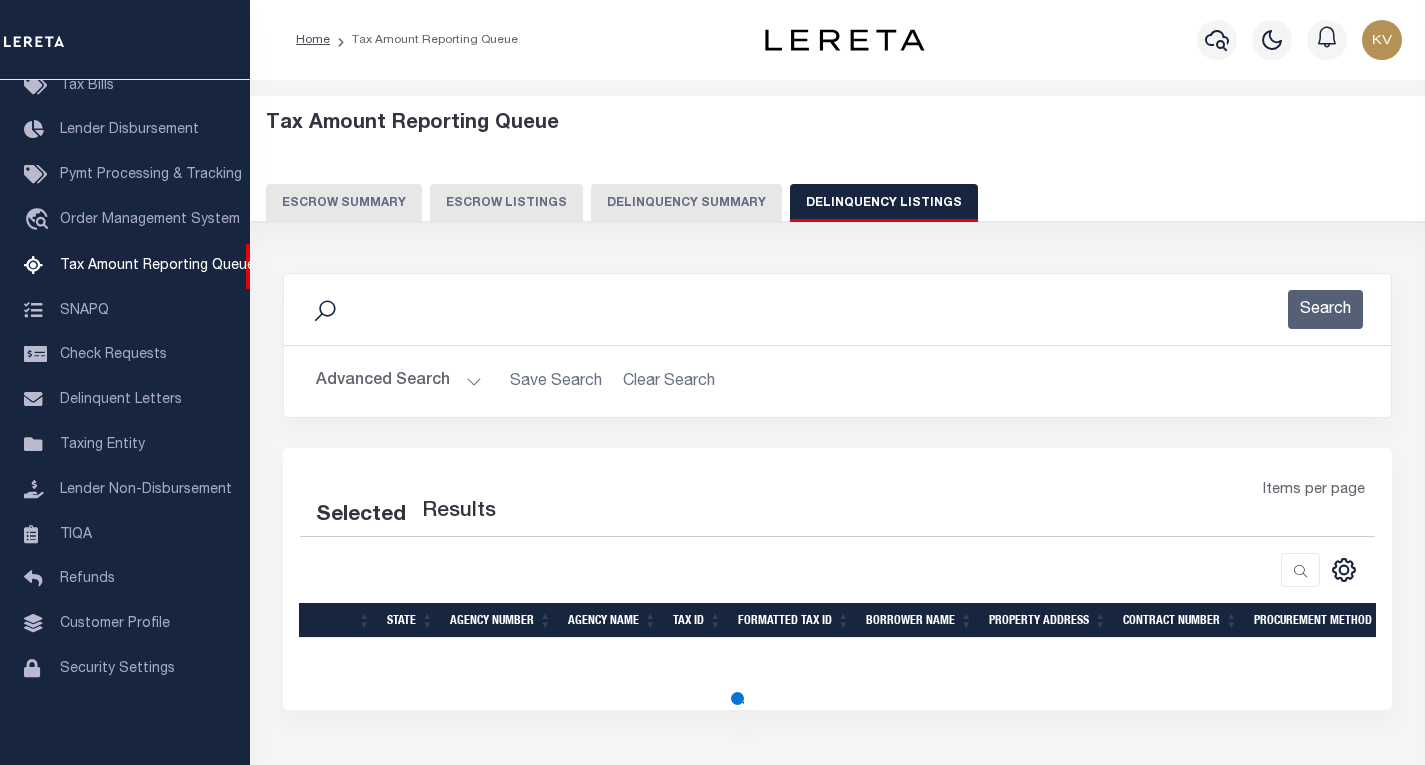 select on "100" 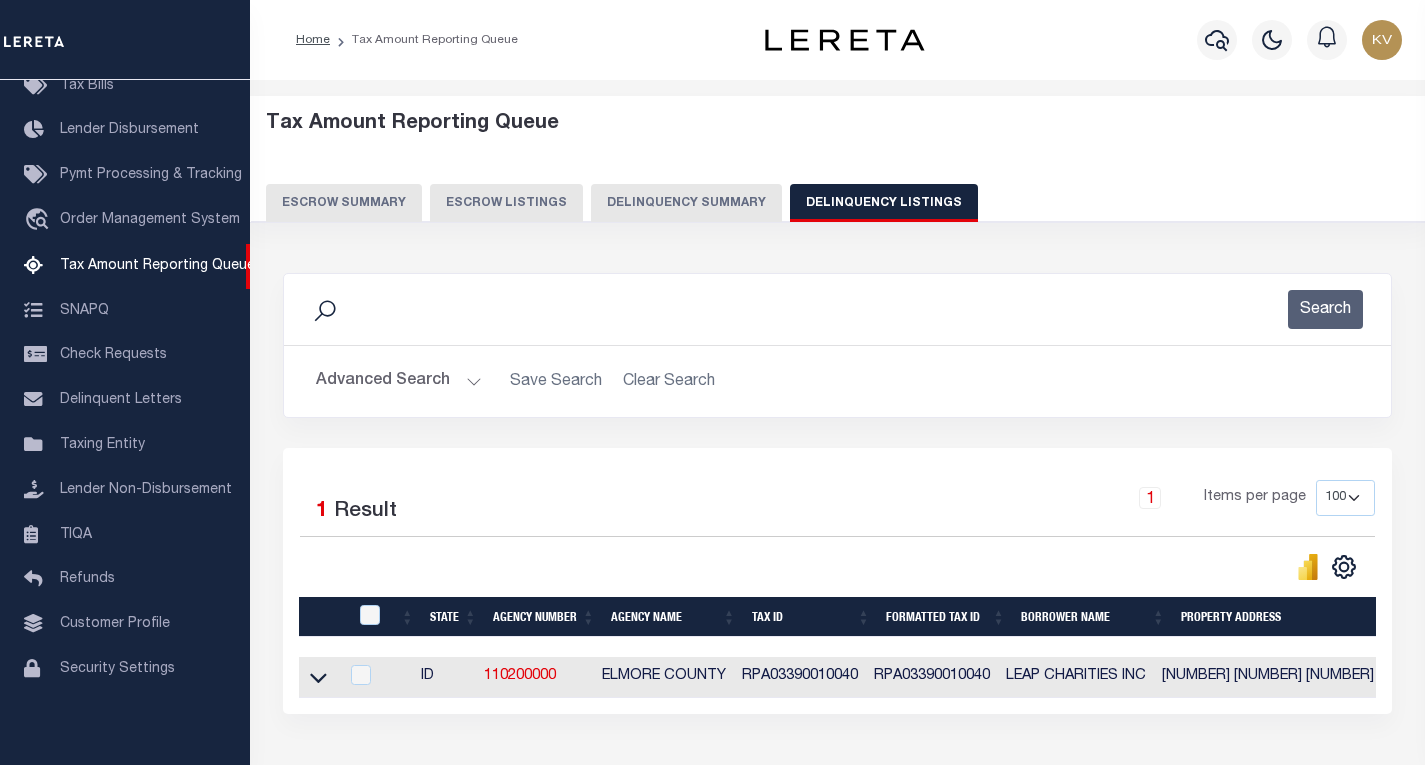 click at bounding box center (318, 677) 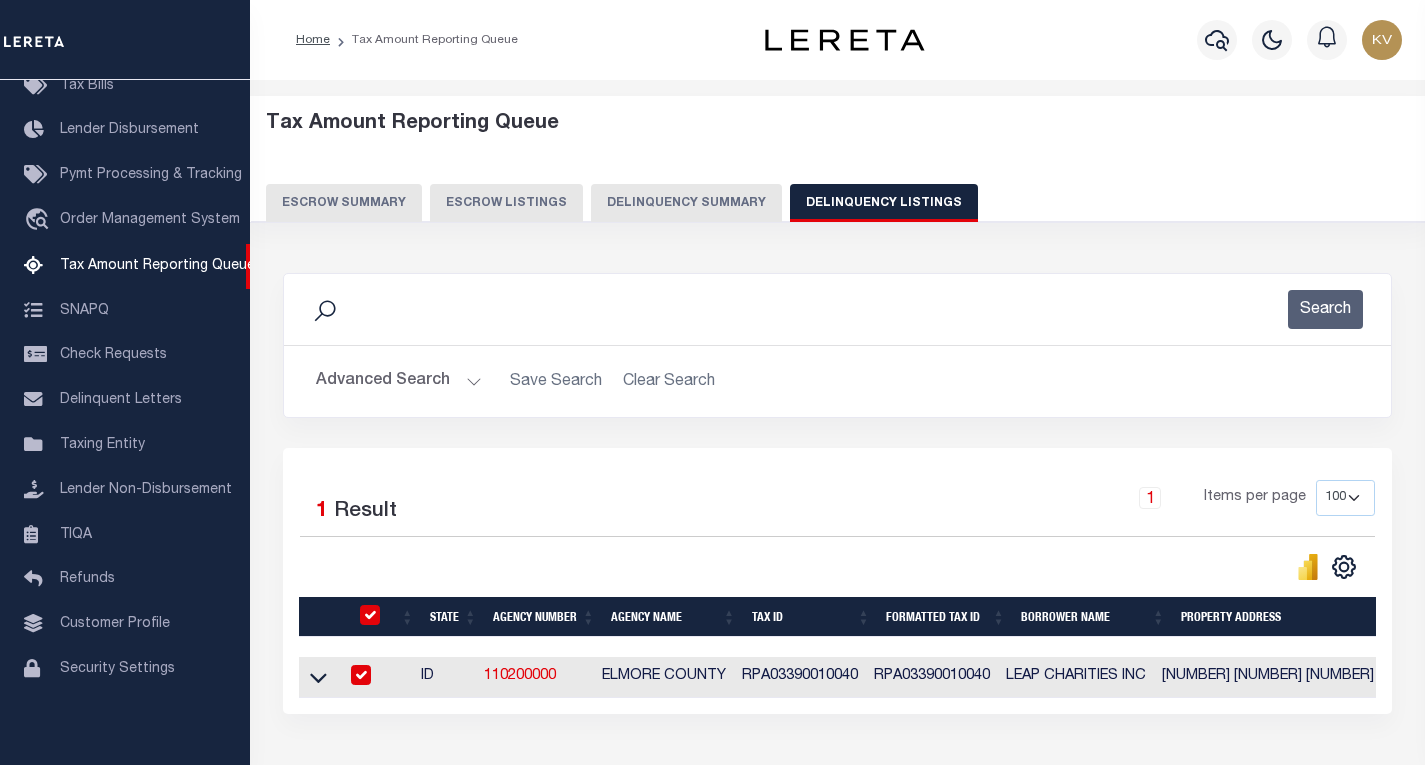 checkbox on "true" 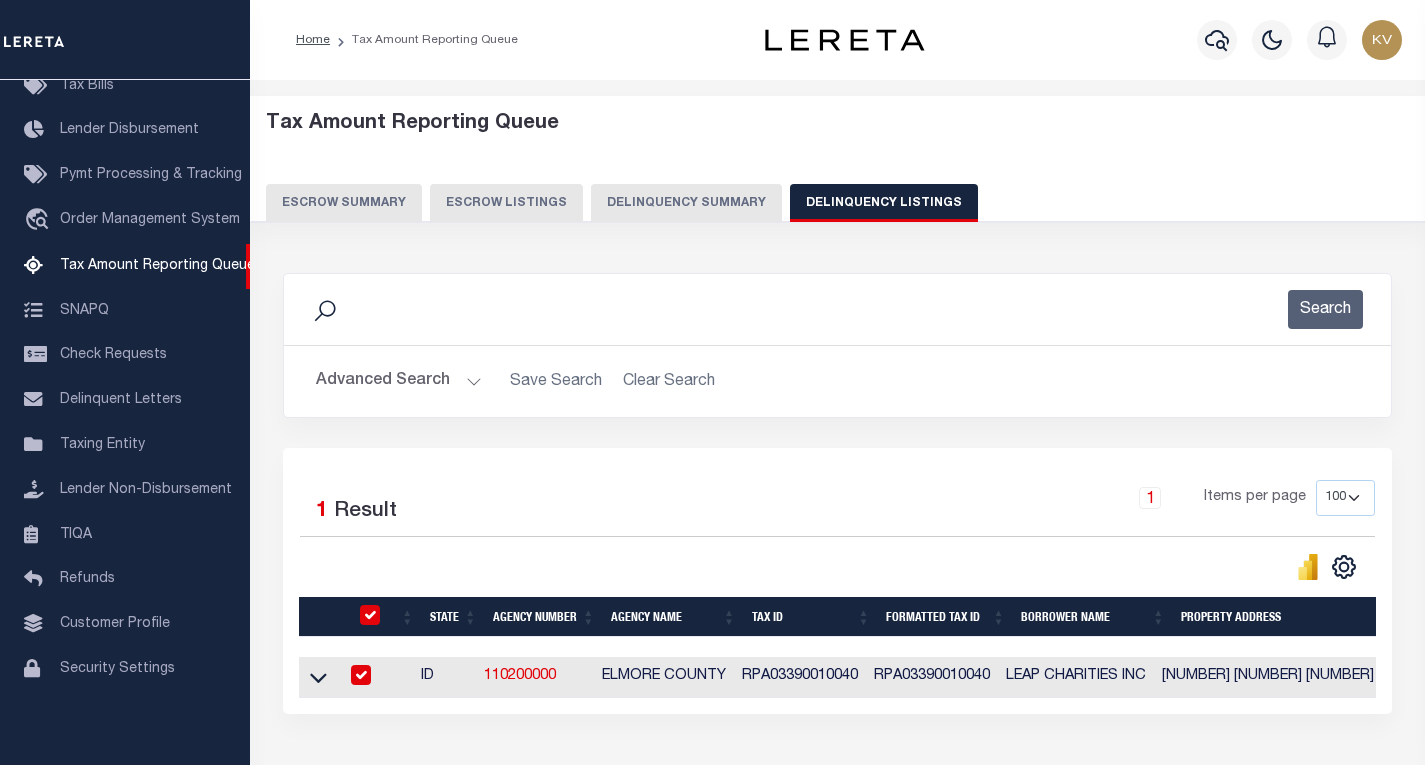checkbox on "true" 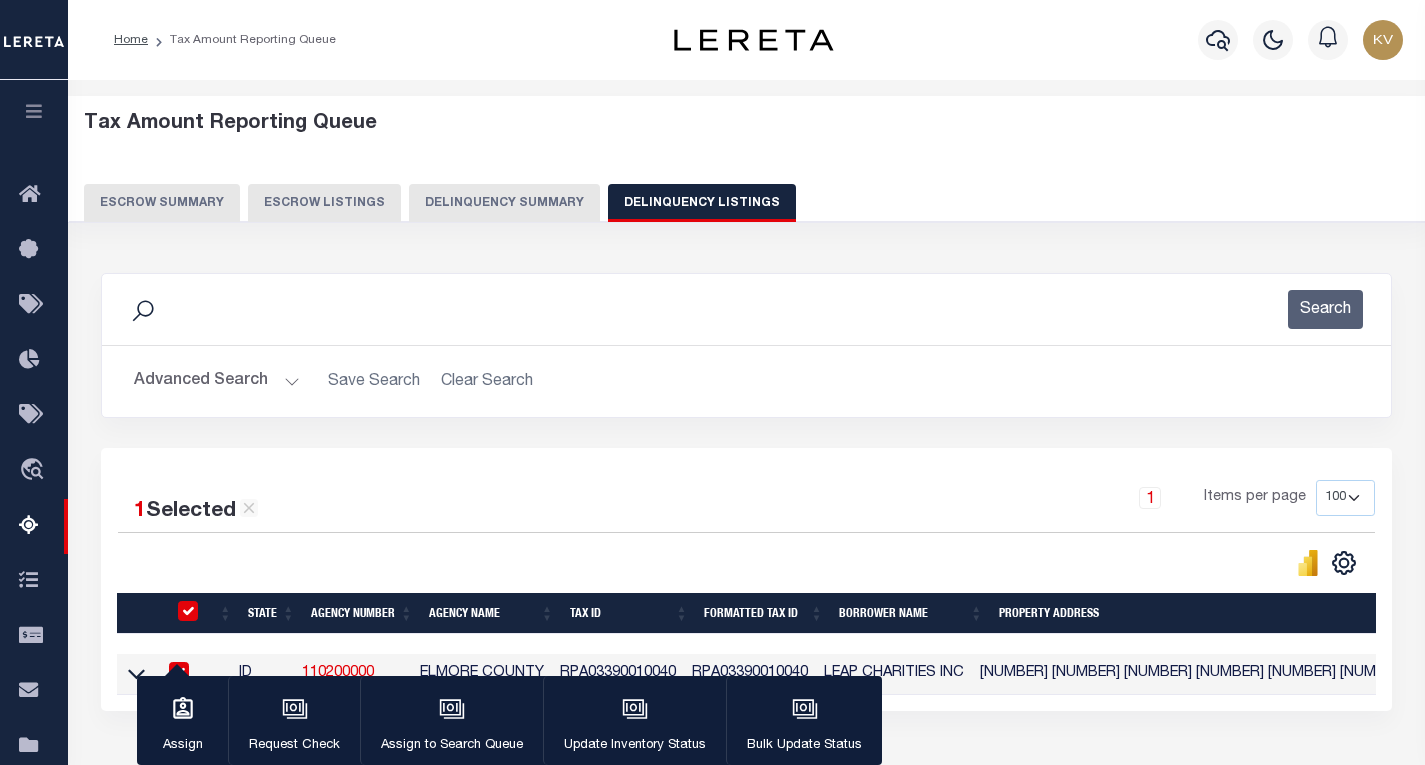 scroll, scrollTop: 200, scrollLeft: 0, axis: vertical 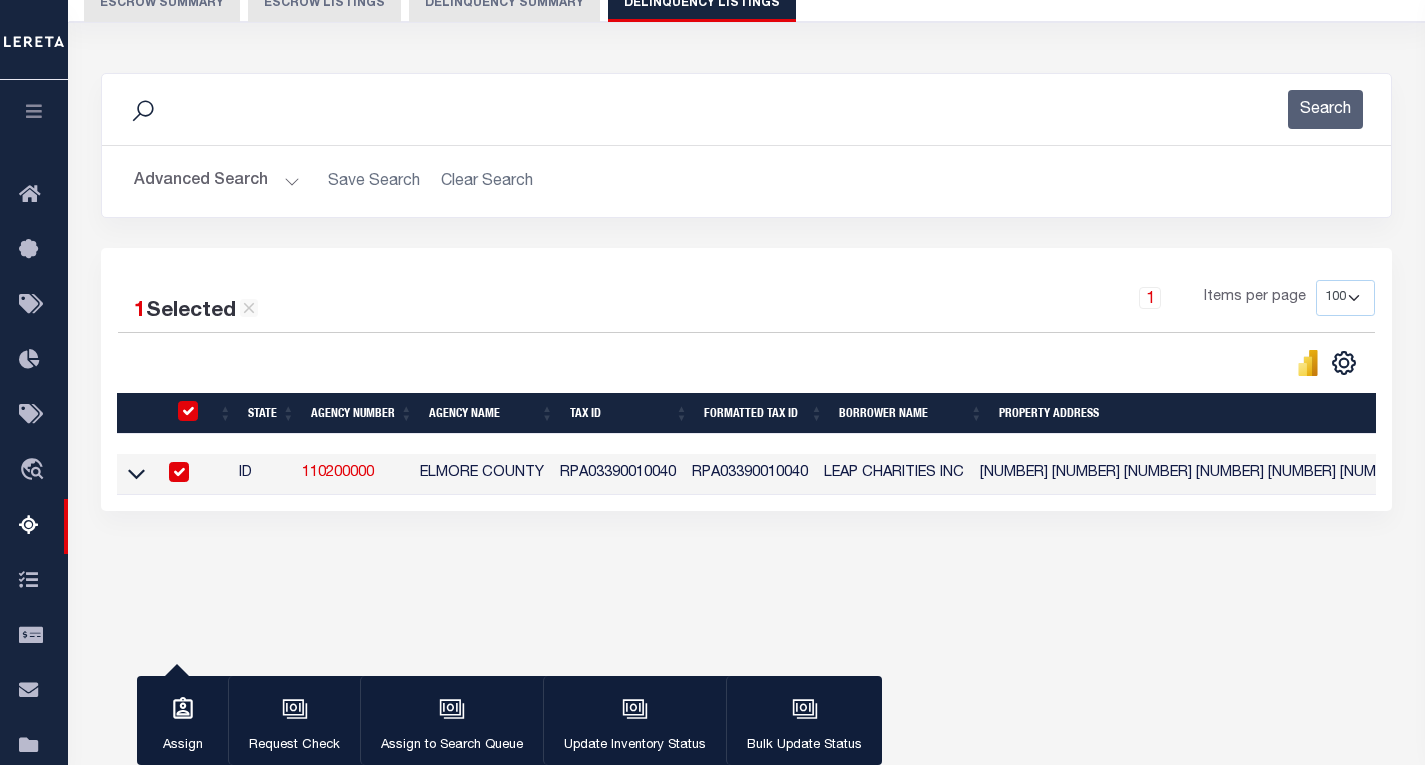 click at bounding box center [136, 473] 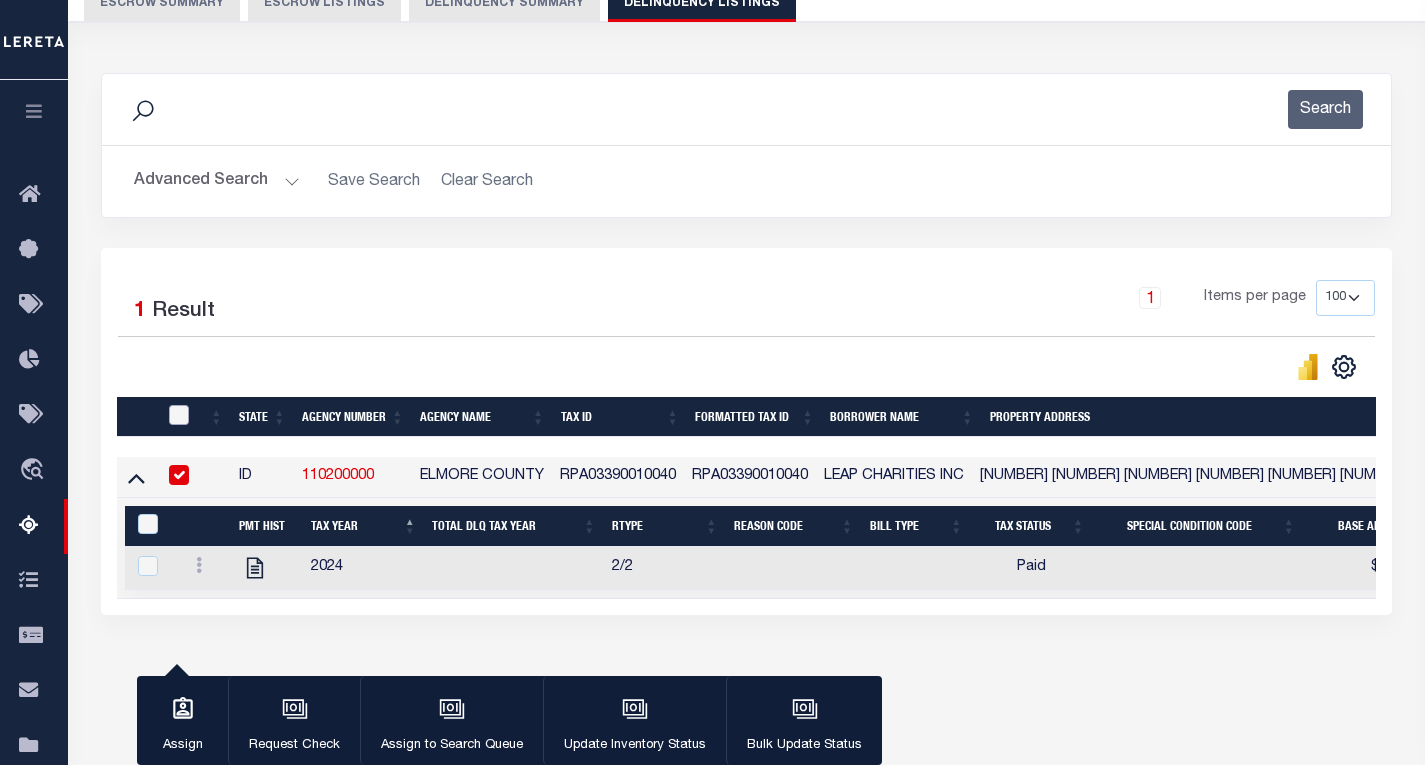 click at bounding box center [179, 415] 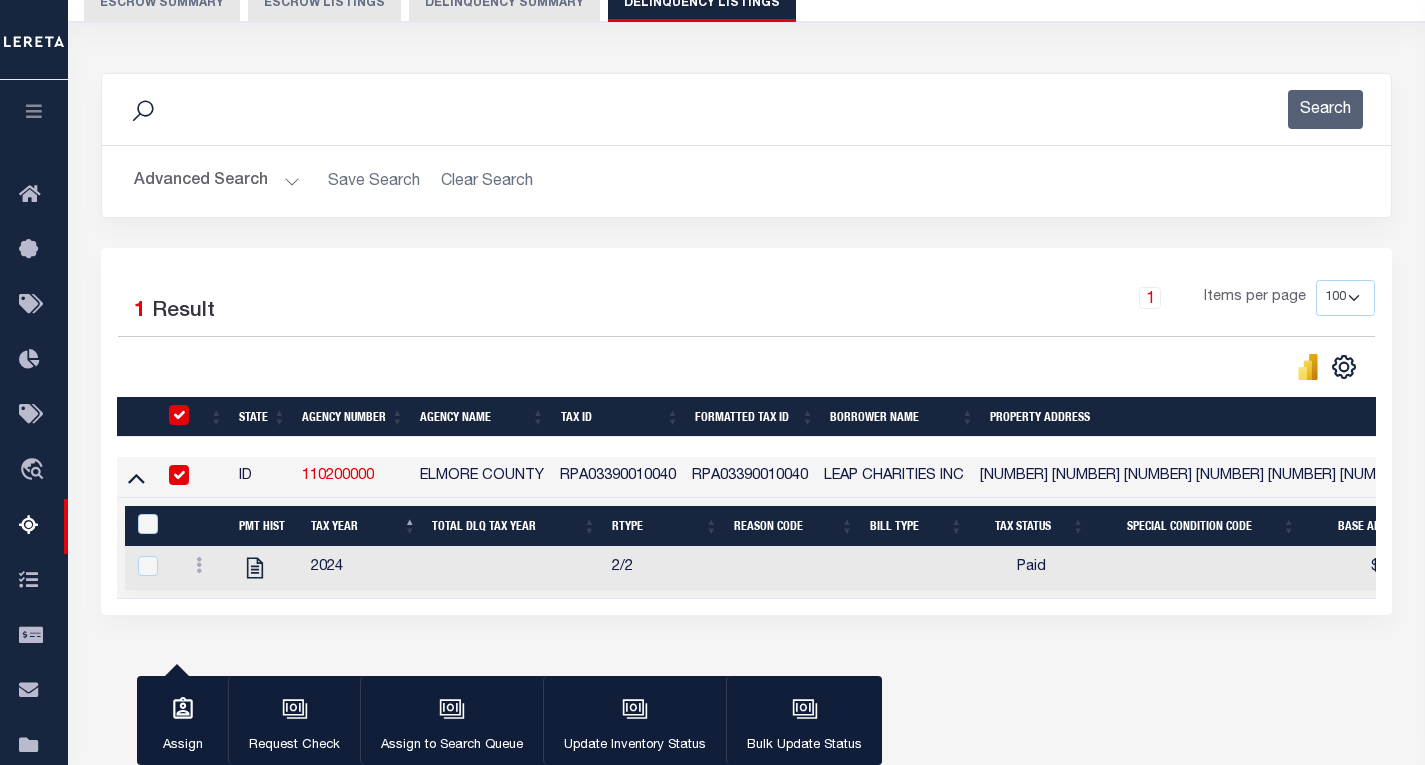 checkbox on "true" 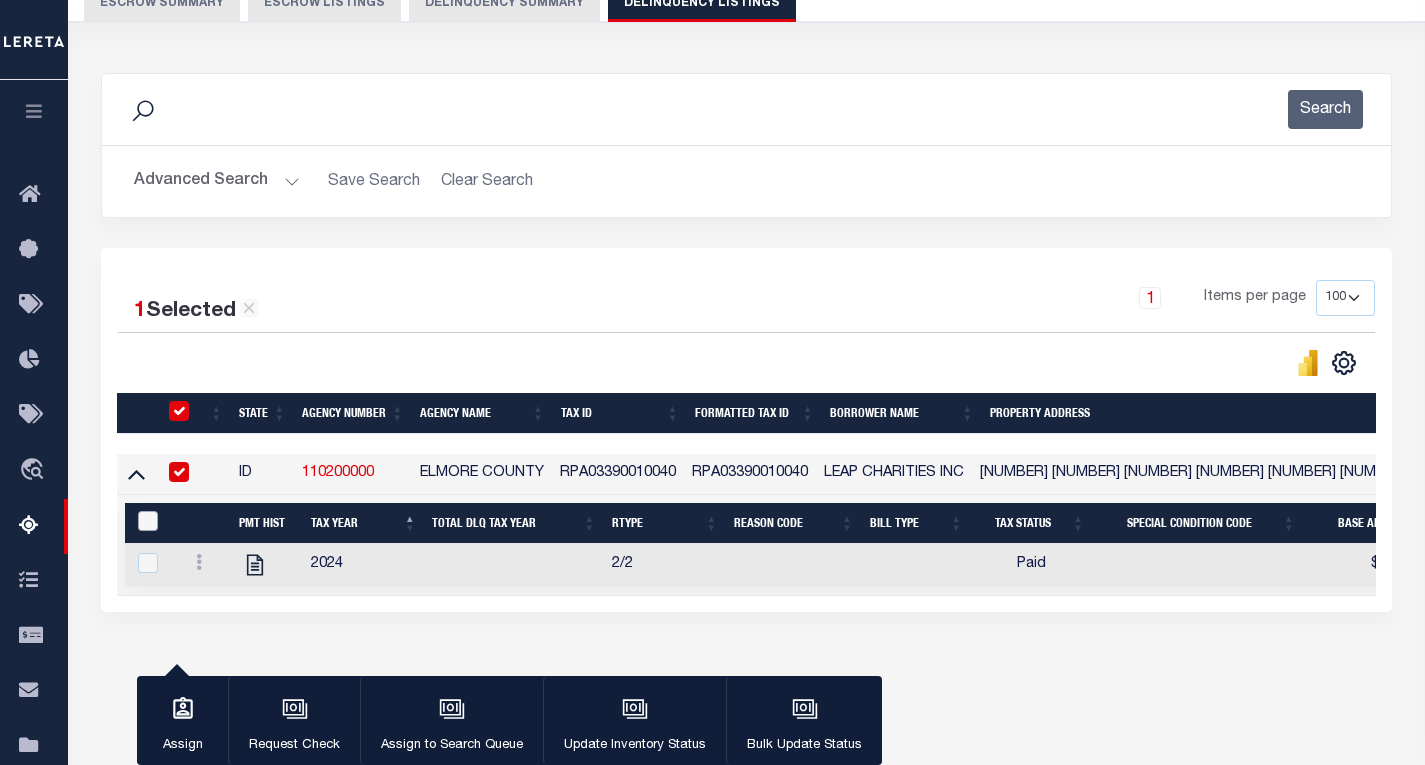 click at bounding box center [148, 521] 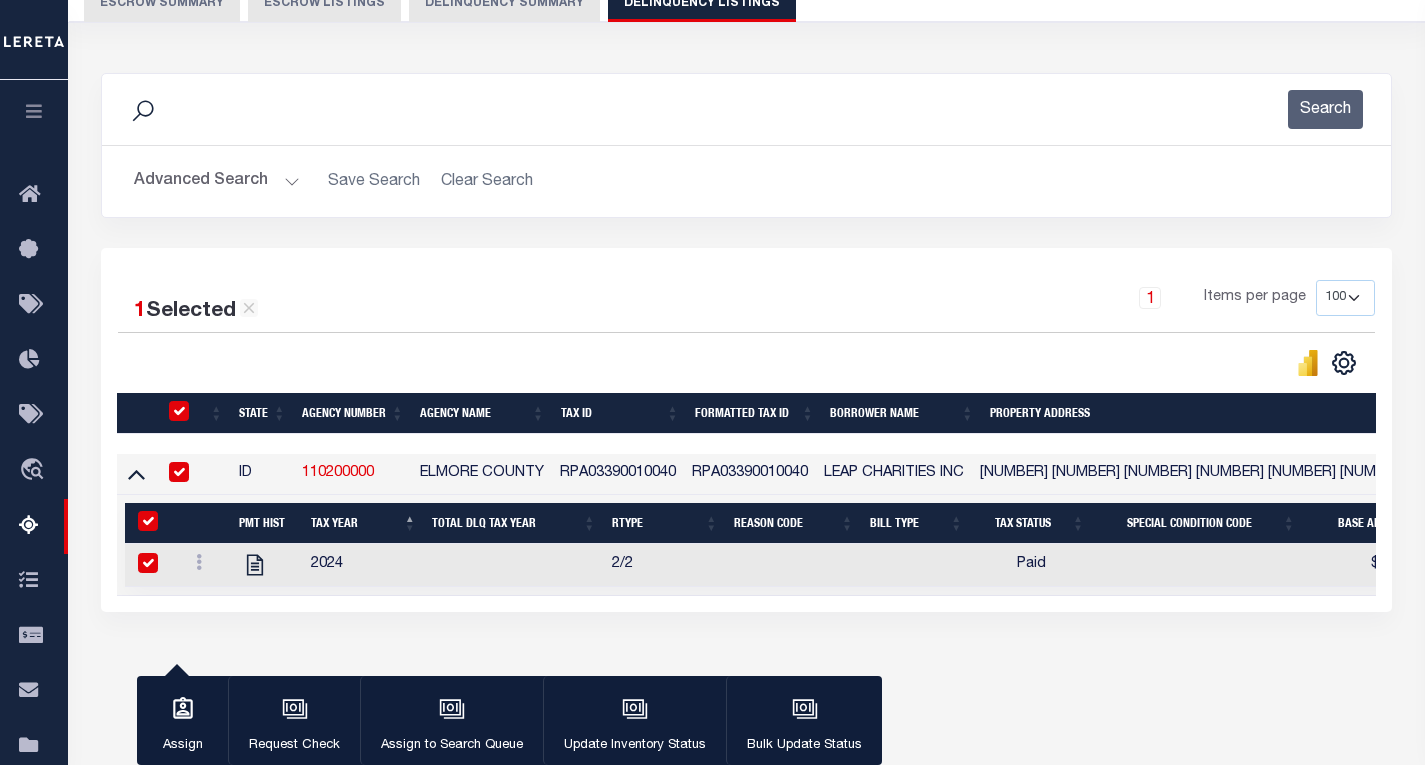 checkbox on "true" 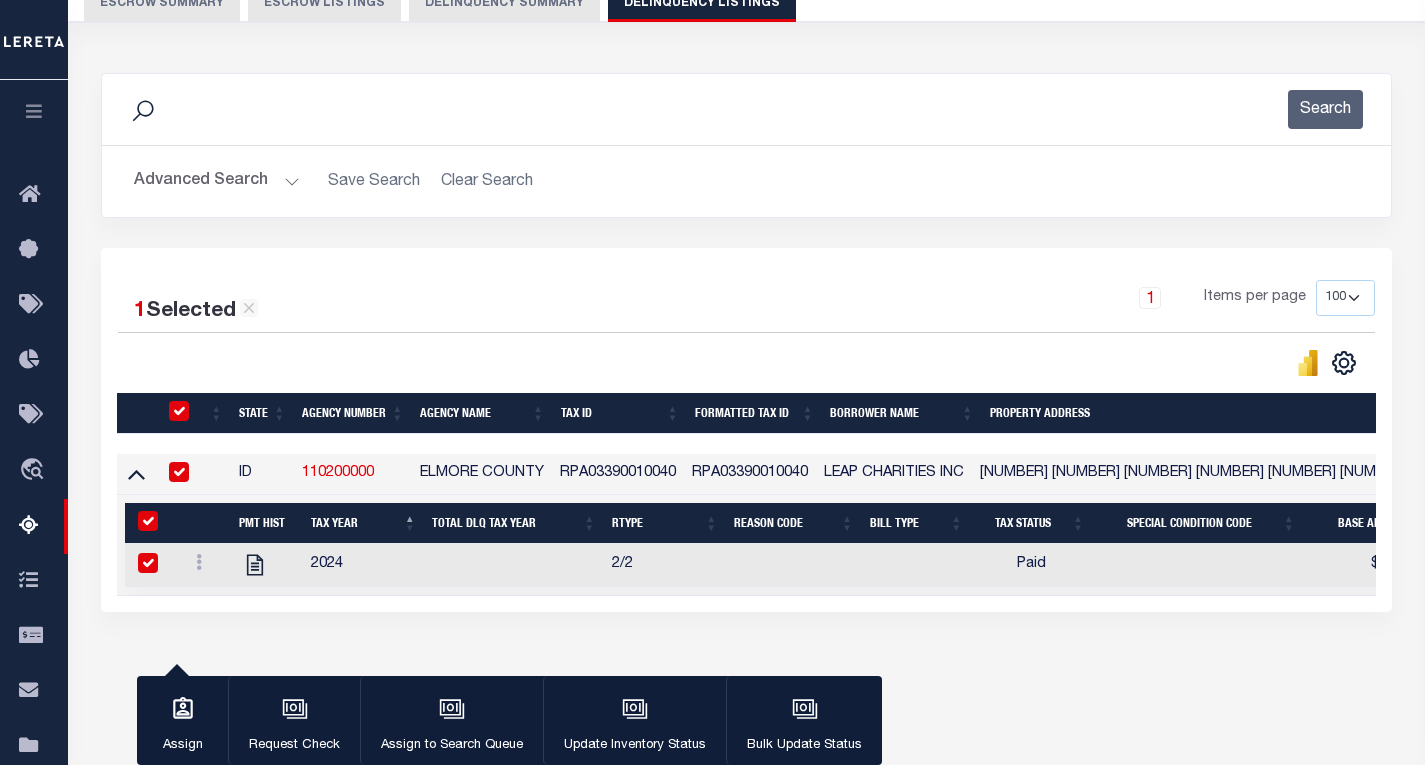checkbox on "true" 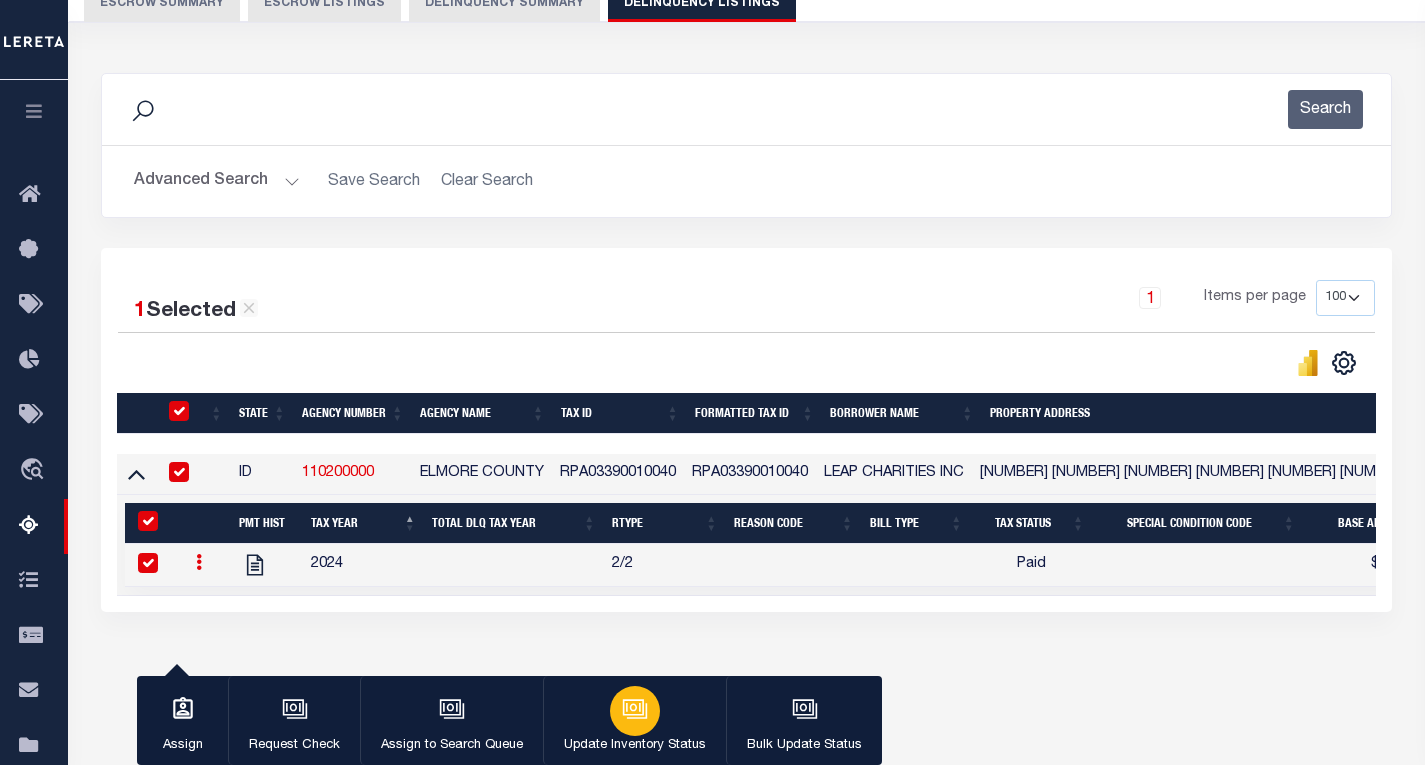 click at bounding box center [635, 711] 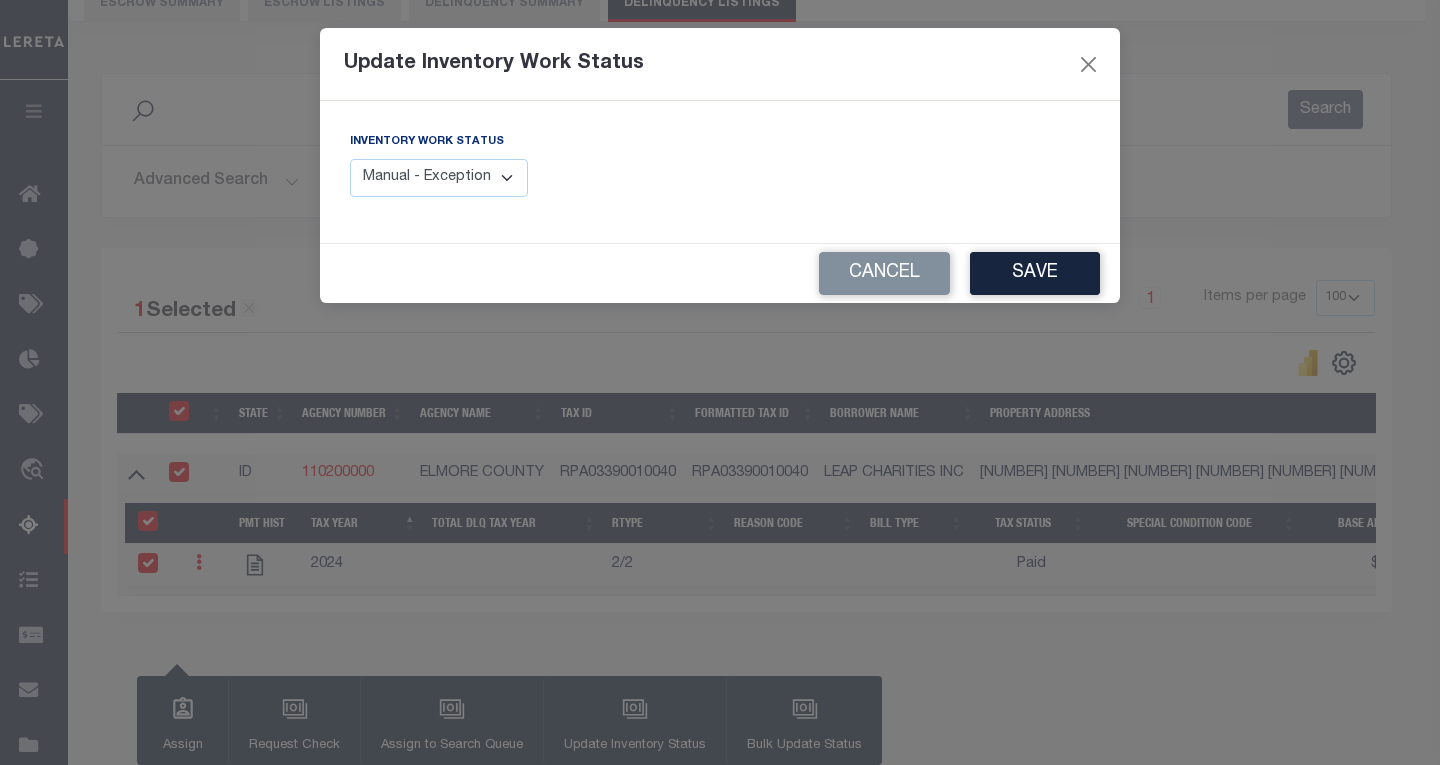 click on "Manual - Exception
Pended - Awaiting Search
Late Add Exception
Completed" at bounding box center [439, 178] 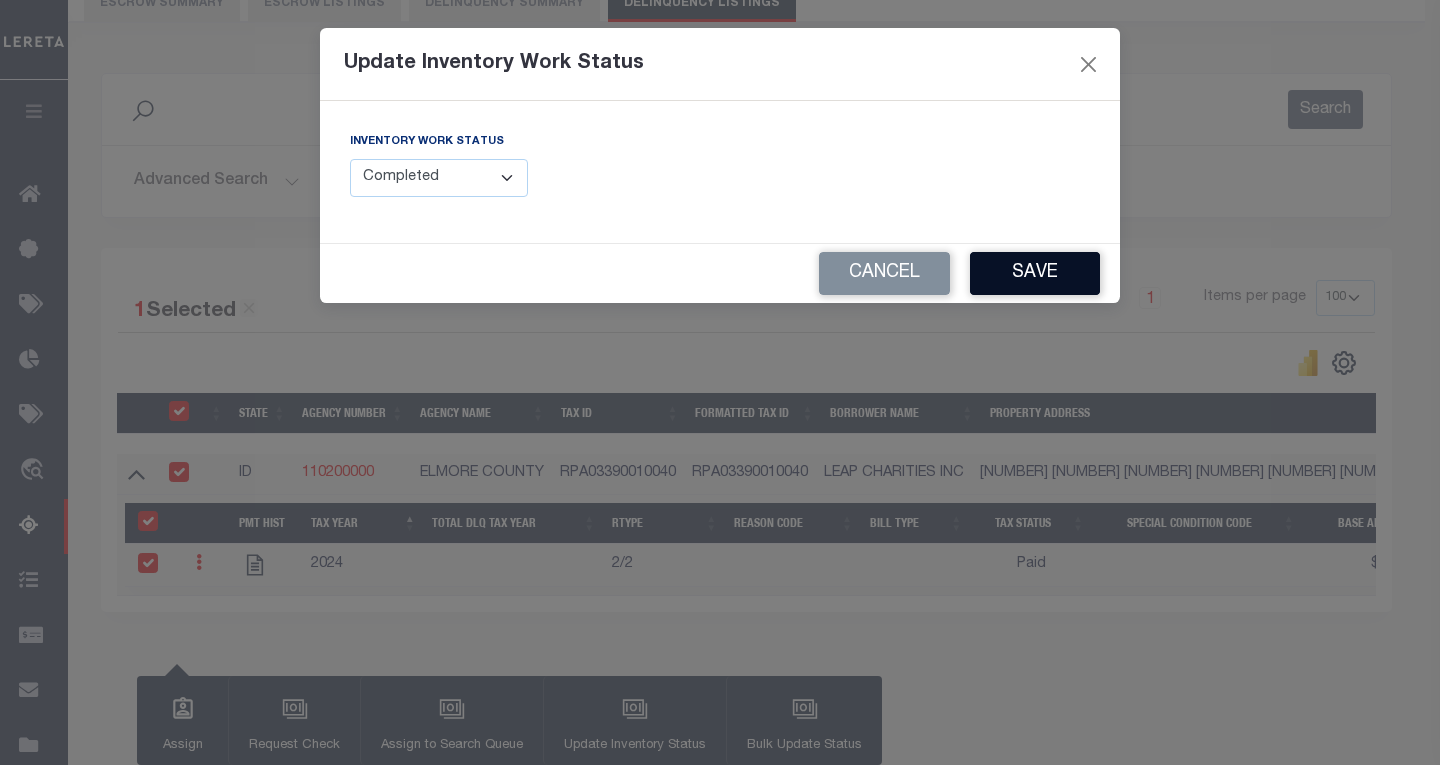 click on "Save" at bounding box center [1035, 273] 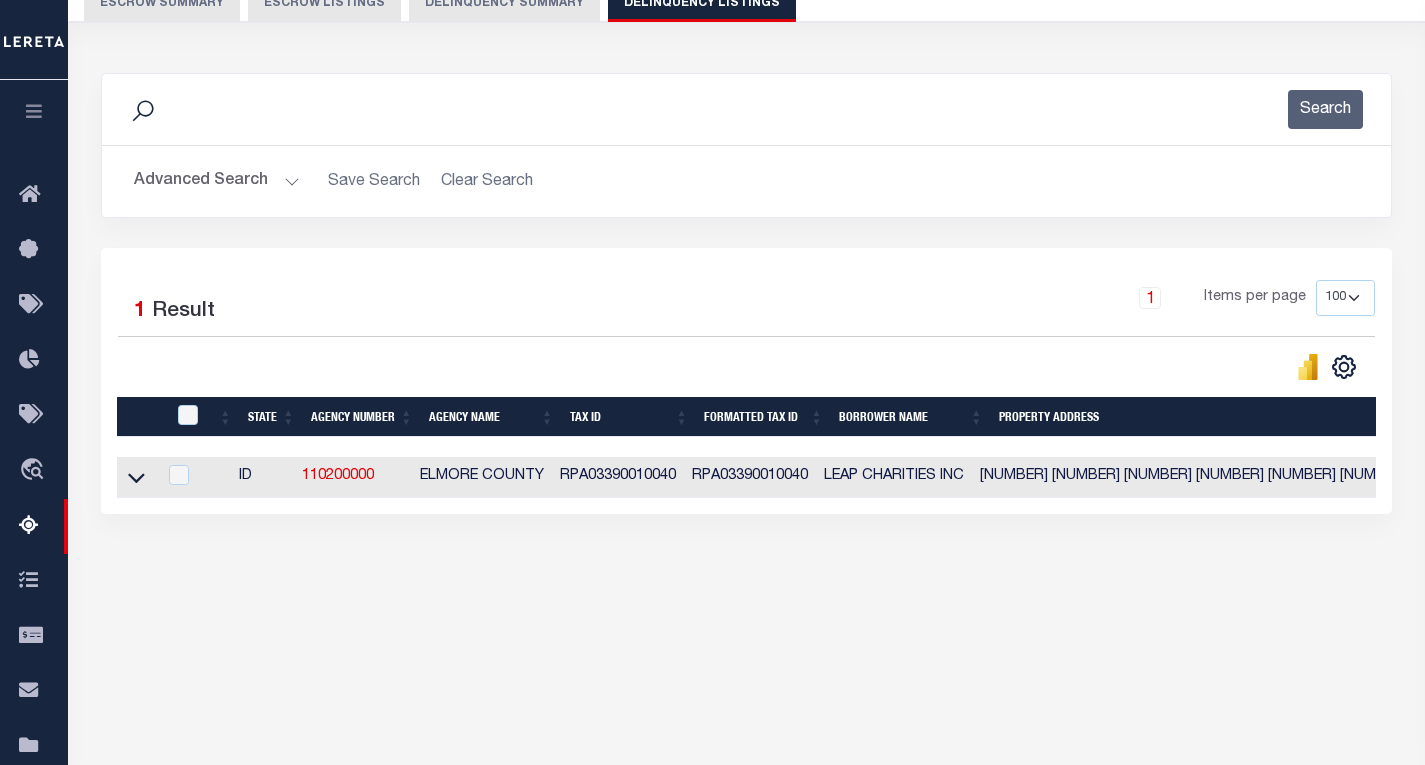 click on "Advanced Search" at bounding box center (217, 181) 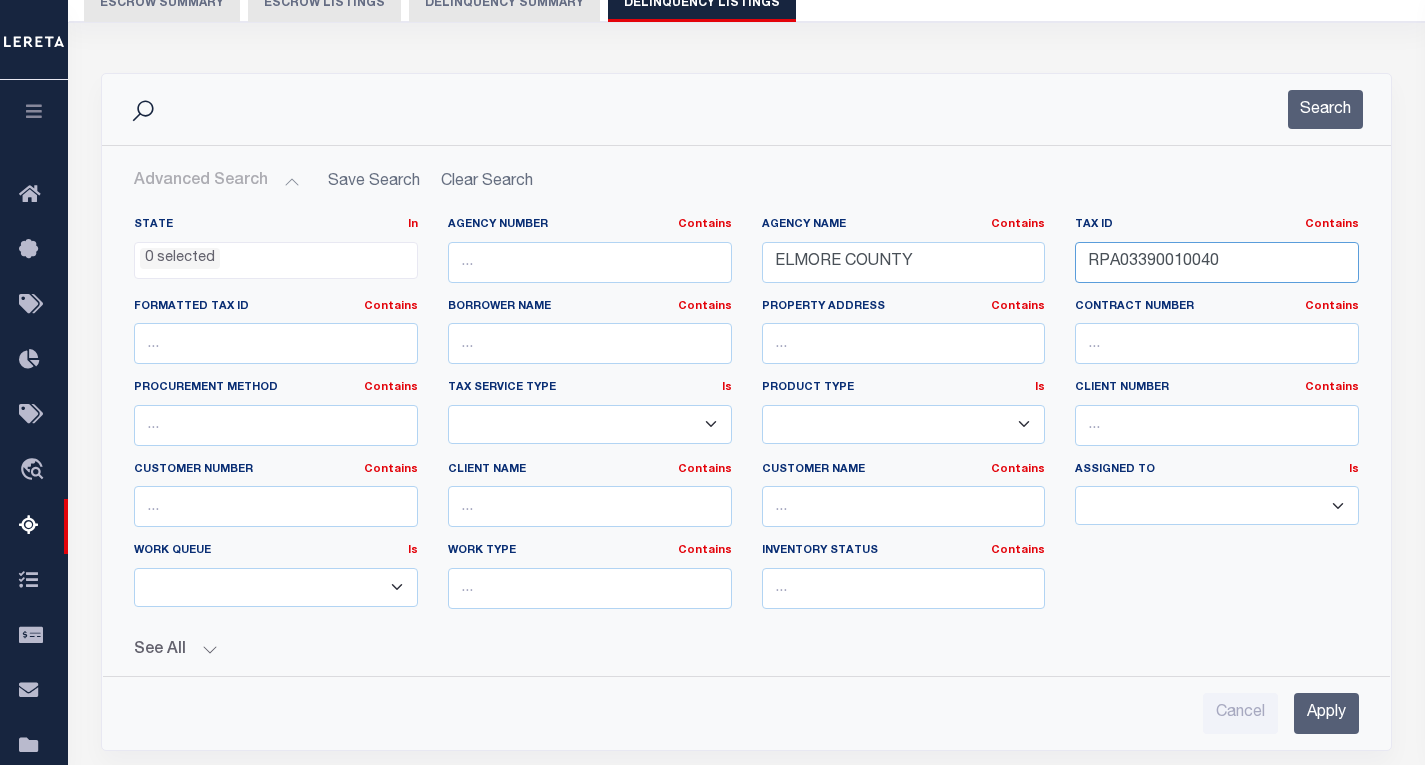 click on "RPA03390010040" at bounding box center (1217, 262) 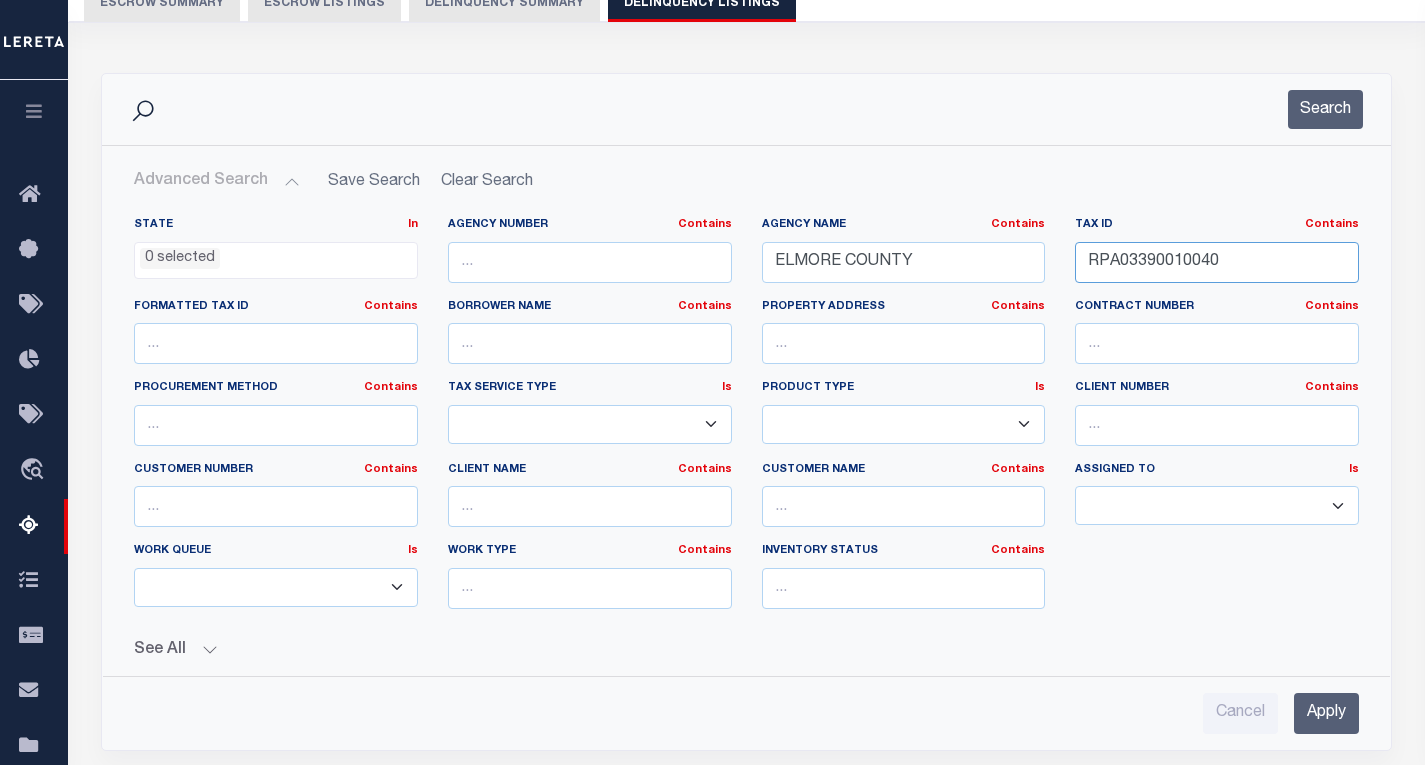 paste on "5" 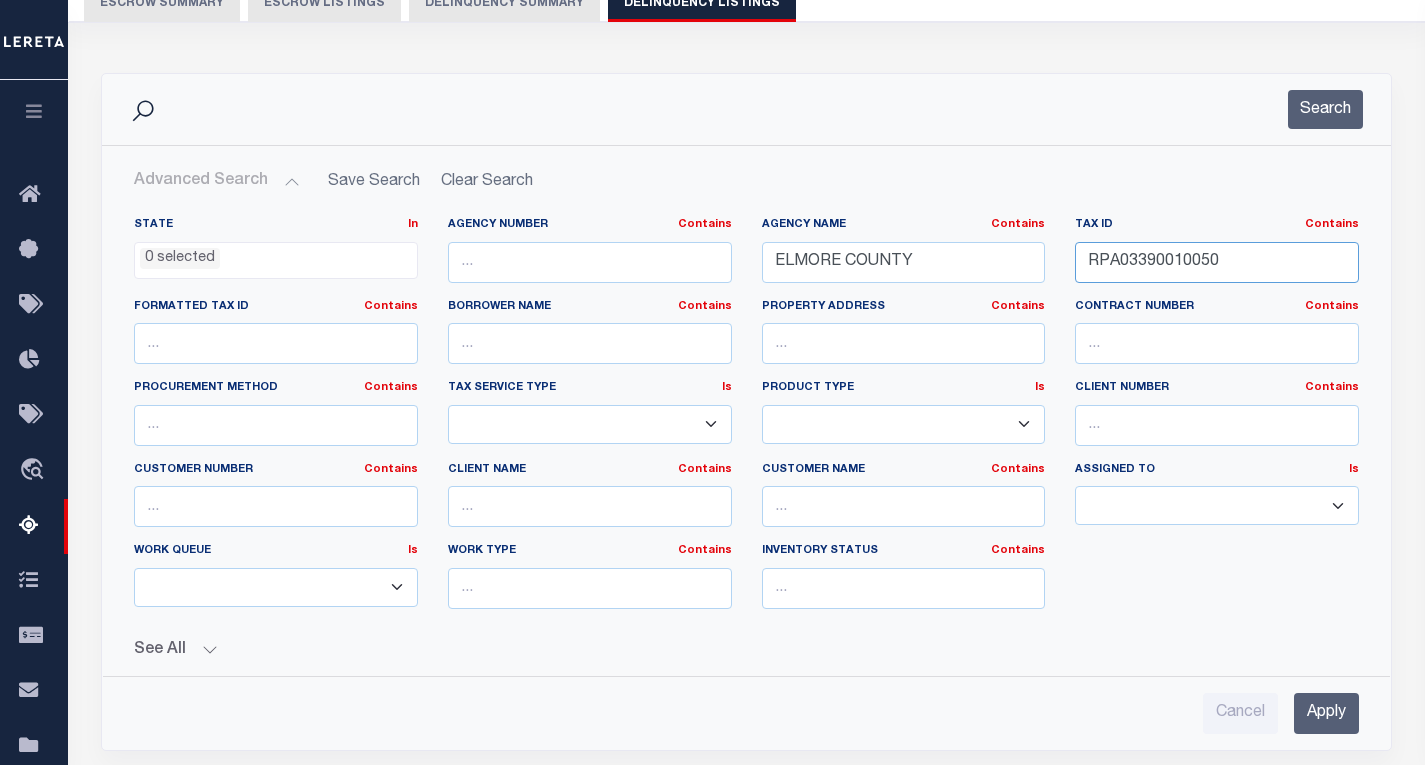 type on "RPA03390010050" 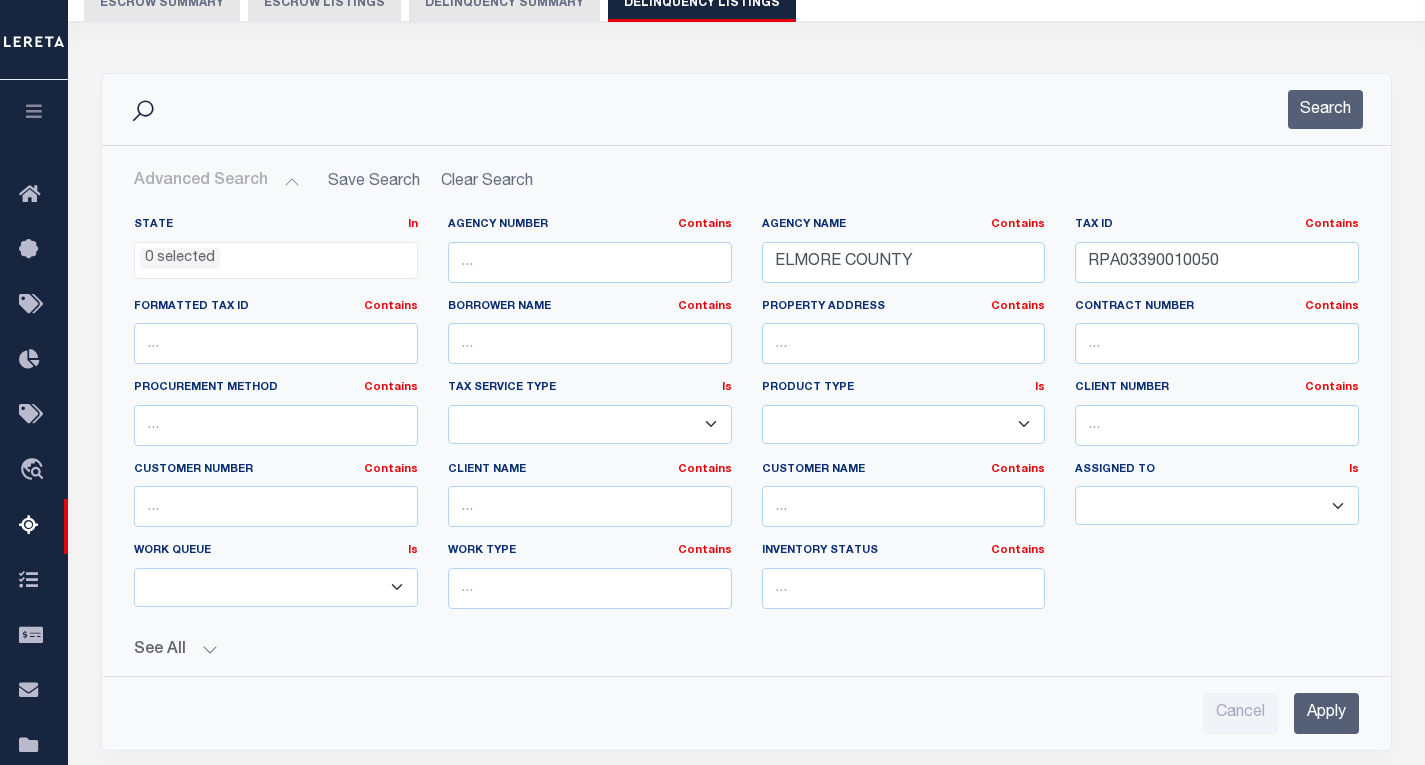click on "Apply" at bounding box center [1326, 713] 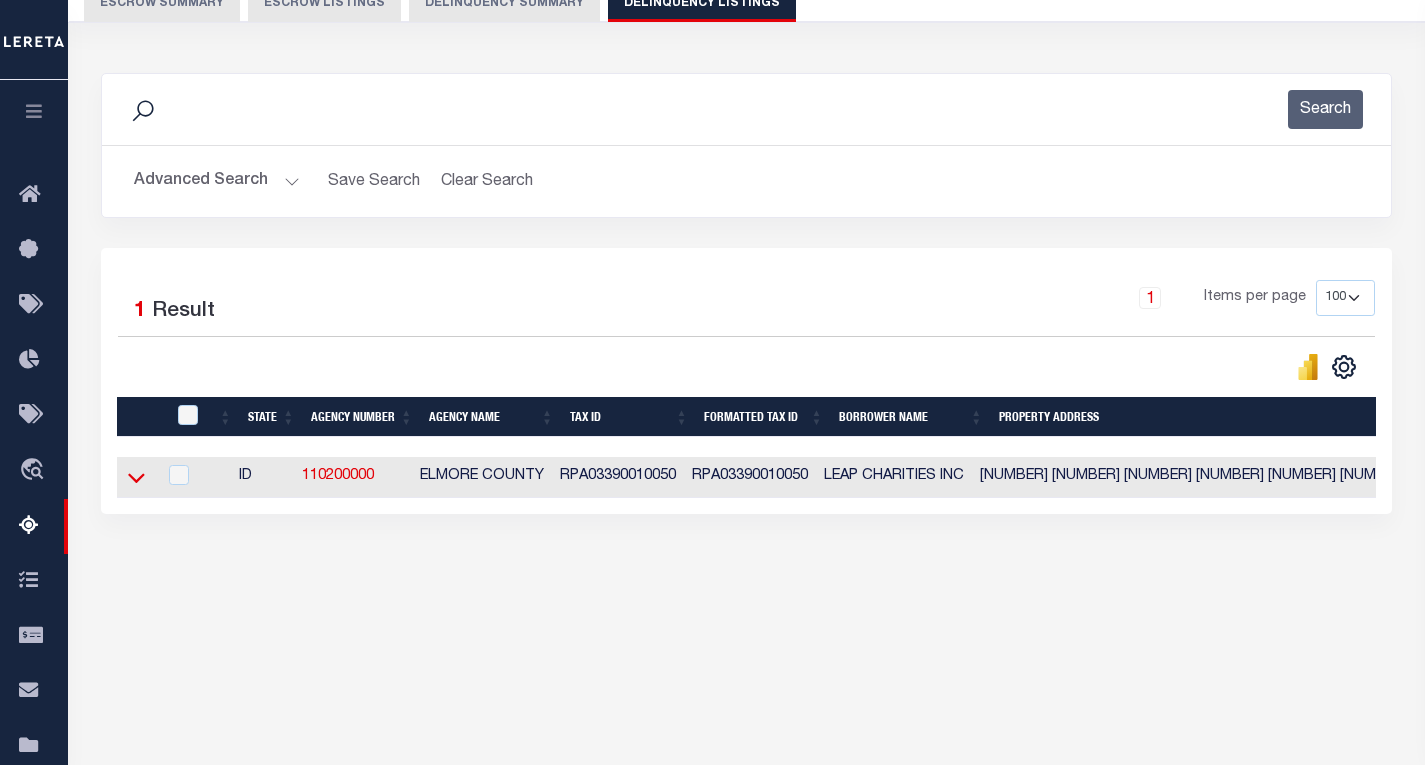 click 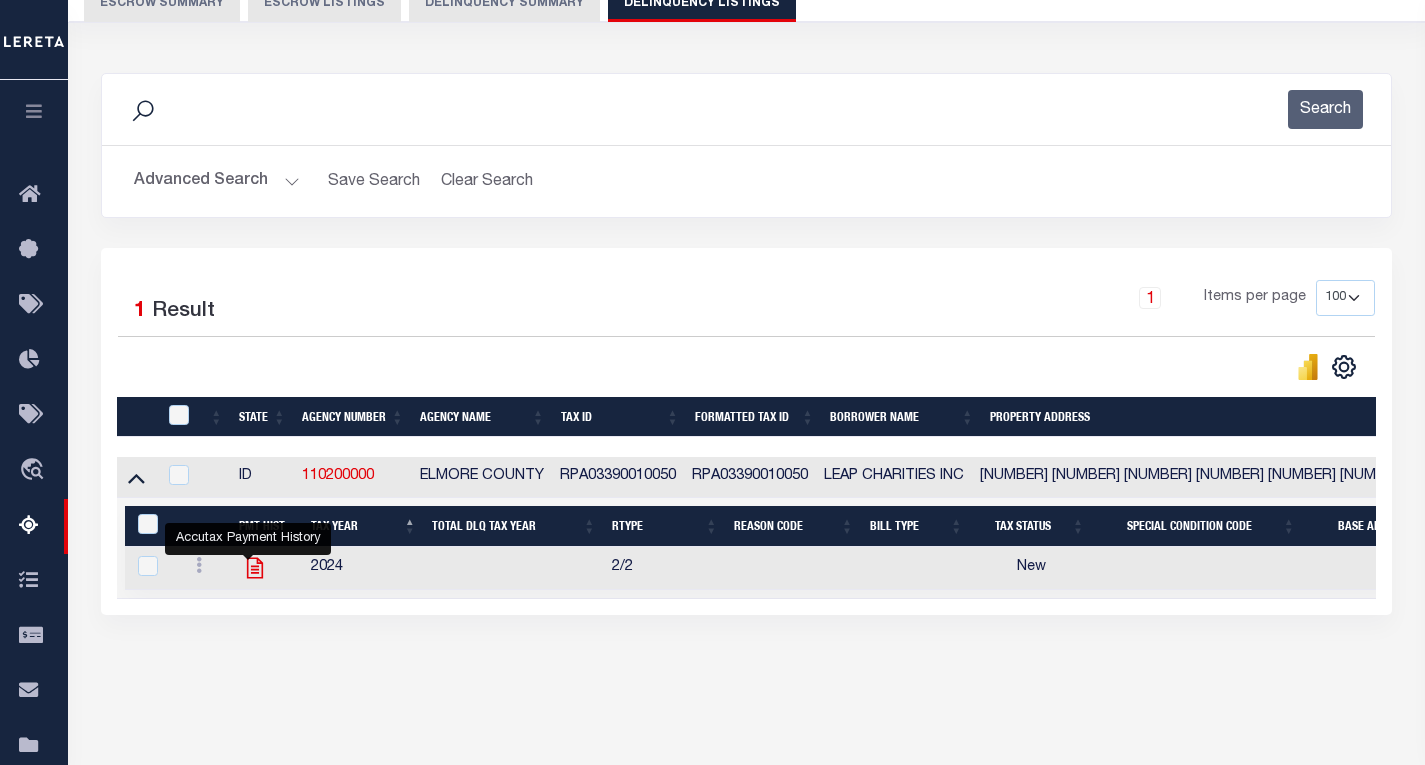 click 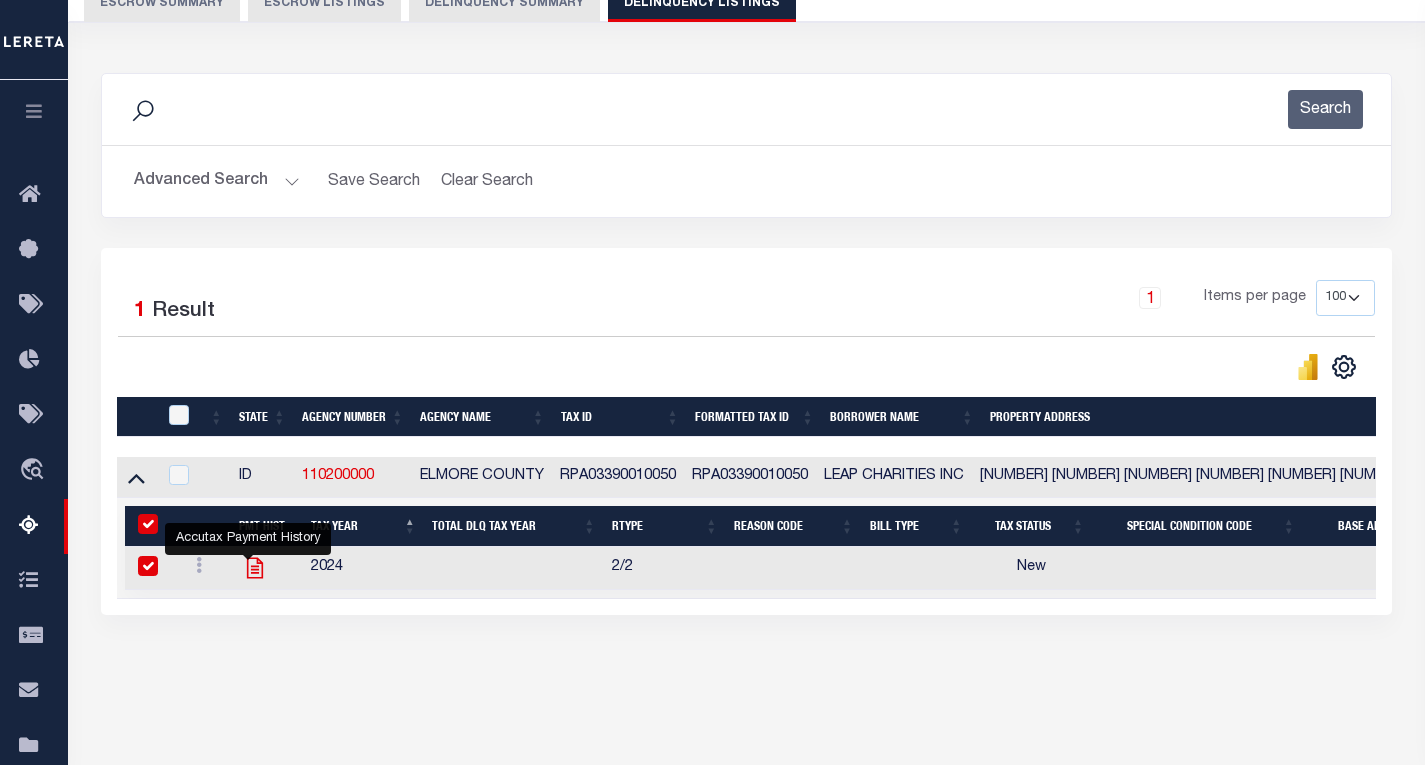 checkbox on "true" 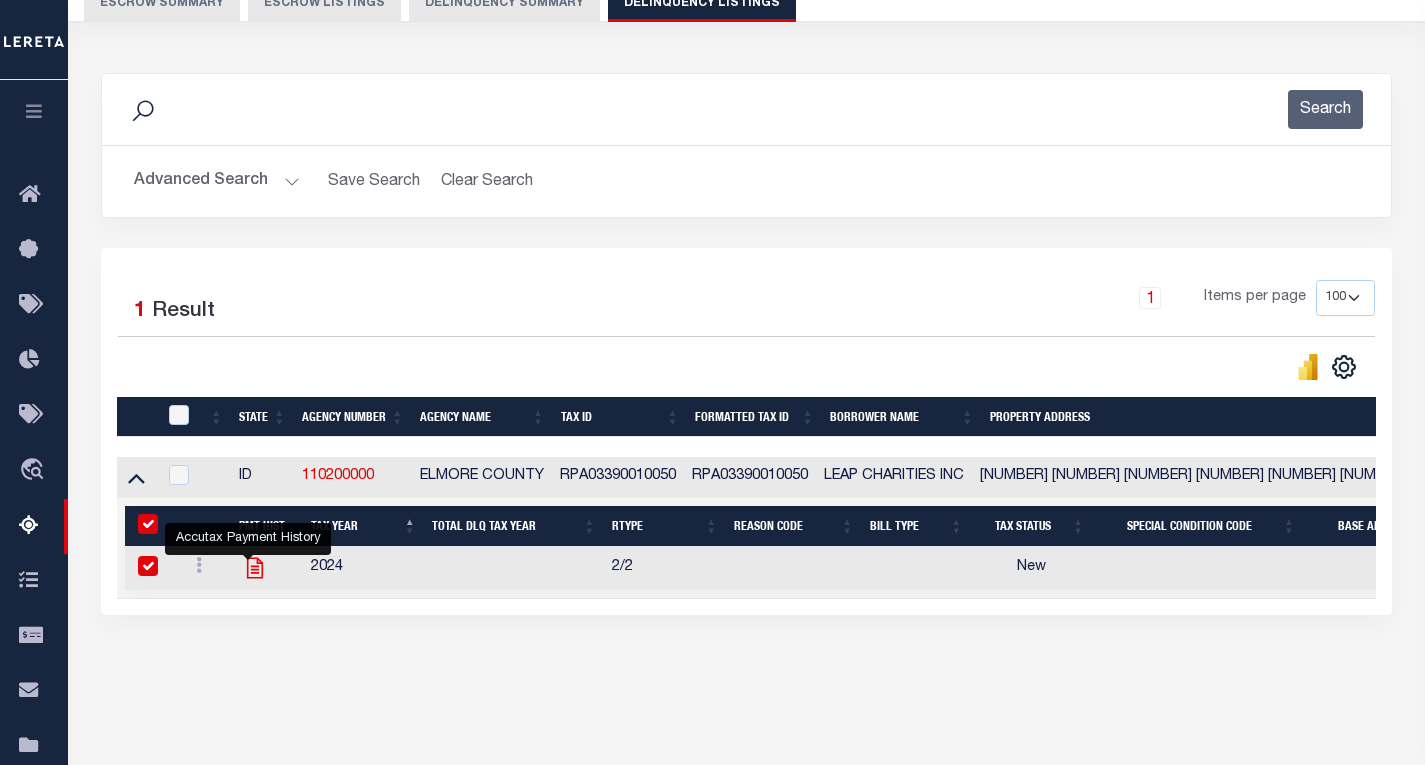 checkbox on "true" 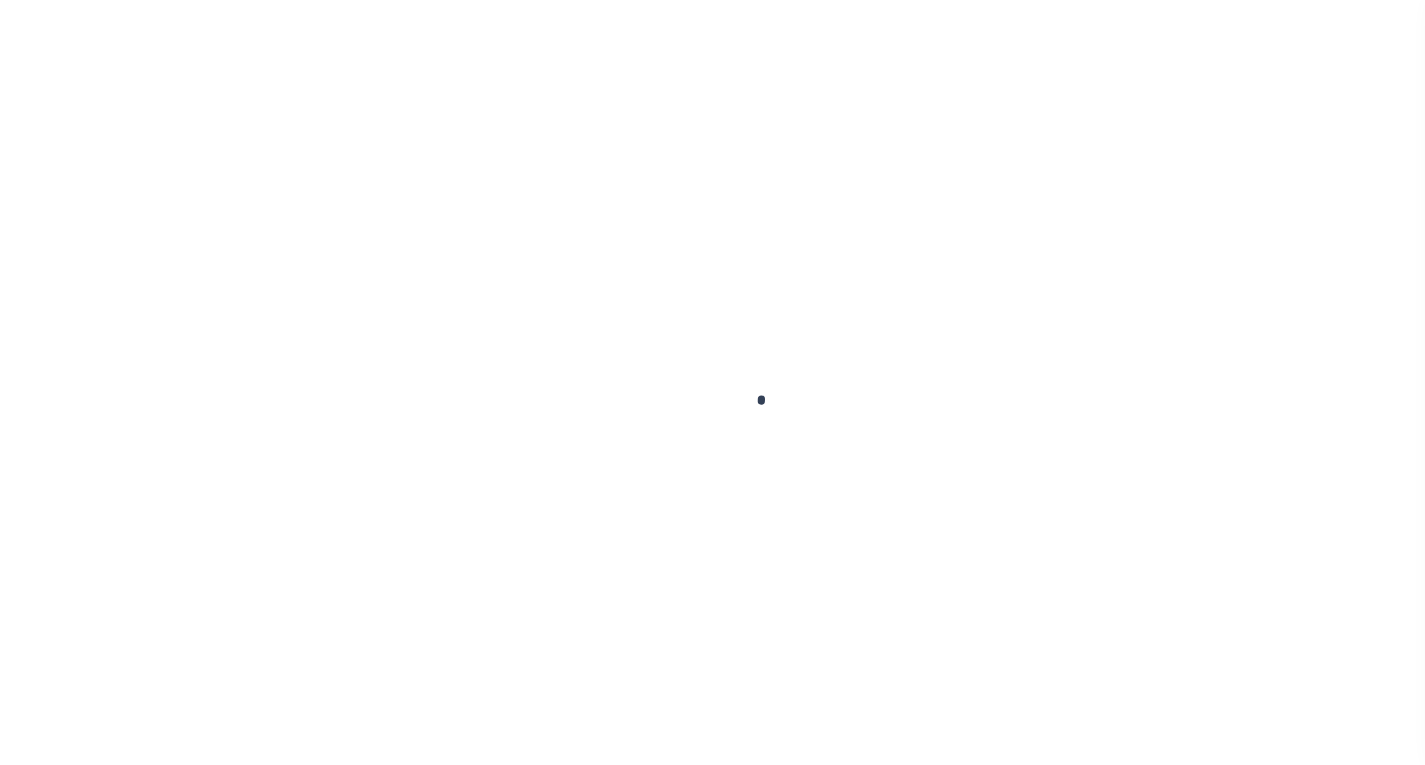 scroll, scrollTop: 0, scrollLeft: 0, axis: both 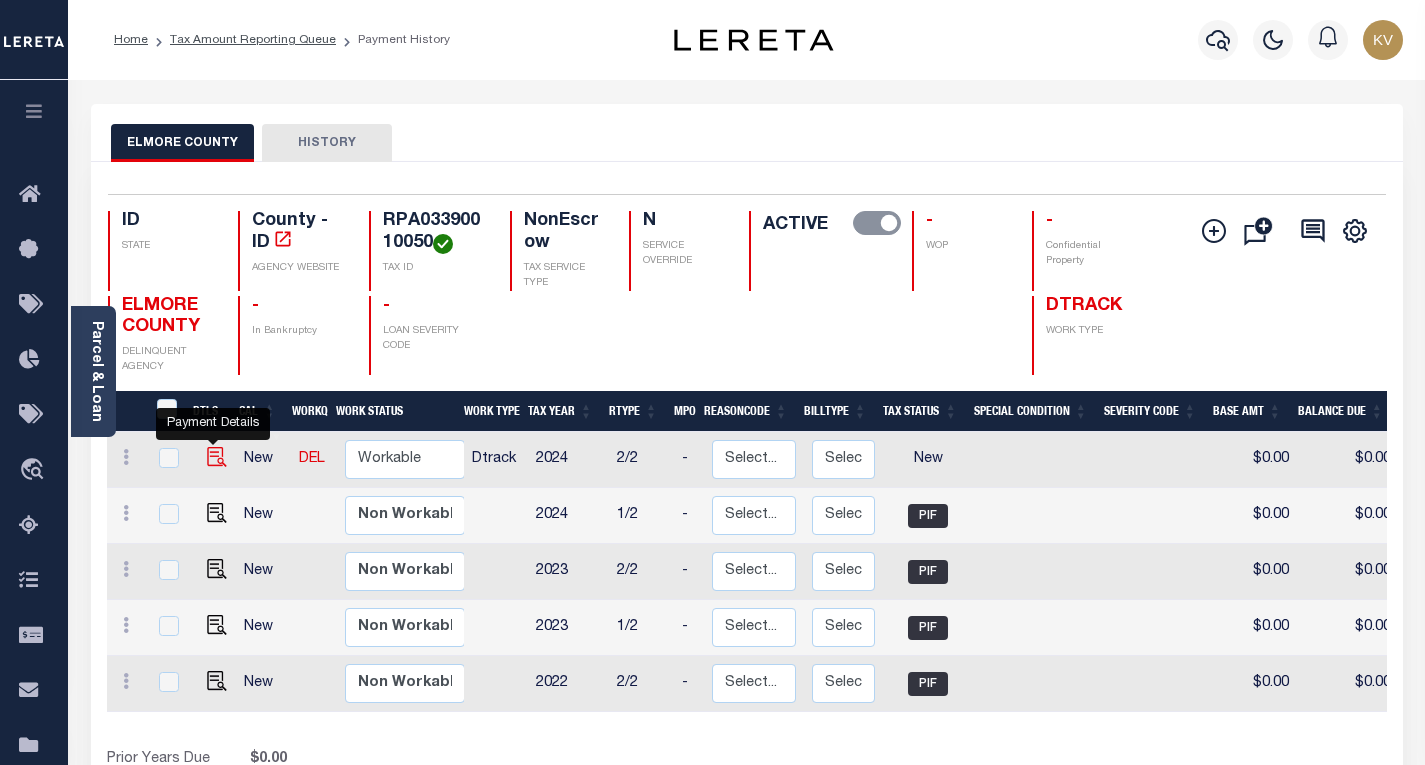 click at bounding box center [217, 457] 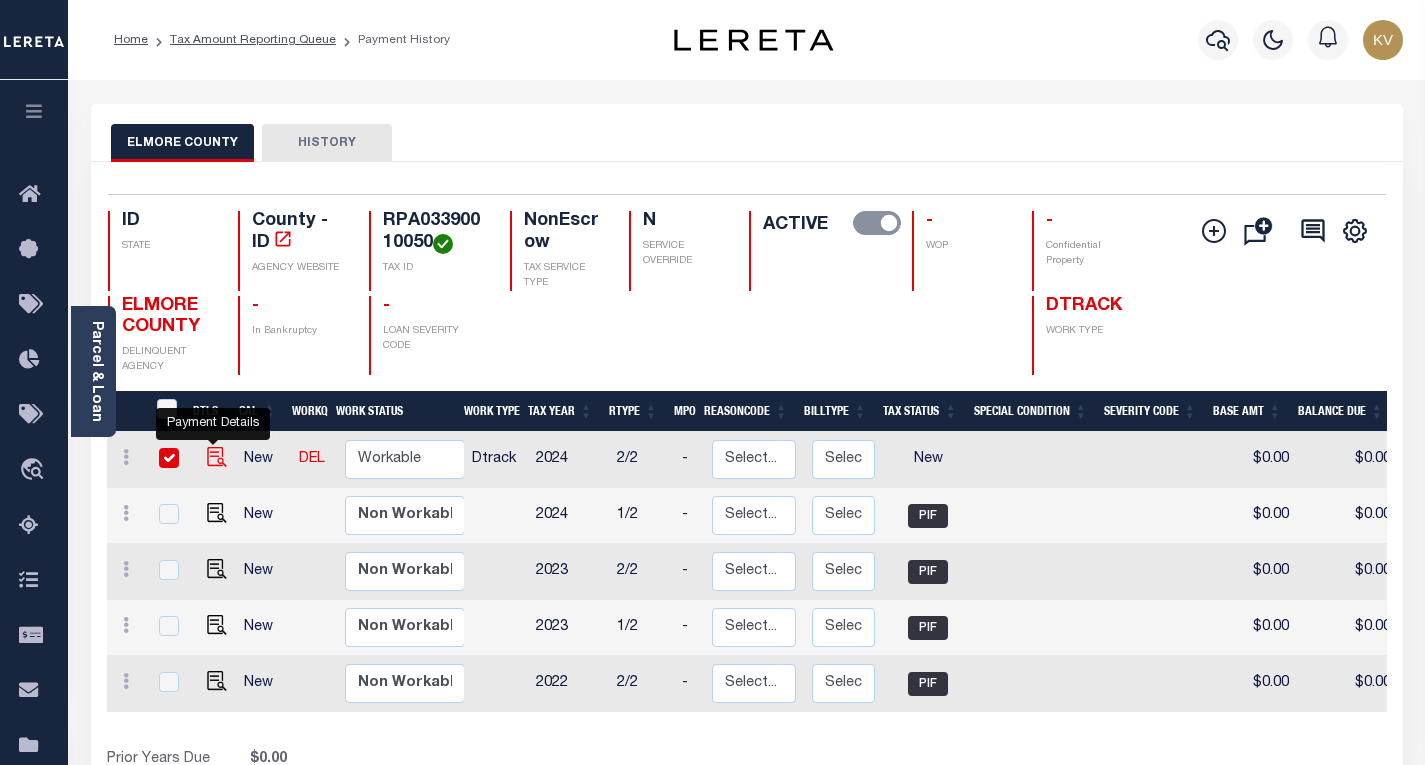 checkbox on "true" 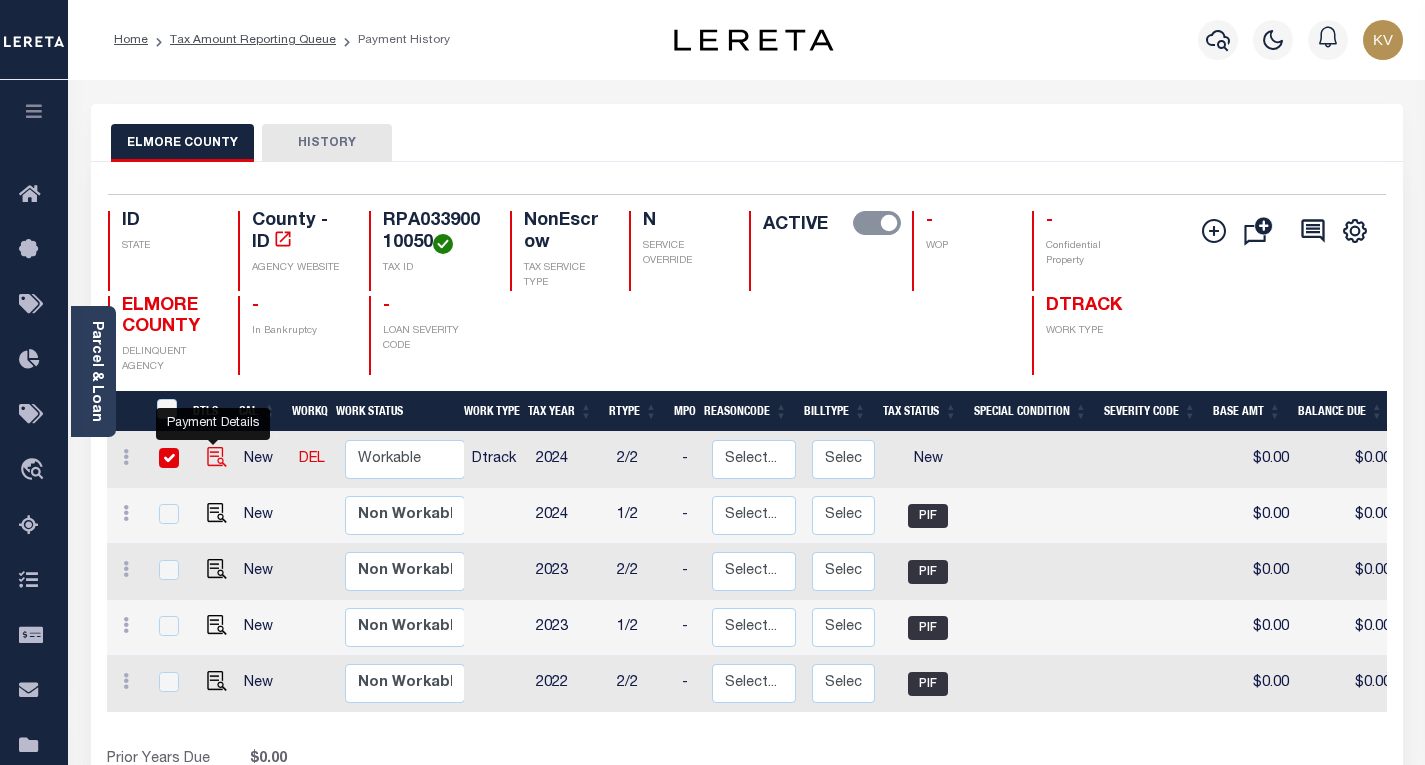 checkbox on "true" 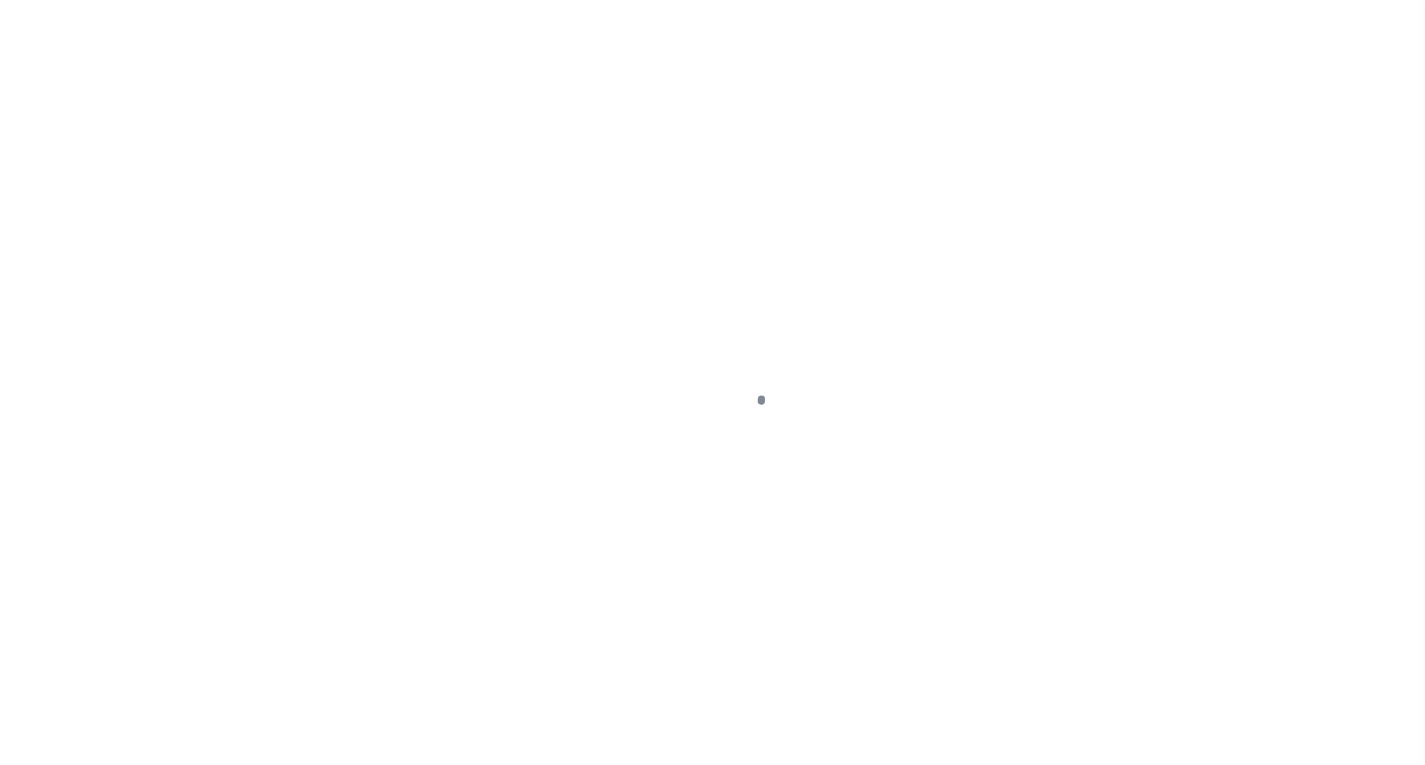 scroll, scrollTop: 0, scrollLeft: 0, axis: both 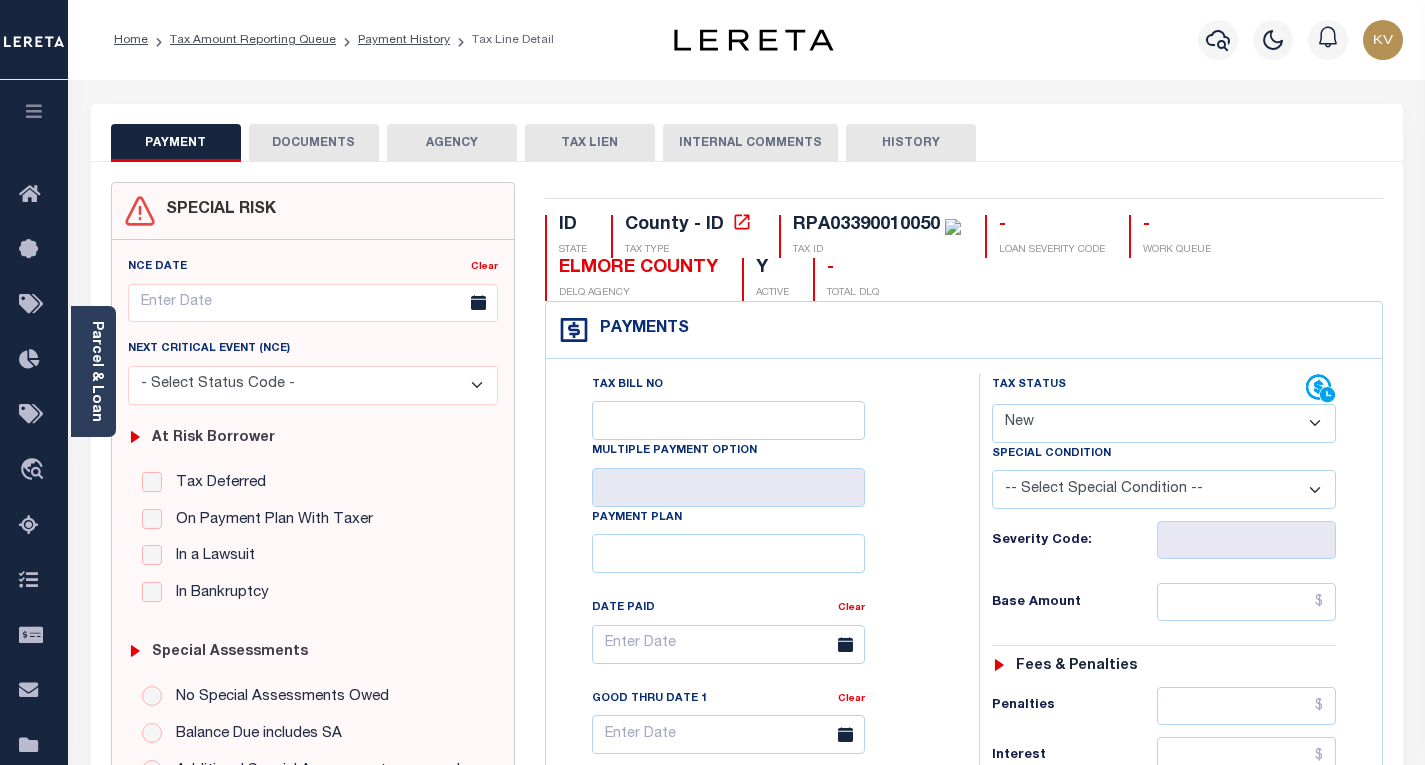 click on "- Select Status Code -
Open
Due/Unpaid
Paid
Incomplete
No Tax Due
Internal Refund Processed
New" at bounding box center (1164, 423) 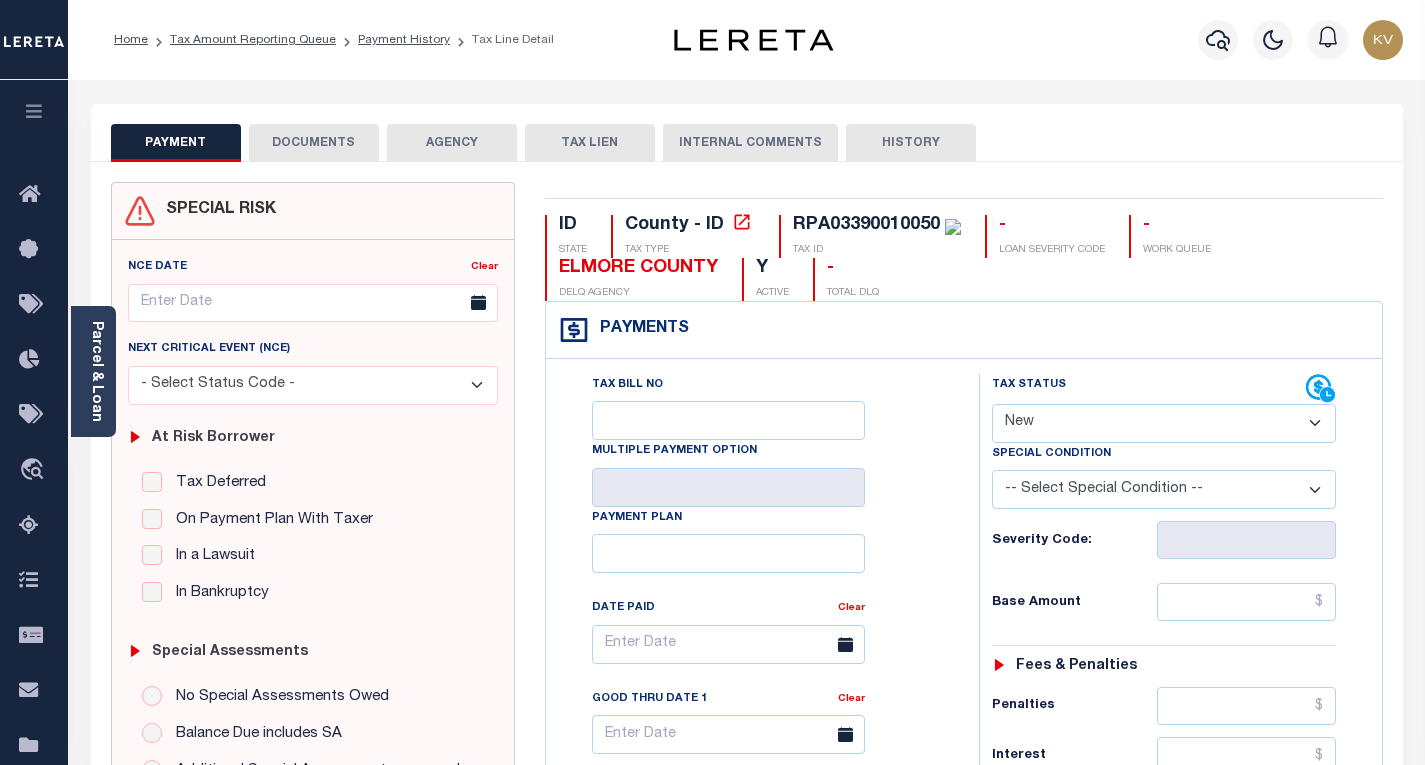 select on "PYD" 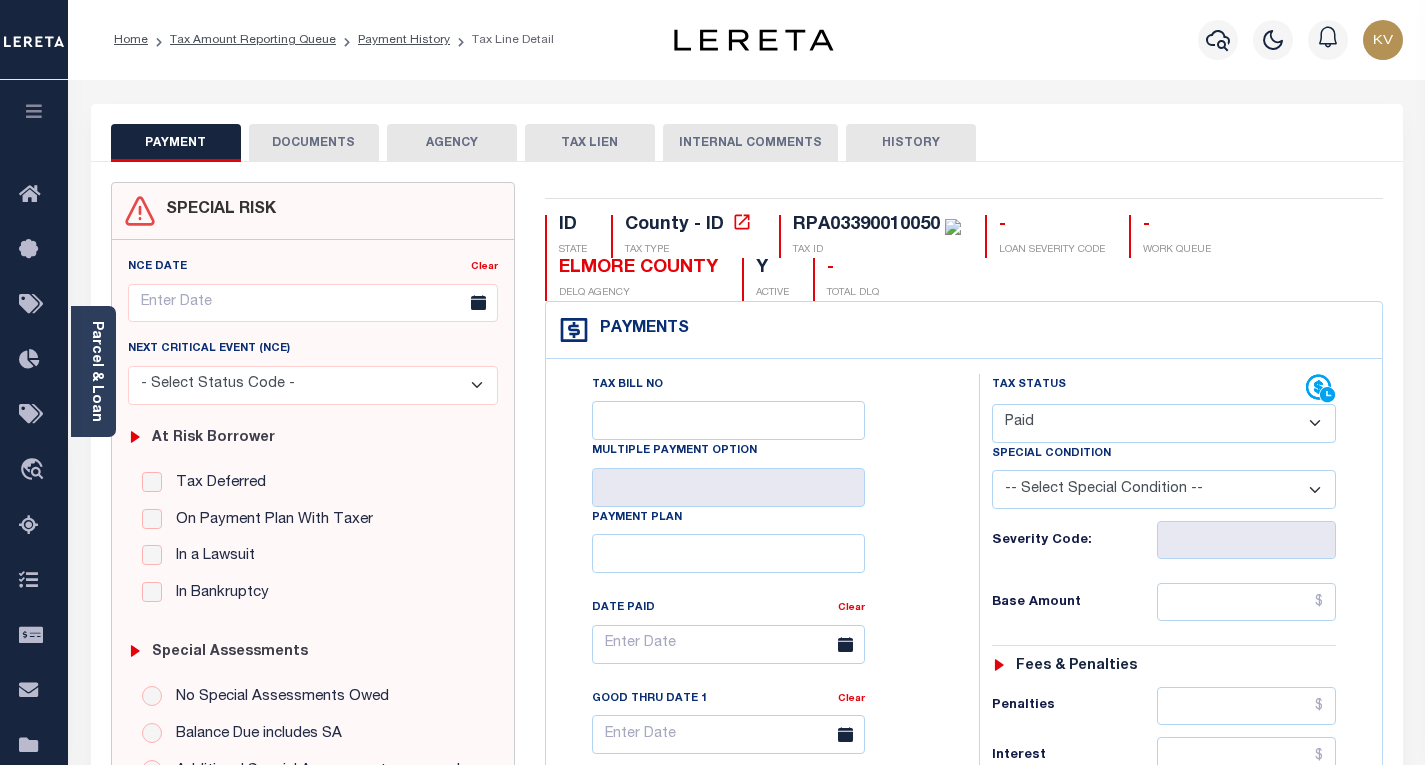 click on "- Select Status Code -
Open
Due/Unpaid
Paid
Incomplete
No Tax Due
Internal Refund Processed
New" at bounding box center [1164, 423] 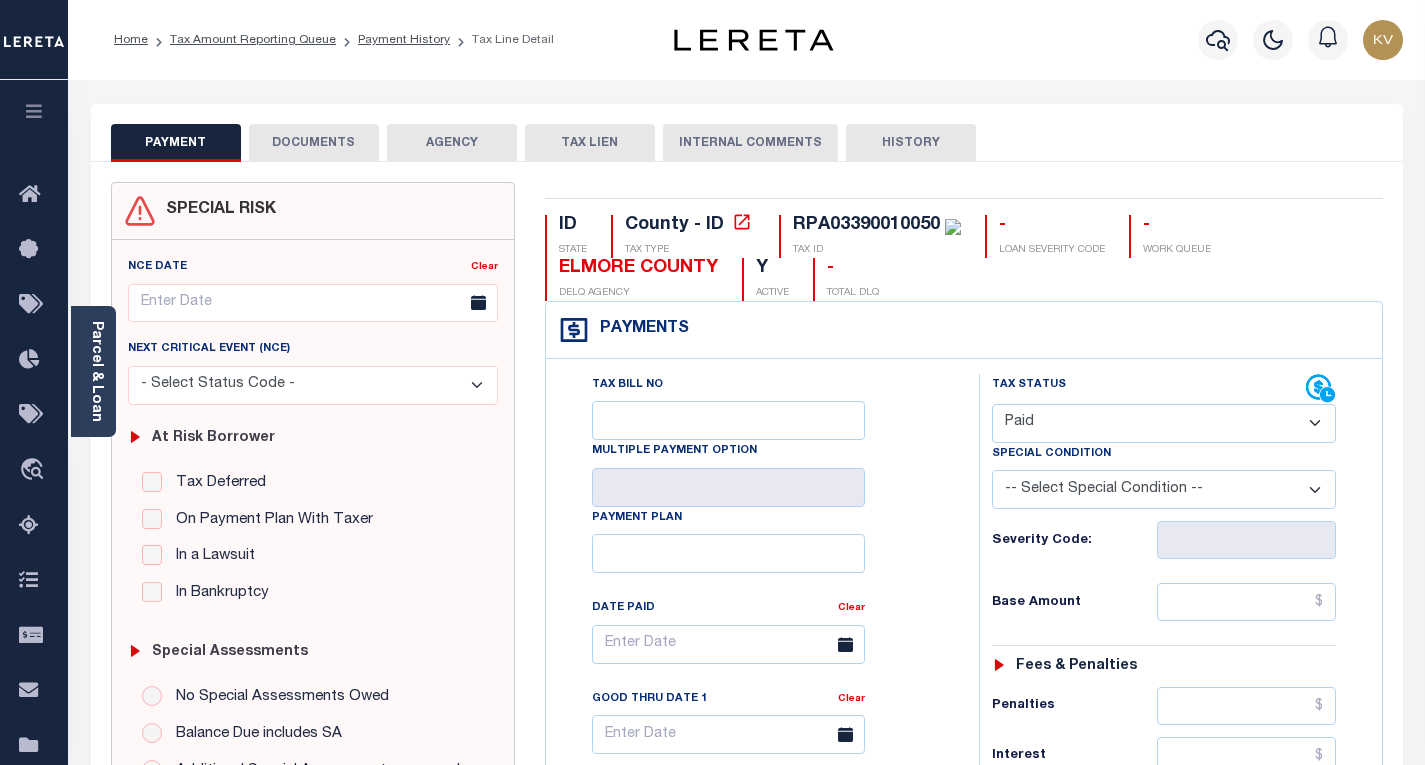 type on "08/01/2025" 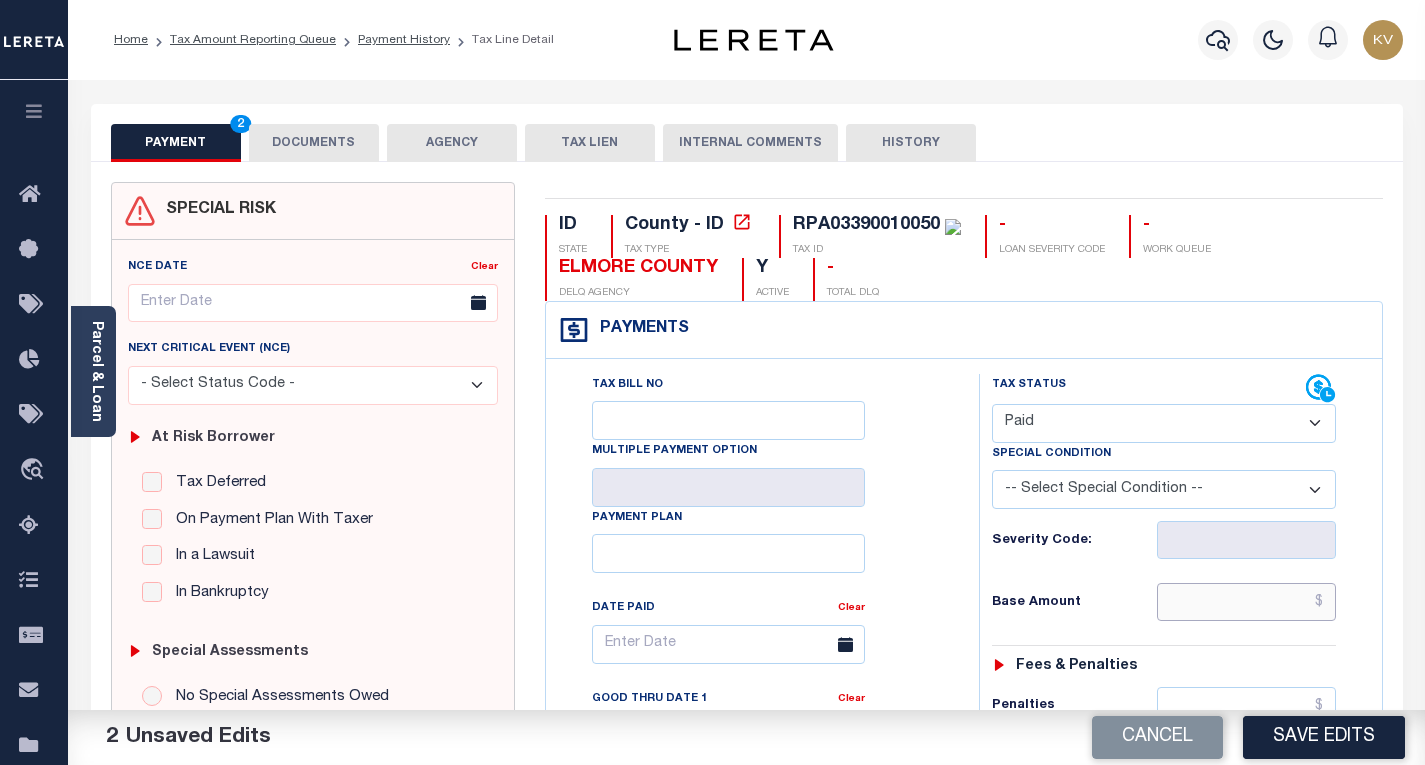 click at bounding box center [1246, 602] 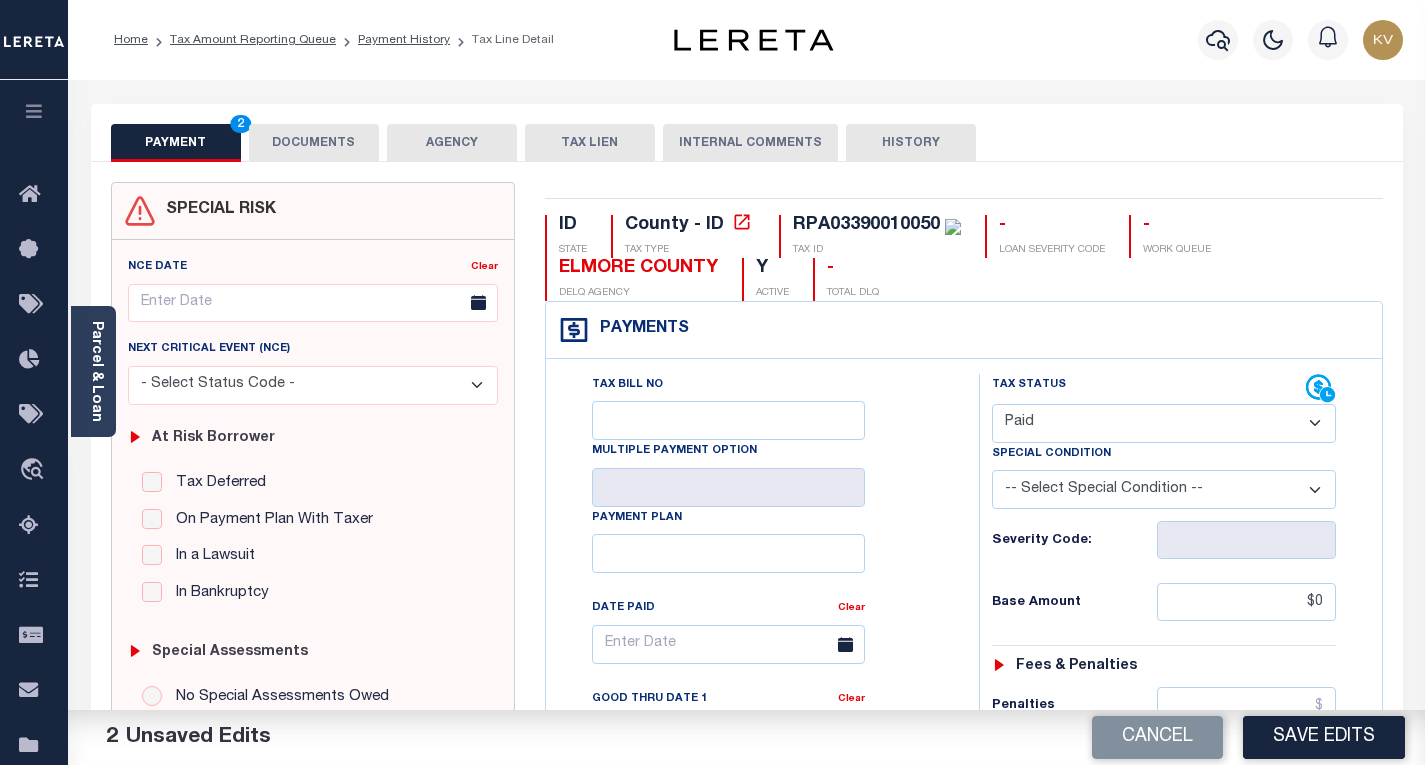 type on "$0.00" 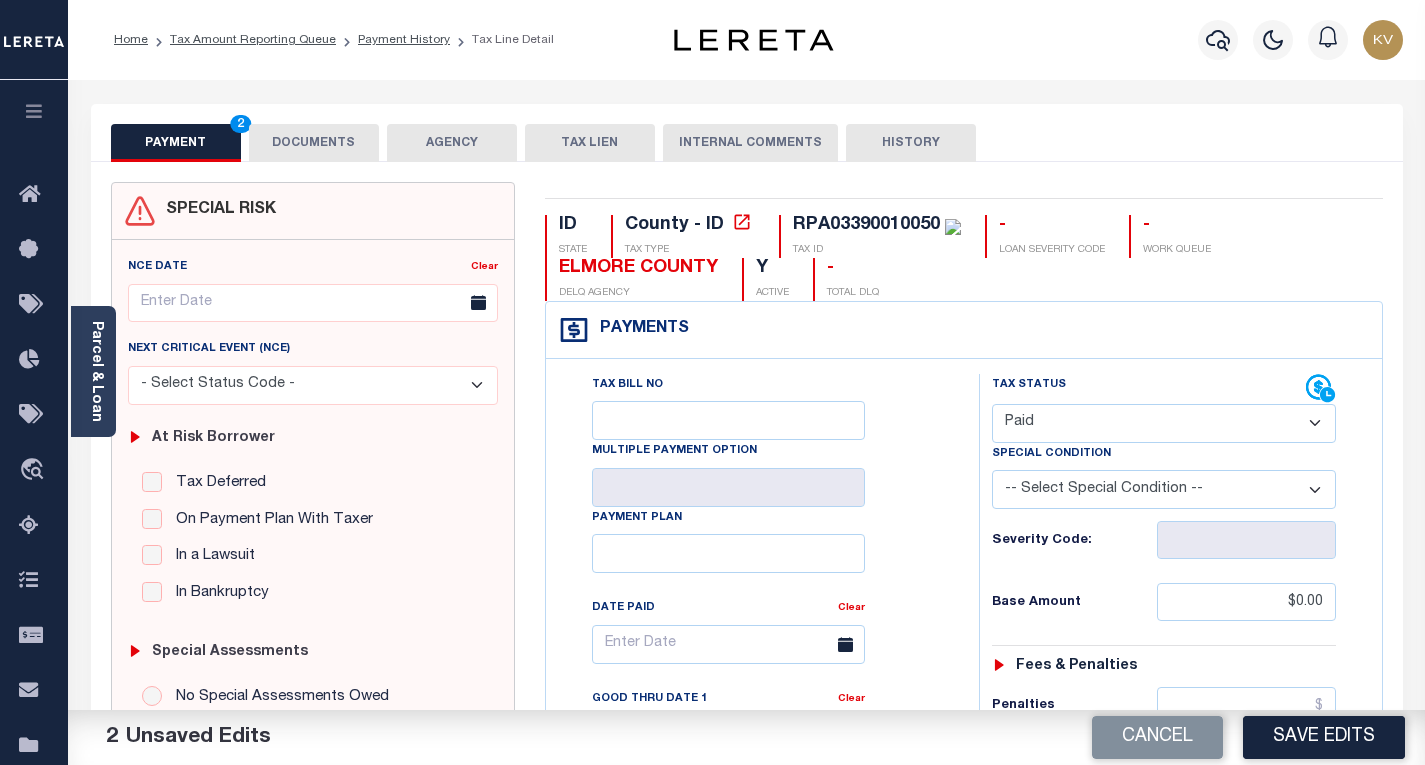 click on "Base Amount" at bounding box center [1074, 603] 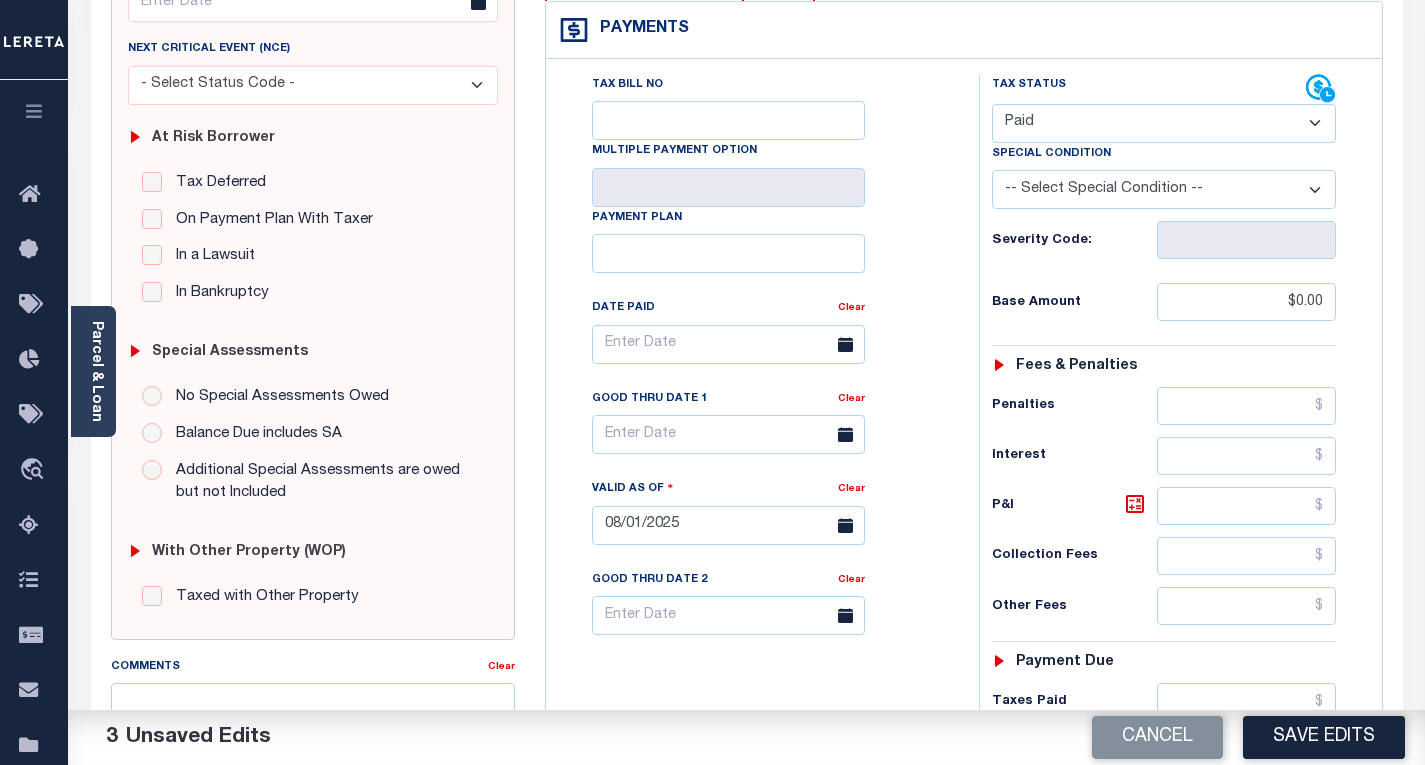 scroll, scrollTop: 500, scrollLeft: 0, axis: vertical 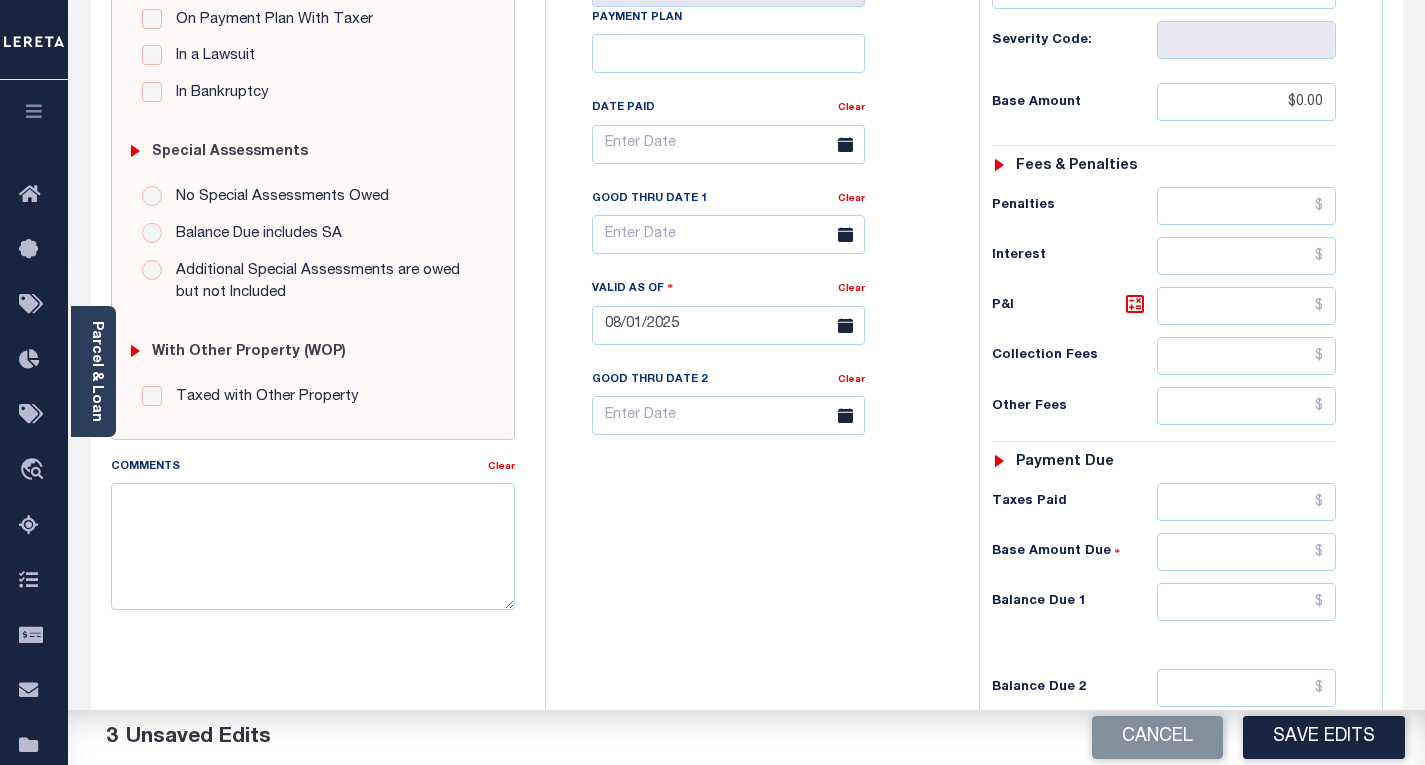 click on "Tax Status
Status
- Select Status Code -" at bounding box center [1170, 315] 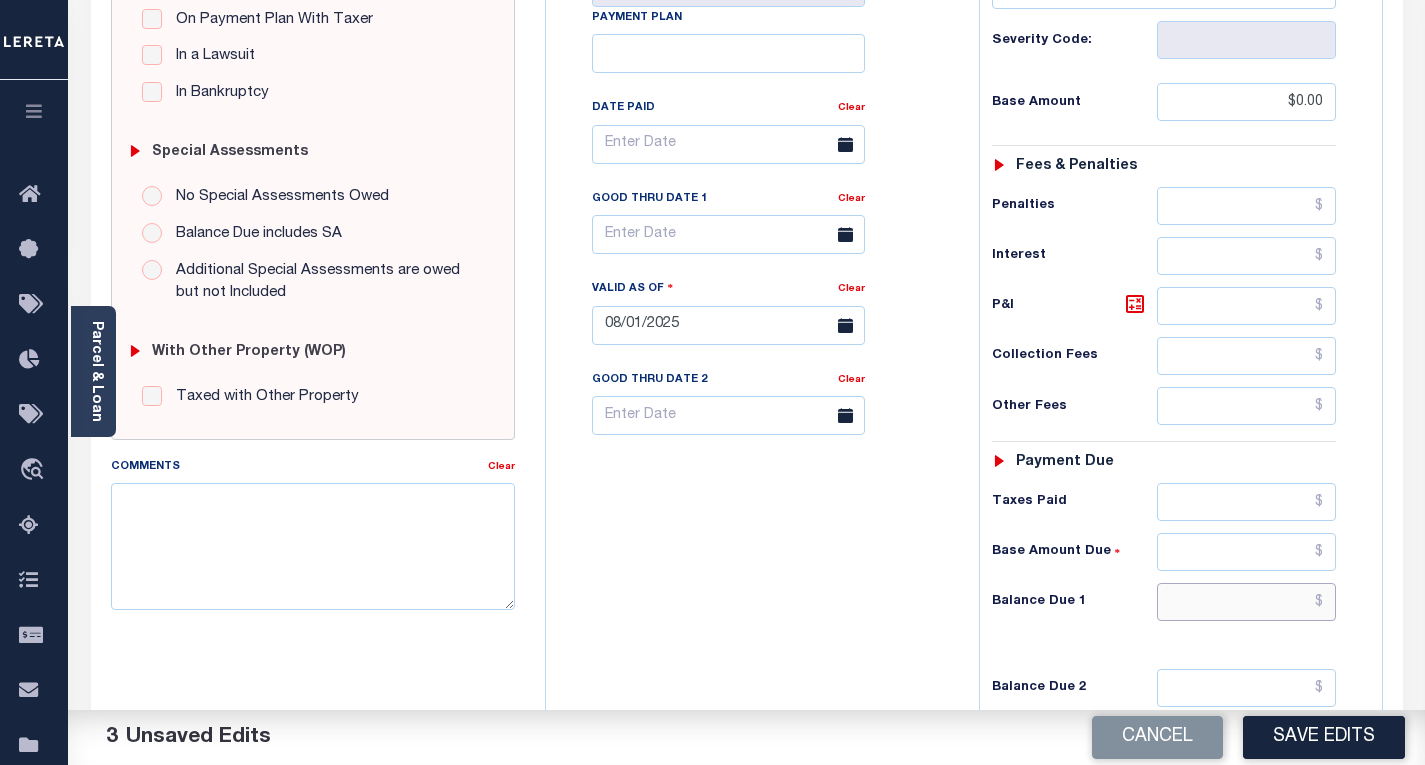 click at bounding box center [1246, 602] 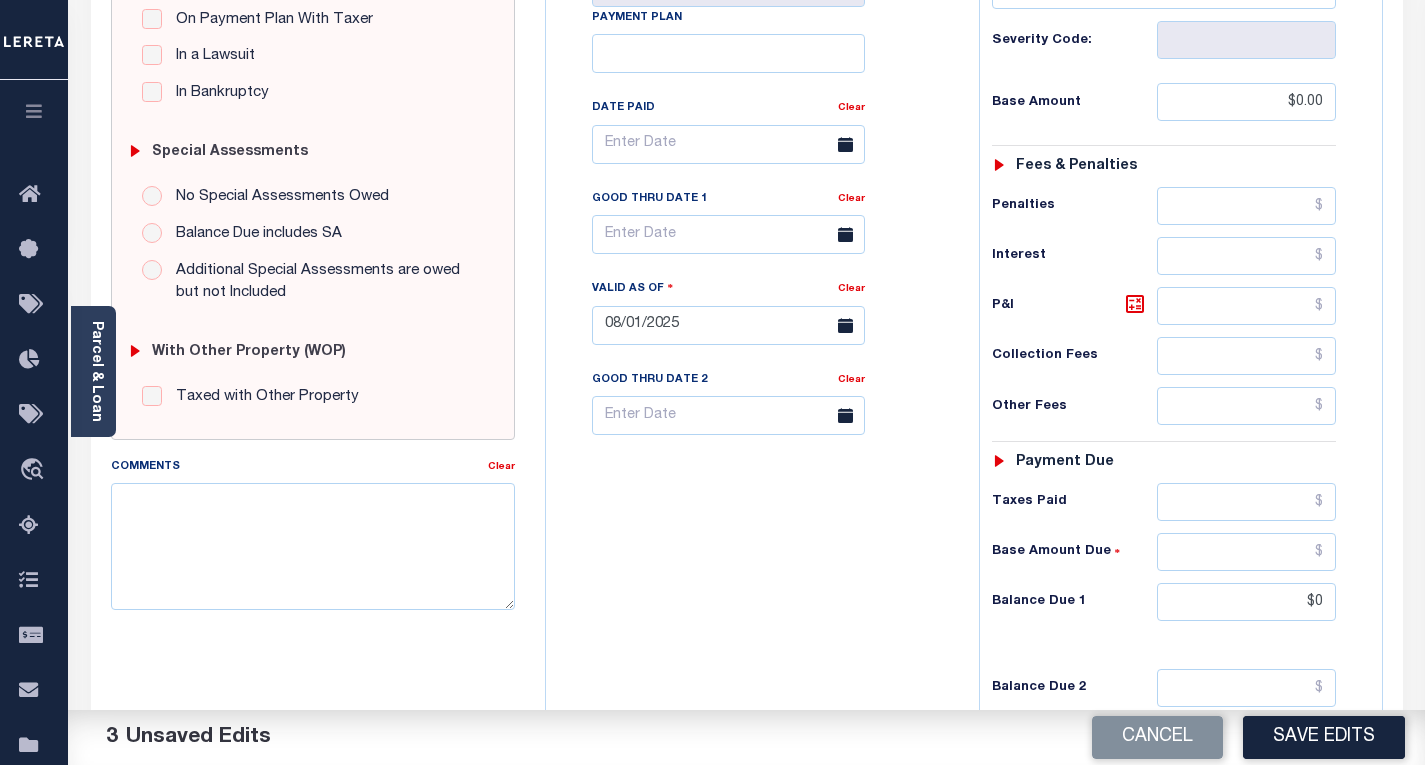 type on "$0.00" 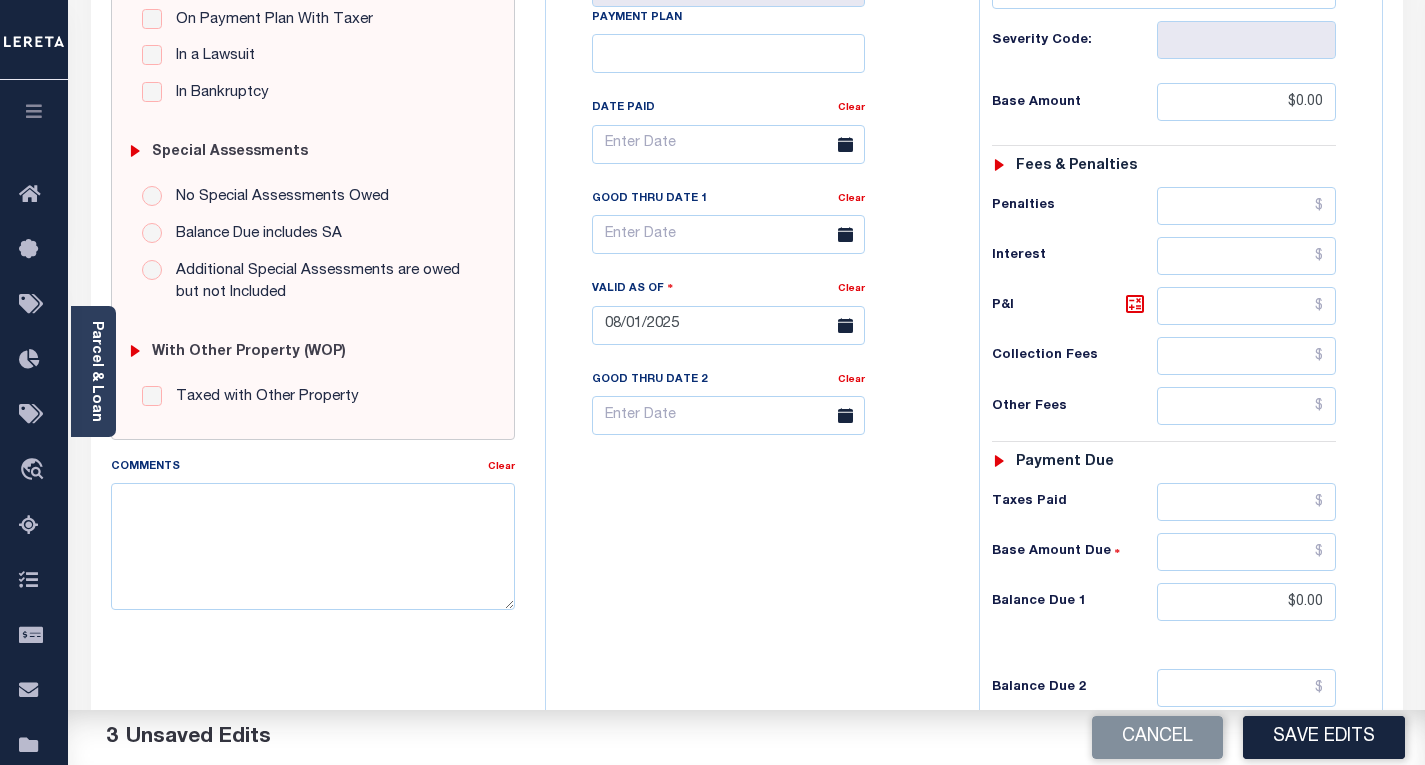 click on "Tax Bill No
Multiple Payment Option
Payment Plan
Clear" at bounding box center (757, 315) 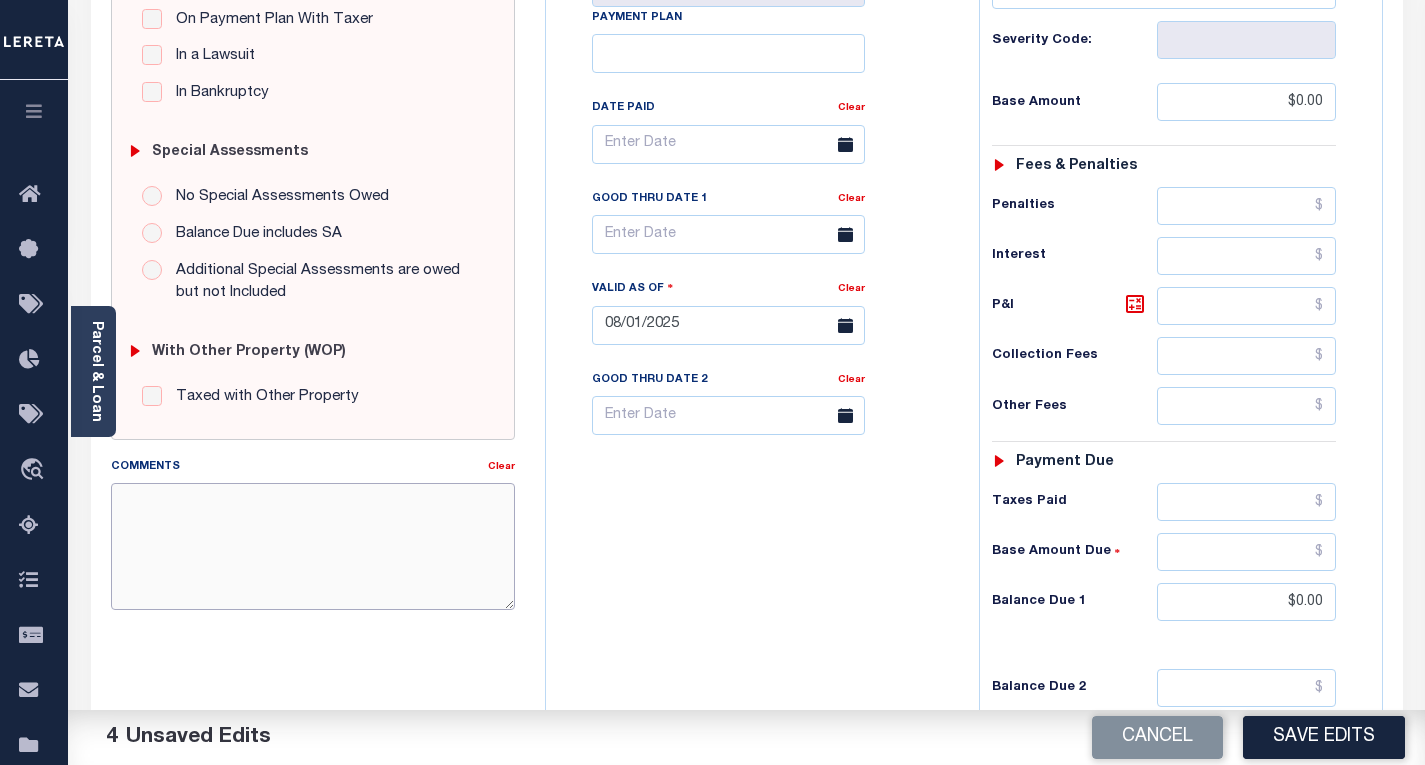 click on "Comments" at bounding box center [313, 546] 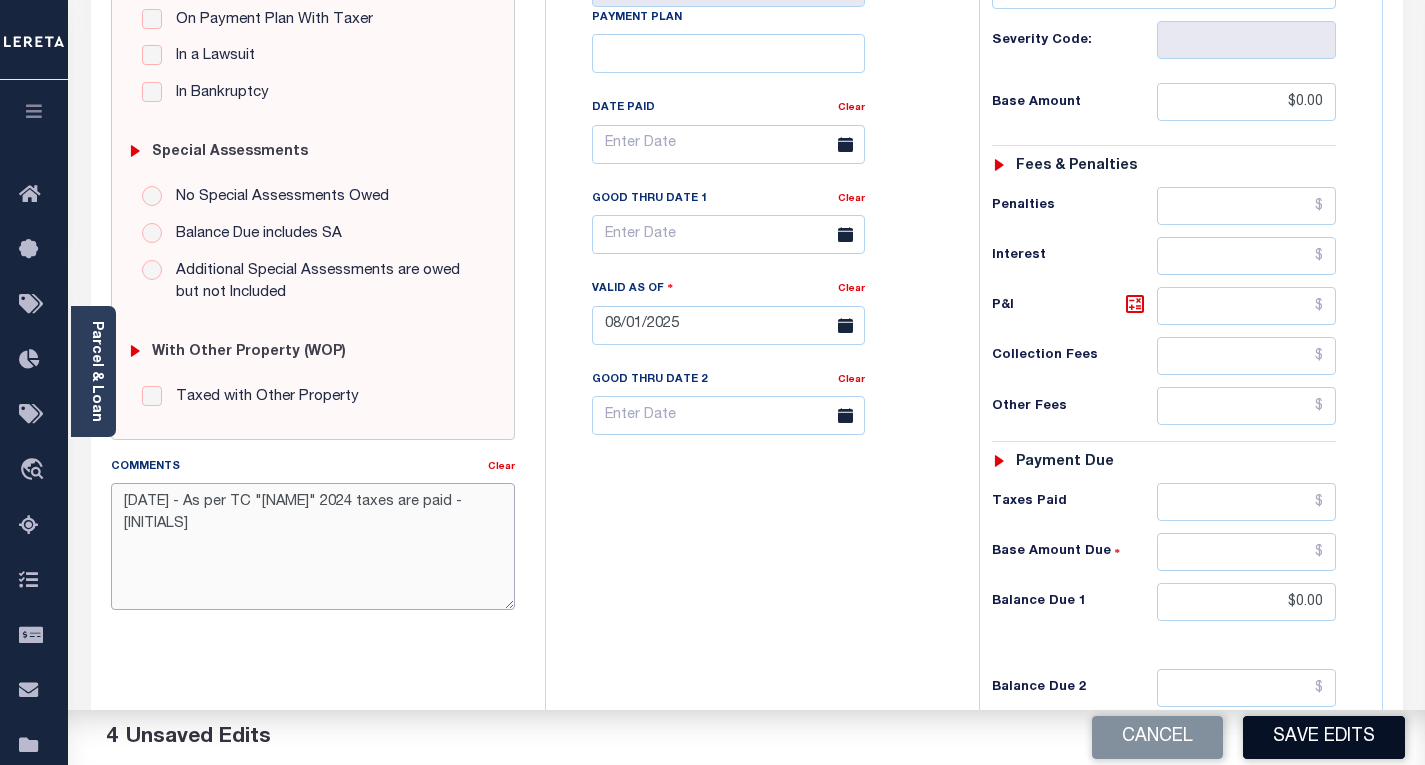 type on "[DATE] - As per TC "[NAME]" 2024 taxes are paid - [INITIALS]" 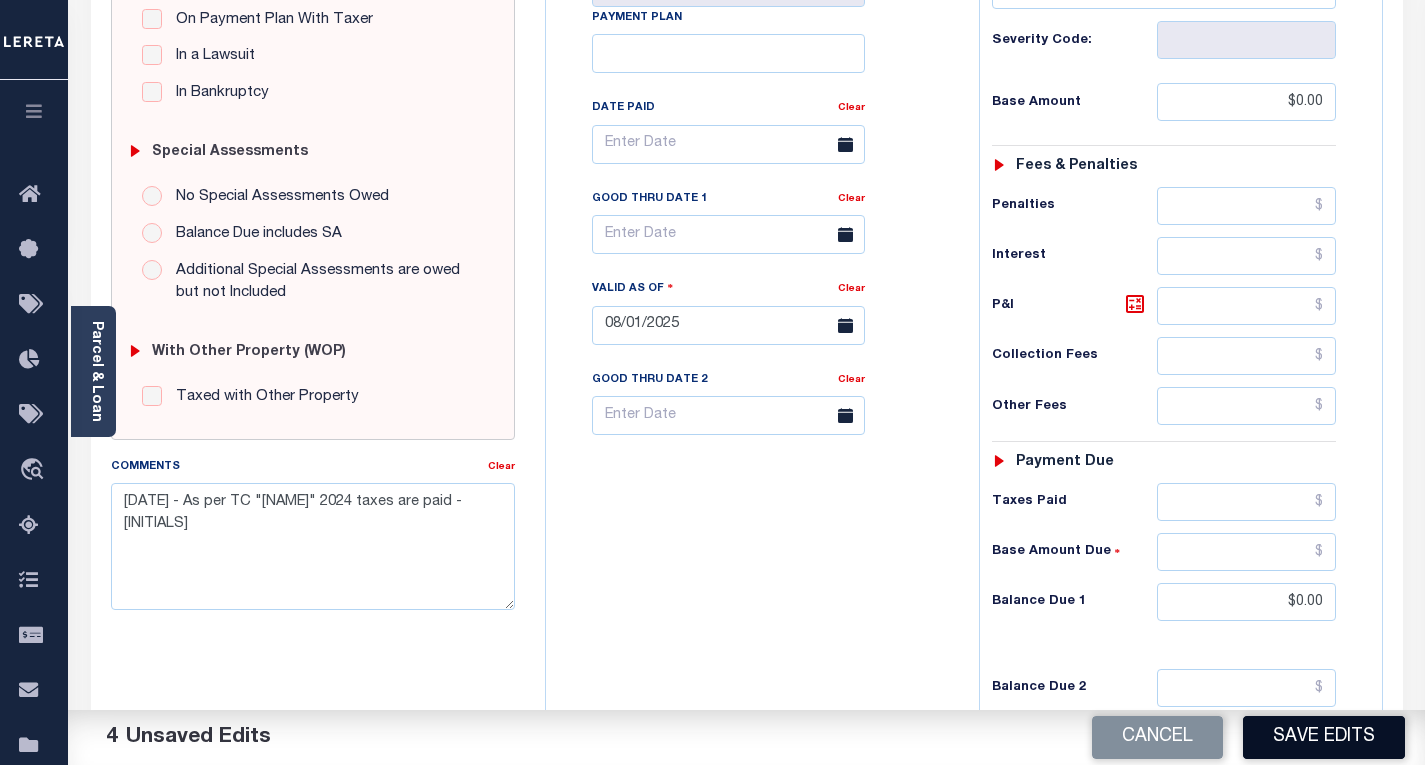 click on "Save Edits" at bounding box center (1324, 737) 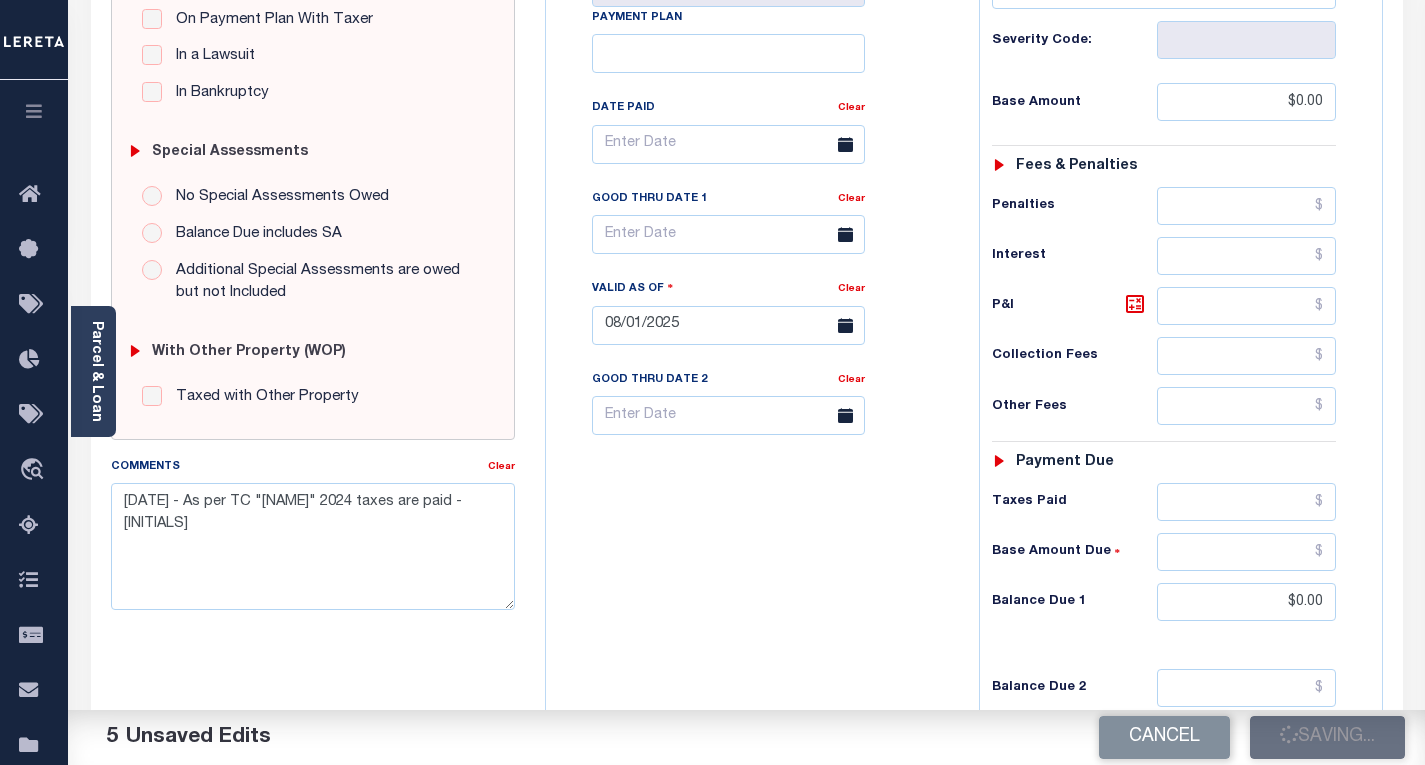 checkbox on "false" 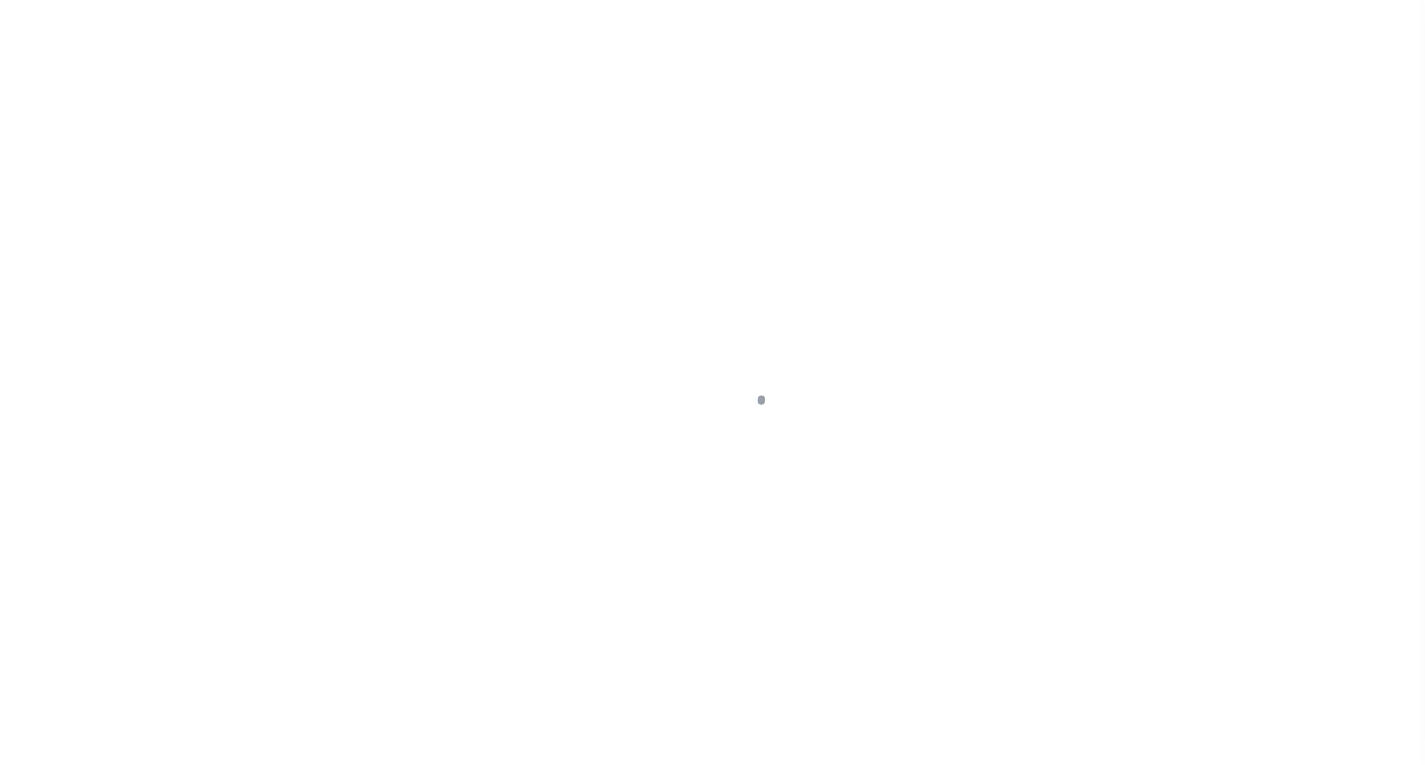 scroll, scrollTop: 0, scrollLeft: 0, axis: both 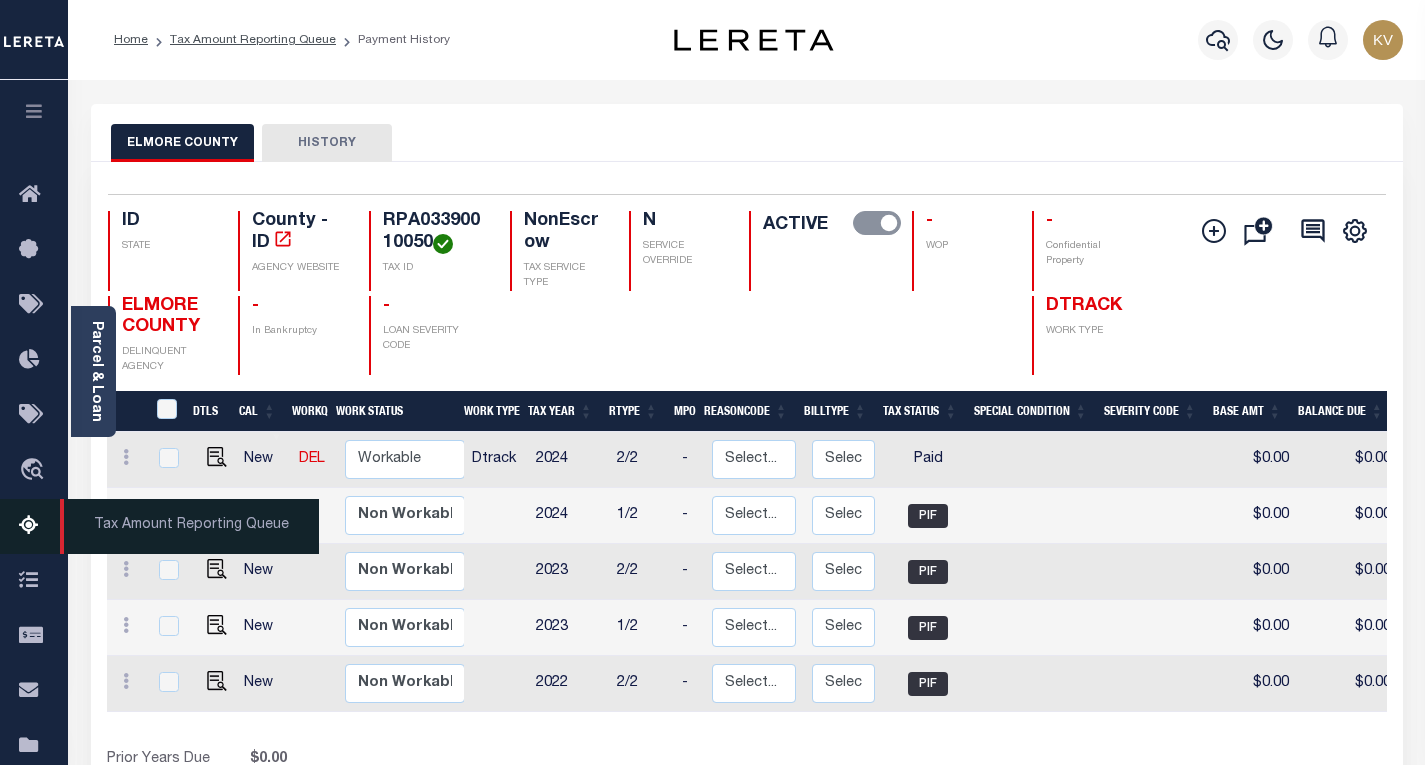 click at bounding box center [35, 526] 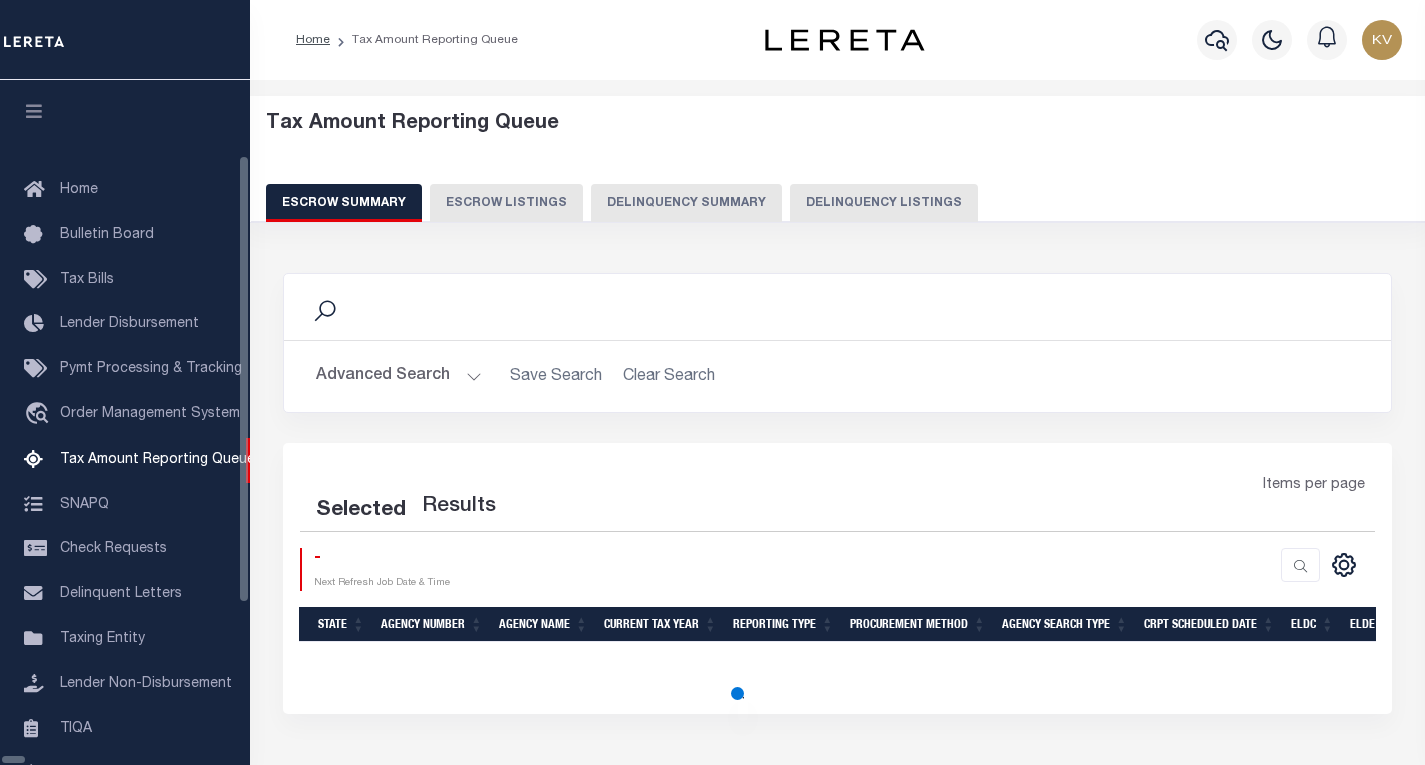 click on "Delinquency Listings" at bounding box center [884, 203] 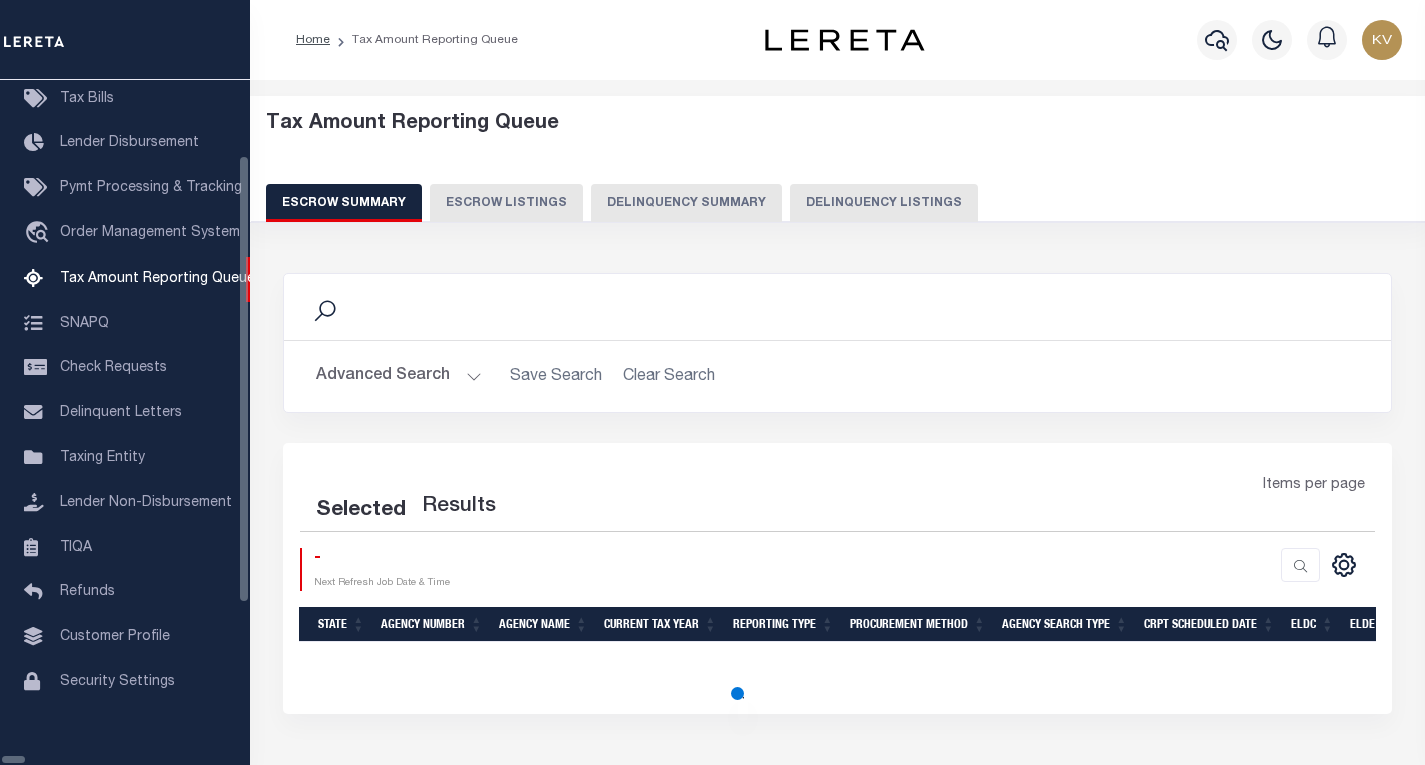 select on "100" 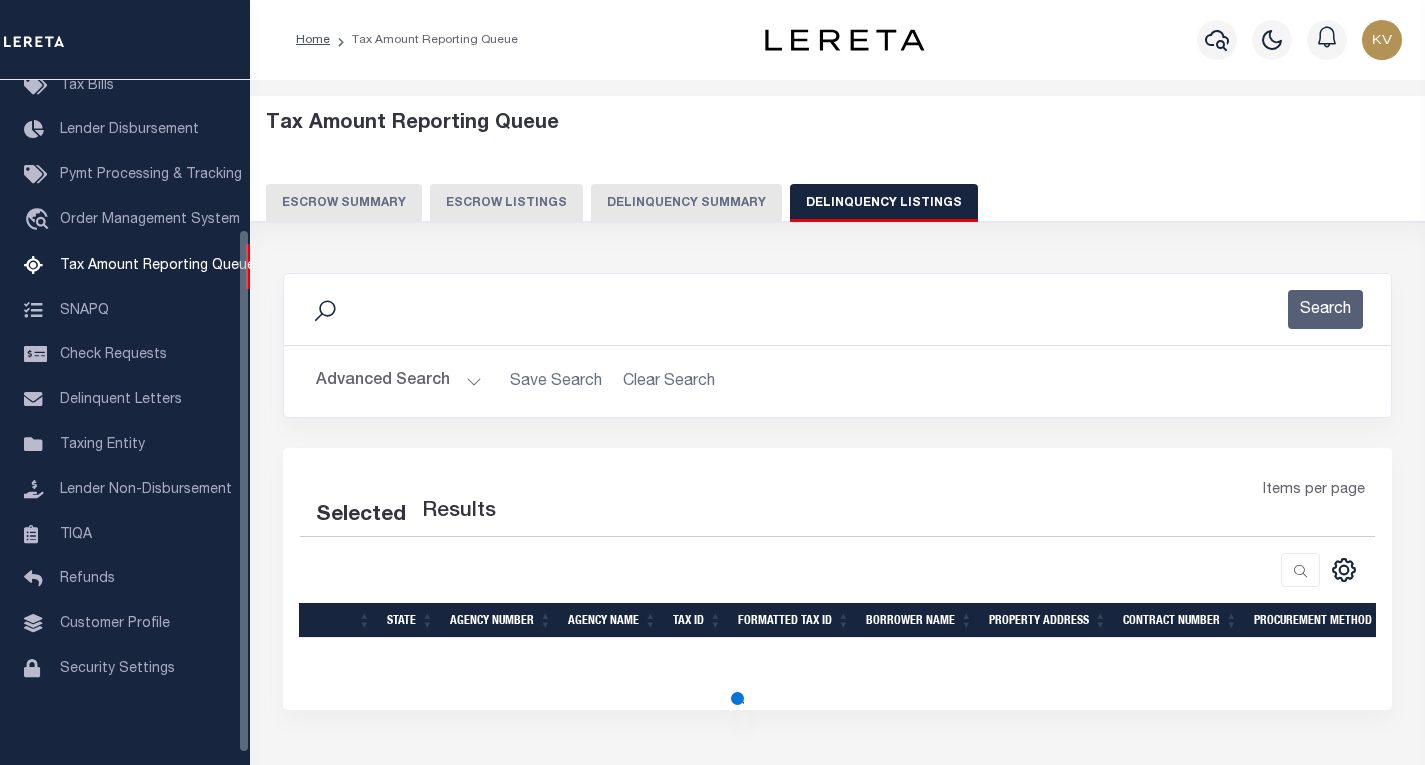 select on "100" 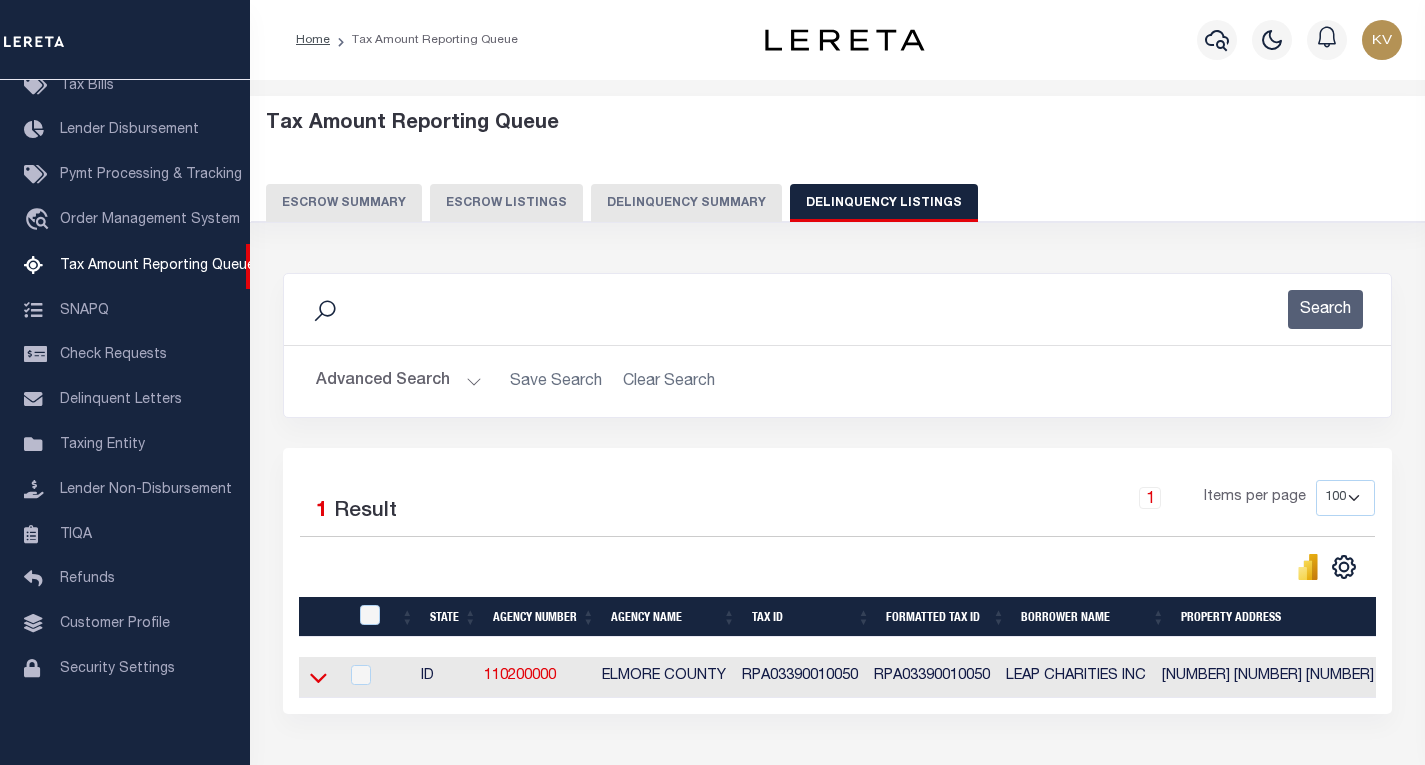 click 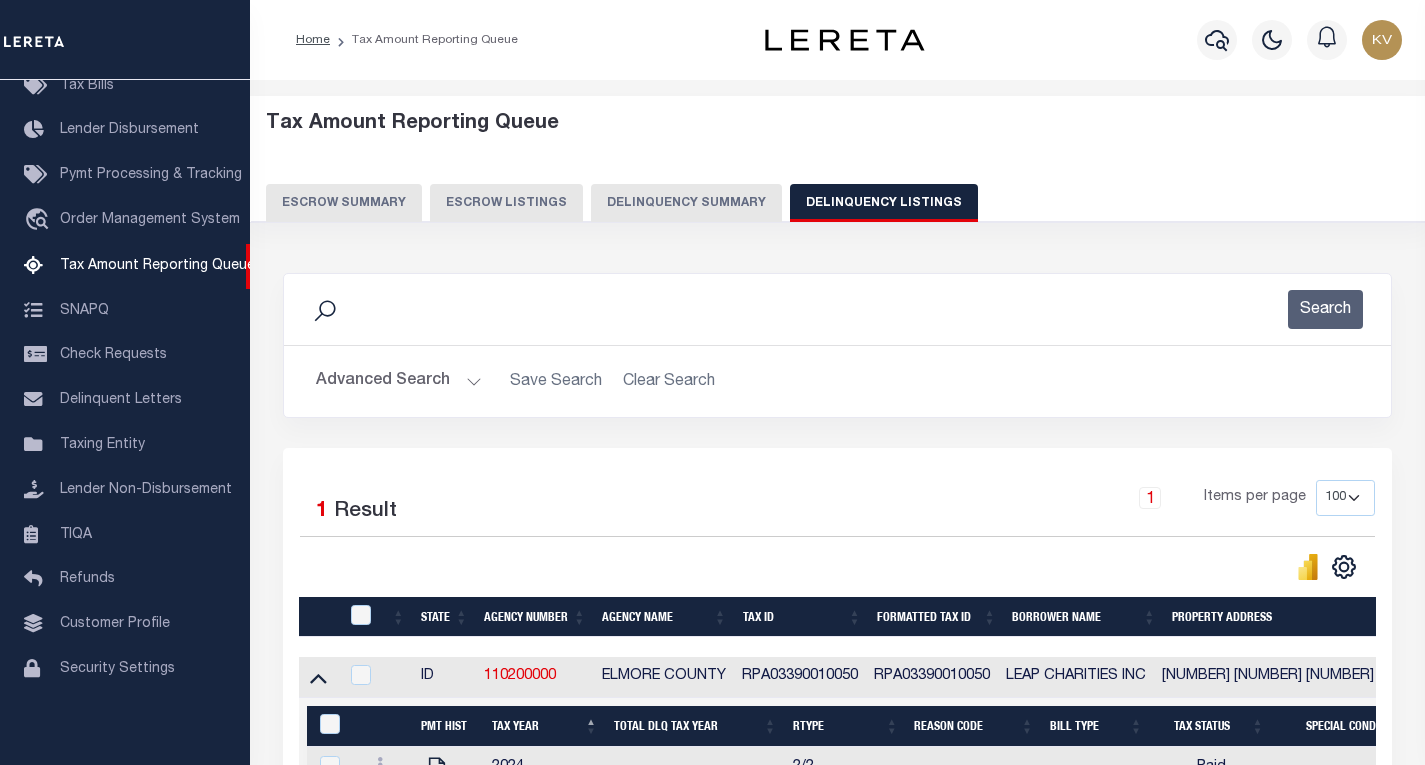 scroll, scrollTop: 200, scrollLeft: 0, axis: vertical 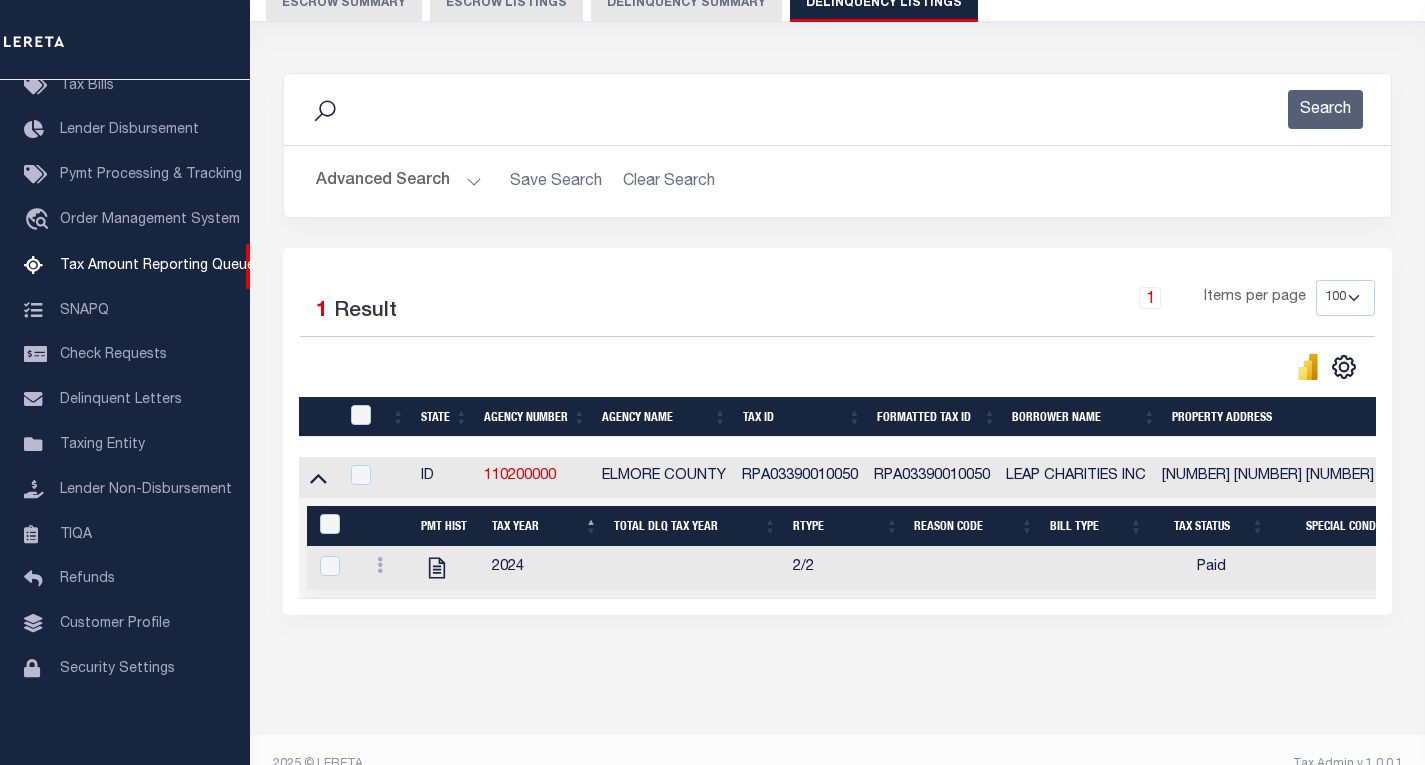 click at bounding box center [362, 416] 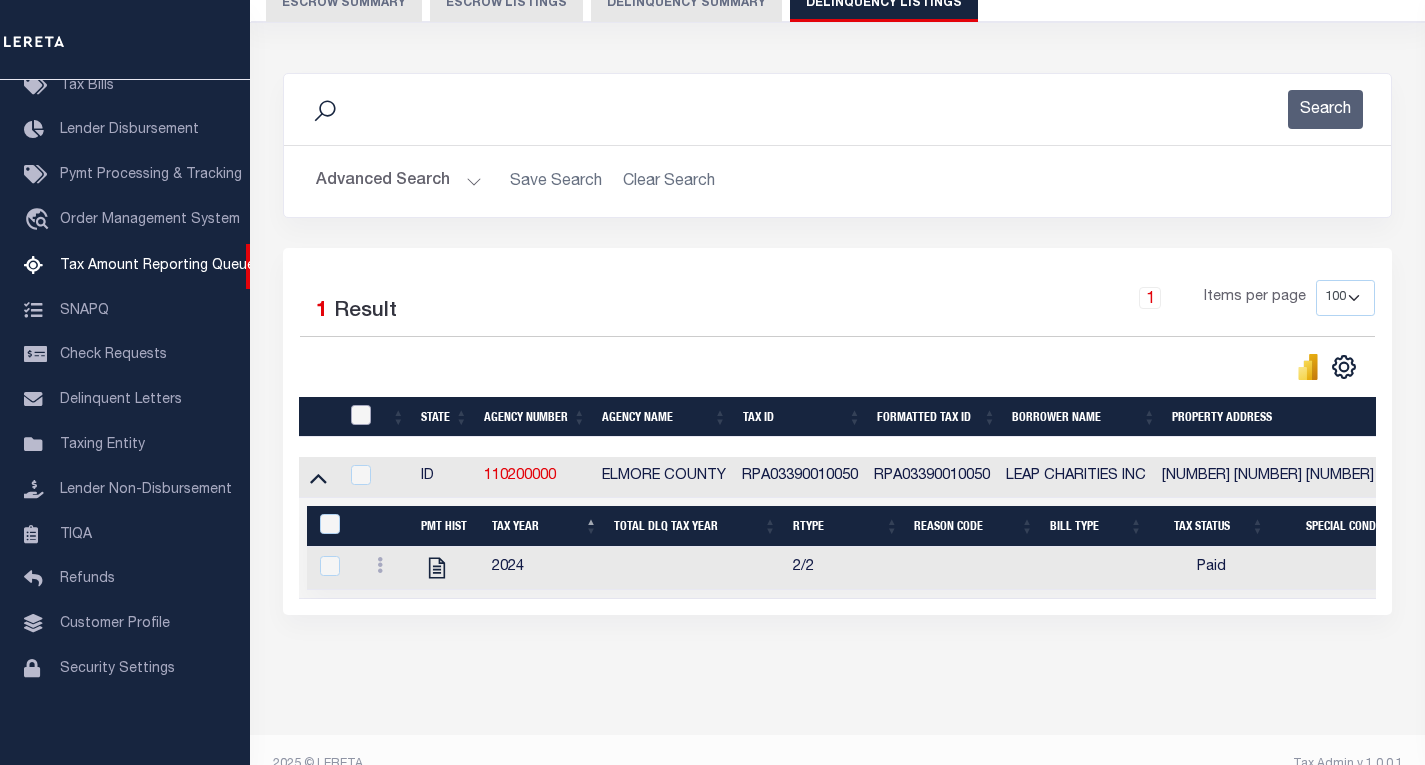 click at bounding box center (361, 415) 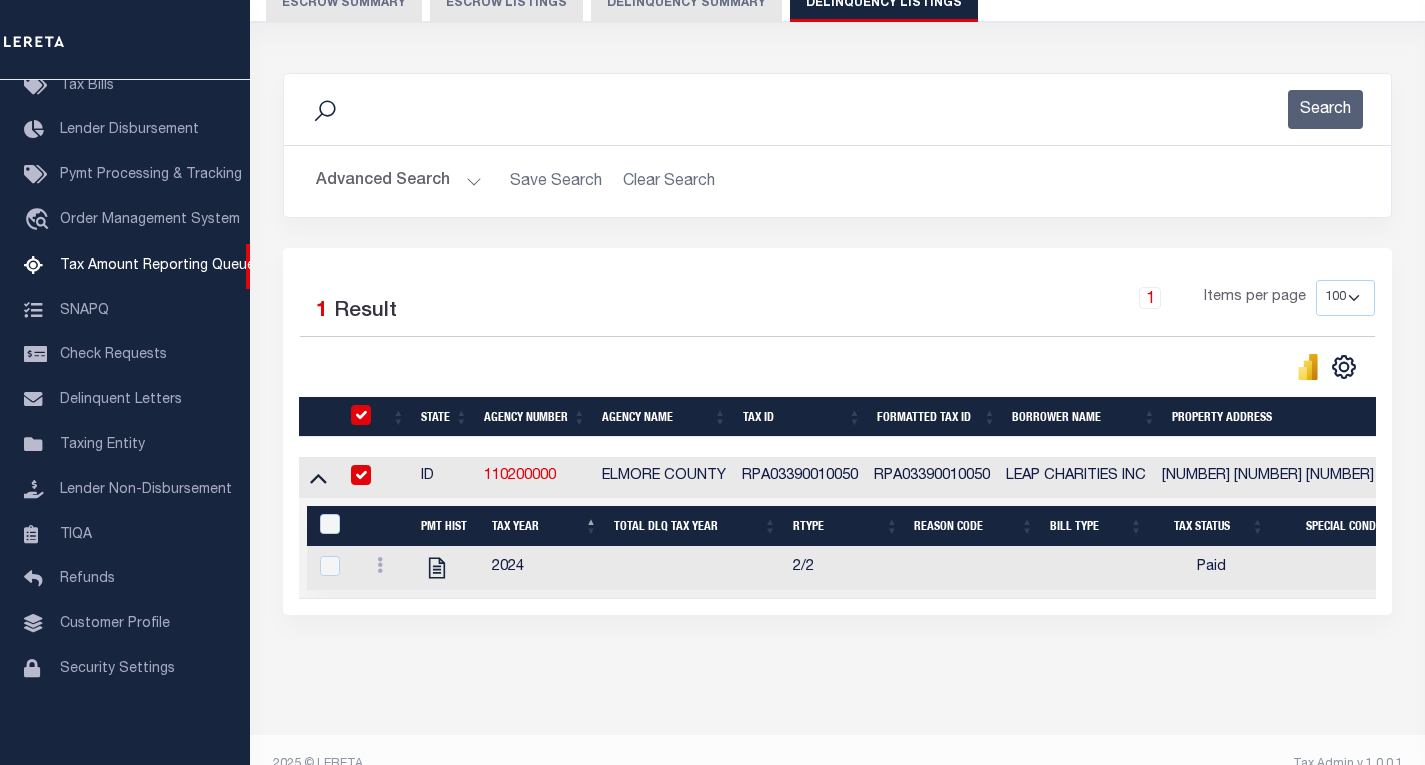 checkbox on "true" 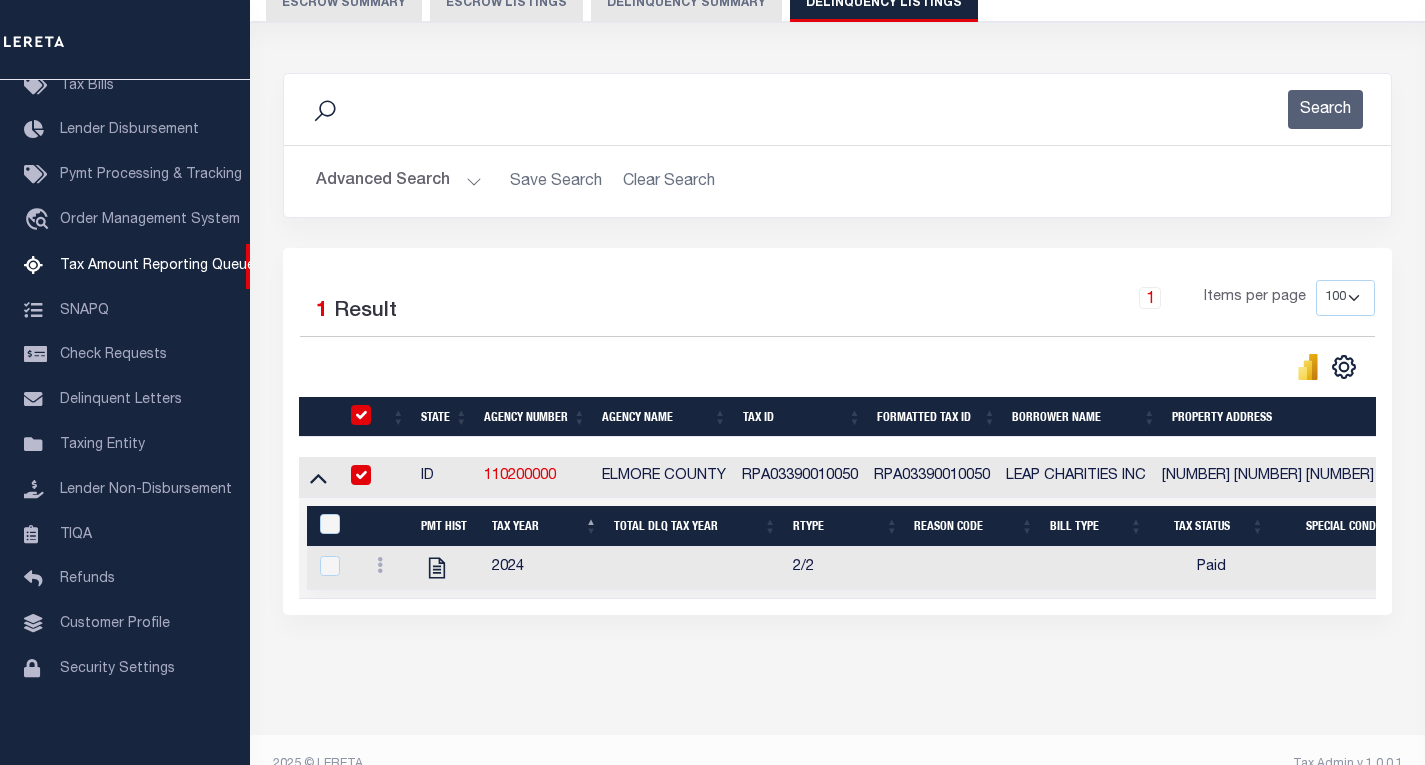 checkbox on "true" 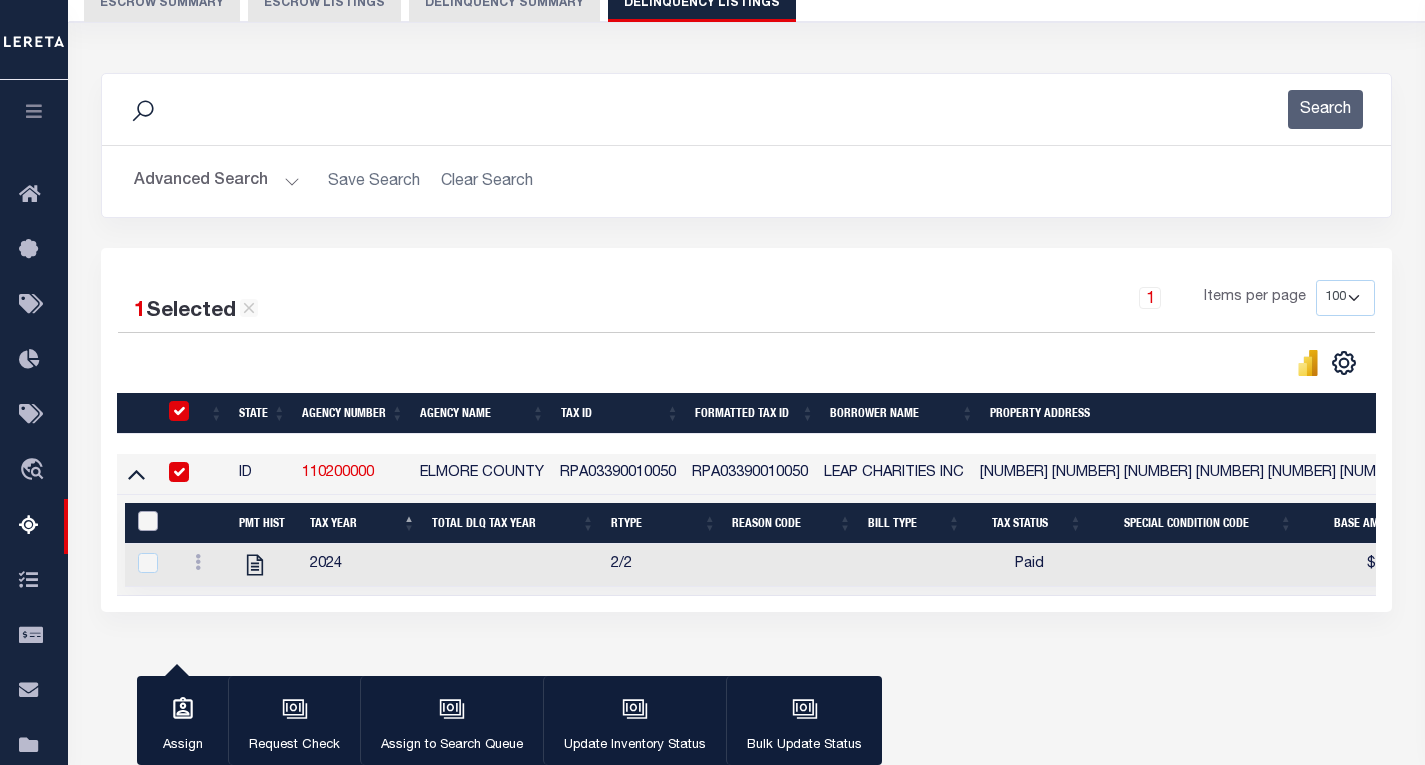 click at bounding box center [148, 521] 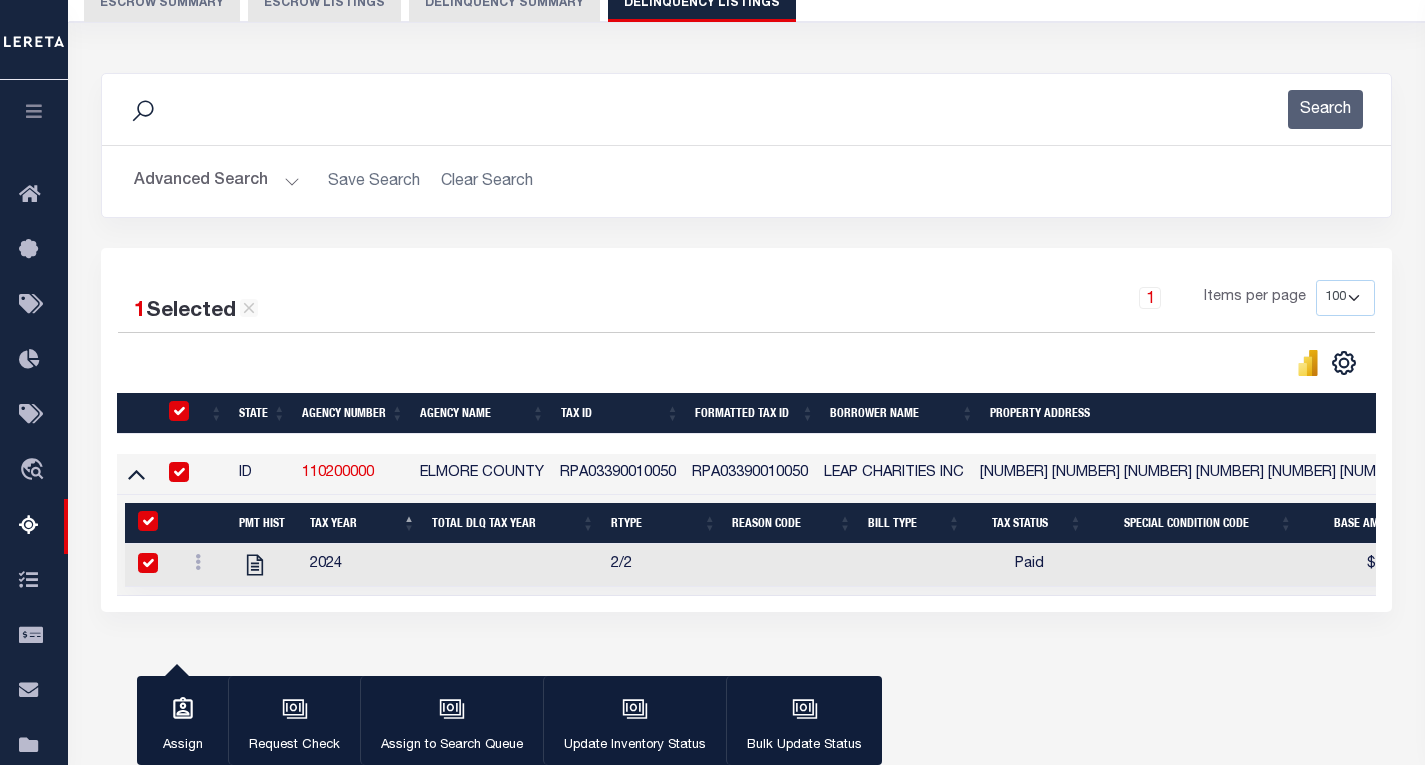 checkbox on "true" 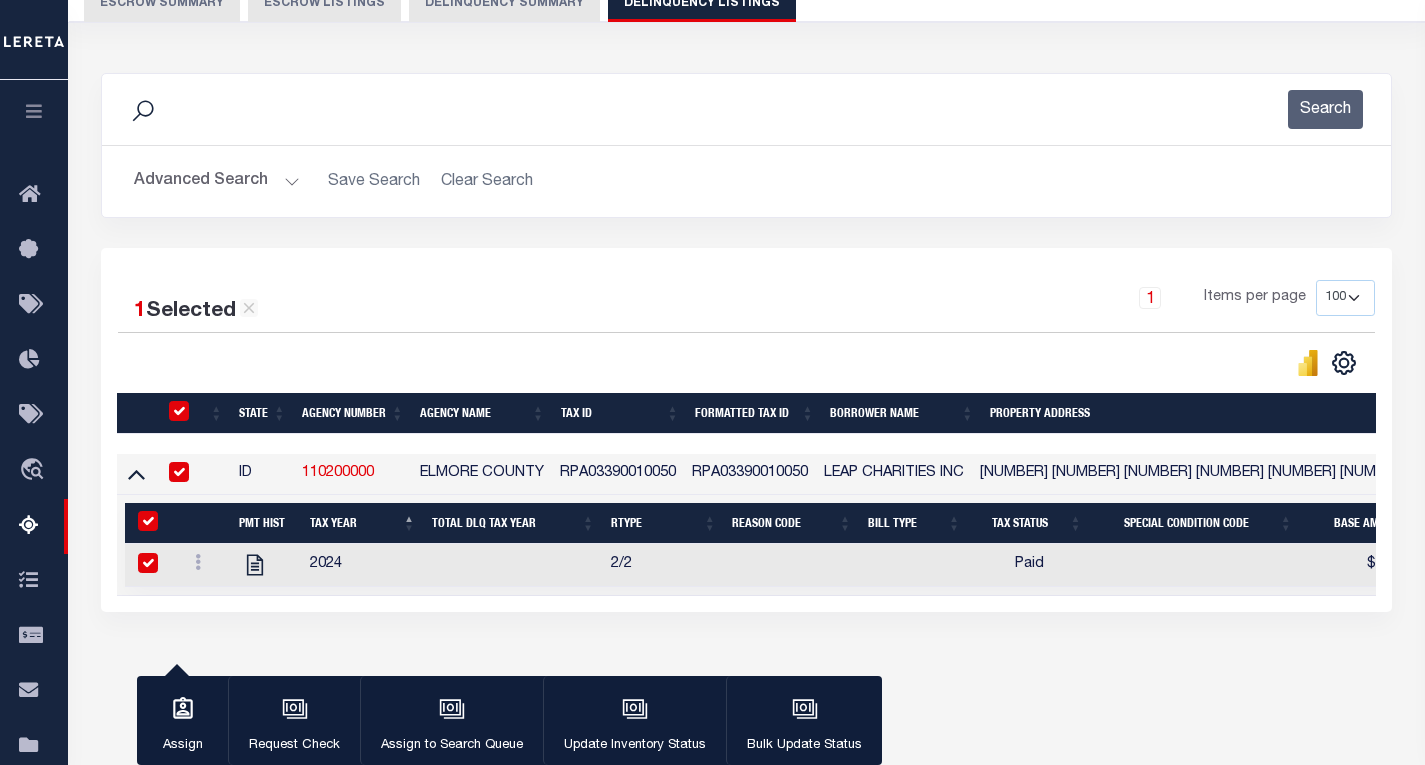 checkbox on "true" 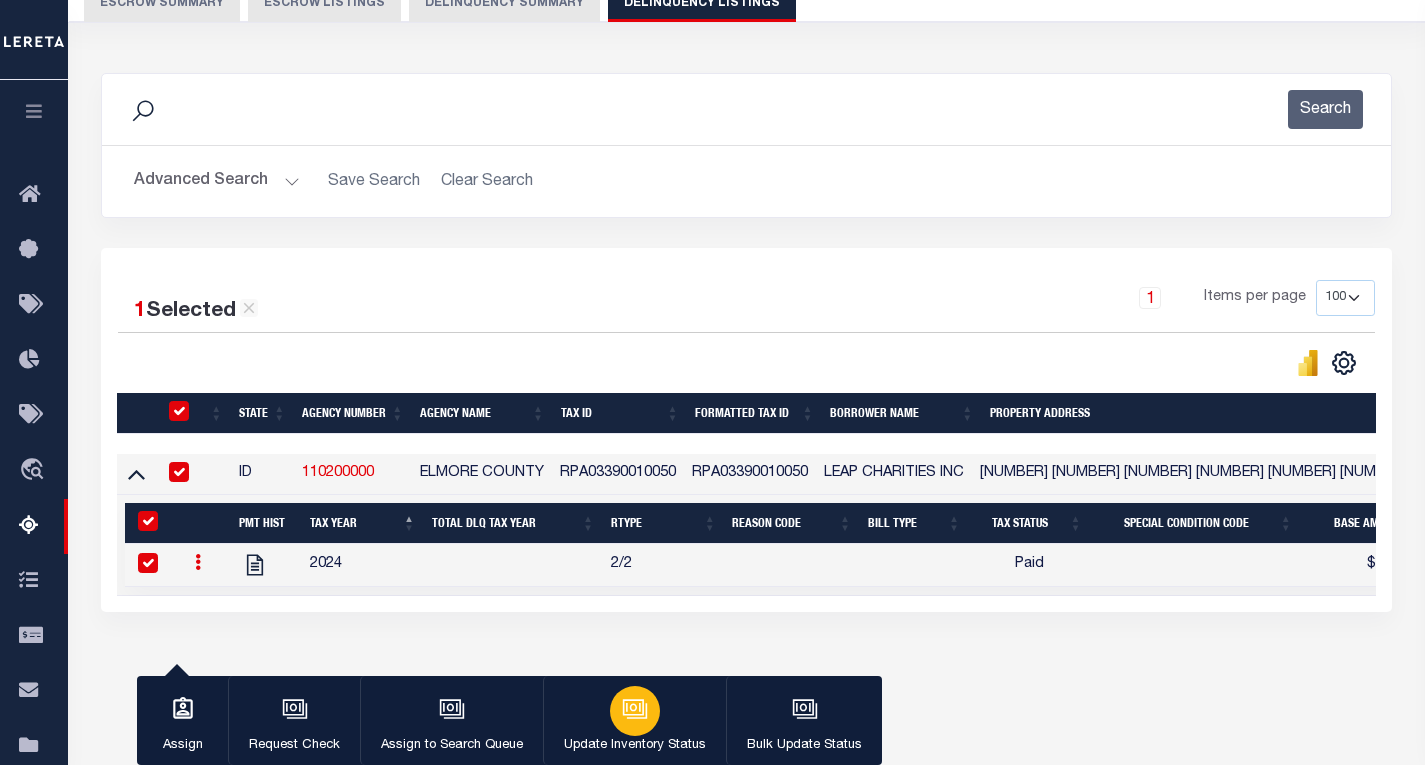 click 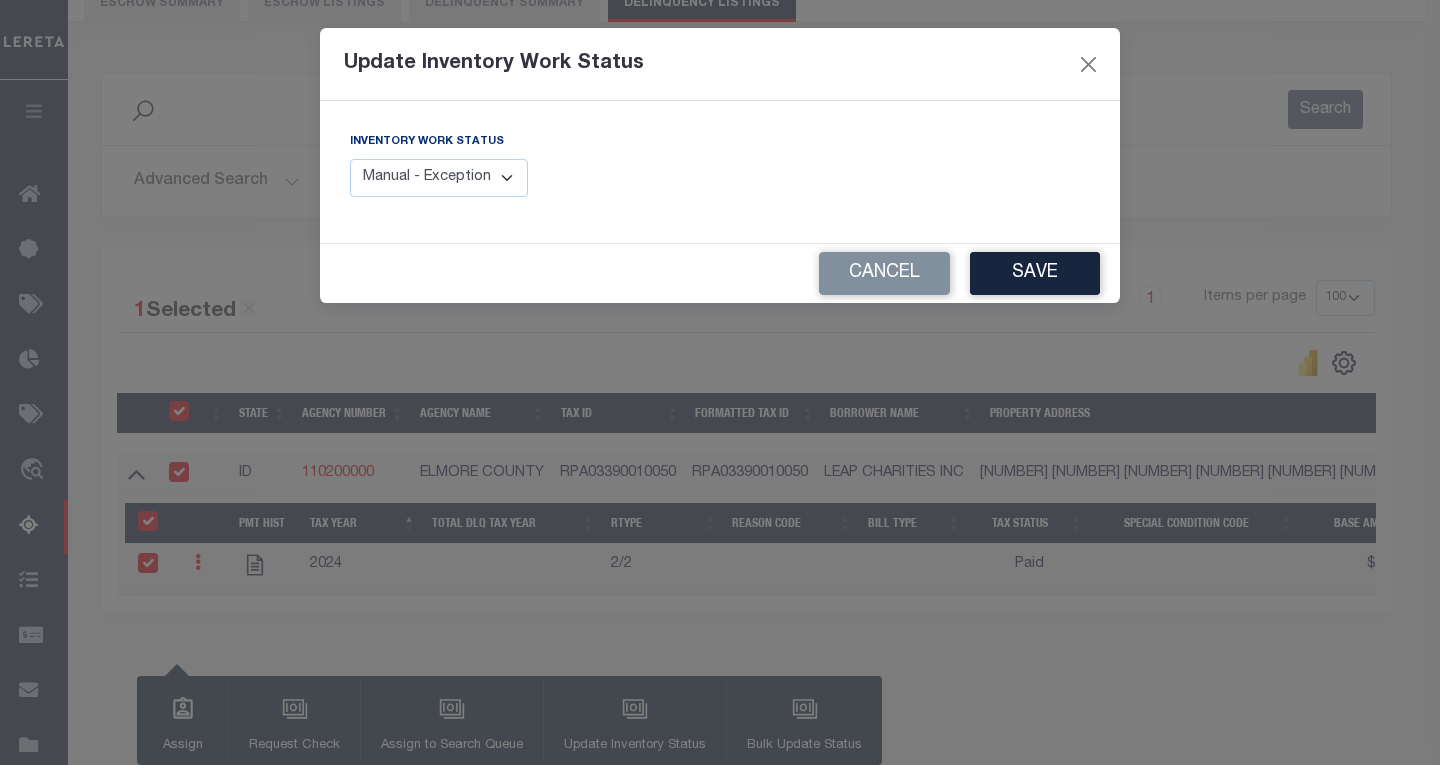 click on "Manual - Exception
Pended - Awaiting Search
Late Add Exception
Completed" at bounding box center (439, 178) 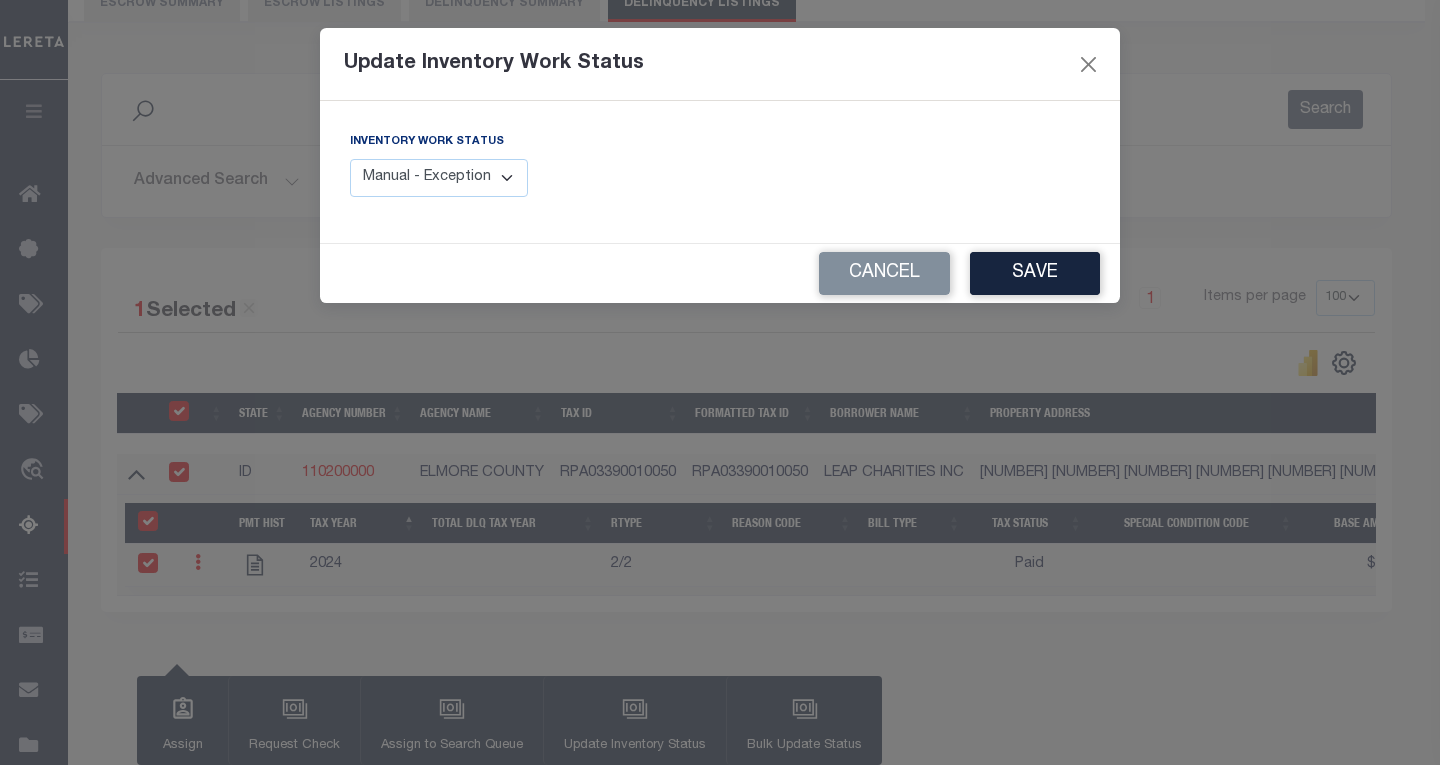 select on "4" 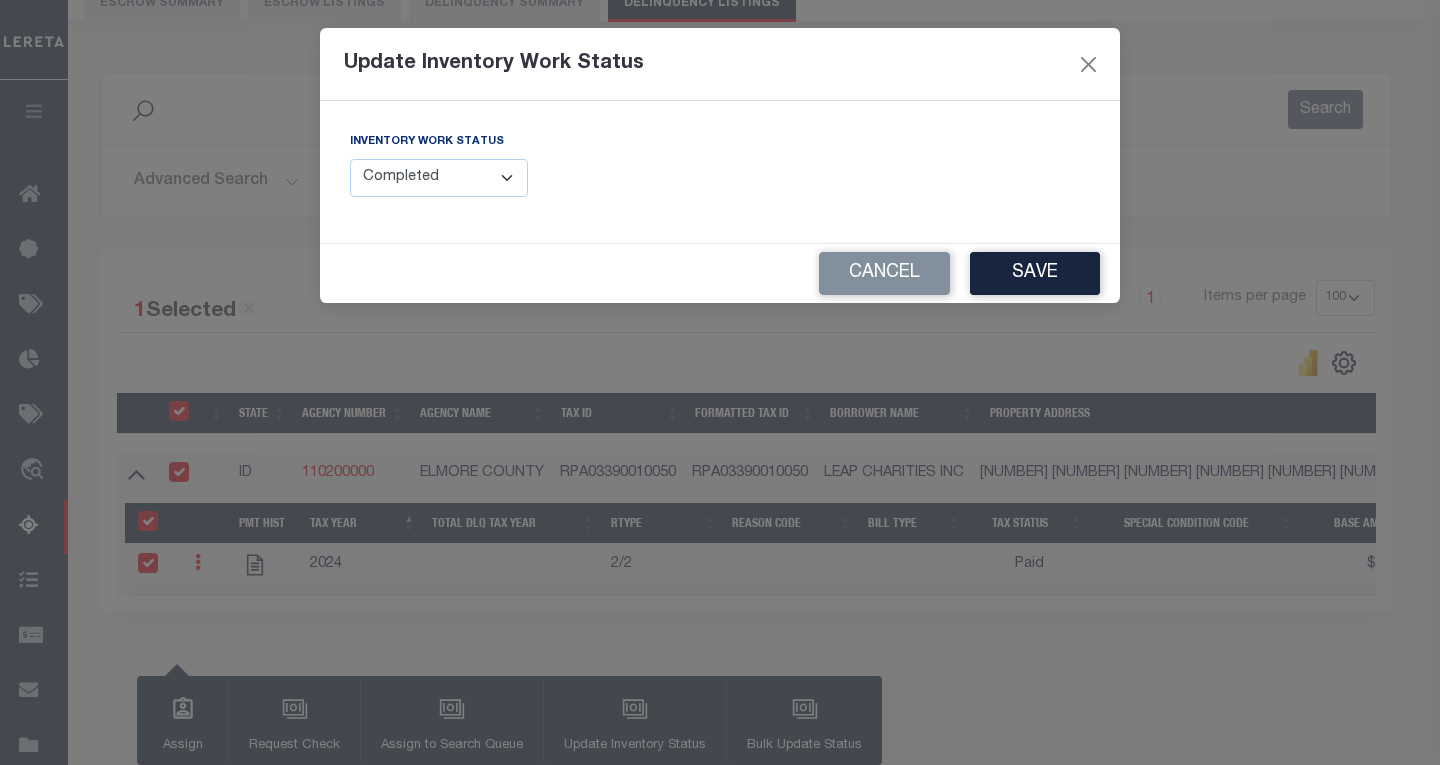 click on "Manual - Exception
Pended - Awaiting Search
Late Add Exception
Completed" at bounding box center (439, 178) 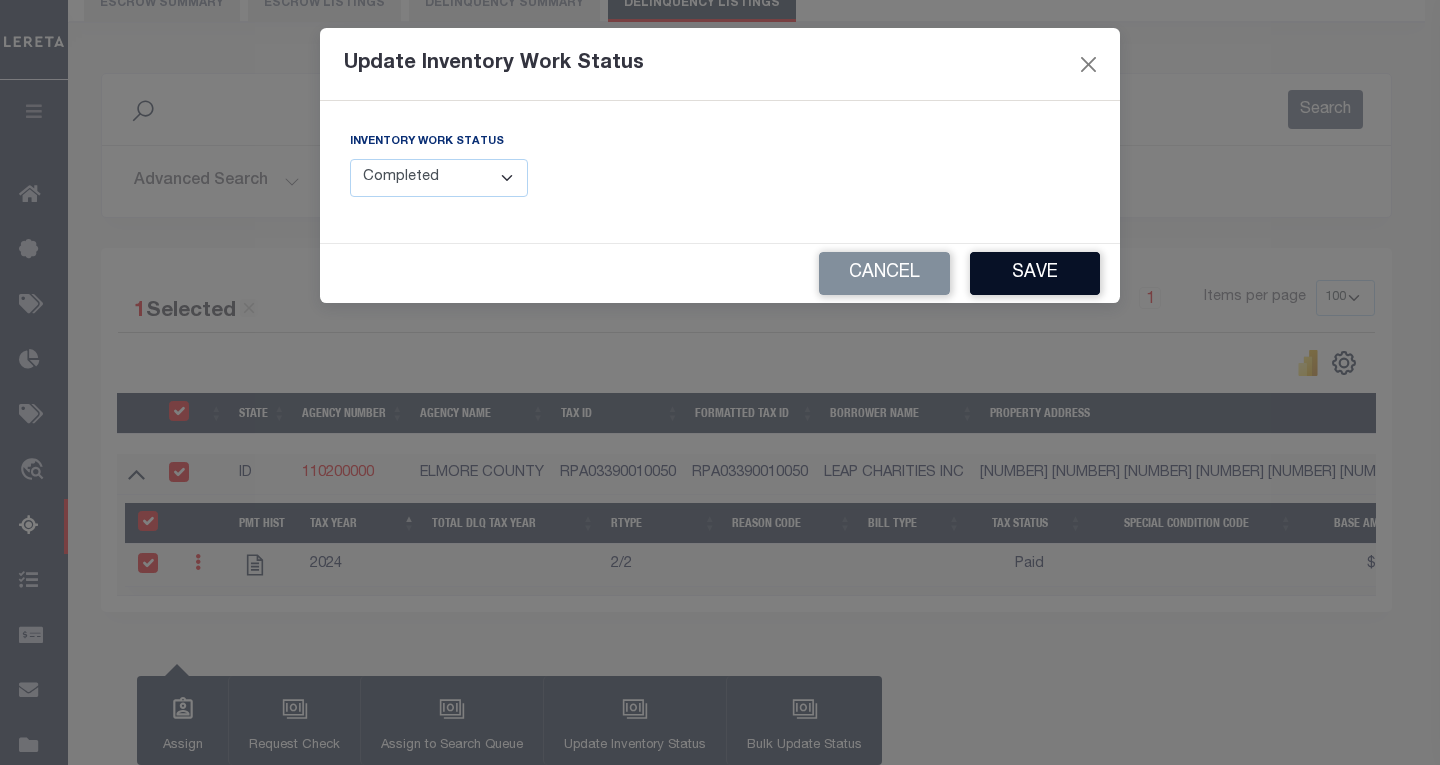 click on "Save" at bounding box center (1035, 273) 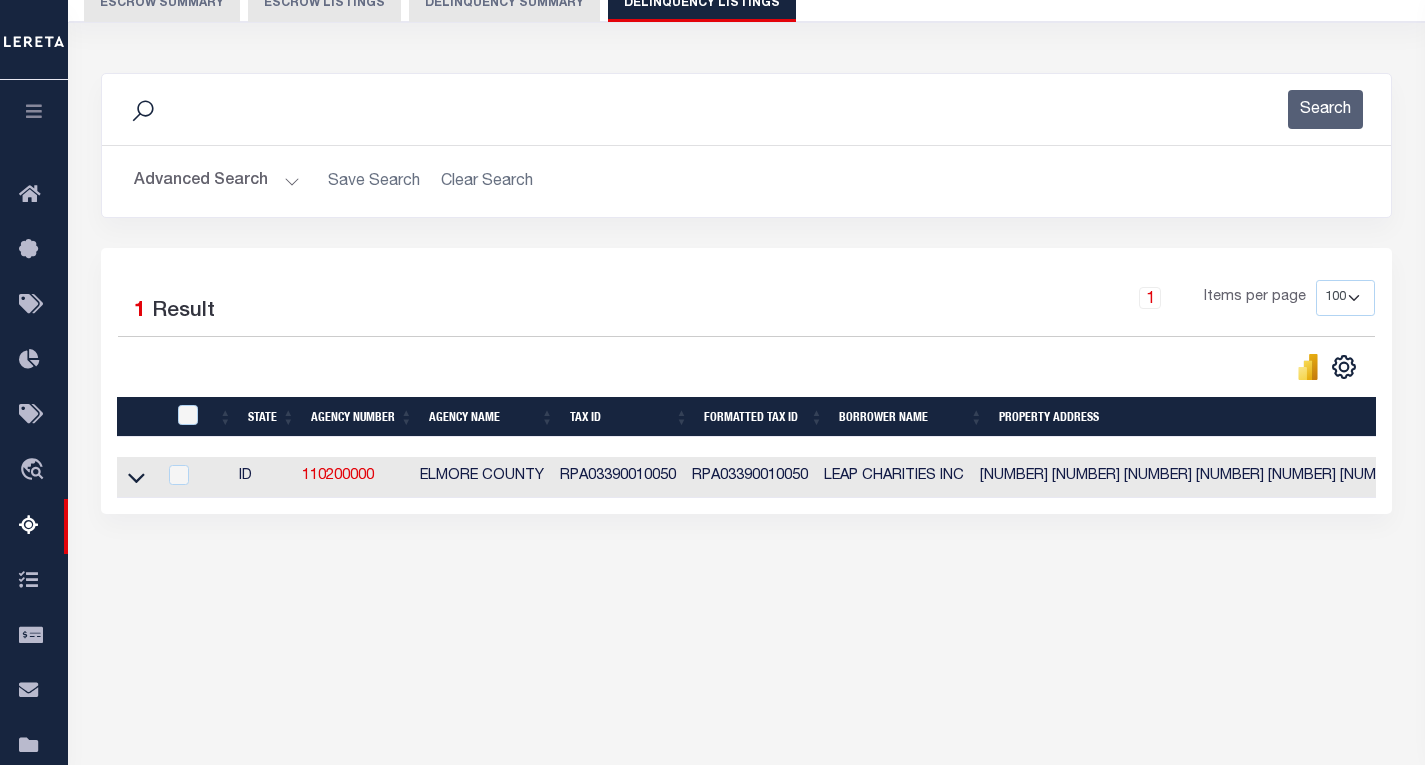 click on "Advanced Search" at bounding box center (217, 181) 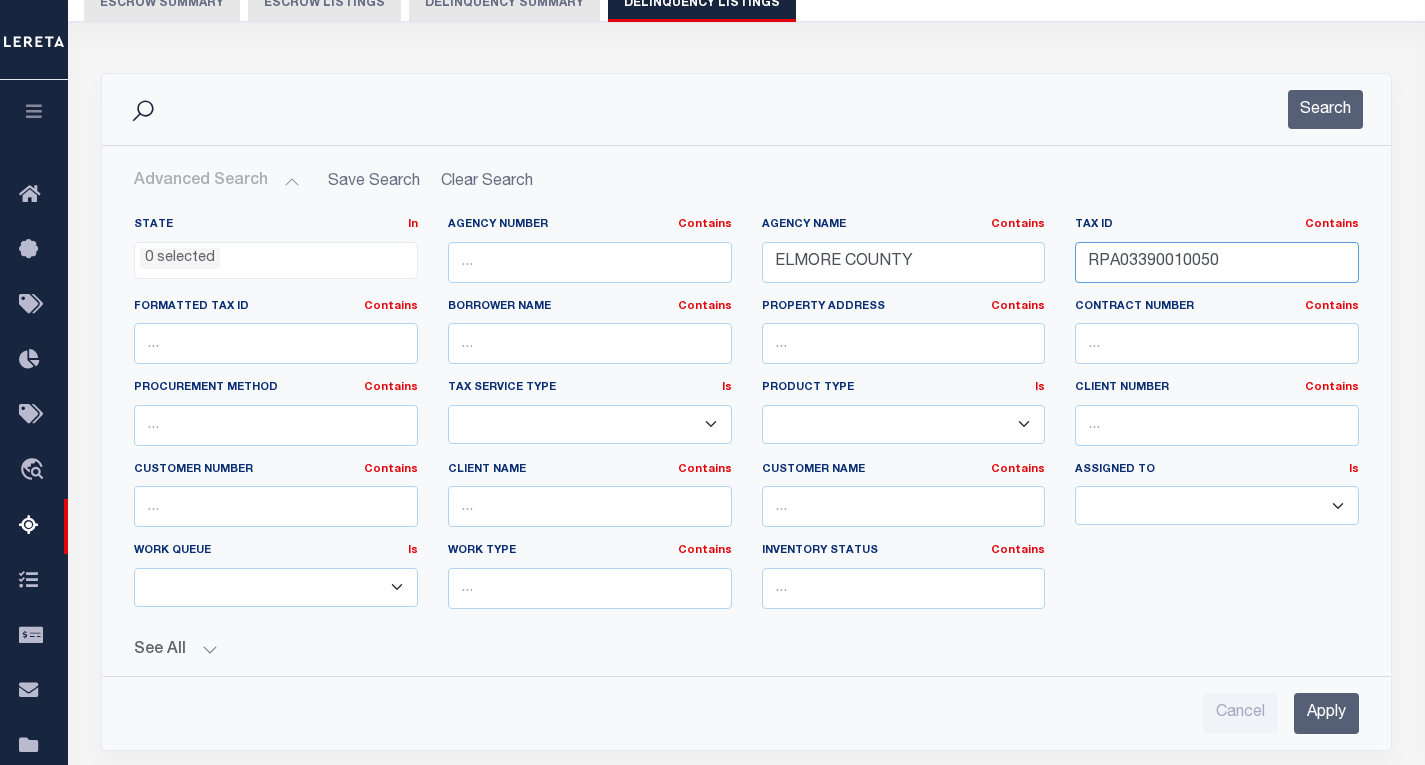 click on "RPA03390010050" at bounding box center (1217, 262) 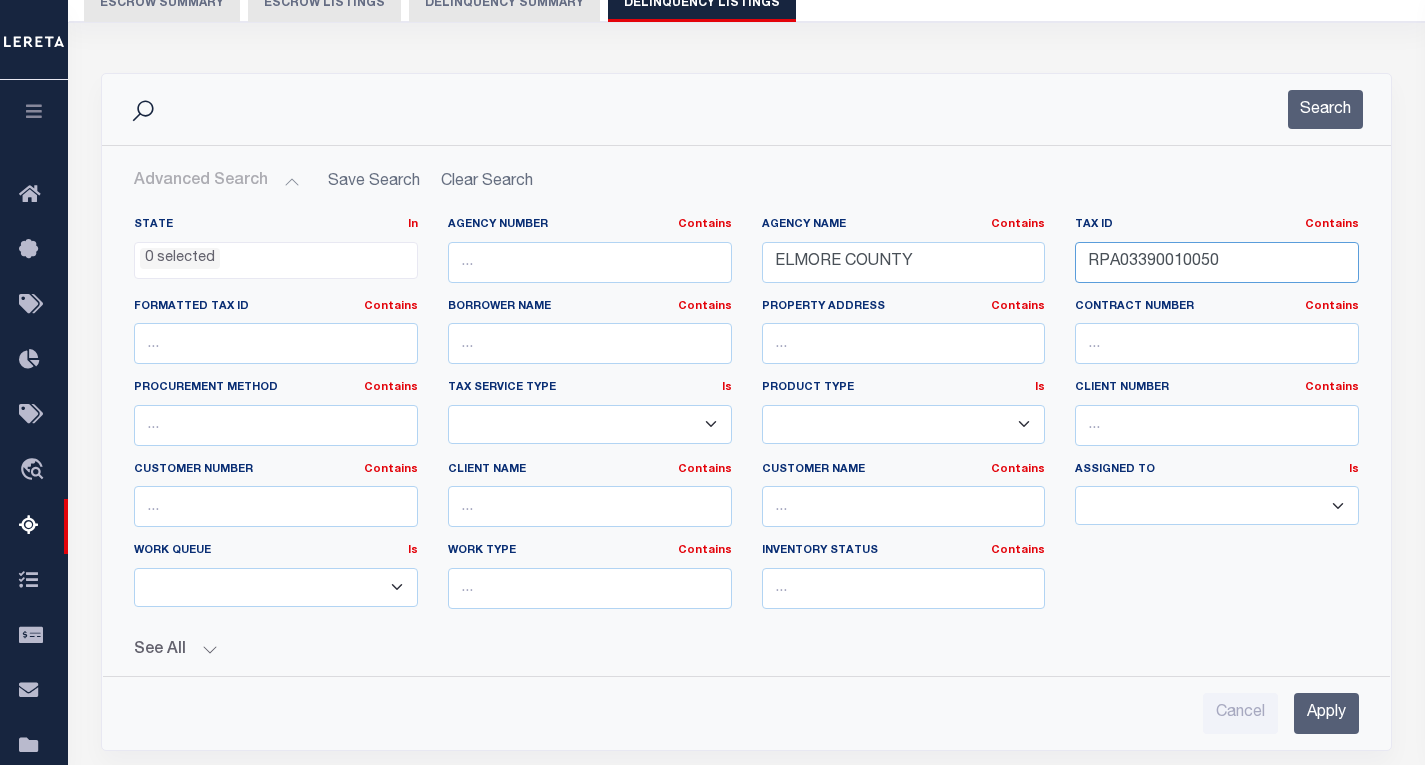 paste on "7" 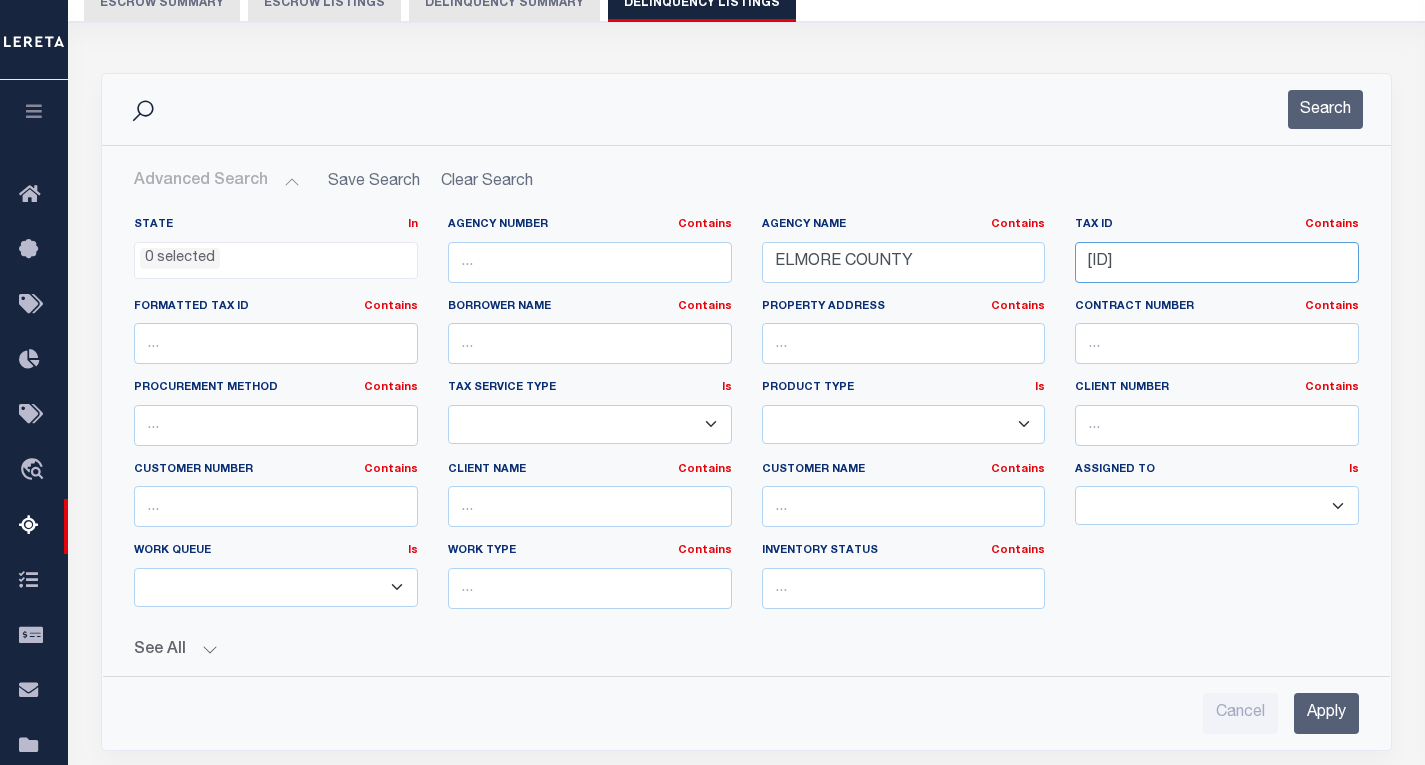 type on "RPA03390010070" 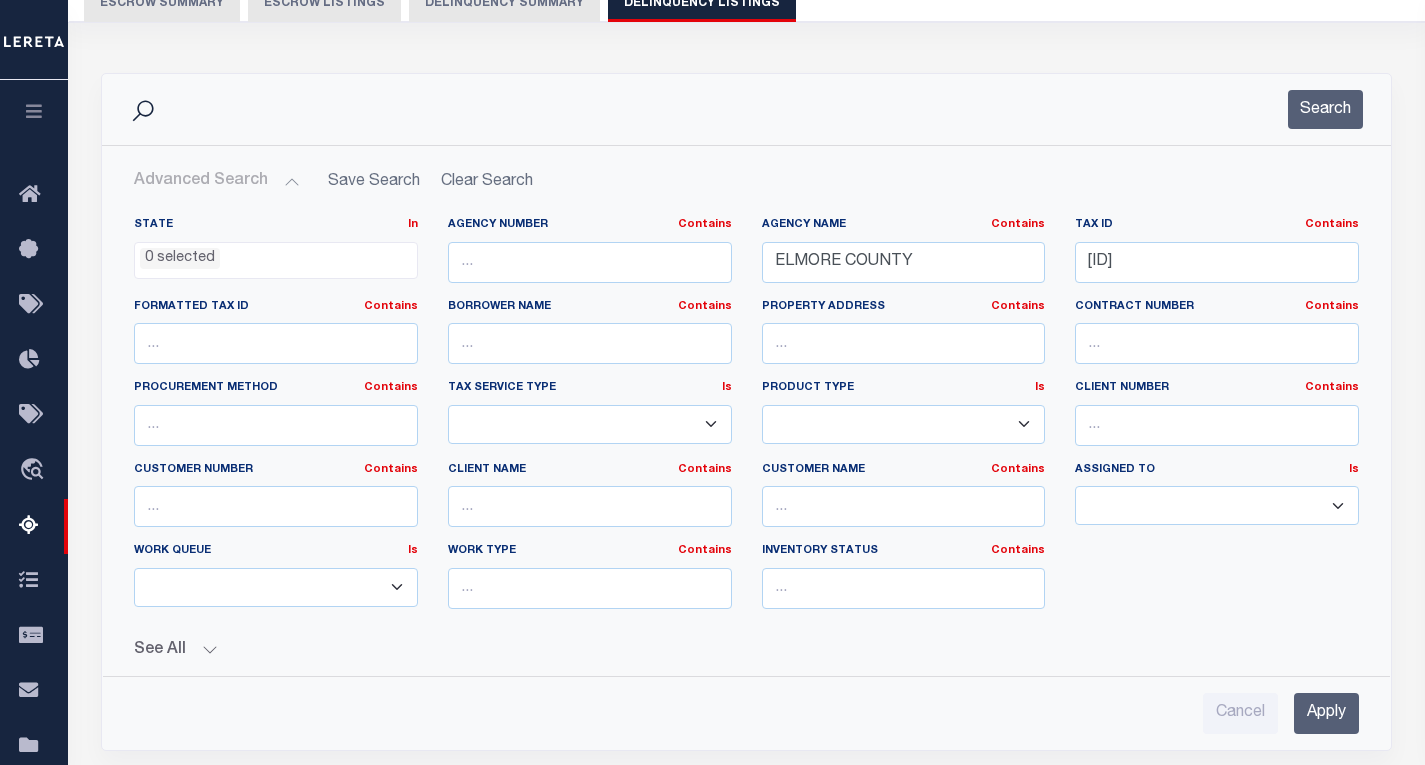 click on "Apply" at bounding box center [1326, 713] 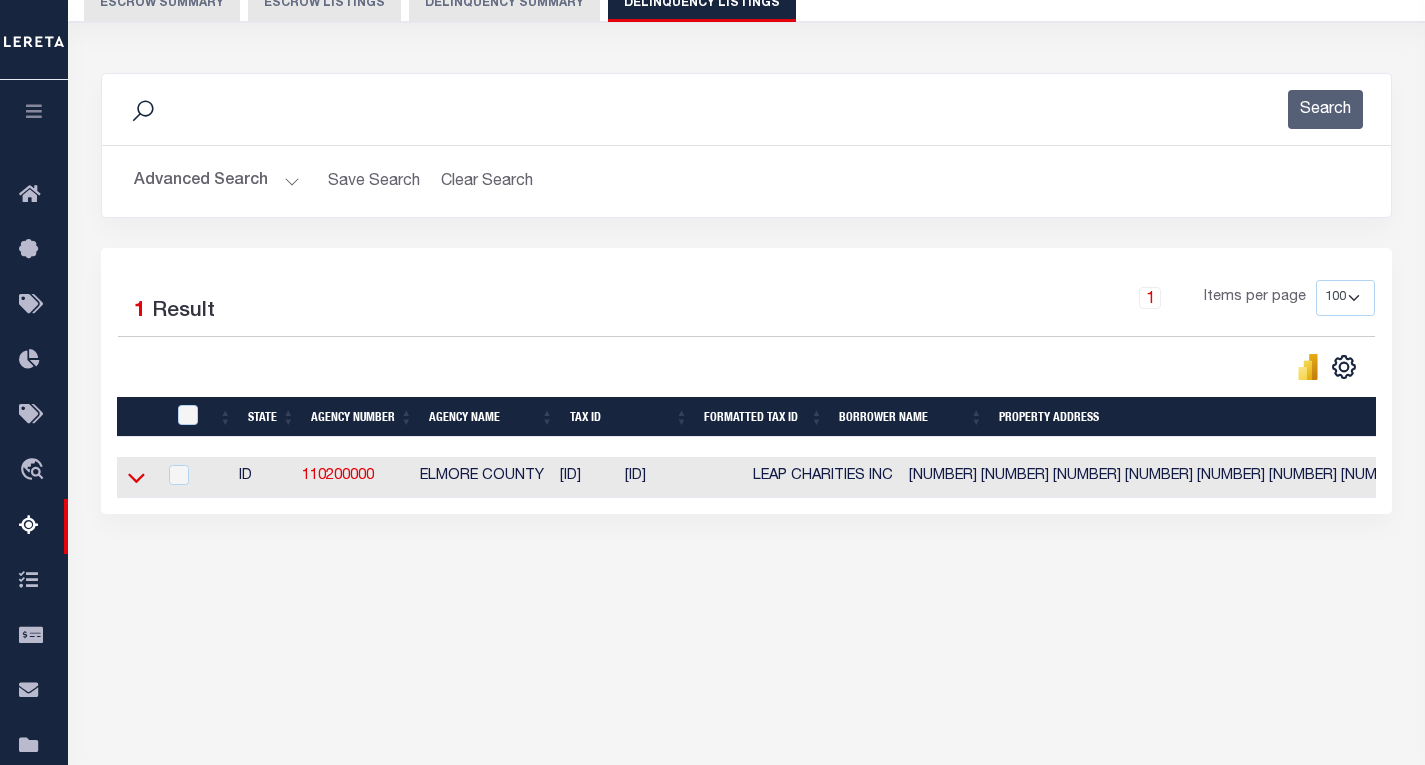 click 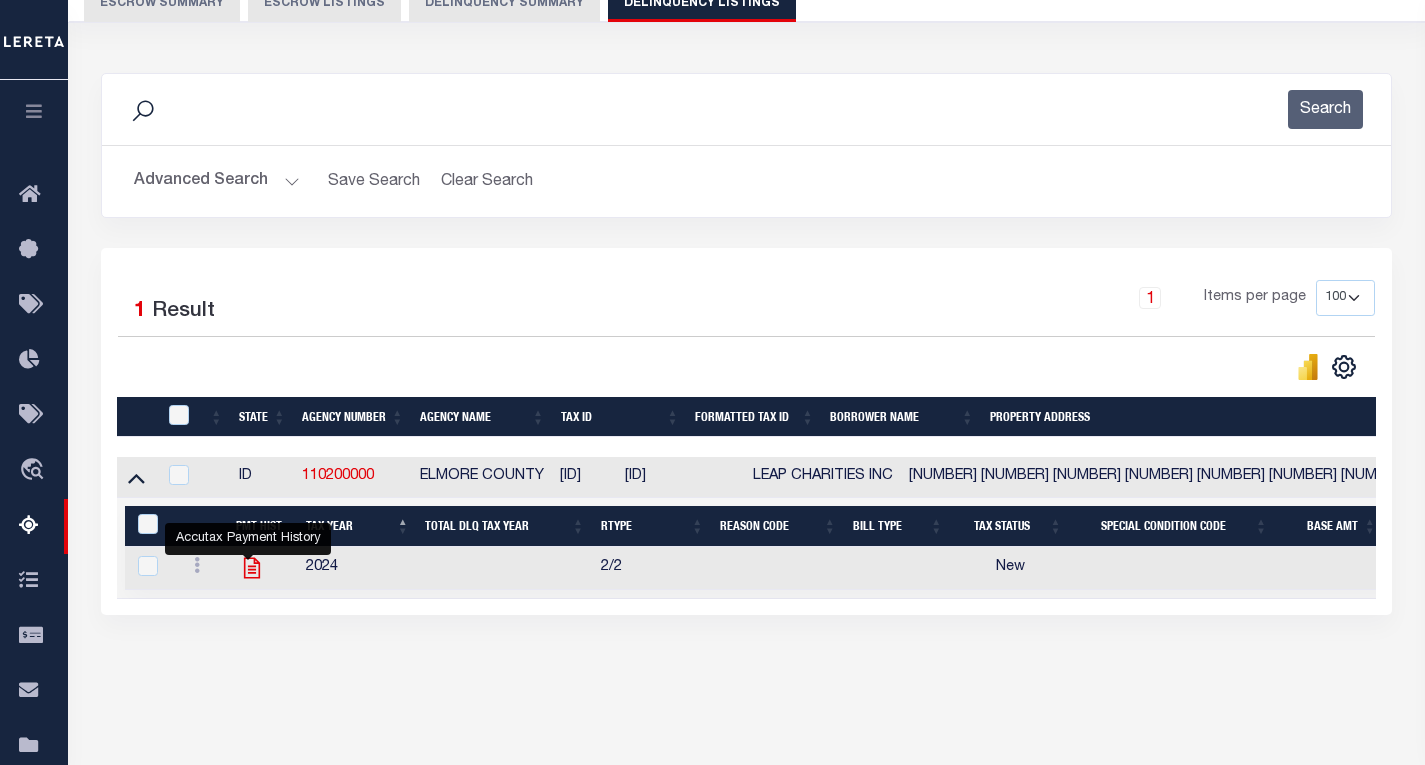 click 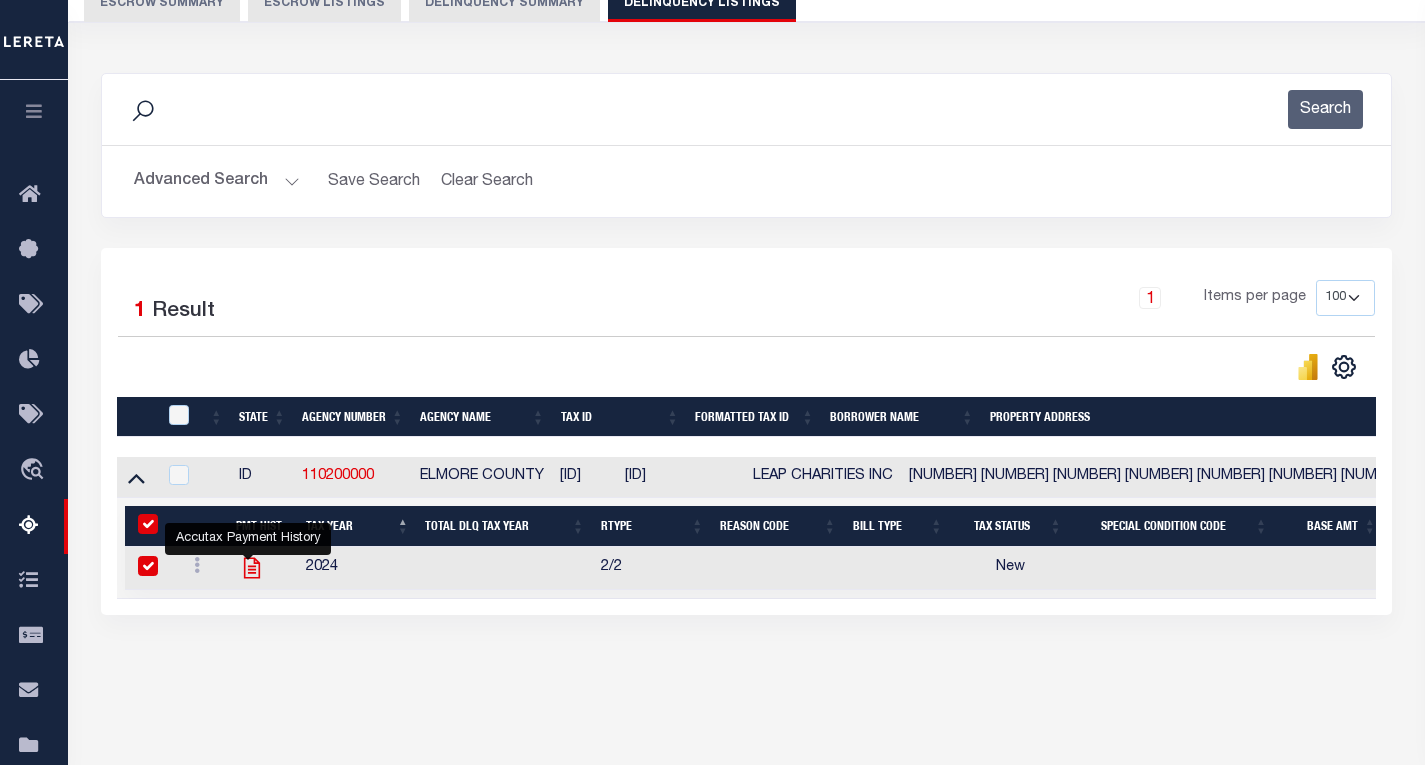 checkbox on "true" 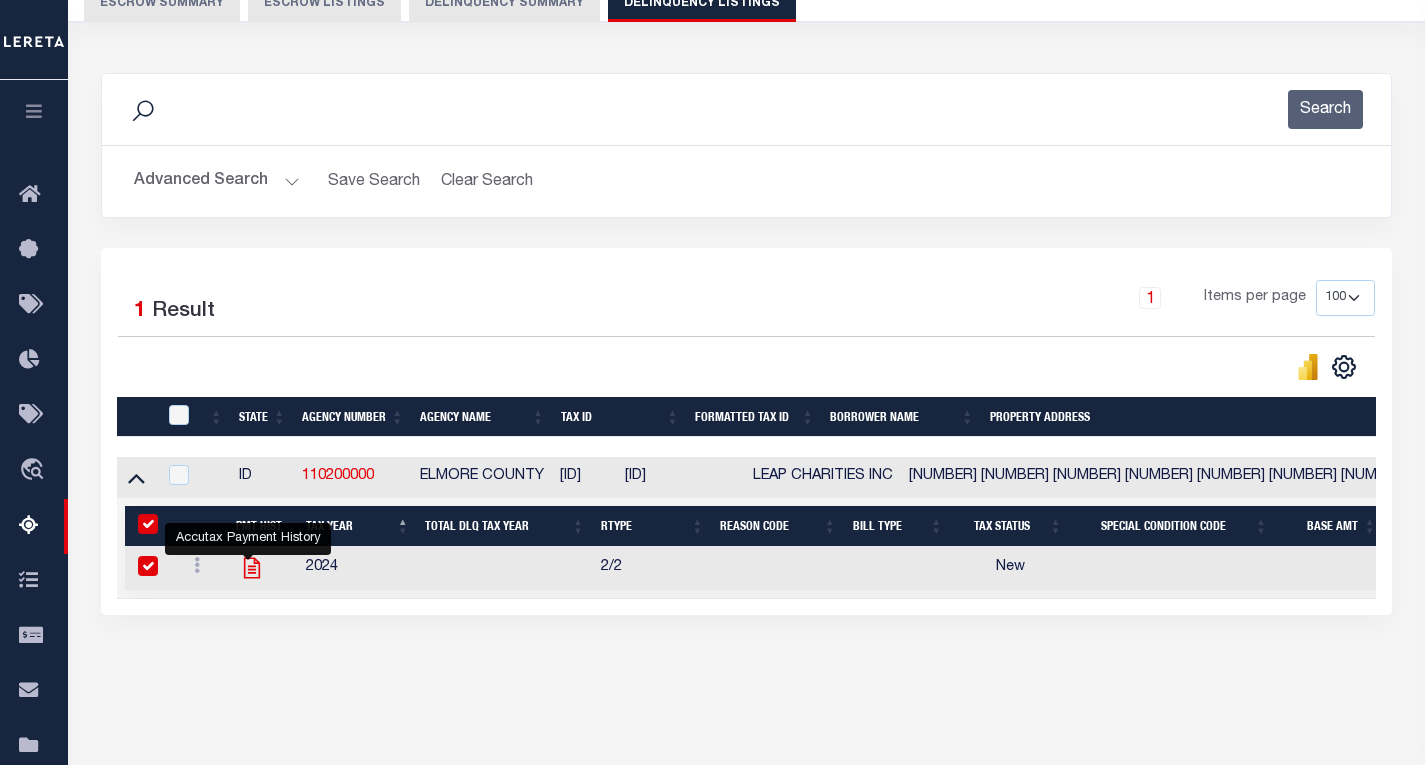 checkbox on "true" 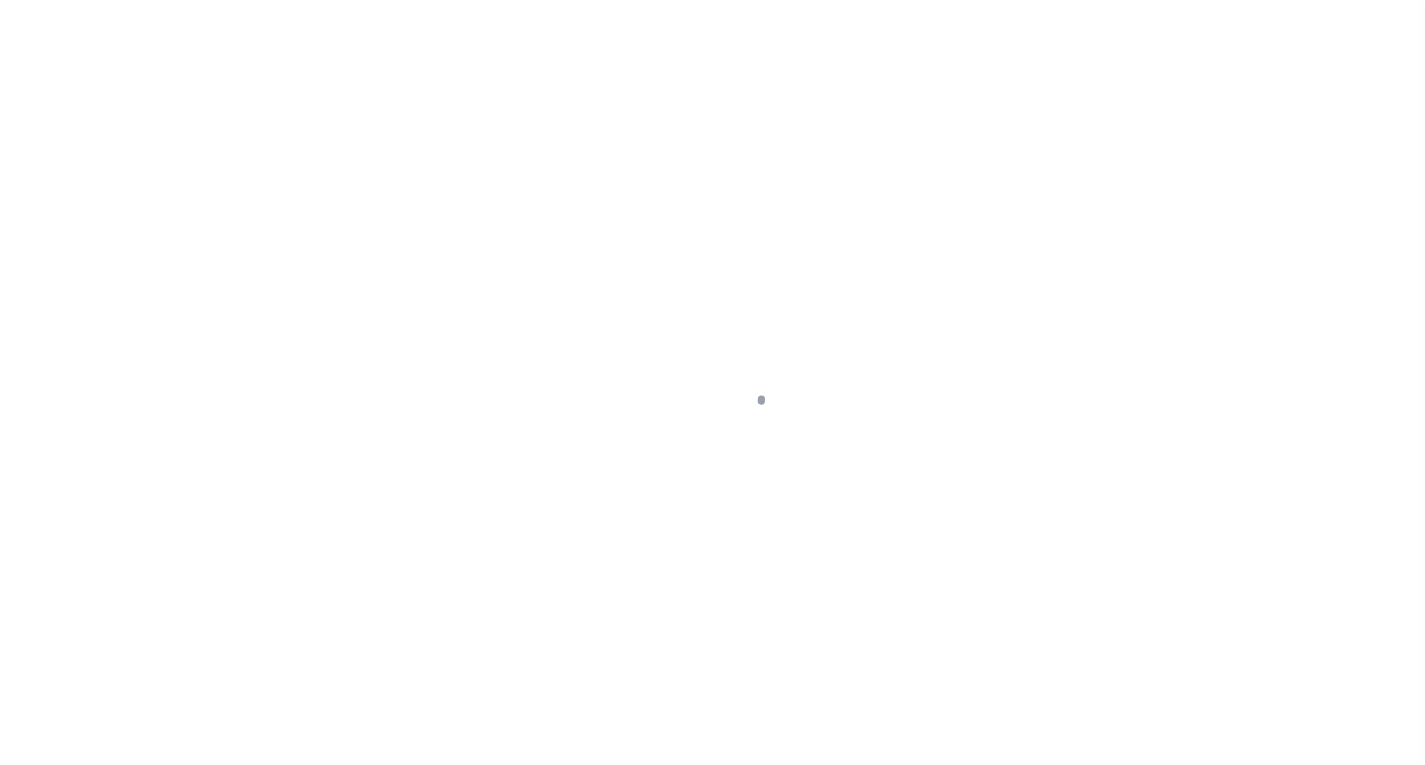 scroll, scrollTop: 0, scrollLeft: 0, axis: both 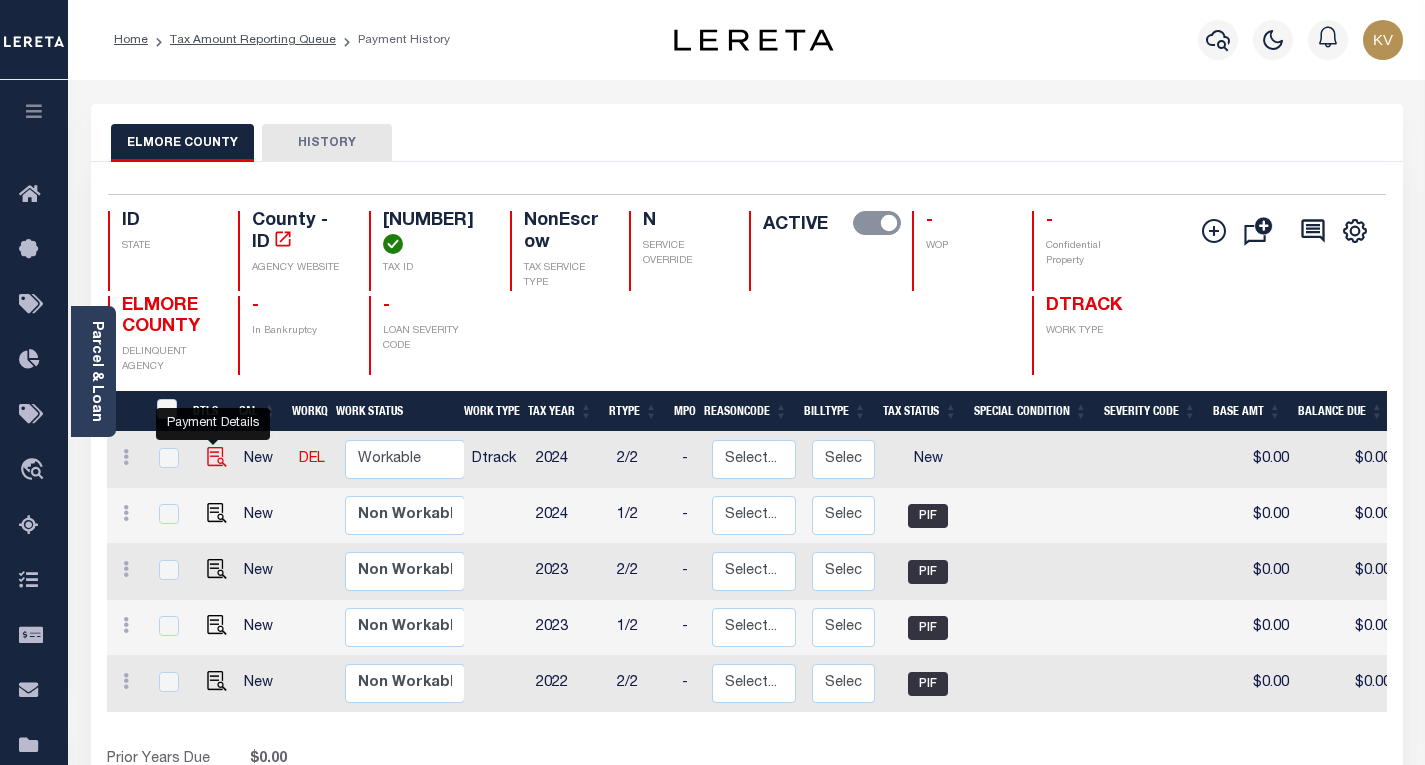 click at bounding box center [217, 457] 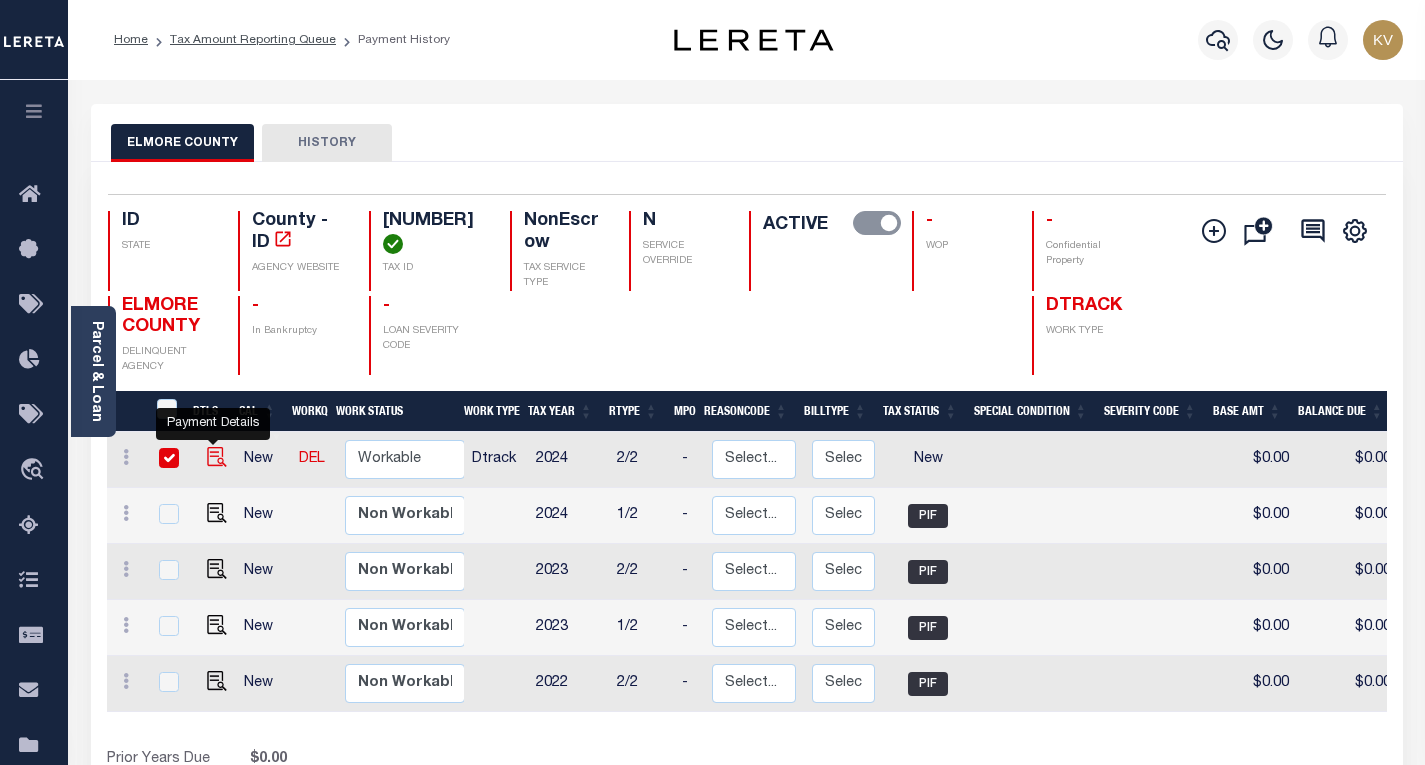 checkbox on "true" 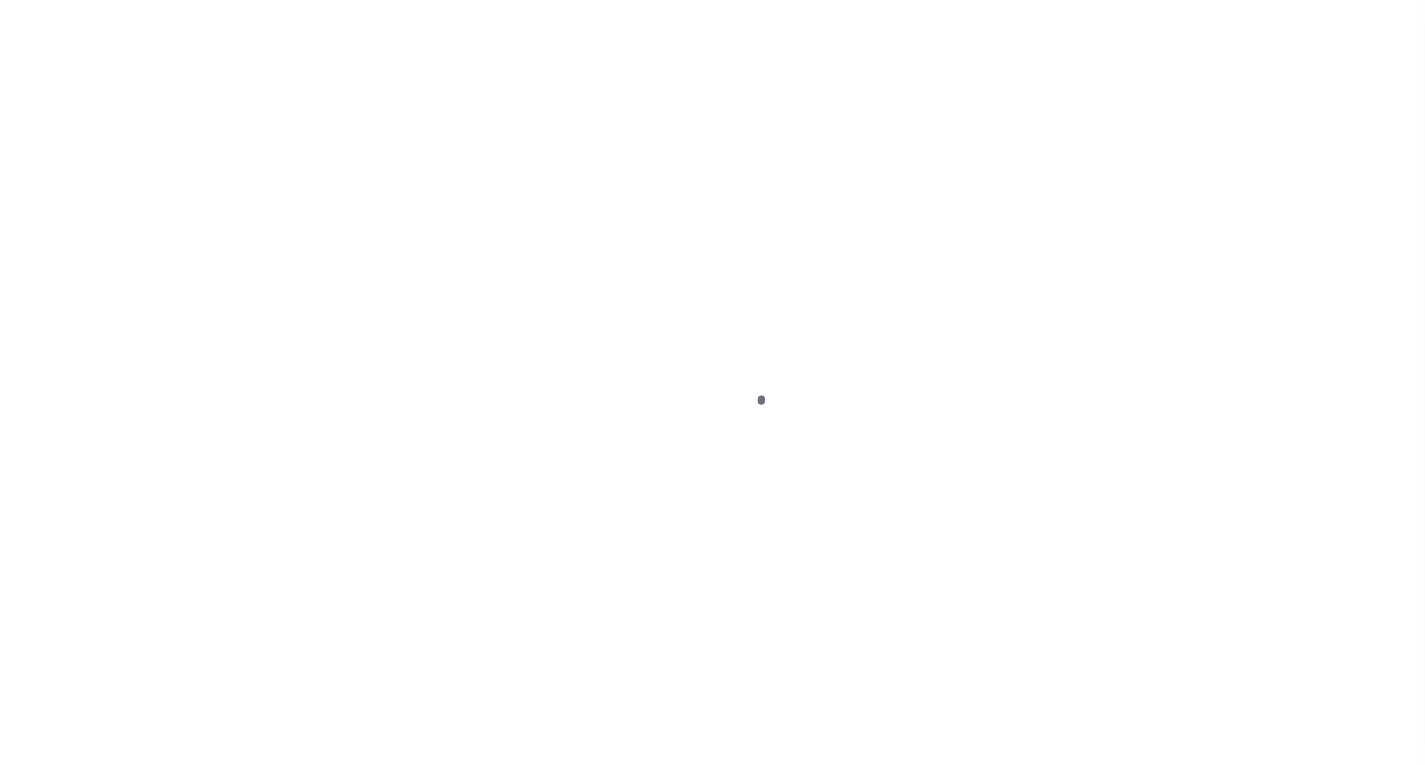 scroll, scrollTop: 0, scrollLeft: 0, axis: both 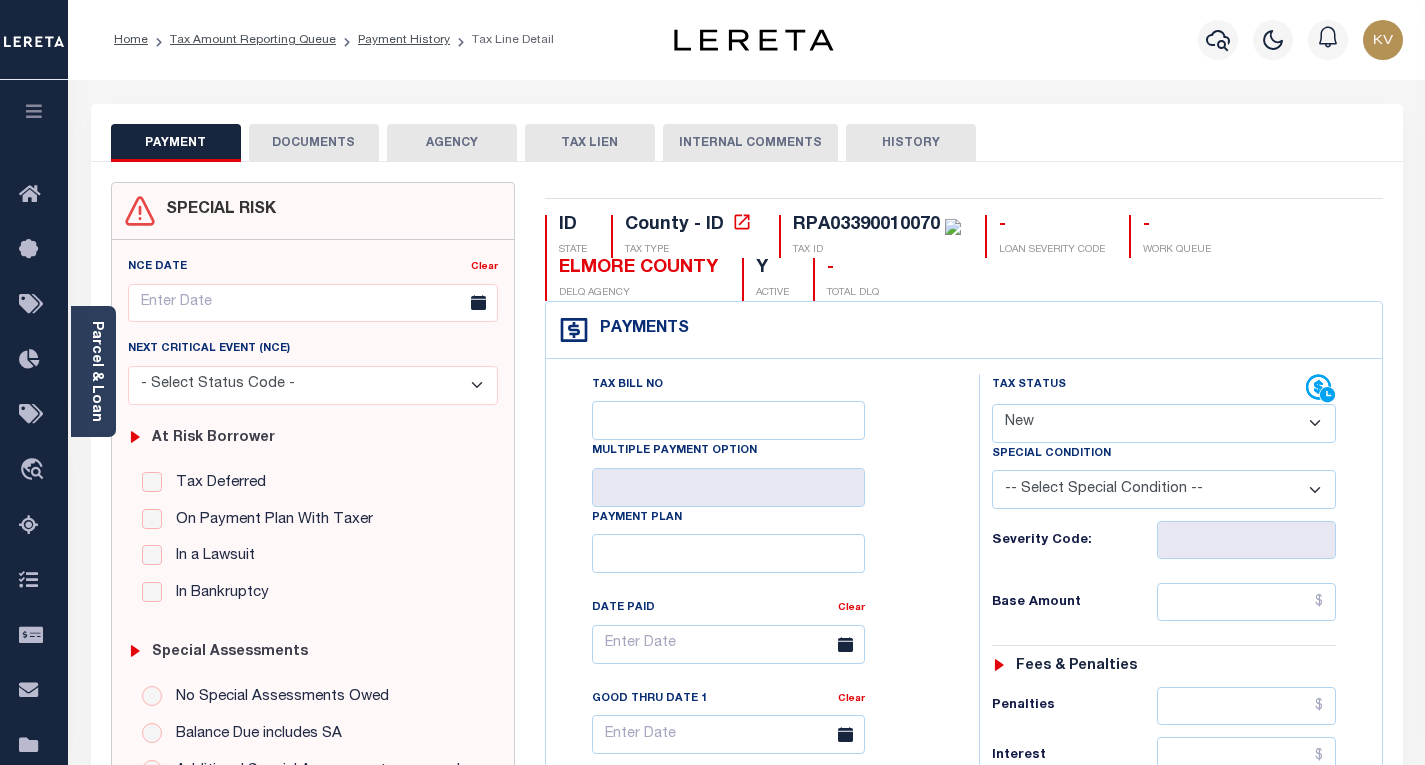 click on "- Select Status Code -
Open
Due/Unpaid
Paid
Incomplete
No Tax Due
Internal Refund Processed
New" at bounding box center (1164, 423) 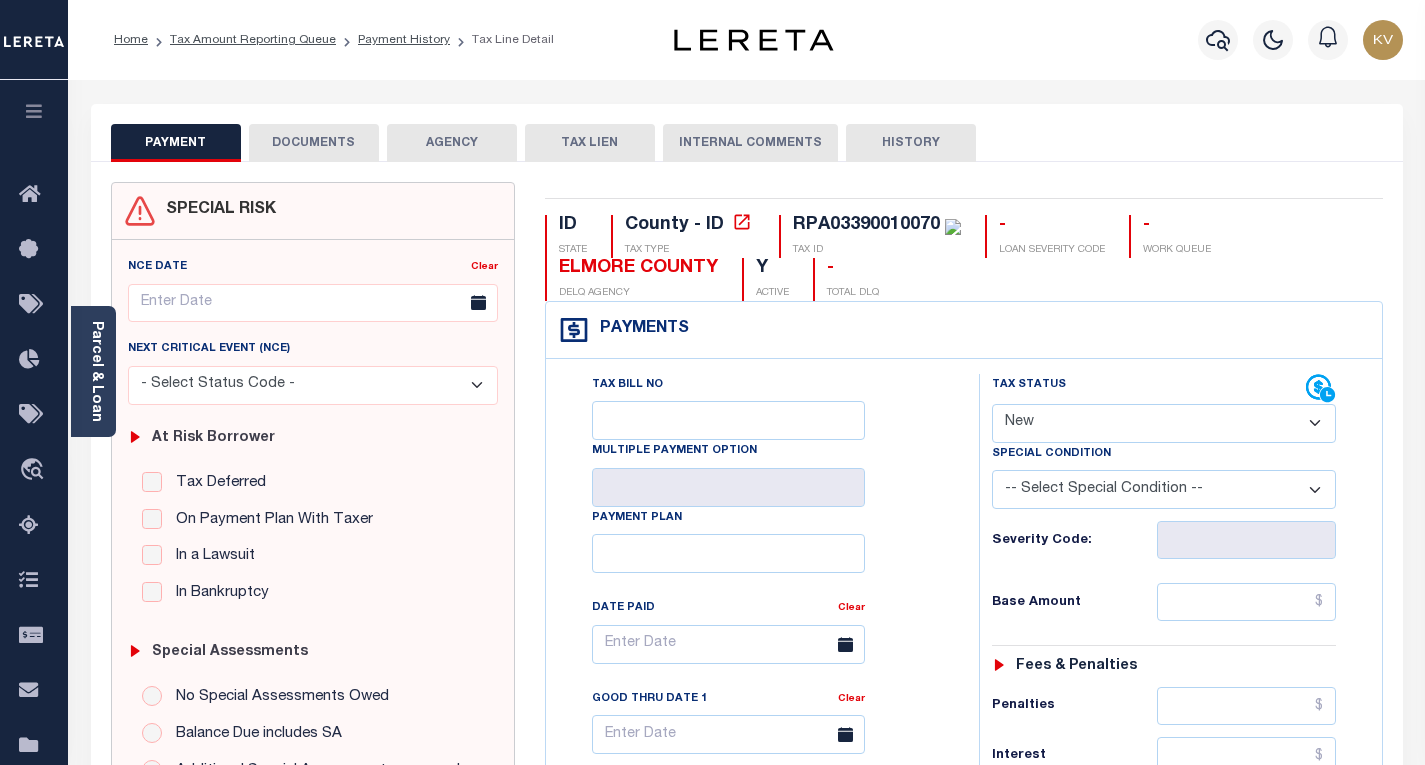 select on "PYD" 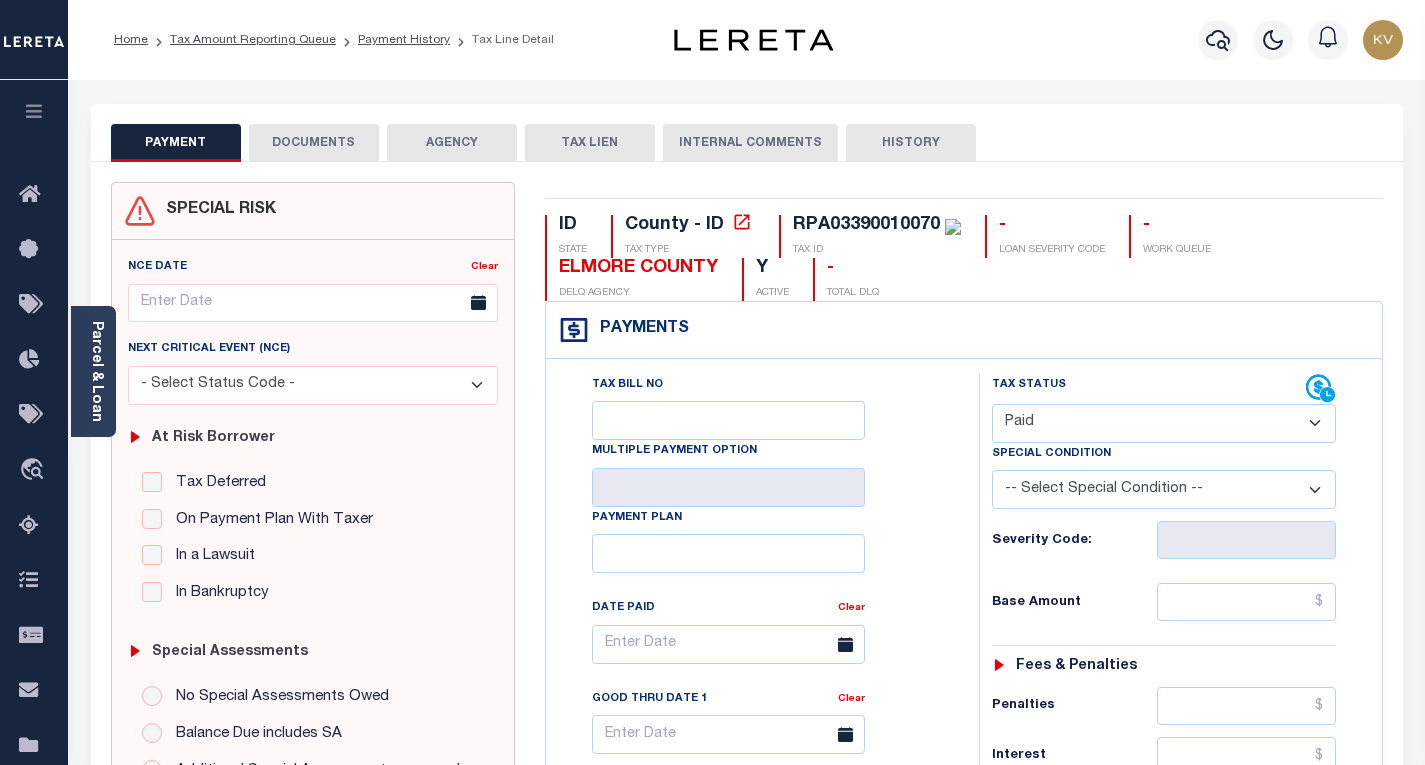 click on "- Select Status Code -
Open
Due/Unpaid
Paid
Incomplete
No Tax Due
Internal Refund Processed
New" at bounding box center (1164, 423) 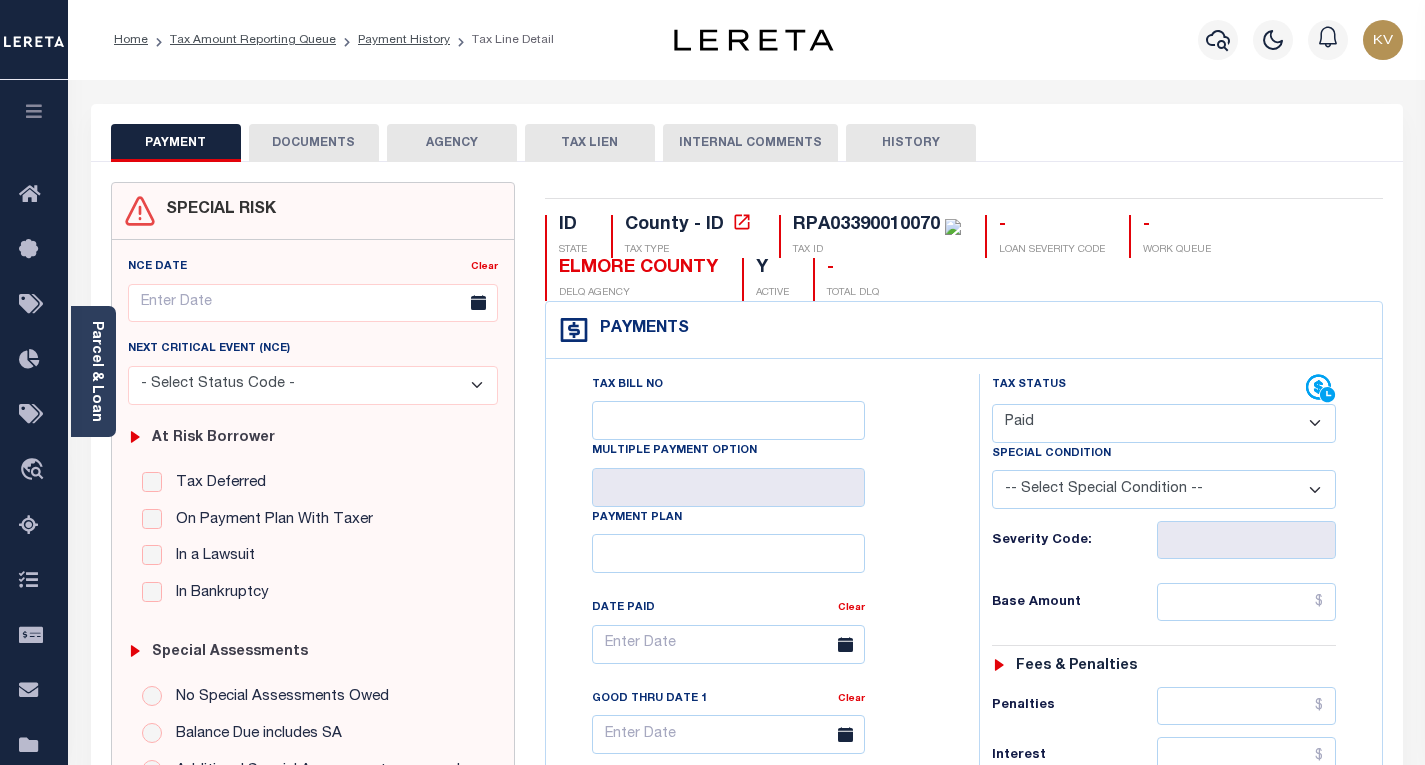 type on "08/01/2025" 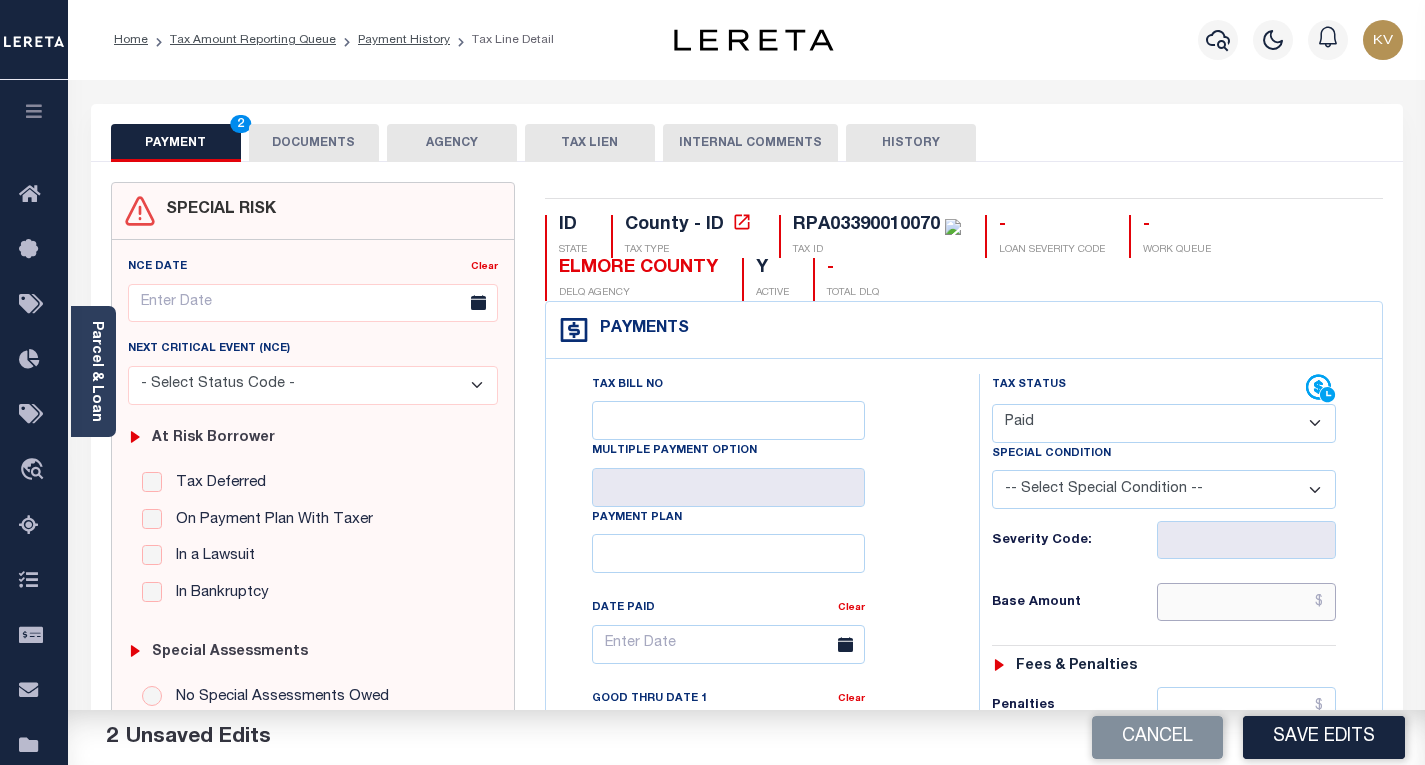 click at bounding box center (1246, 602) 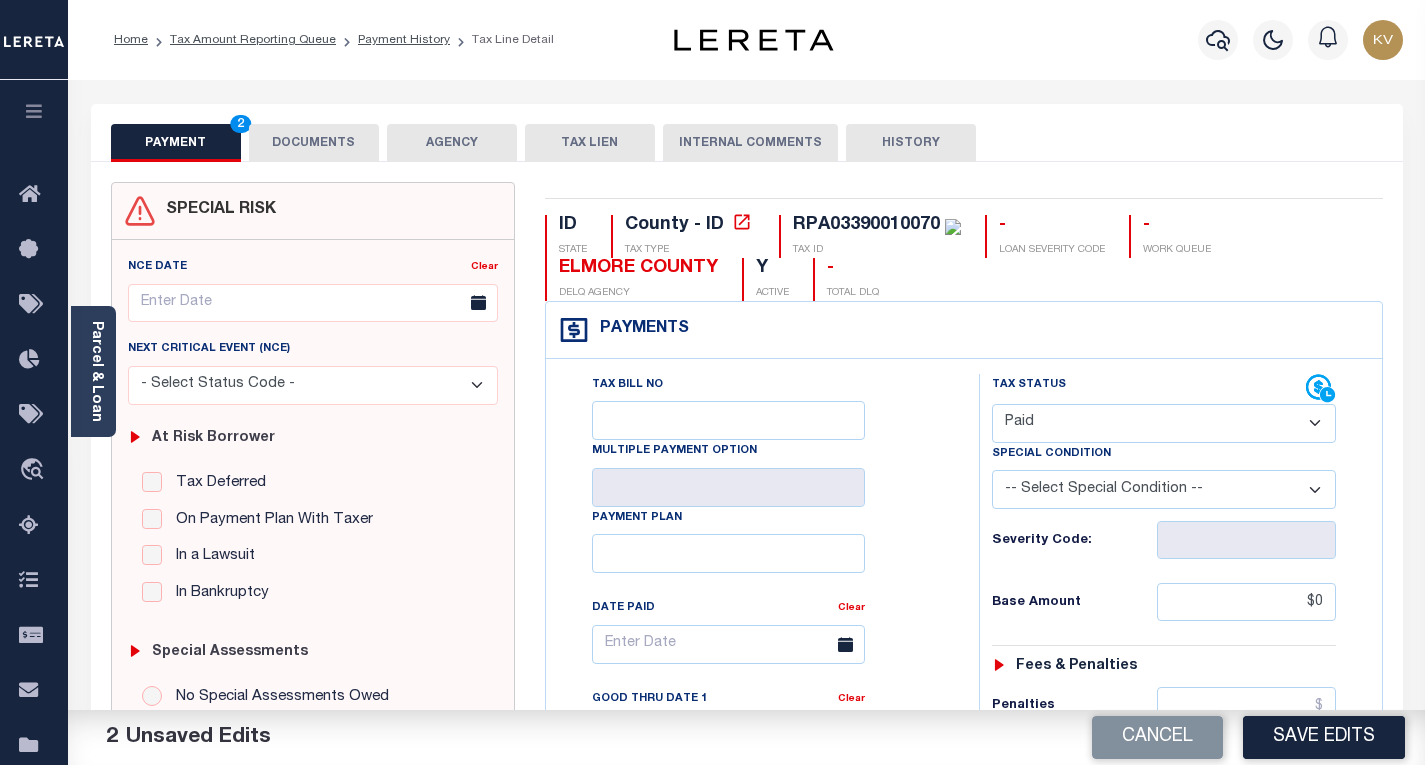 type on "$0.00" 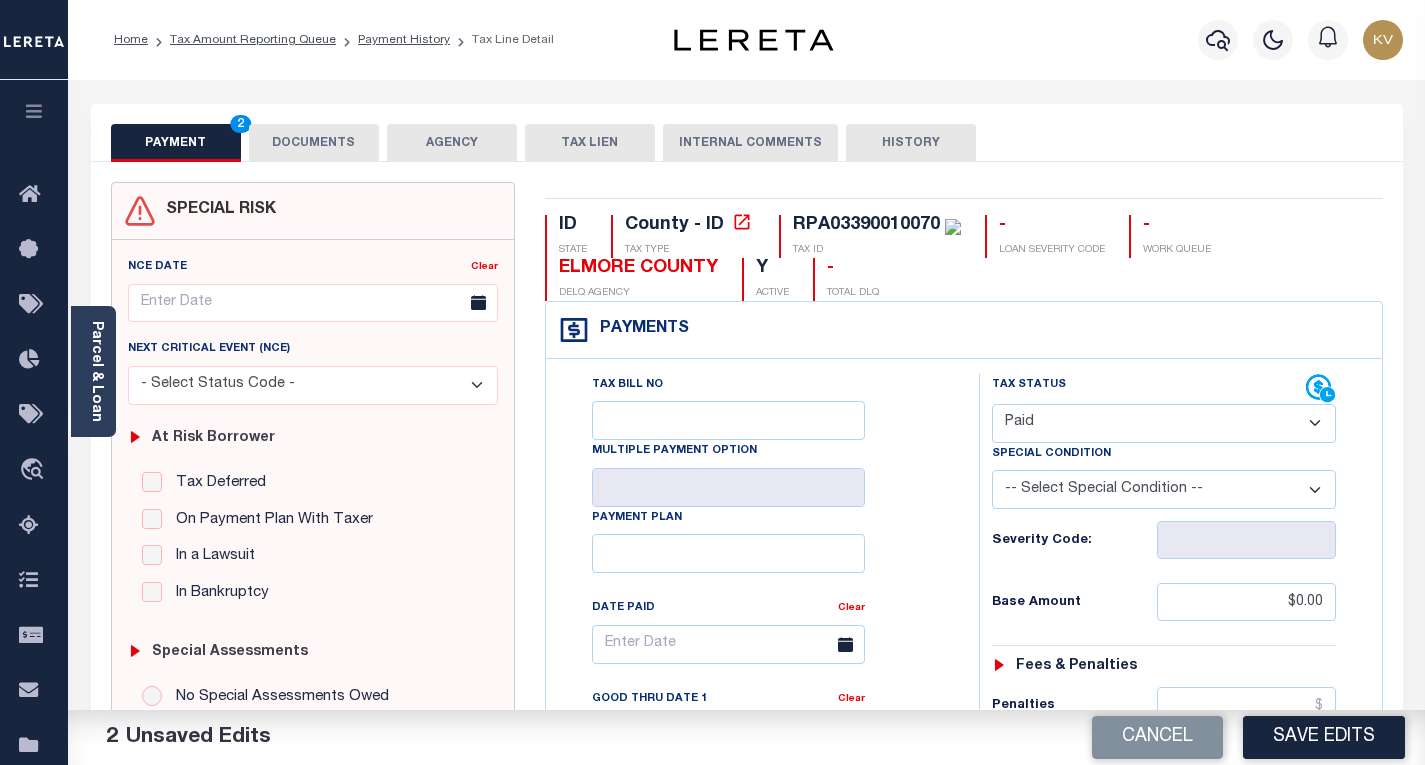 click on "Tax Bill No
Multiple Payment Option
Payment Plan
Clear" at bounding box center (757, 654) 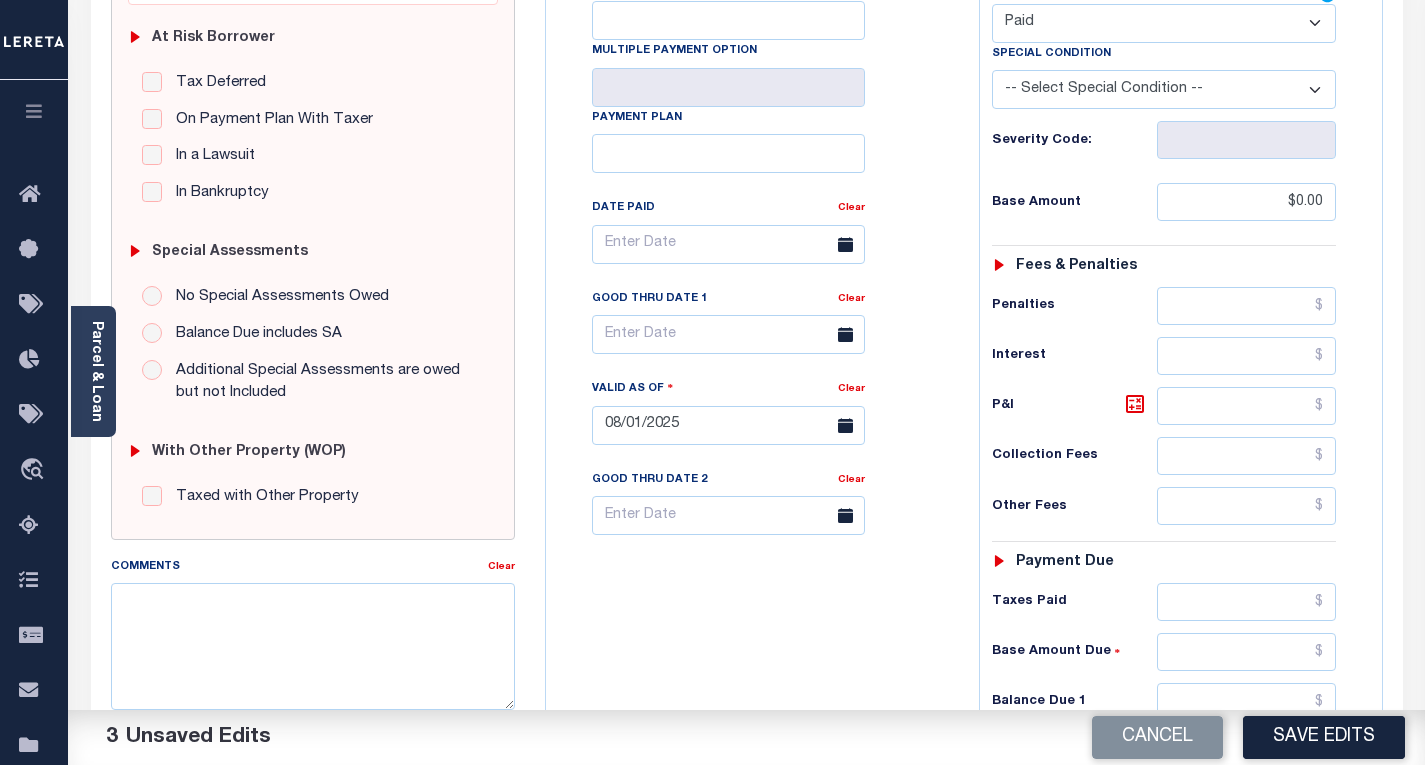 scroll, scrollTop: 500, scrollLeft: 0, axis: vertical 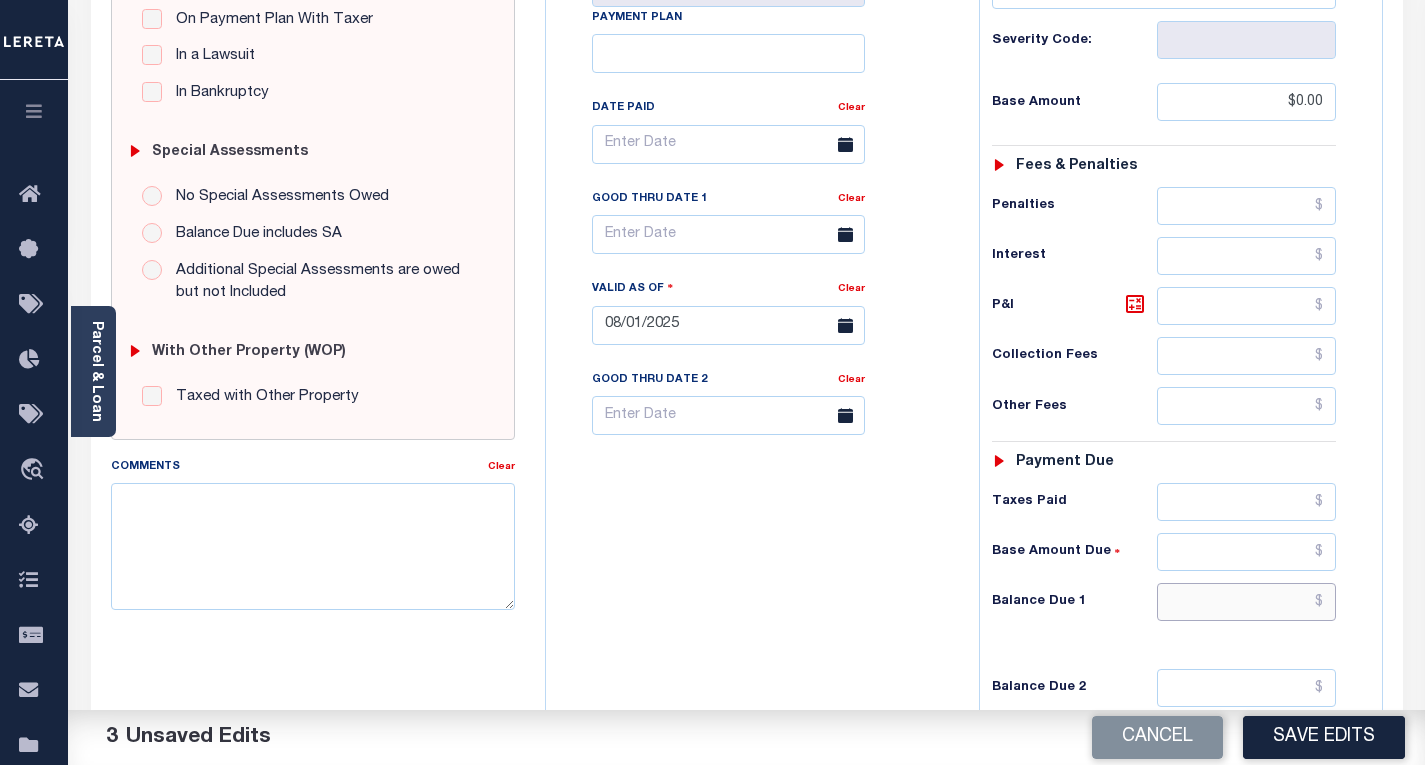 click at bounding box center (1246, 602) 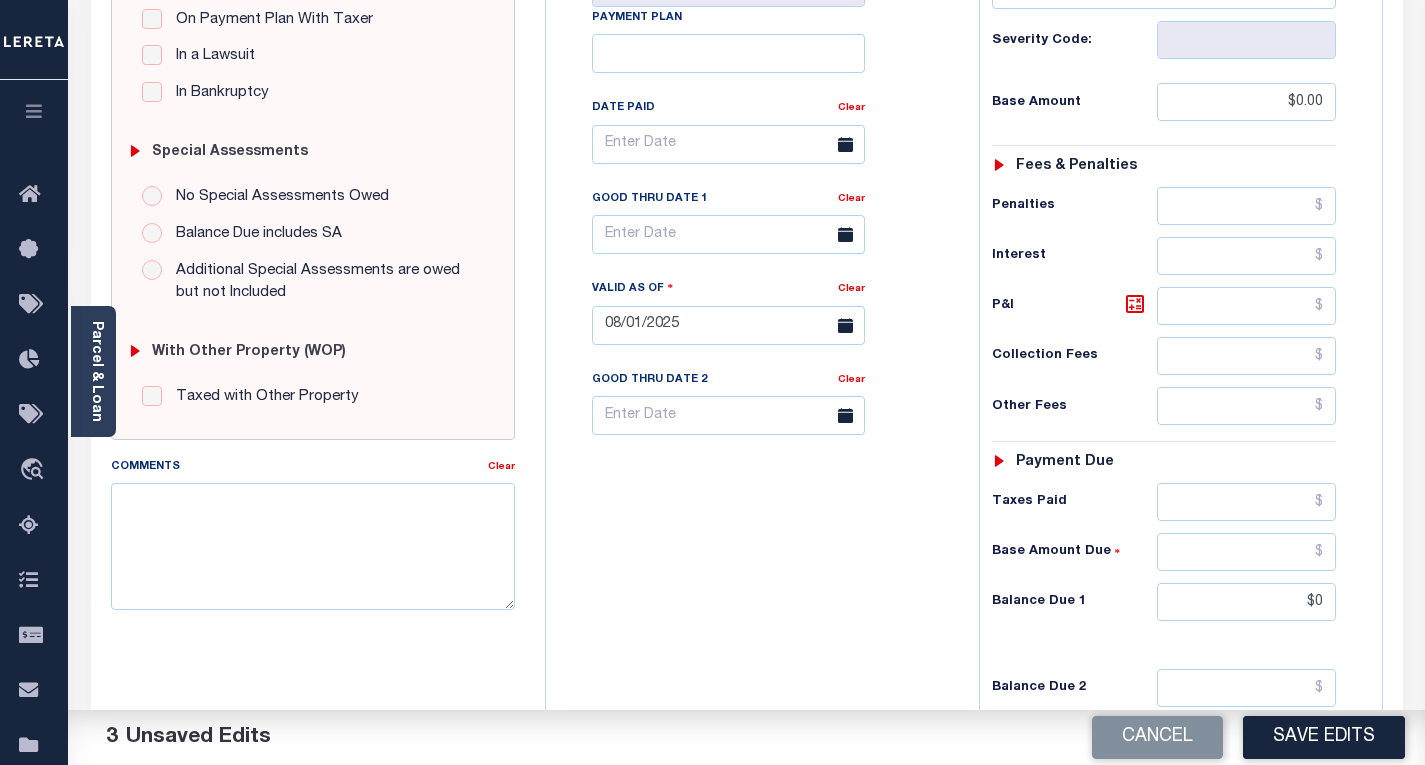 type on "$0.00" 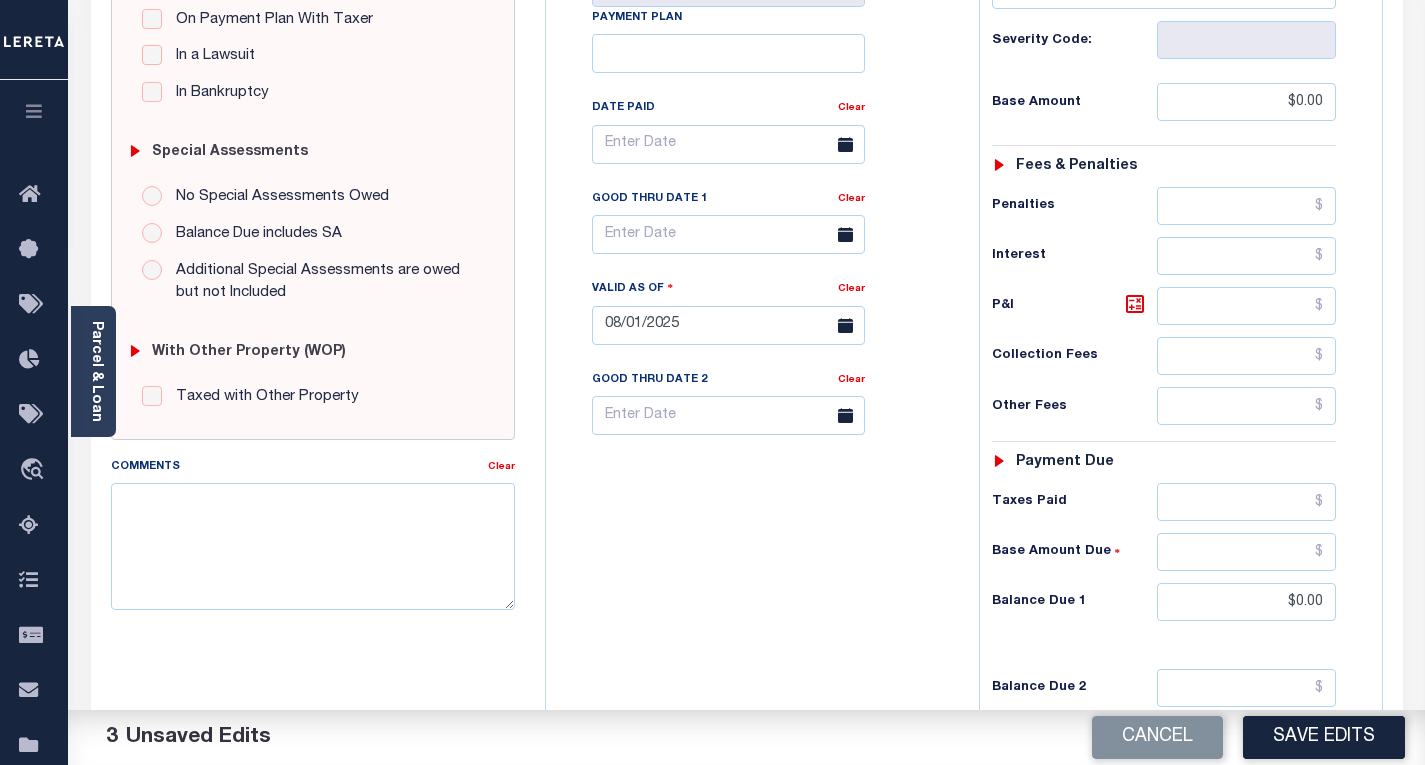 click on "Tax Bill No
Multiple Payment Option
Payment Plan
Clear" at bounding box center (757, 315) 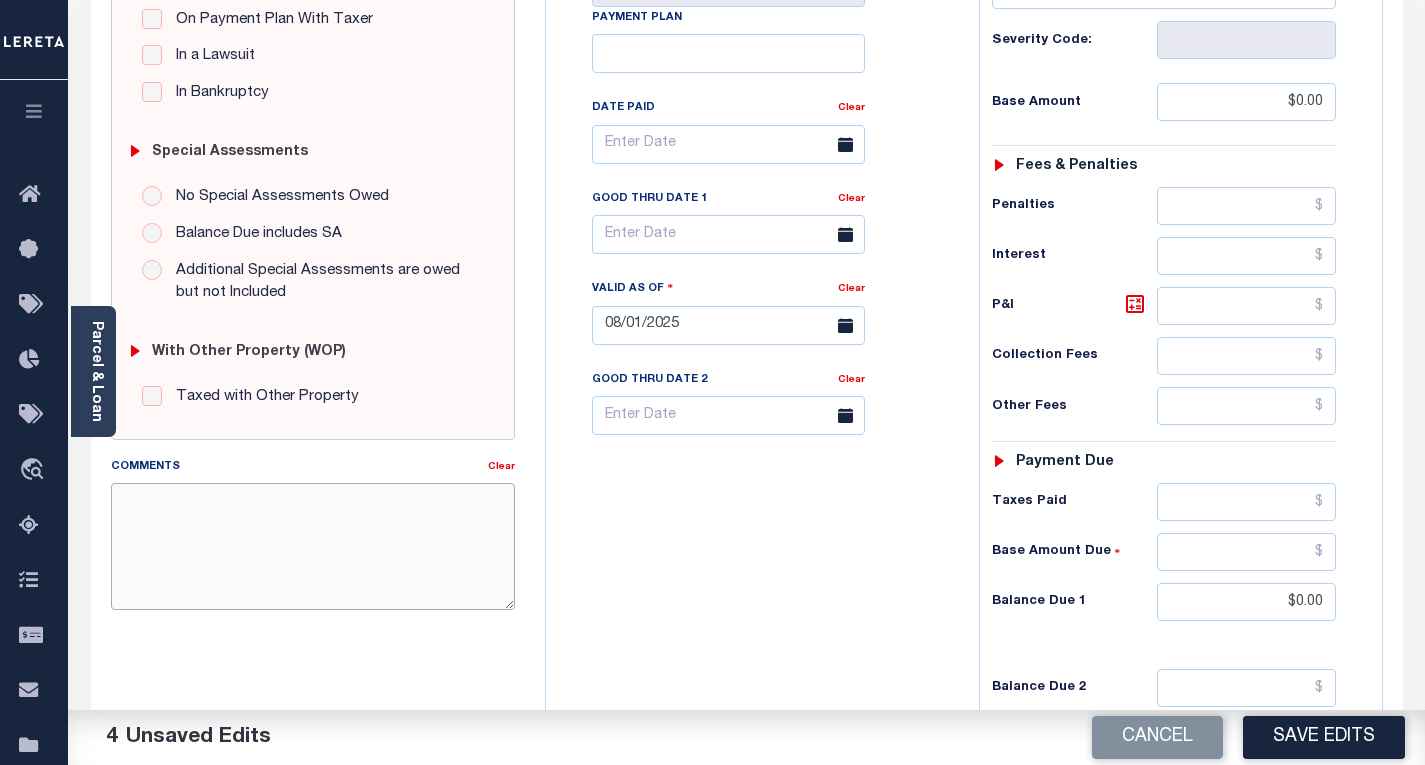 click on "Comments" at bounding box center [313, 546] 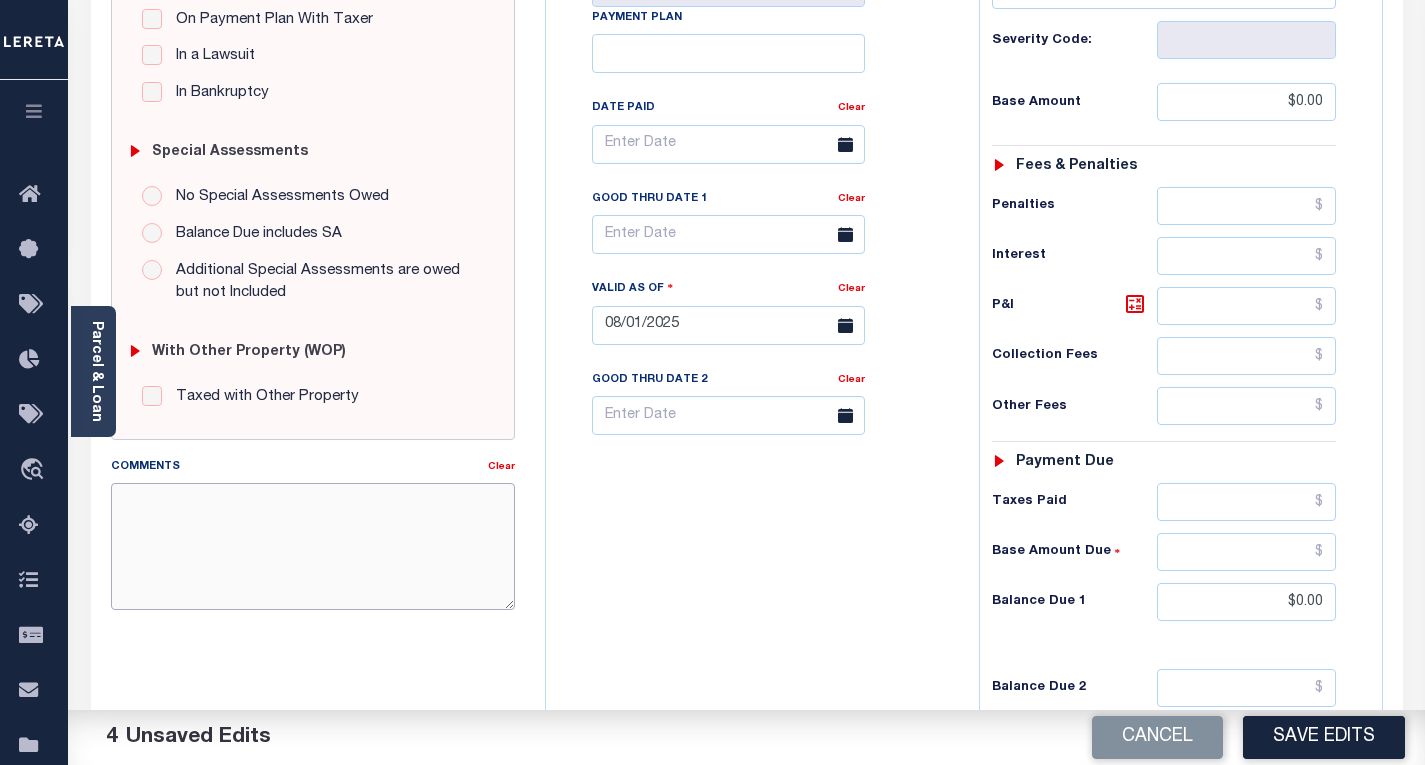 click on "Comments" at bounding box center (313, 546) 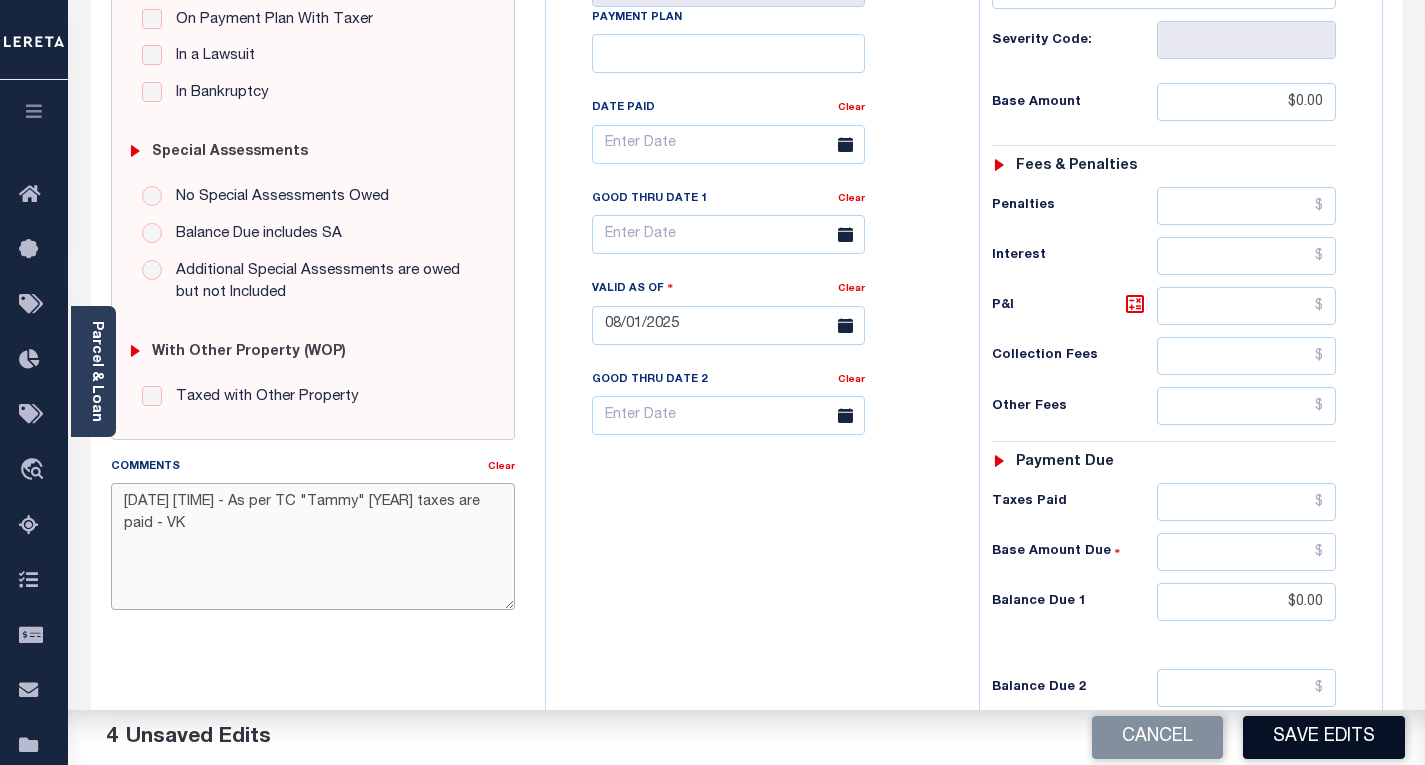 type on "[DATE] [TIME] - As per TC "Tammy" [YEAR] taxes are paid - VK" 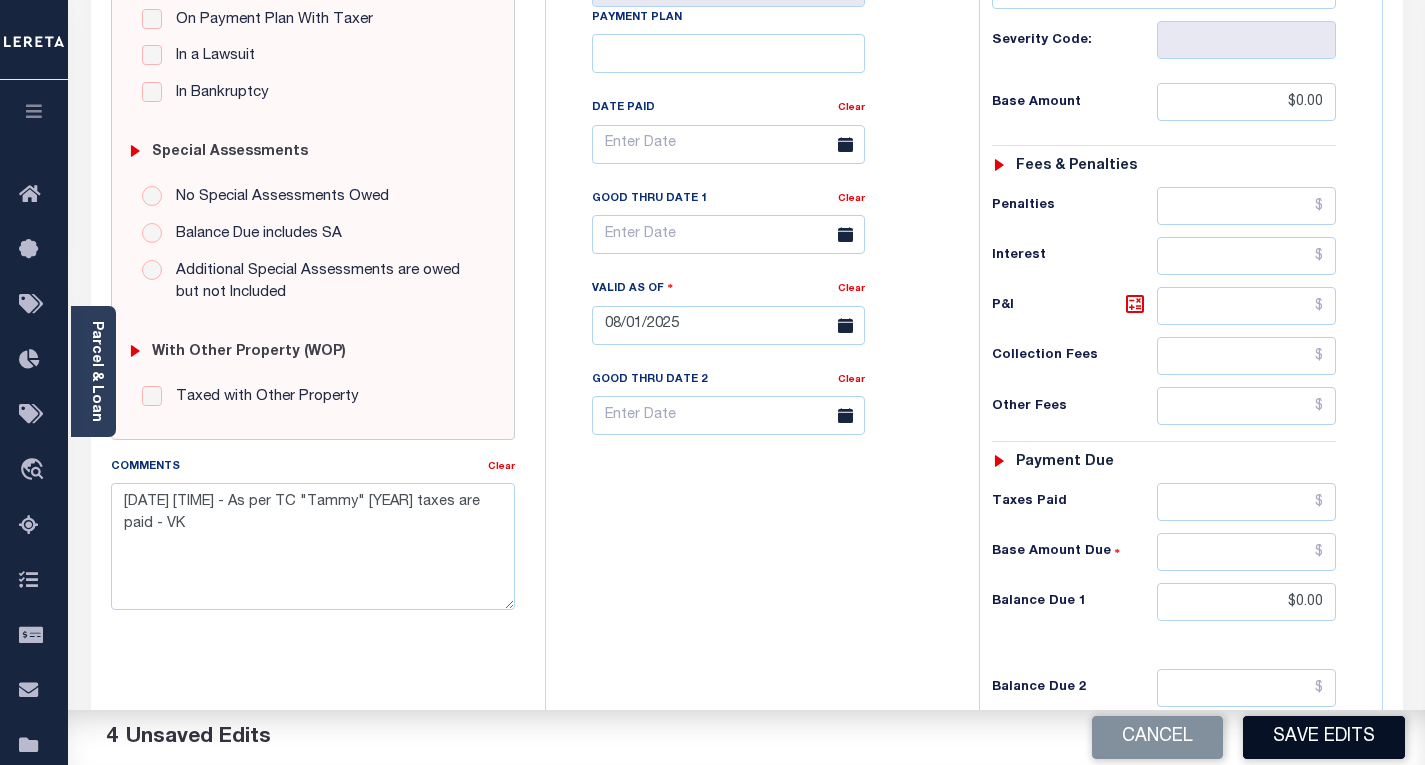 click on "Save Edits" at bounding box center (1324, 737) 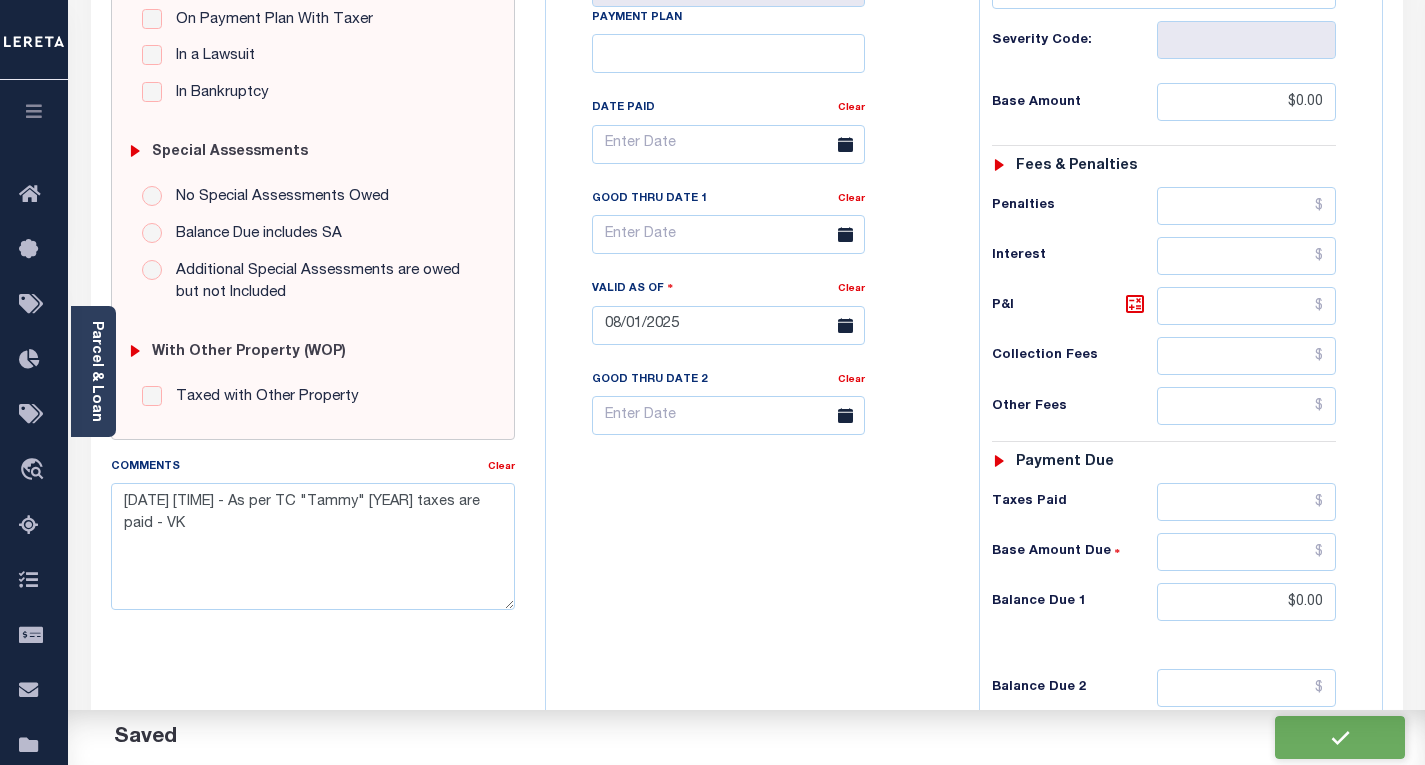 checkbox on "false" 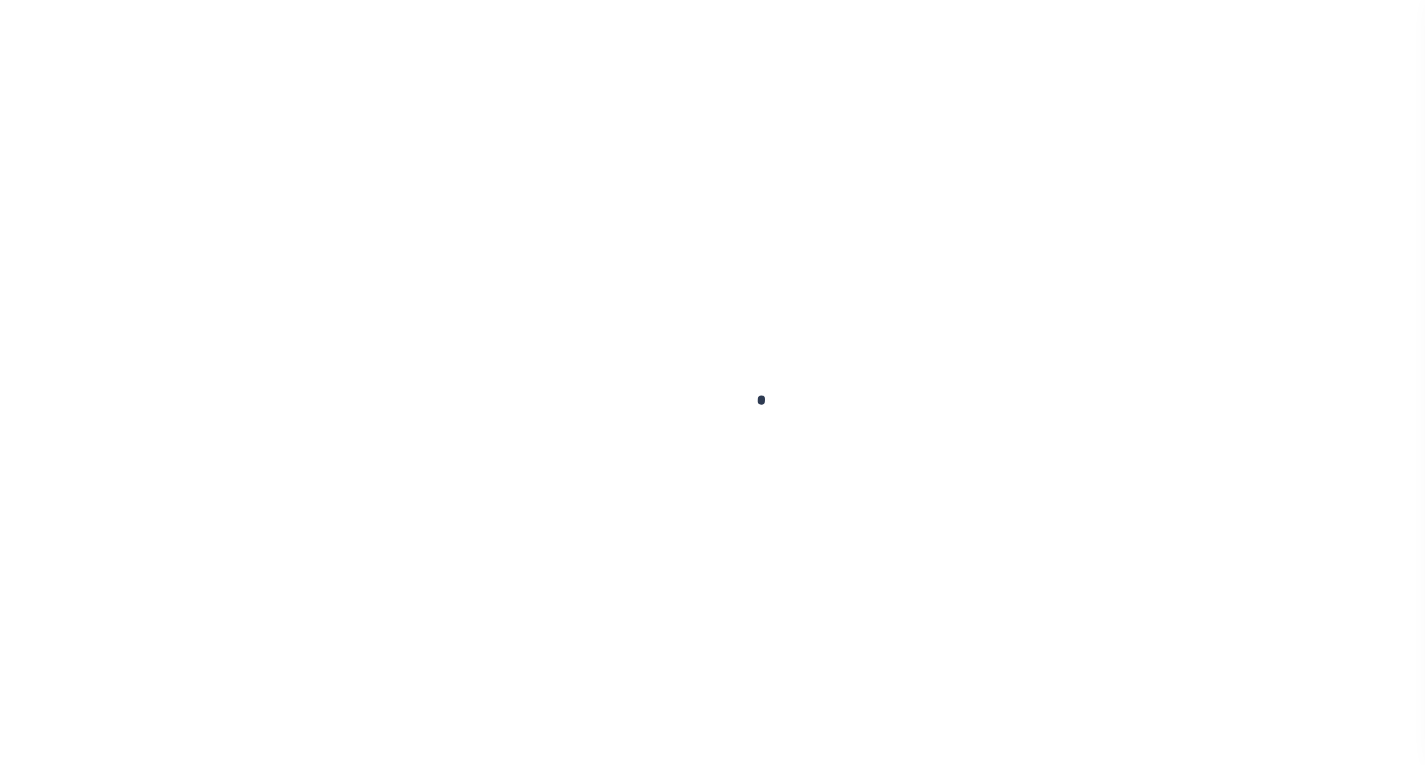 scroll, scrollTop: 0, scrollLeft: 0, axis: both 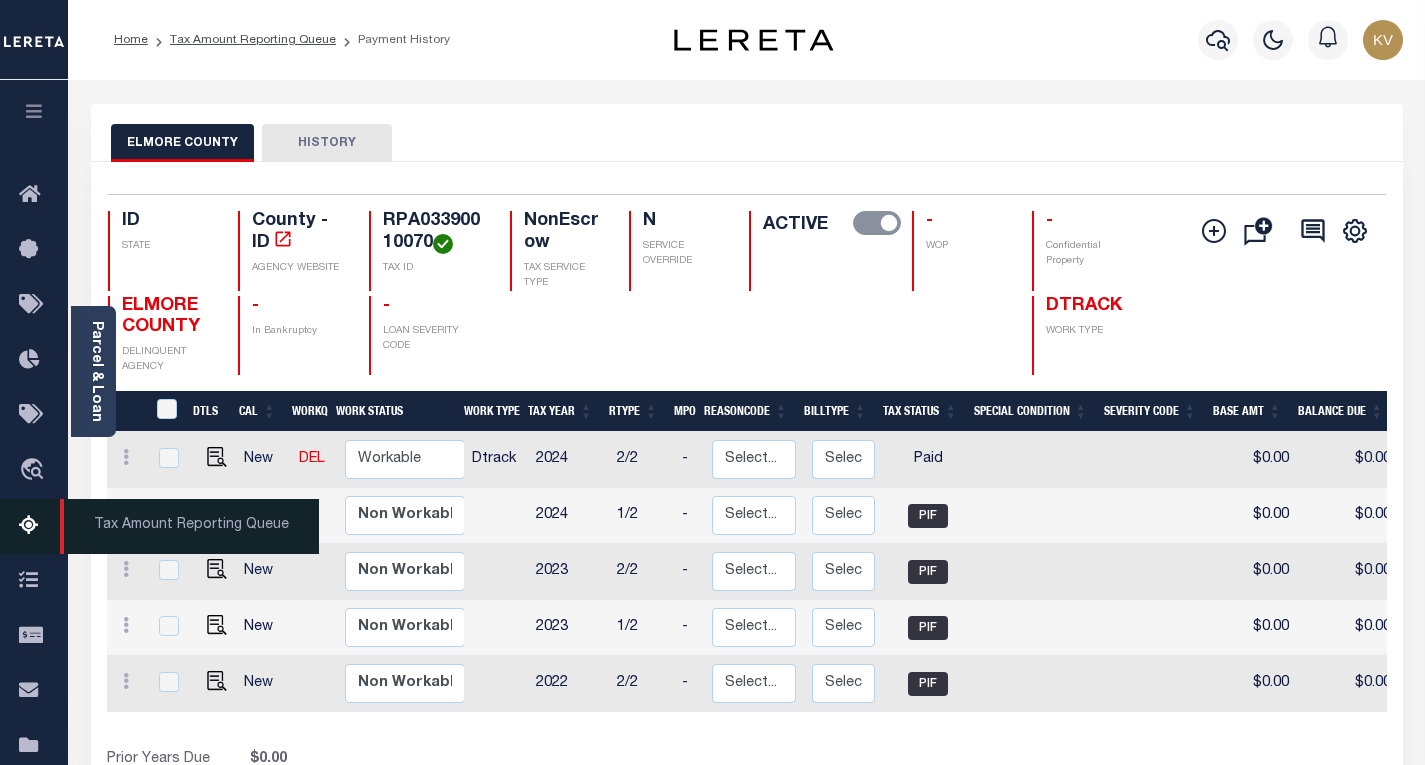 click at bounding box center (35, 526) 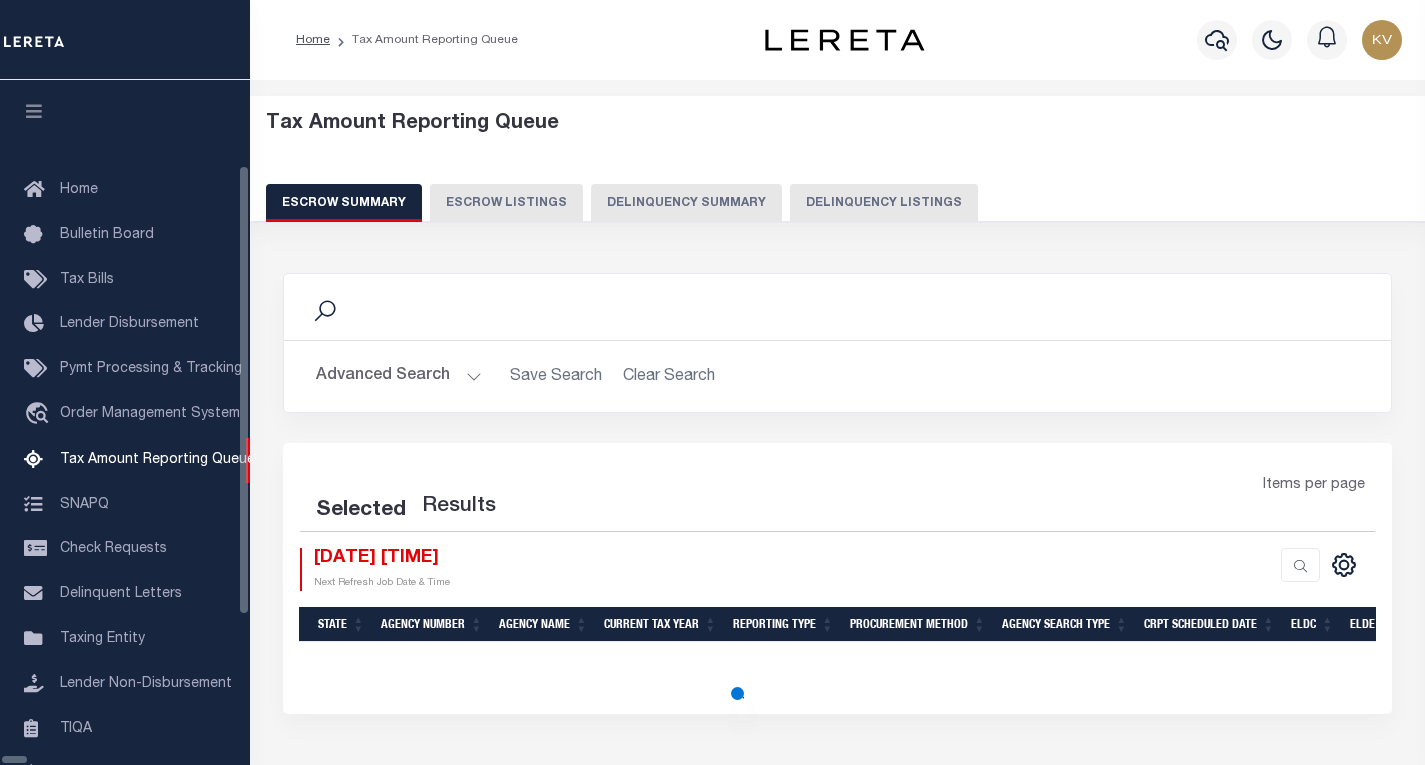 select on "100" 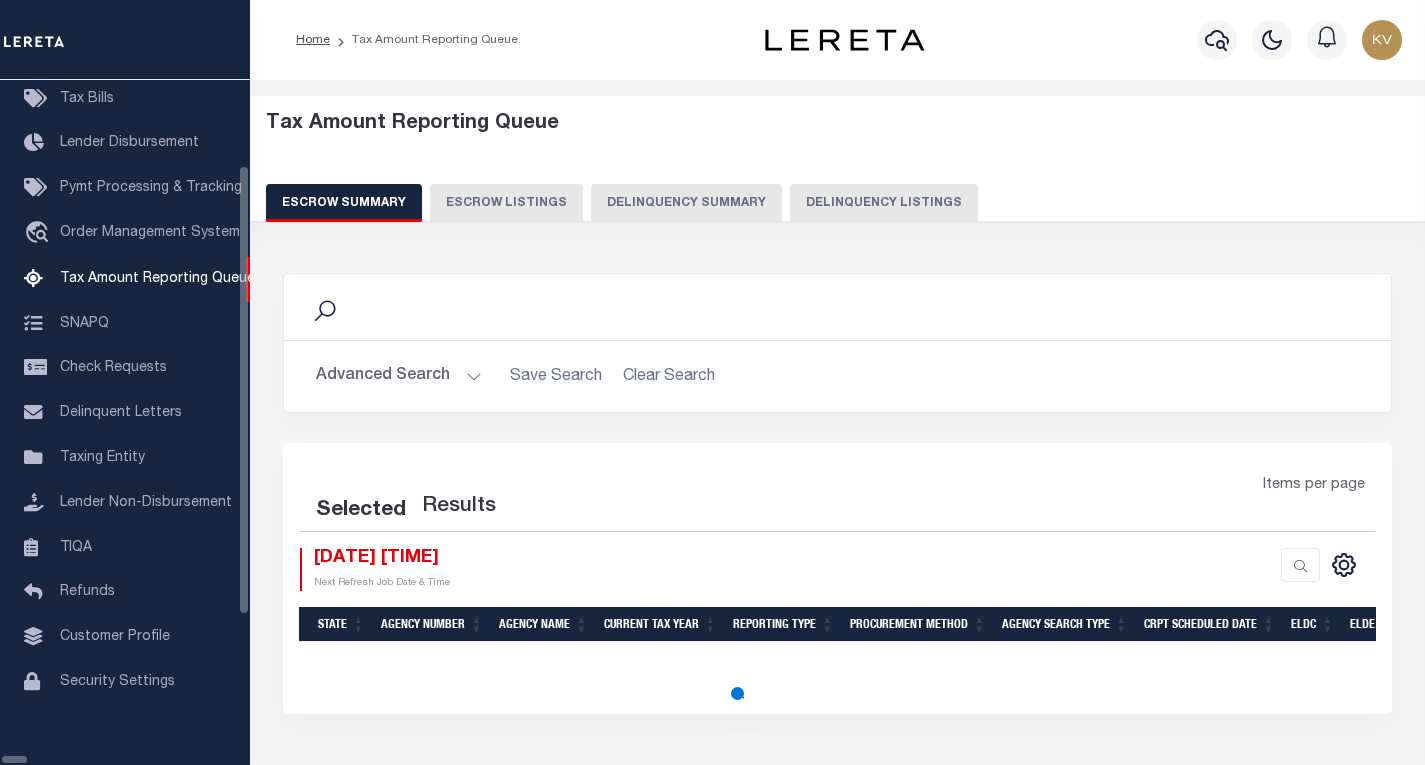 select on "100" 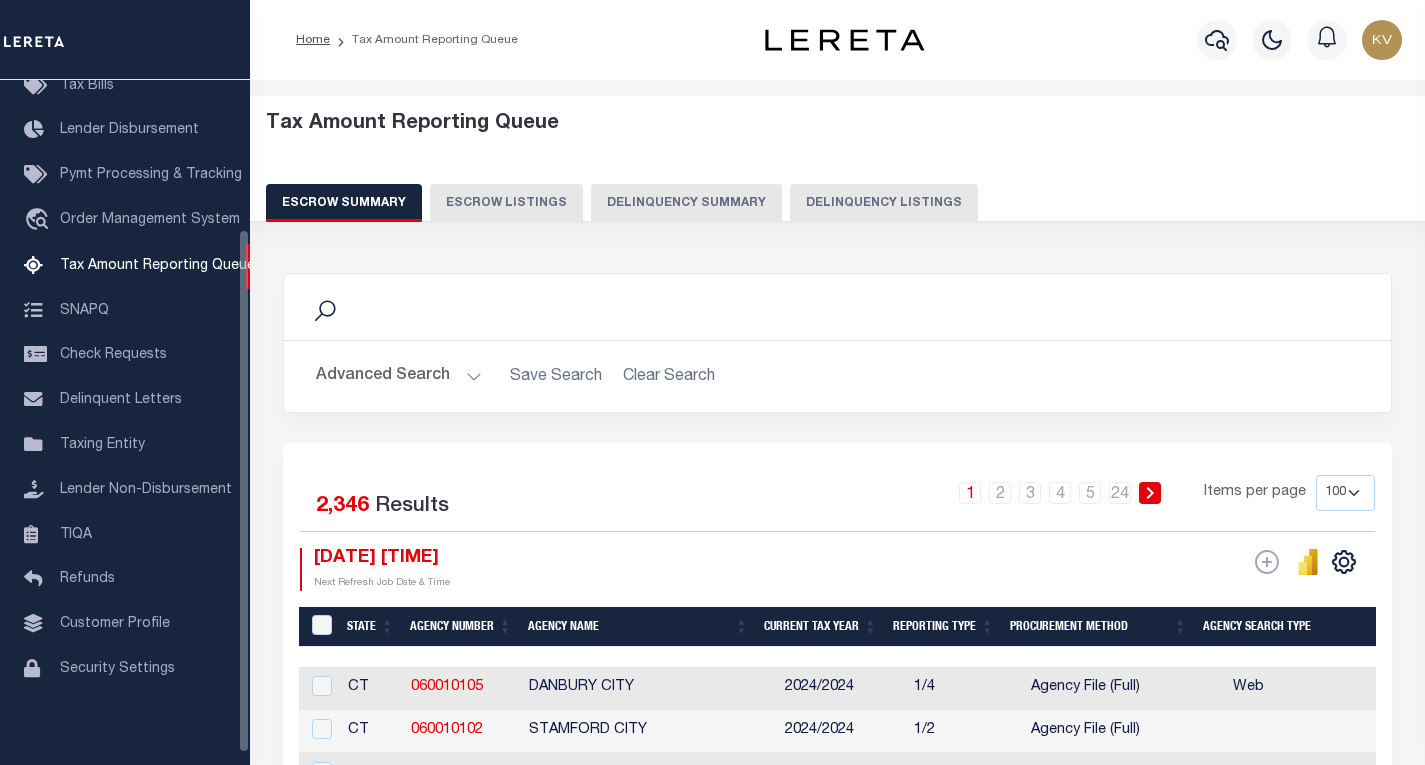 click on "Delinquency Listings" at bounding box center [884, 203] 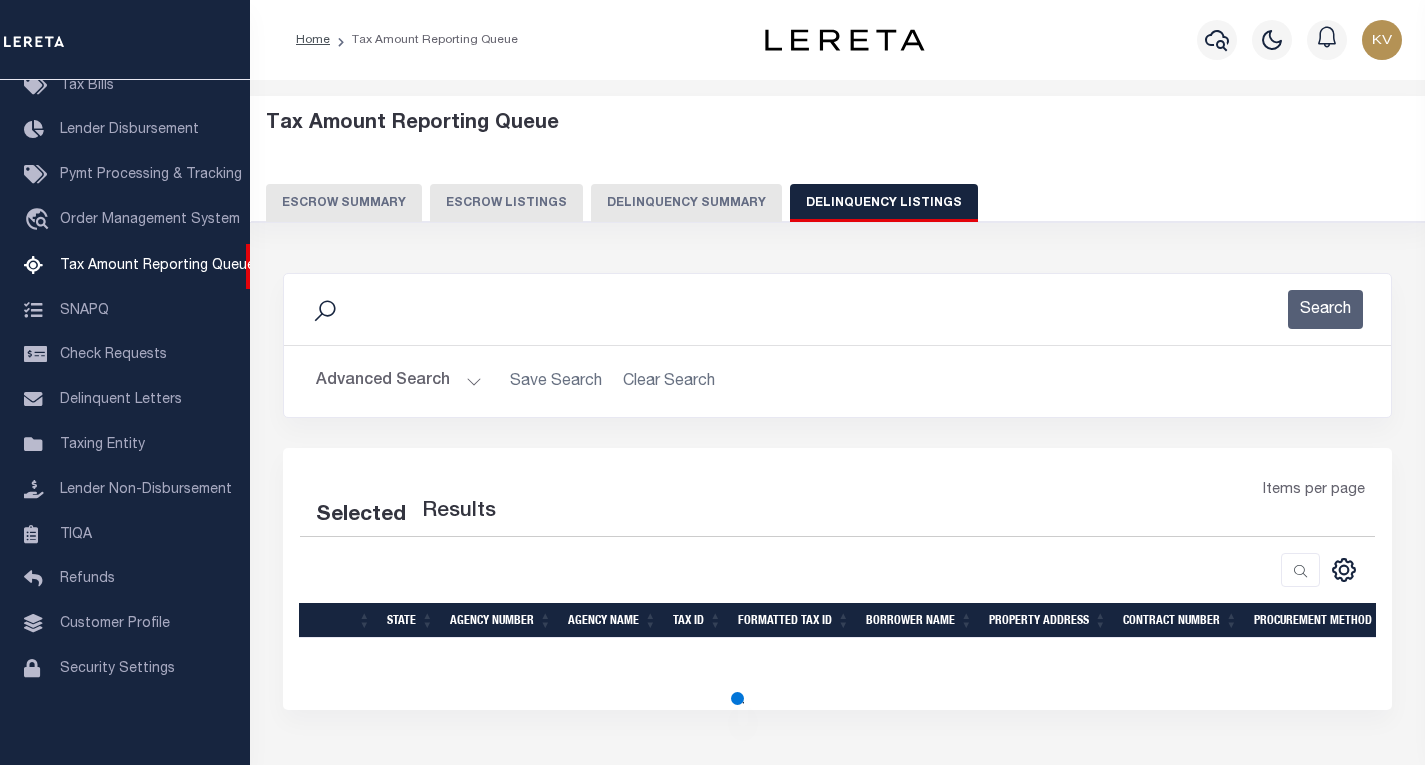select on "100" 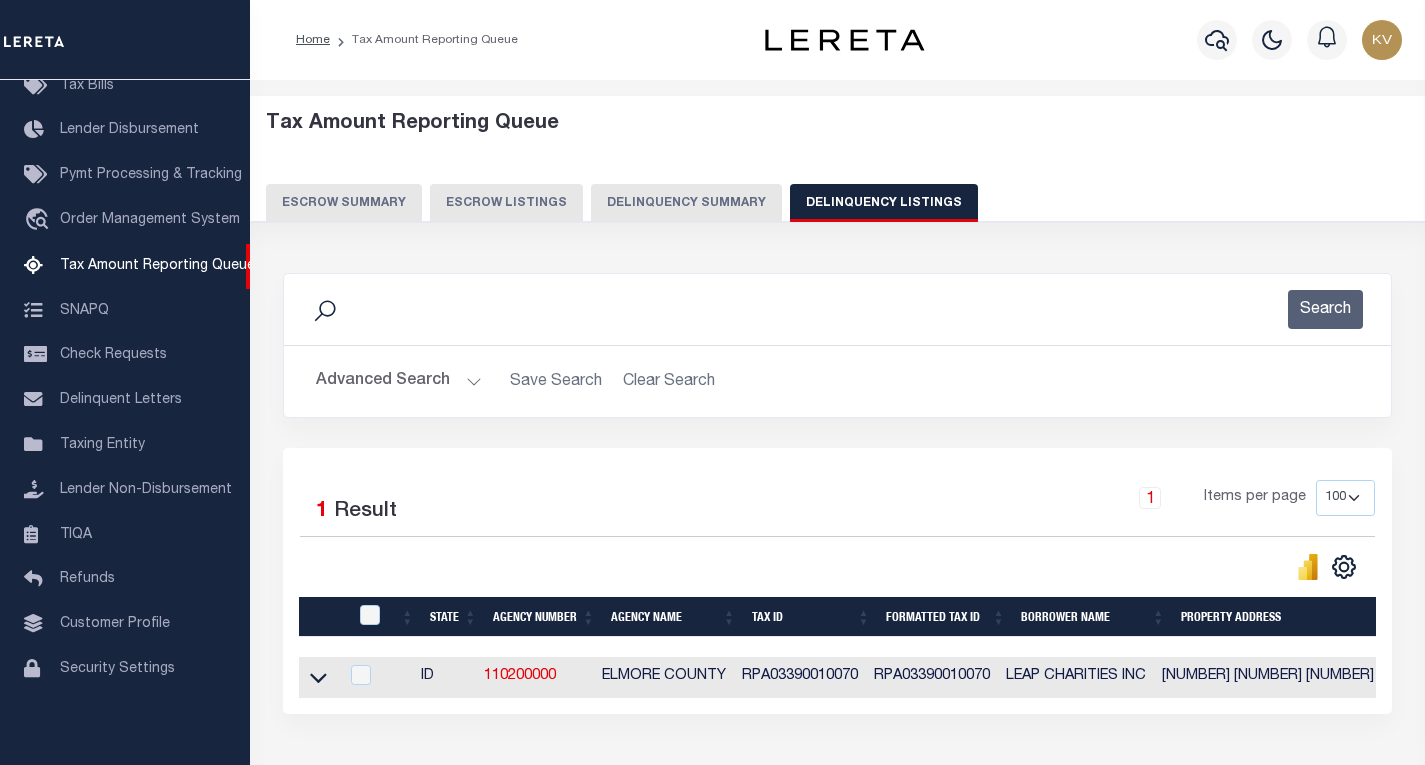 scroll, scrollTop: 100, scrollLeft: 0, axis: vertical 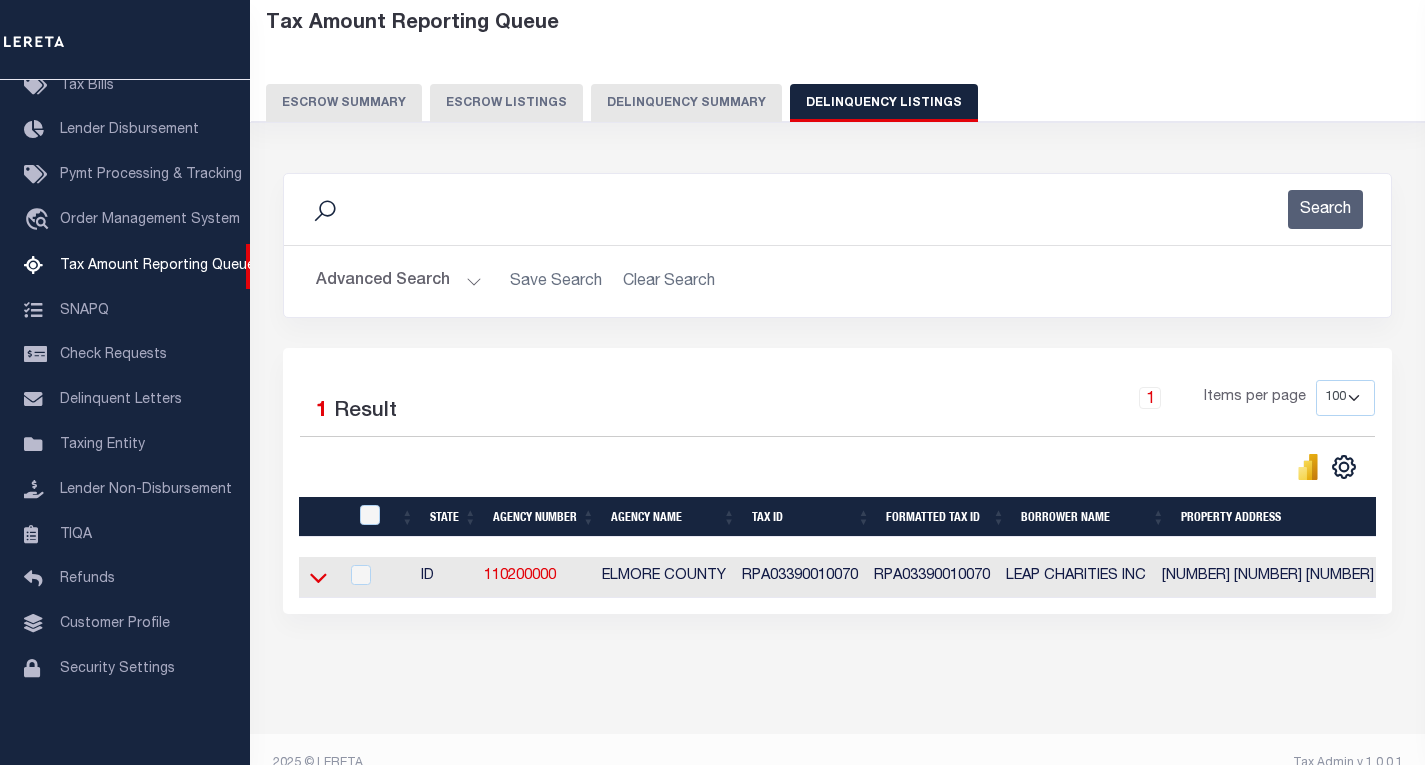 click 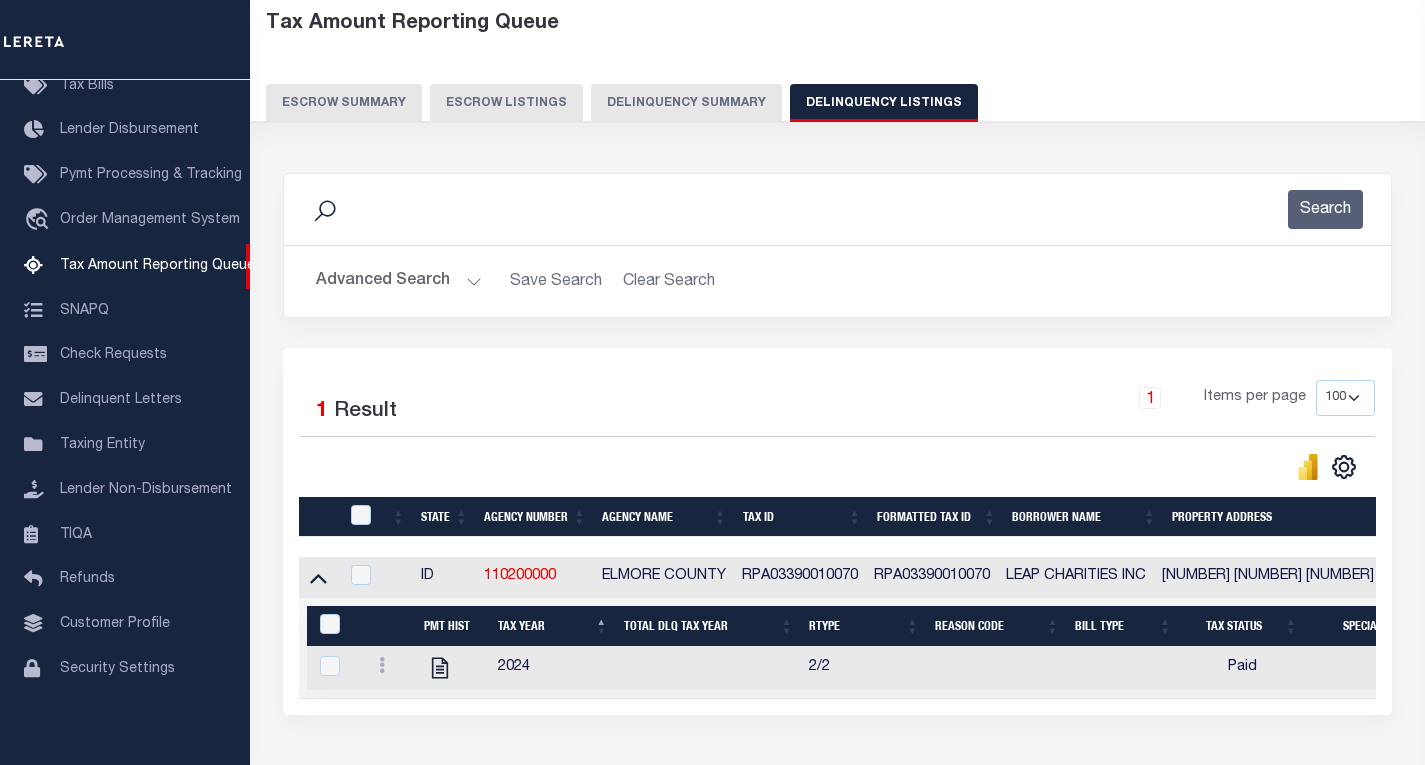 scroll, scrollTop: 248, scrollLeft: 0, axis: vertical 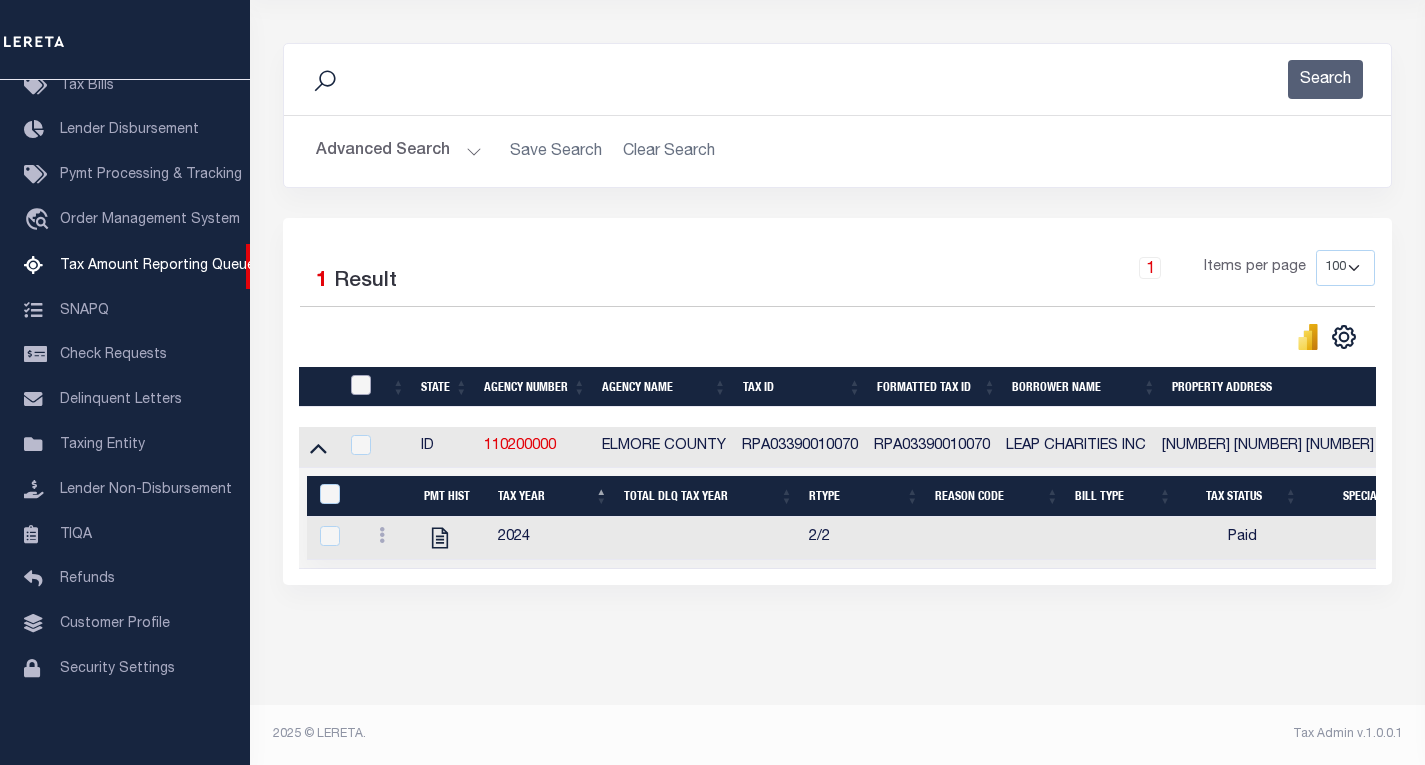 click at bounding box center (361, 385) 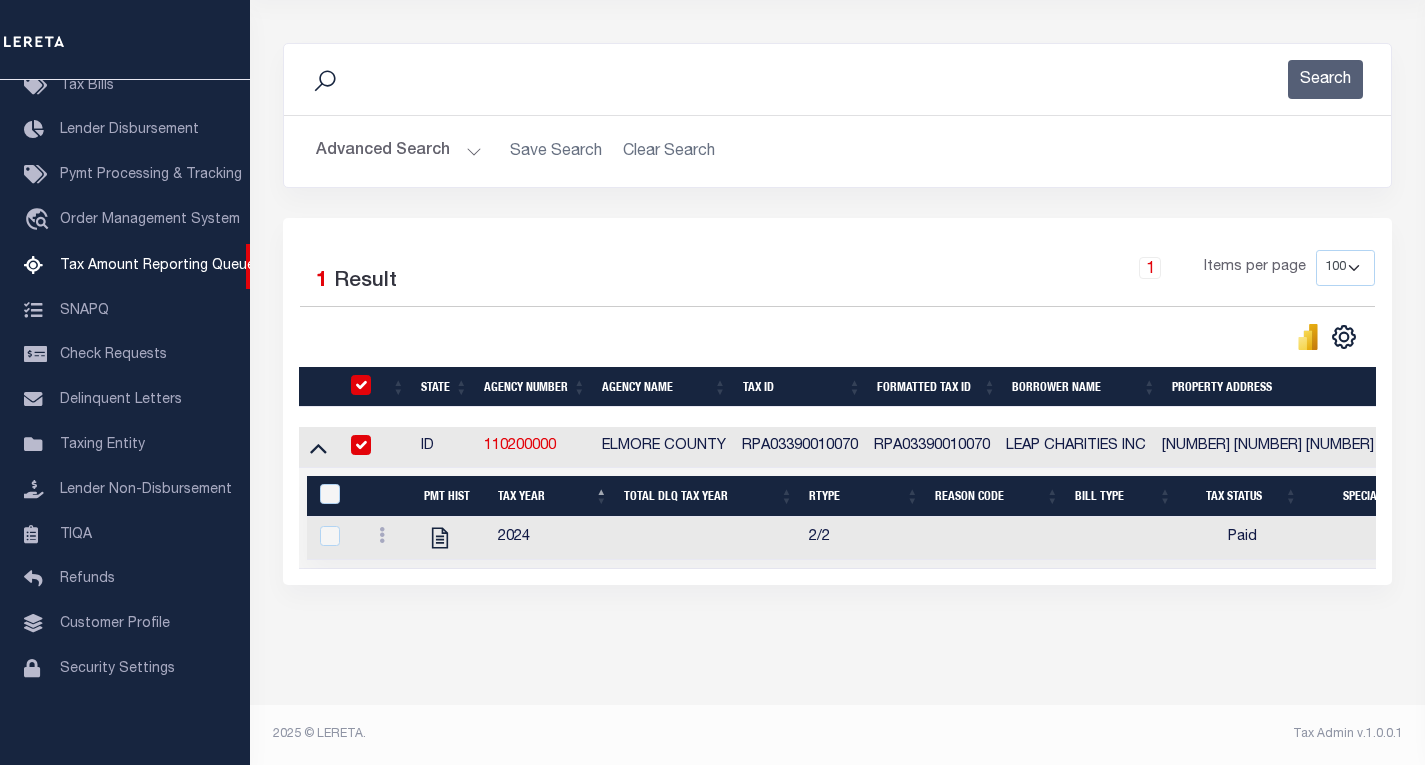 checkbox on "true" 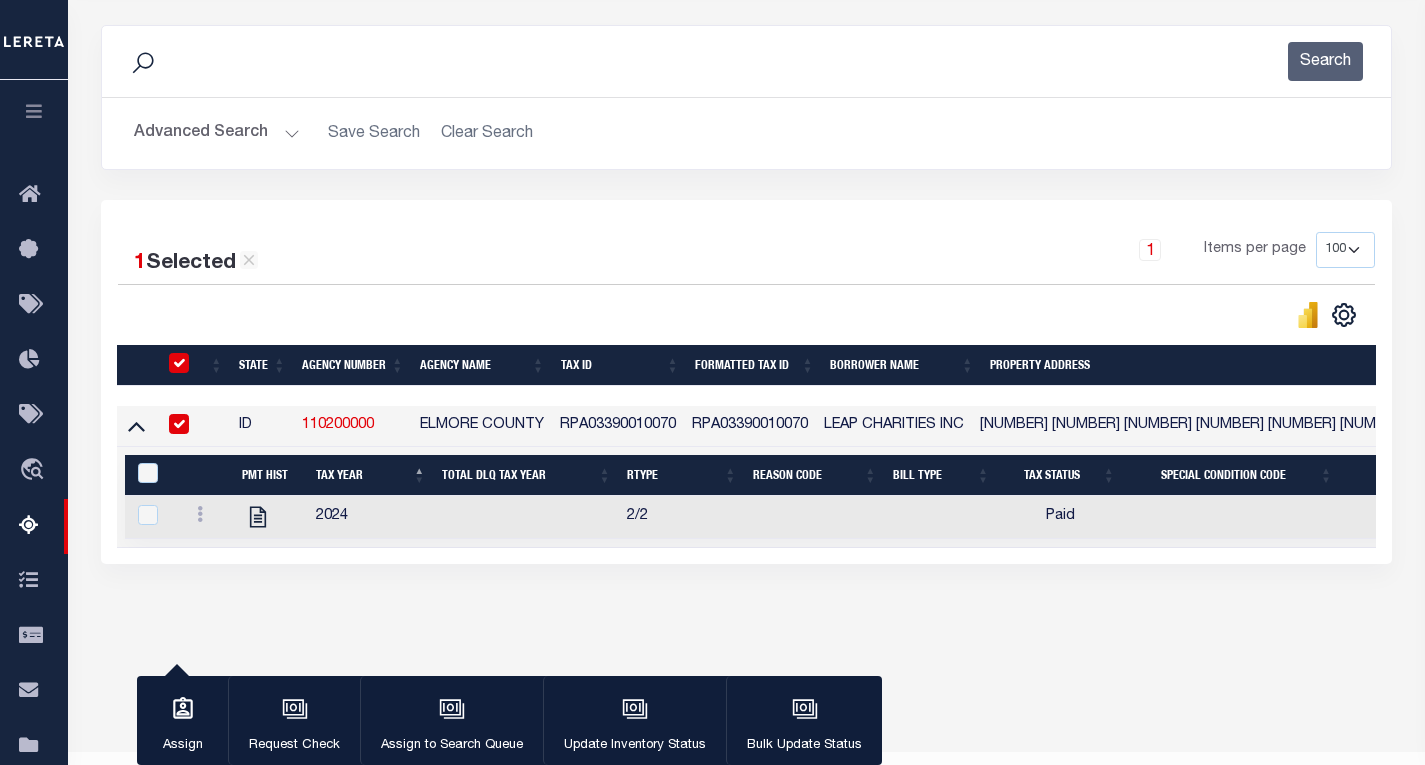 scroll, scrollTop: 245, scrollLeft: 0, axis: vertical 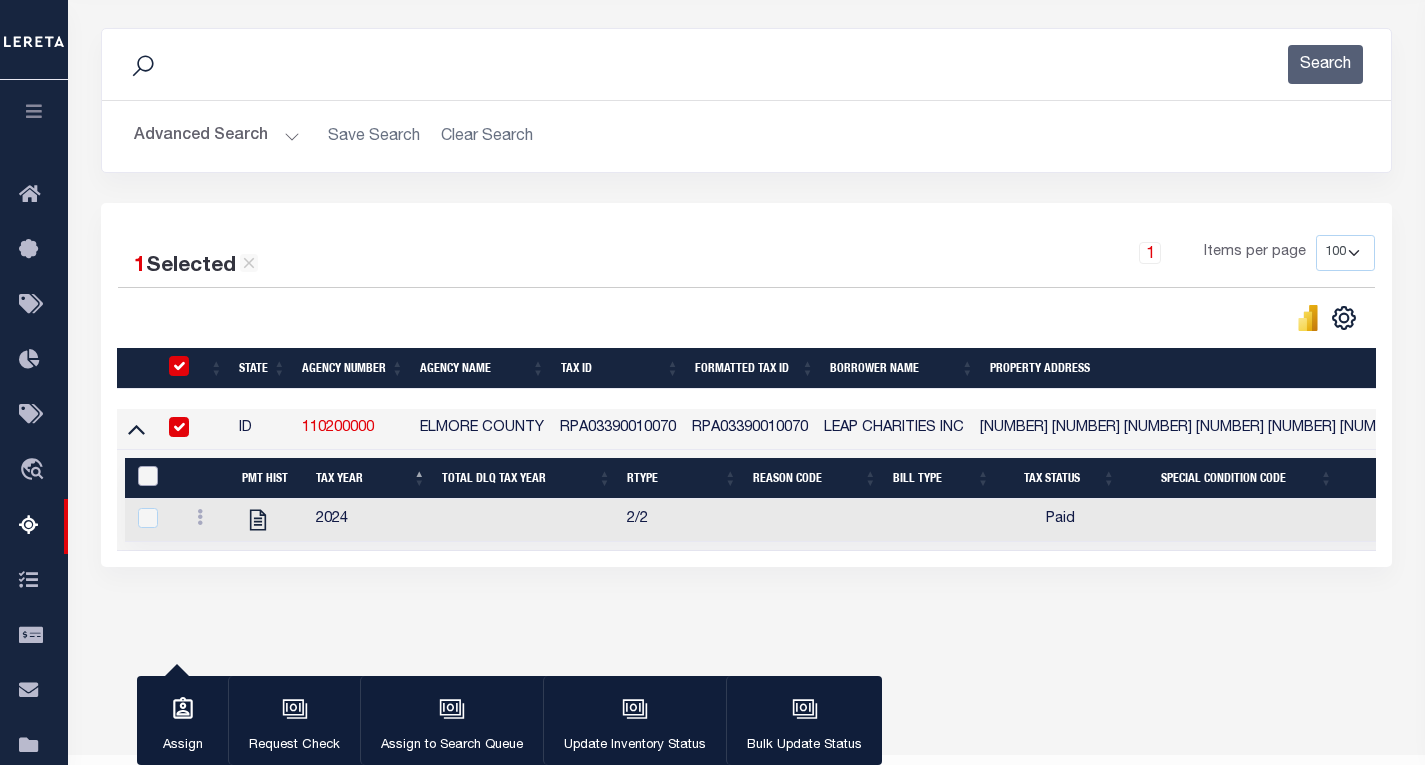 click at bounding box center [148, 476] 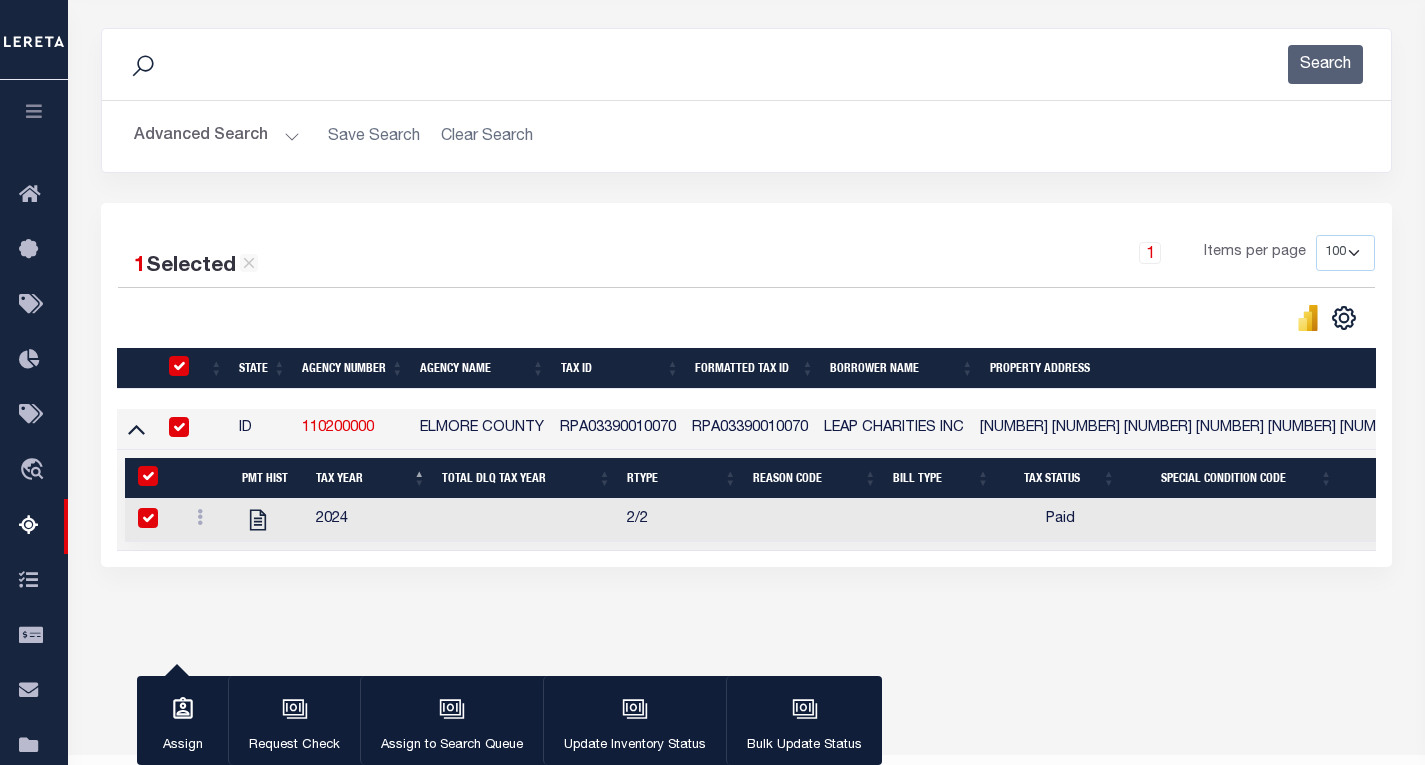checkbox on "true" 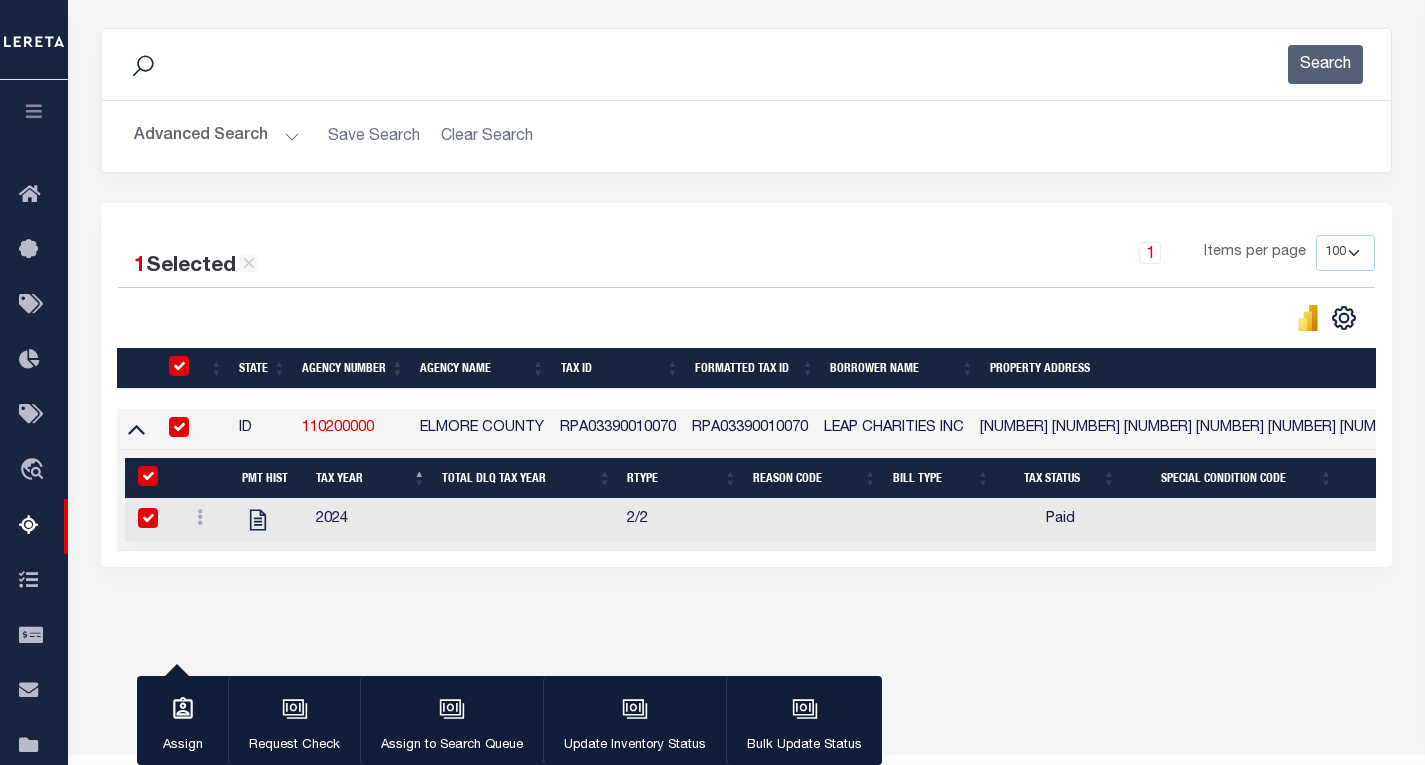 checkbox on "true" 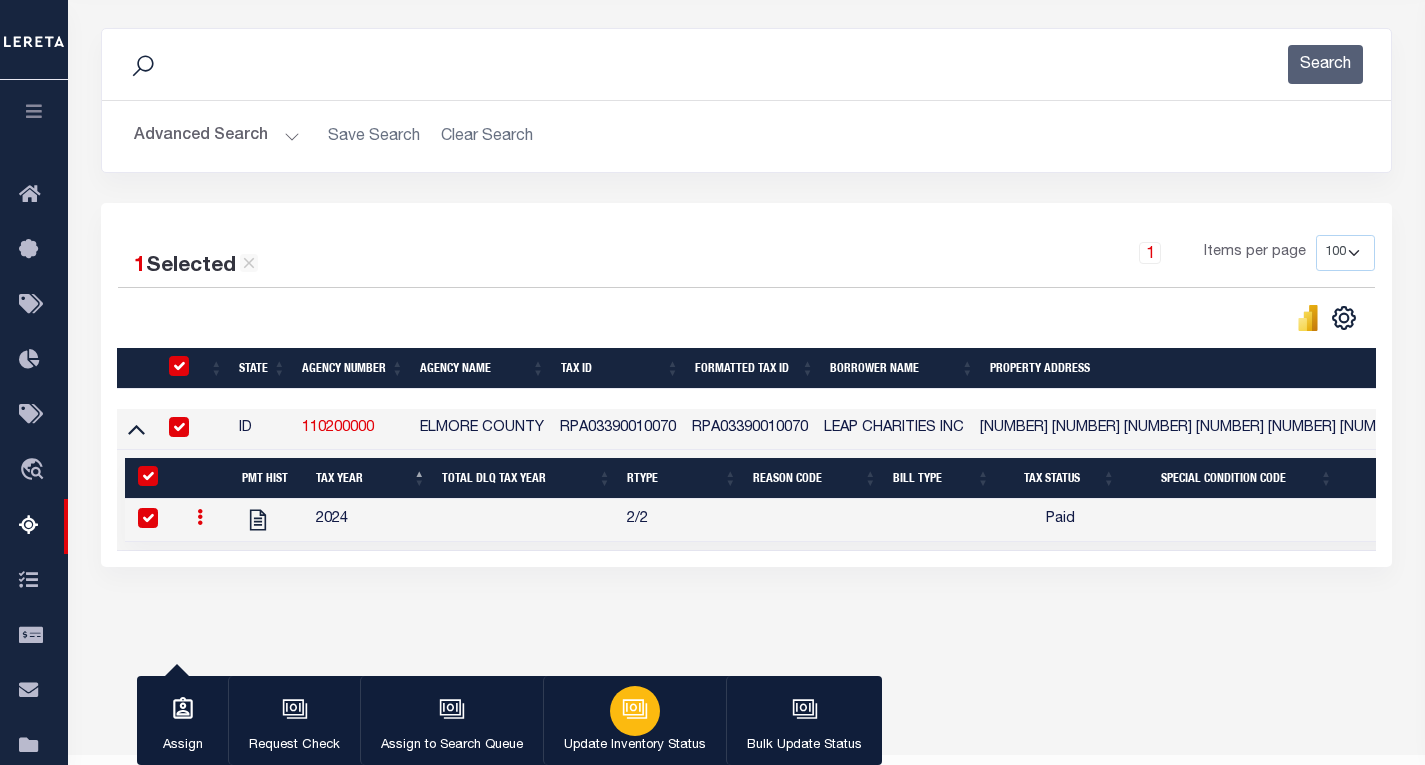 click 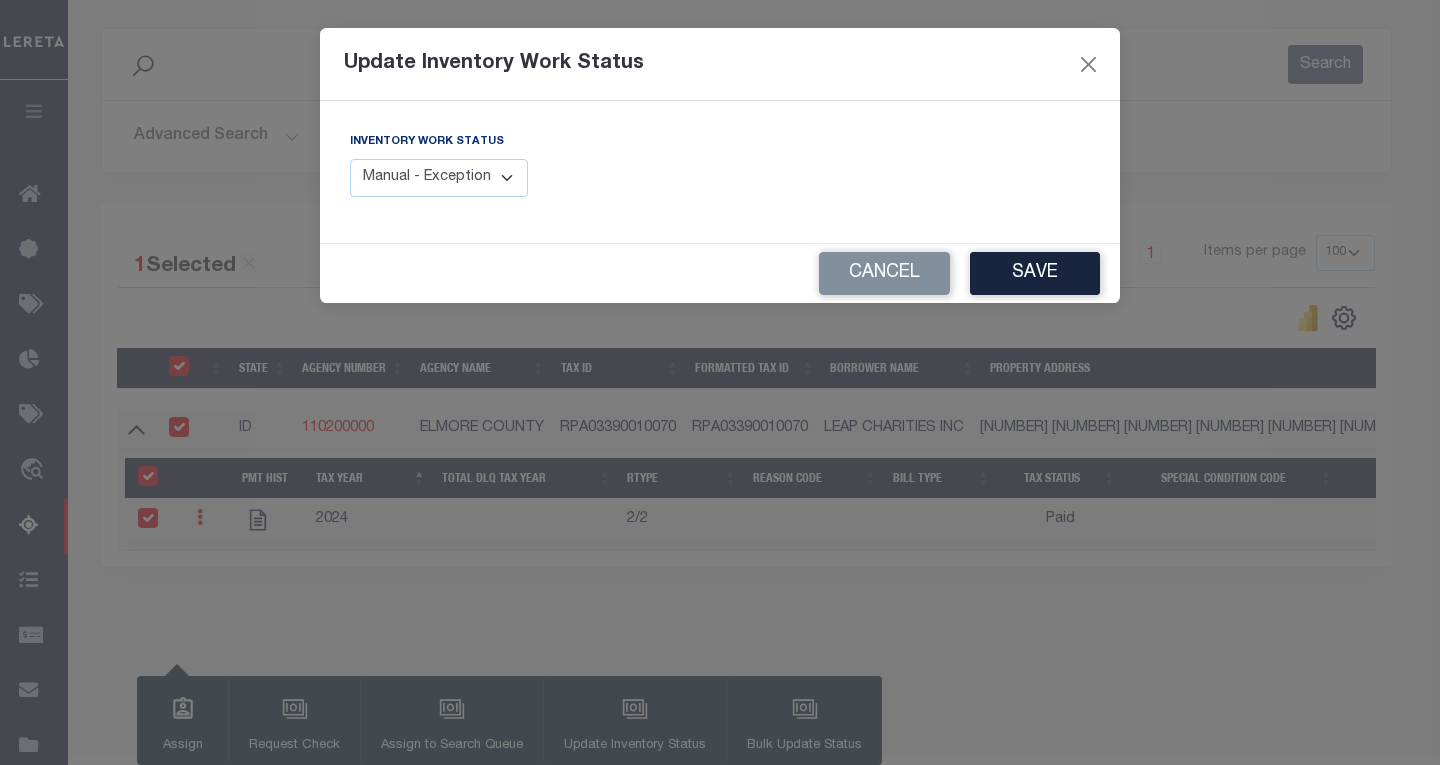 click on "Inventory Work Status
Manual - Exception
Pended - Awaiting Search
Late Add Exception
Completed" at bounding box center (720, 172) 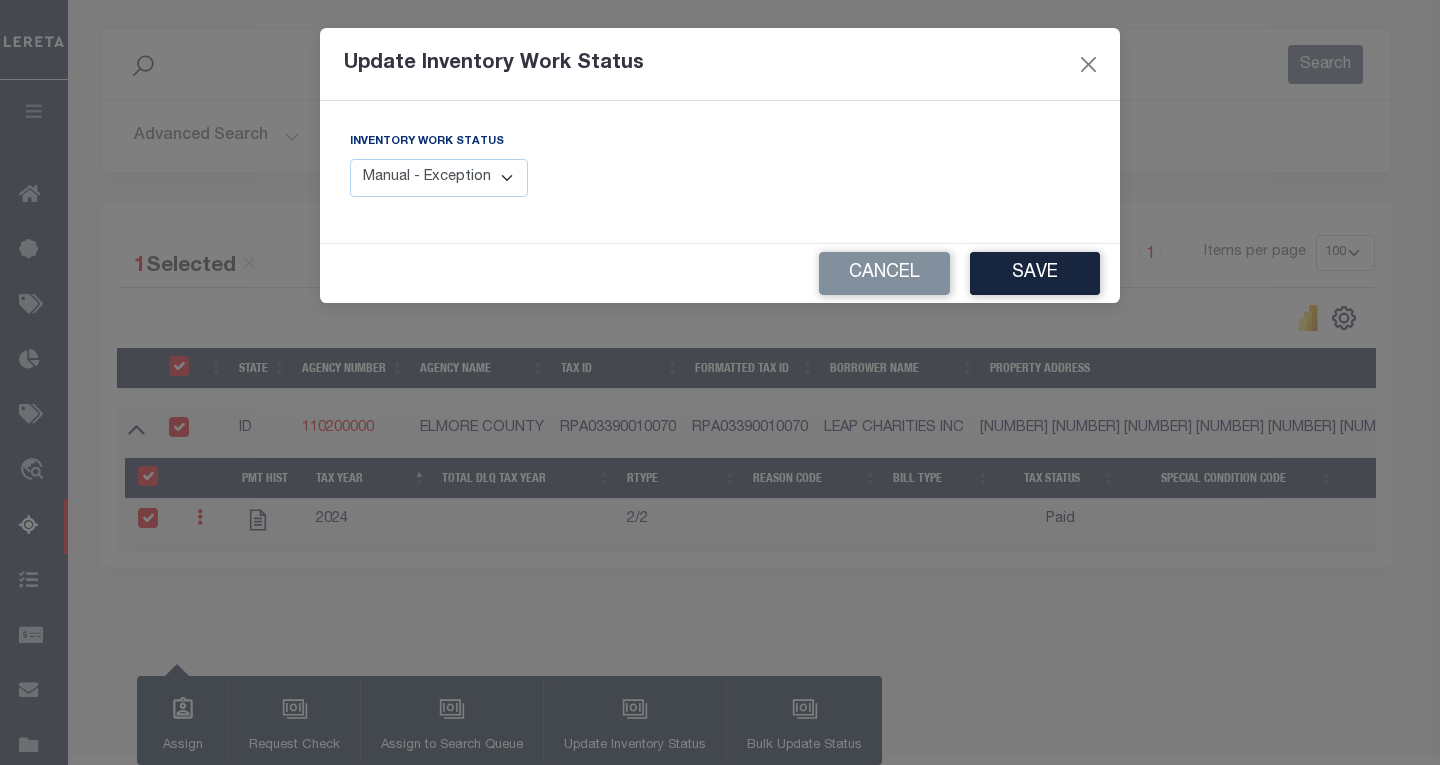 click on "Manual - Exception
Pended - Awaiting Search
Late Add Exception
Completed" at bounding box center (439, 178) 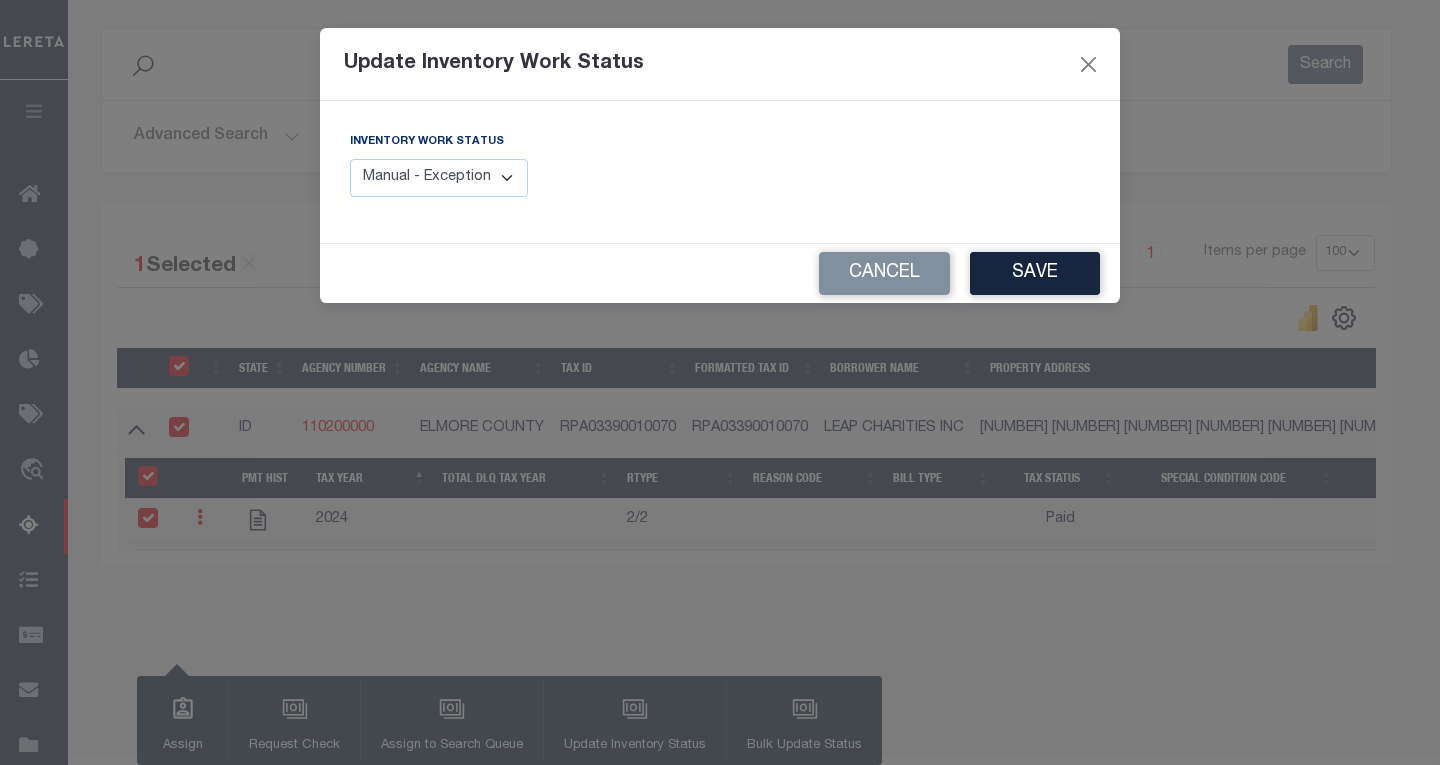 select on "4" 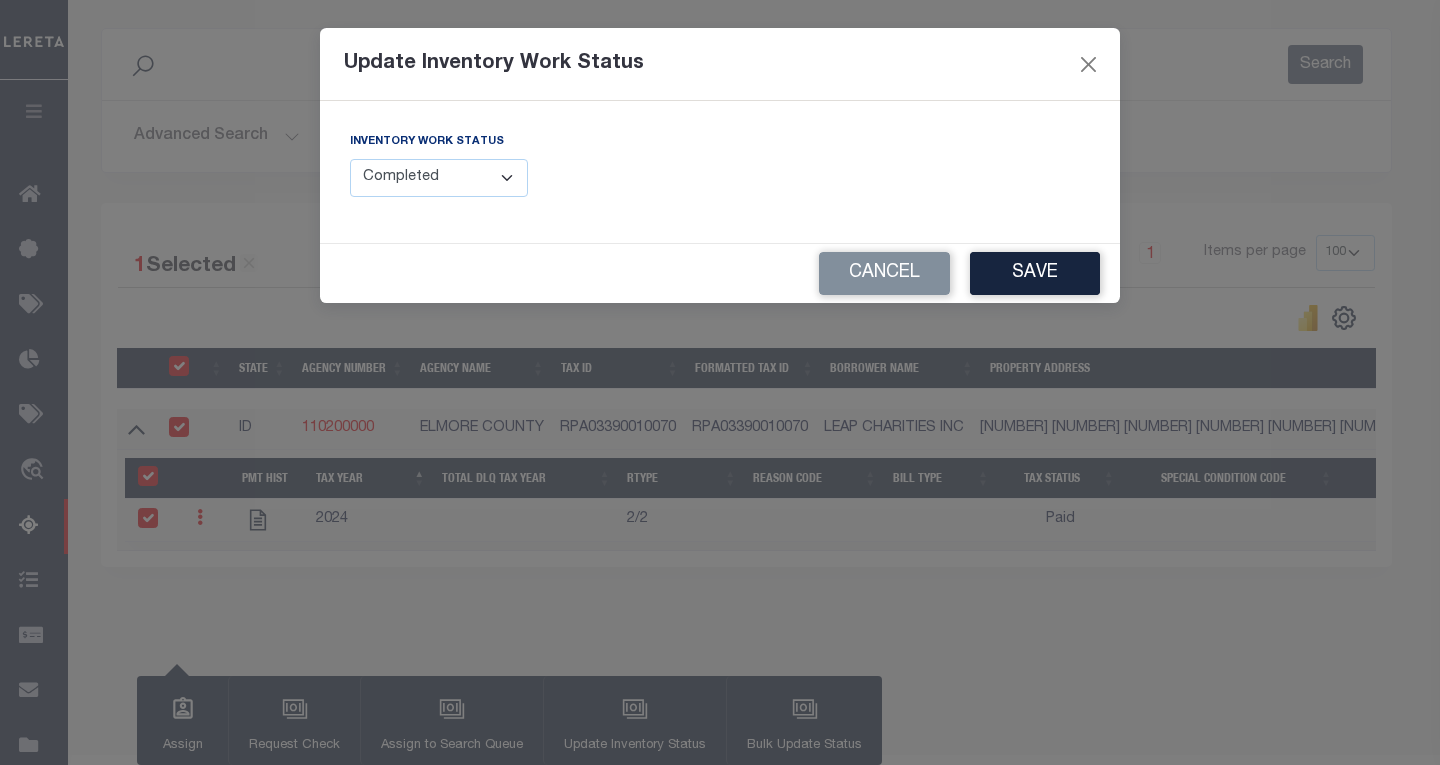 click on "Manual - Exception
Pended - Awaiting Search
Late Add Exception
Completed" at bounding box center [439, 178] 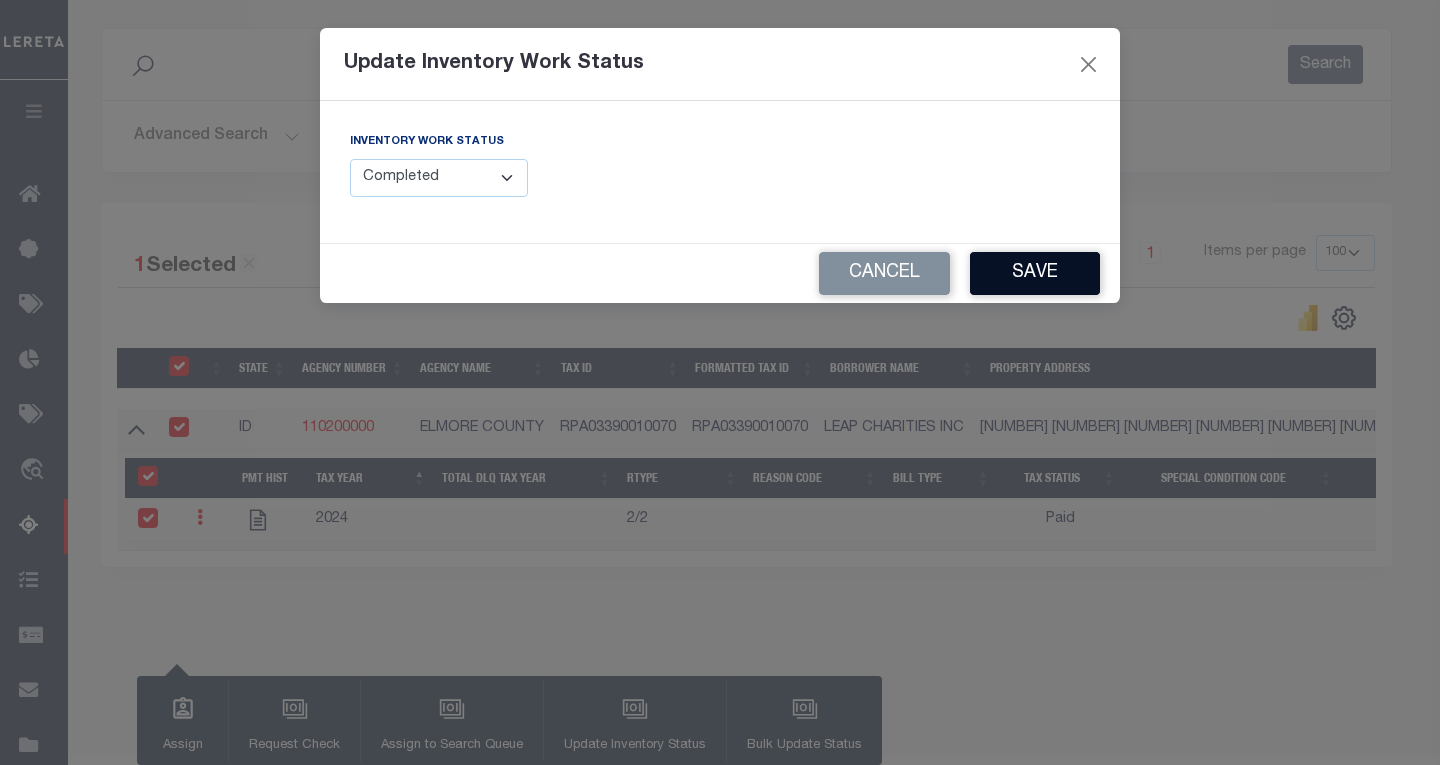 click on "Save" at bounding box center (1035, 273) 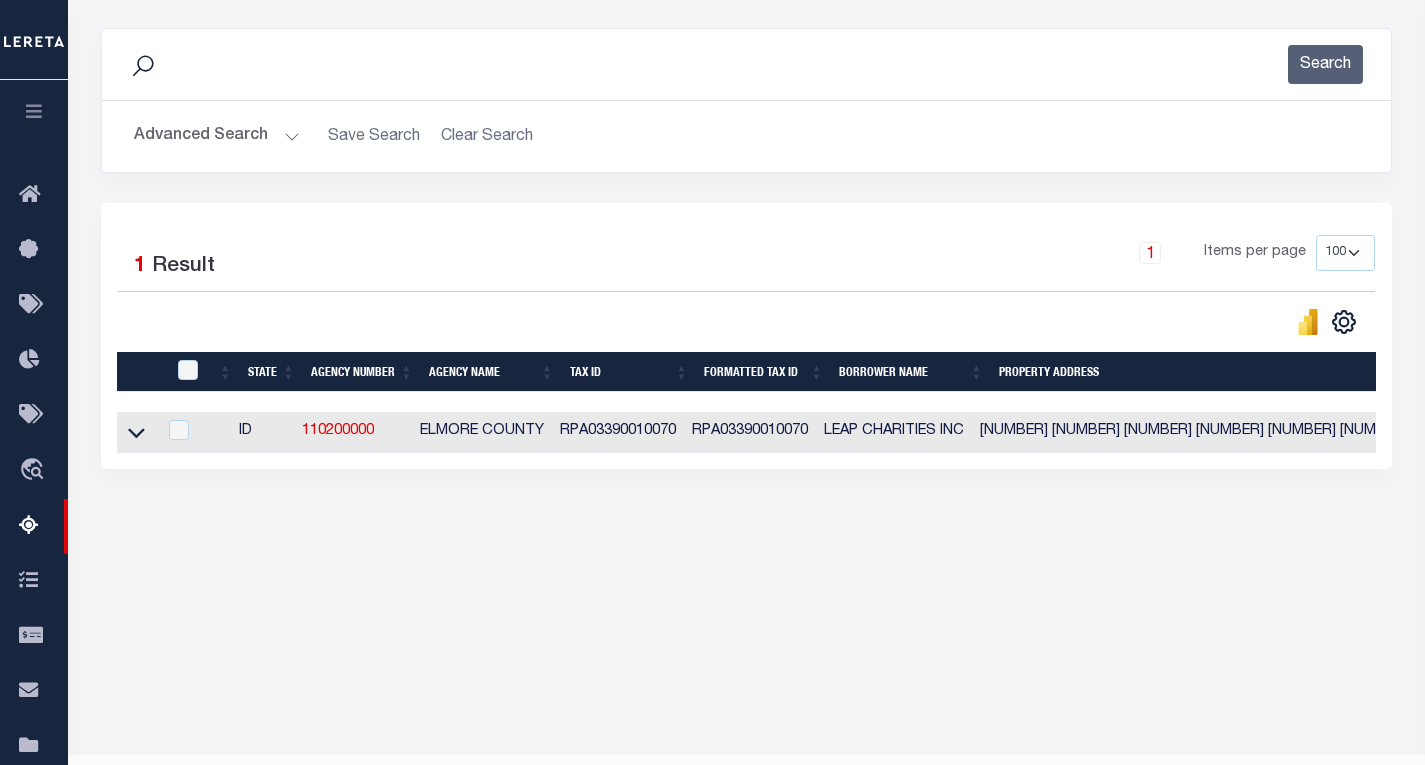 click on "Advanced Search" at bounding box center [217, 136] 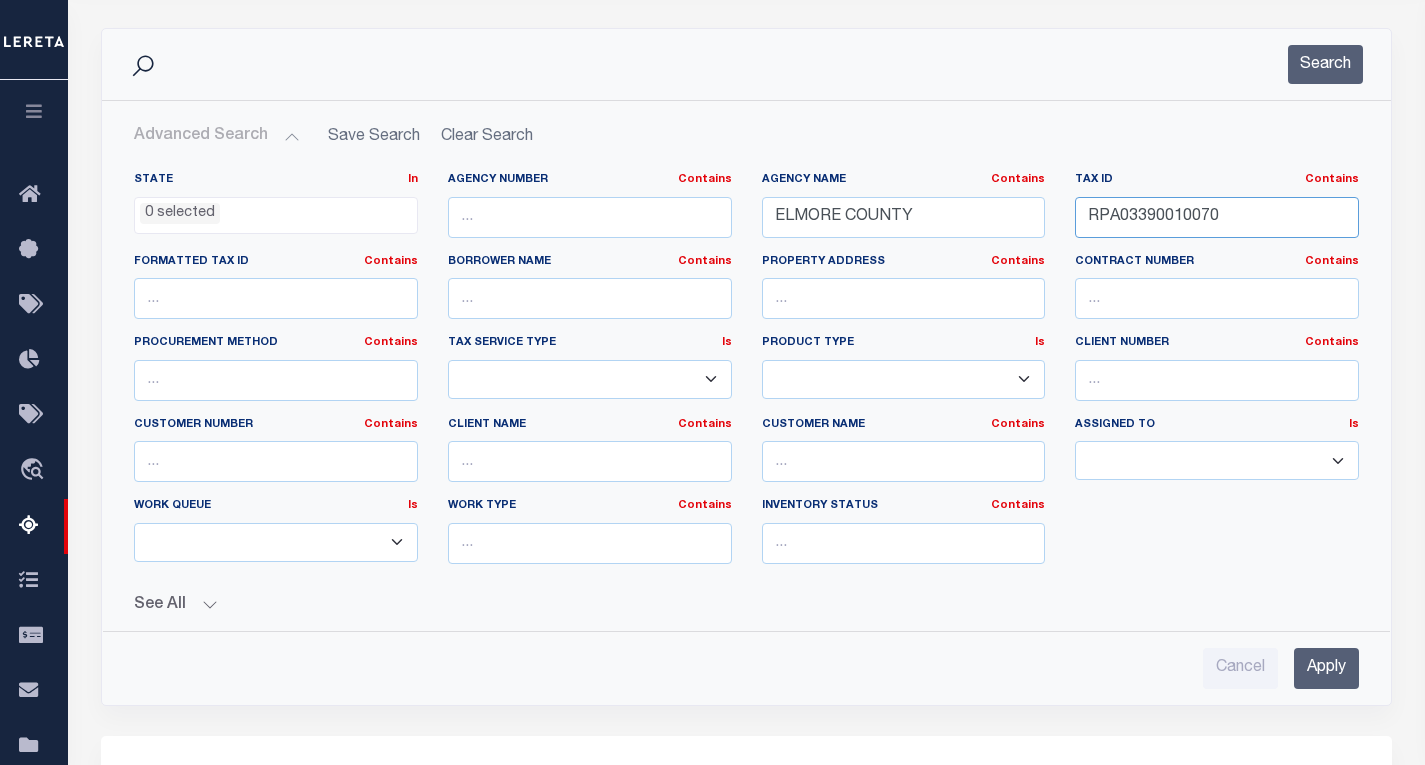 click on "RPA03390010070" at bounding box center (1217, 217) 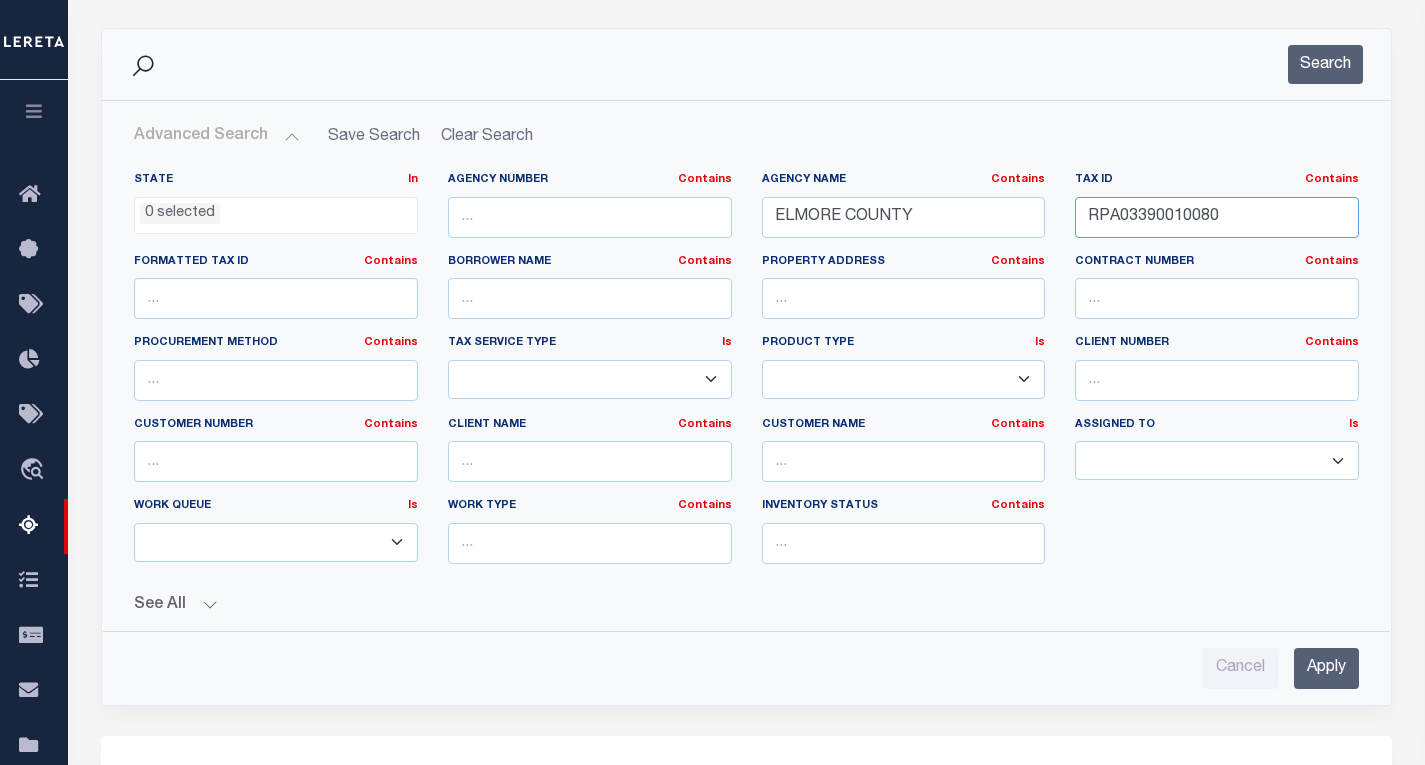 type on "RPA03390010080" 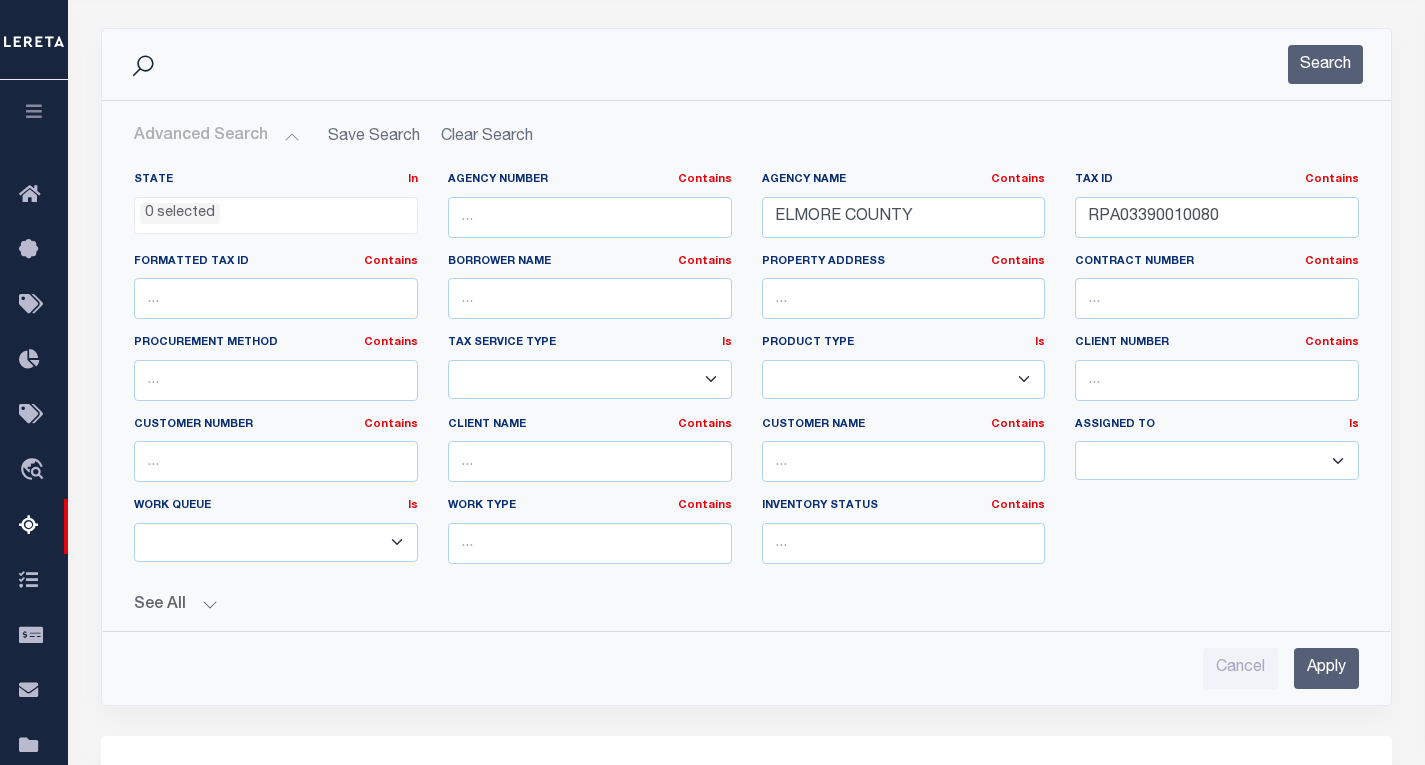 click on "Apply" at bounding box center (1326, 668) 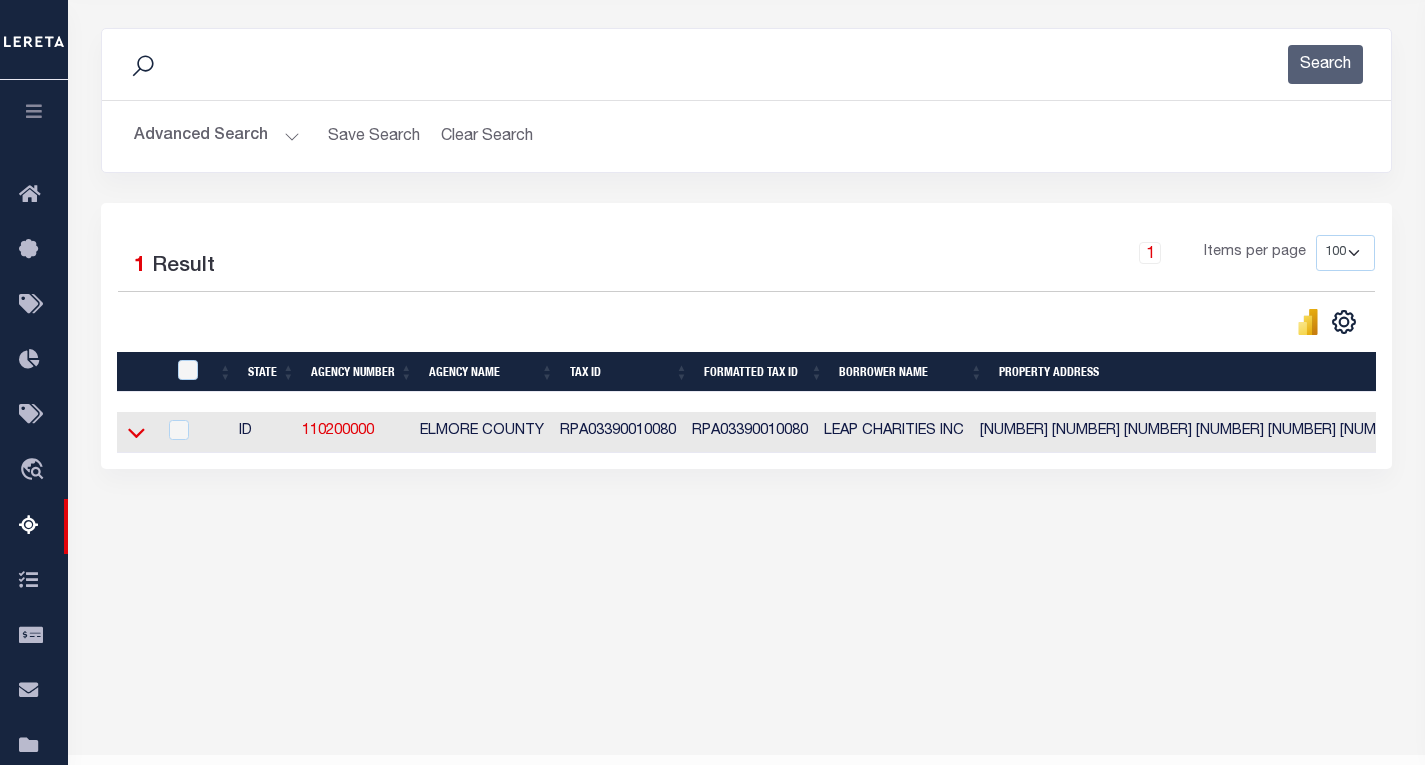 click 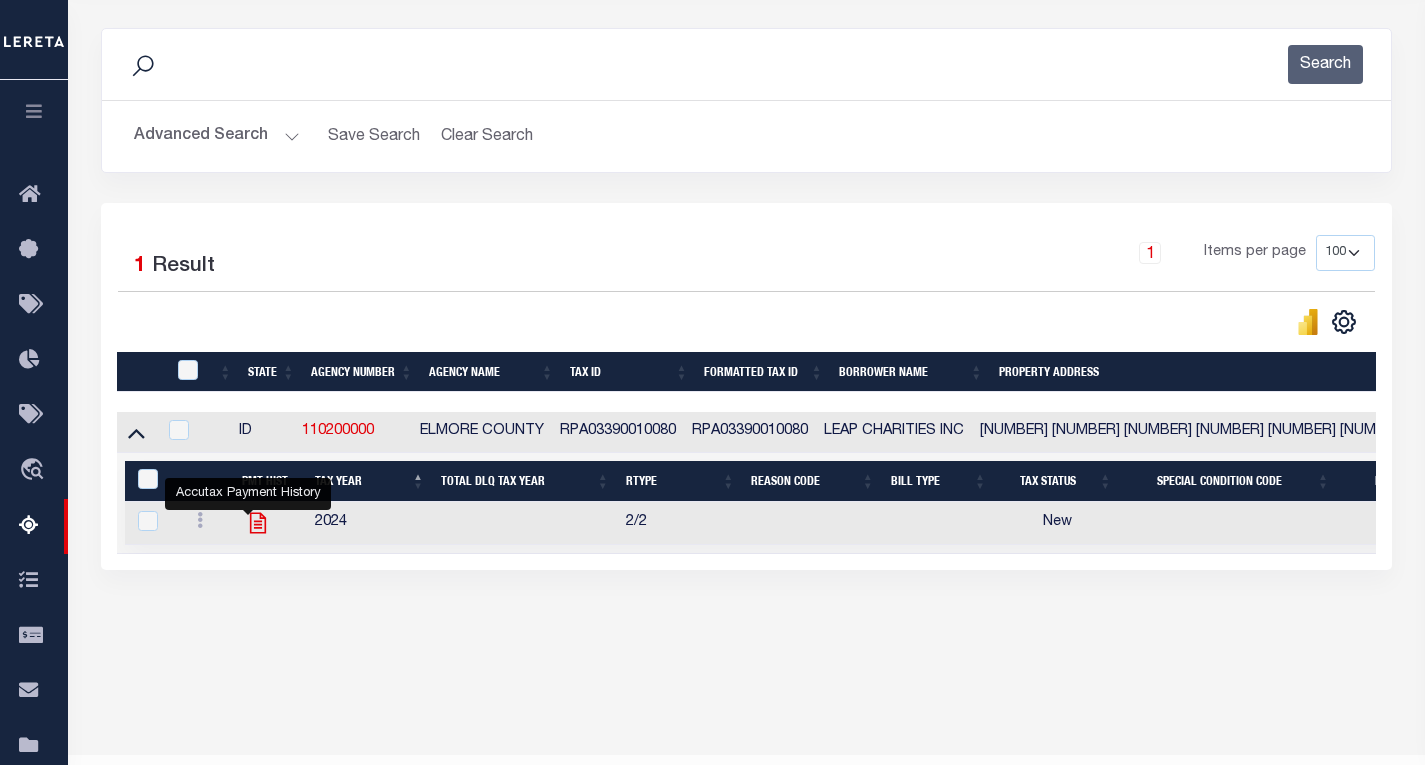 click 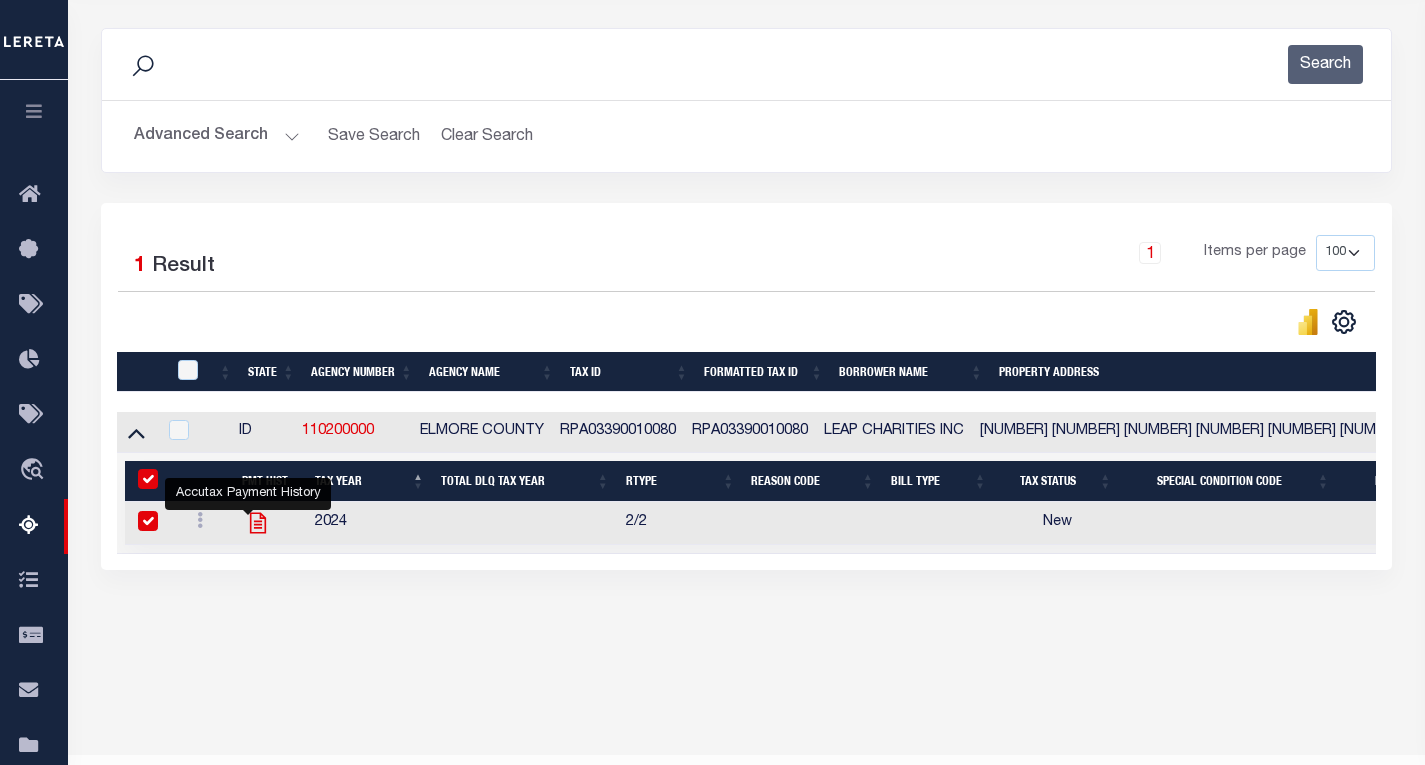 checkbox on "true" 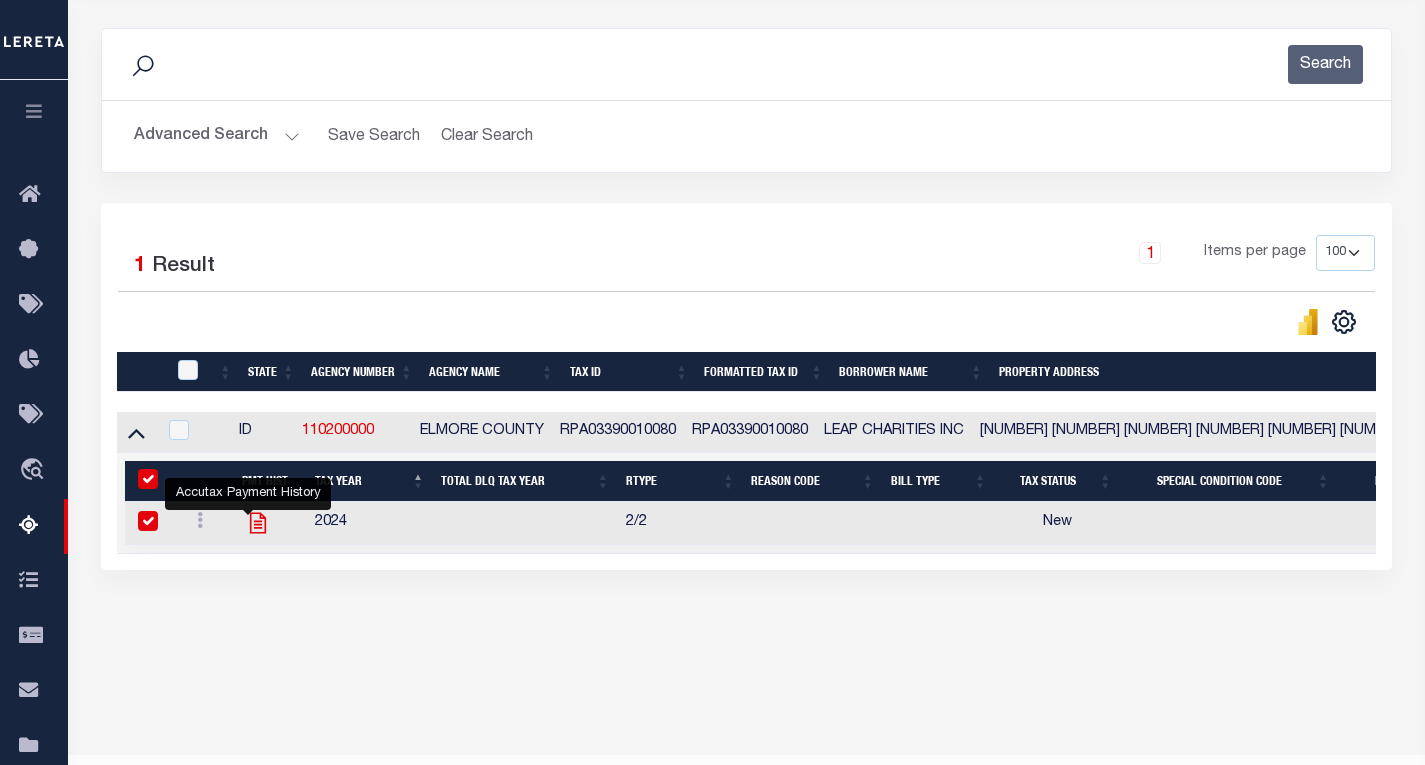 checkbox on "true" 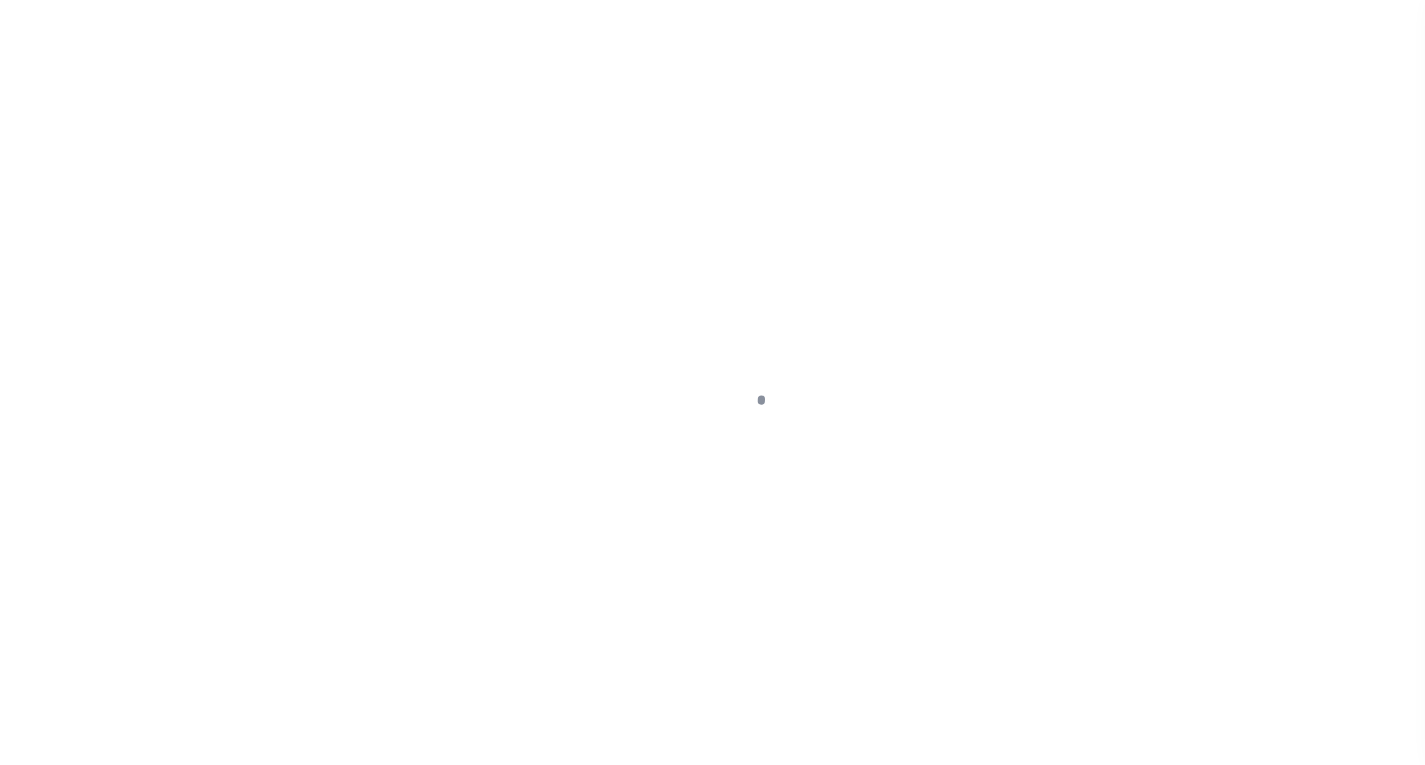 scroll, scrollTop: 0, scrollLeft: 0, axis: both 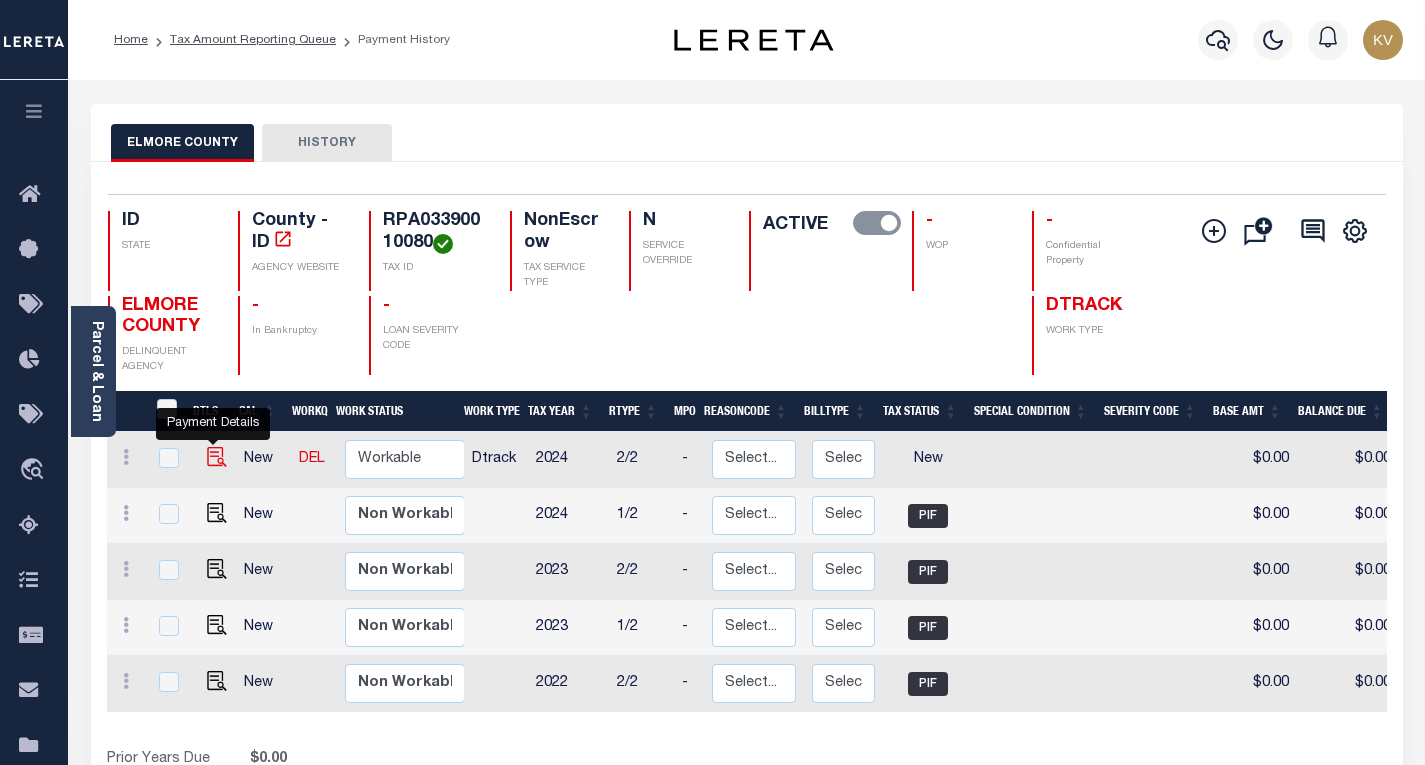 click at bounding box center (217, 457) 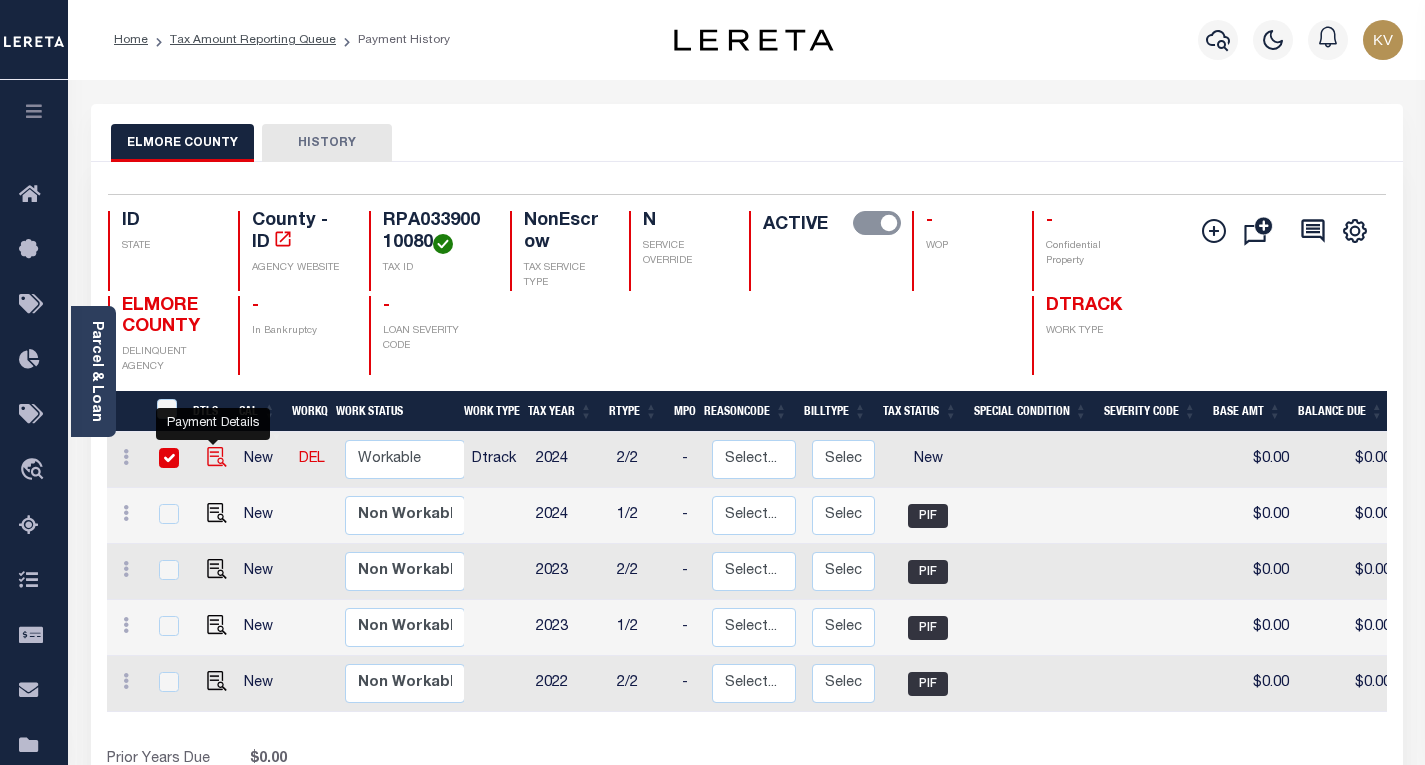 checkbox on "true" 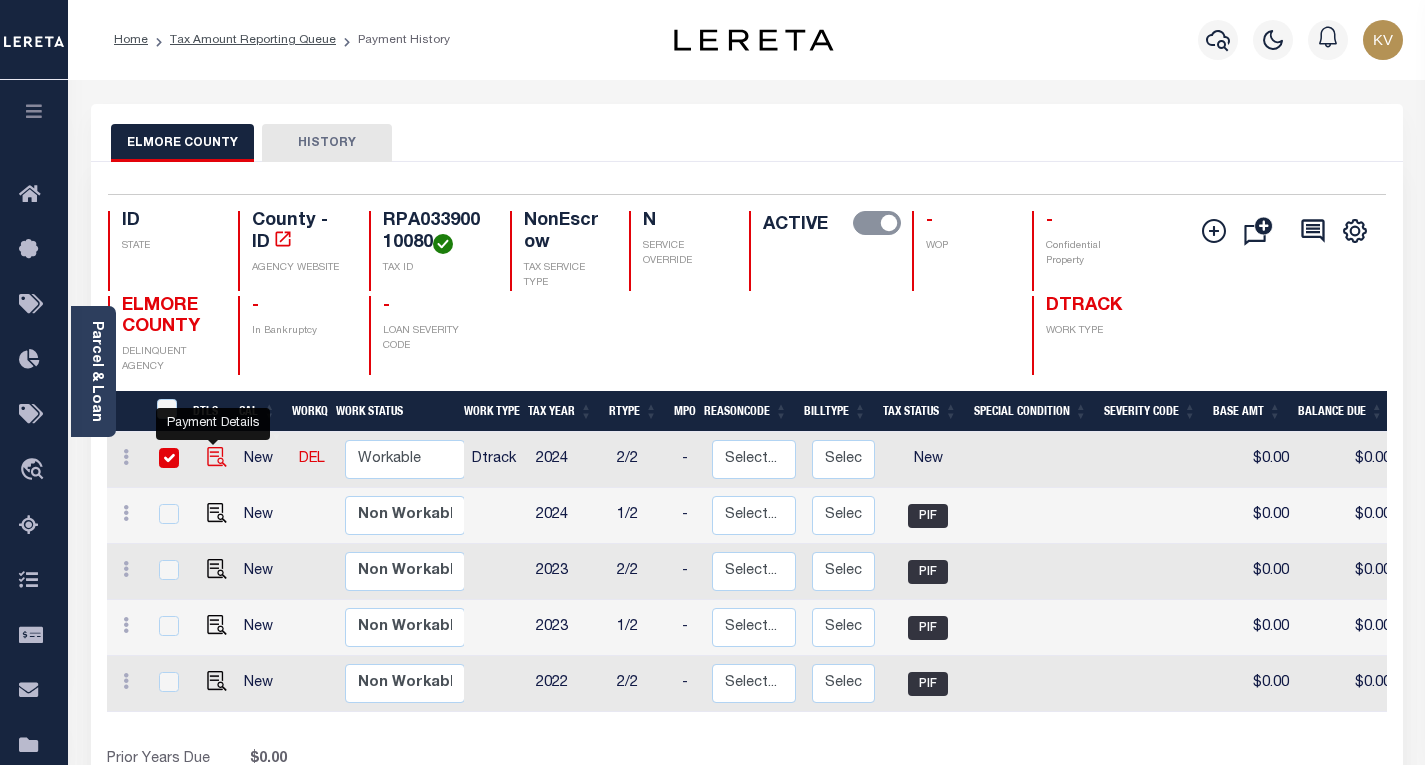 checkbox on "true" 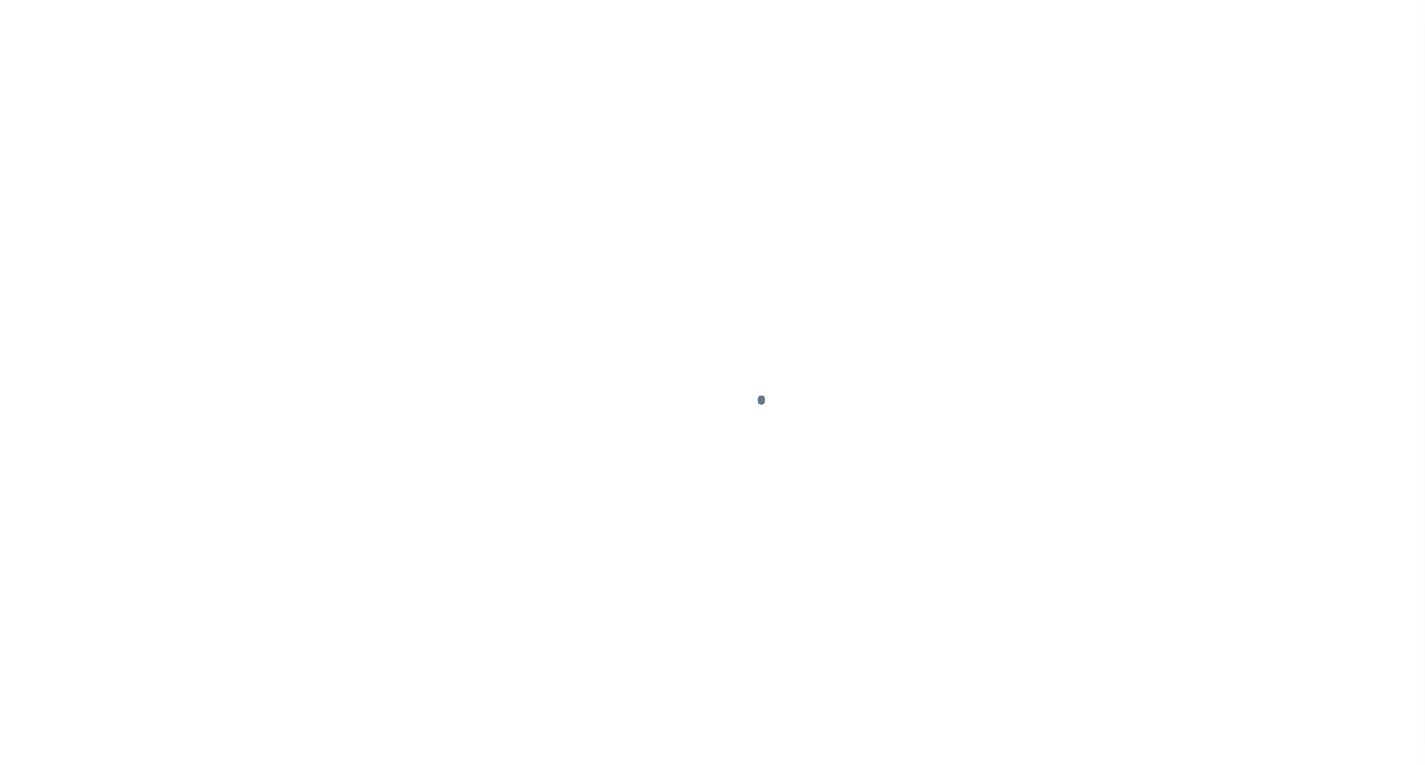 scroll, scrollTop: 0, scrollLeft: 0, axis: both 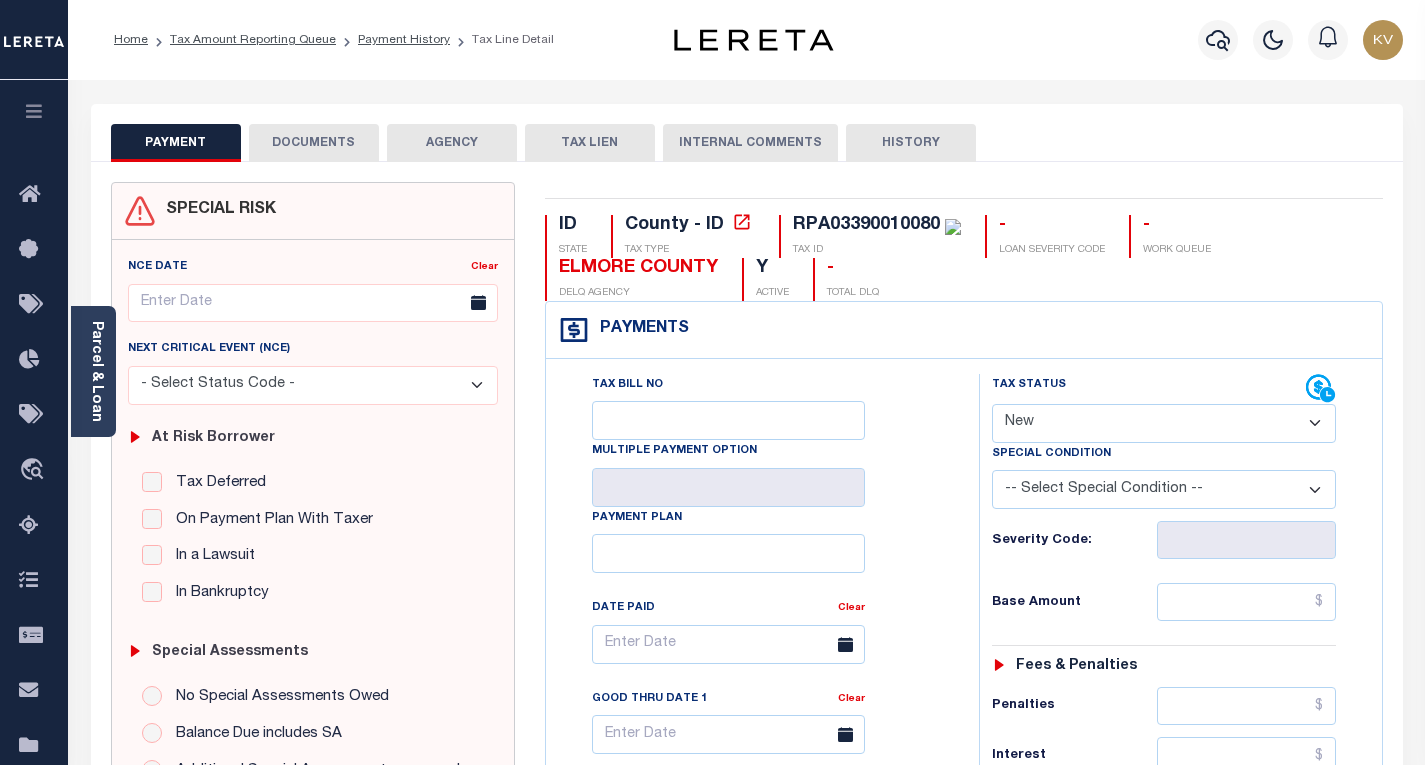click on "- Select Status Code -
Open
Due/Unpaid
Paid
Incomplete
No Tax Due
Internal Refund Processed
New" at bounding box center [1164, 423] 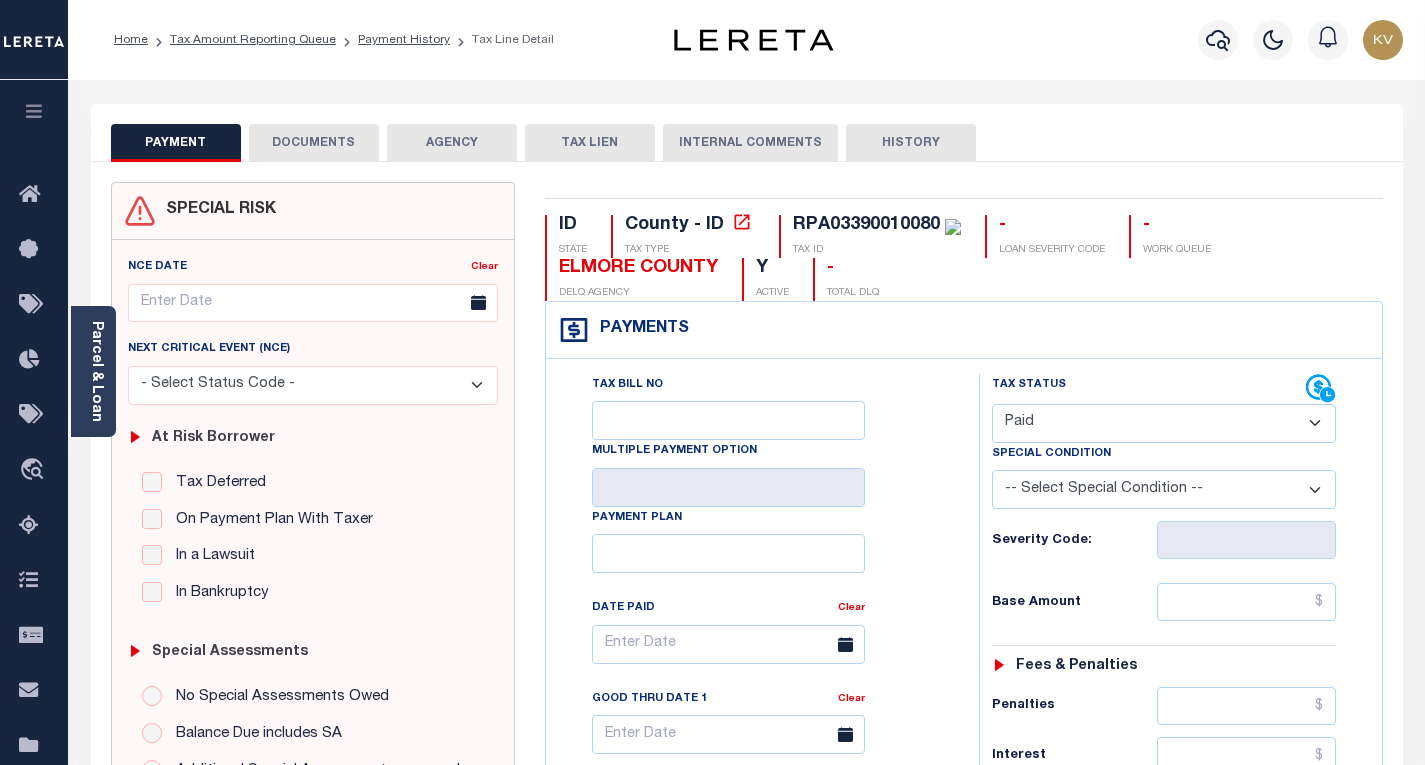 click on "- Select Status Code -
Open
Due/Unpaid
Paid
Incomplete
No Tax Due
Internal Refund Processed
New" at bounding box center (1164, 423) 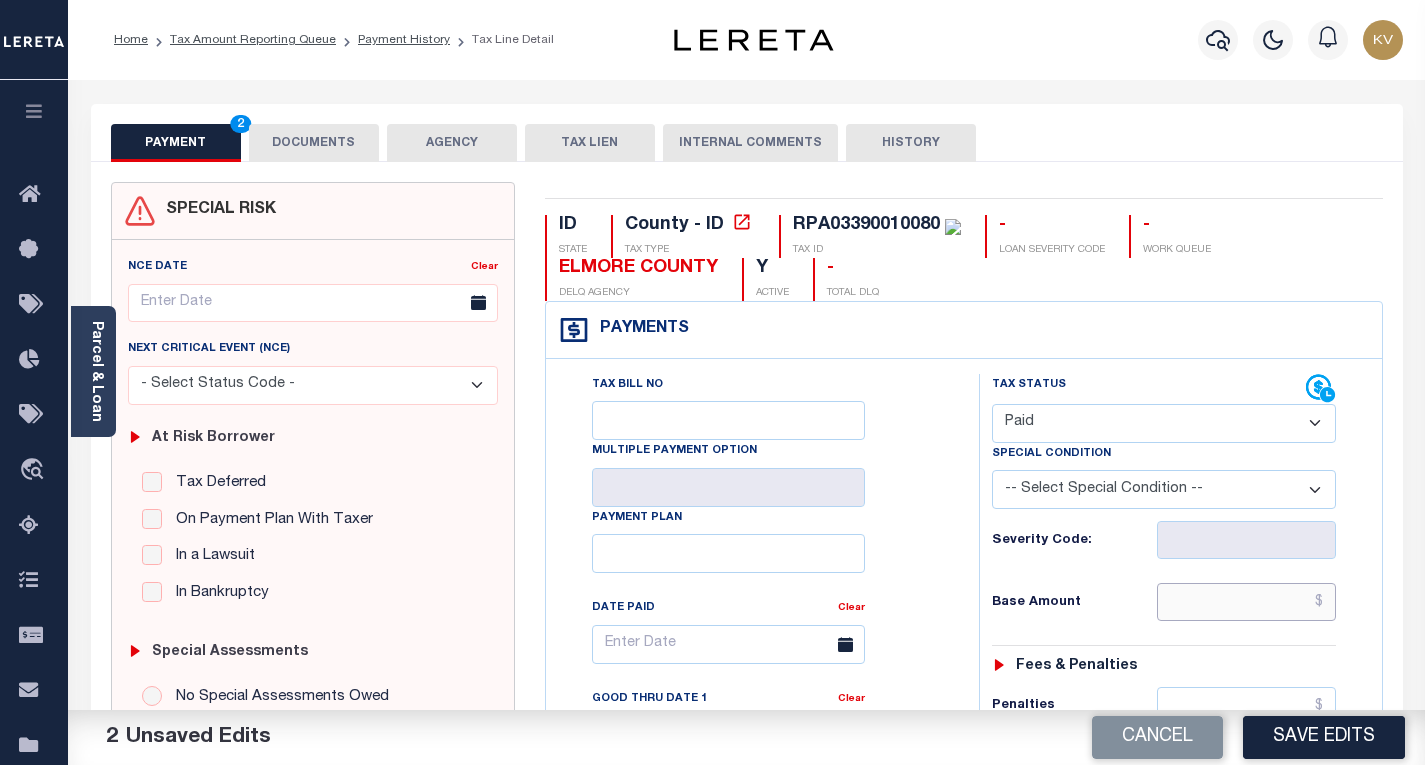 click at bounding box center (1246, 602) 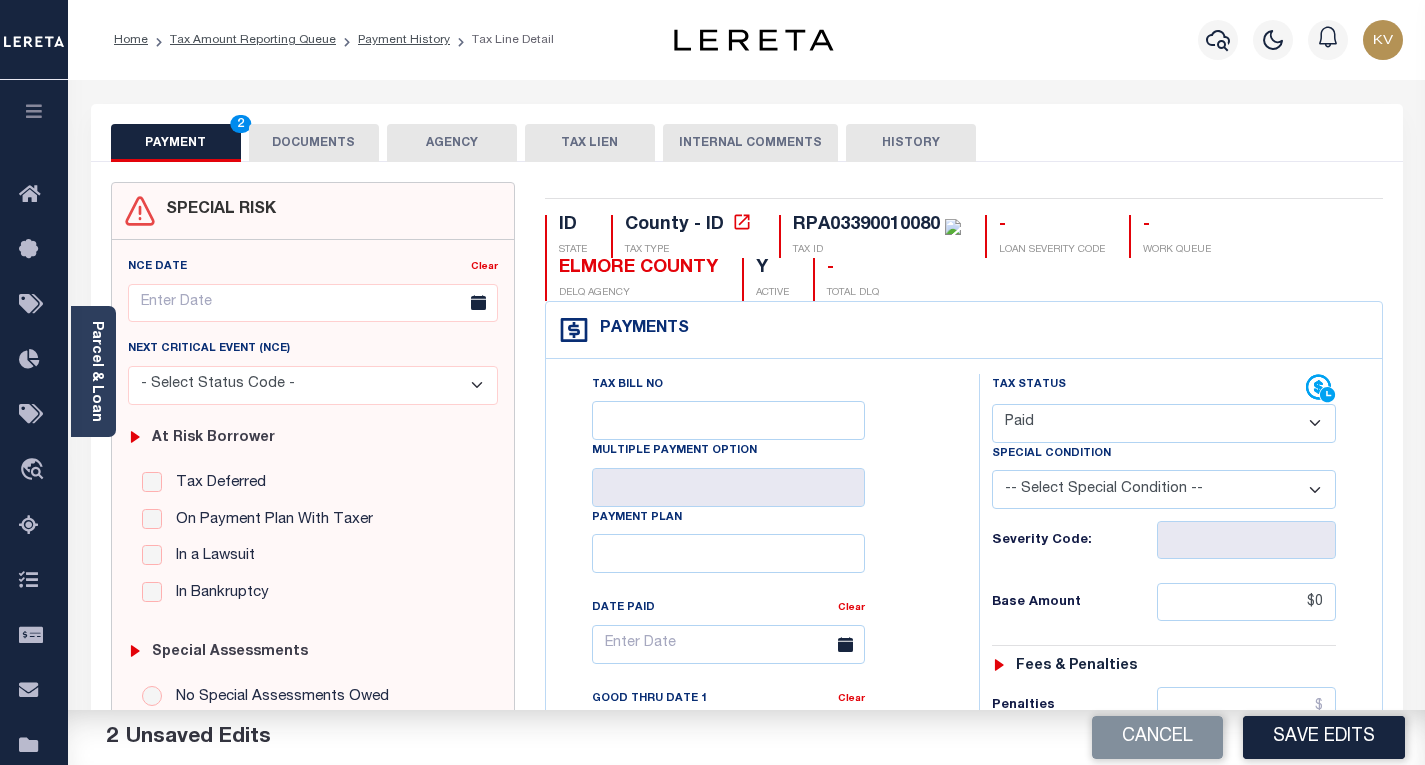 type on "$0.00" 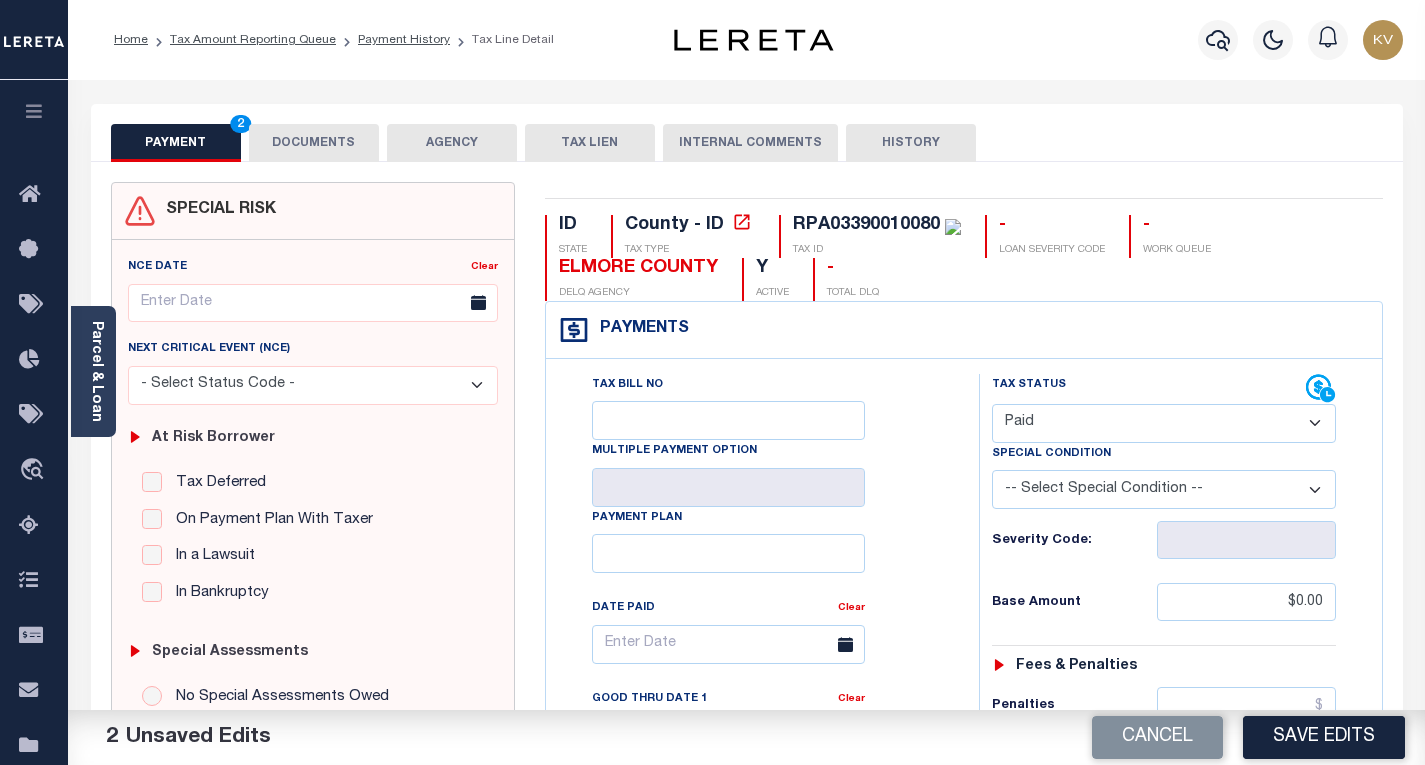click on "Tax Bill No
Multiple Payment Option
Payment Plan
Clear" at bounding box center (757, 654) 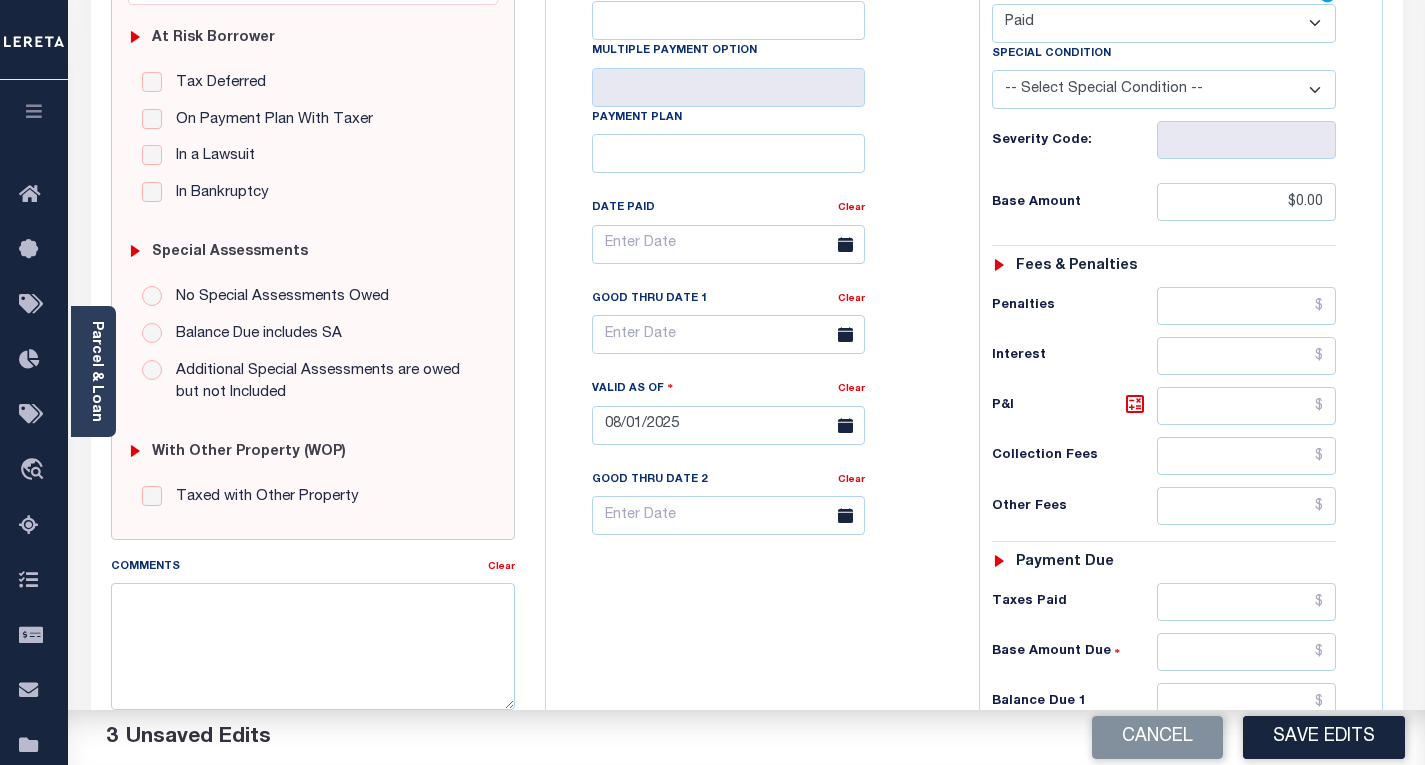scroll, scrollTop: 500, scrollLeft: 0, axis: vertical 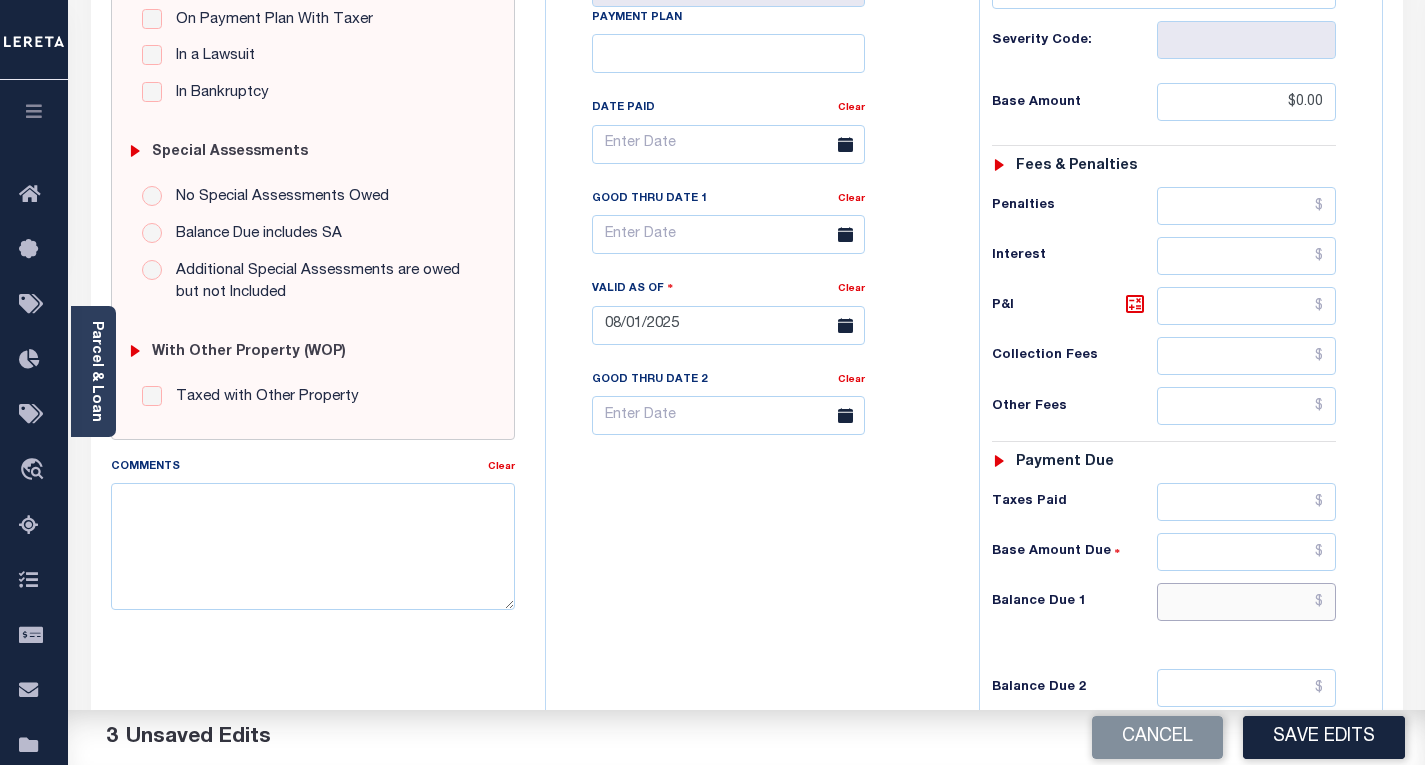 click at bounding box center [1246, 602] 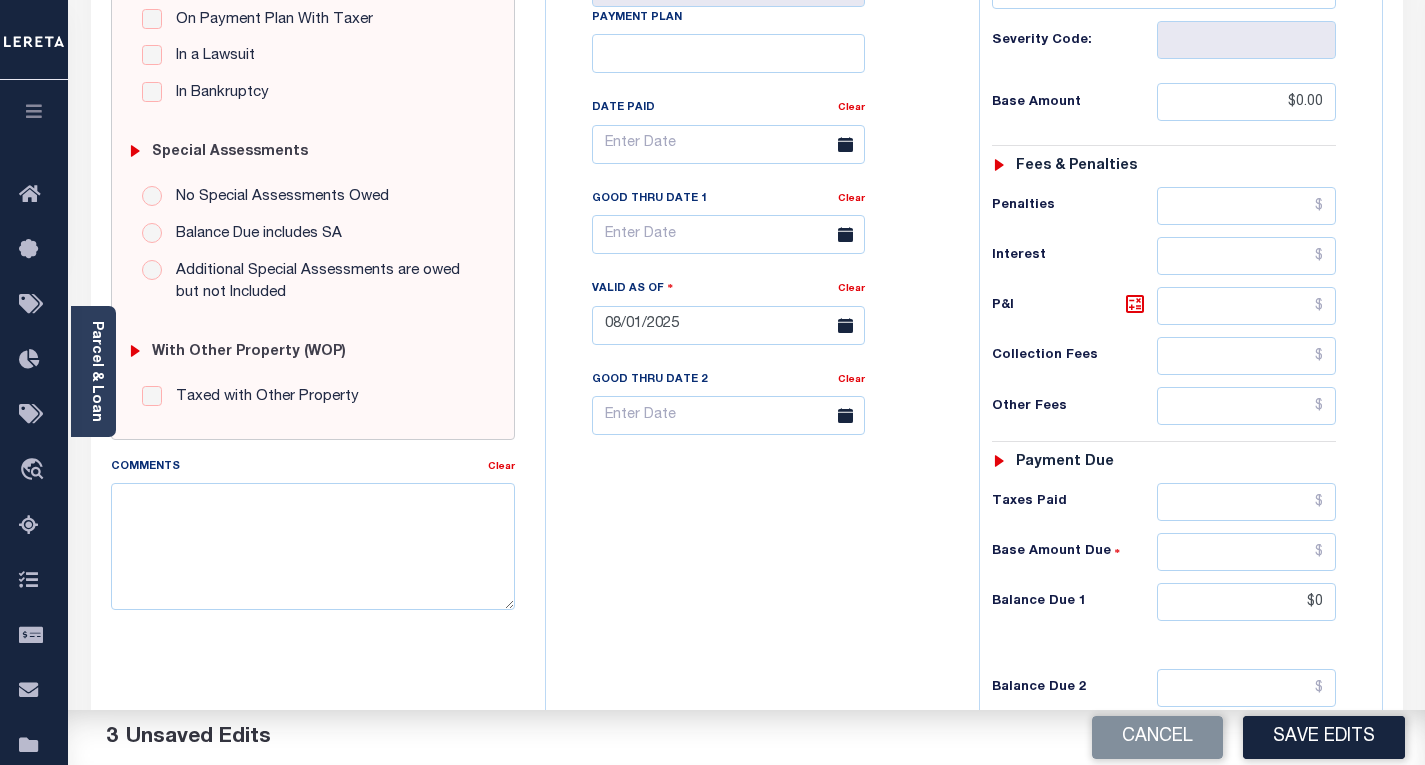 type on "$0.00" 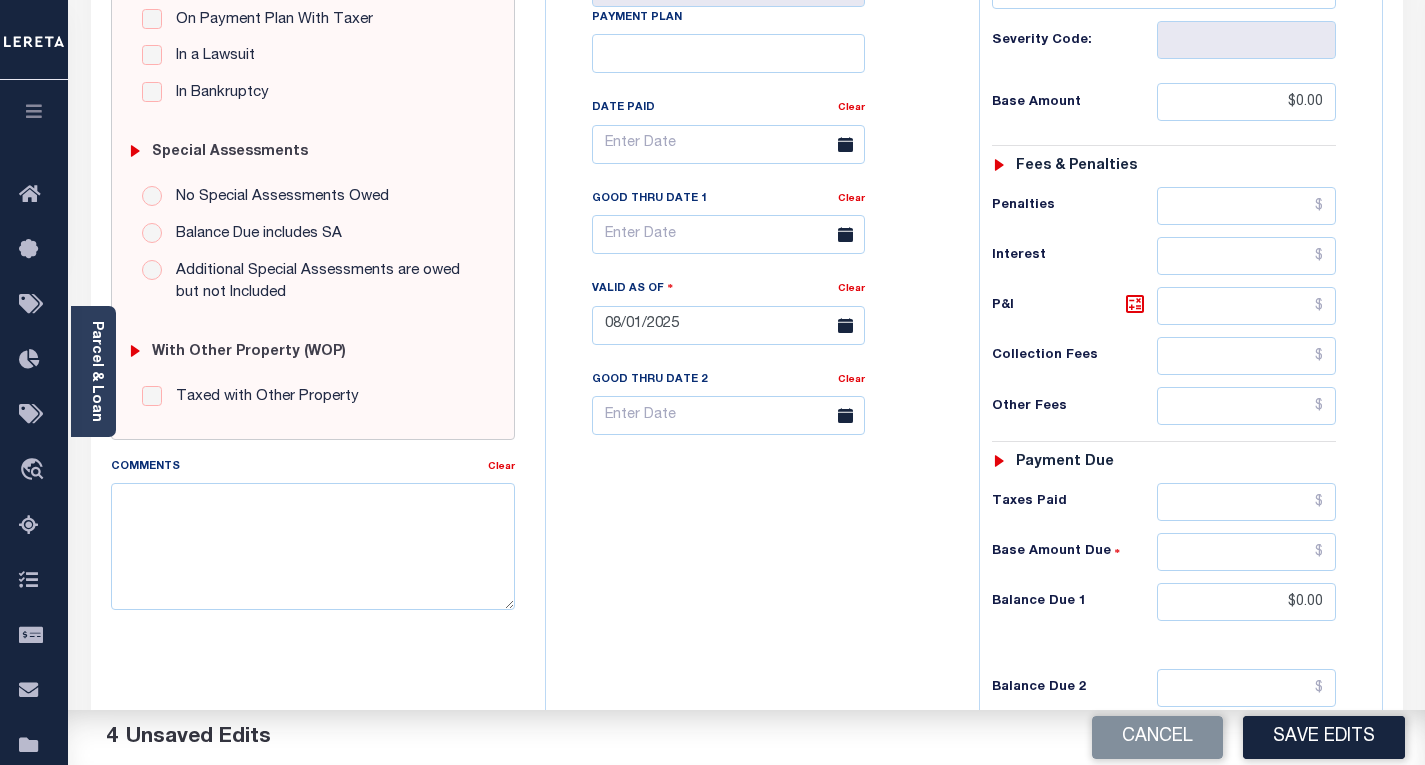 click on "Tax Bill No
Multiple Payment Option
Payment Plan
Clear" at bounding box center [757, 315] 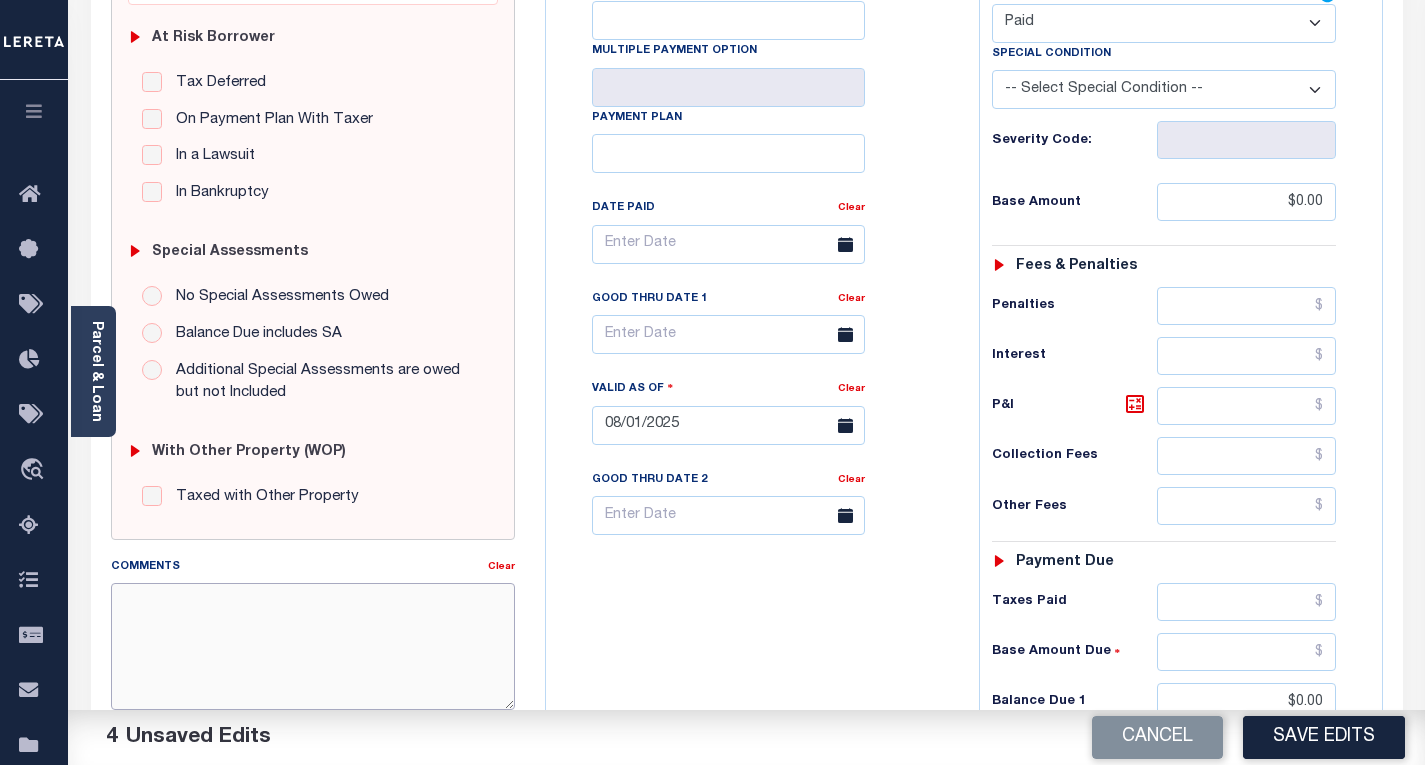 click on "Comments" at bounding box center [313, 646] 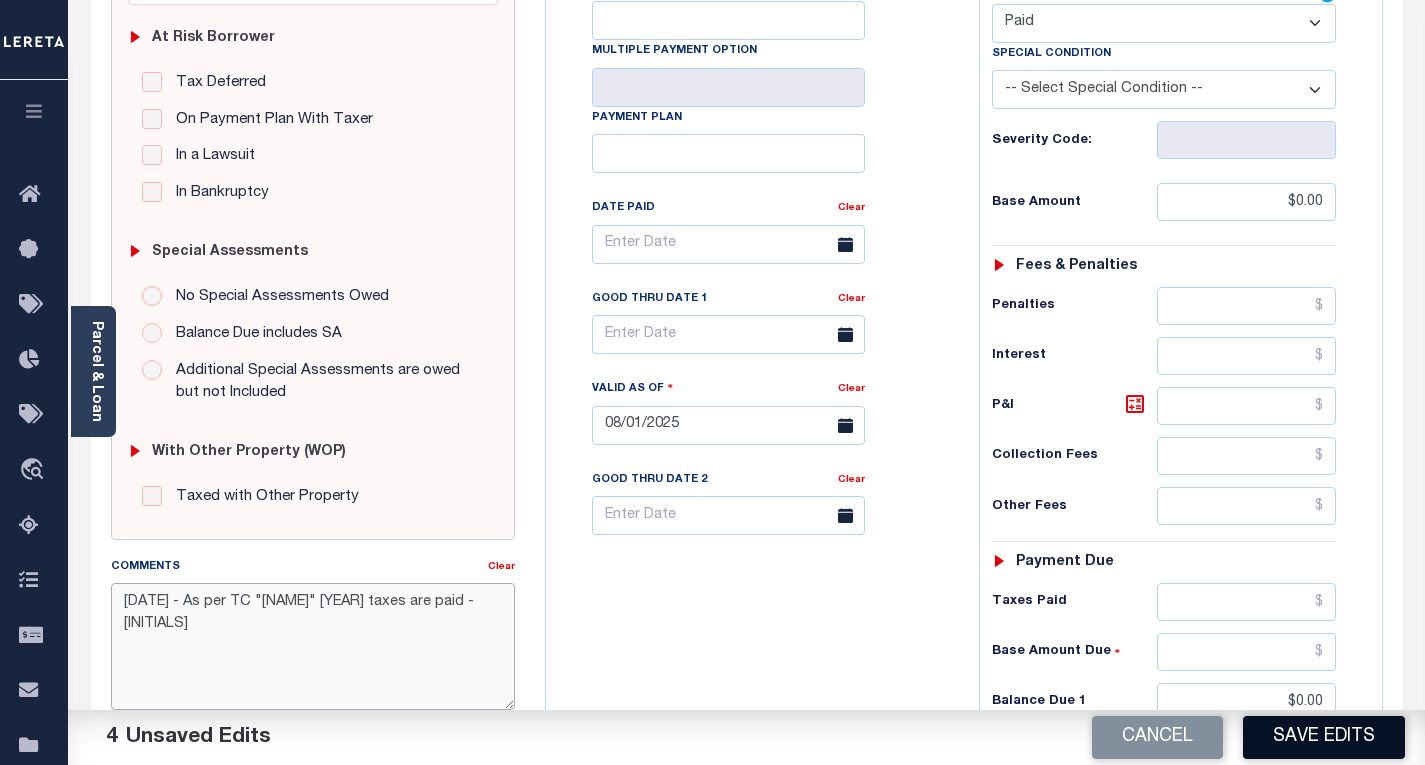 type on "8/1/2025 - As per TC "Tammy" 2024 taxes are paid - VK" 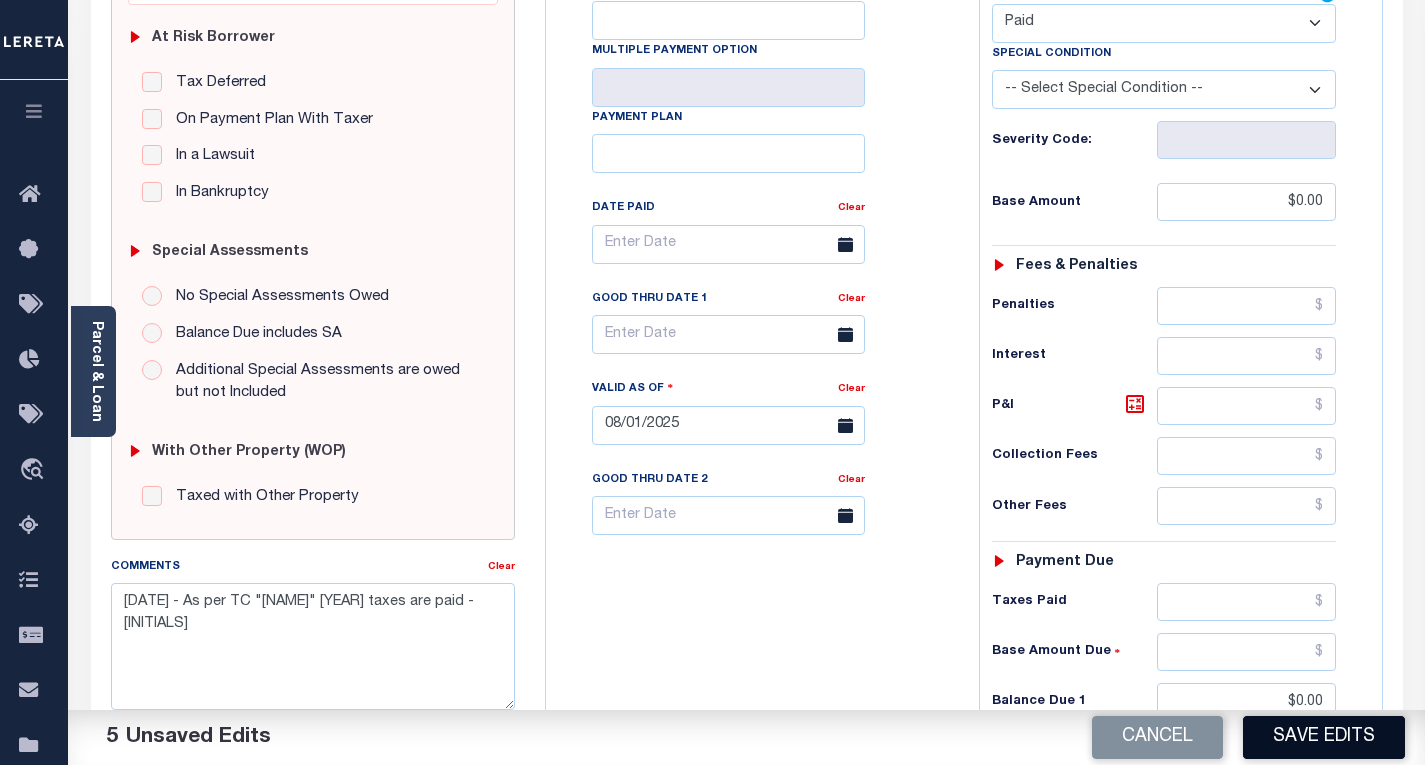 click on "Save Edits" at bounding box center [1324, 737] 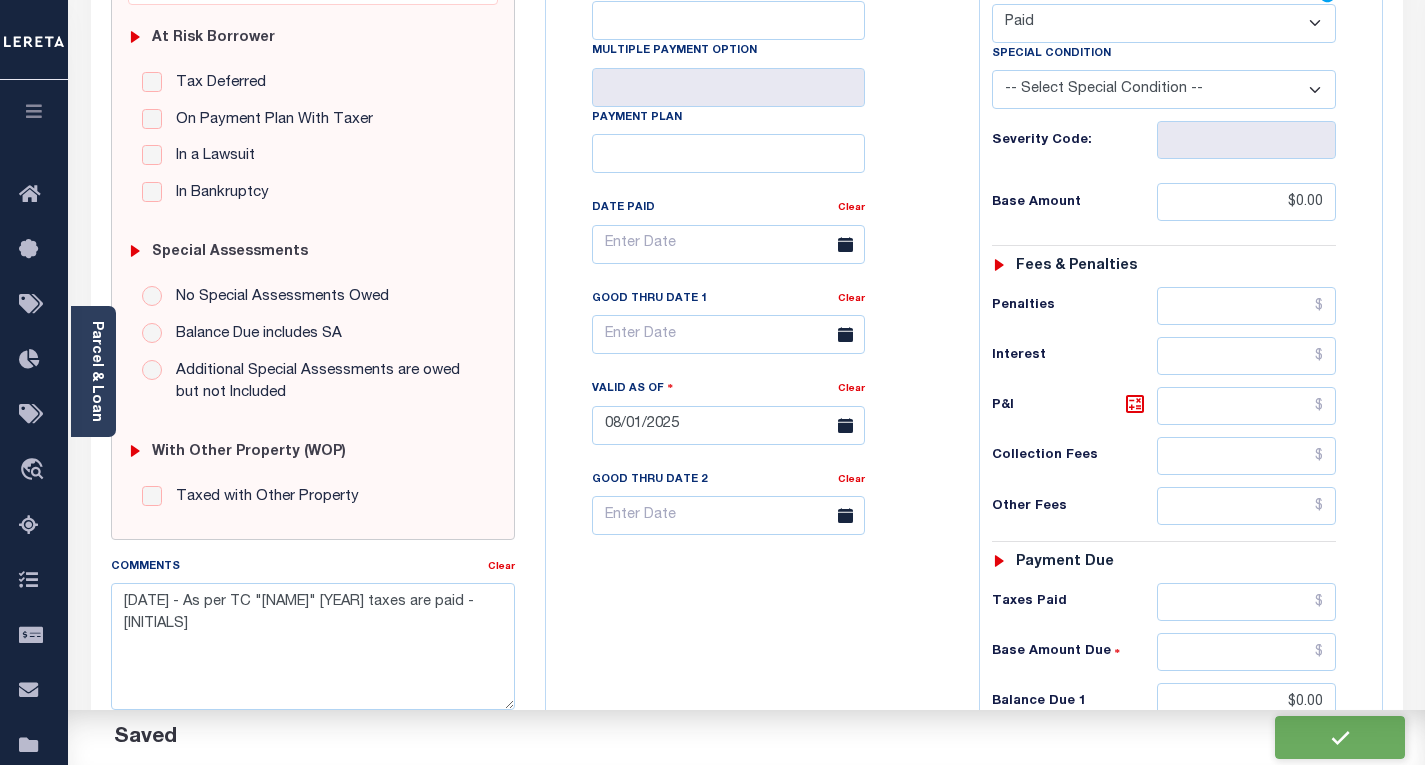 checkbox on "false" 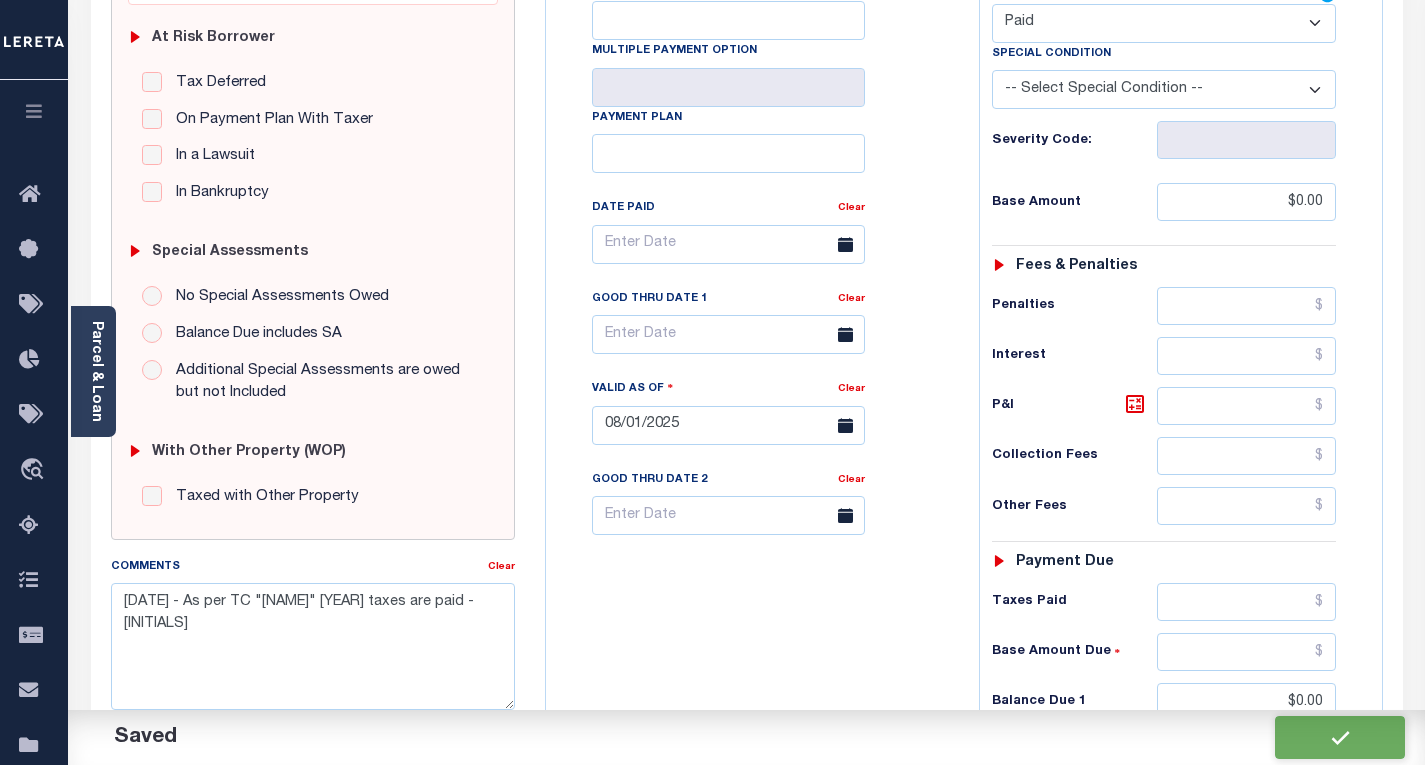 checkbox on "false" 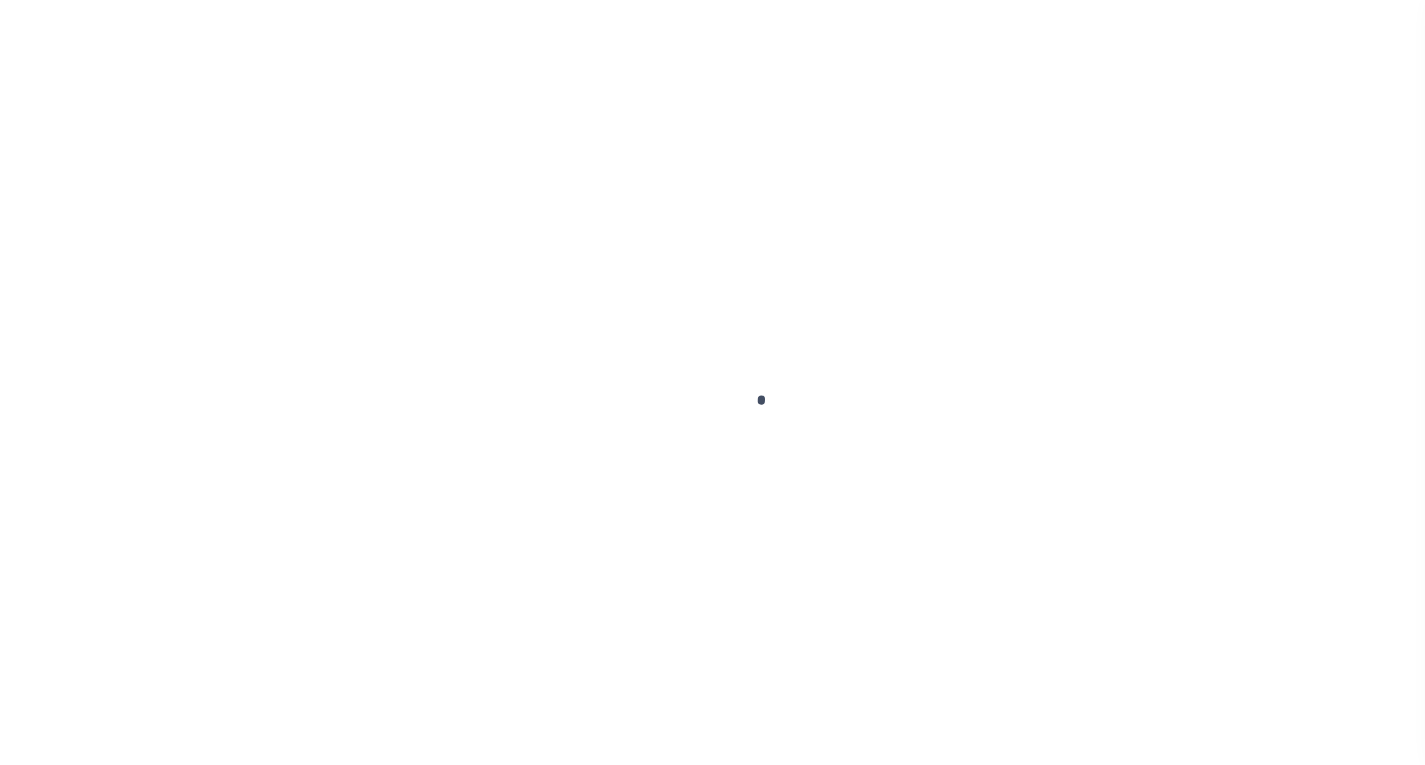 scroll, scrollTop: 0, scrollLeft: 0, axis: both 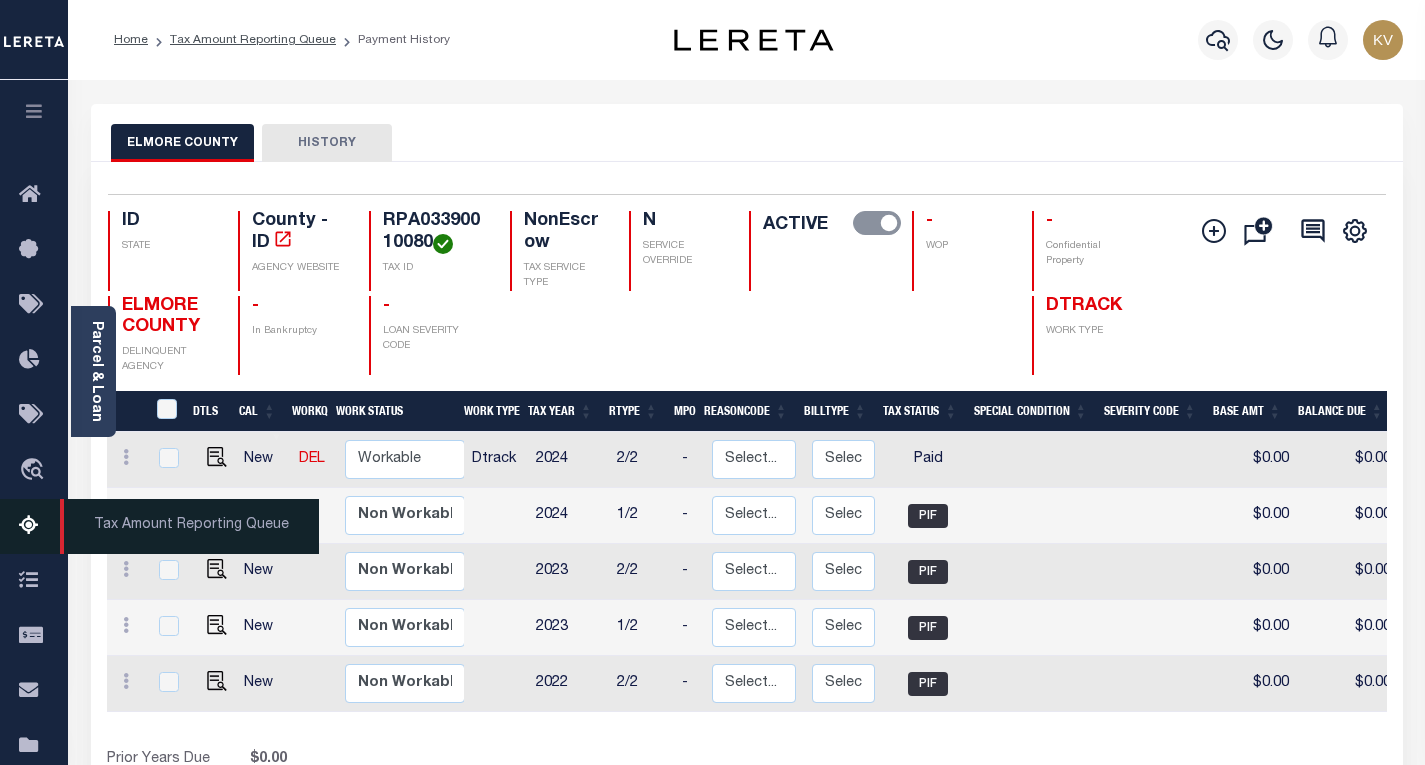 click on "Tax Amount Reporting Queue" at bounding box center (34, 526) 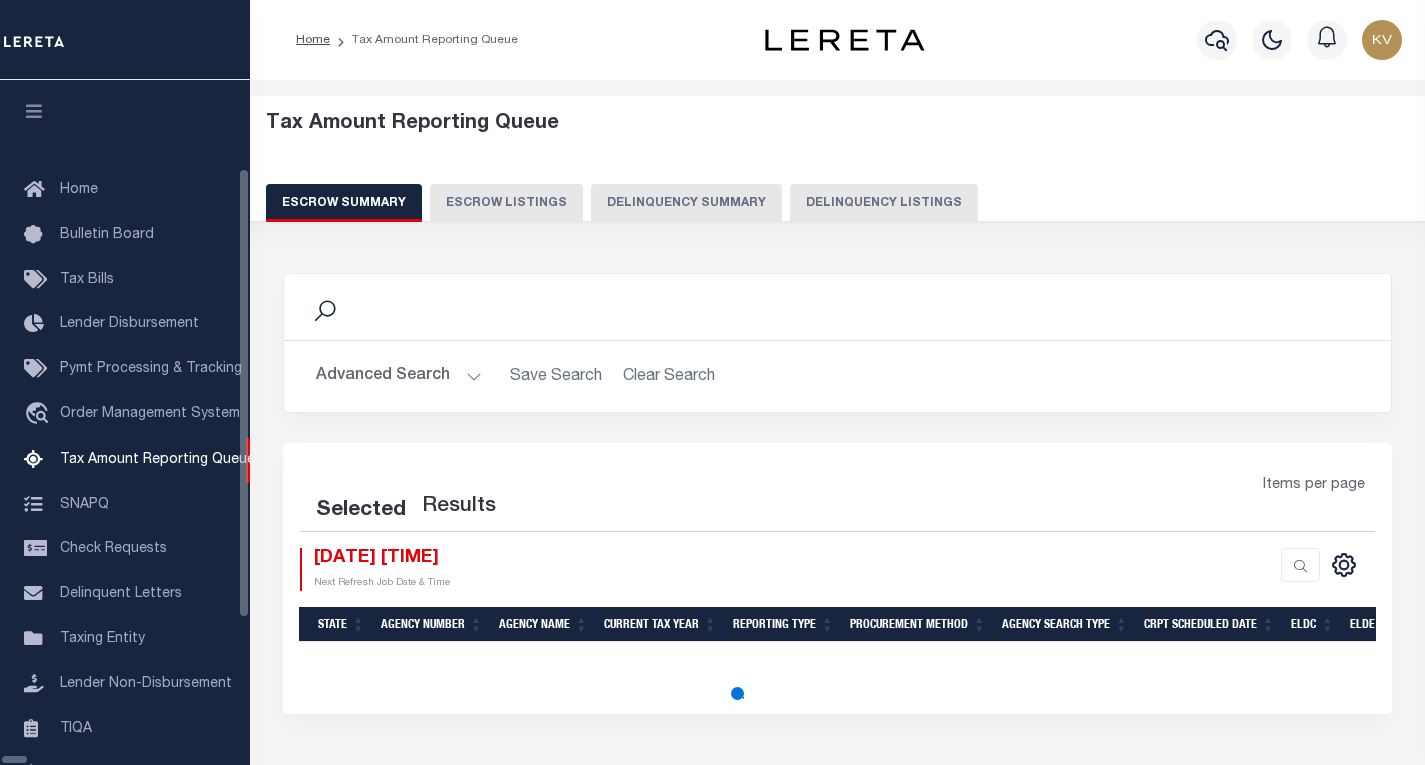click on "Delinquency Summary" at bounding box center (686, 203) 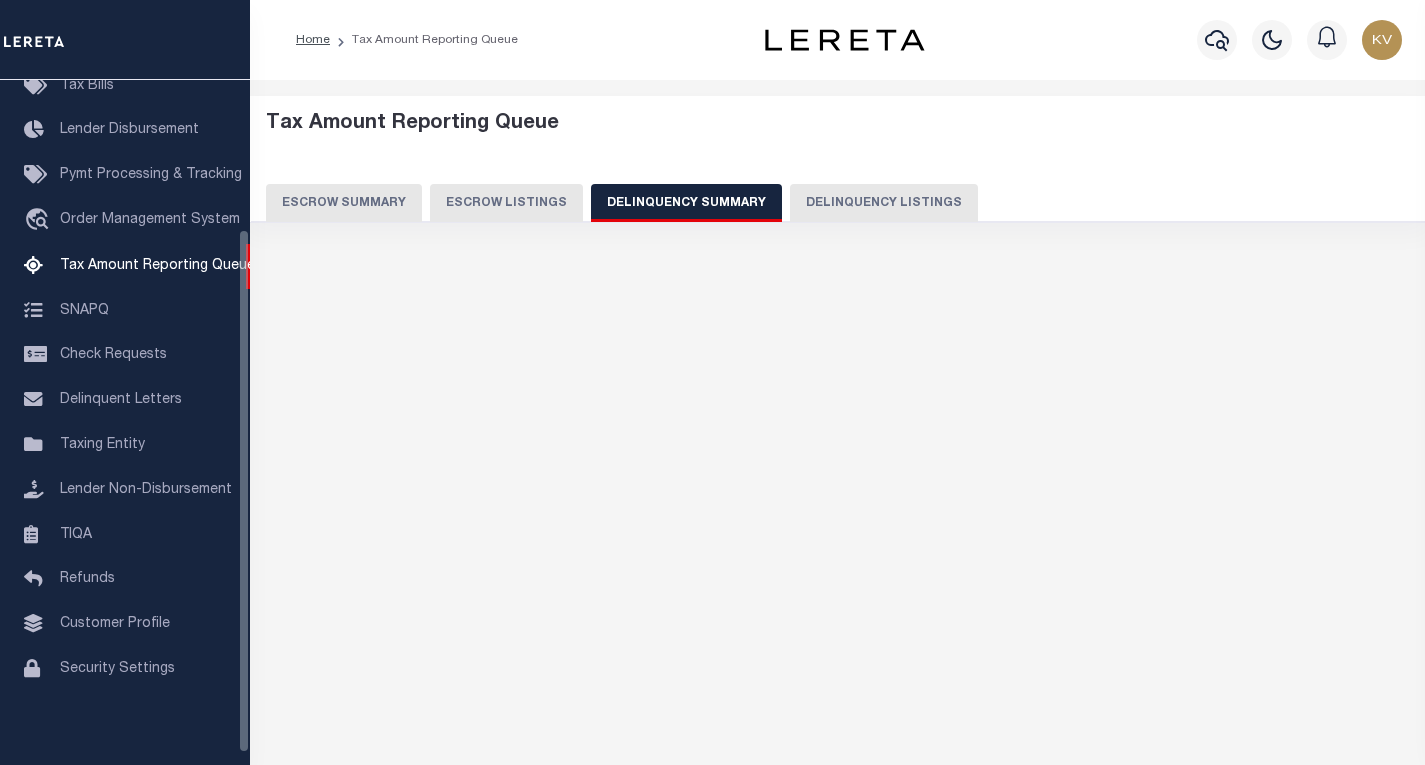 click on "Delinquency Listings" at bounding box center [884, 203] 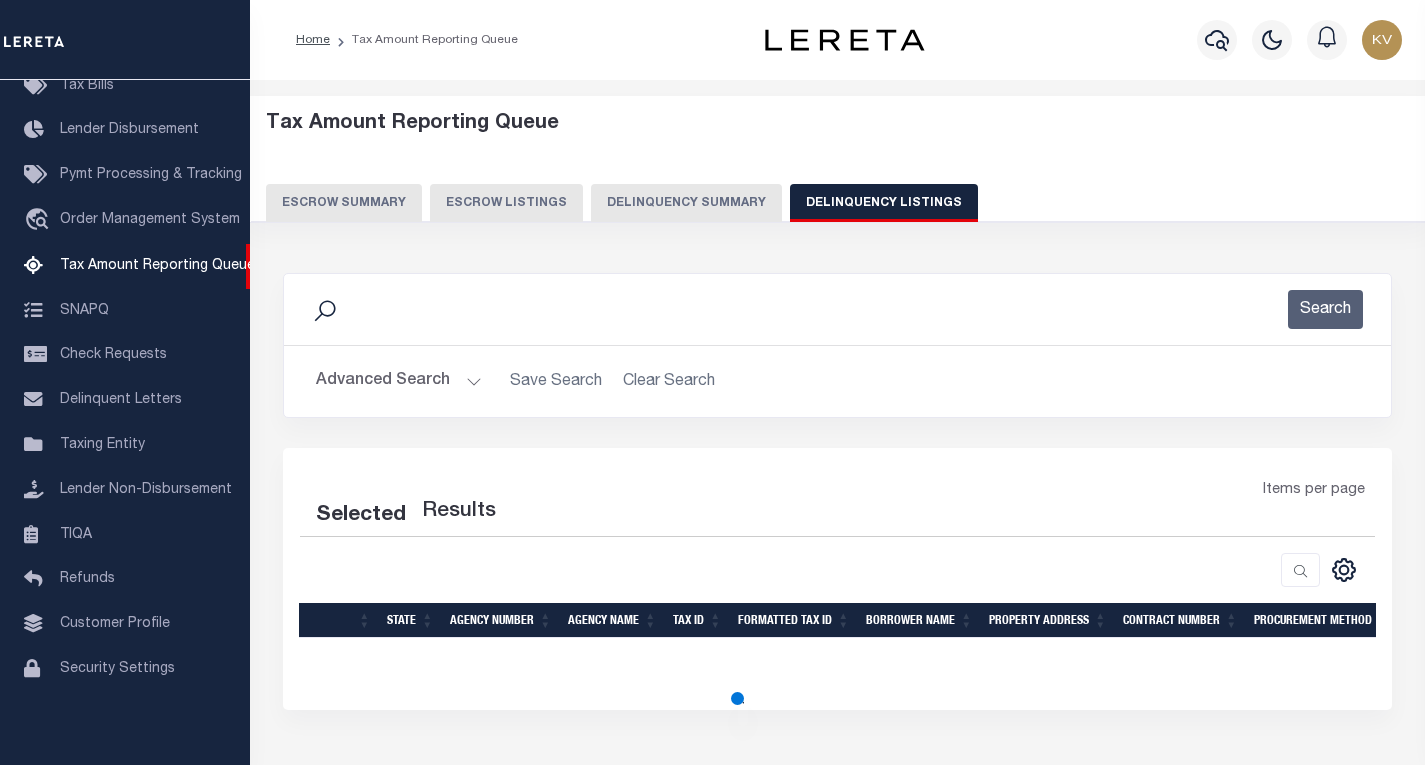 select on "100" 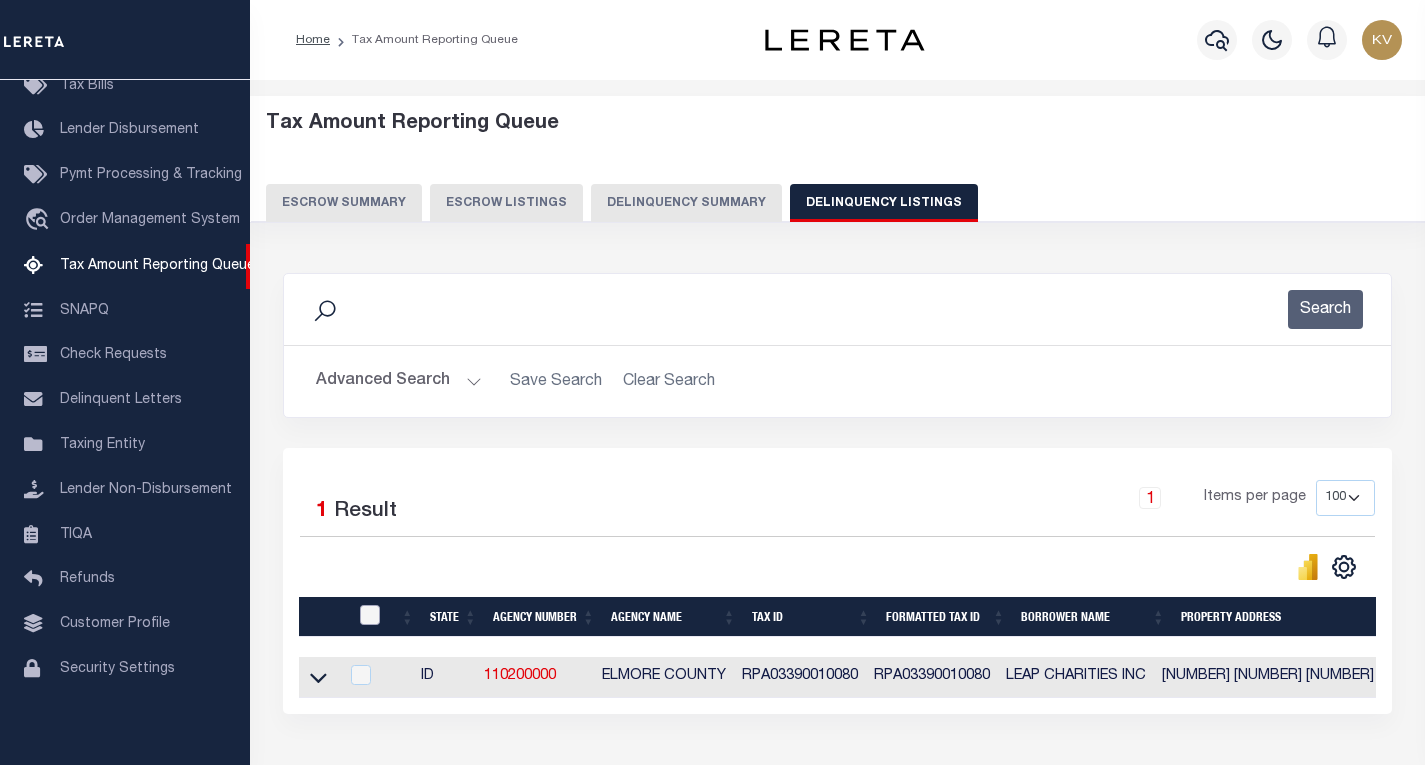click at bounding box center [370, 615] 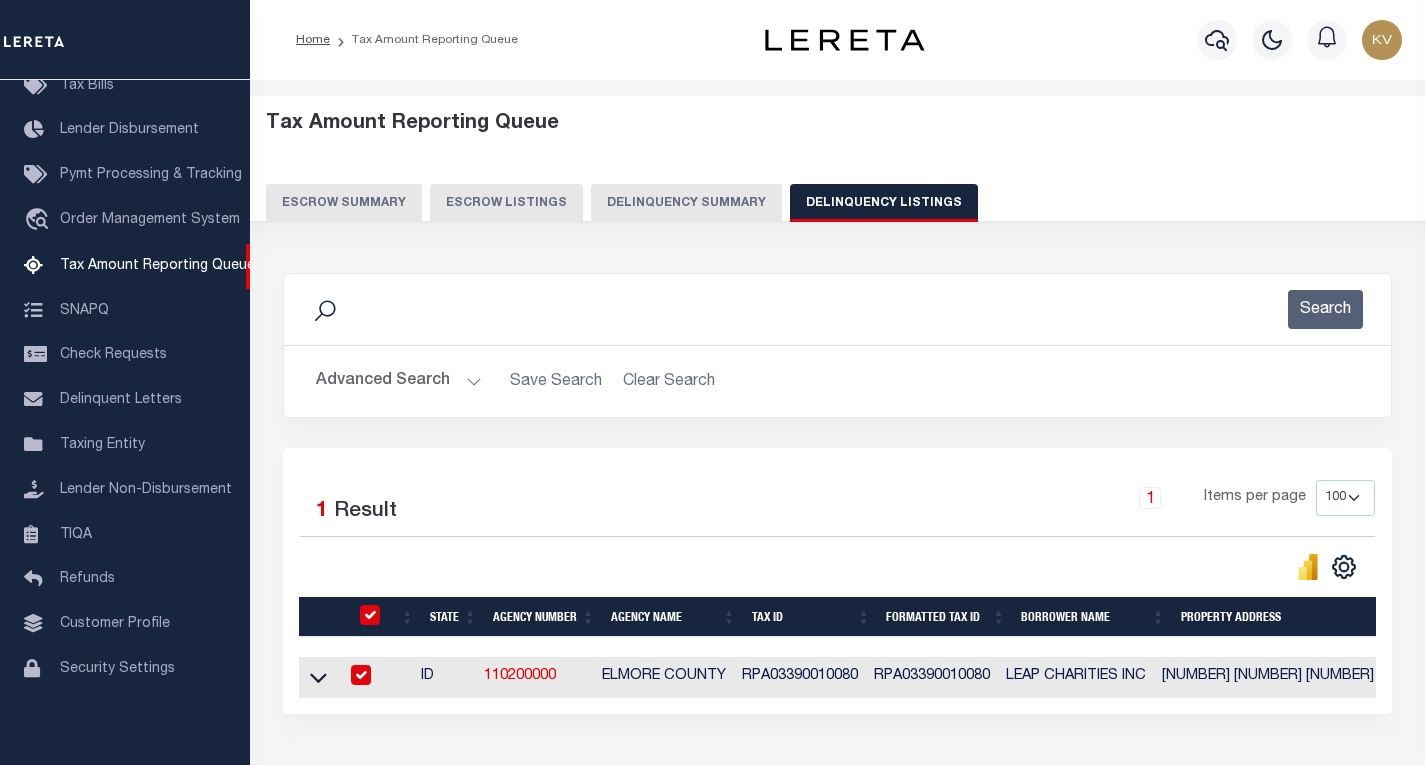 checkbox on "true" 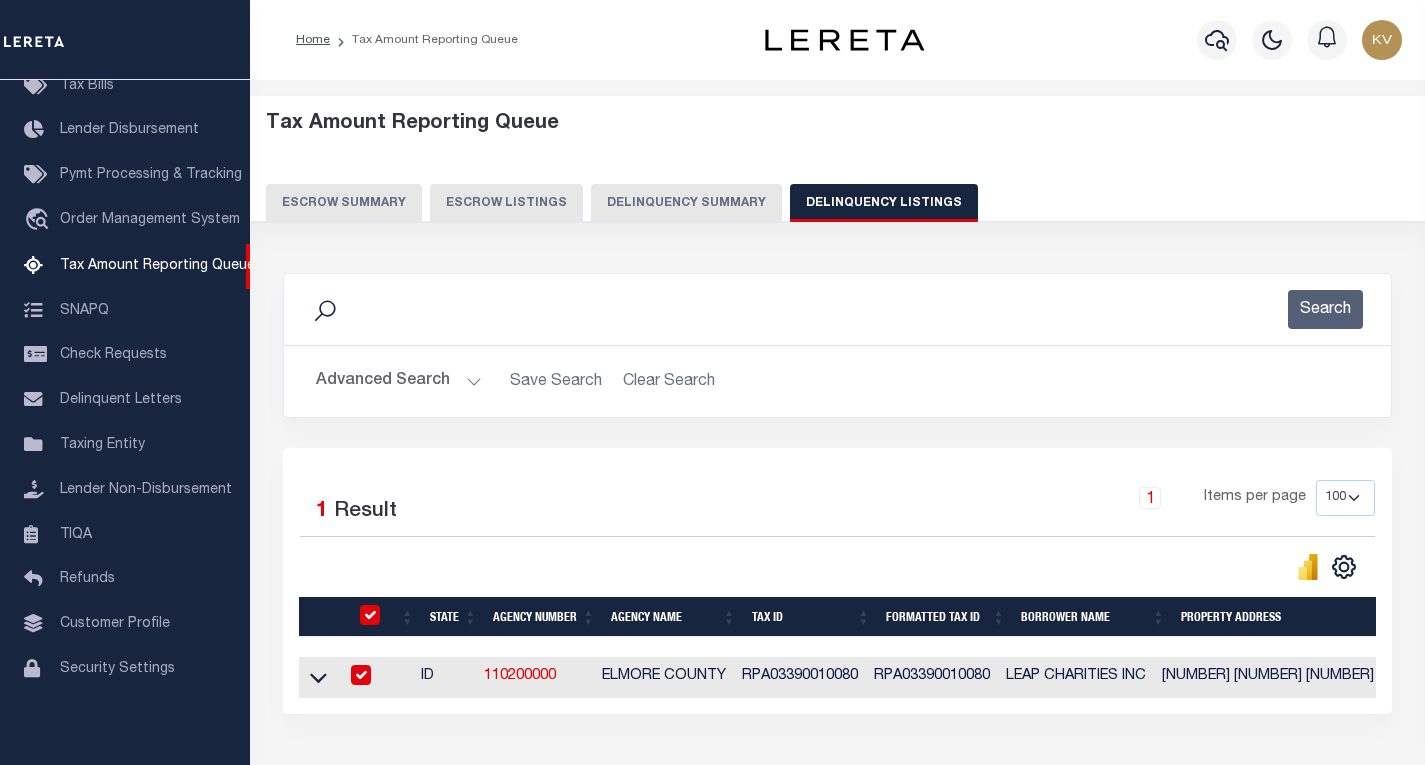 checkbox on "true" 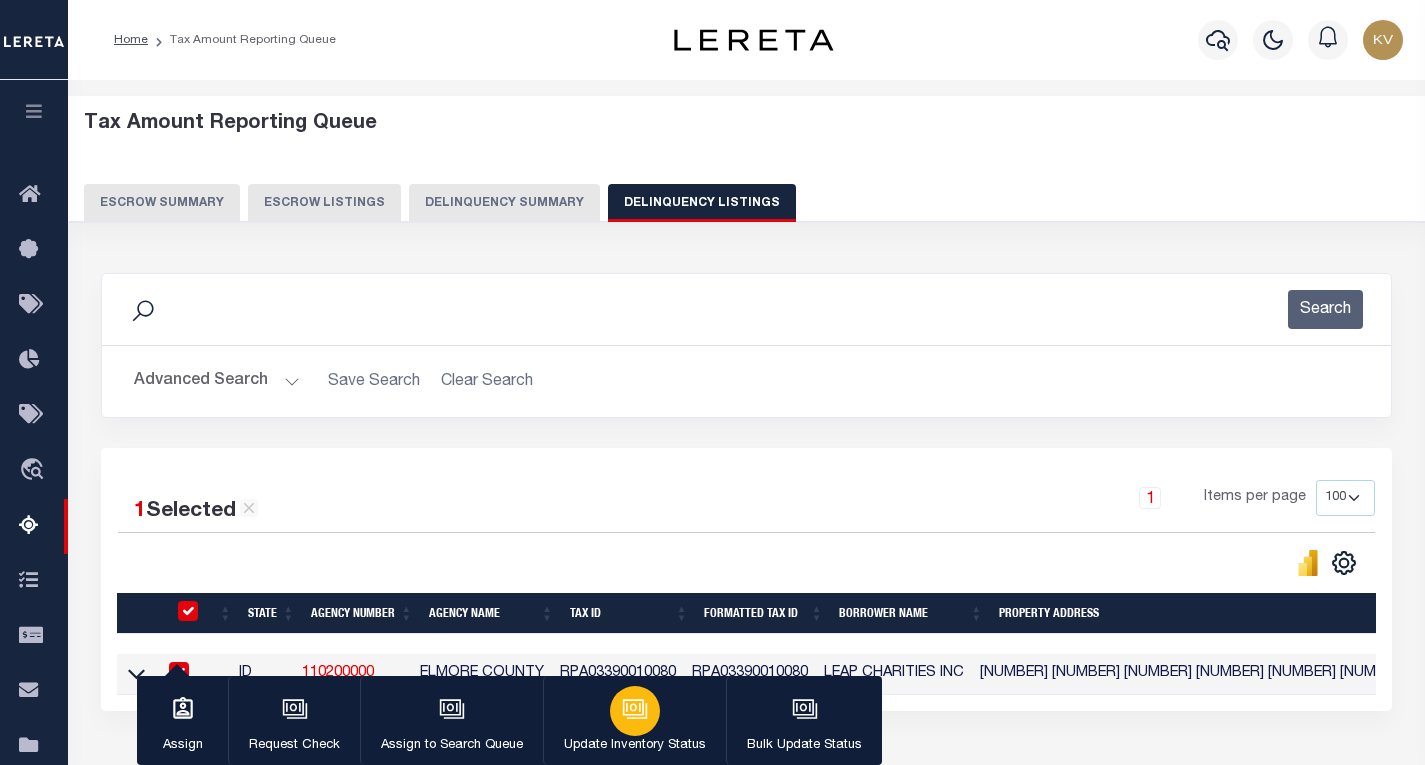 click at bounding box center [635, 711] 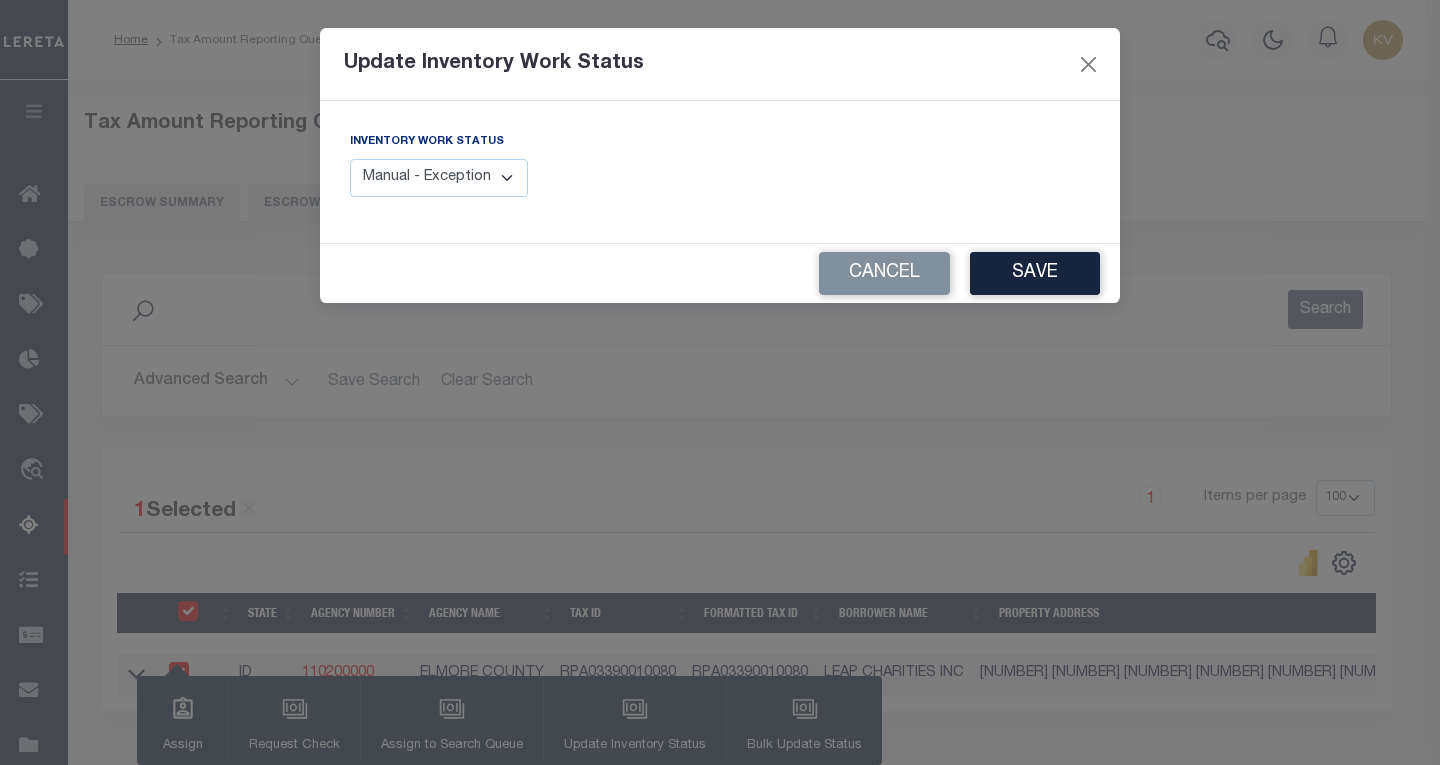 click on "Manual - Exception
Pended - Awaiting Search
Late Add Exception
Completed" at bounding box center [439, 178] 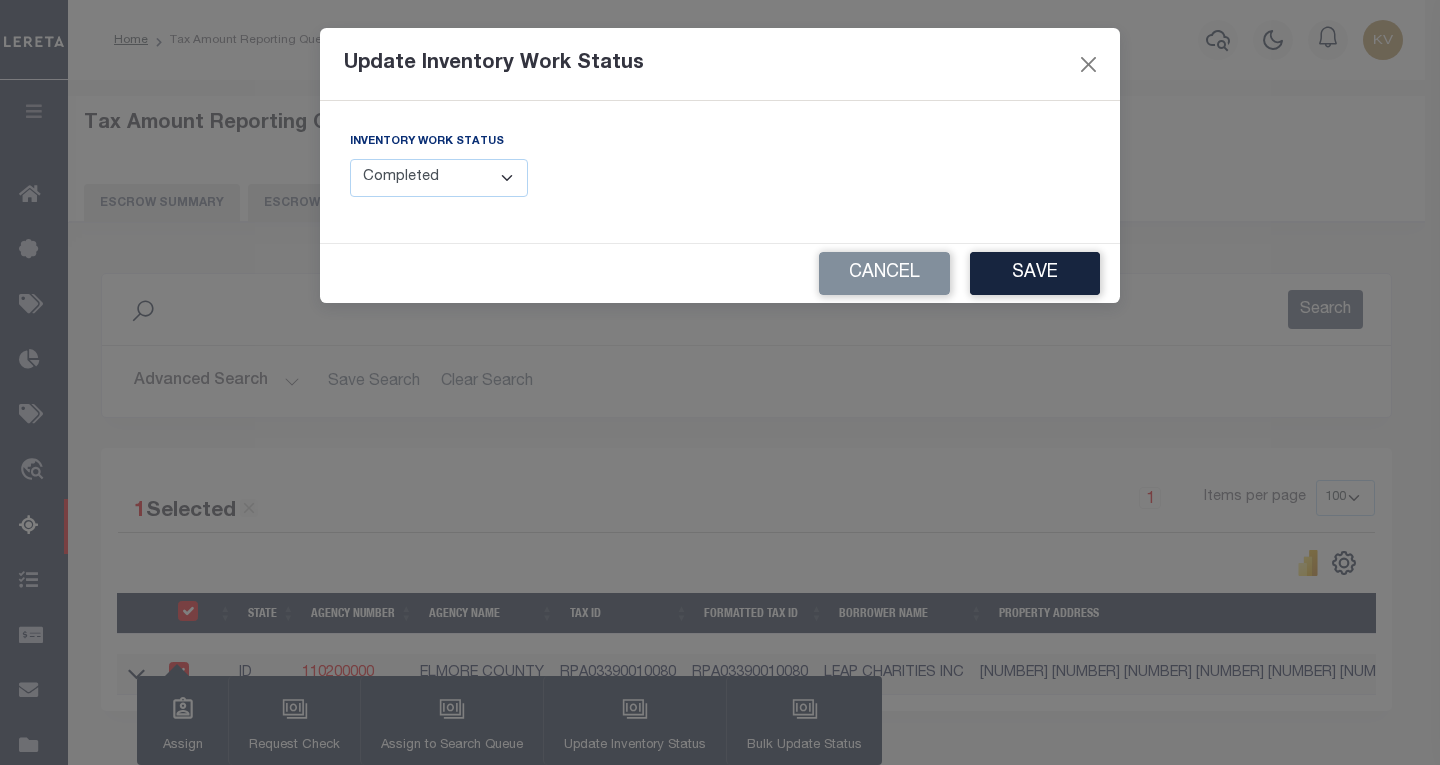 click on "Manual - Exception
Pended - Awaiting Search
Late Add Exception
Completed" at bounding box center (439, 178) 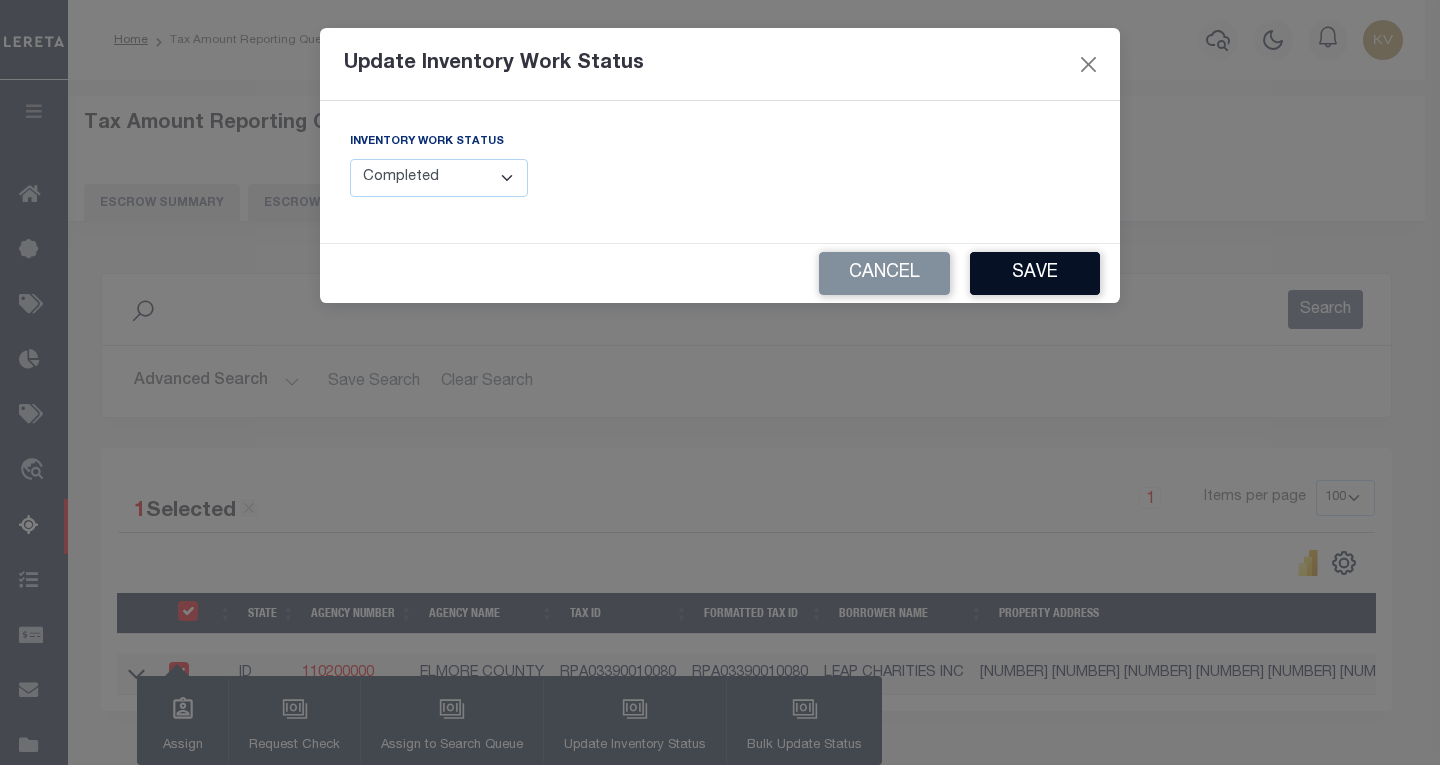 click on "Save" at bounding box center (1035, 273) 